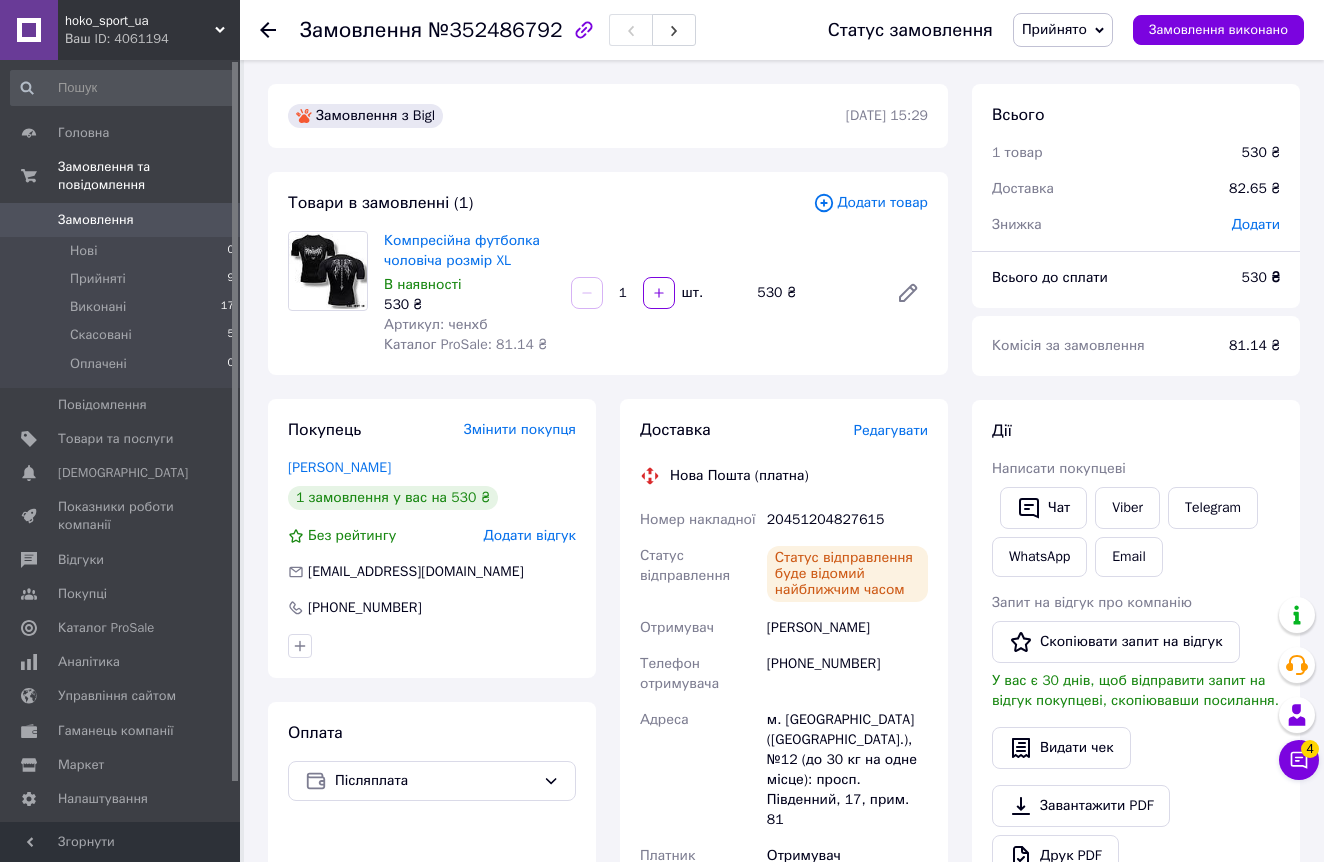 scroll, scrollTop: 0, scrollLeft: 0, axis: both 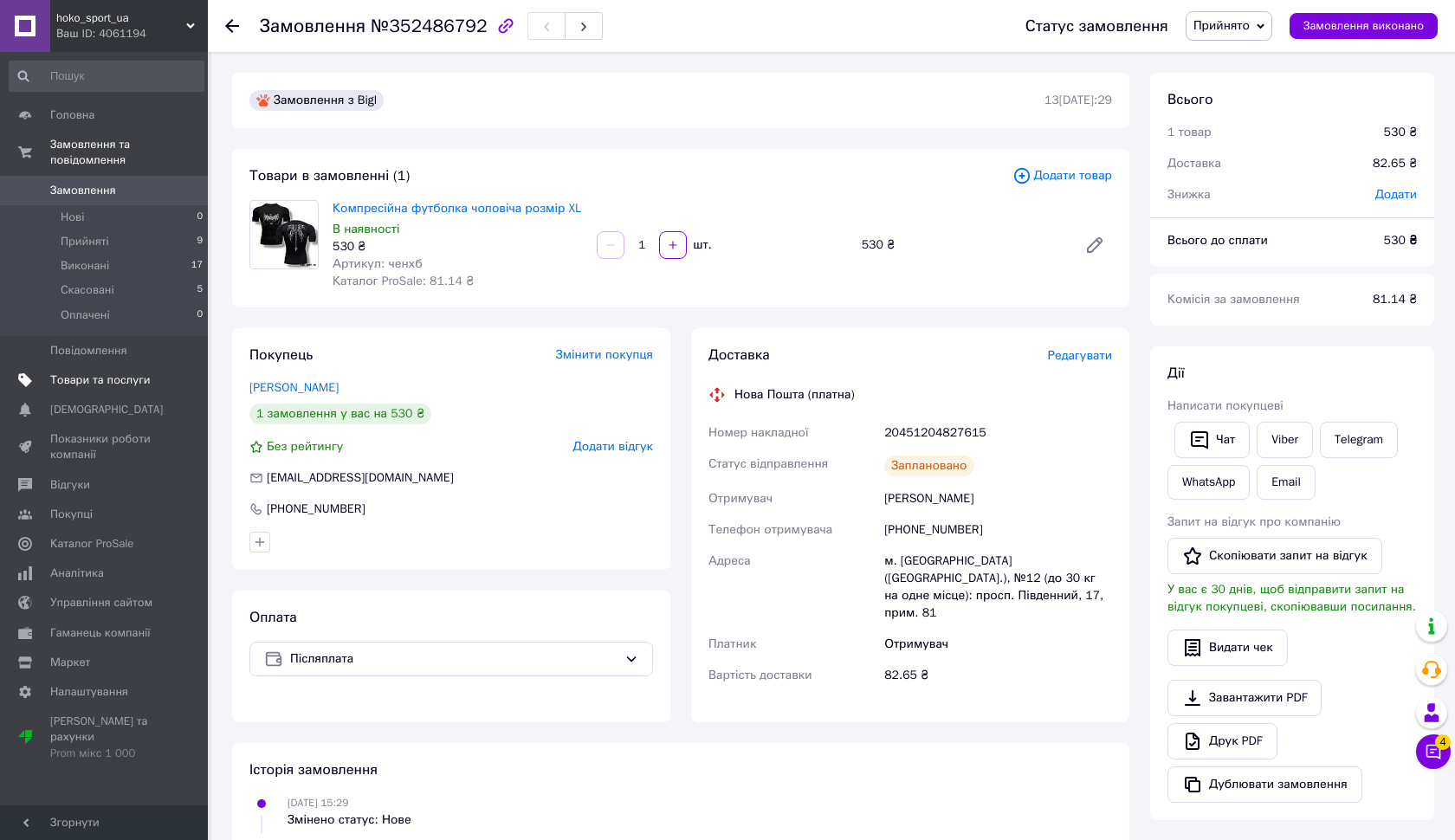 click on "Товари та послуги" at bounding box center [100, 380] 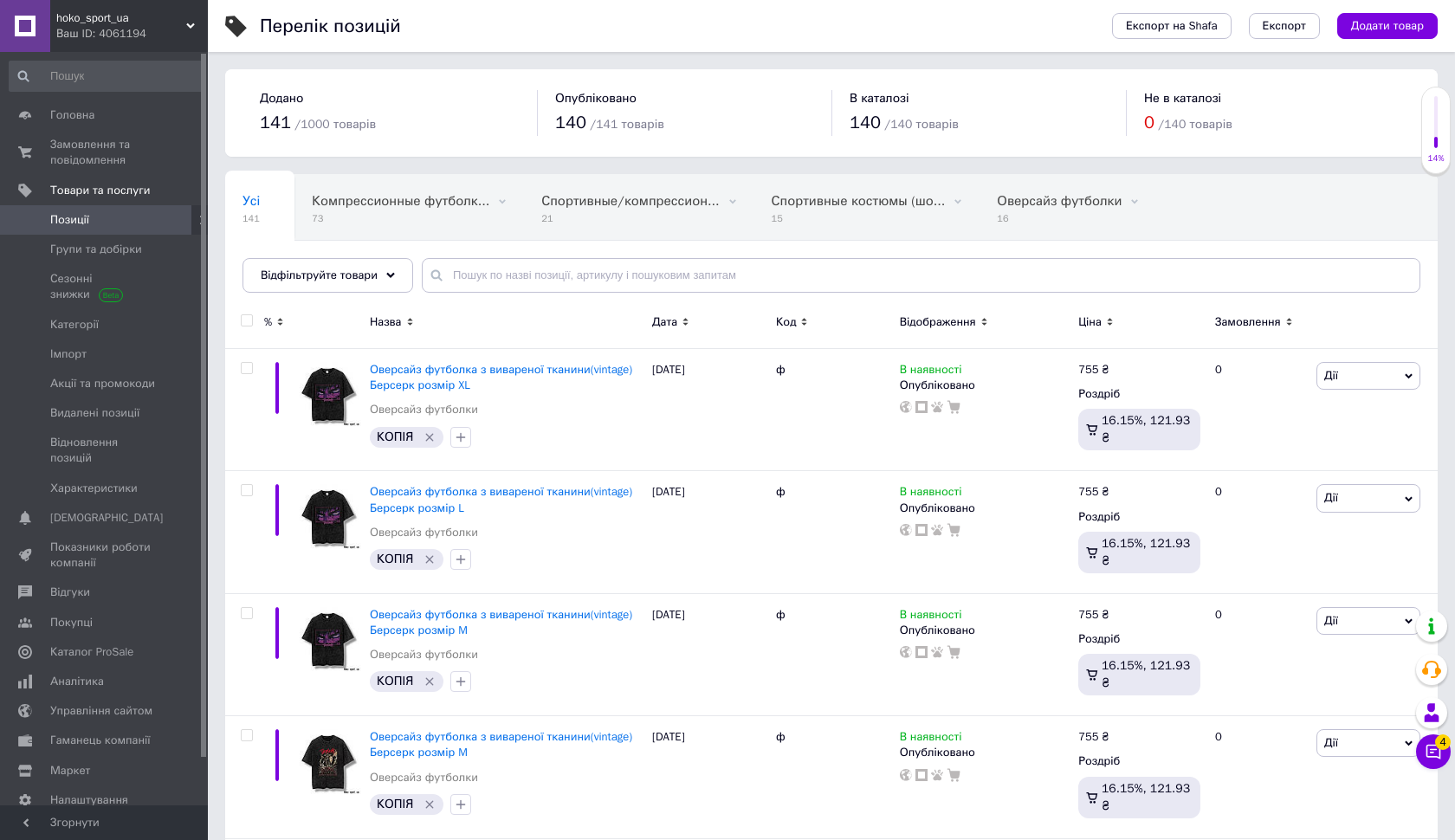 scroll, scrollTop: 0, scrollLeft: 0, axis: both 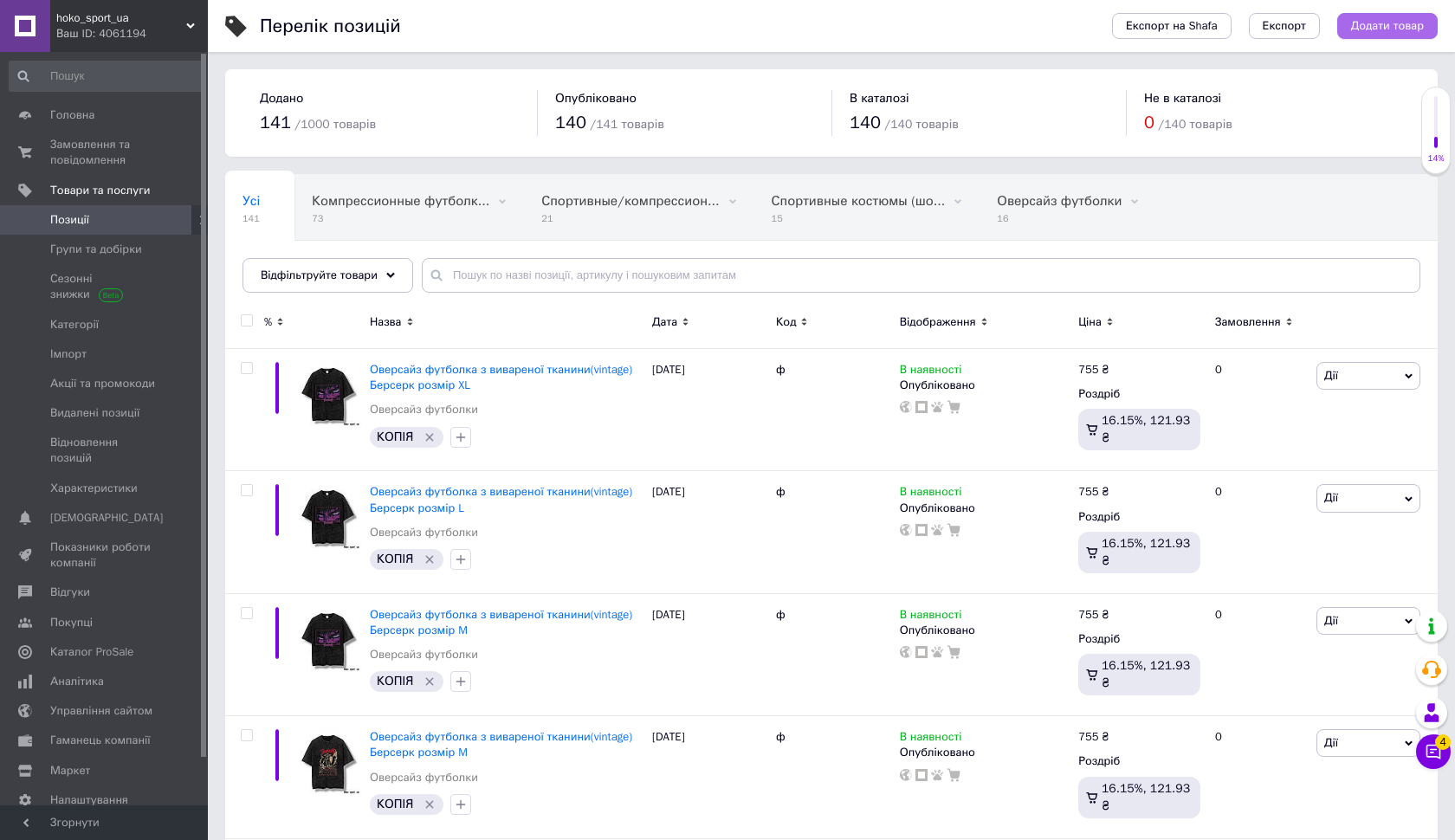 click on "Додати товар" at bounding box center [1387, 26] 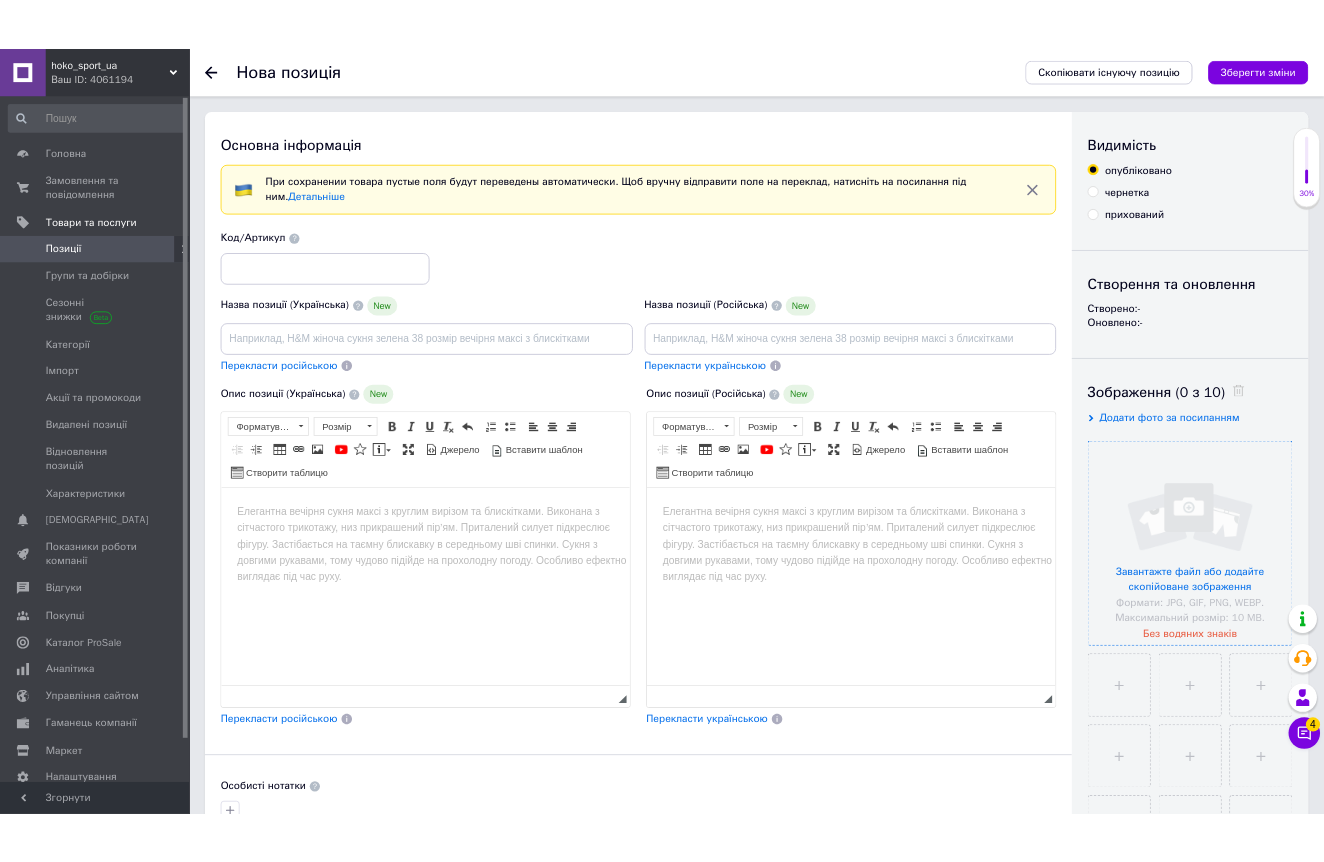 scroll, scrollTop: 0, scrollLeft: 0, axis: both 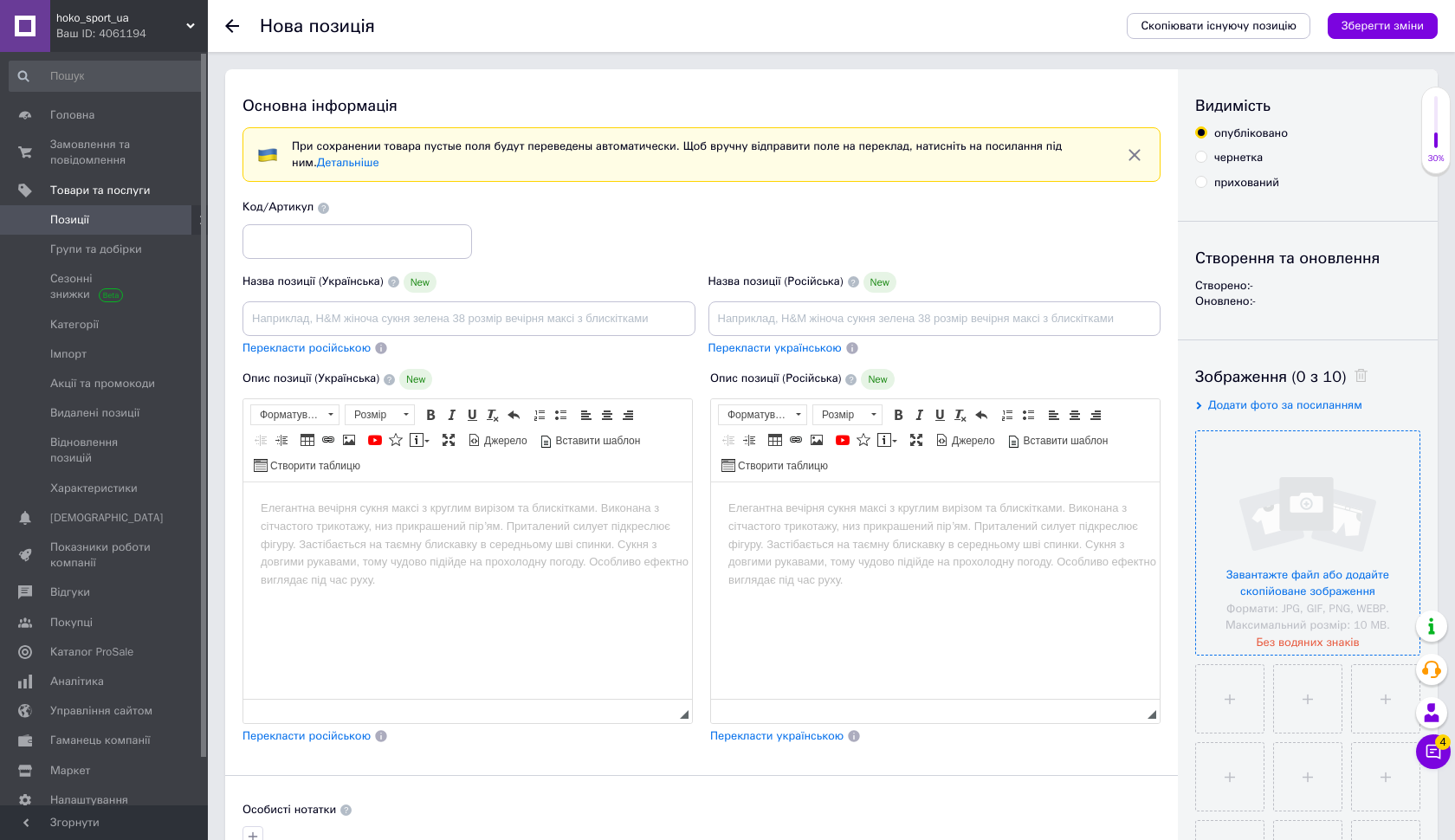 click at bounding box center (1308, 543) 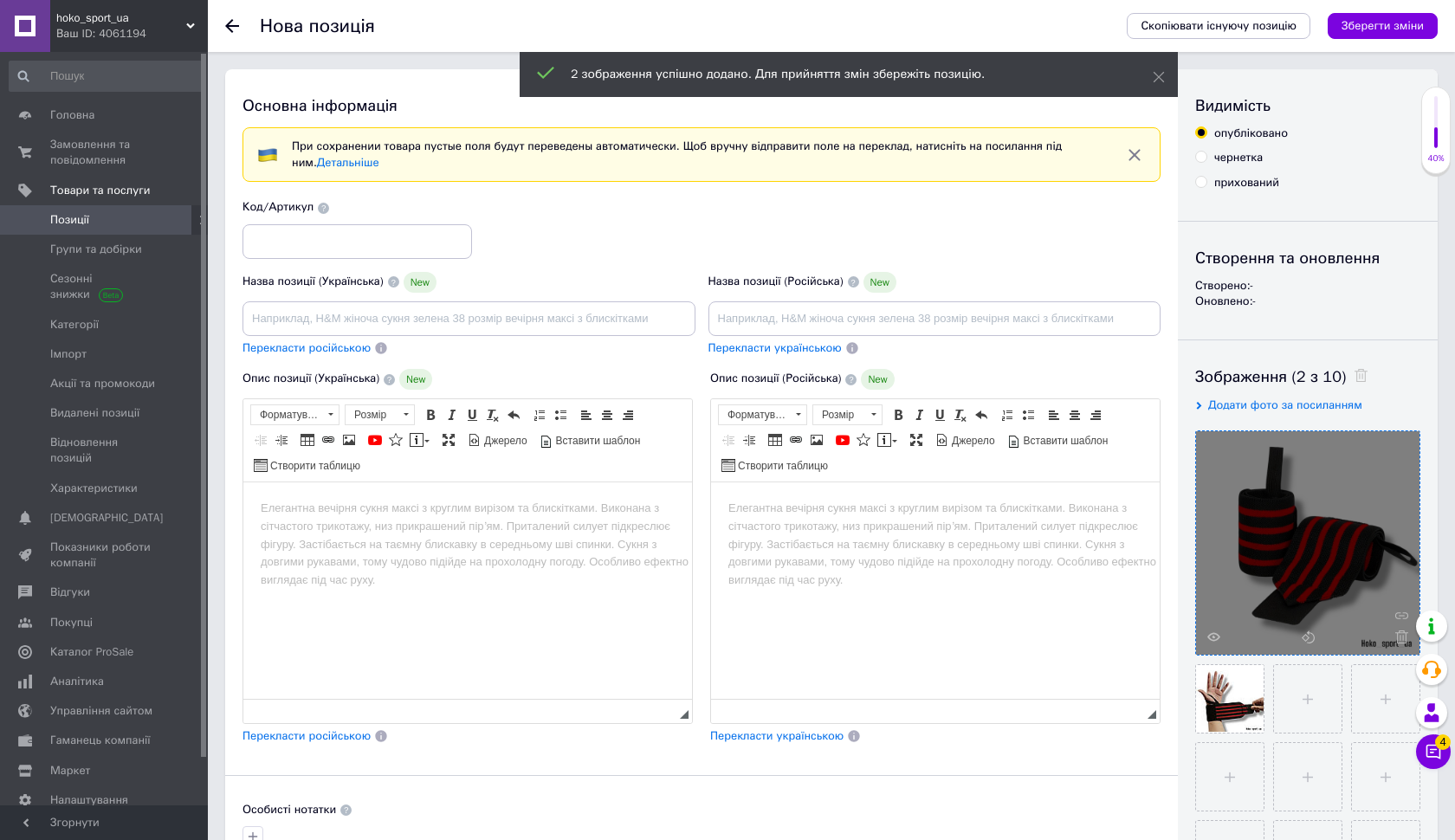 click at bounding box center (468, 508) 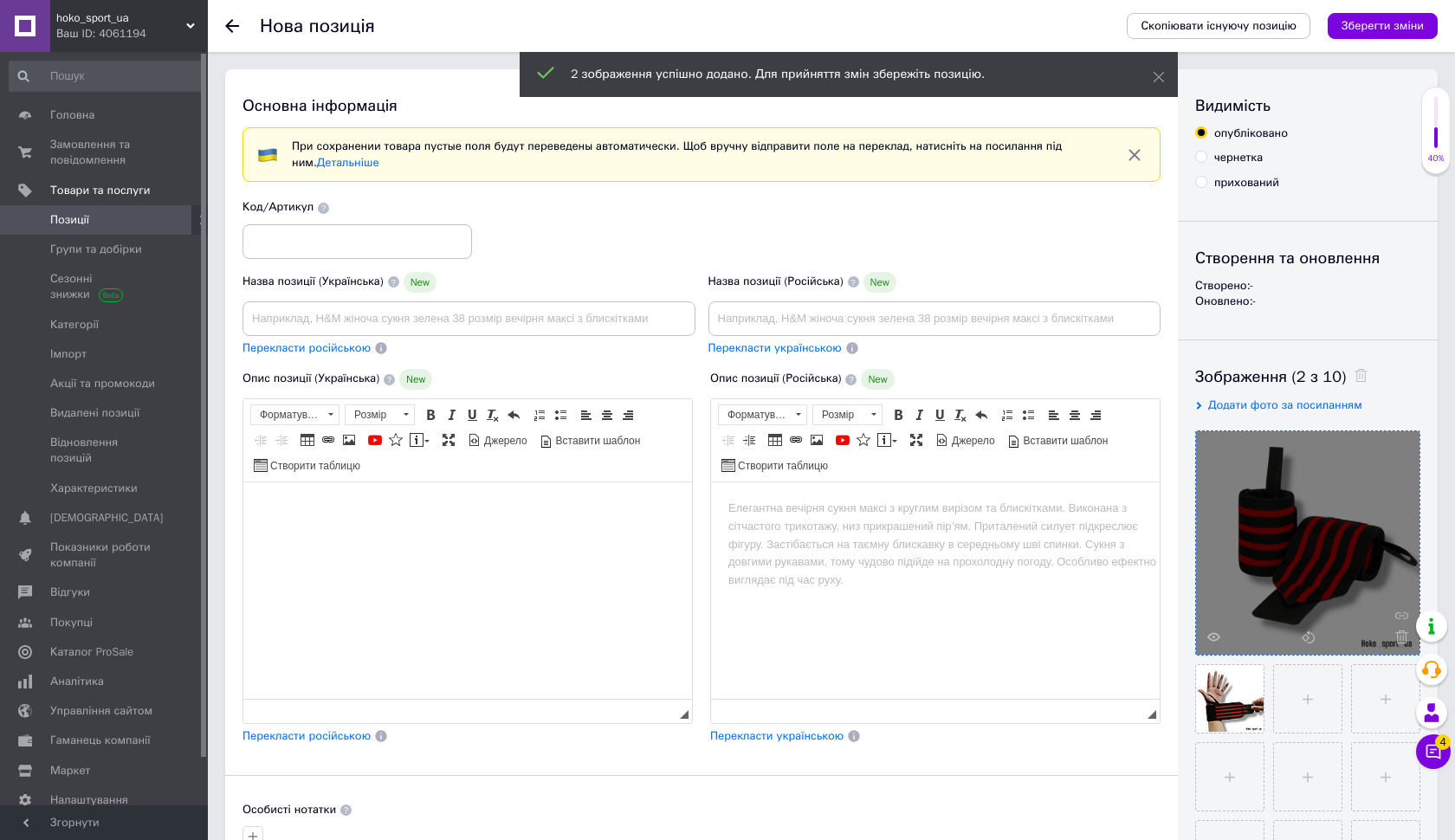 paste 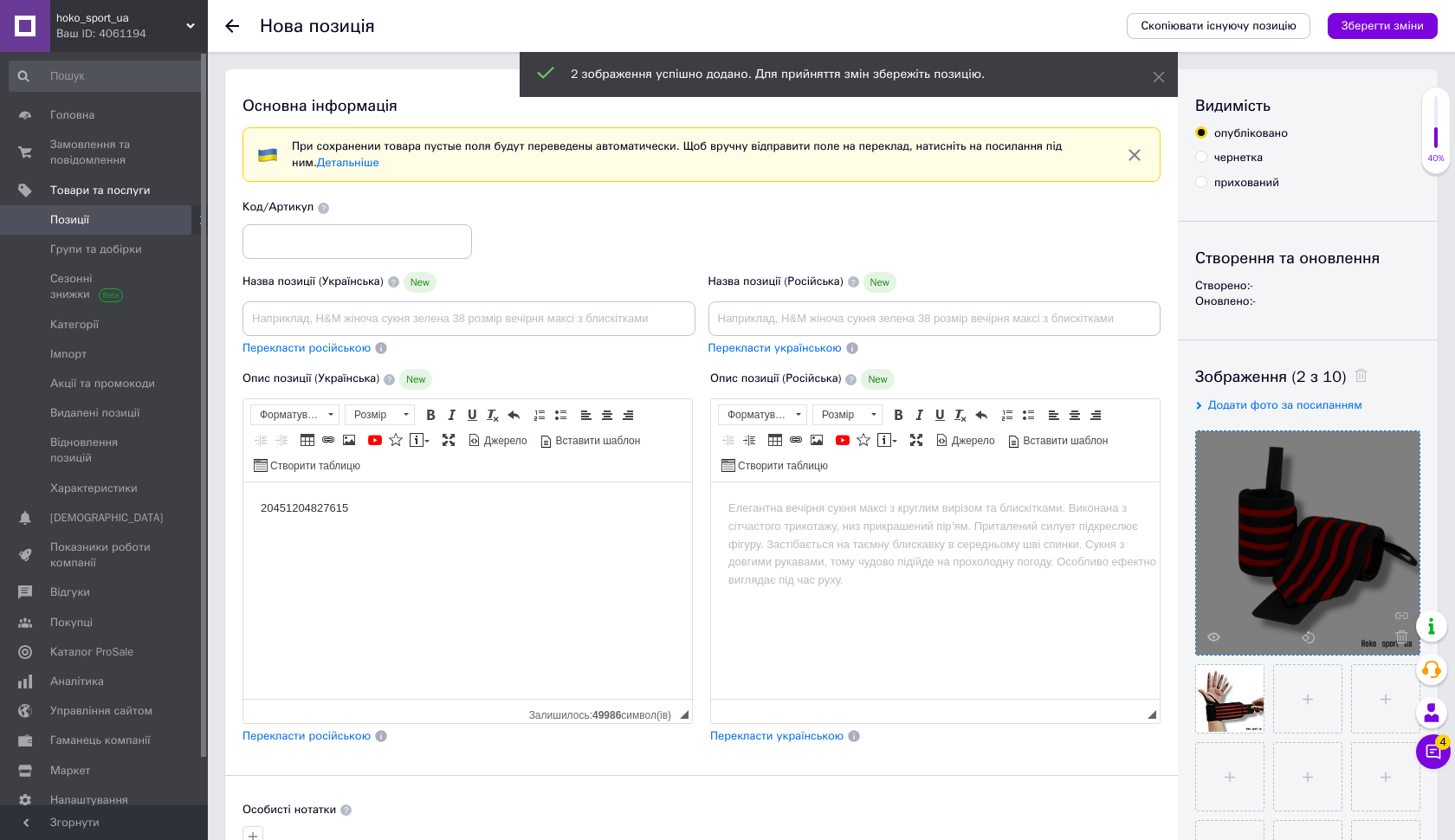 type 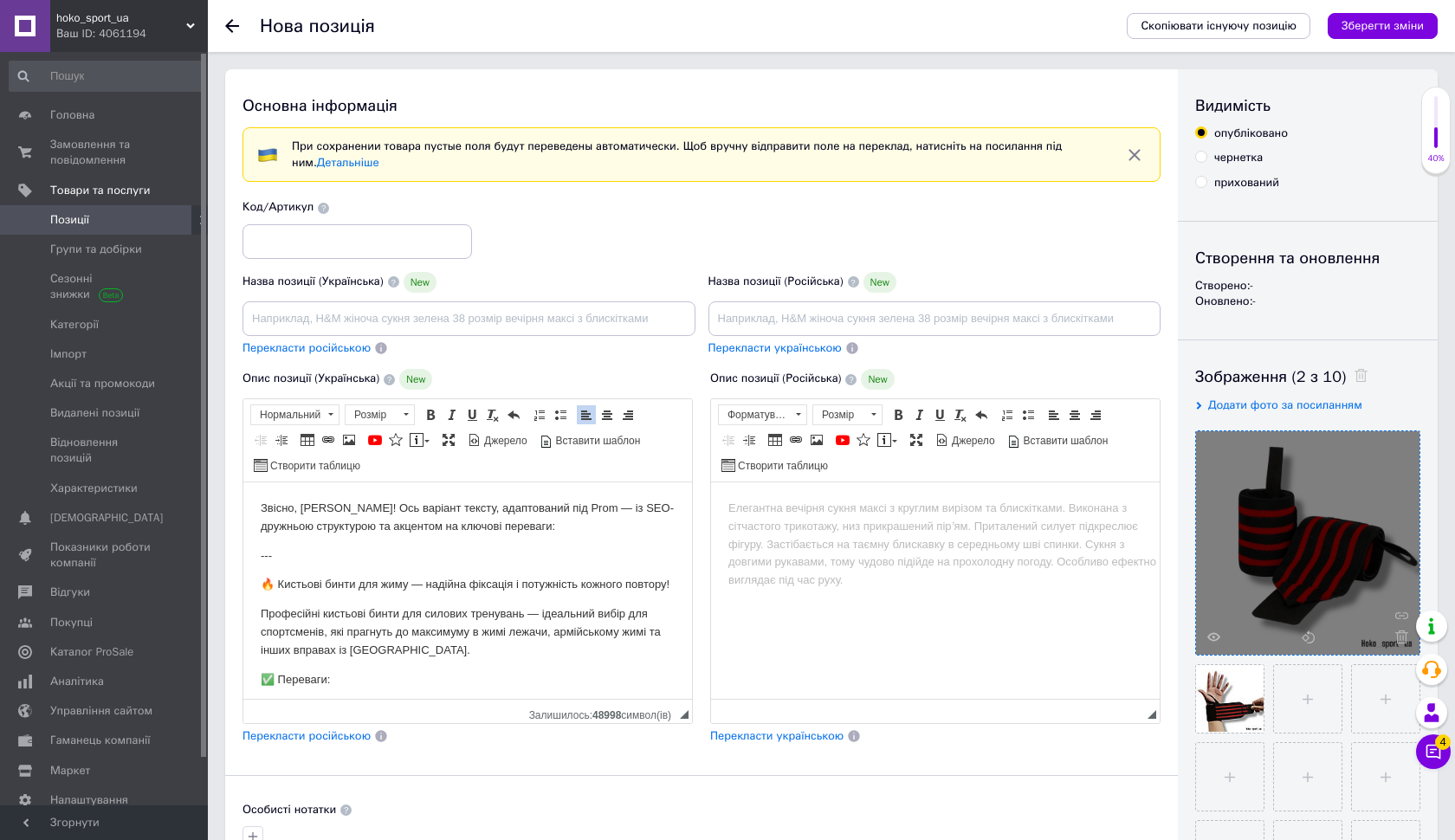 scroll, scrollTop: 0, scrollLeft: 0, axis: both 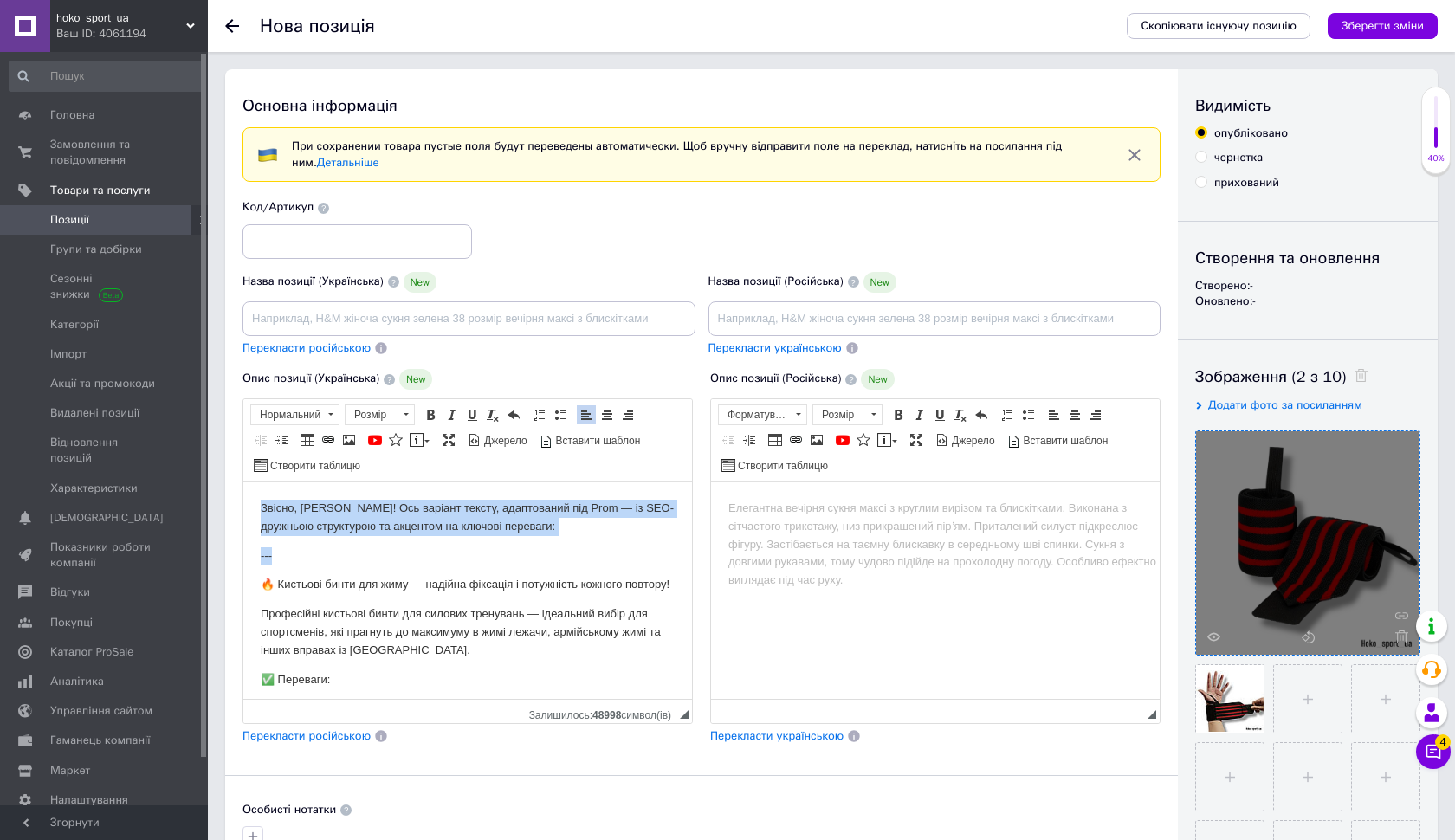 drag, startPoint x: 422, startPoint y: 562, endPoint x: 226, endPoint y: 475, distance: 214.44113 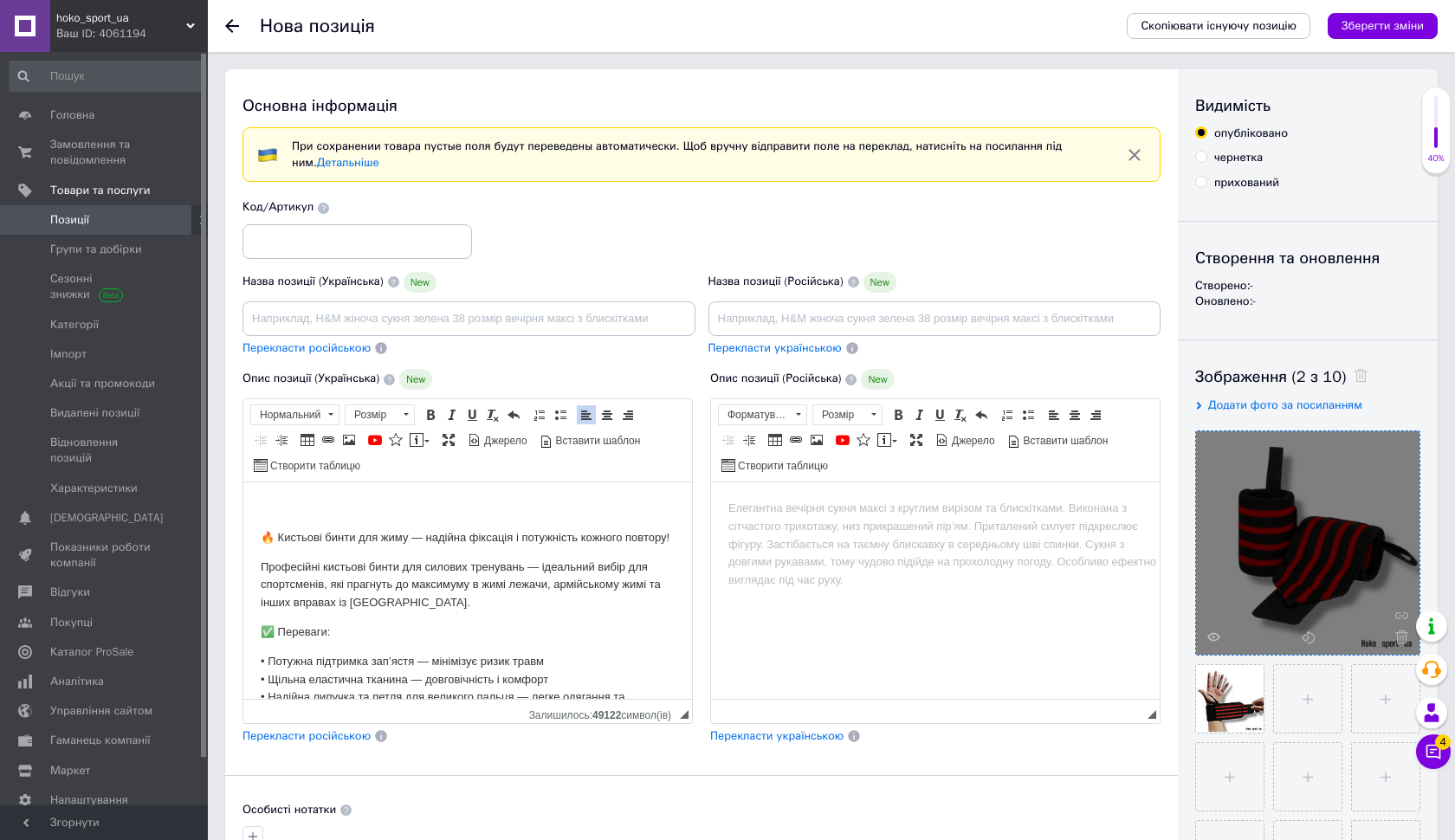 click on "🔥 Кистьові бинти для жиму — надійна фіксація і потужність кожного повтору!" at bounding box center [468, 538] 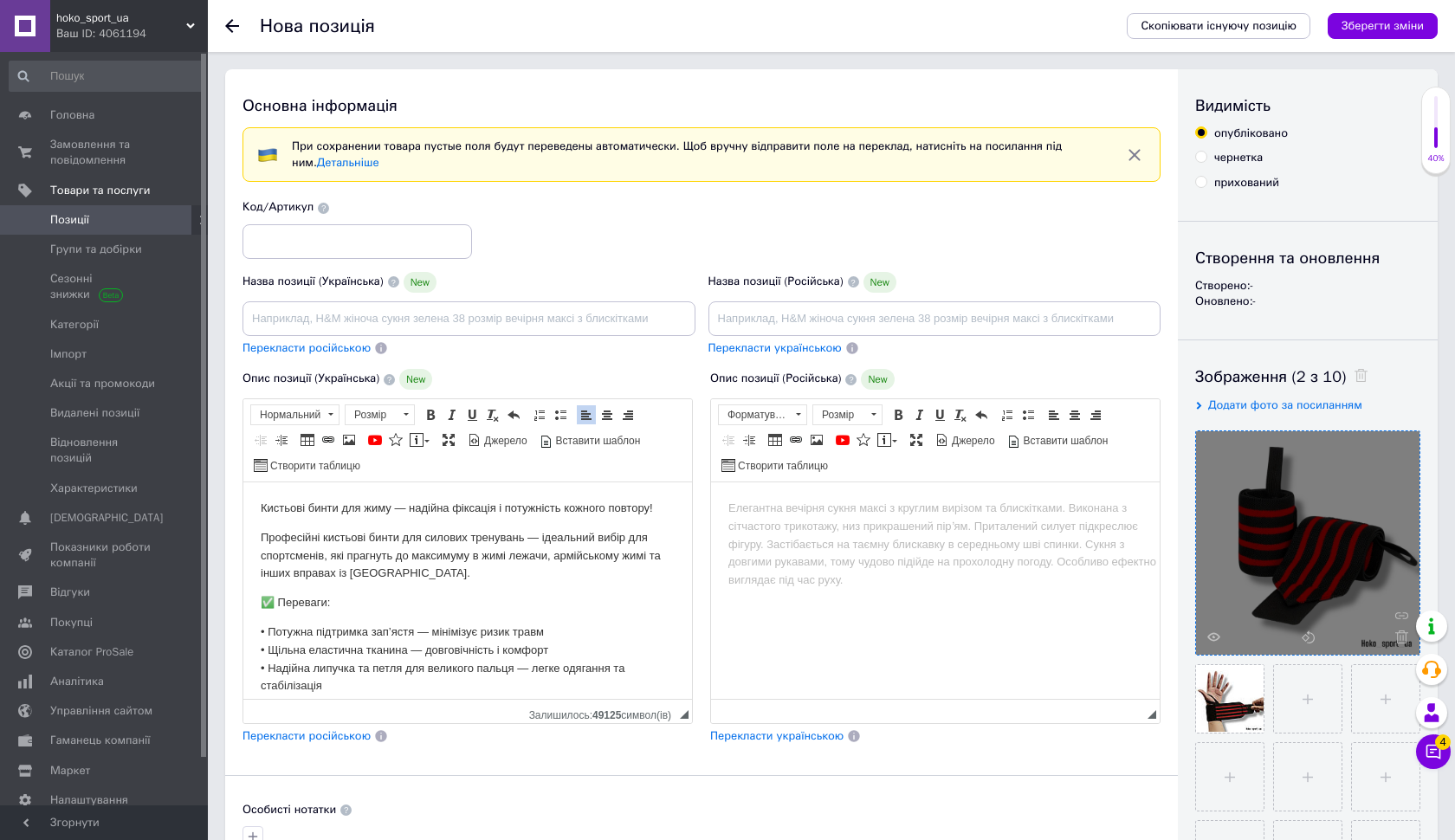 click on "✅ Переваги:" at bounding box center (468, 603) 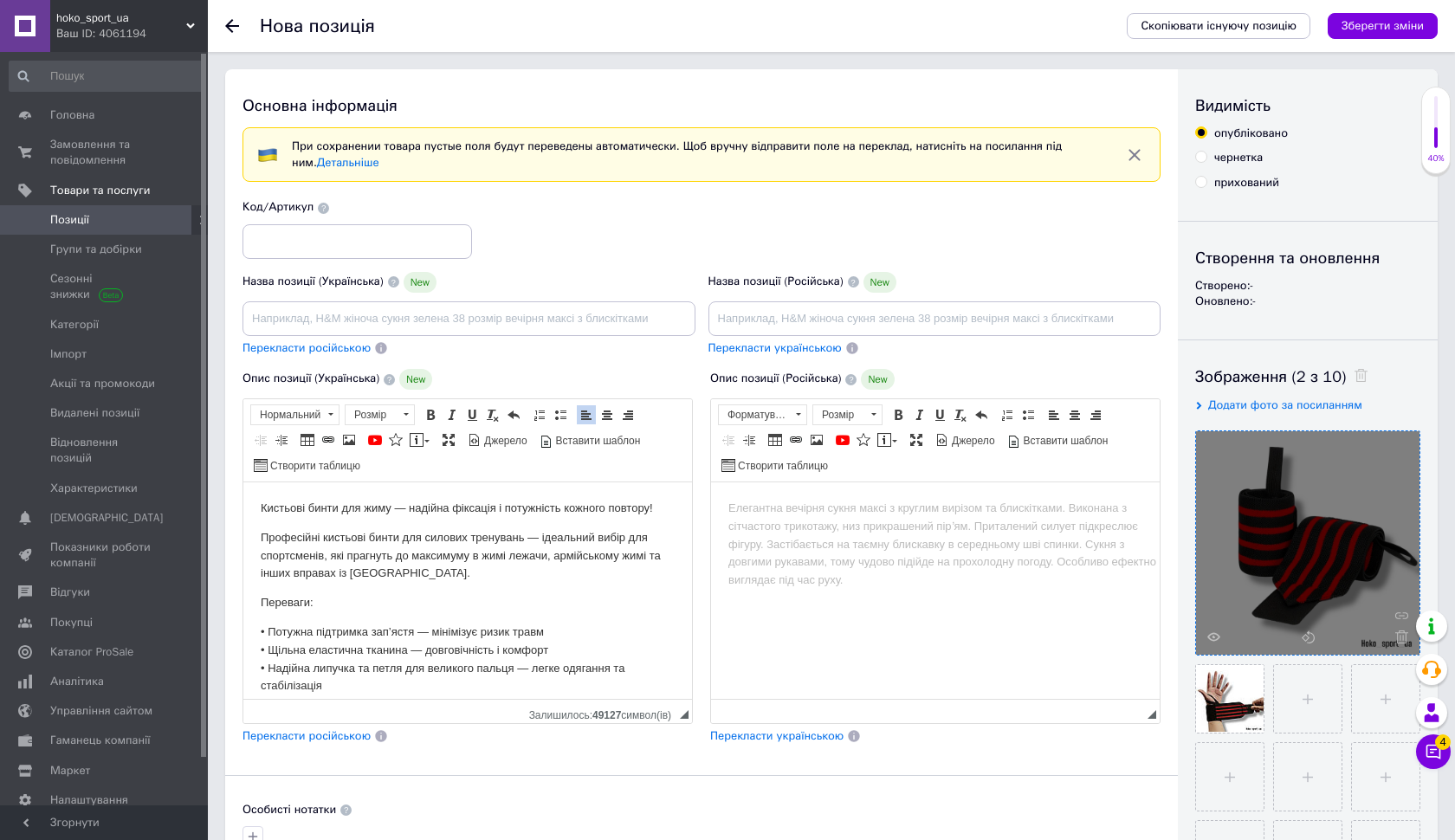 drag, startPoint x: 265, startPoint y: 507, endPoint x: 676, endPoint y: 512, distance: 411.0304 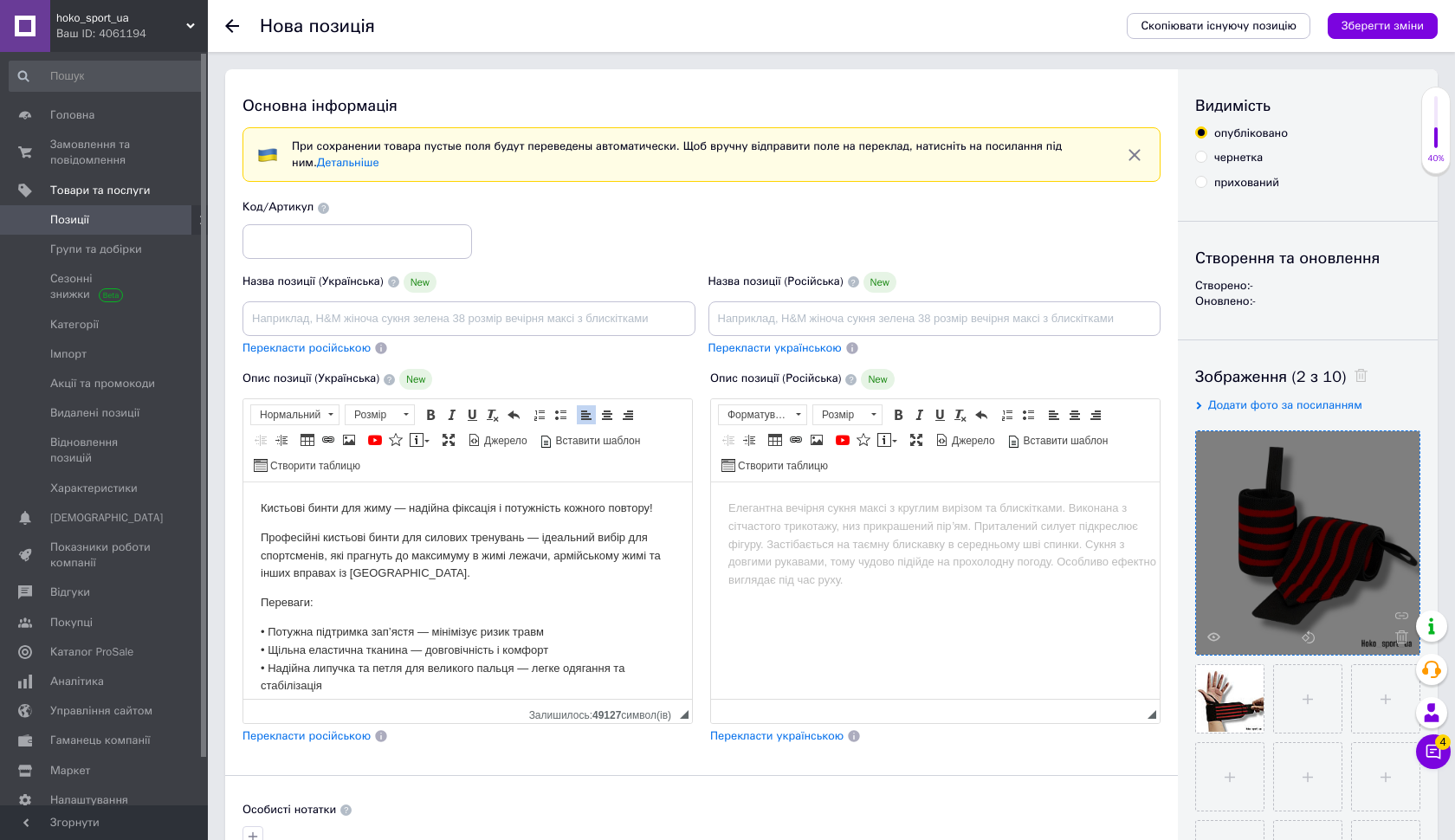 click on "Кистьові бинти для жиму — надійна фіксація і потужність кожного повтору! Професійні кистьові бинти для силових тренувань — ідеальний вибір для спортсменів, які прагнуть до максимуму в жимі лежачи, армійському жимі та інших вправах із штангою. Переваги: • Потужна підтримка зап’ястя — мінімізує ризик травм • Щільна еластична тканина — довговічність і комфорт • Надійна липучка та петля для великого пальця — легке одягання та стабілізація • Універсальний розмір — підійде як новачкам, так і профі 🎯 Ідеально для: • Жиму лежачи • Кросфіту ---" at bounding box center (468, 752) 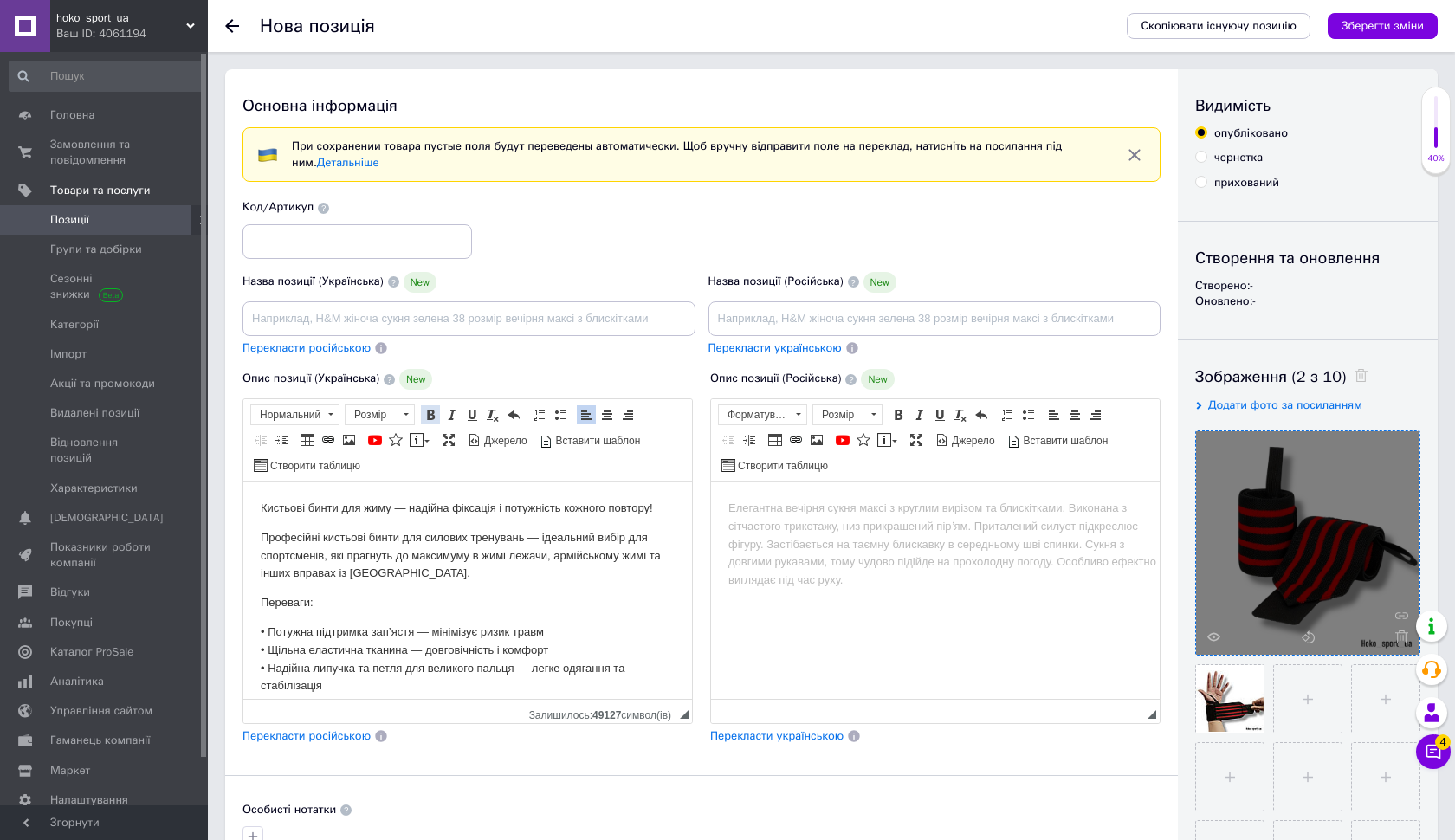 click at bounding box center (430, 415) 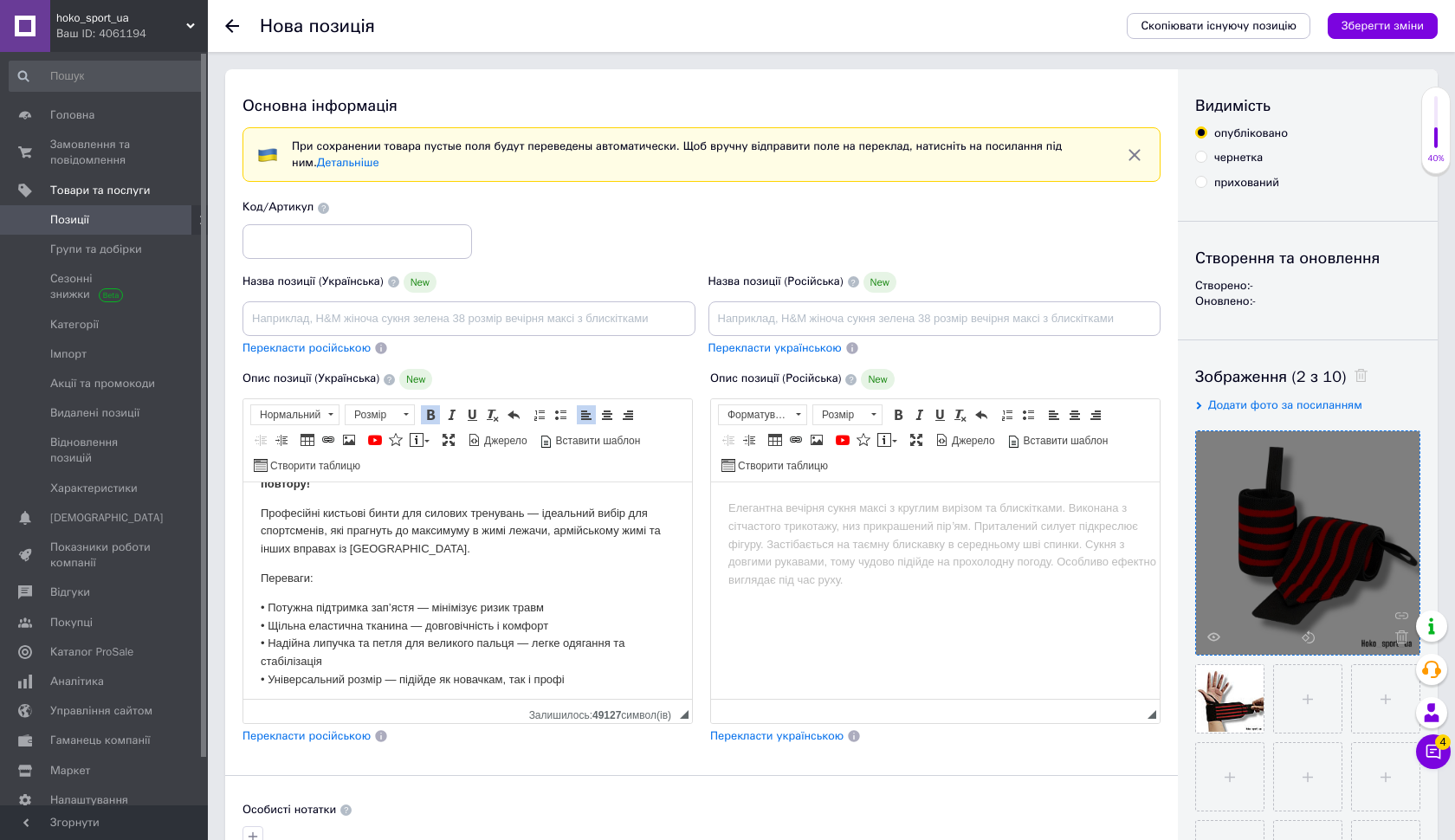 scroll, scrollTop: 68, scrollLeft: 0, axis: vertical 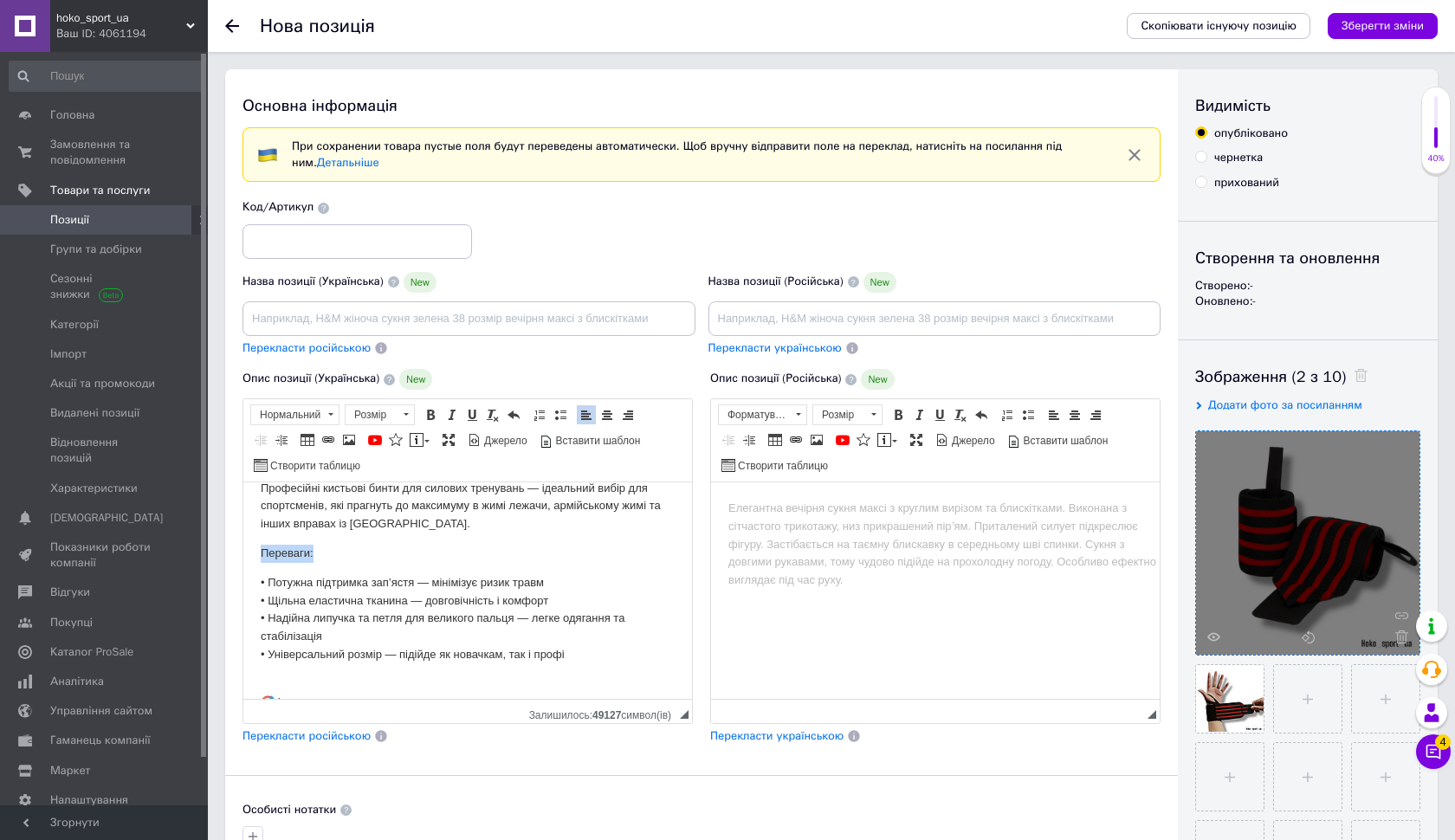 drag, startPoint x: 260, startPoint y: 552, endPoint x: 321, endPoint y: 552, distance: 61 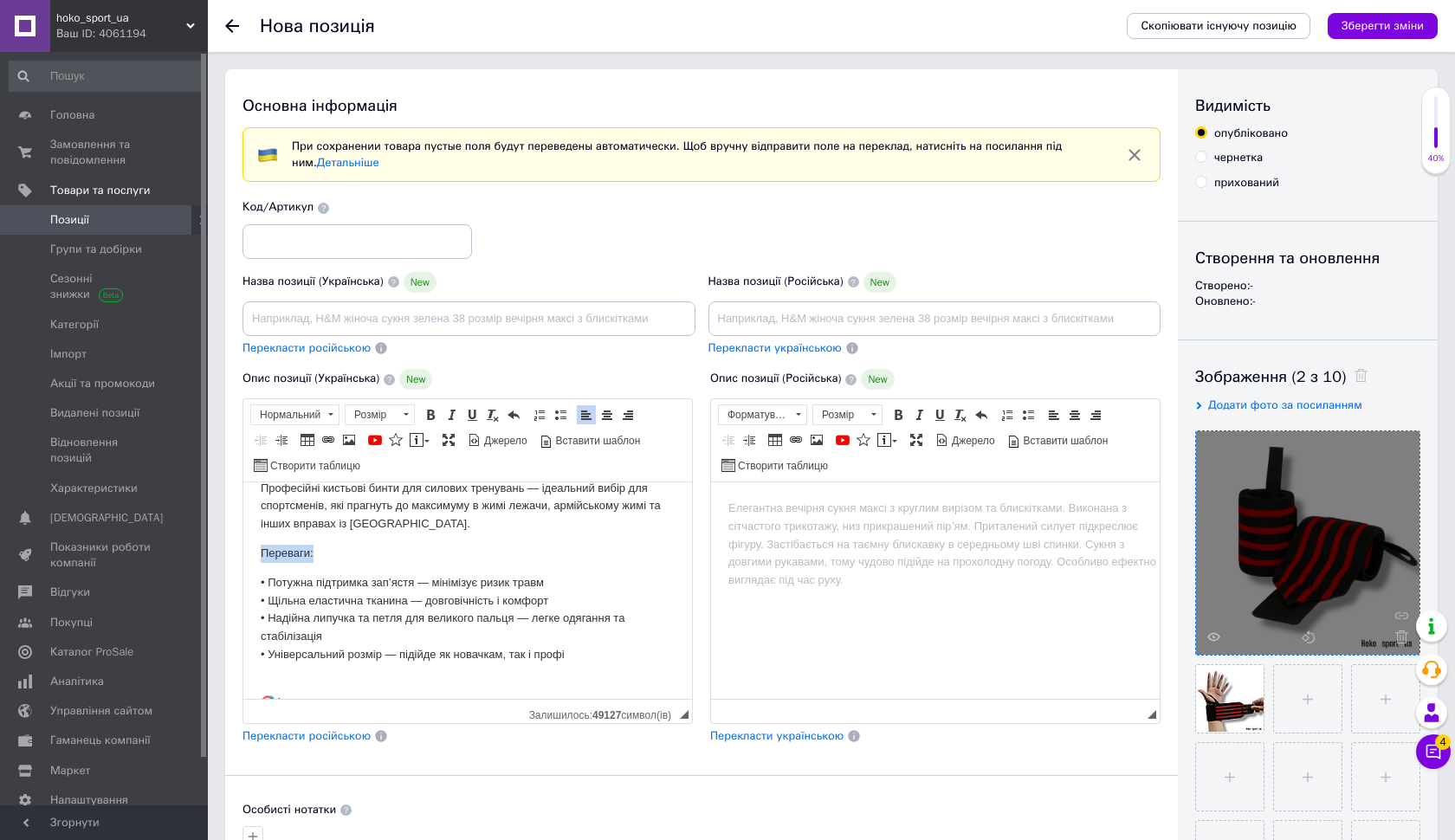 click on "Кистьові бинти для жиму — надійна фіксація і потужність кожного повтору! Професійні кистьові бинти для силових тренувань — ідеальний вибір для спортсменів, які прагнуть до максимуму в жимі лежачи, армійському жимі та інших вправах із штангою. Переваги: • Потужна підтримка зап’ястя — мінімізує ризик травм • Щільна еластична тканина — довговічність і комфорт • Надійна липучка та петля для великого пальця — легке одягання та стабілізація • Універсальний розмір — підійде як новачкам, так і профі 🎯 Ідеально для: • Жиму лежачи • Кросфіту ---" at bounding box center [468, 693] 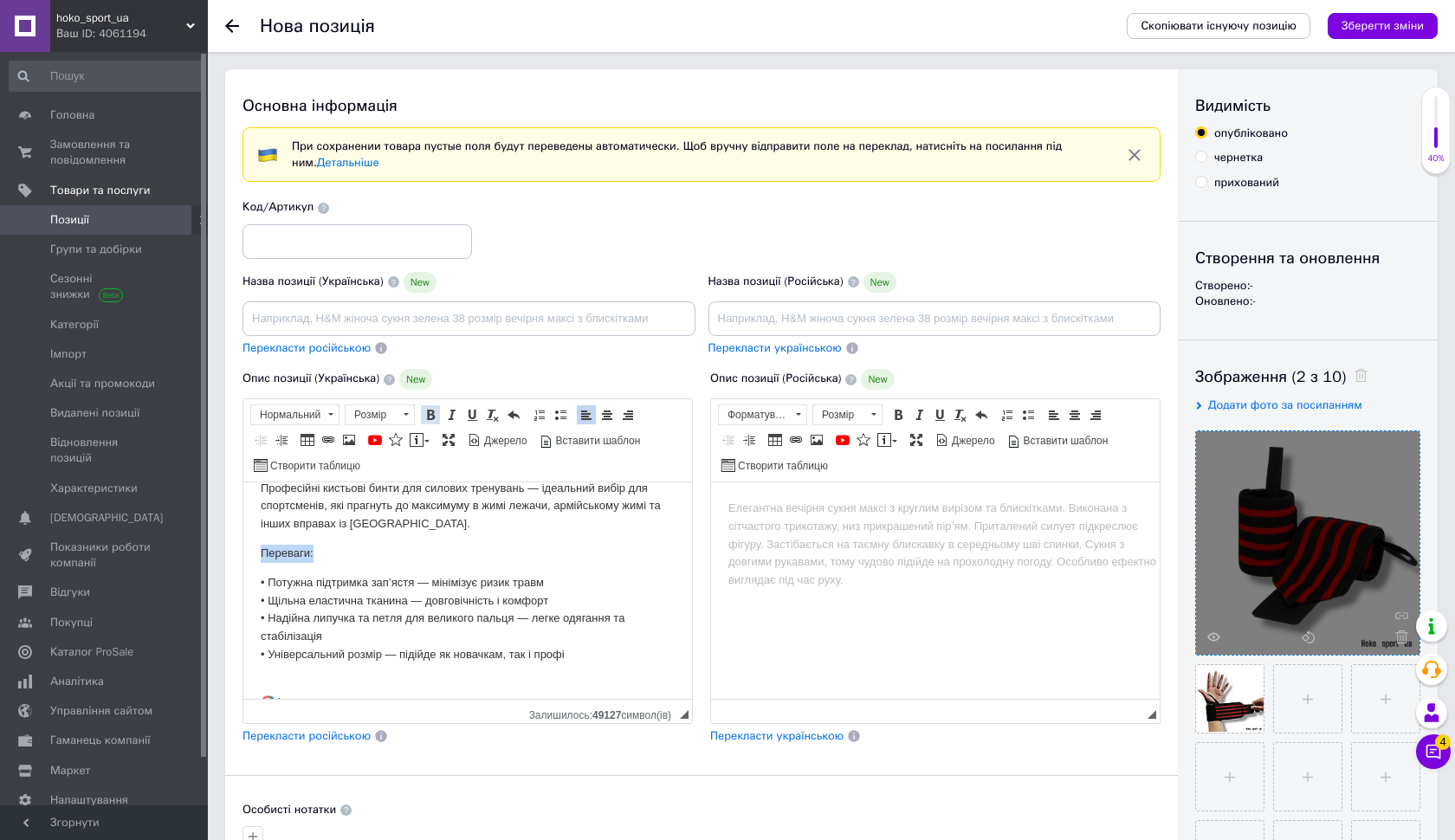 click at bounding box center [430, 415] 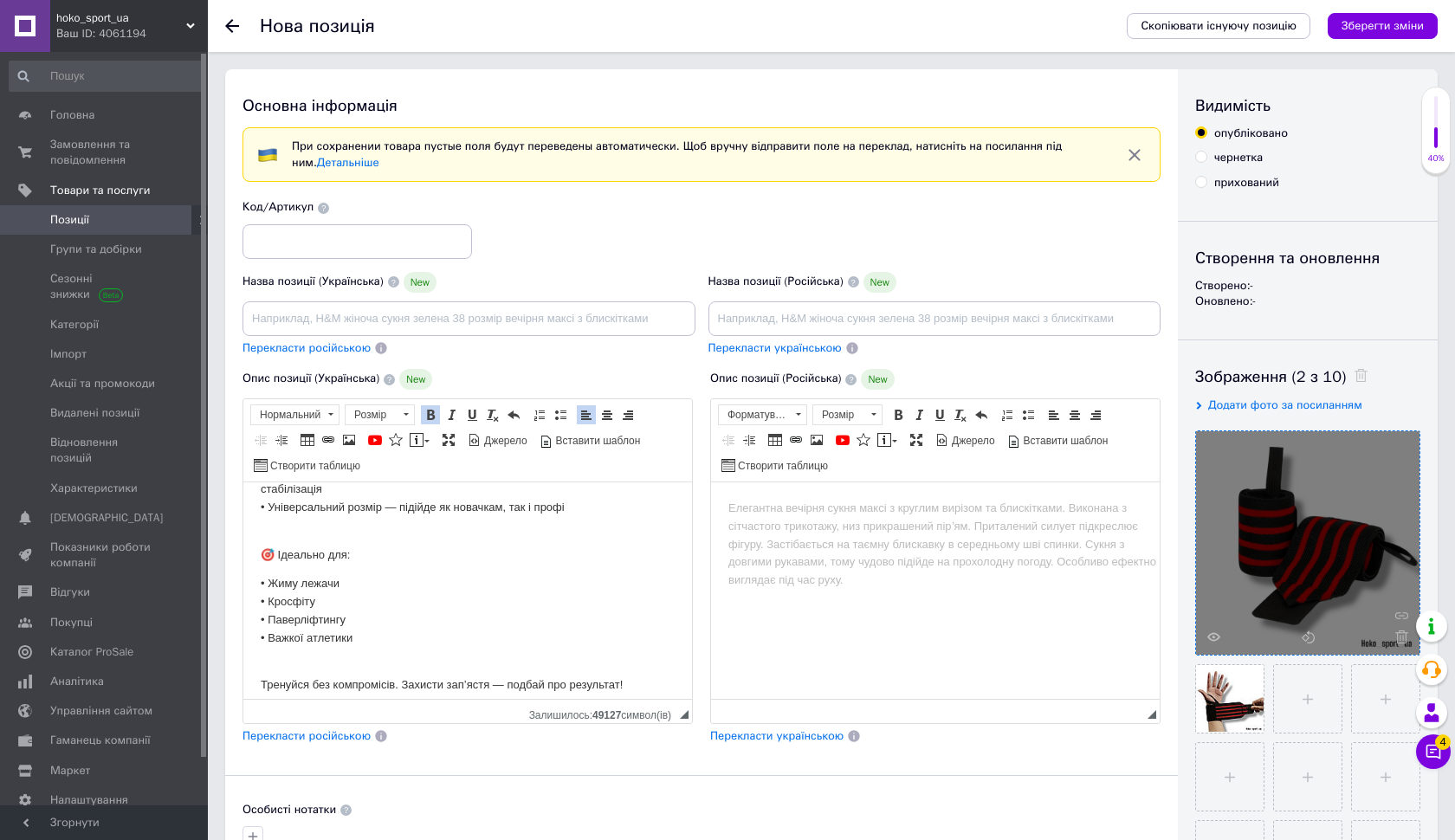 scroll, scrollTop: 257, scrollLeft: 0, axis: vertical 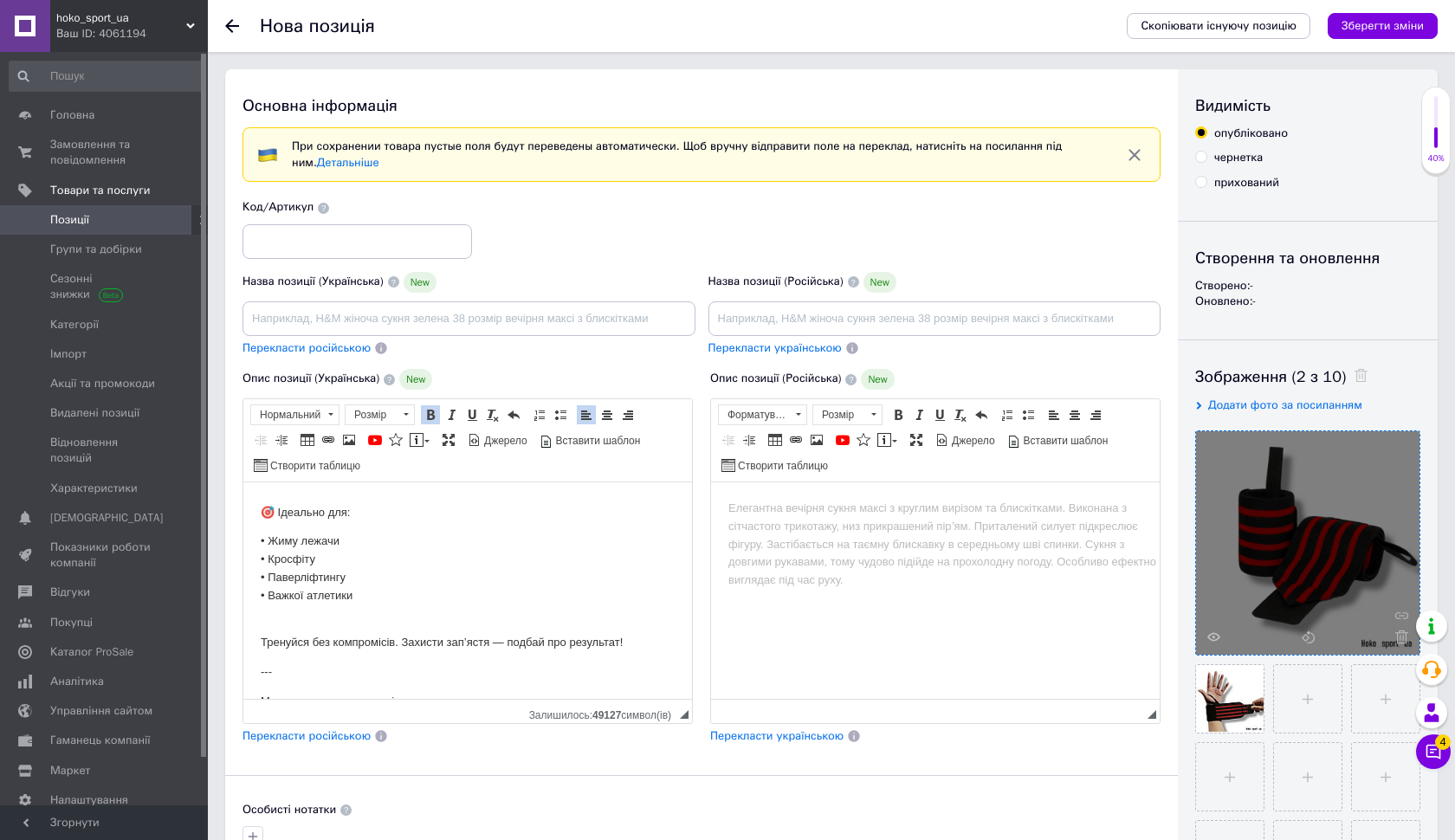 click on "🎯 Ідеально для:" at bounding box center [468, 504] 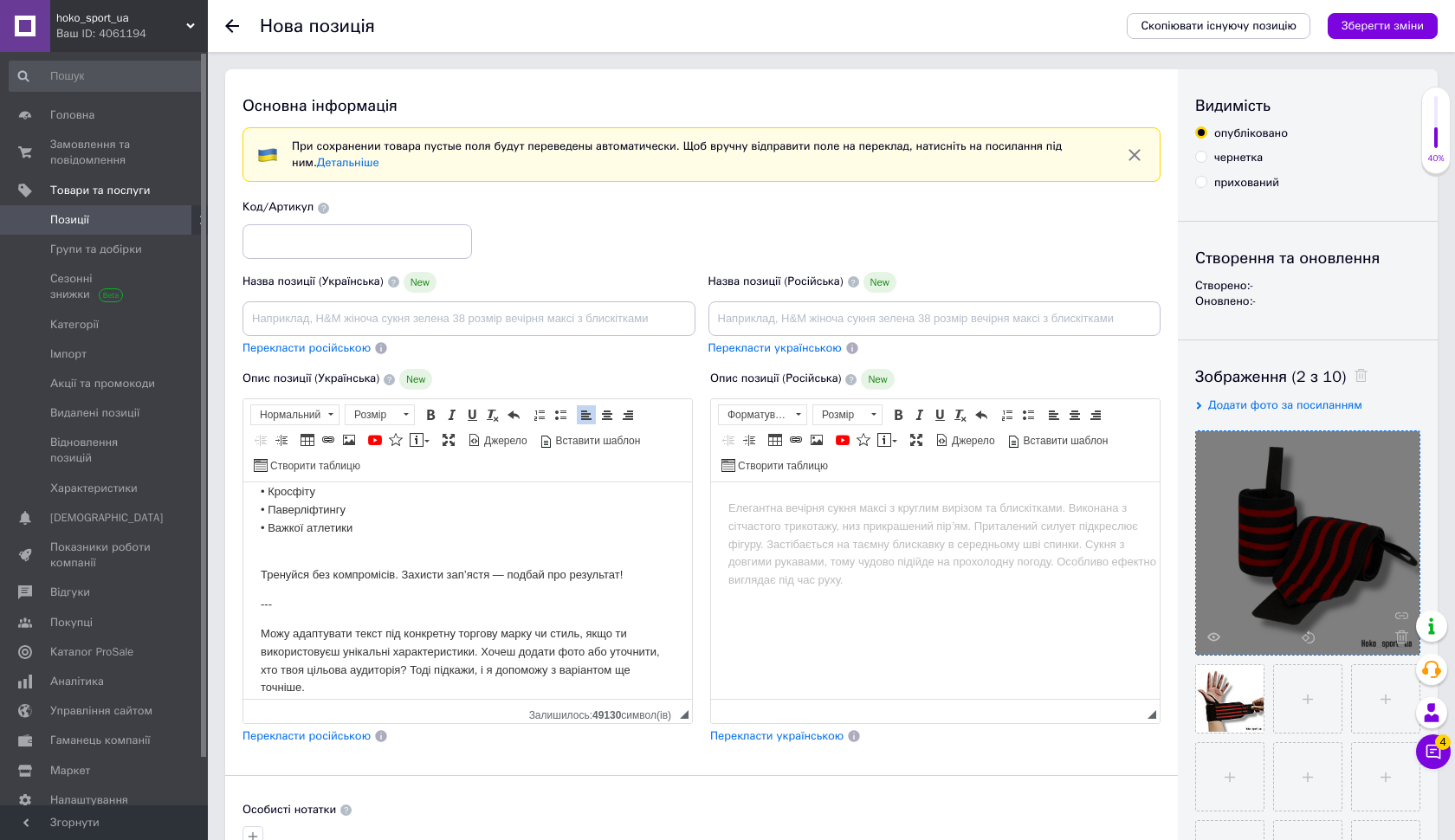 scroll, scrollTop: 324, scrollLeft: 0, axis: vertical 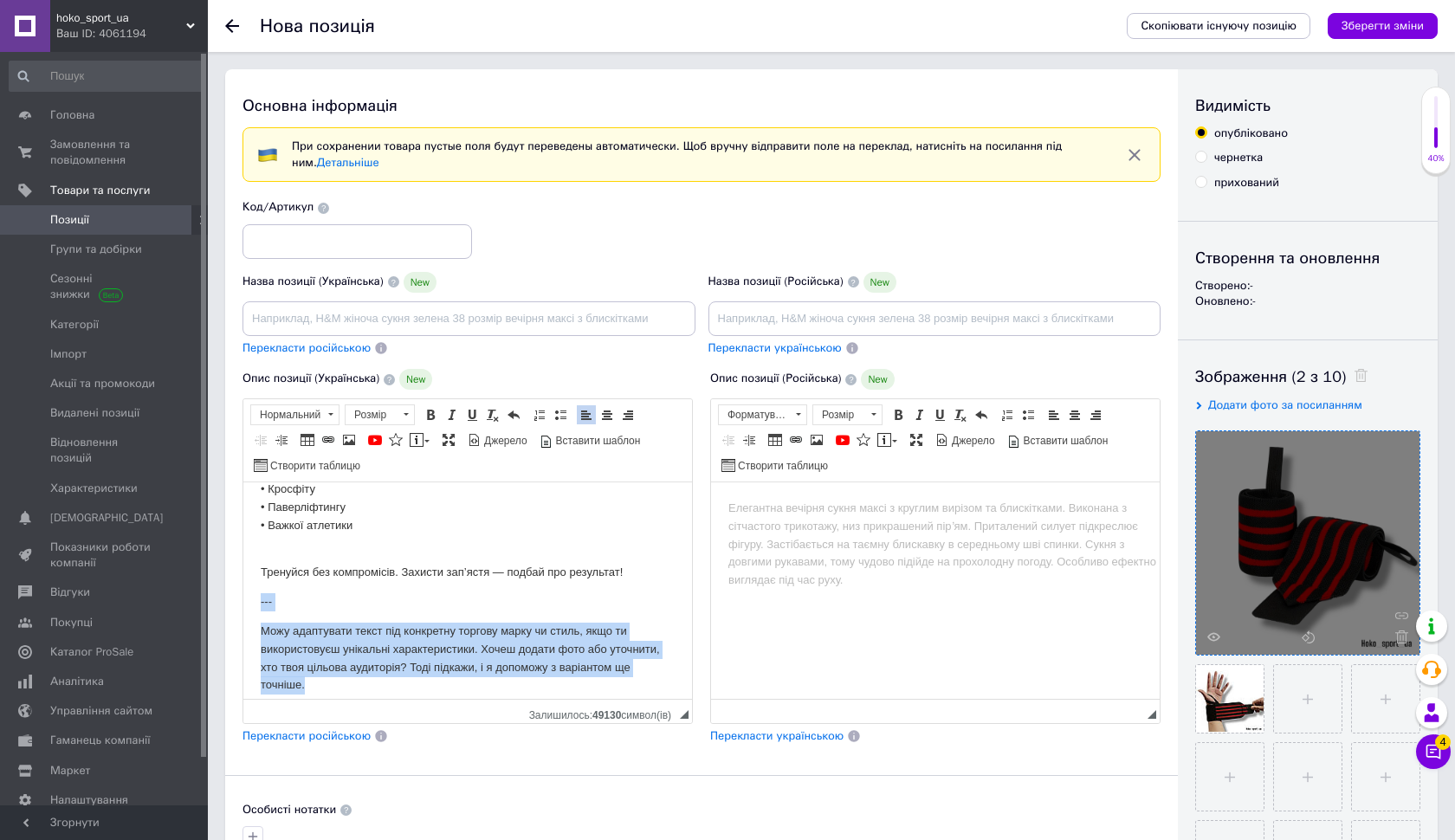 drag, startPoint x: 258, startPoint y: 589, endPoint x: 338, endPoint y: 723, distance: 156.06409 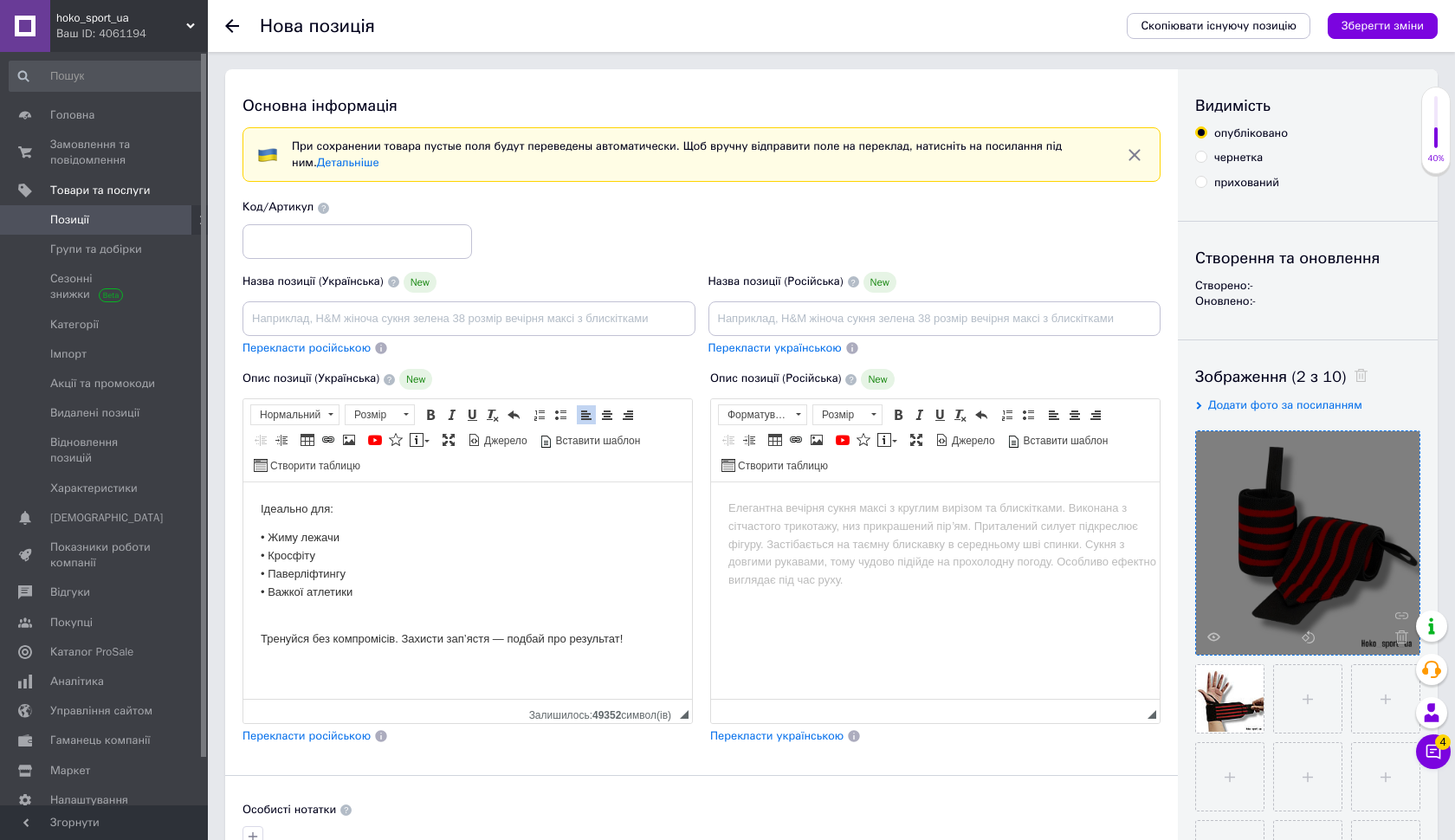 scroll, scrollTop: 243, scrollLeft: 0, axis: vertical 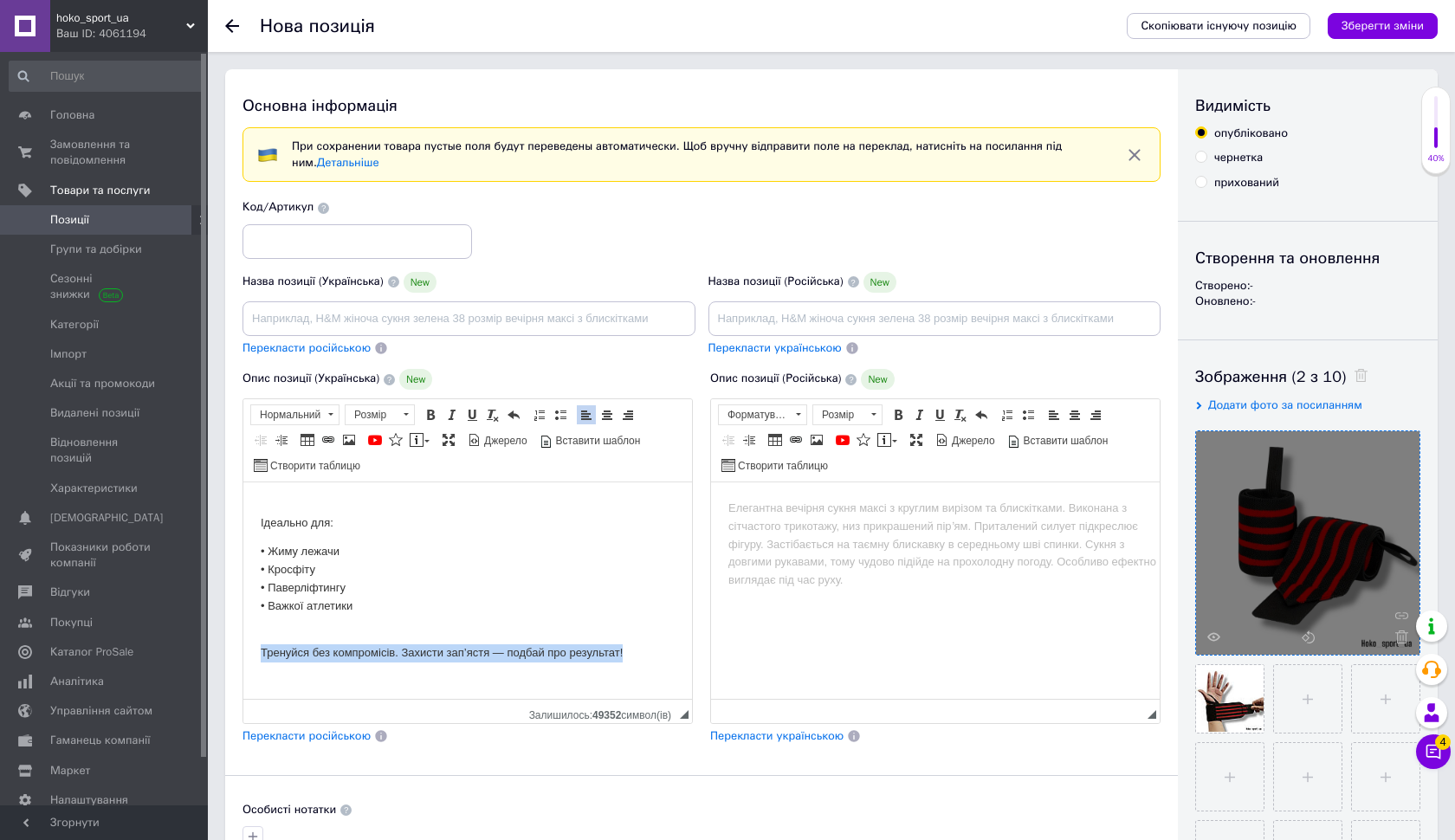 drag, startPoint x: 636, startPoint y: 640, endPoint x: 392, endPoint y: 1122, distance: 540.24069 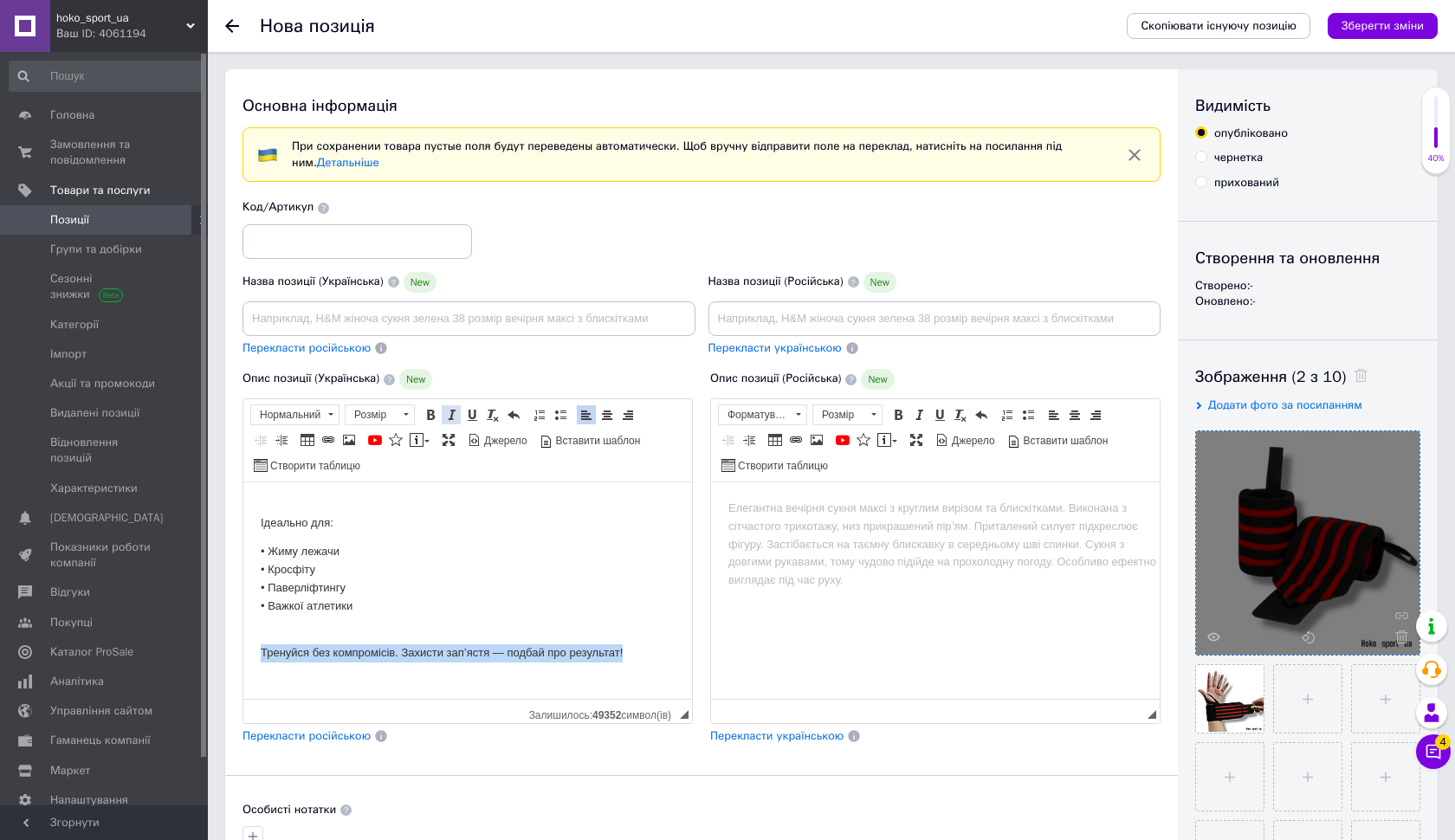 click at bounding box center [451, 415] 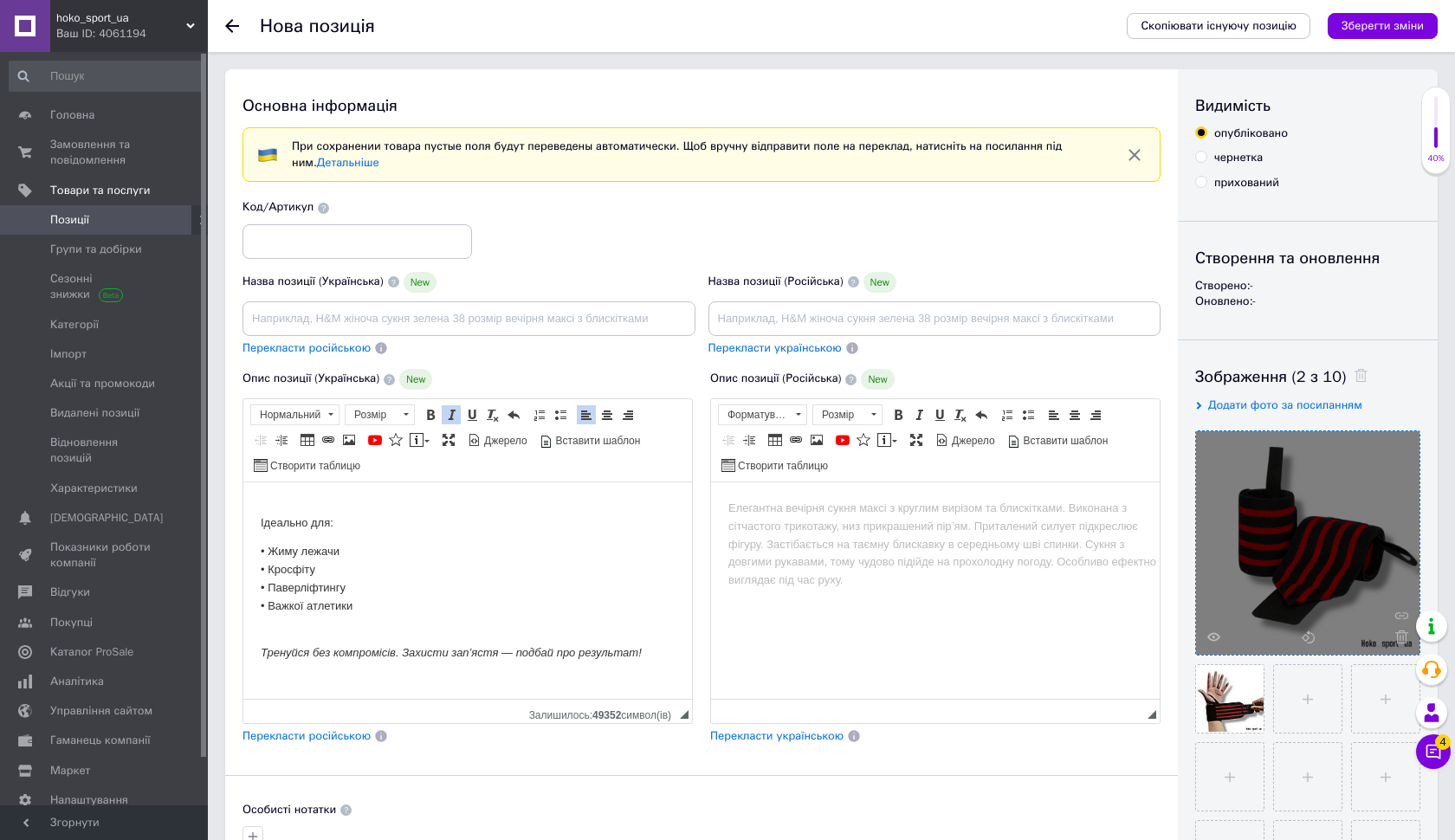 click on "Перекласти російською" at bounding box center (307, 735) 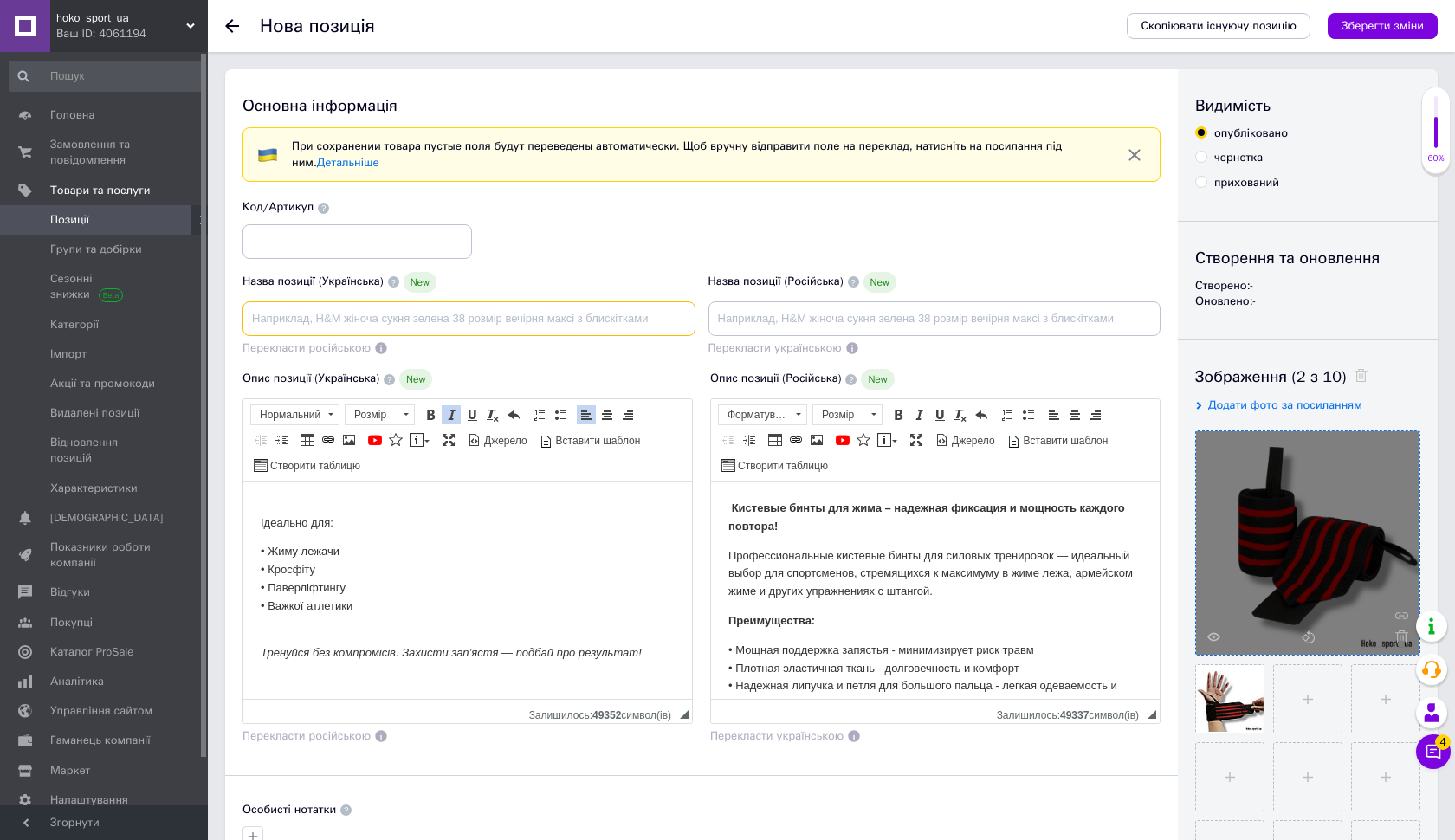 click at bounding box center [469, 319] 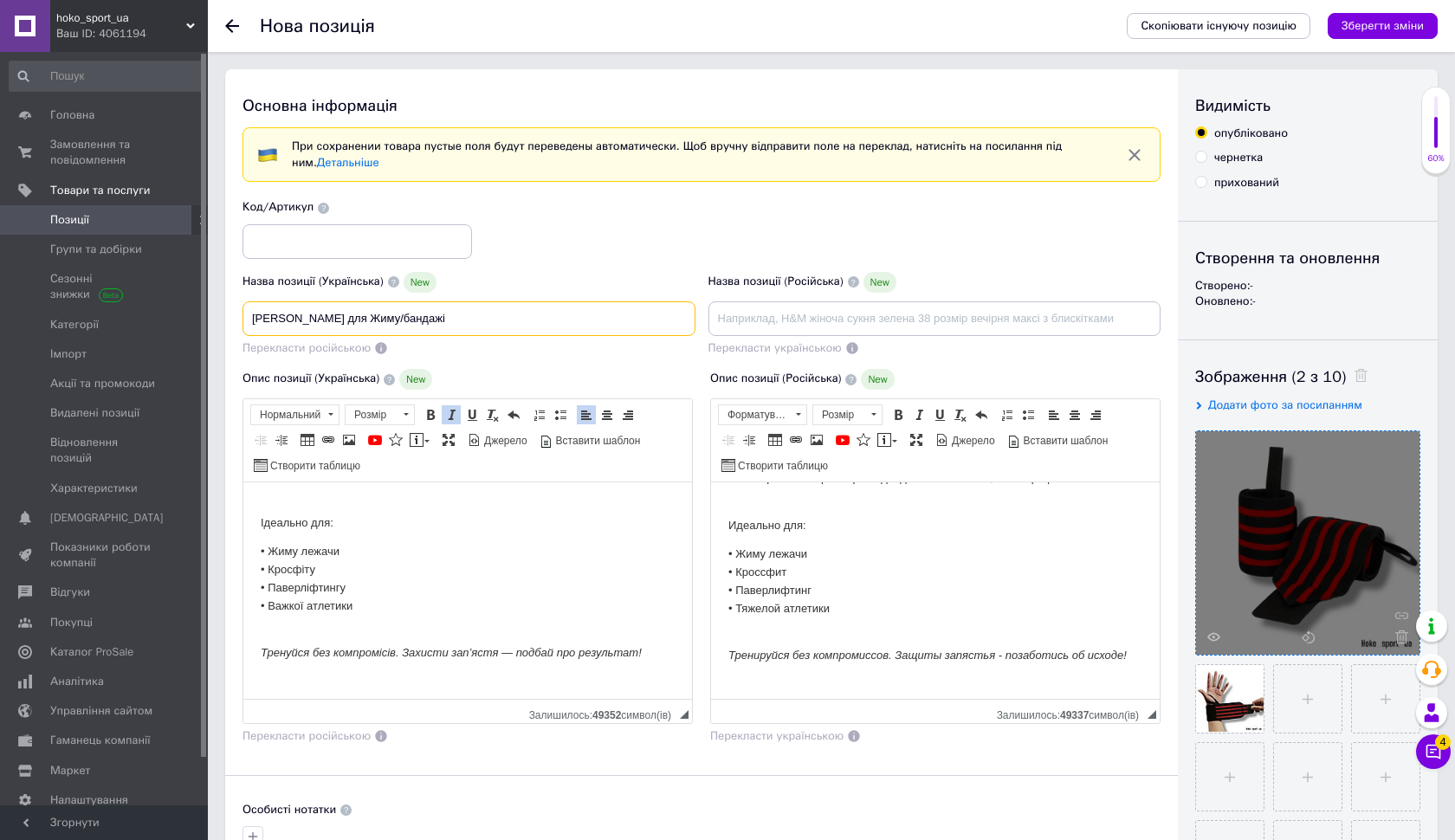 scroll, scrollTop: 243, scrollLeft: 0, axis: vertical 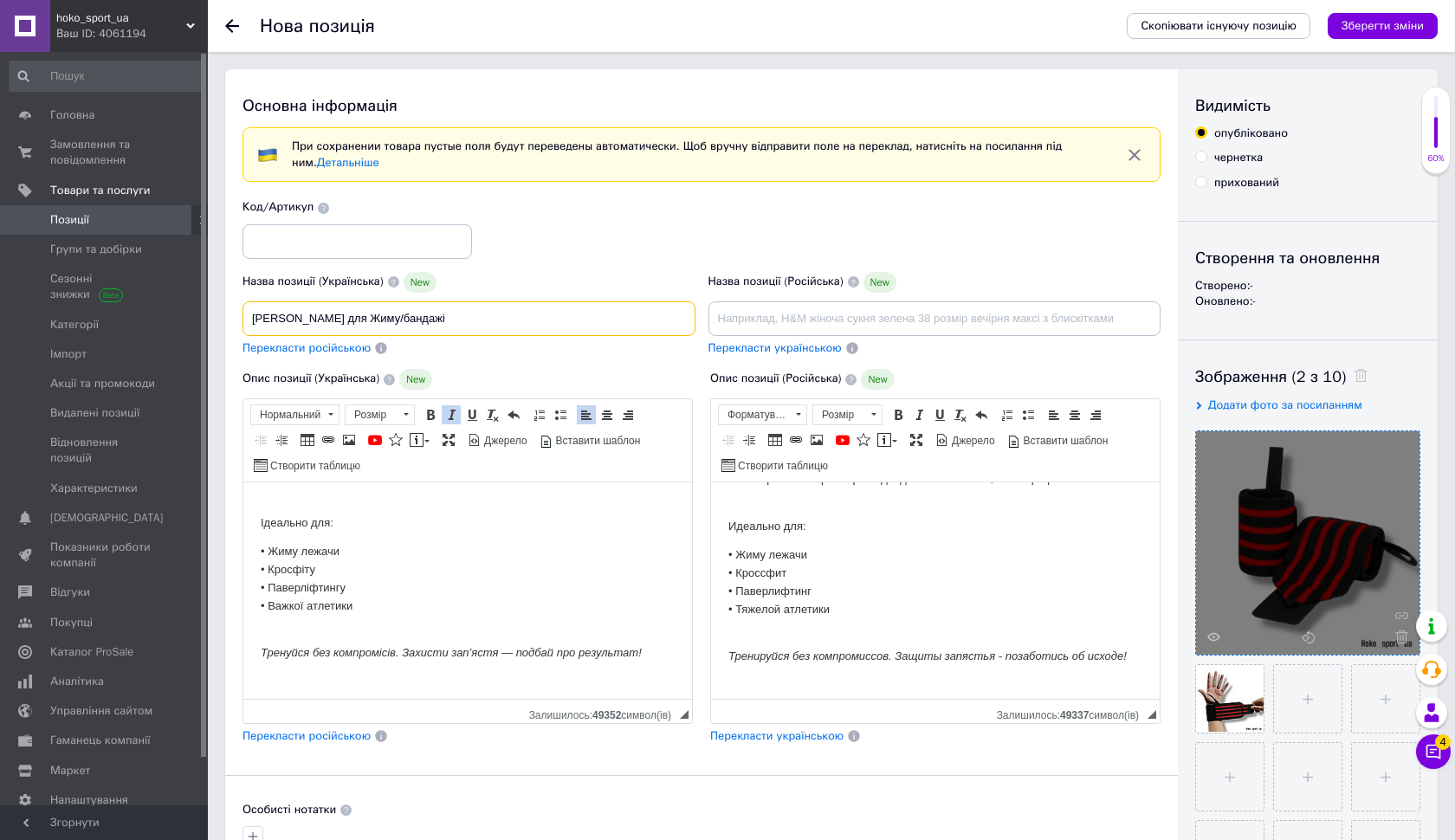 type on "[PERSON_NAME] для Жиму/бандажі" 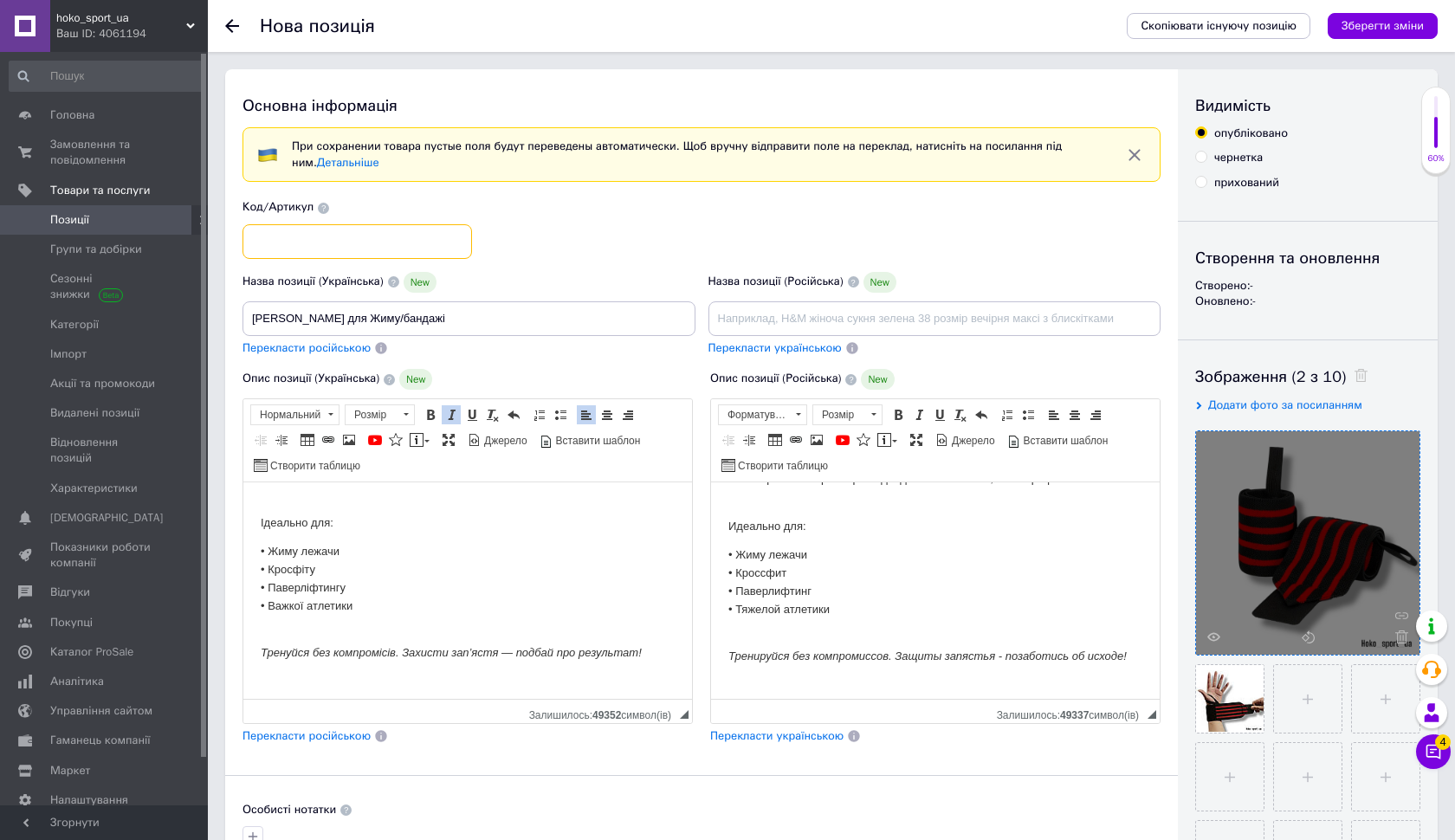 click at bounding box center [357, 242] 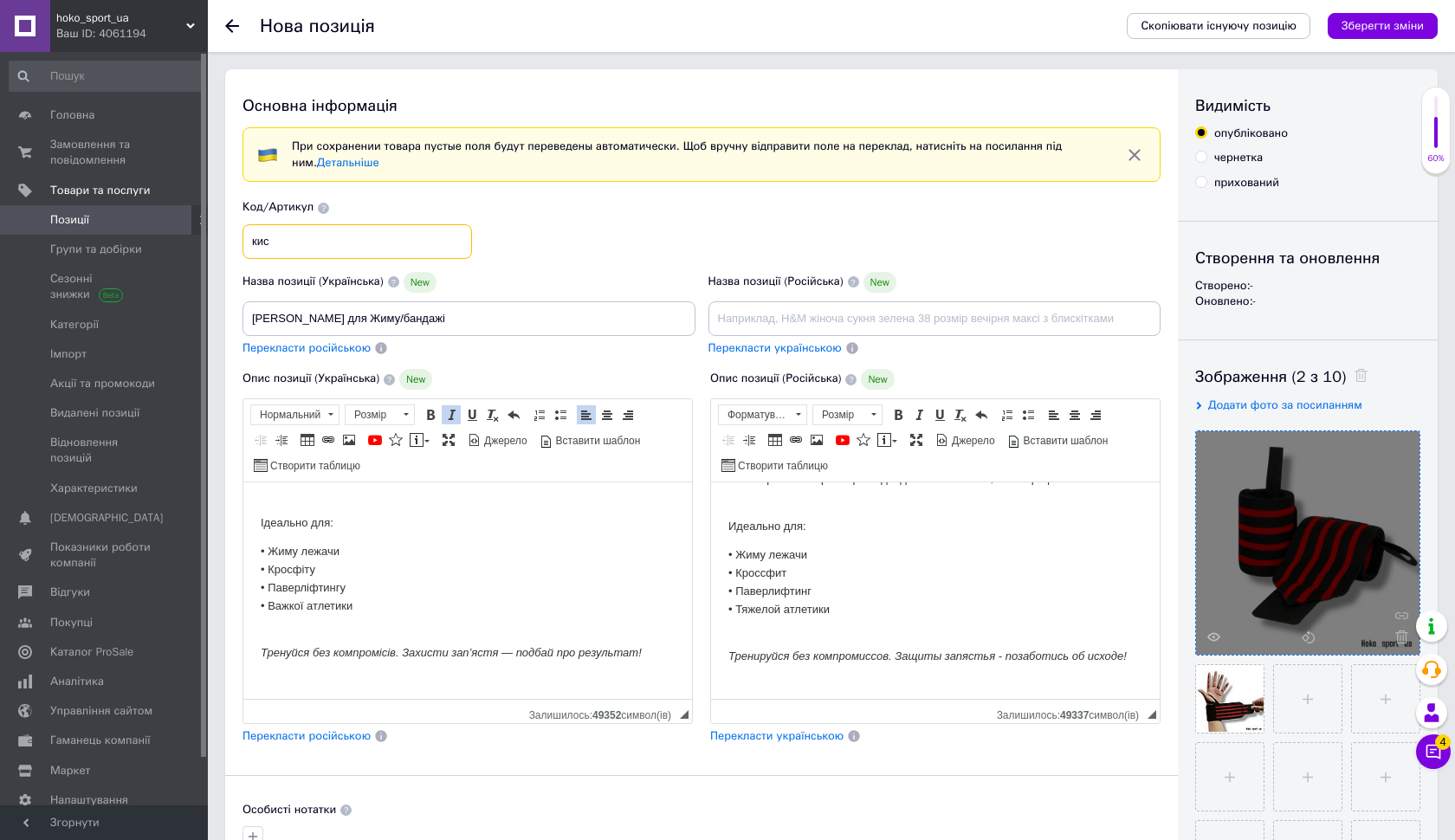 type on "кис" 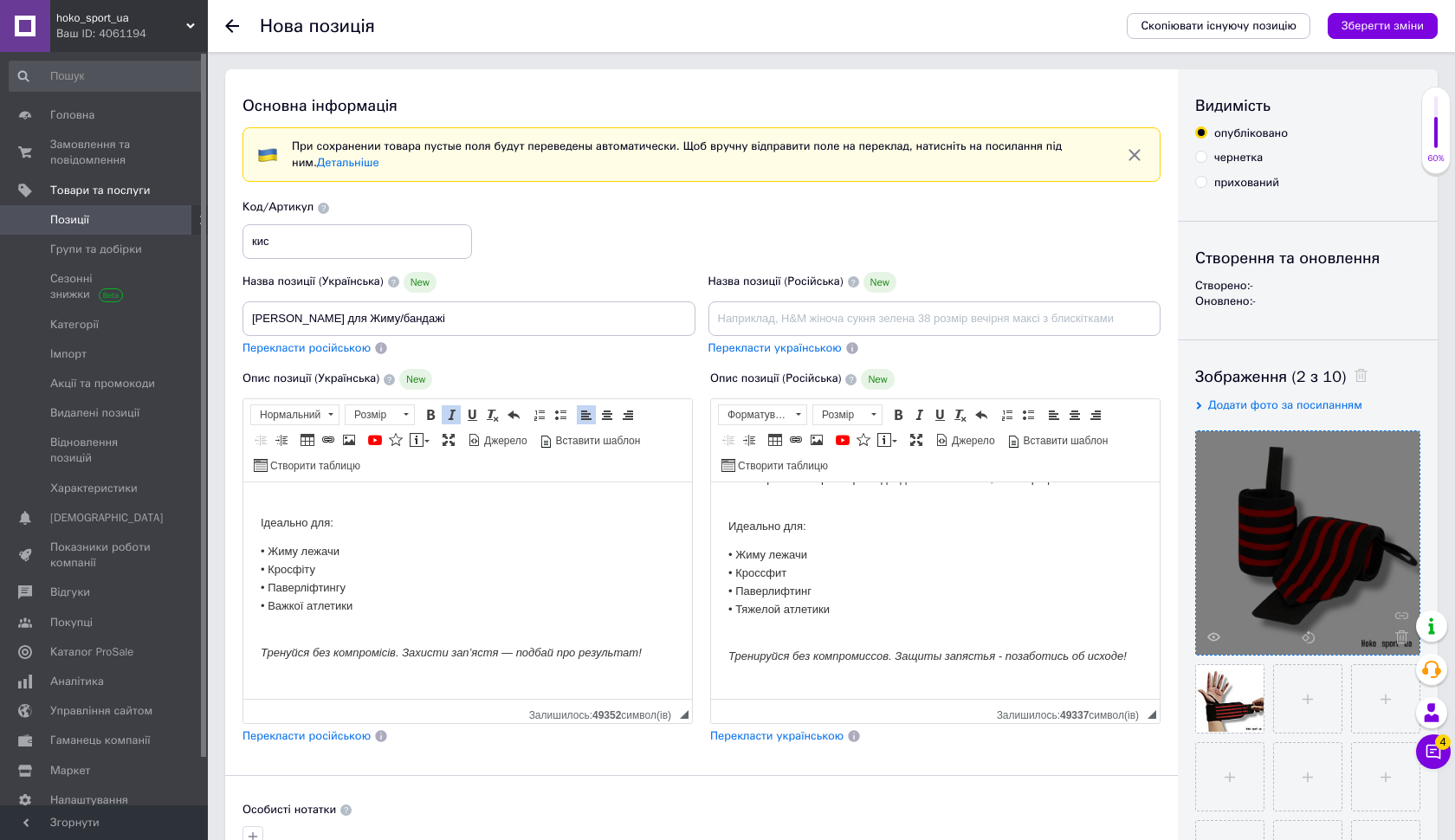 click on "Перекласти російською" at bounding box center [307, 348] 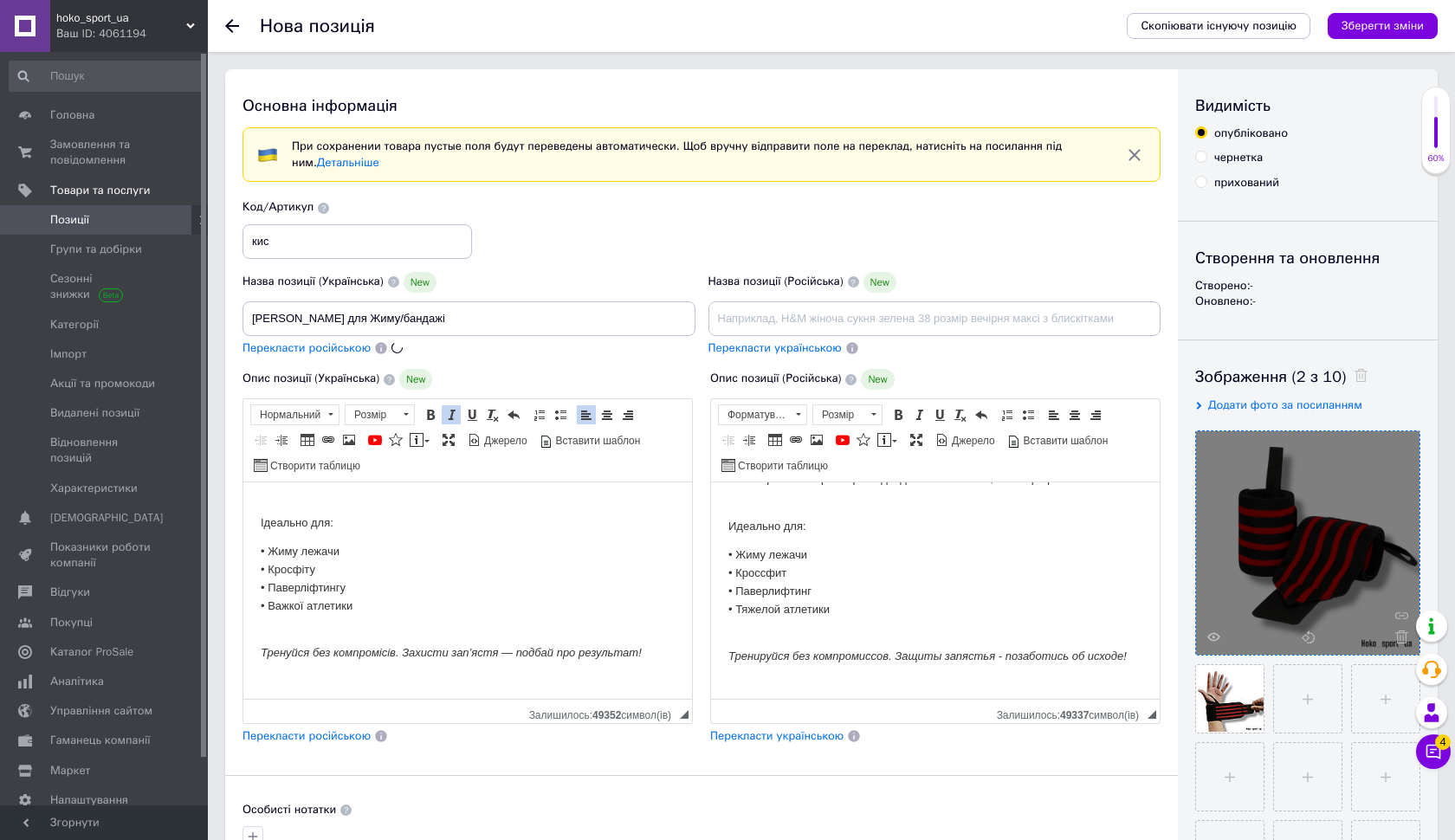 type on "Кистевые бинты для Жима/бандажи" 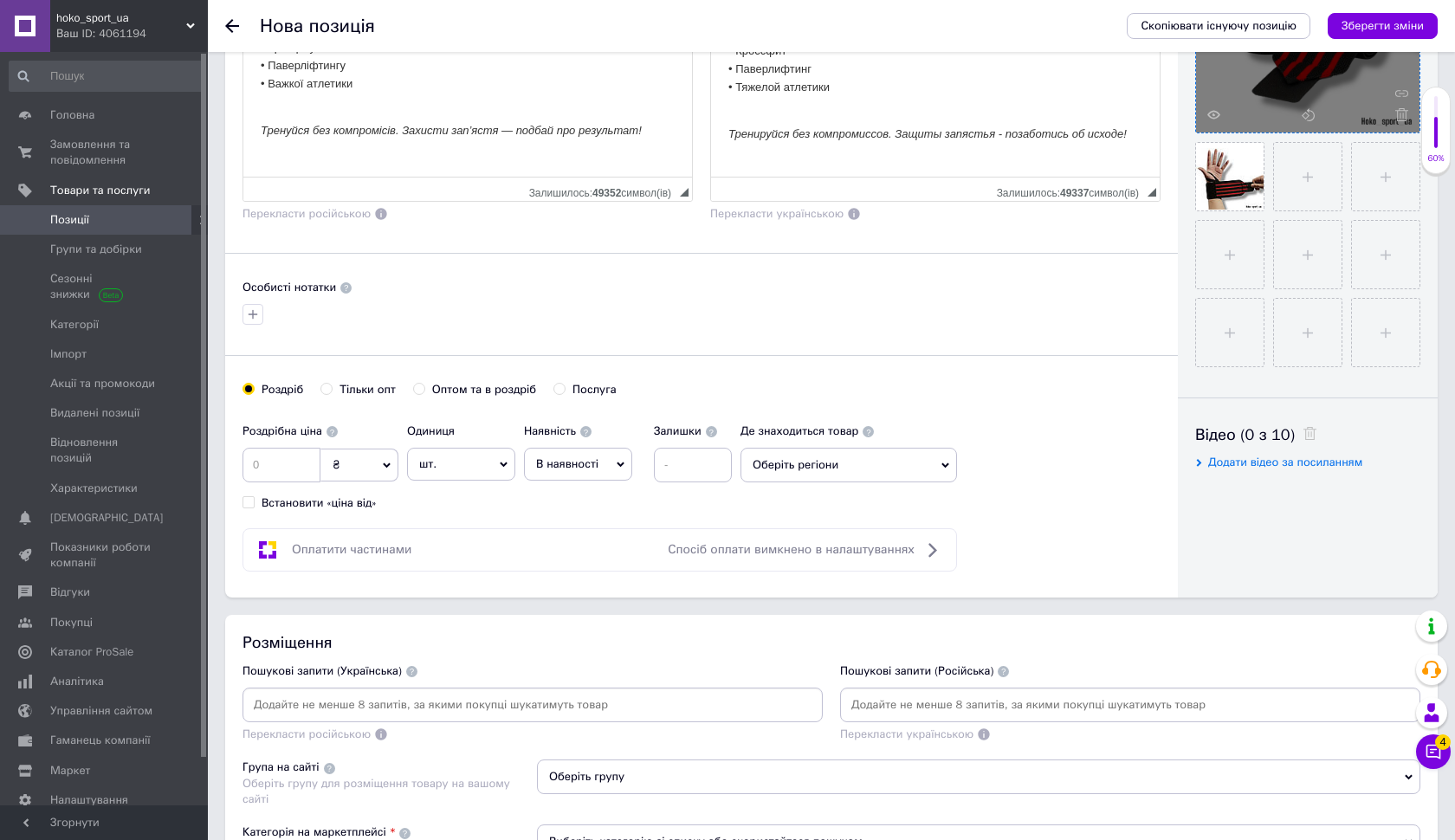 scroll, scrollTop: 530, scrollLeft: 0, axis: vertical 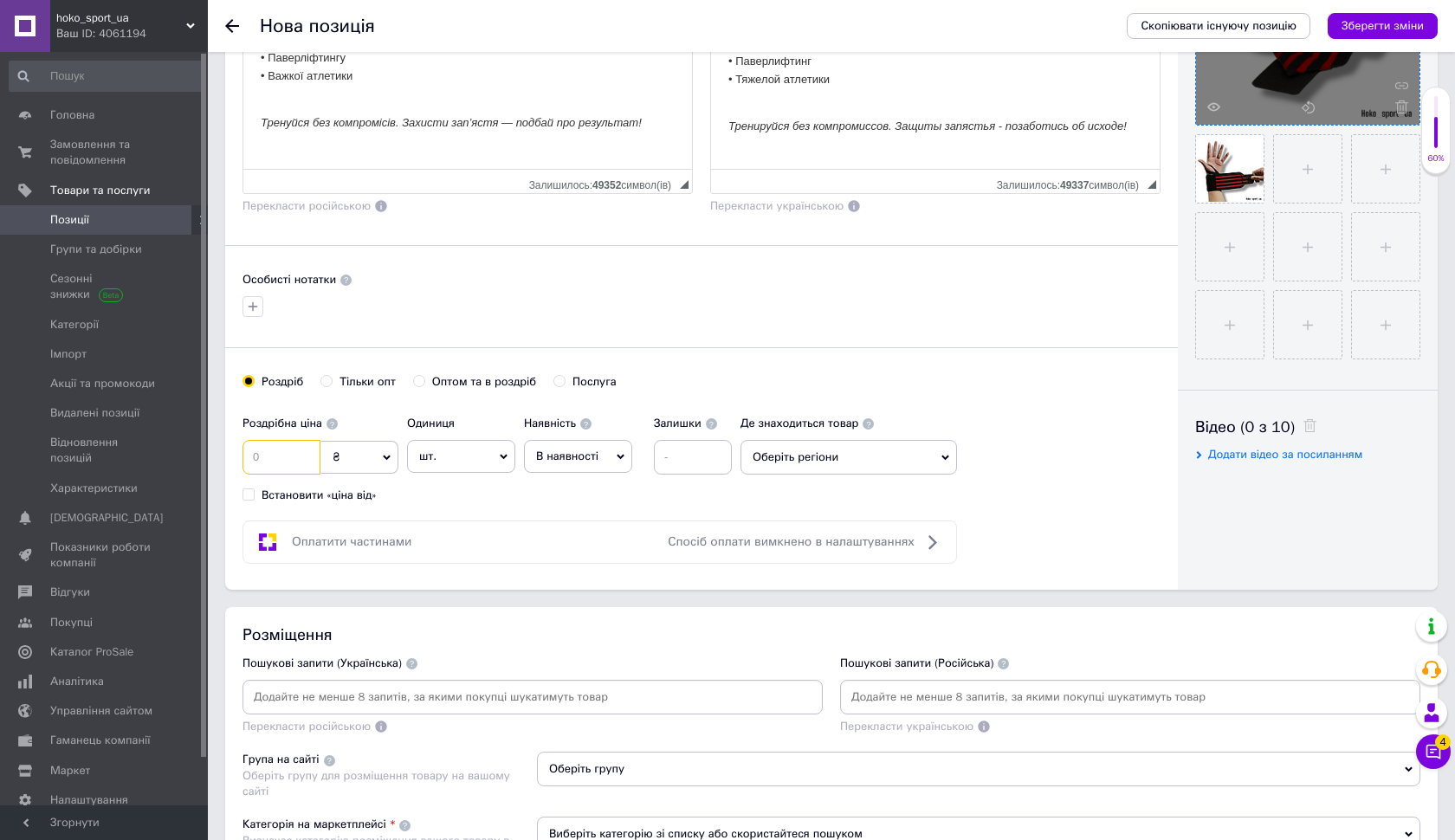 click at bounding box center [281, 457] 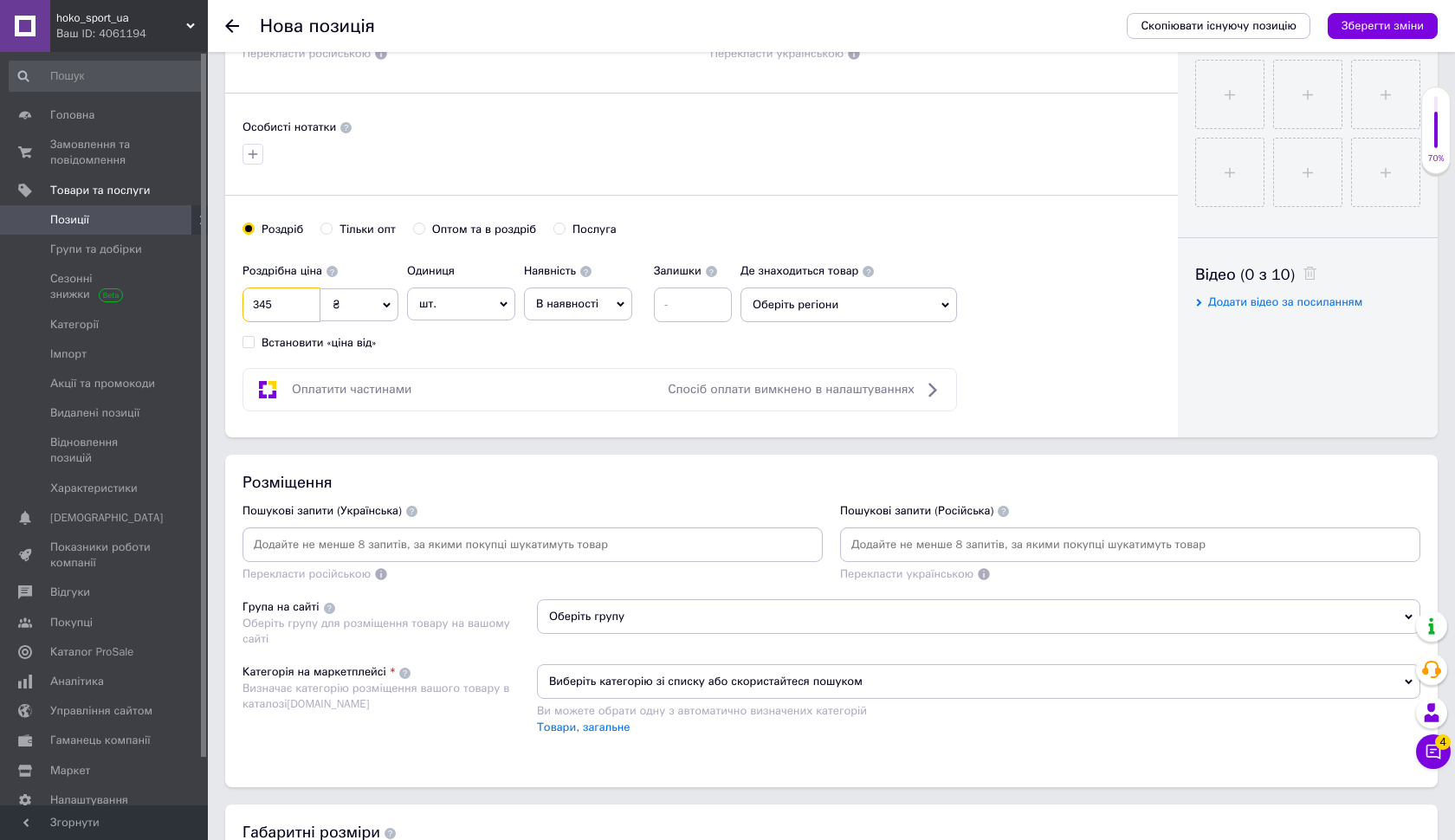 scroll, scrollTop: 717, scrollLeft: 0, axis: vertical 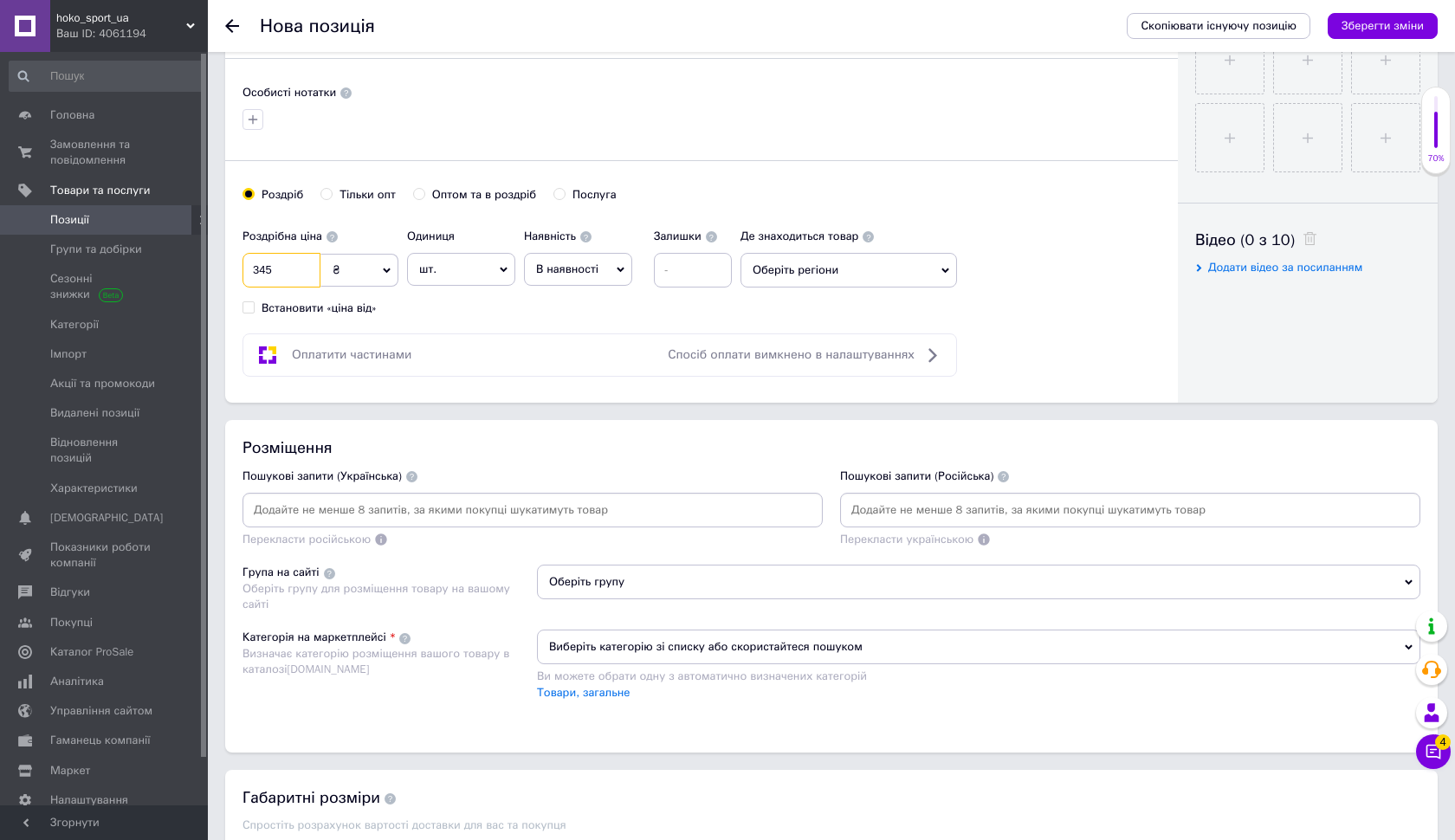 type on "345" 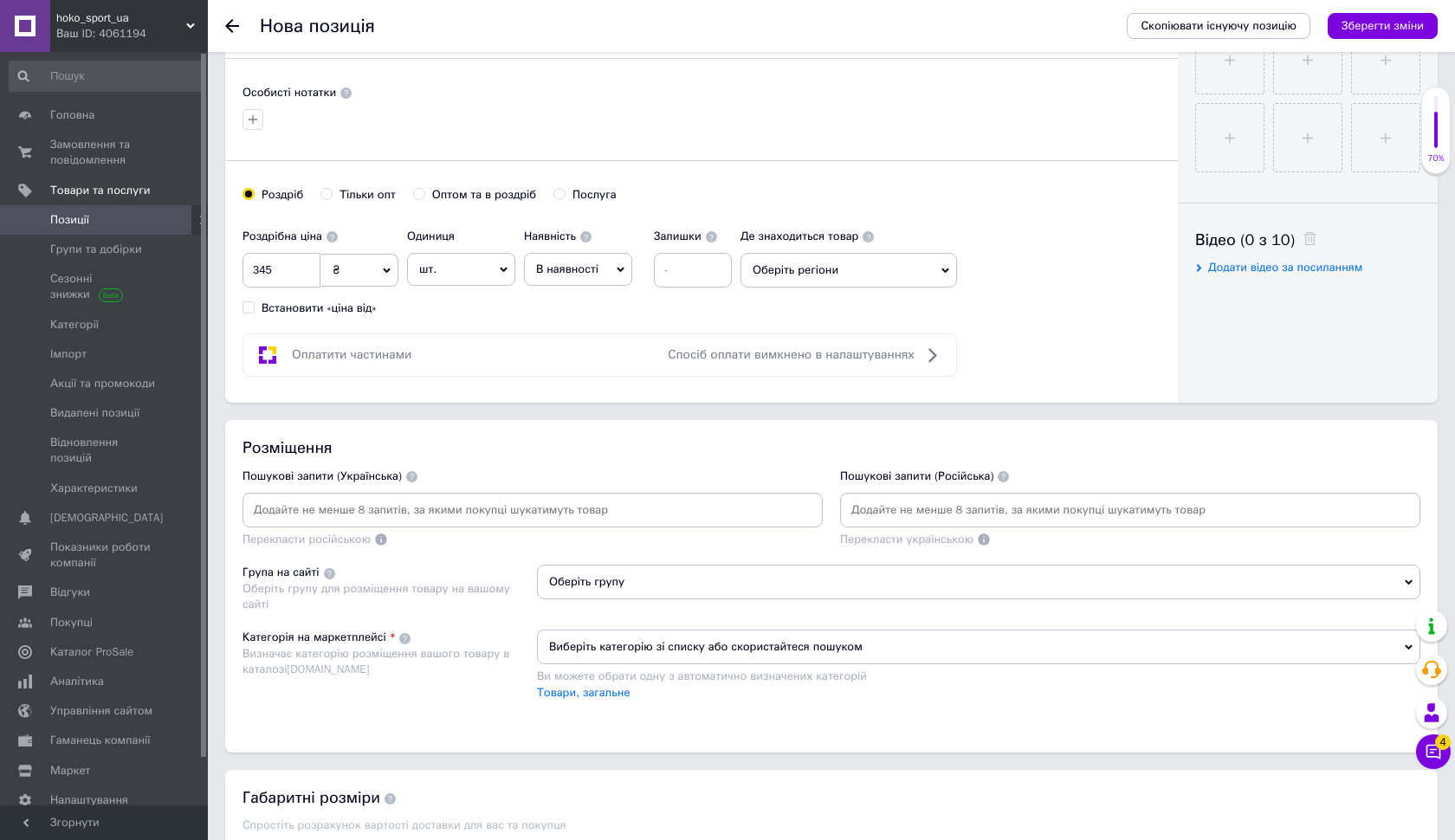 click at bounding box center [533, 510] 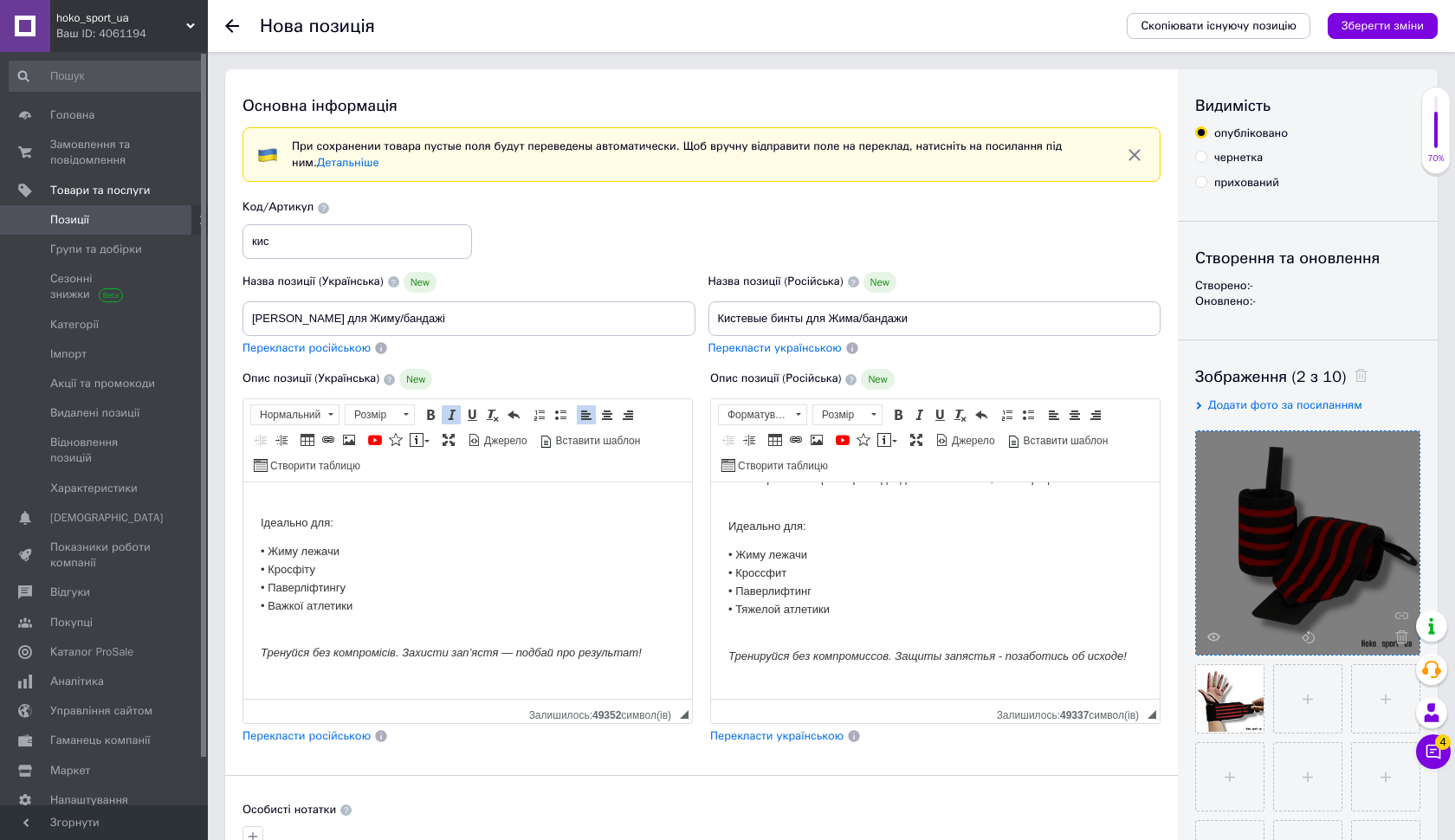 scroll, scrollTop: 0, scrollLeft: 0, axis: both 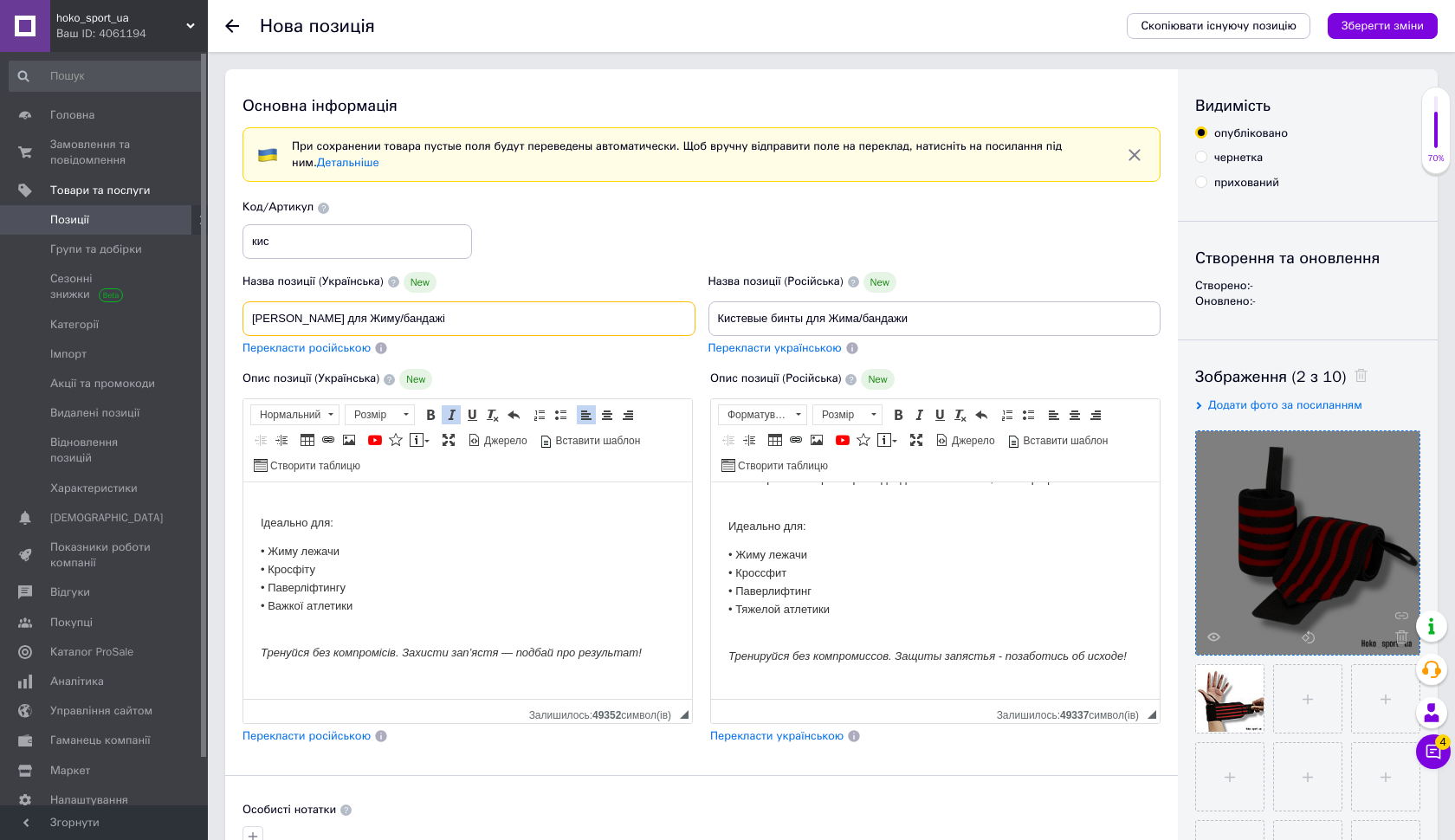 click on "[PERSON_NAME] для Жиму/бандажі" at bounding box center [469, 319] 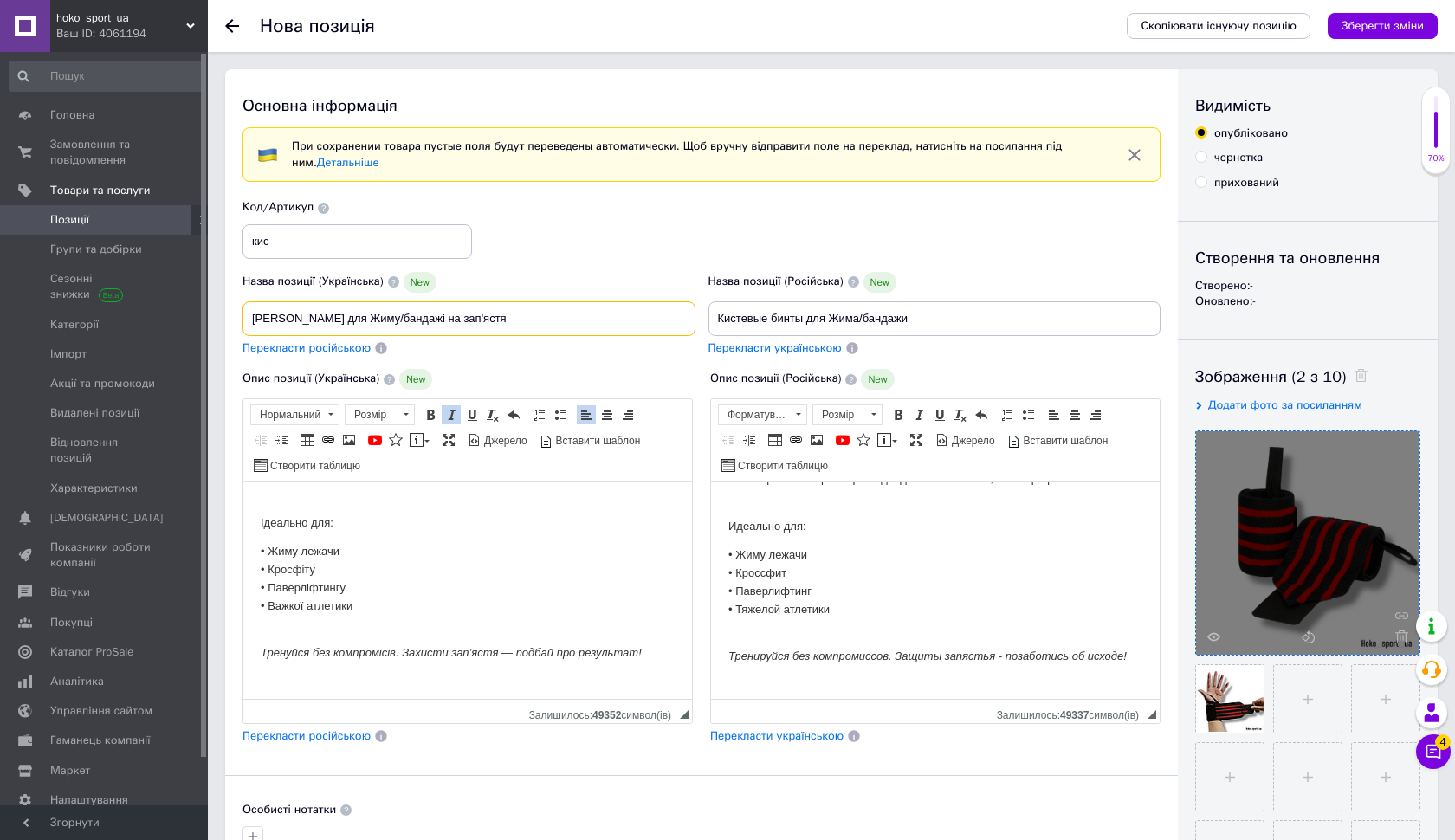 type on "[PERSON_NAME] для Жиму/бандажі на зап'ястя" 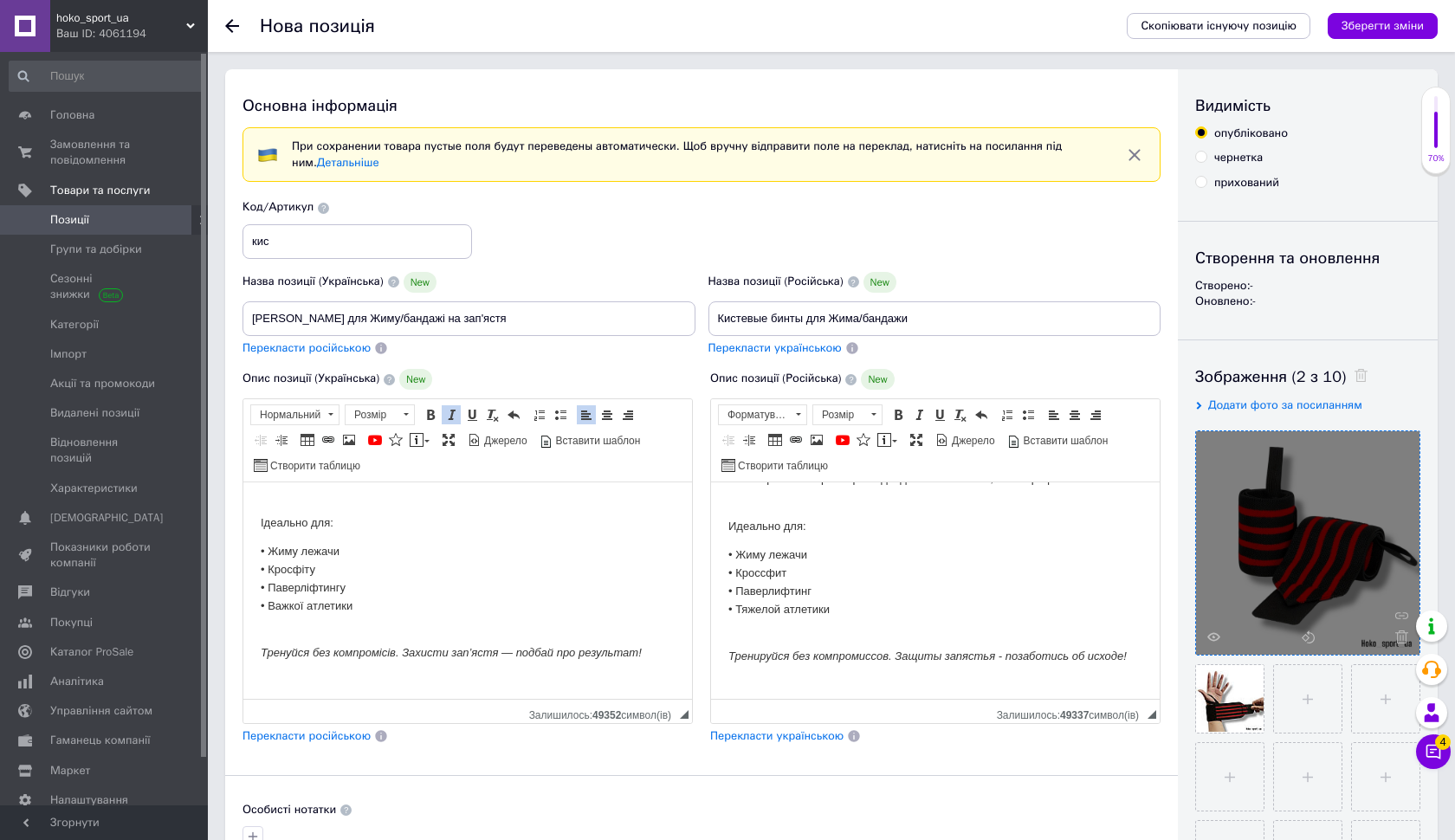 click on "Перекласти російською" at bounding box center (307, 347) 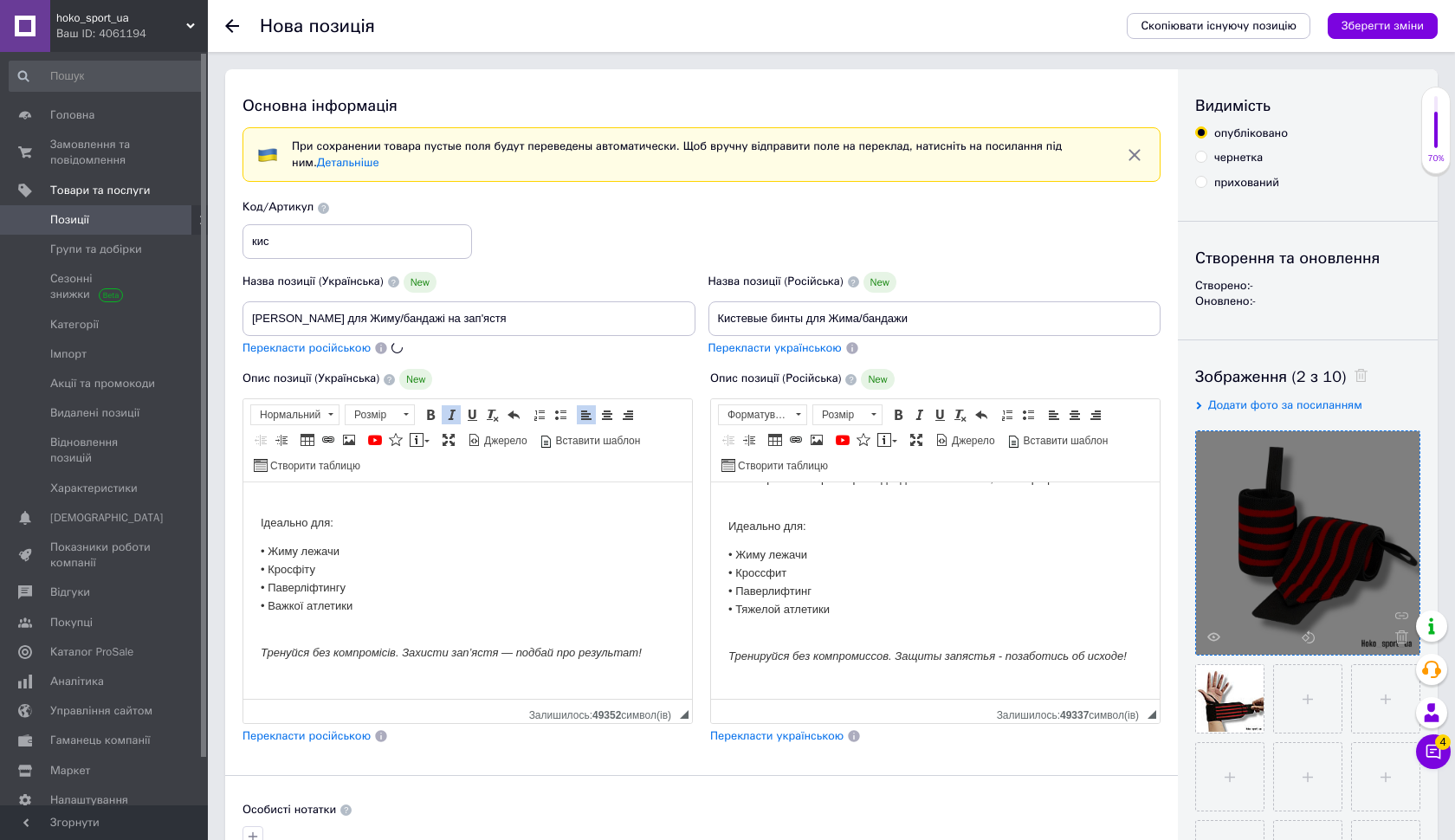type on "Кистевые бинты для Жима/бандажи на запястье" 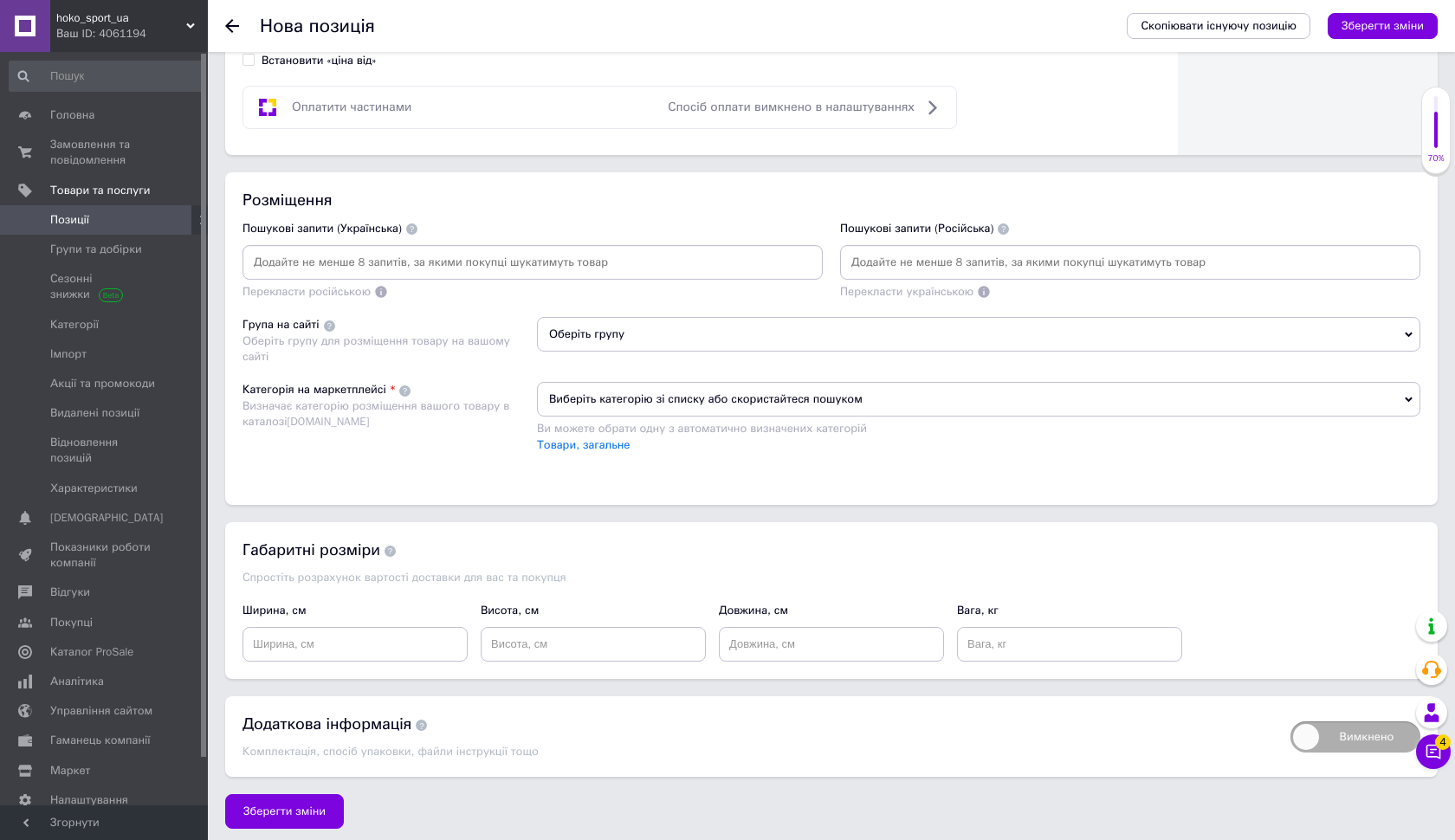 scroll, scrollTop: 963, scrollLeft: 0, axis: vertical 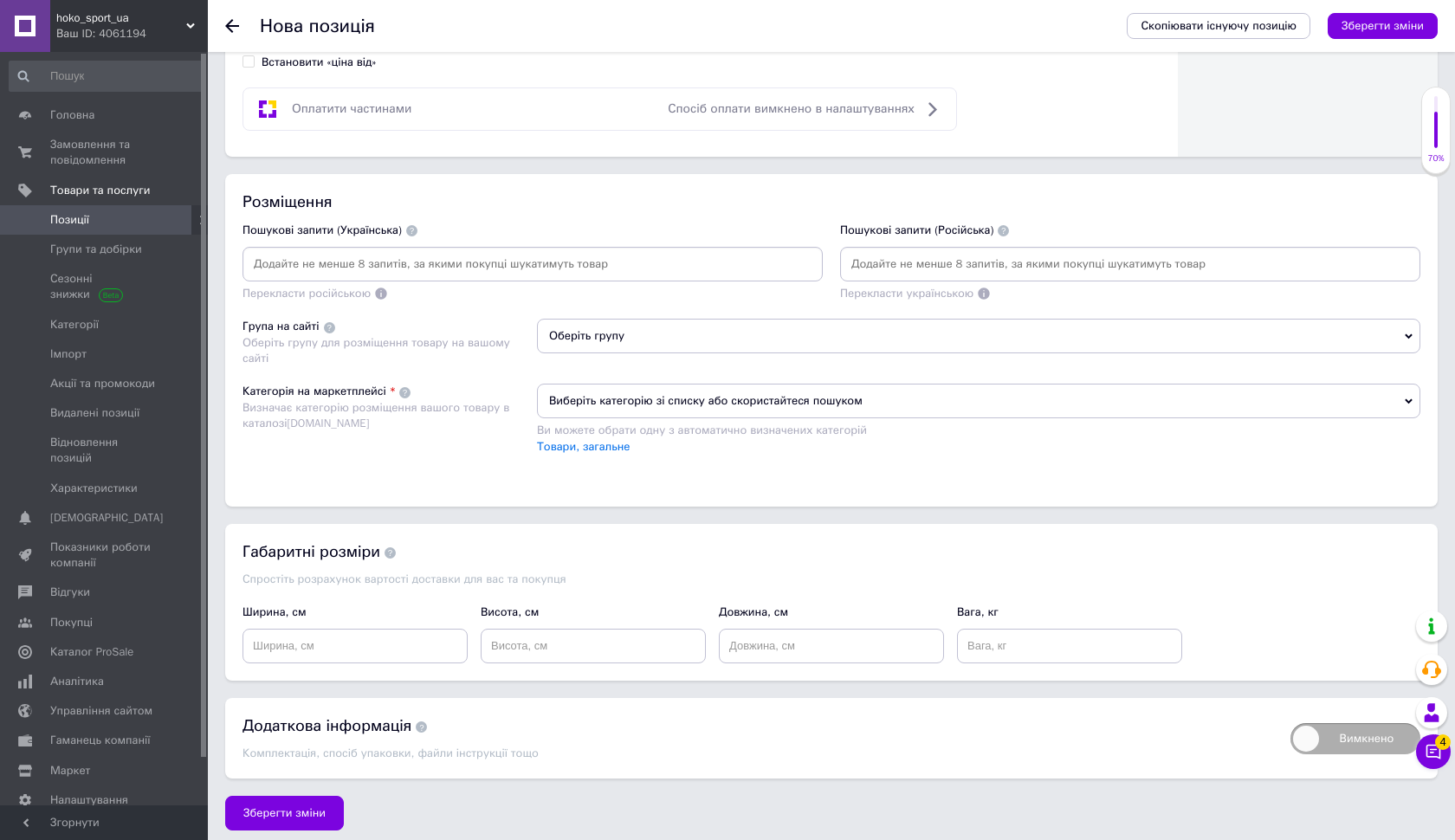 click at bounding box center (533, 264) 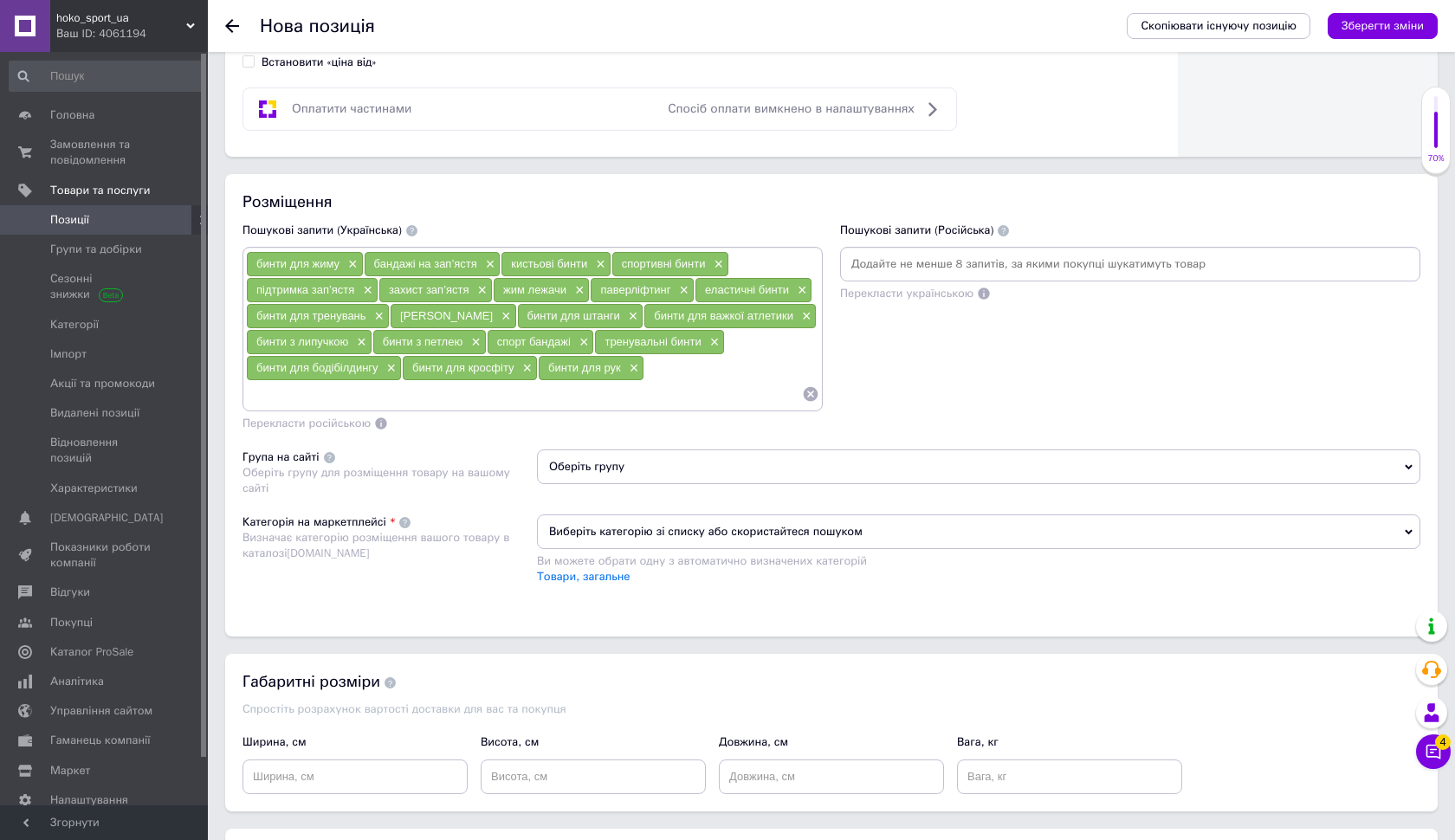 click on "Виберіть категорію зі списку або скористайтеся пошуком" at bounding box center (979, 532) 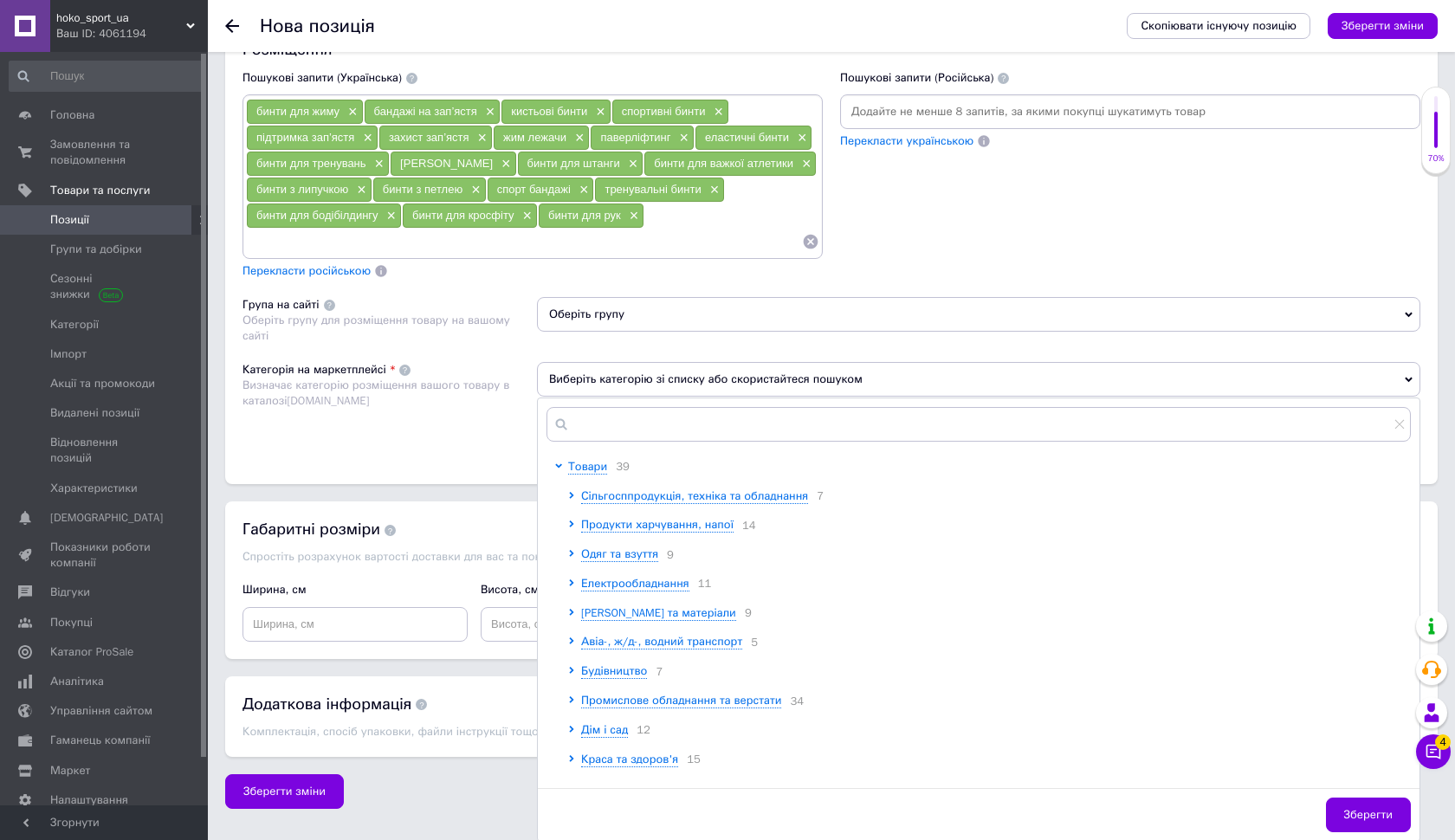 scroll, scrollTop: 1114, scrollLeft: 0, axis: vertical 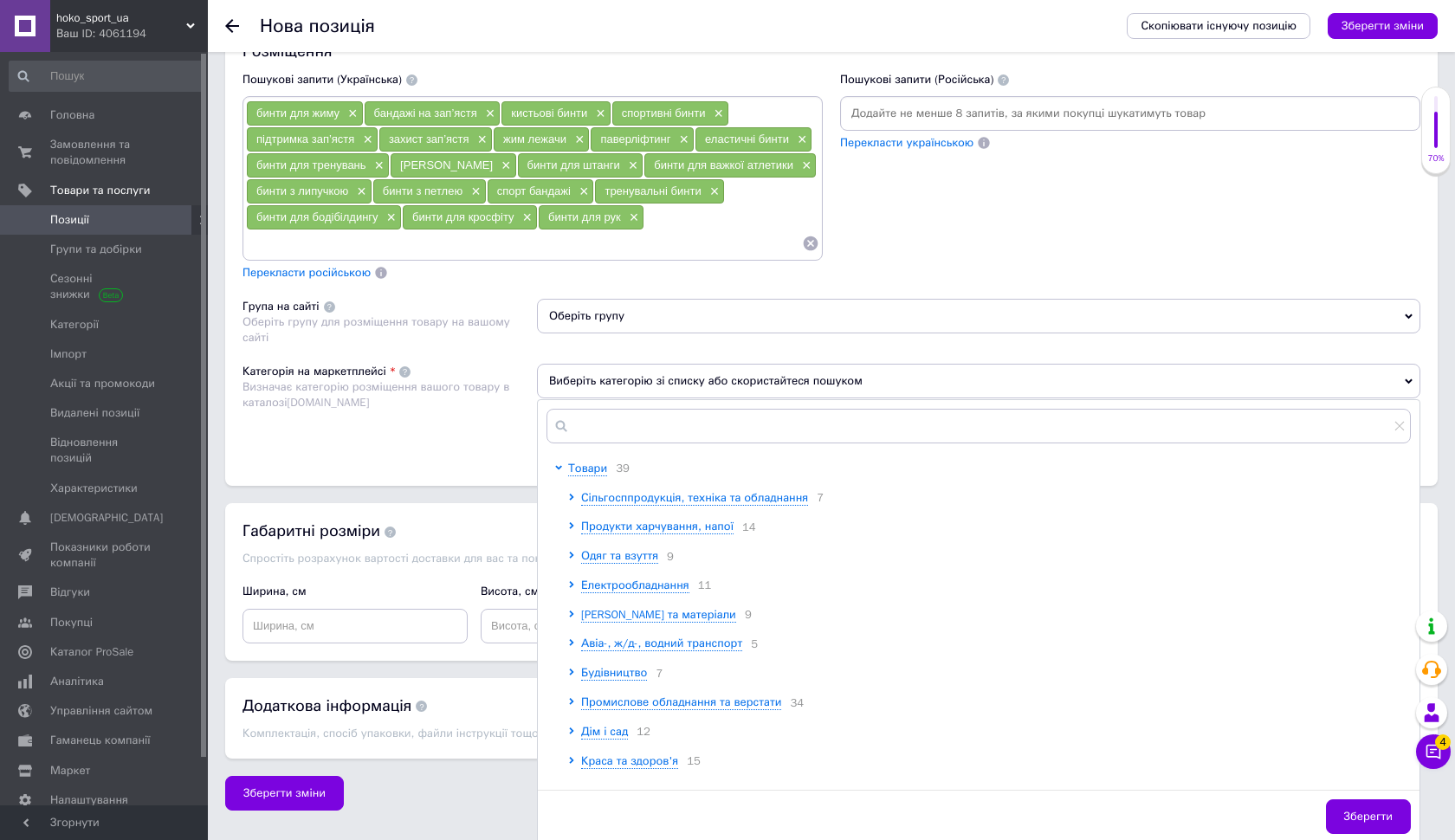 click at bounding box center [561, 1024] 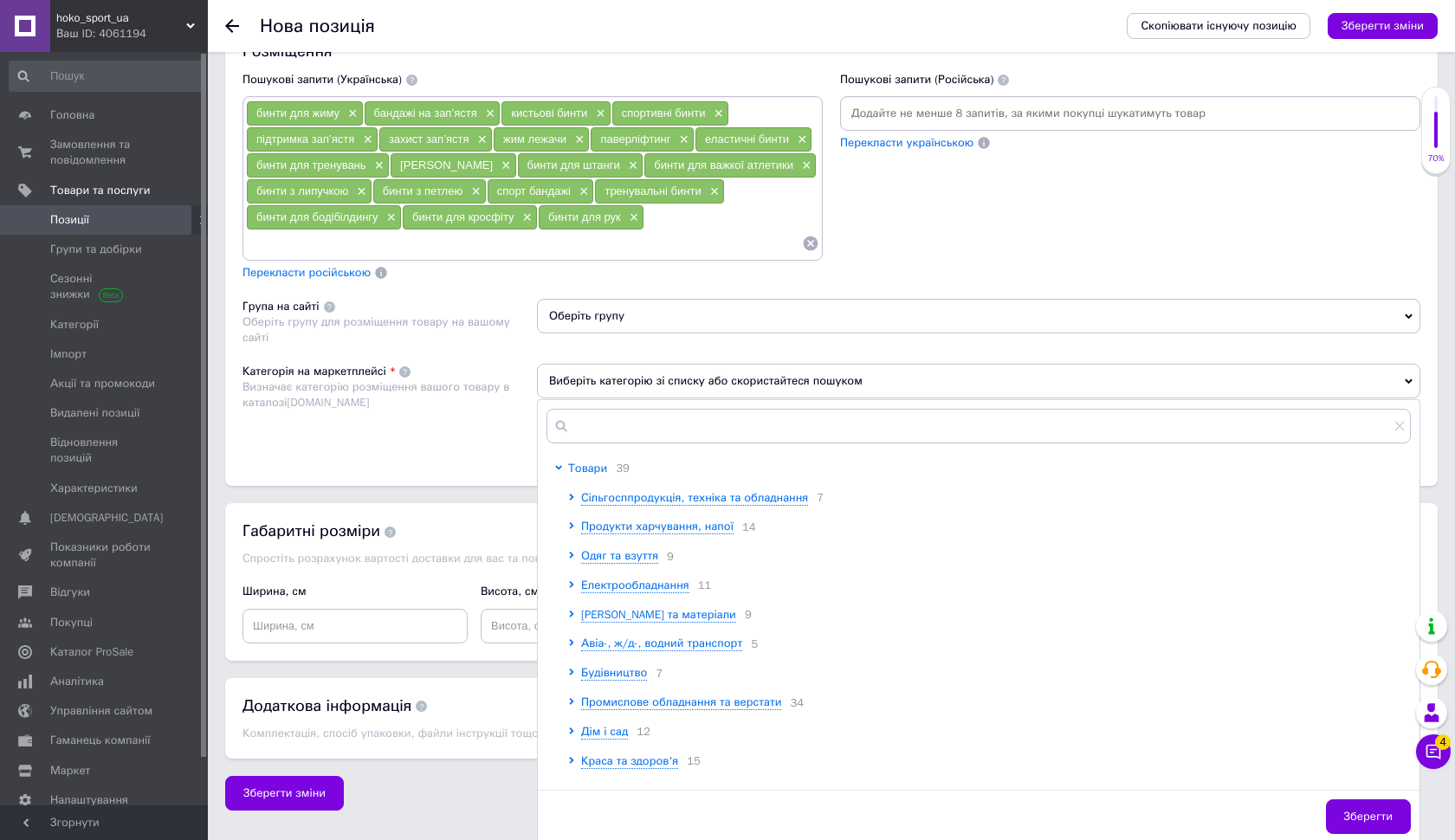 click 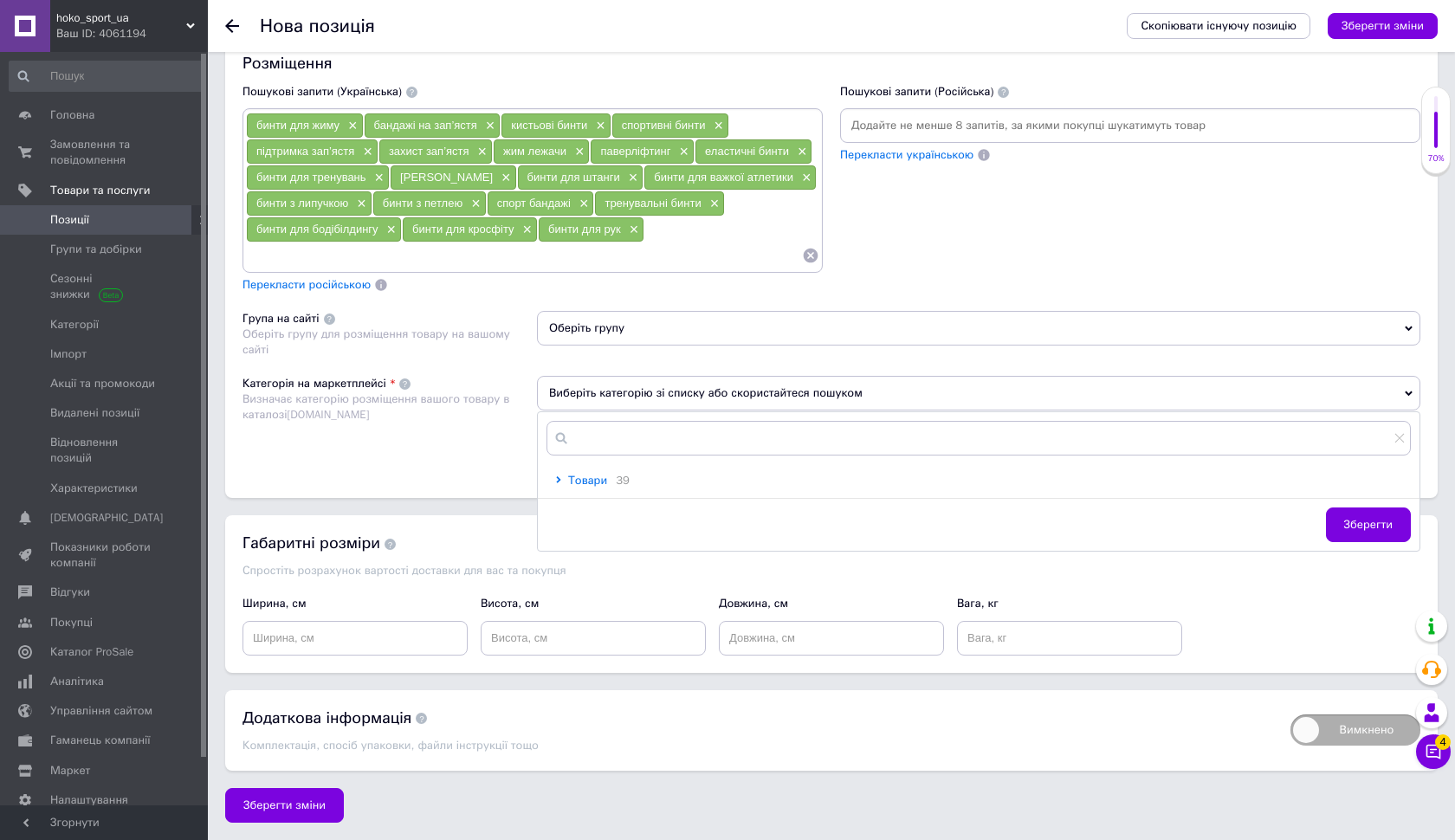 scroll, scrollTop: 1094, scrollLeft: 0, axis: vertical 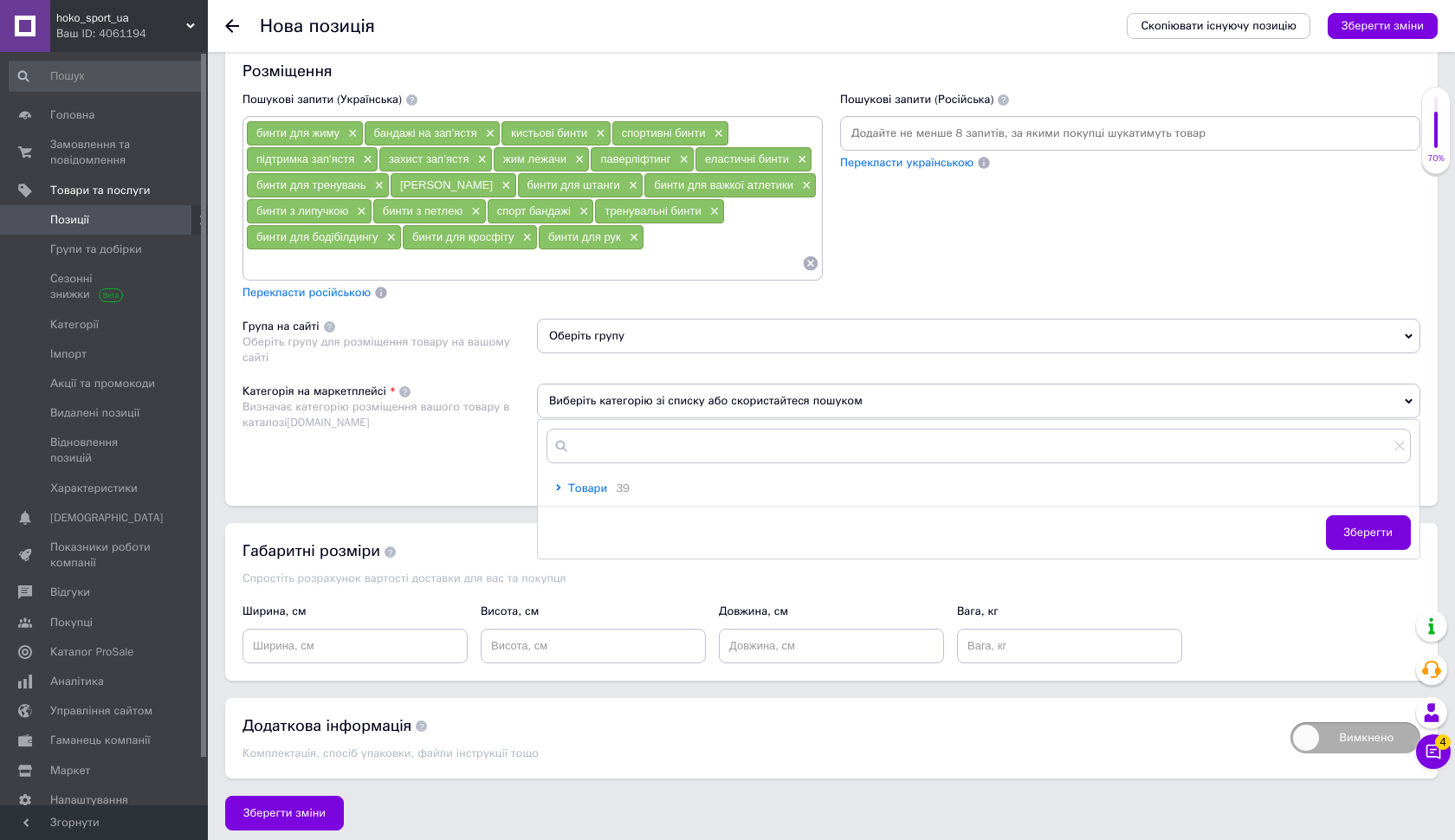 click on "Товари" at bounding box center [587, 488] 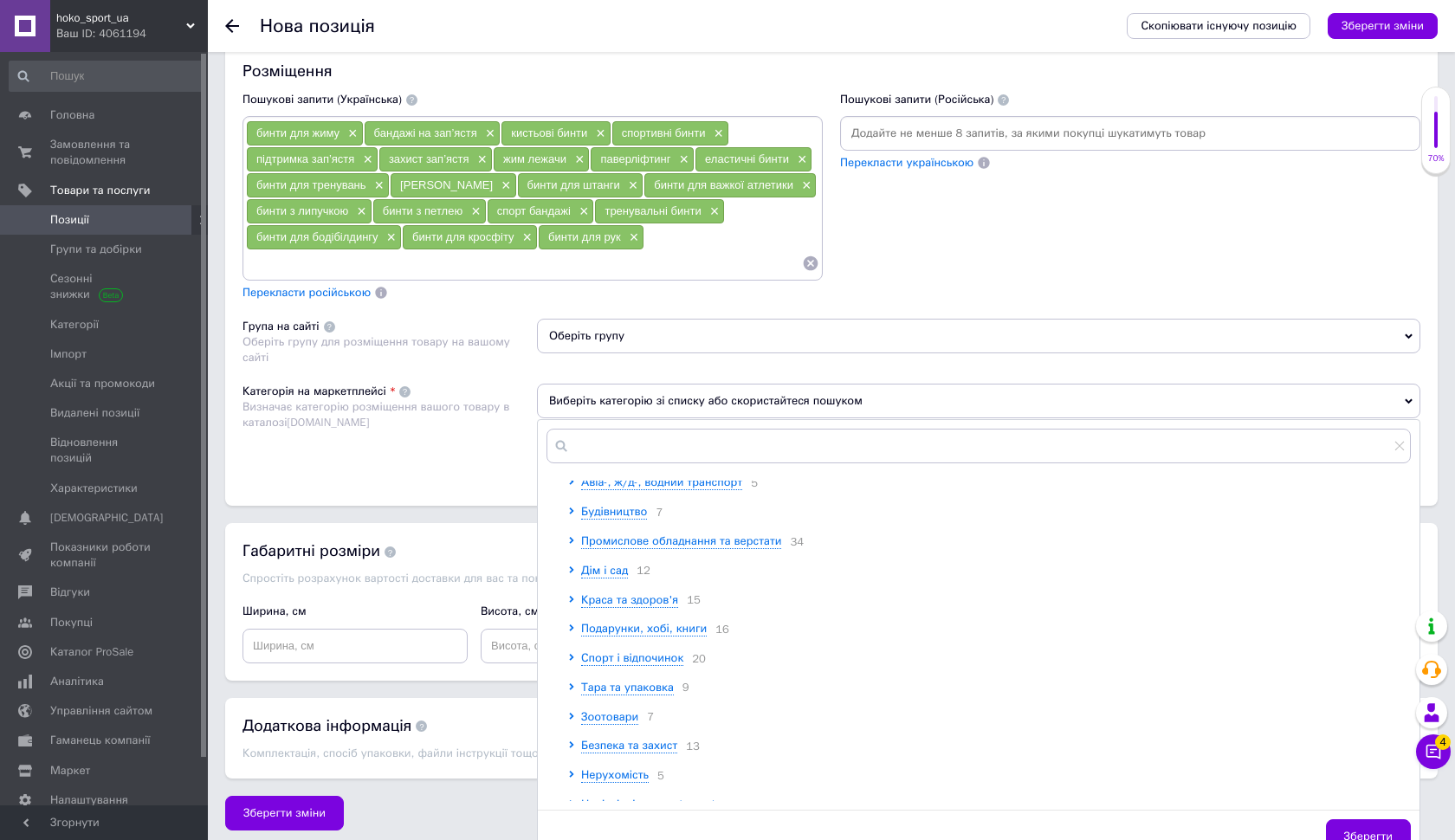 scroll, scrollTop: 211, scrollLeft: 0, axis: vertical 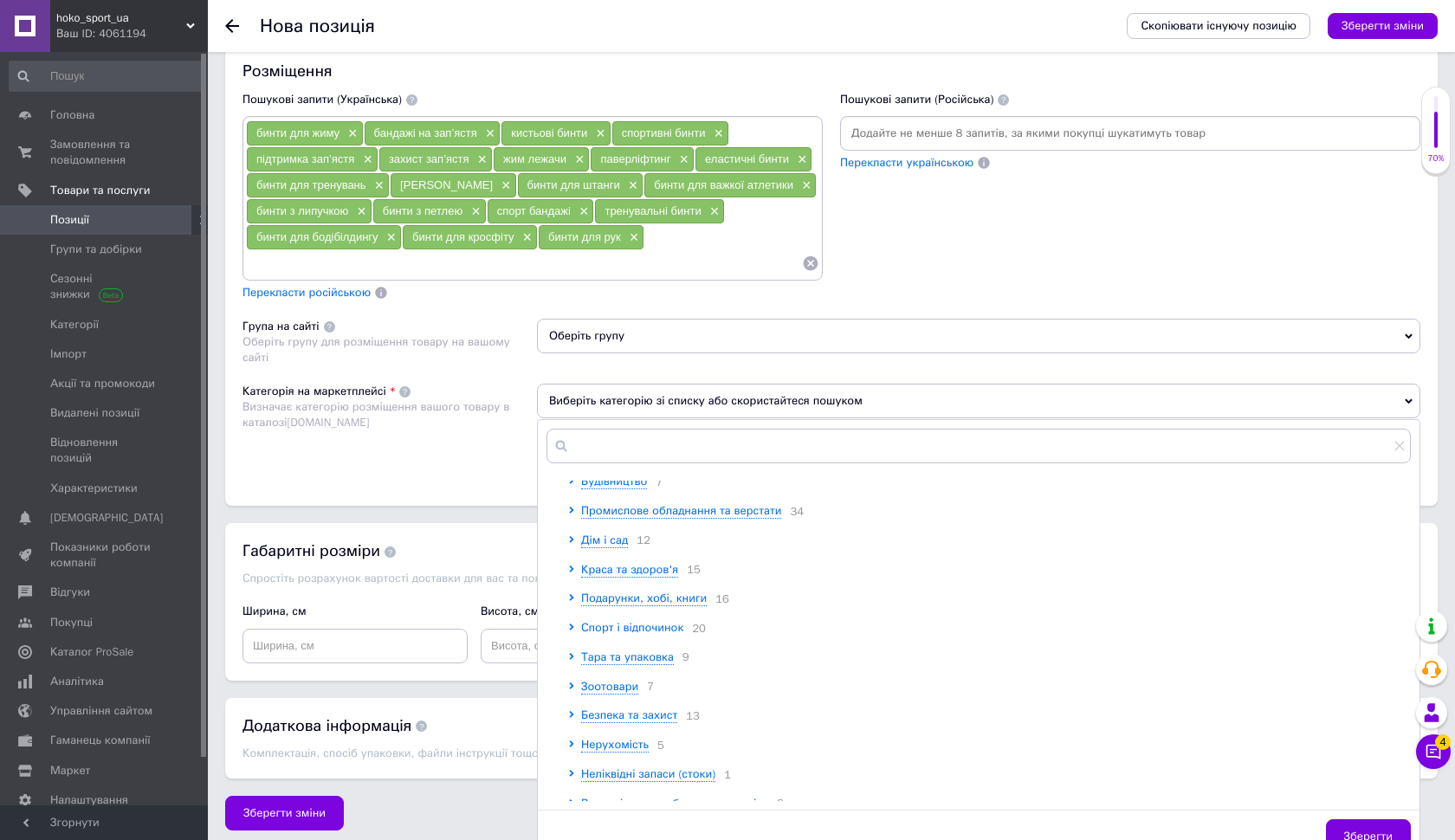click on "Спорт і відпочинок" at bounding box center (632, 627) 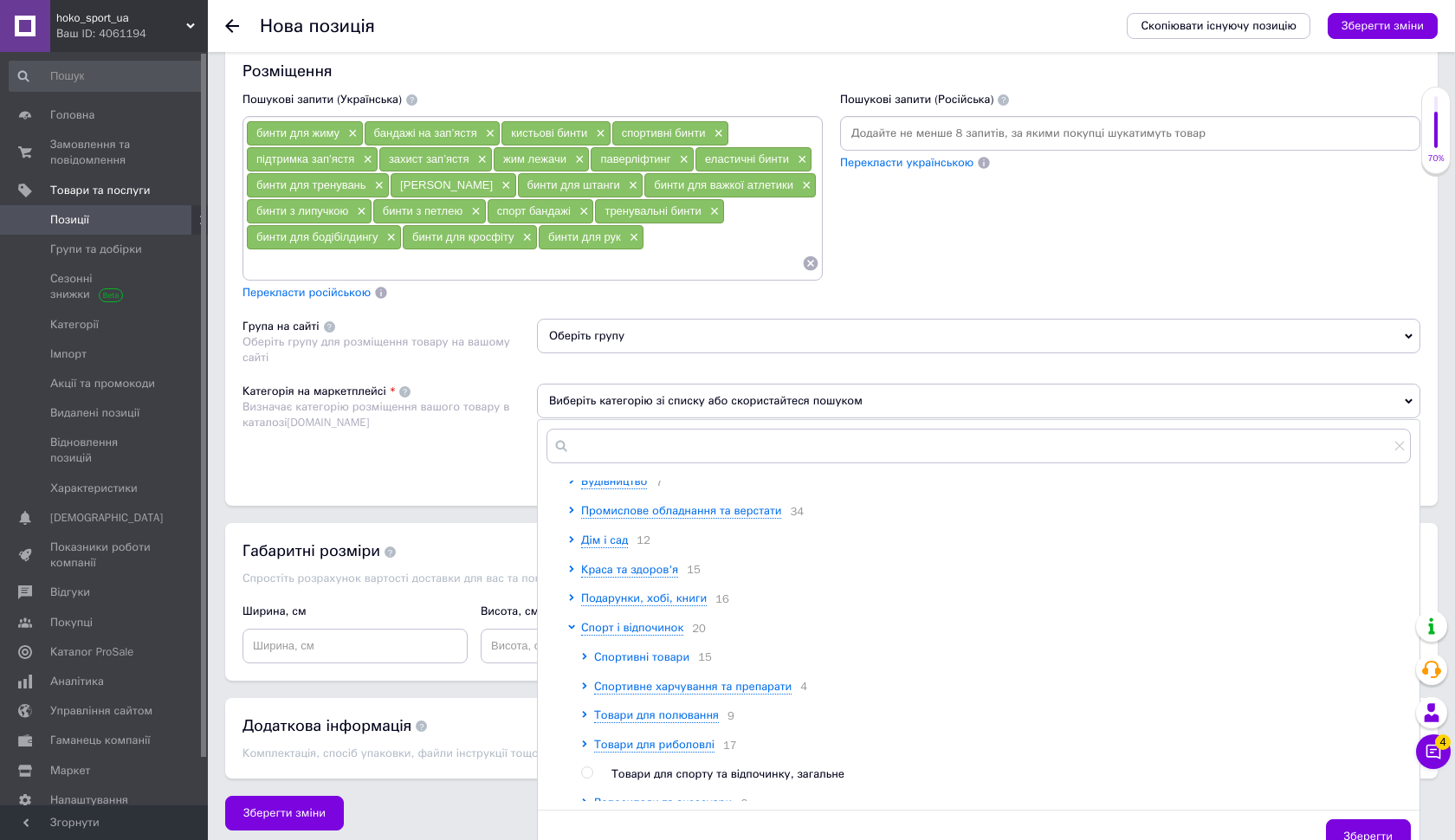 click on "Спортивні товари" at bounding box center (642, 656) 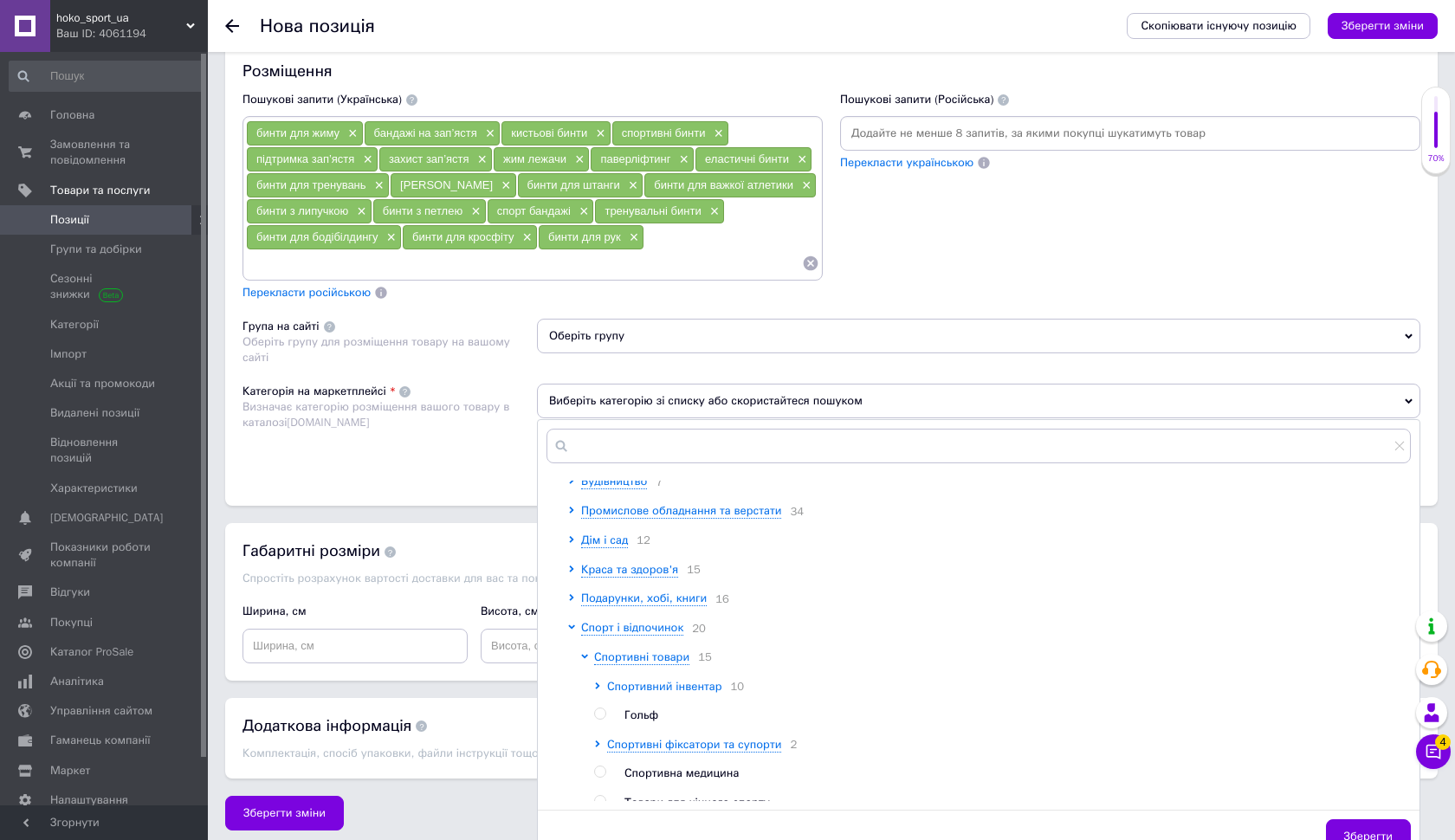 click on "Спортивний інвентар" at bounding box center [664, 686] 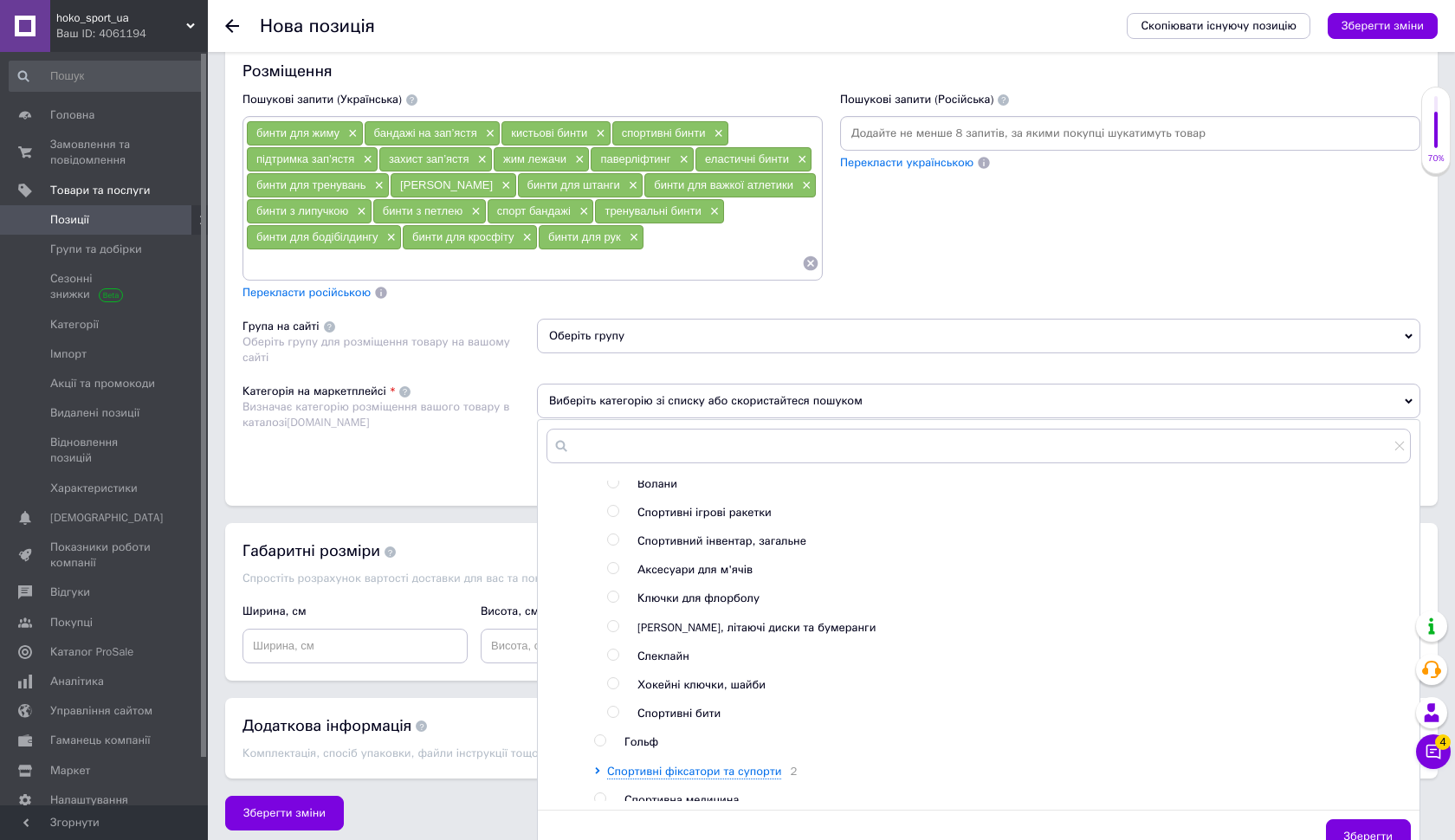 scroll, scrollTop: 488, scrollLeft: 0, axis: vertical 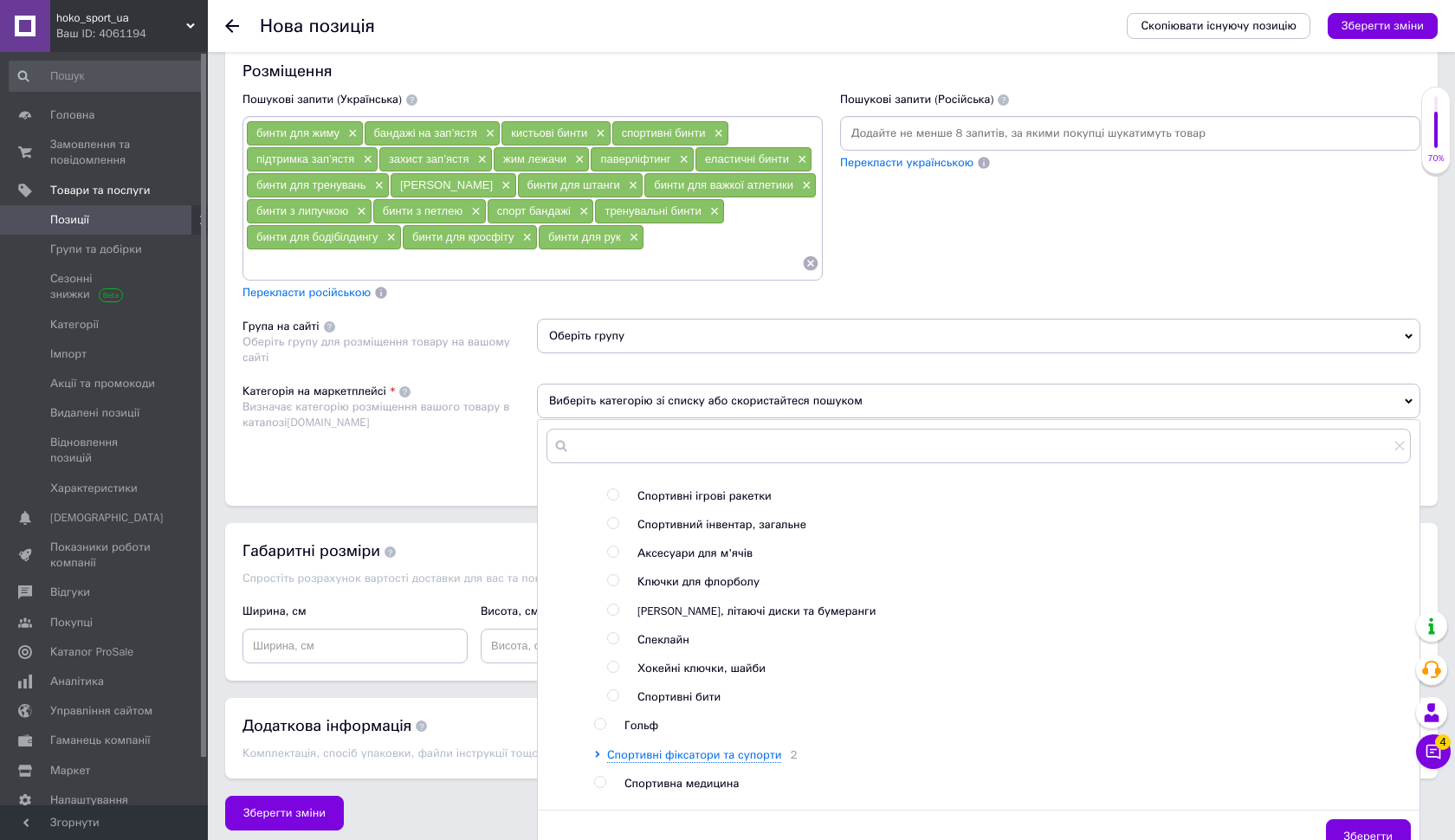 click at bounding box center (612, 523) 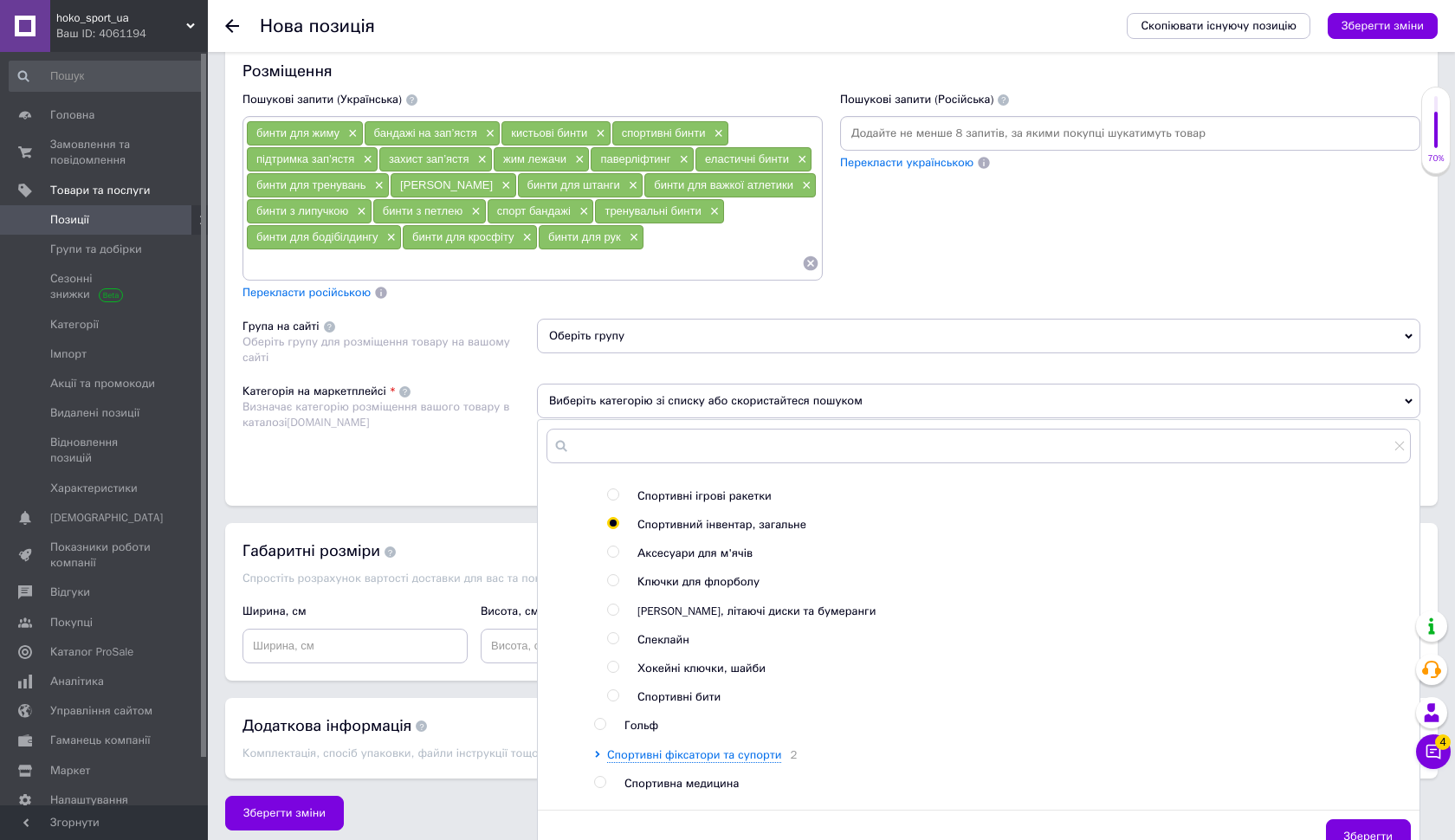 radio on "true" 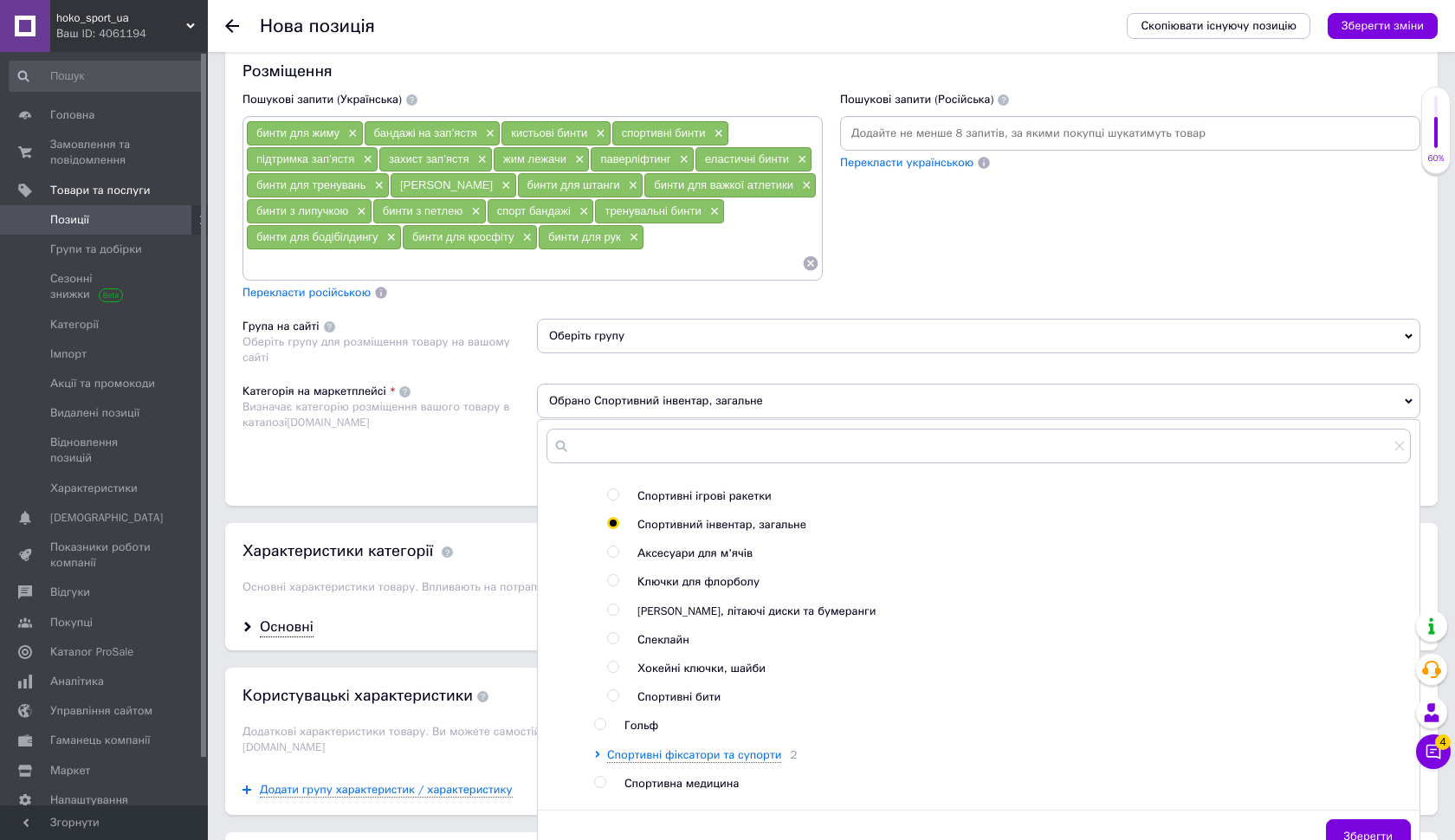 click on "Категорія на маркетплейсі Визначає категорію розміщення вашого товару в каталозі  [DOMAIN_NAME]" at bounding box center (390, 427) 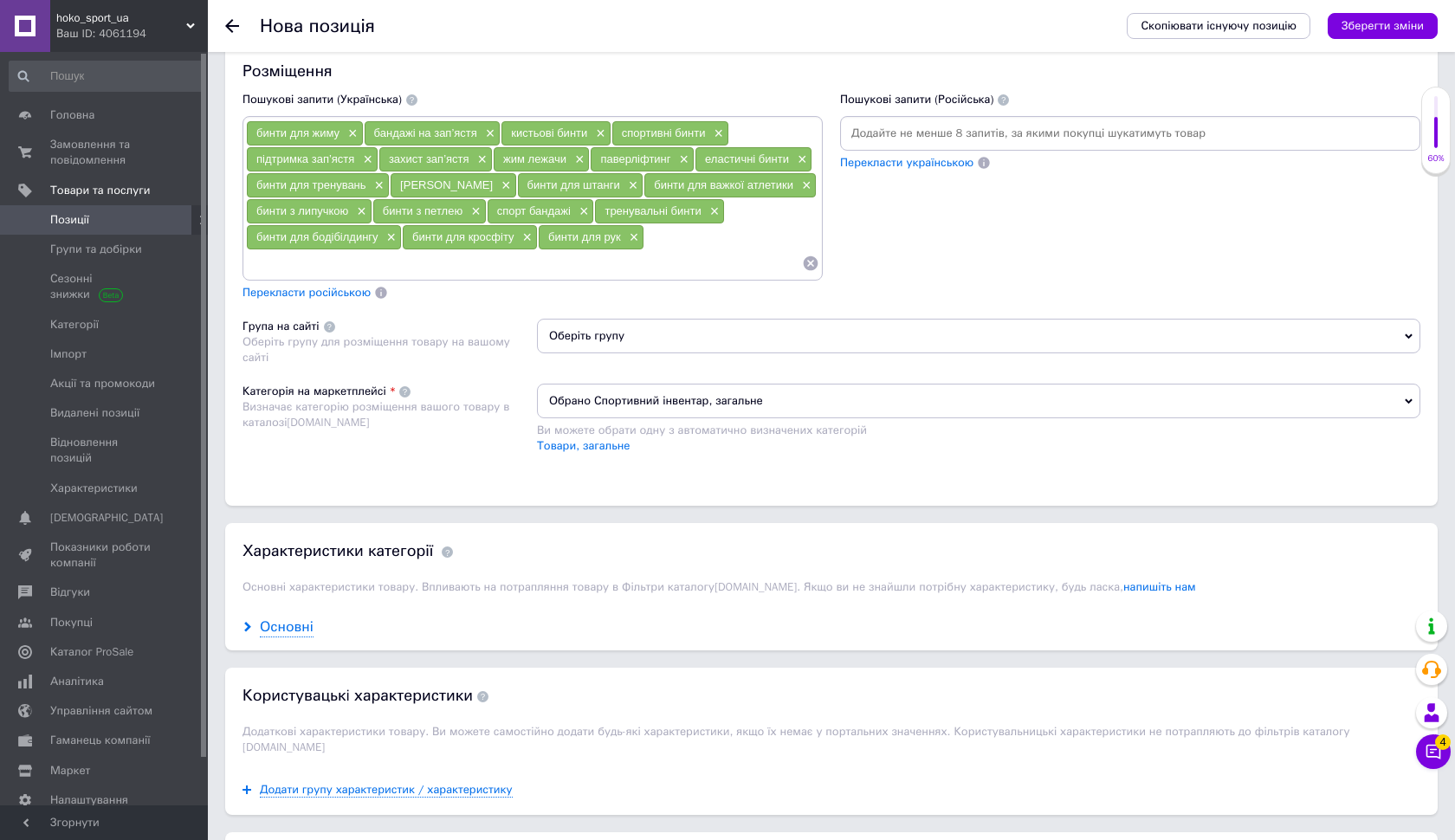 click on "Основні" at bounding box center (287, 627) 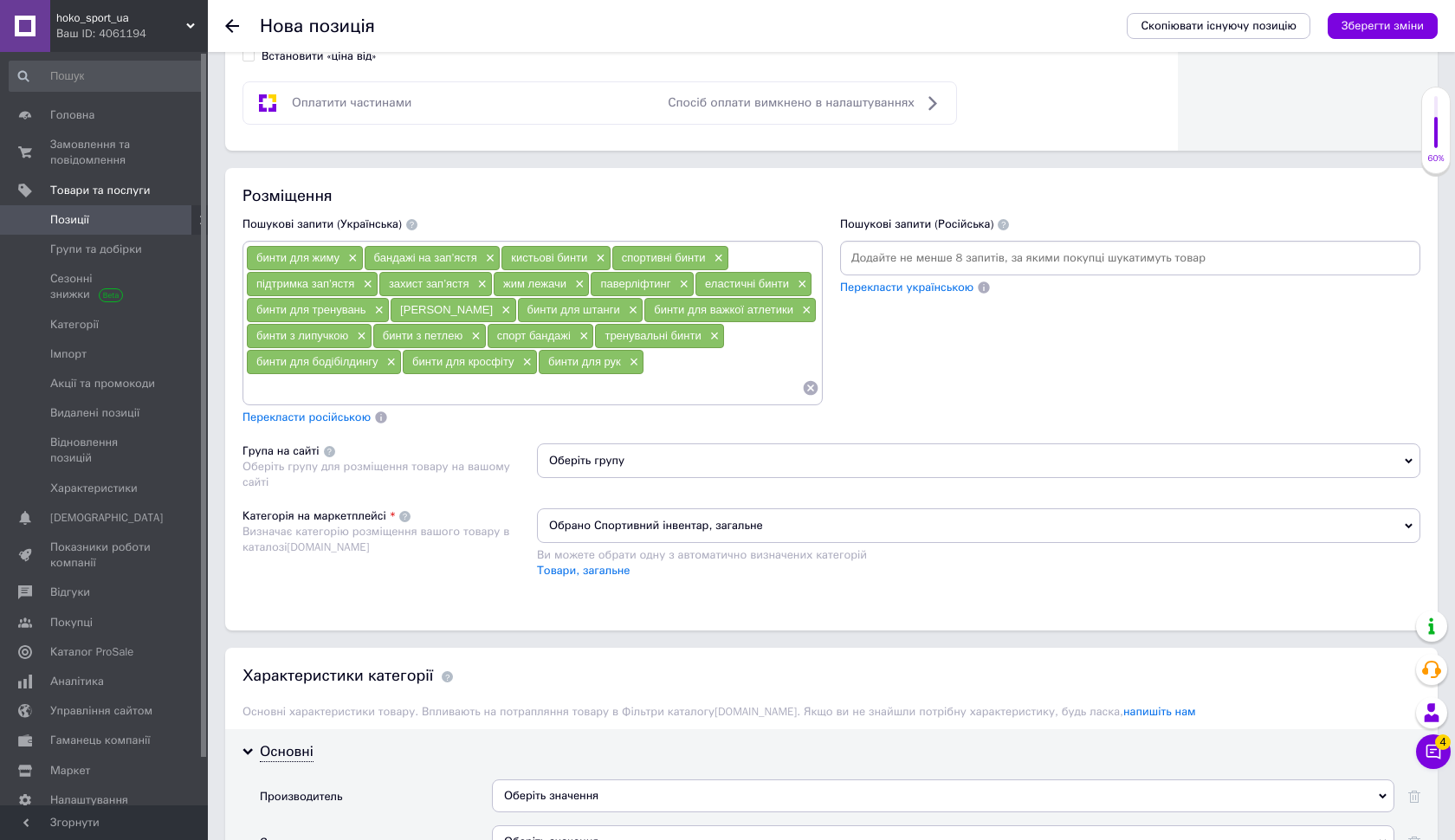 scroll, scrollTop: 969, scrollLeft: 0, axis: vertical 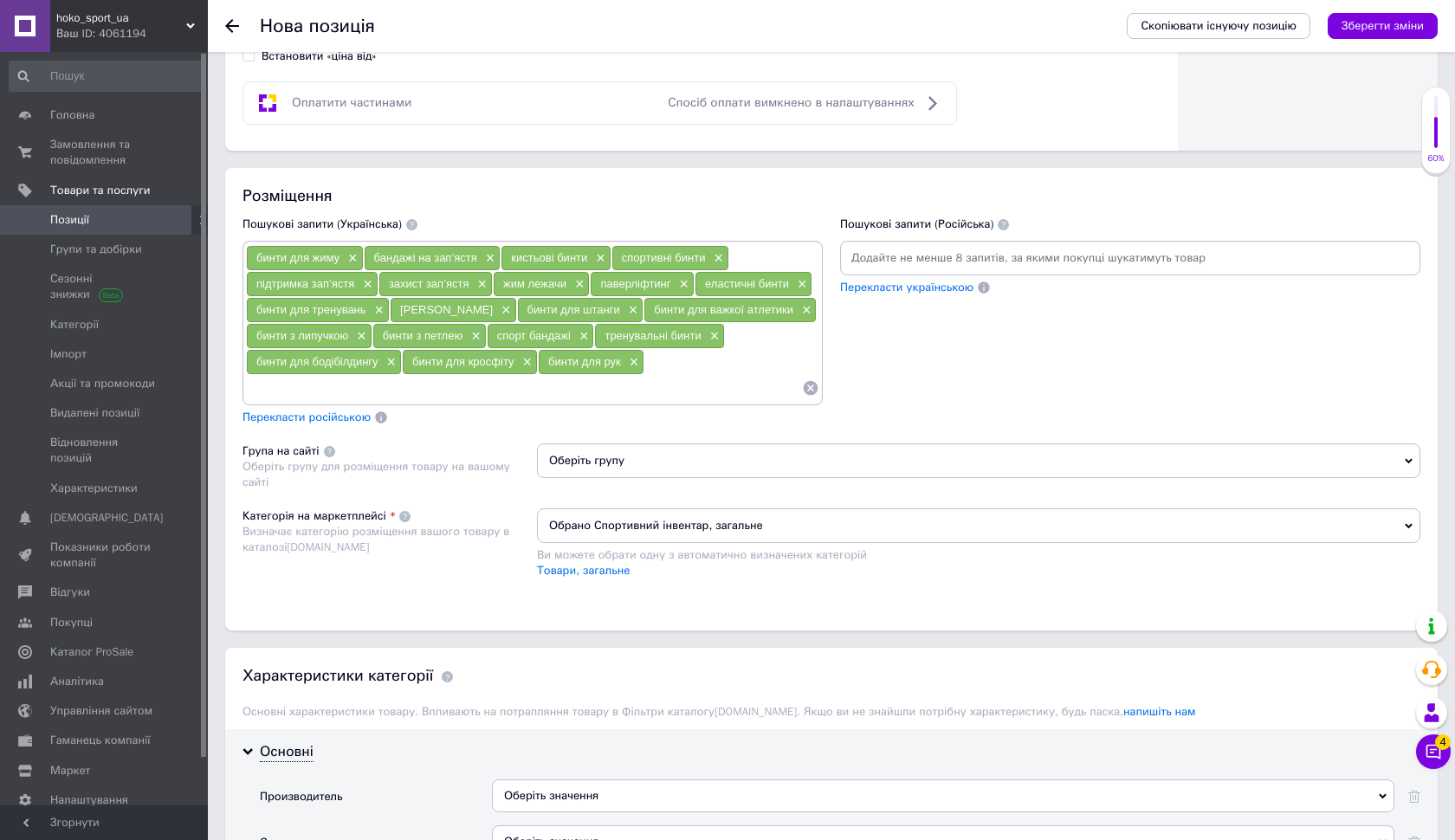 click on "Перекласти російською" at bounding box center (307, 417) 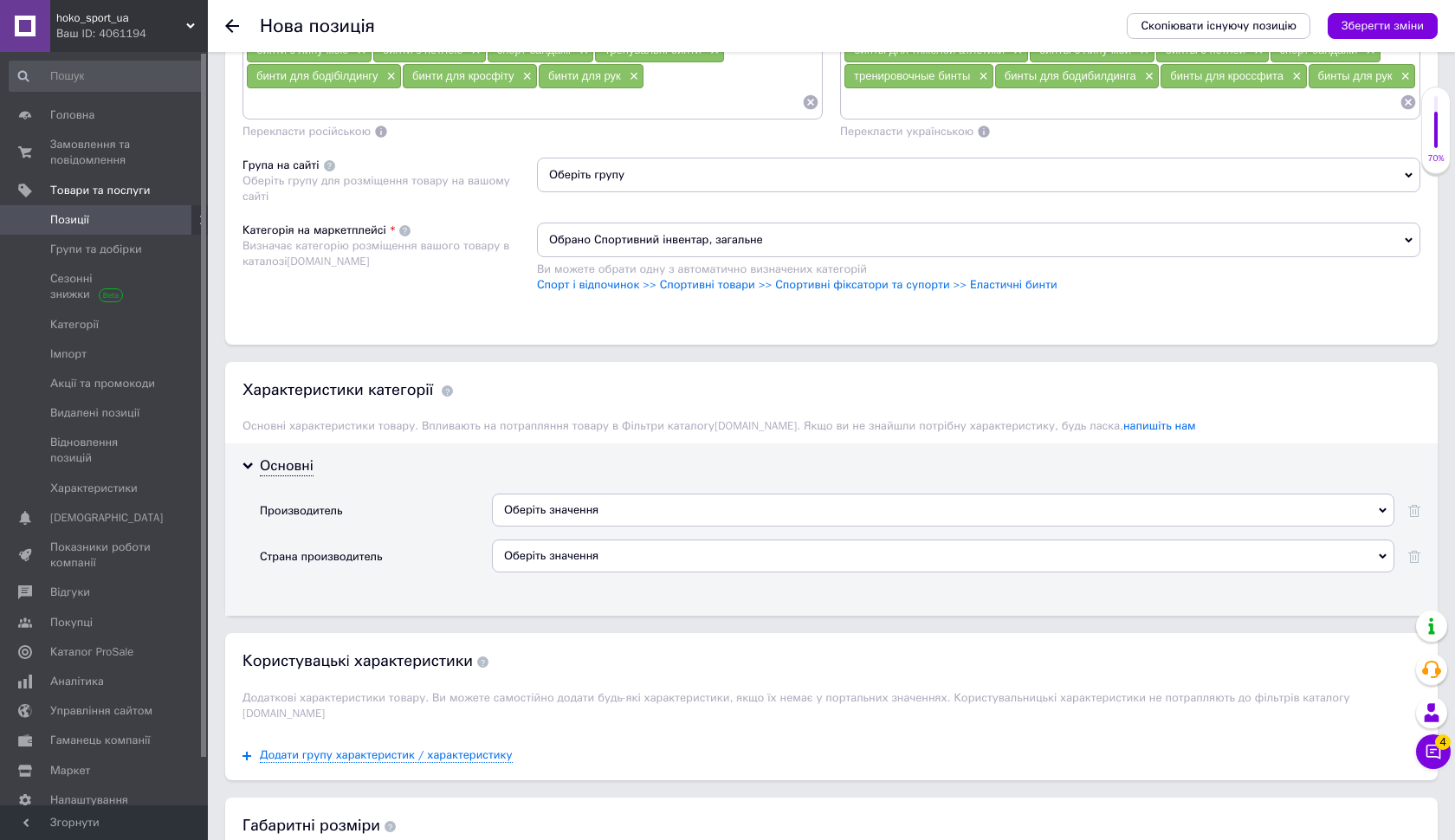 scroll, scrollTop: 1232, scrollLeft: 0, axis: vertical 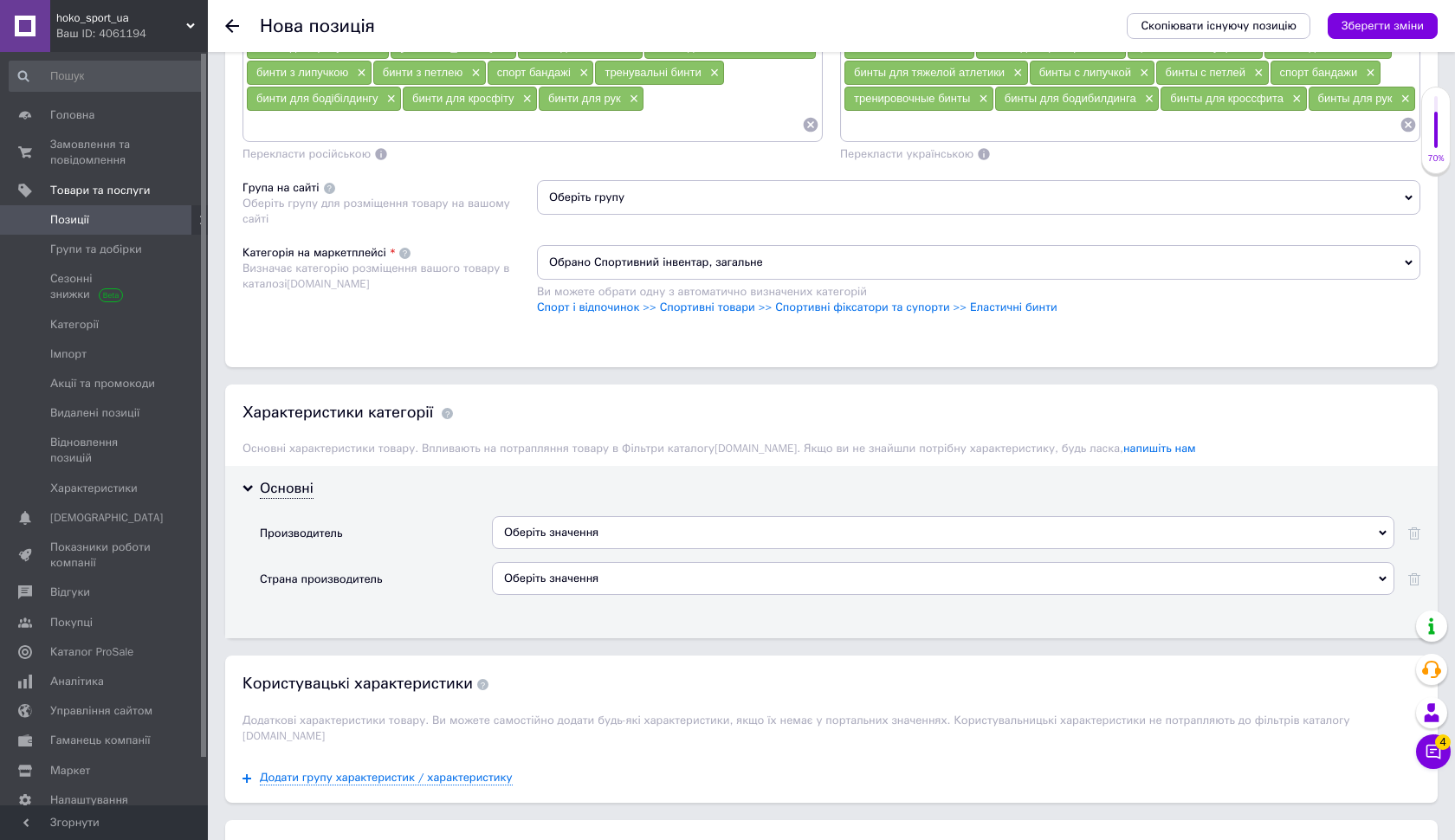 click on "Оберіть групу" at bounding box center [979, 197] 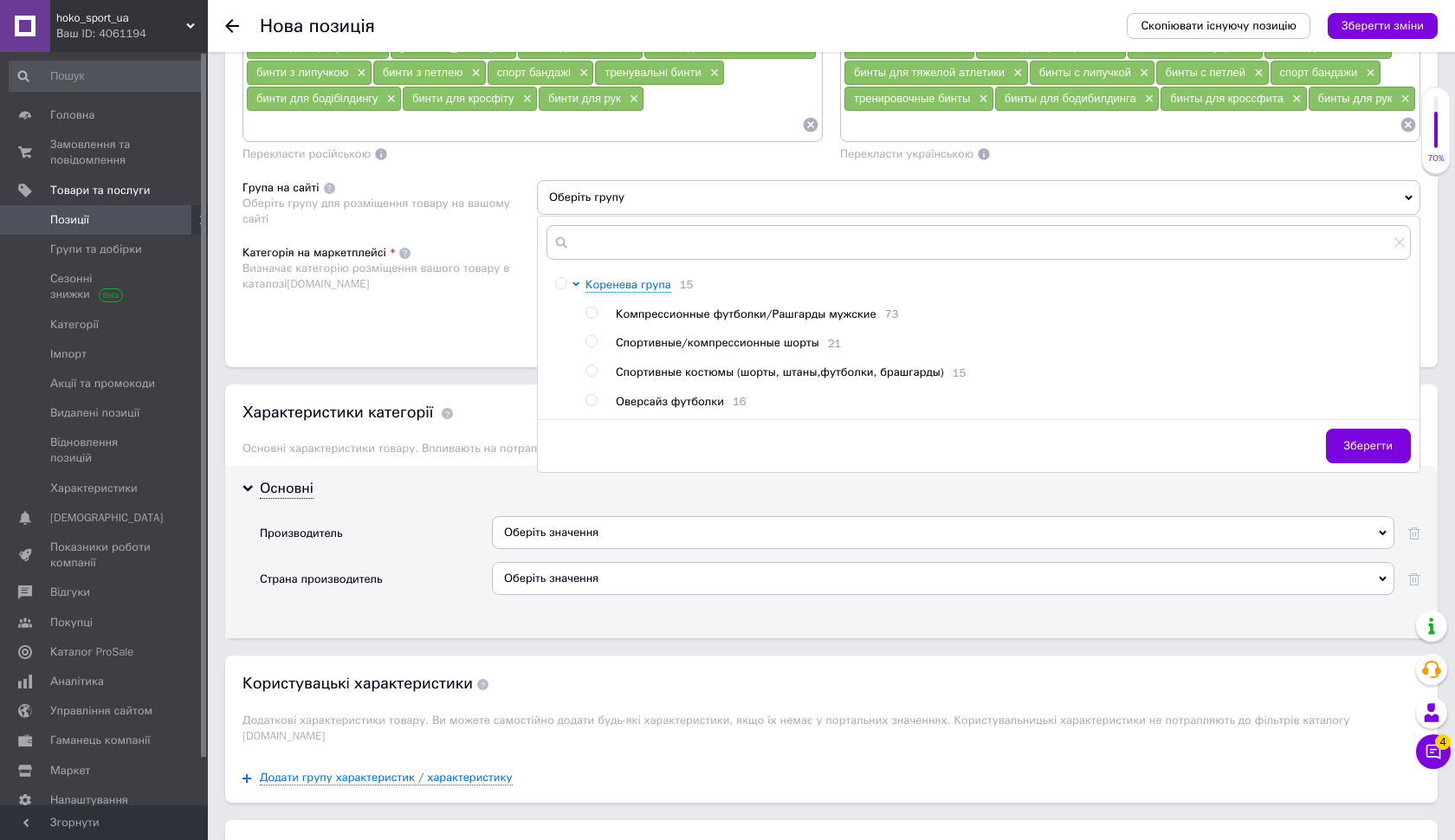 click on "Основні Производитель Оберіть значення Страна производитель Оберіть значення" at bounding box center (831, 552) 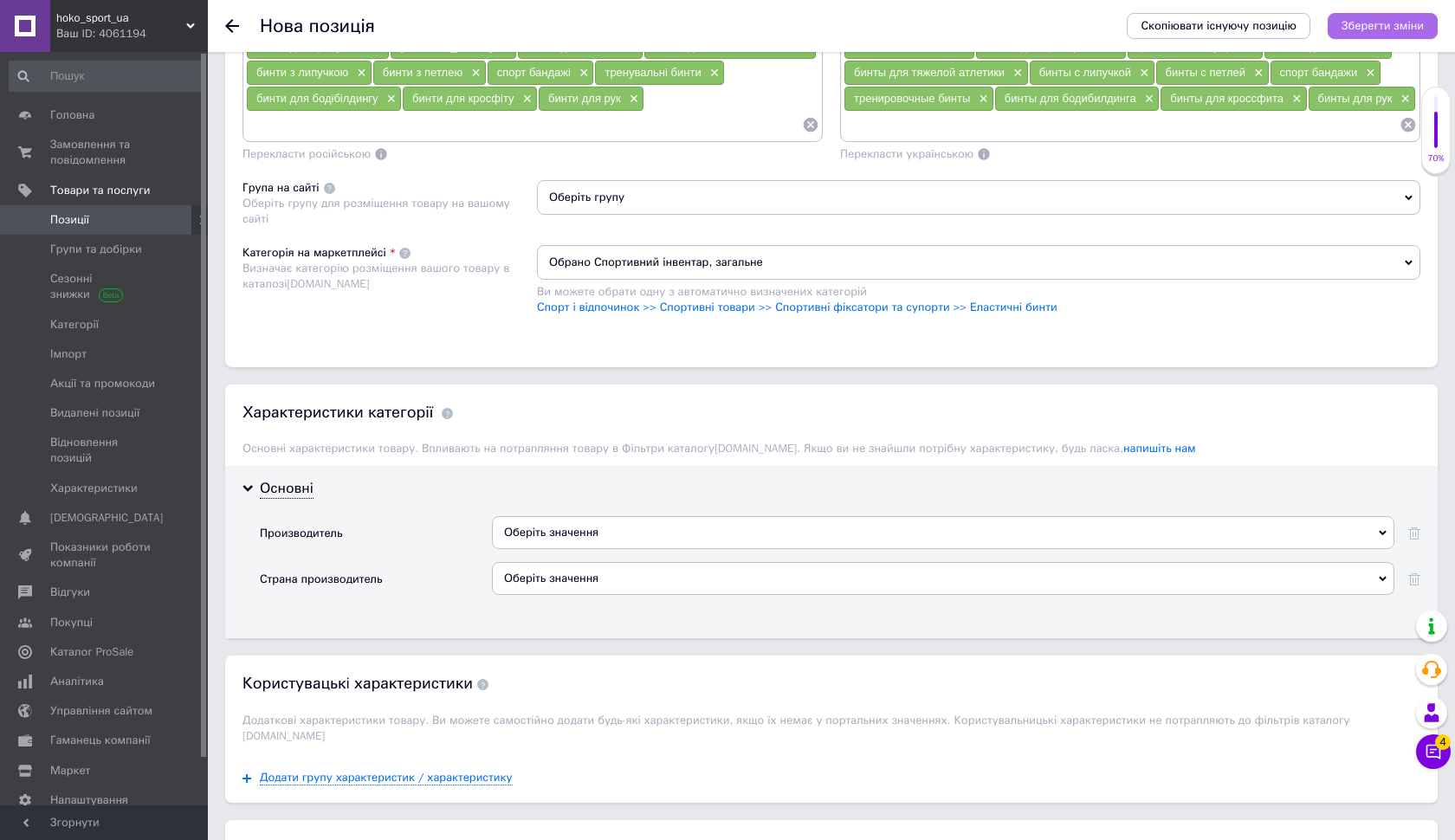 click on "Зберегти зміни" at bounding box center (1382, 25) 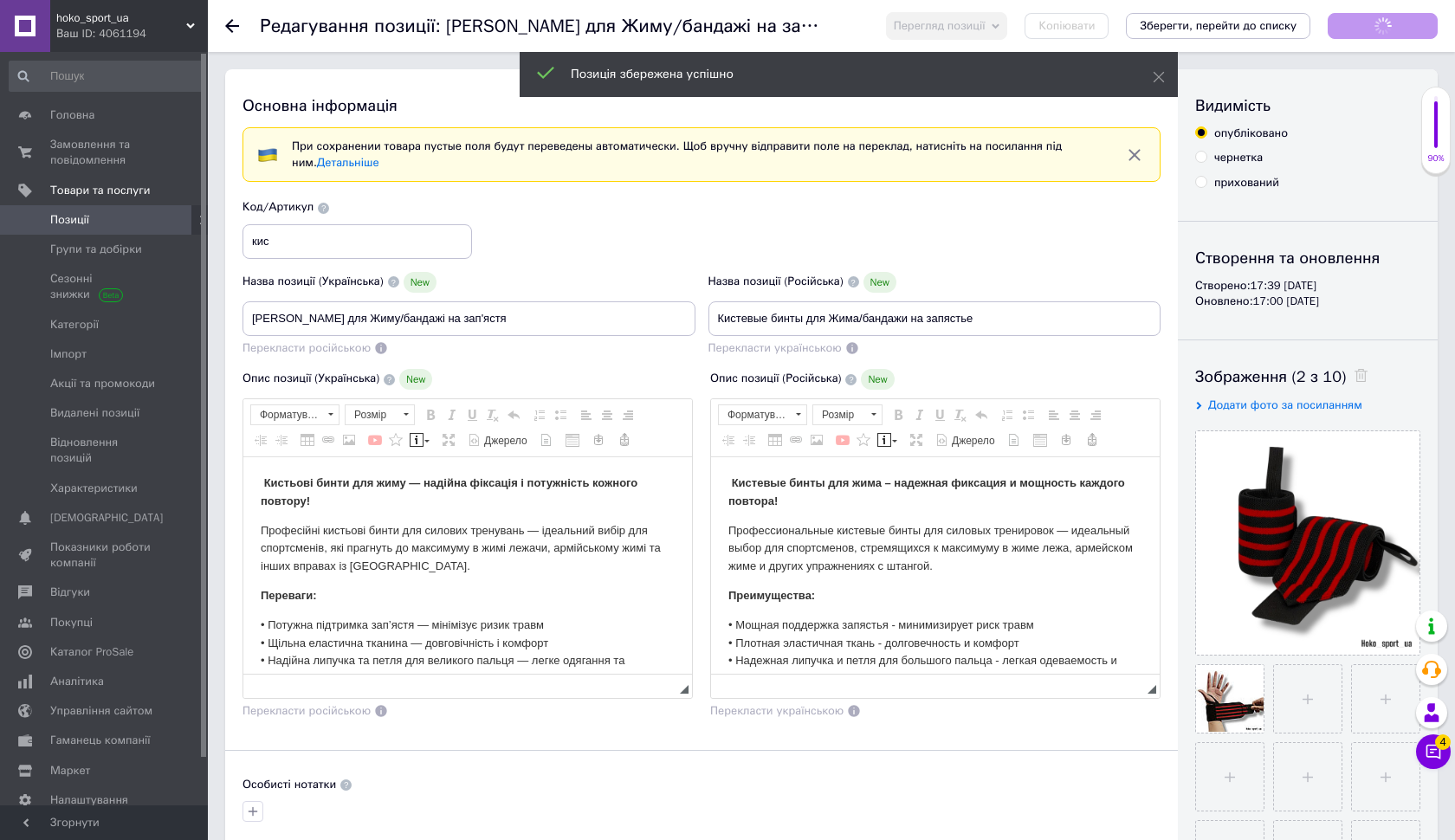 scroll, scrollTop: 0, scrollLeft: 0, axis: both 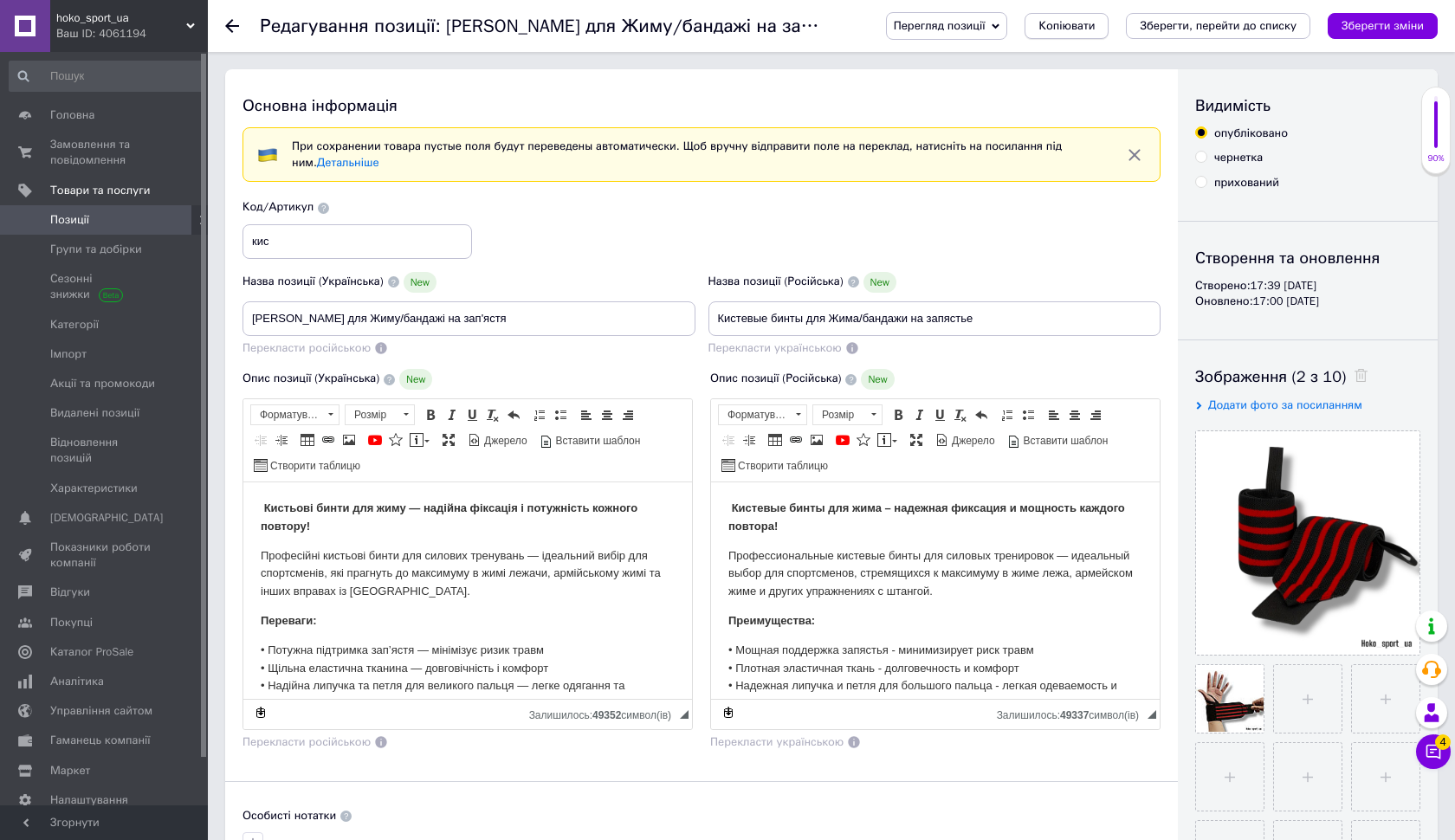 click on "Копіювати" at bounding box center (1066, 26) 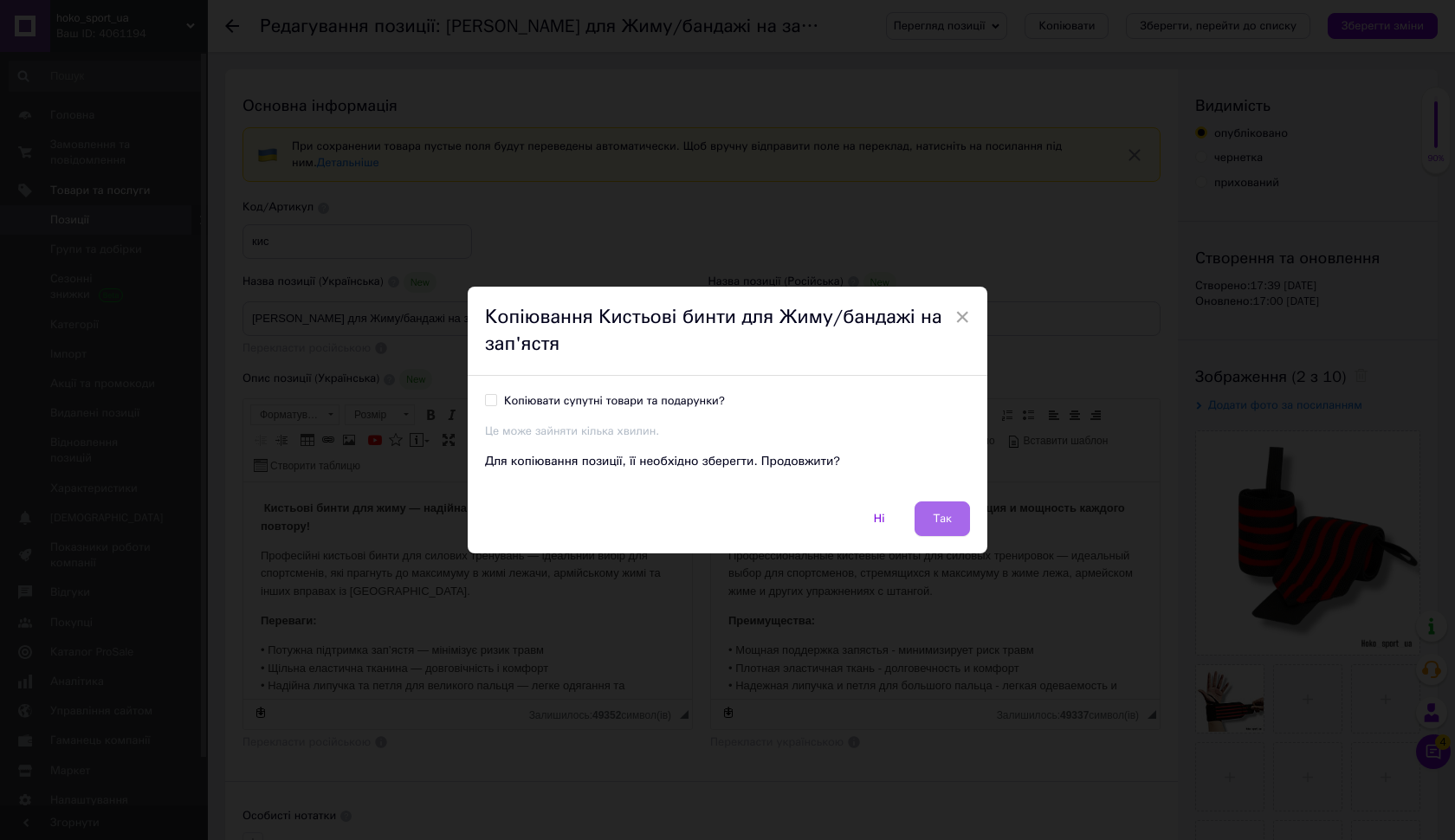 click on "Так" at bounding box center [942, 519] 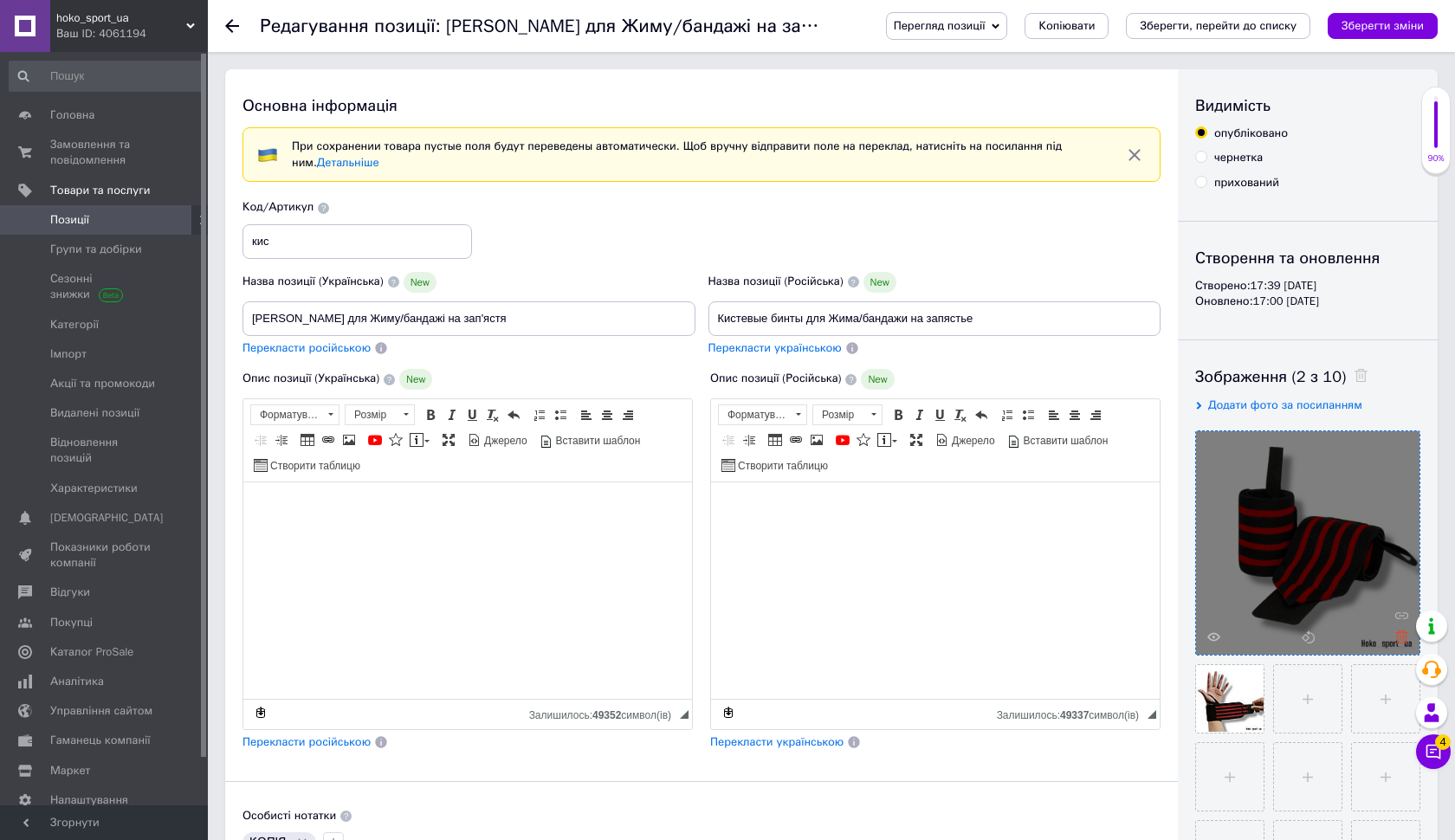 click 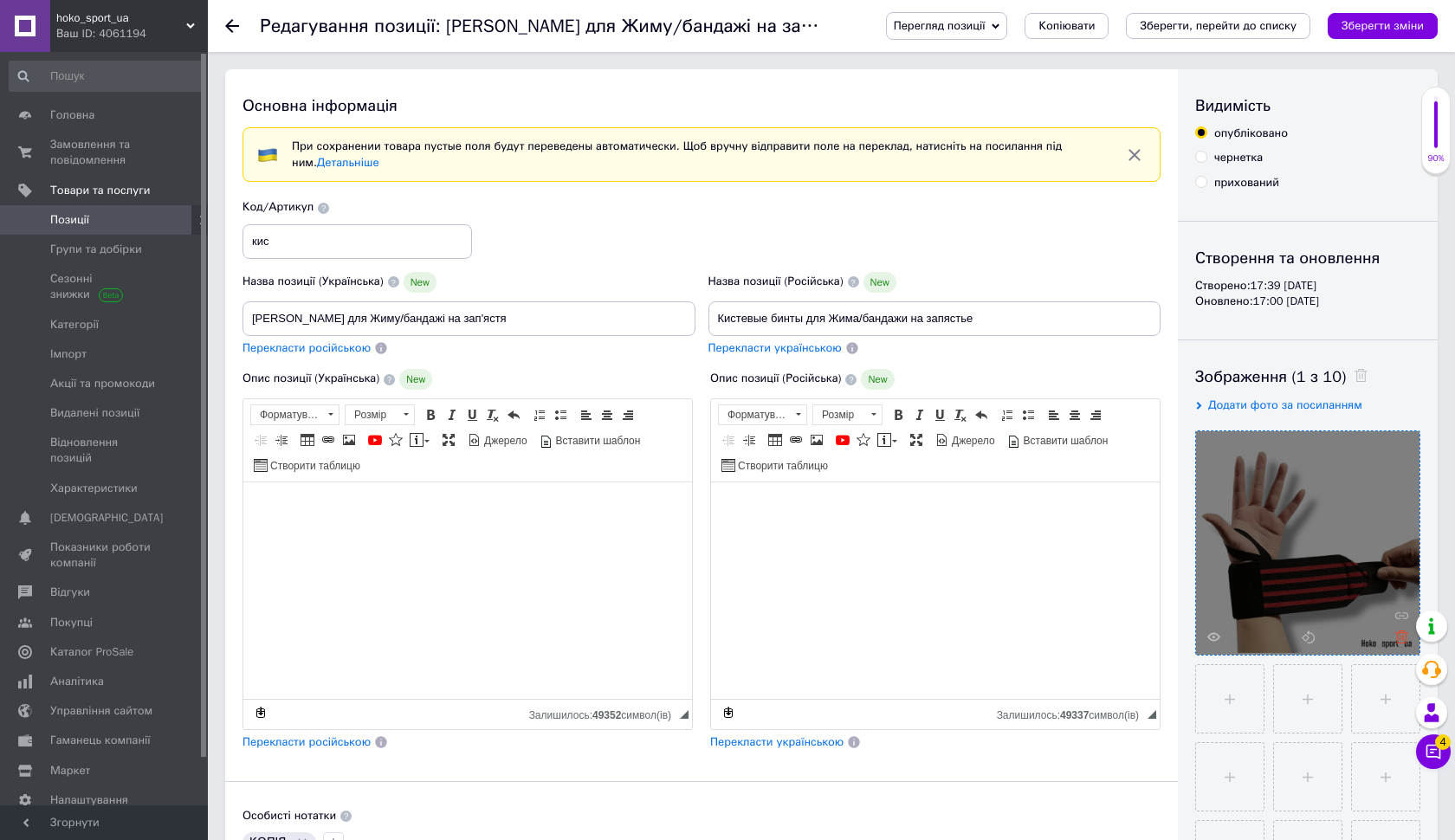 click 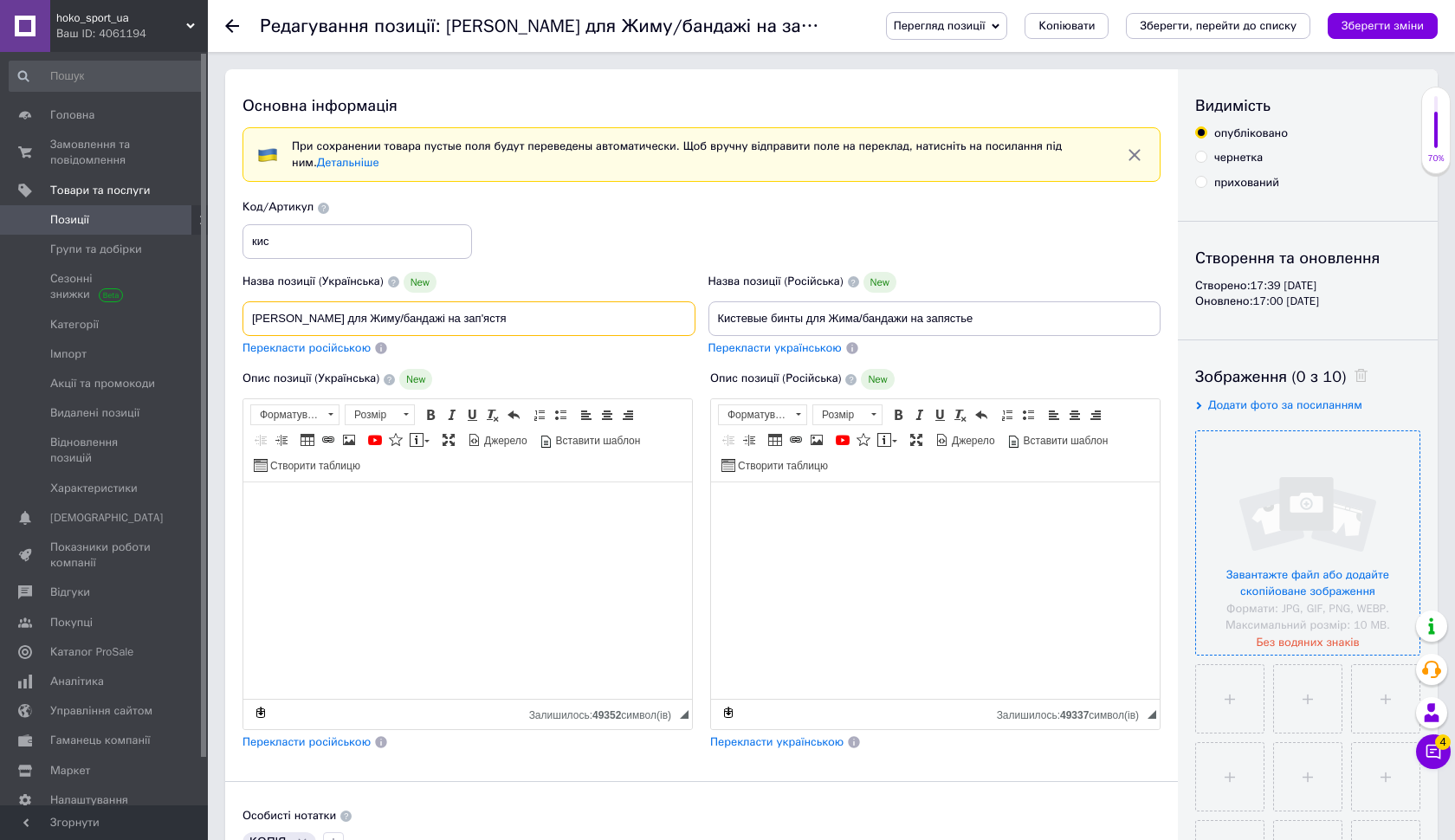 click on "[PERSON_NAME] для Жиму/бандажі на зап'ястя" at bounding box center [469, 319] 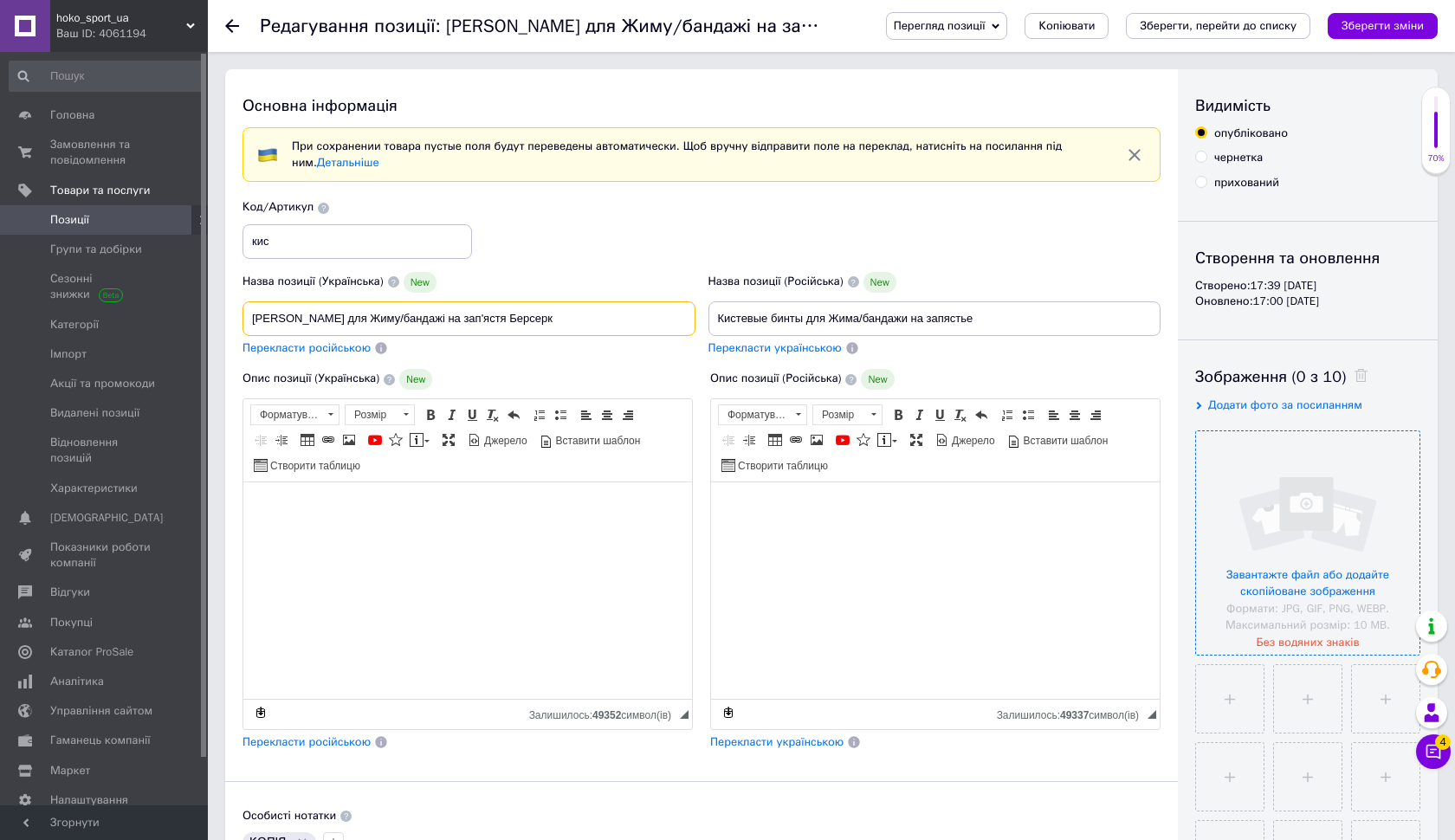 type on "[PERSON_NAME] для Жиму/бандажі на зап'ястя Берсерк" 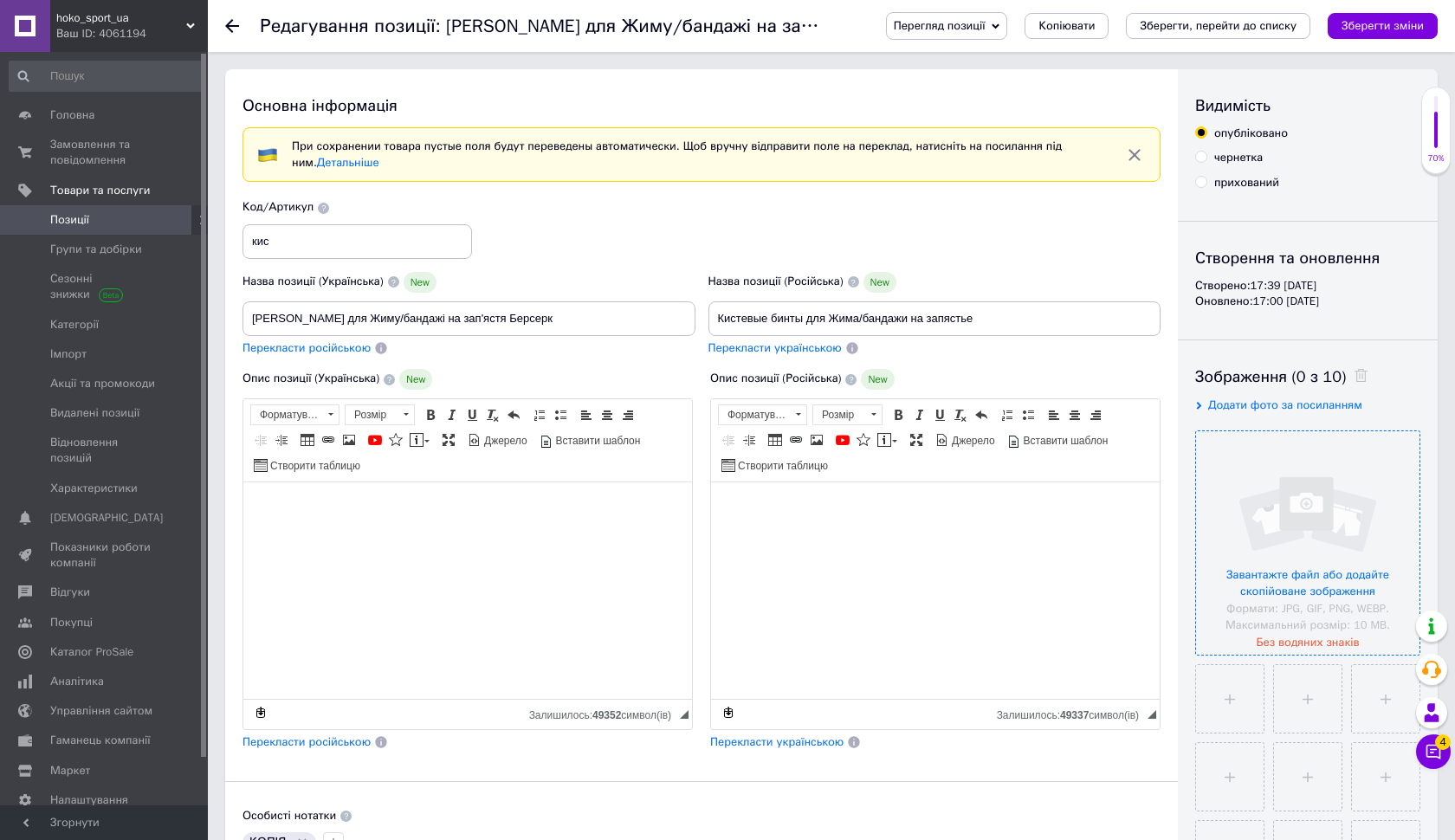click on "Перекласти російською" at bounding box center [307, 348] 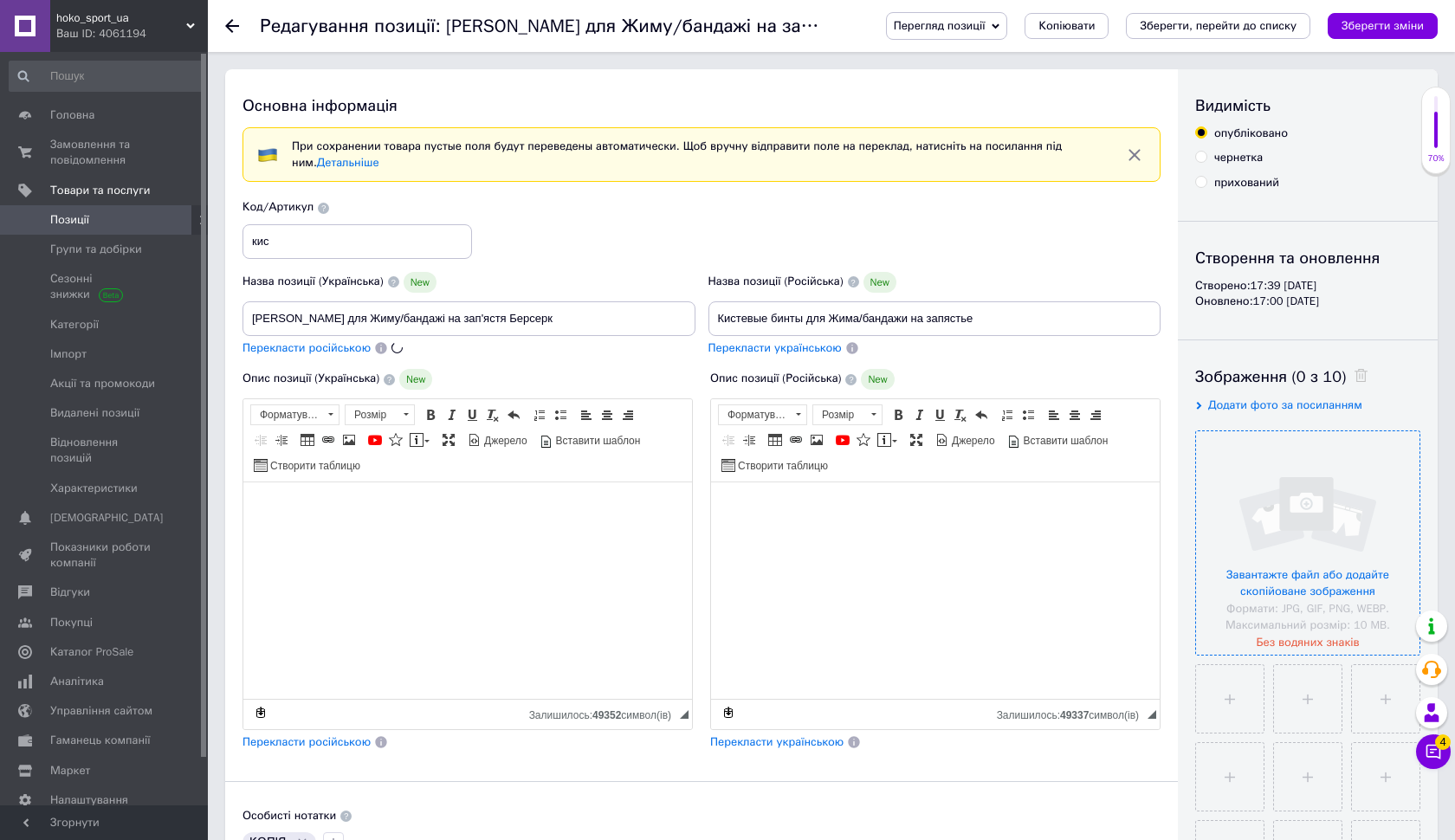 type on "Кистевые бинты для Жима/бандажи на запястье Берсерк" 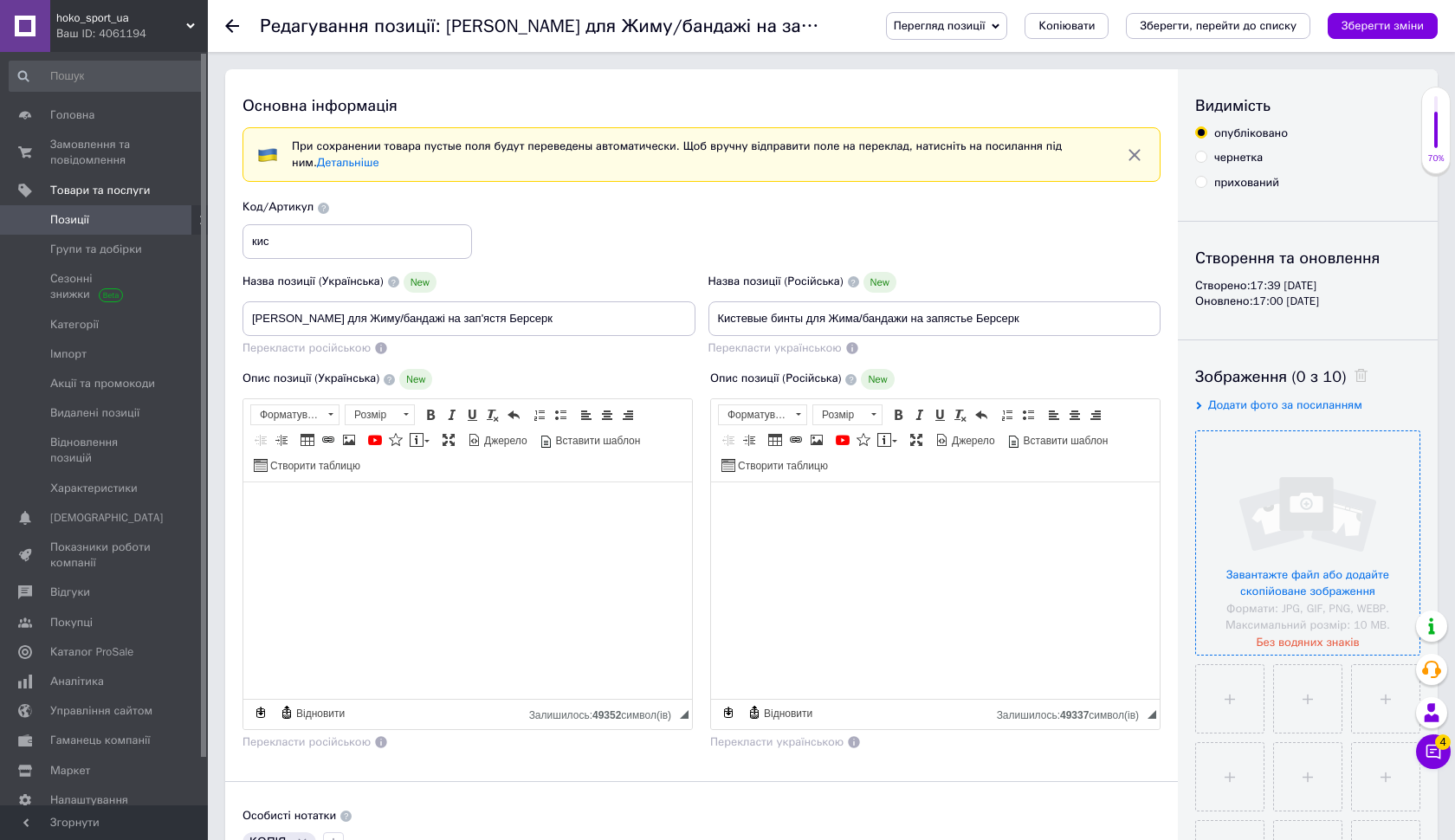 click at bounding box center (1308, 543) 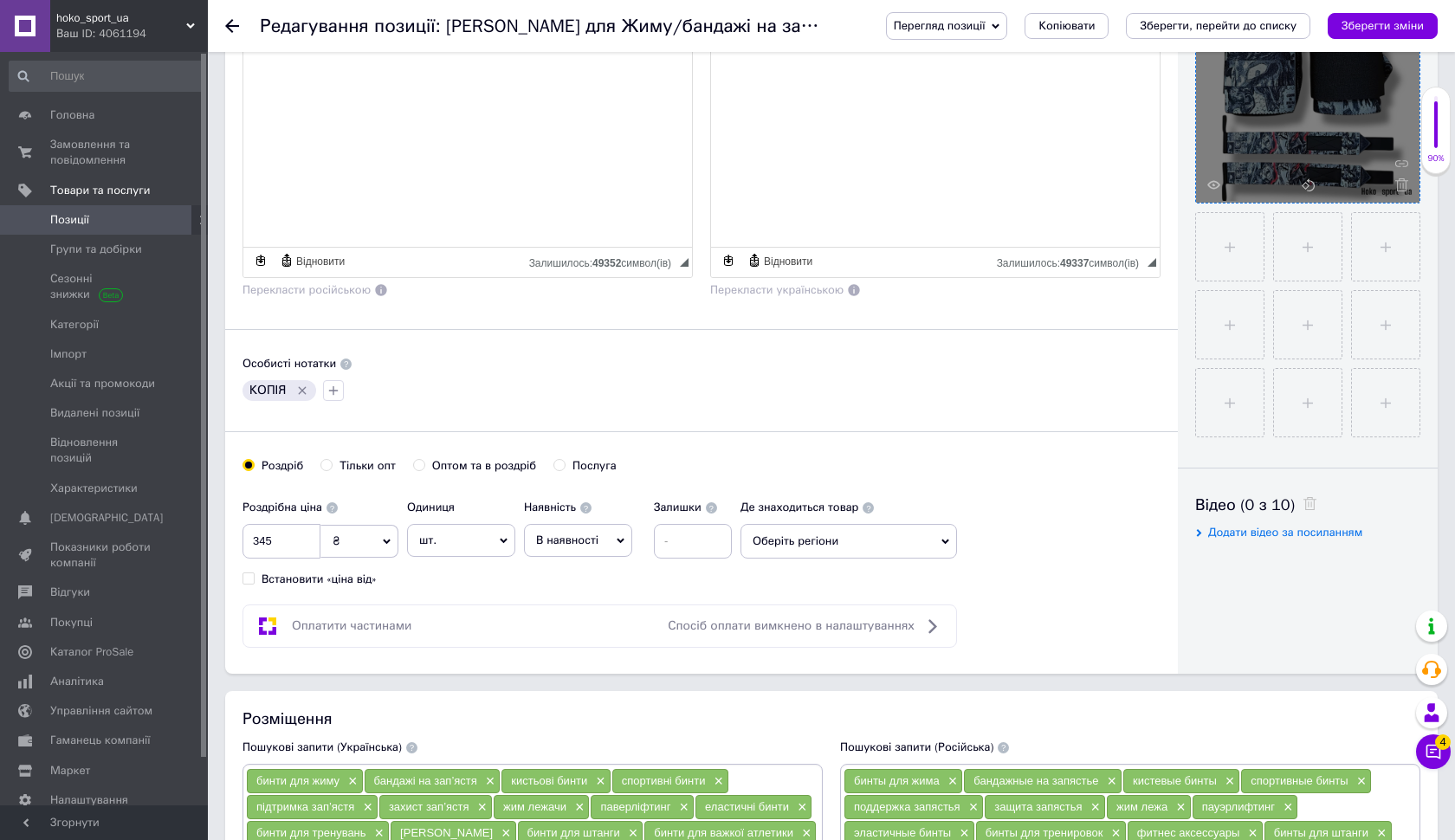 scroll, scrollTop: 467, scrollLeft: 0, axis: vertical 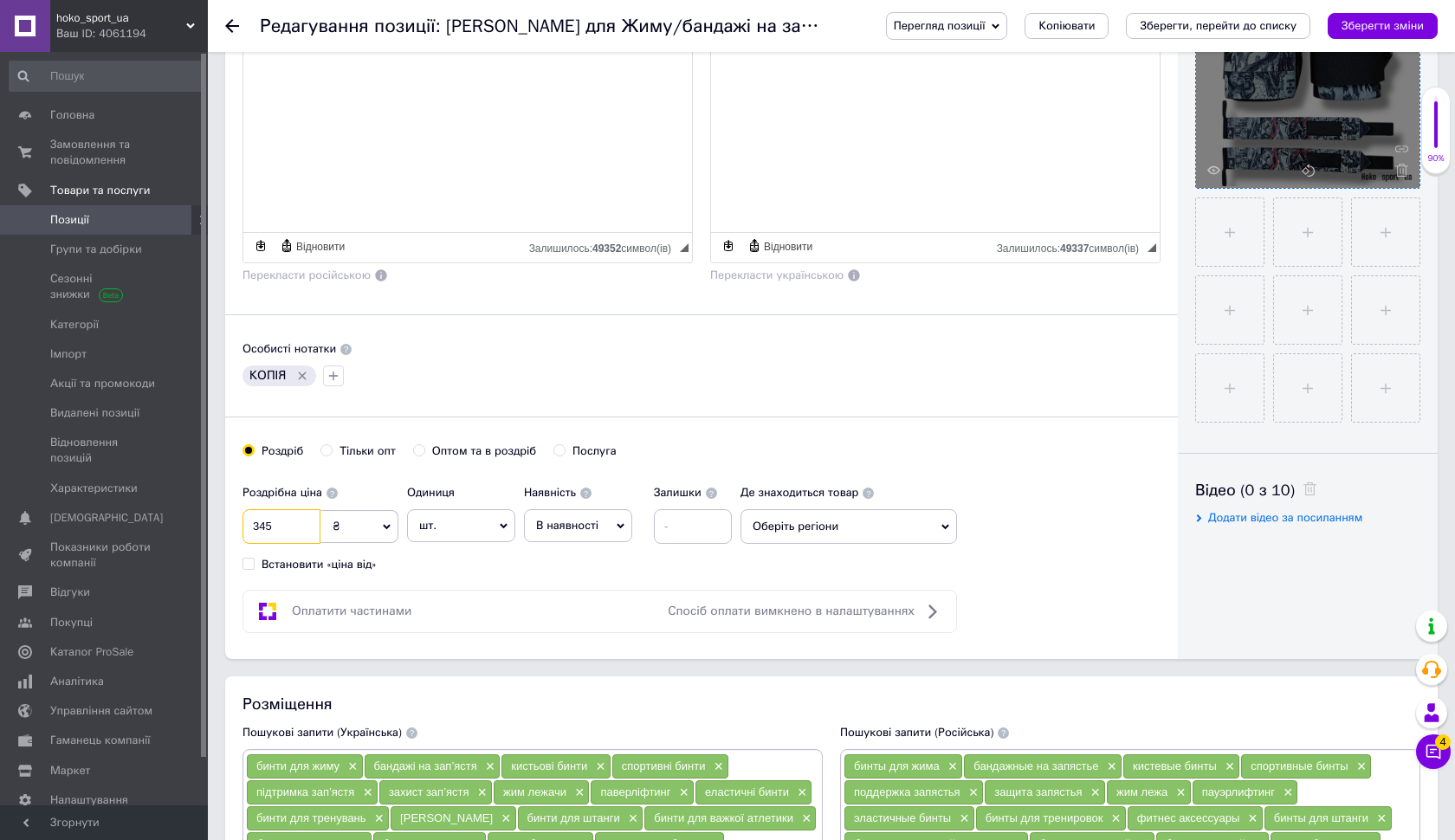 click on "345" at bounding box center (281, 527) 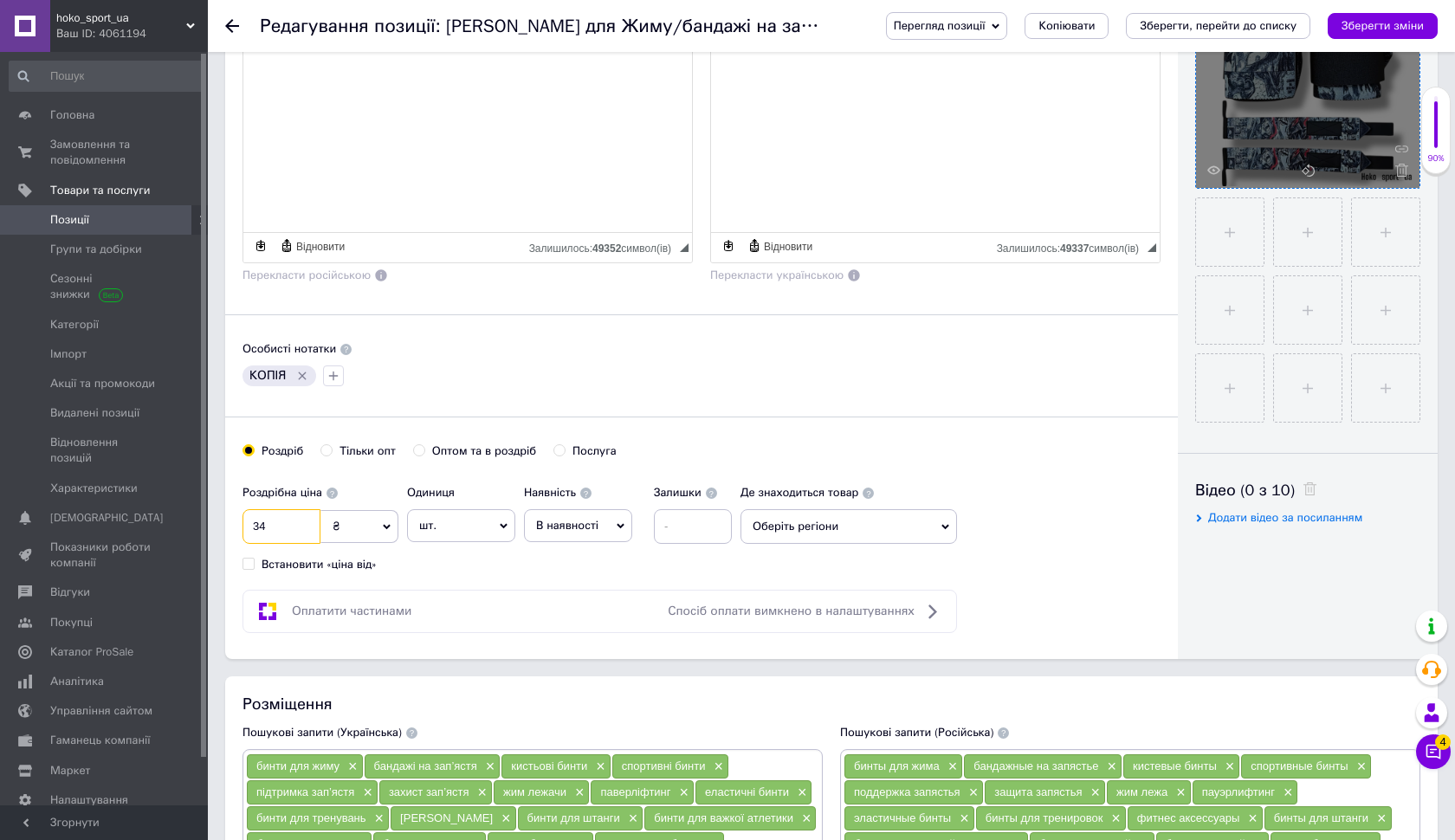 type on "3" 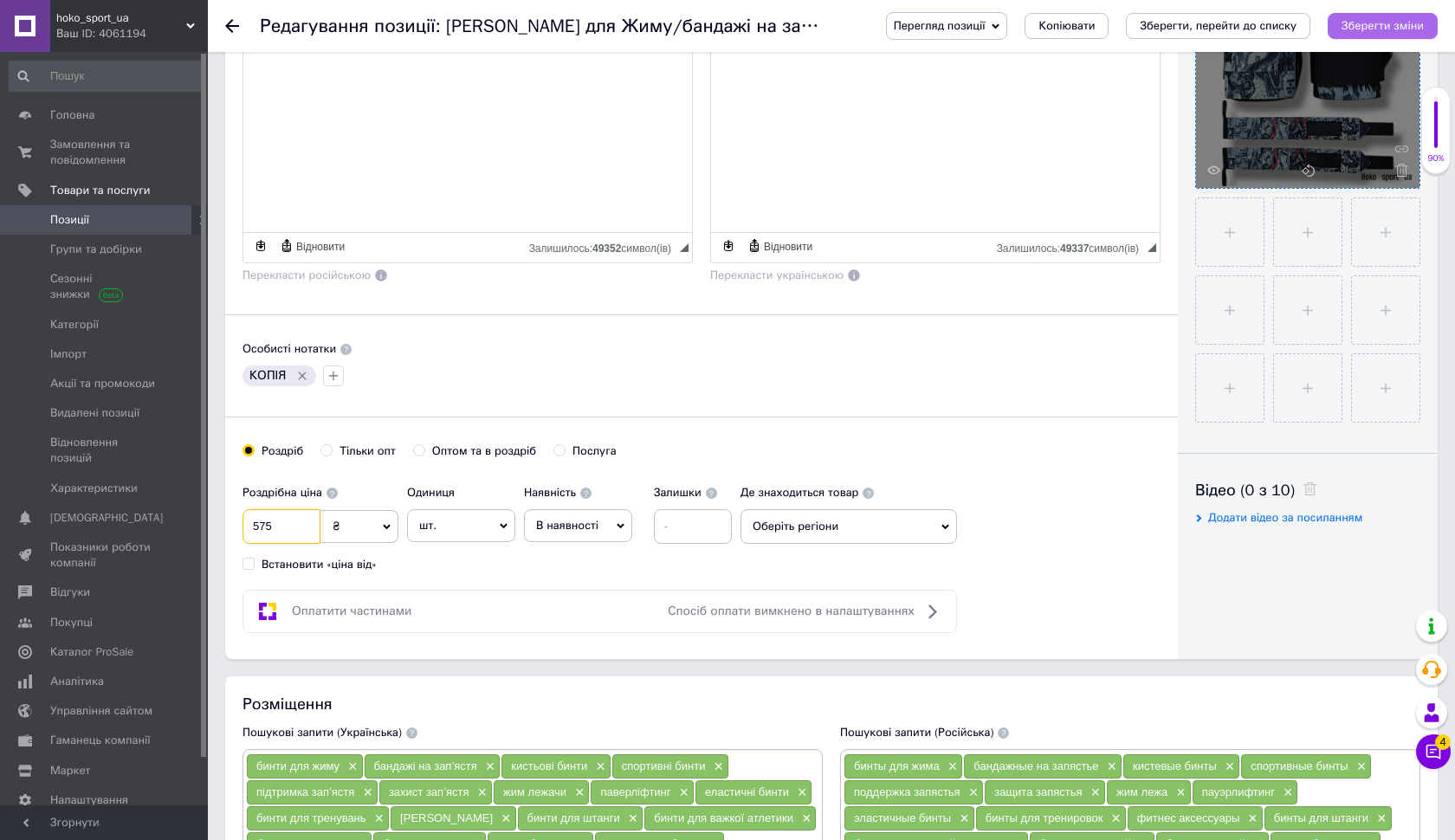 type on "575" 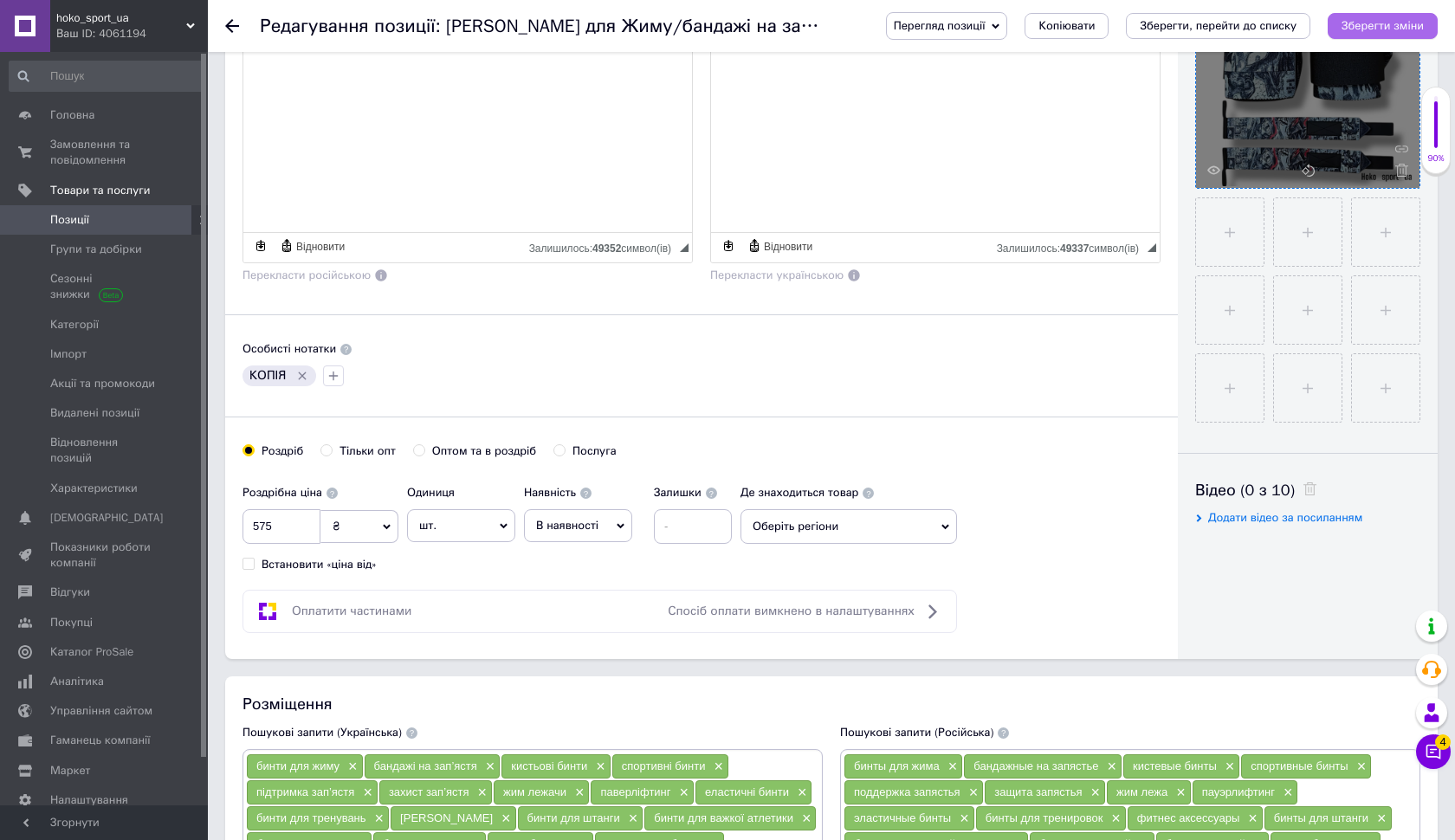 click on "Зберегти зміни" at bounding box center (1382, 25) 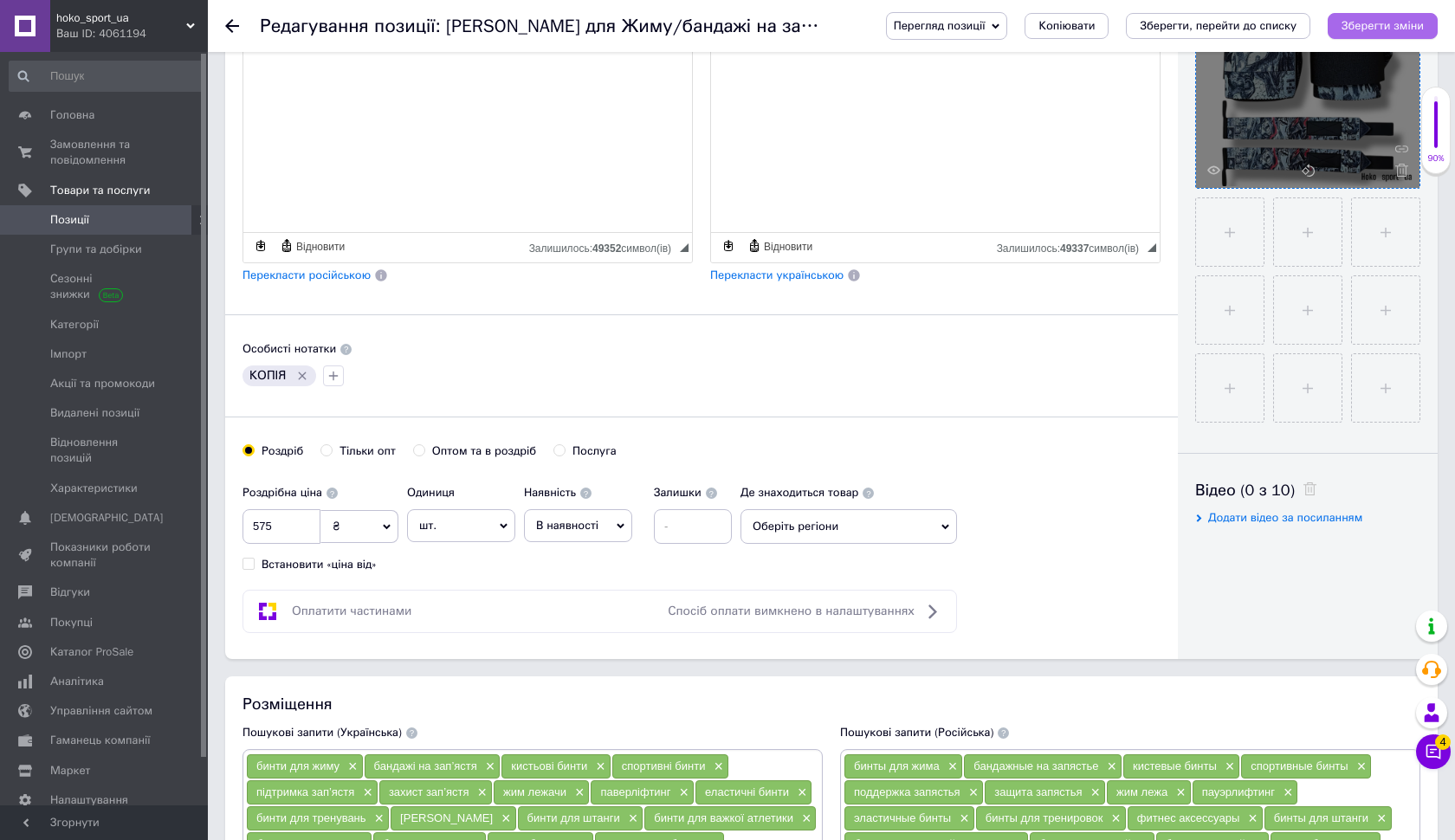 click on "Зберегти зміни" at bounding box center [1382, 25] 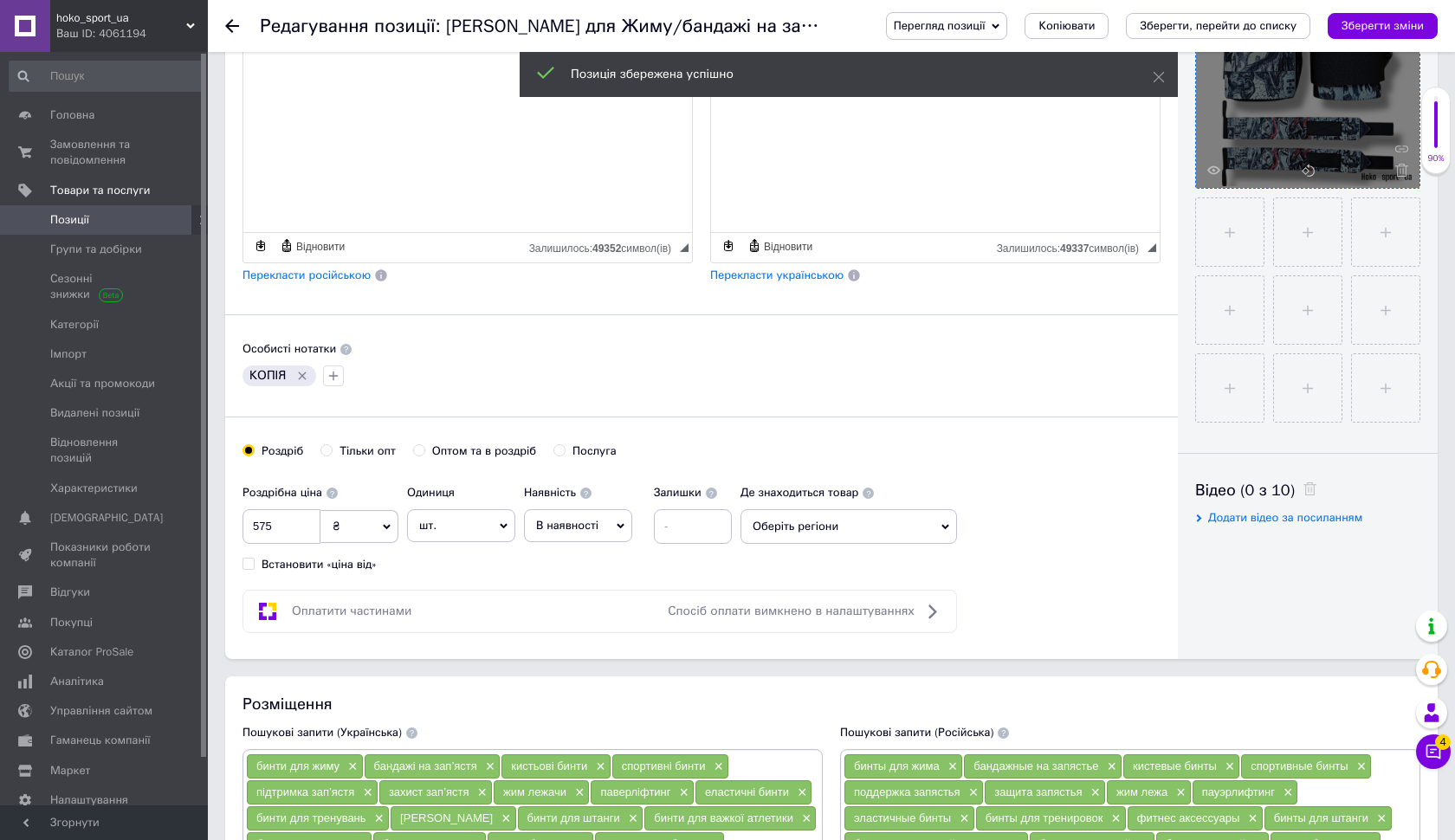 click at bounding box center [184, 220] 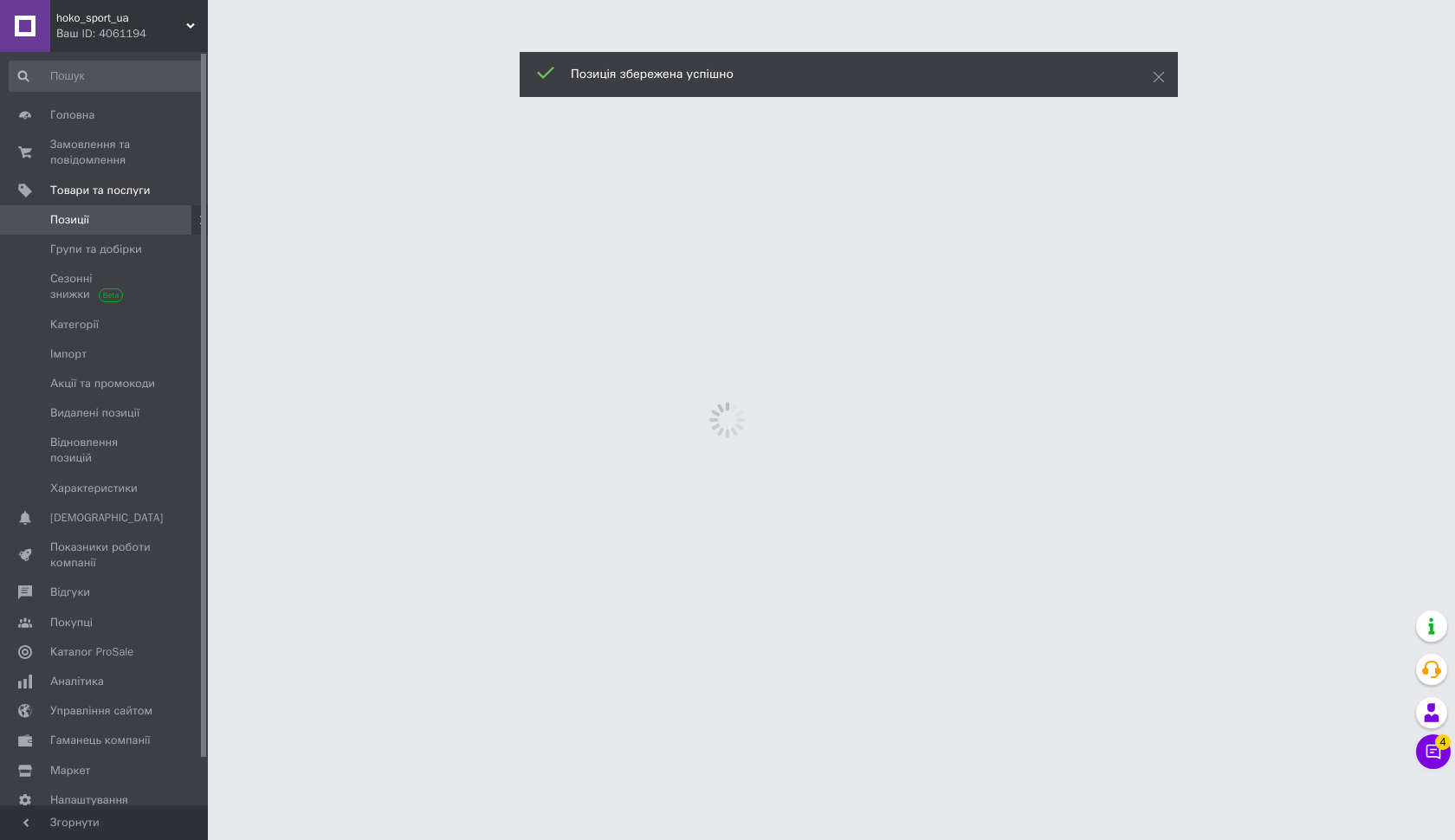 scroll, scrollTop: 0, scrollLeft: 0, axis: both 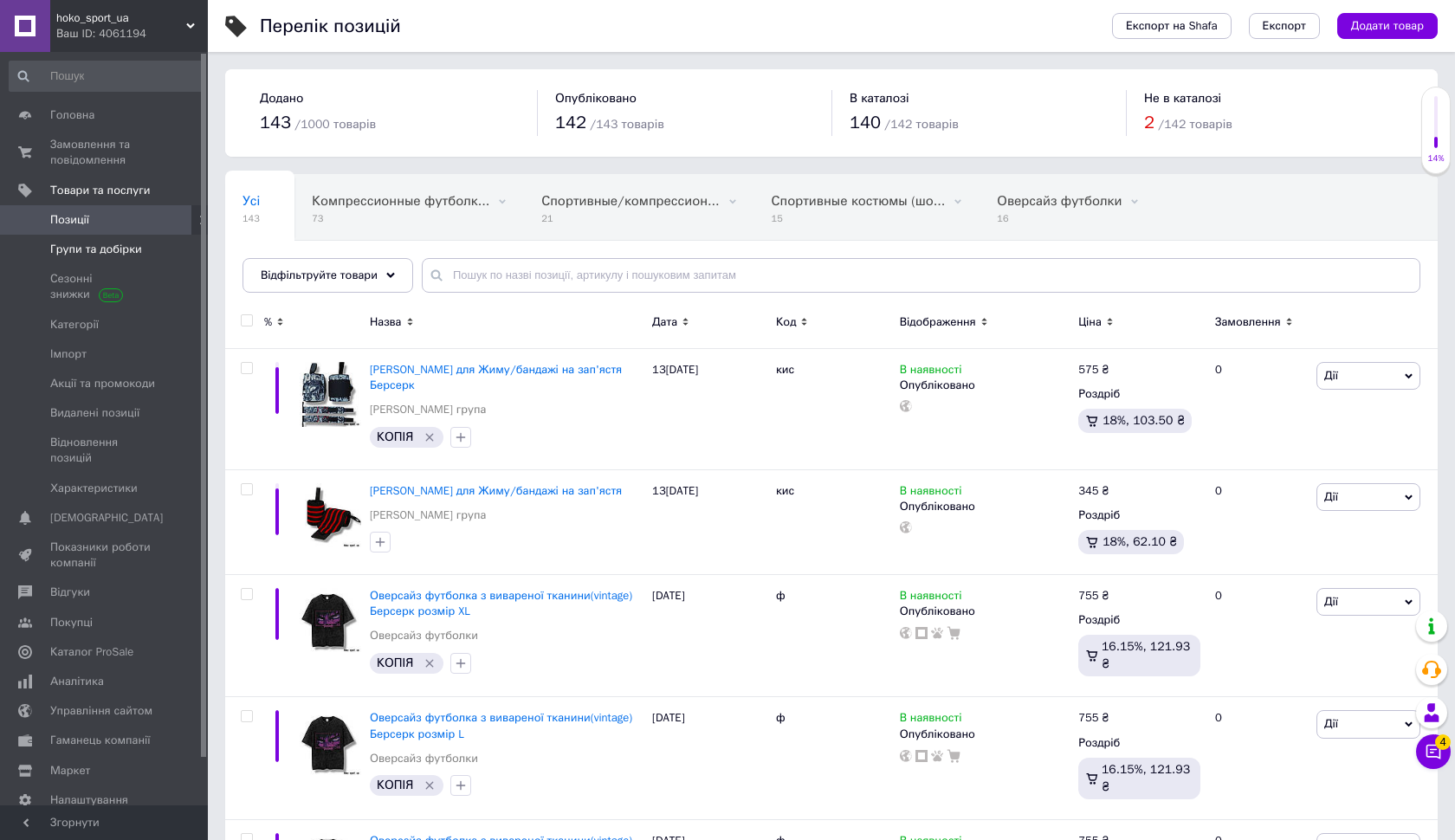 click on "Групи та добірки" at bounding box center [105, 249] 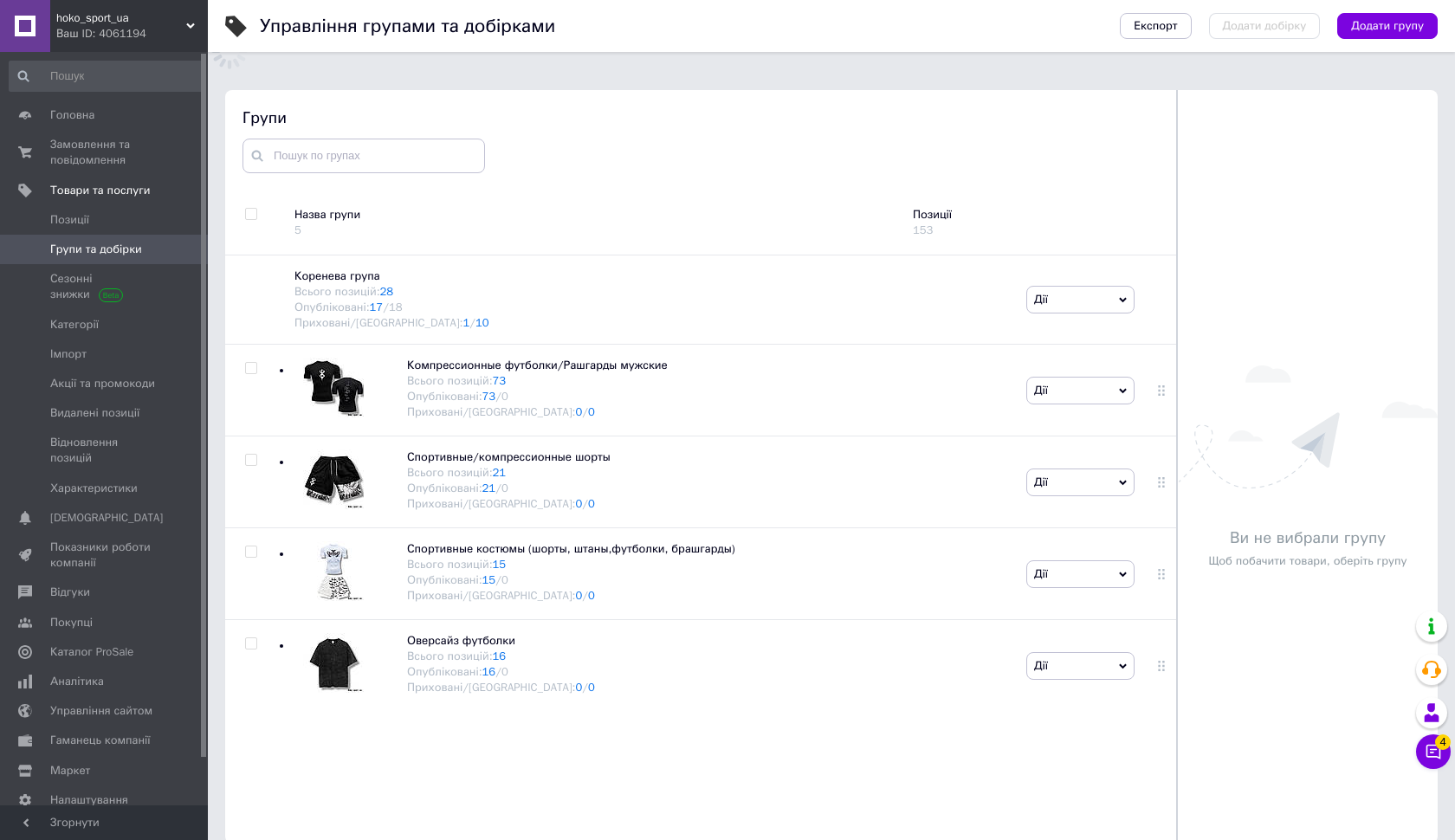 scroll, scrollTop: 98, scrollLeft: 0, axis: vertical 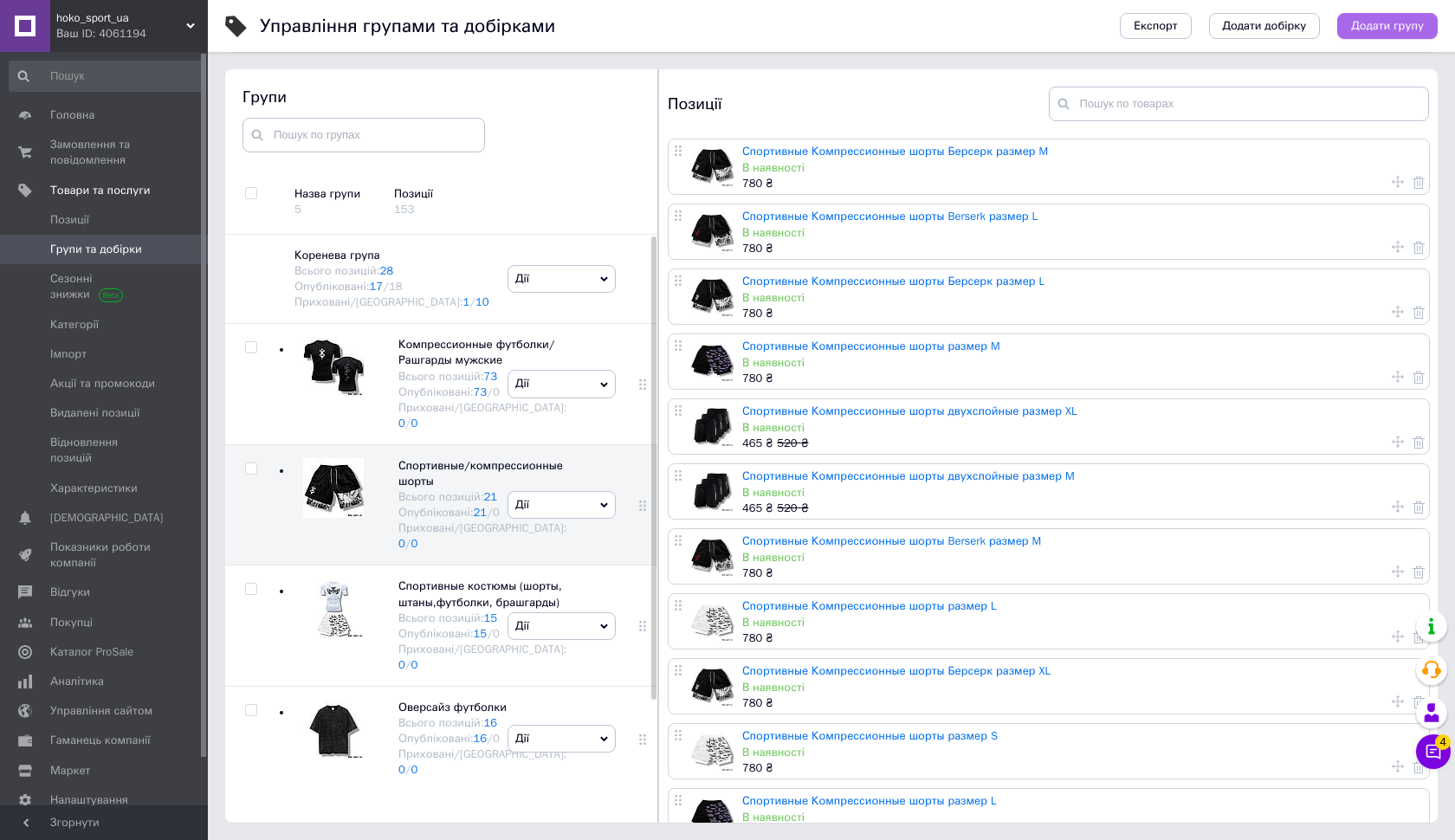 click on "Додати групу" at bounding box center [1387, 26] 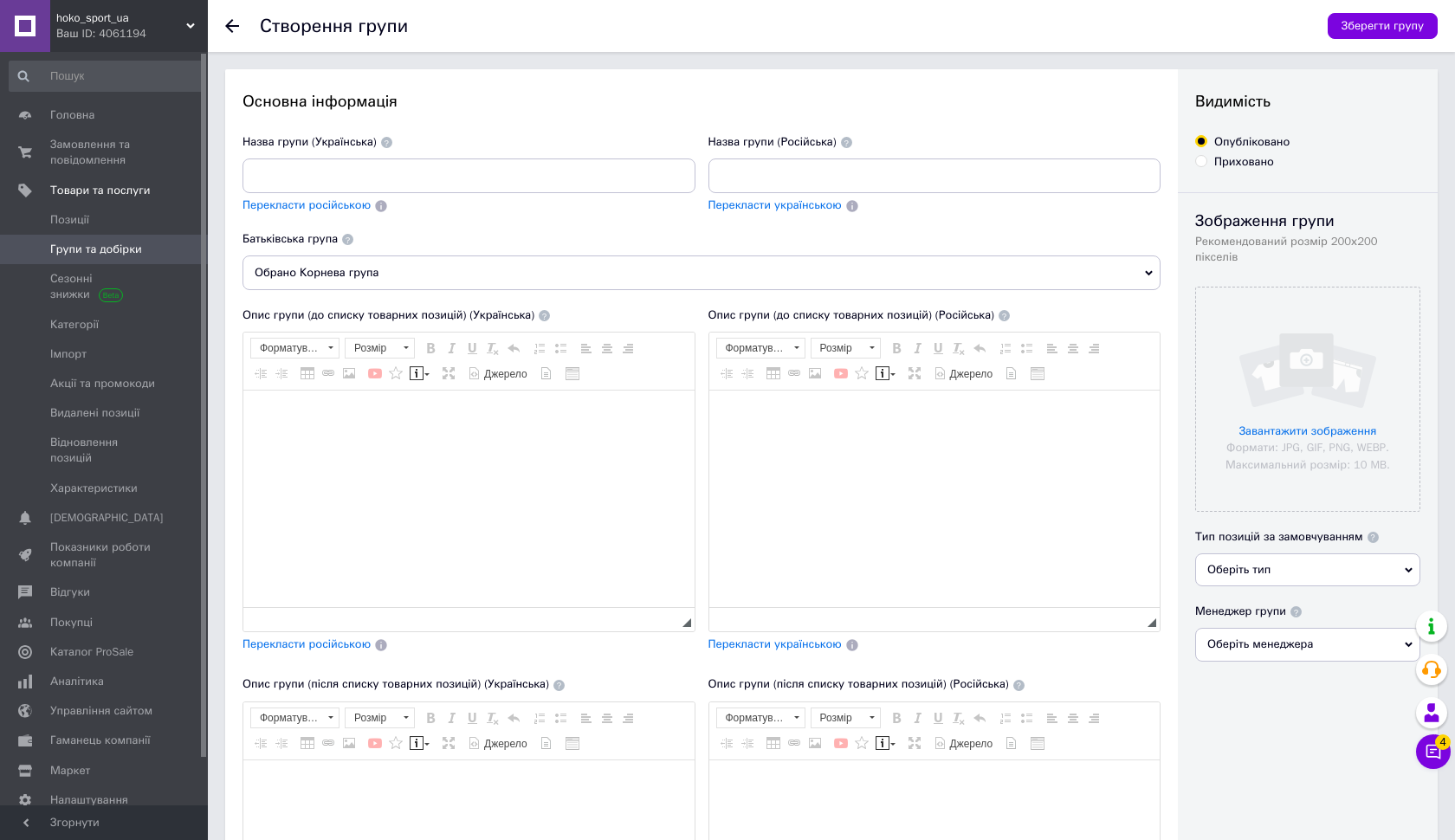 scroll, scrollTop: 0, scrollLeft: 0, axis: both 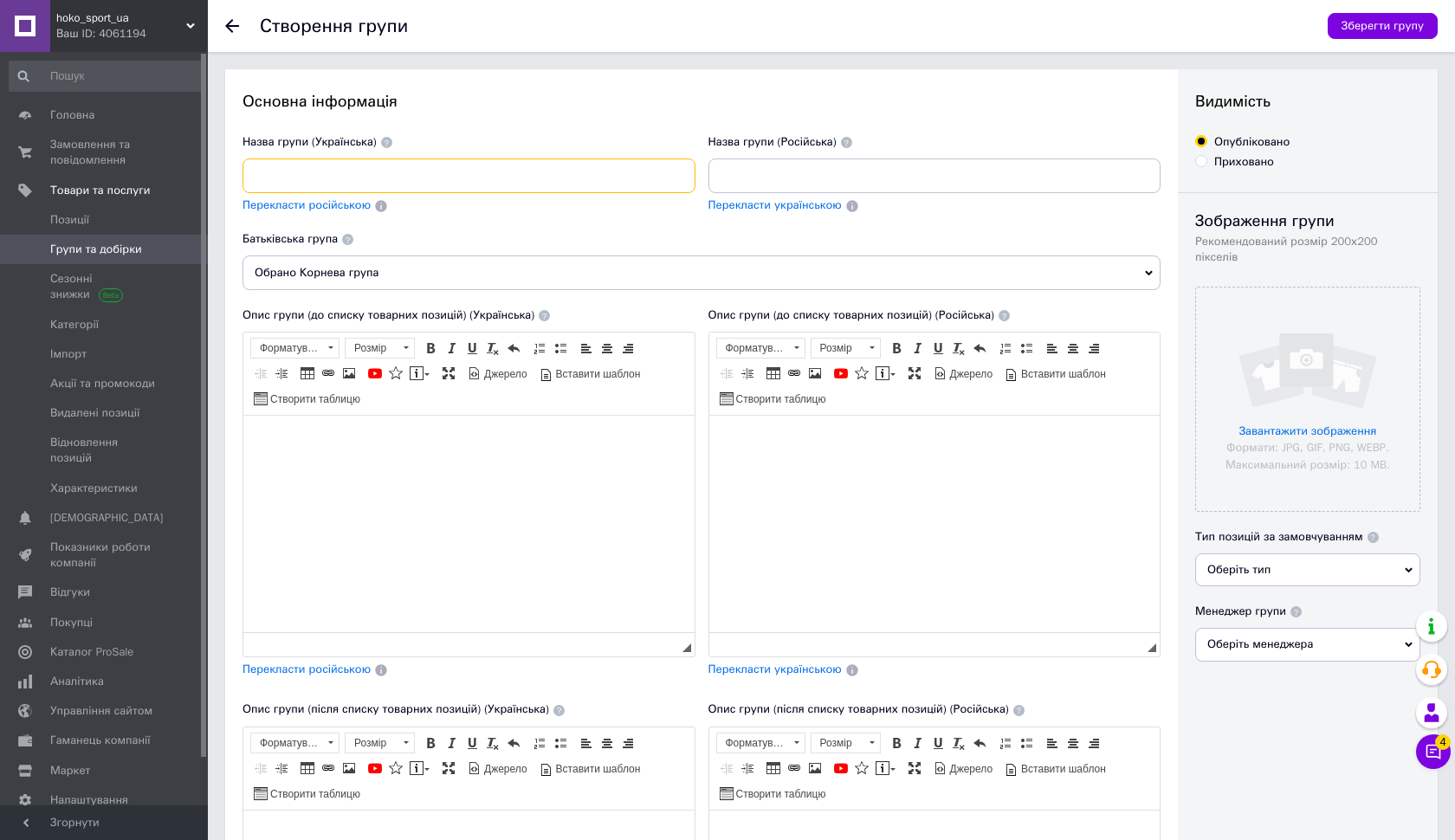 click at bounding box center (469, 176) 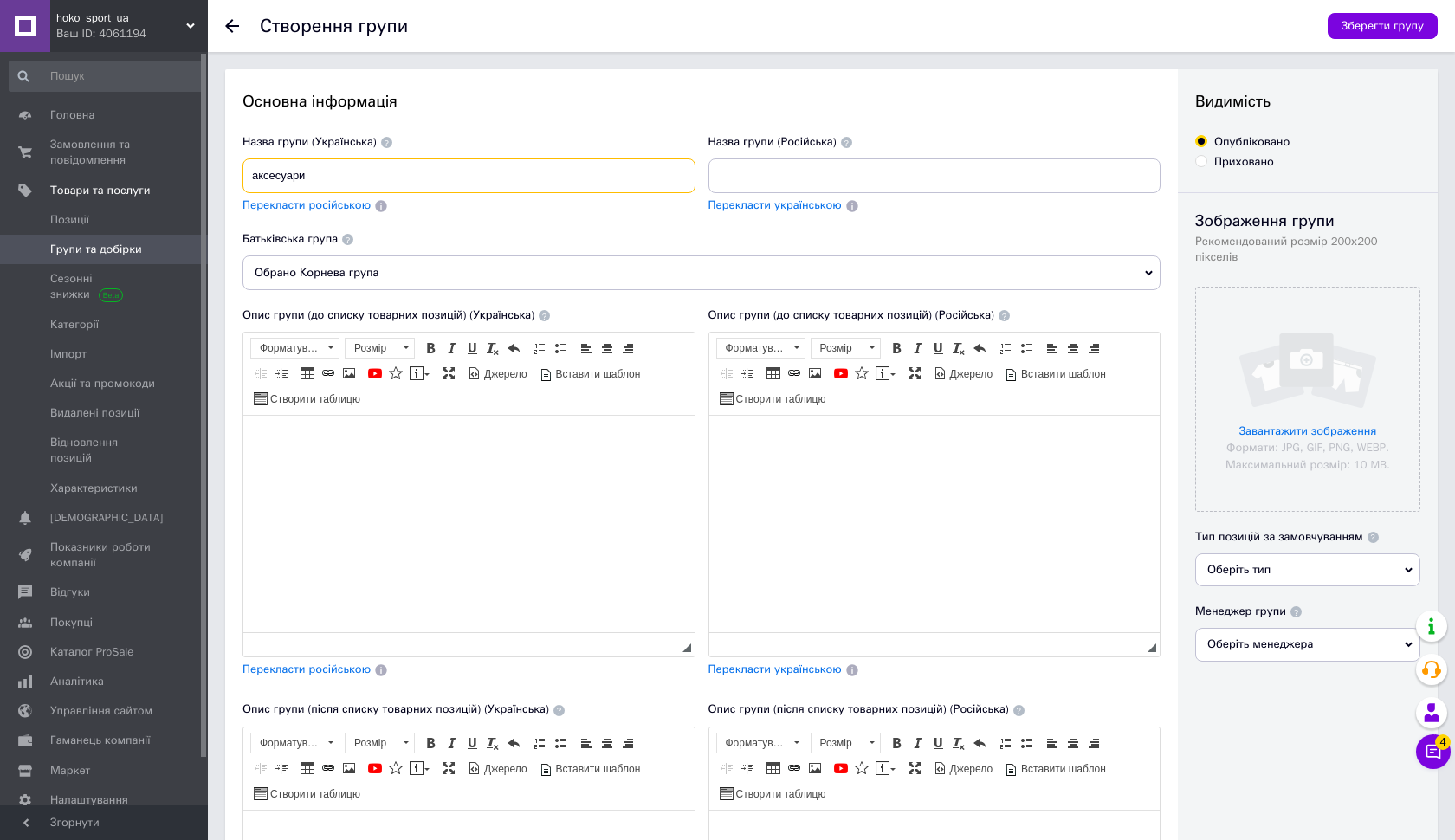 click on "аксесуари" at bounding box center [469, 176] 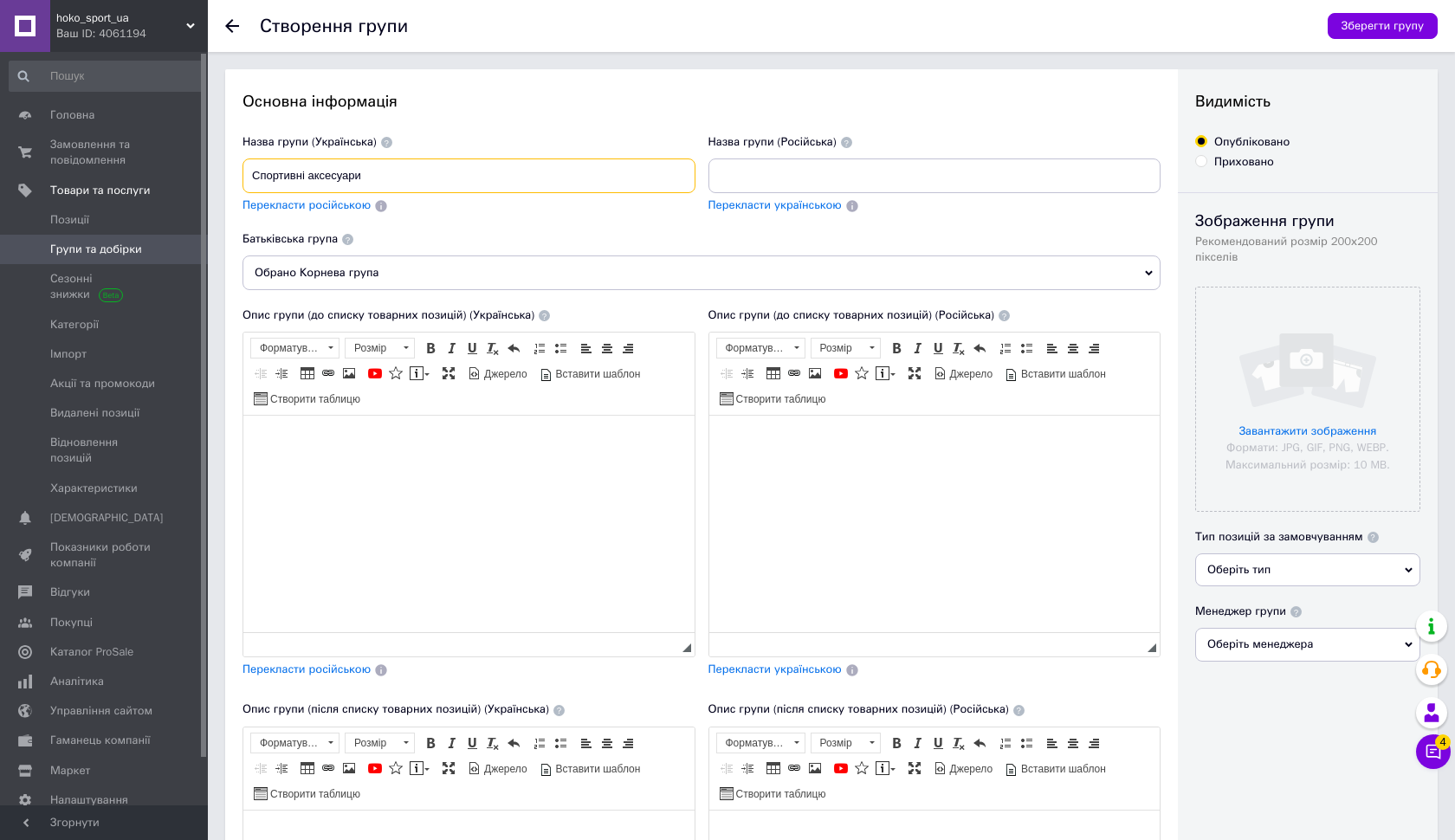 type on "Спортивні аксесуари" 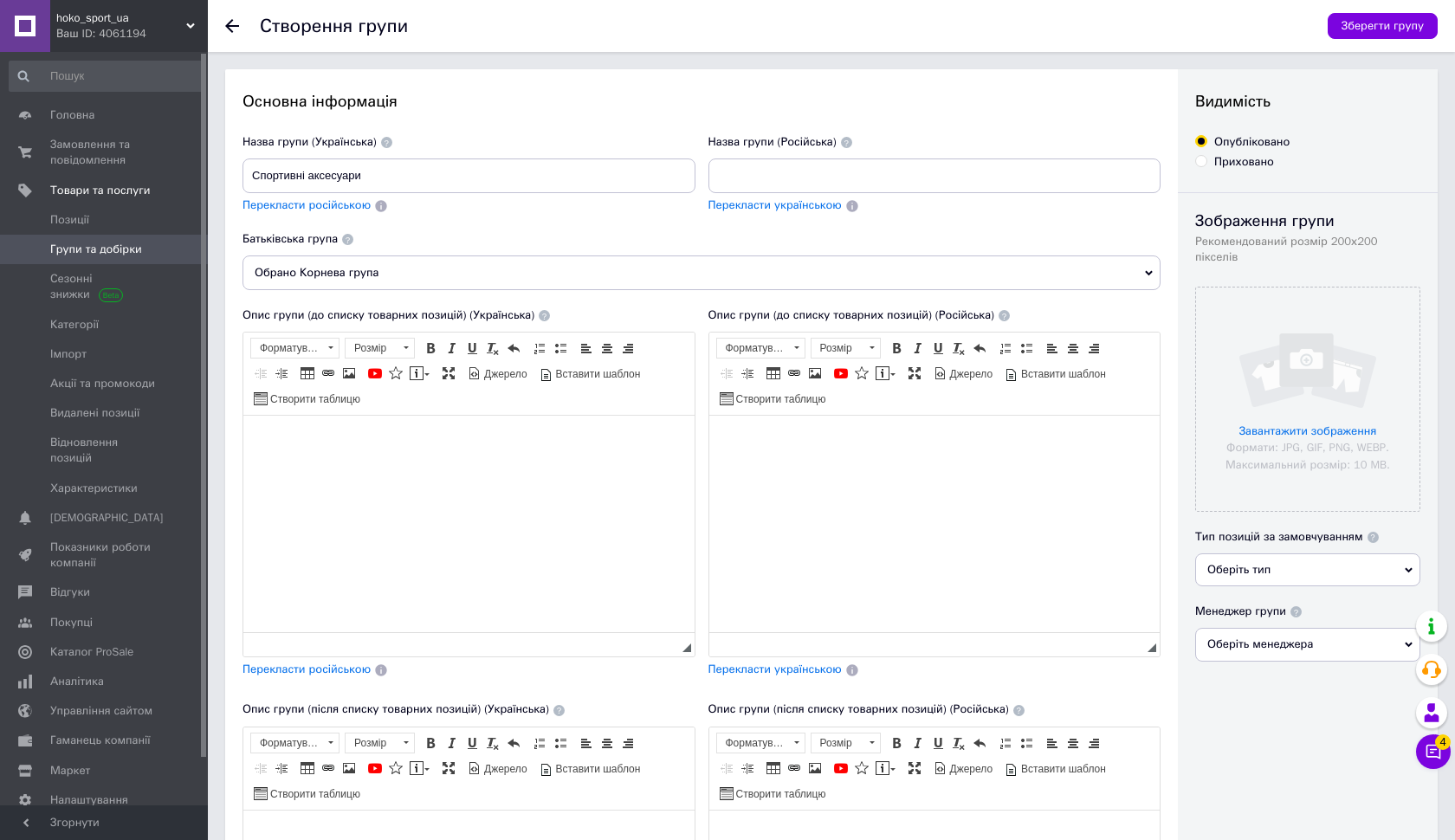 click on "Перекласти російською" at bounding box center (307, 204) 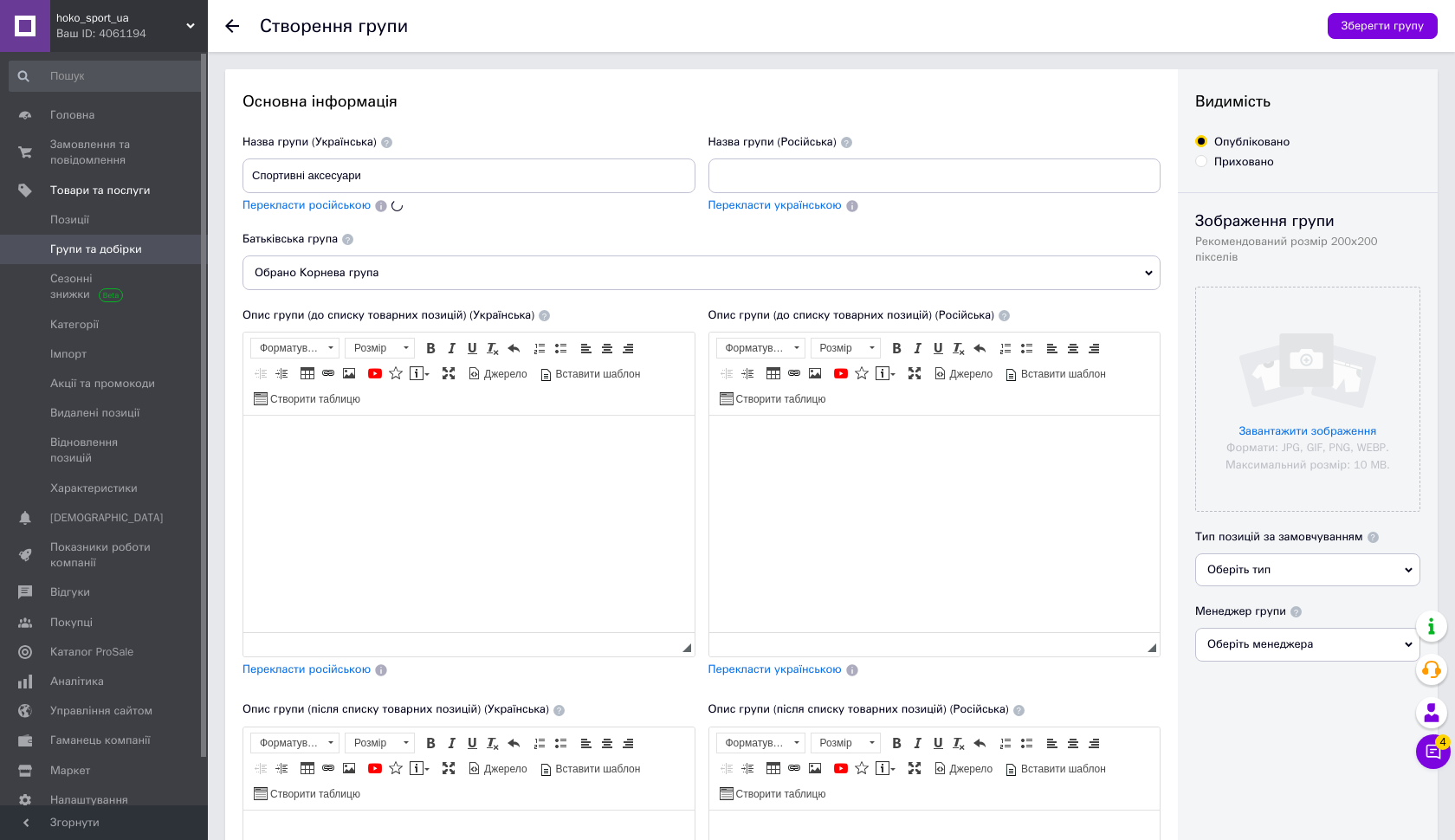 type on "Спортивные аксессуары" 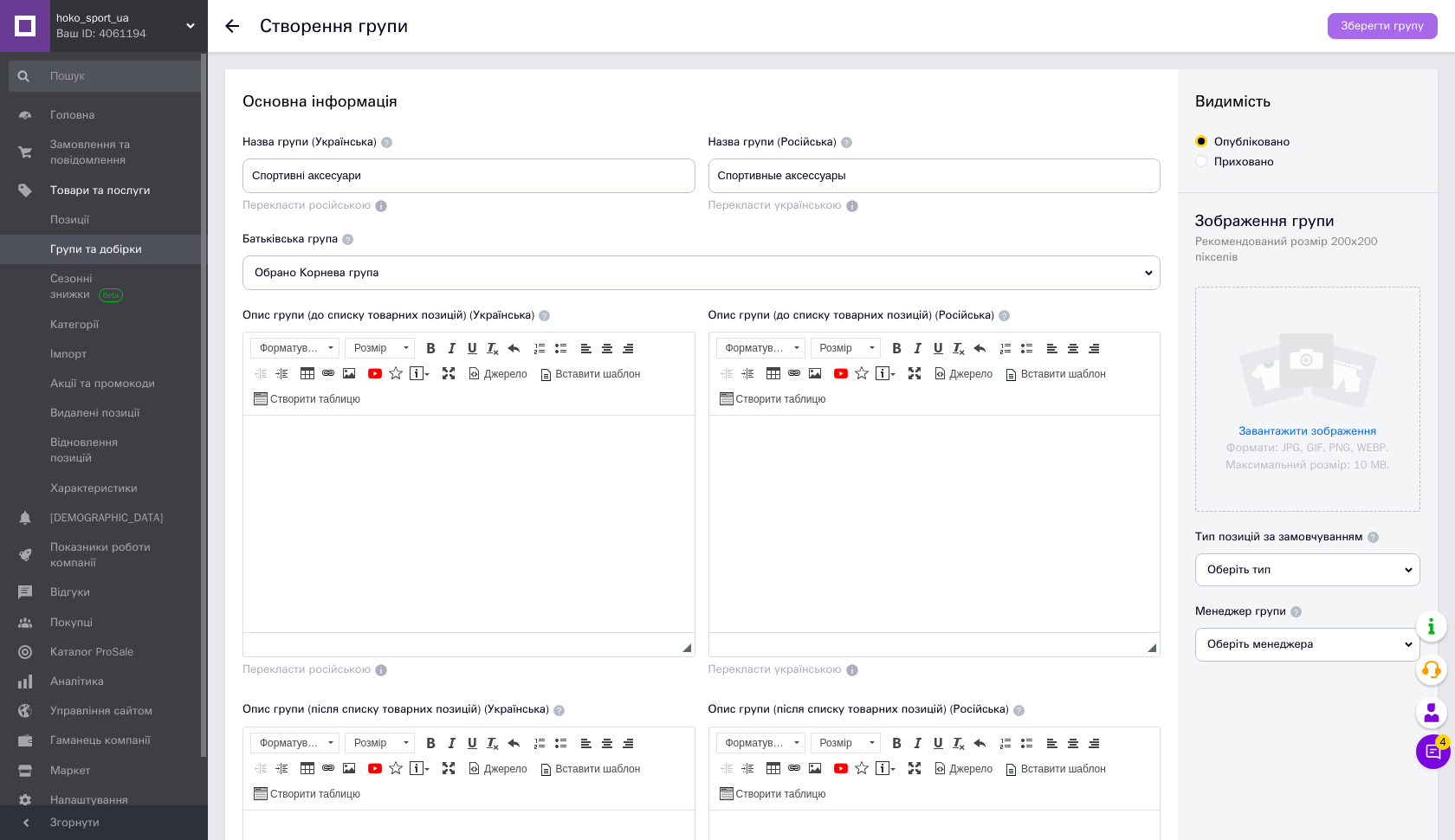 click on "Зберегти групу" at bounding box center (1382, 26) 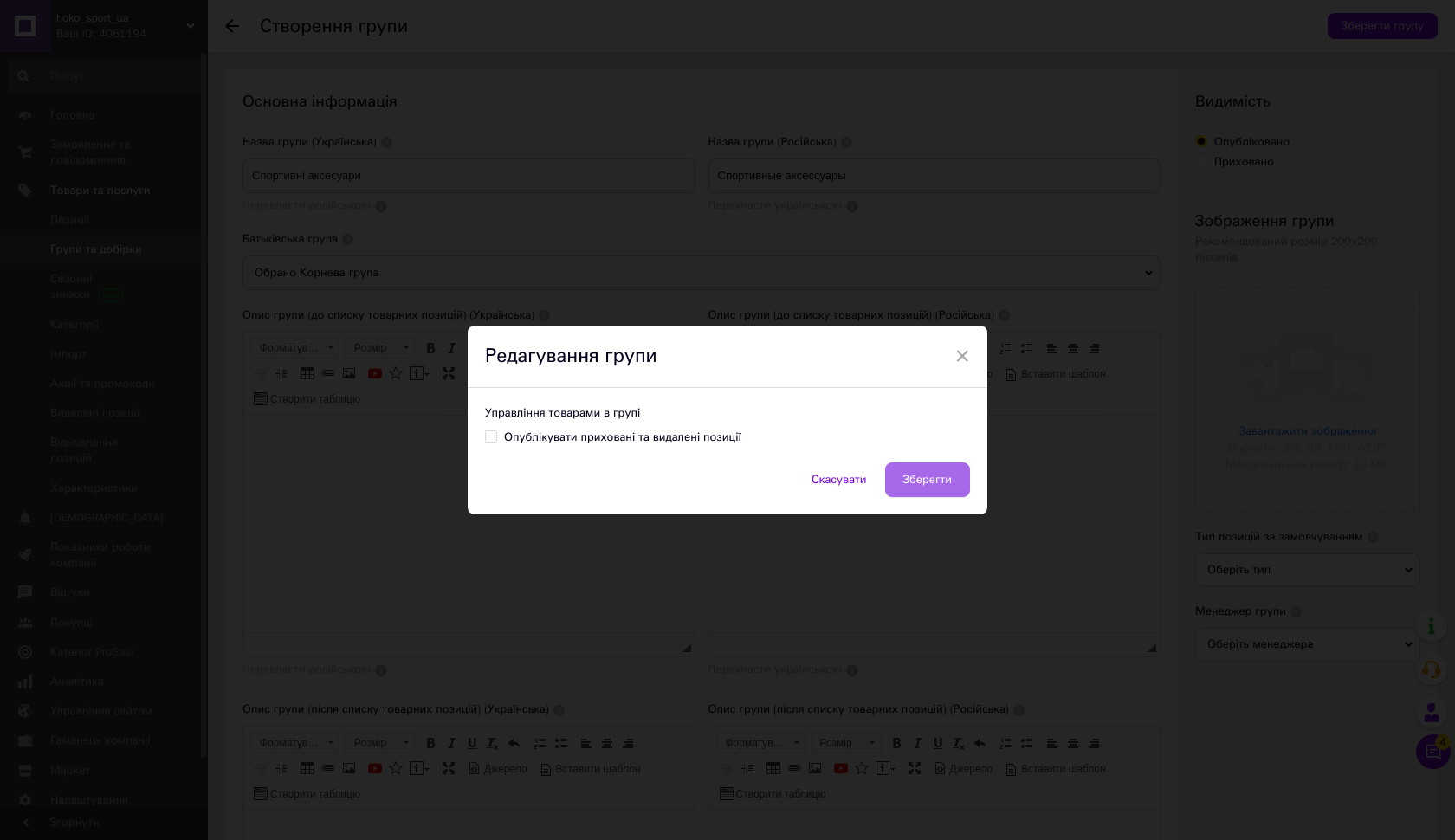 click on "Зберегти" at bounding box center [928, 480] 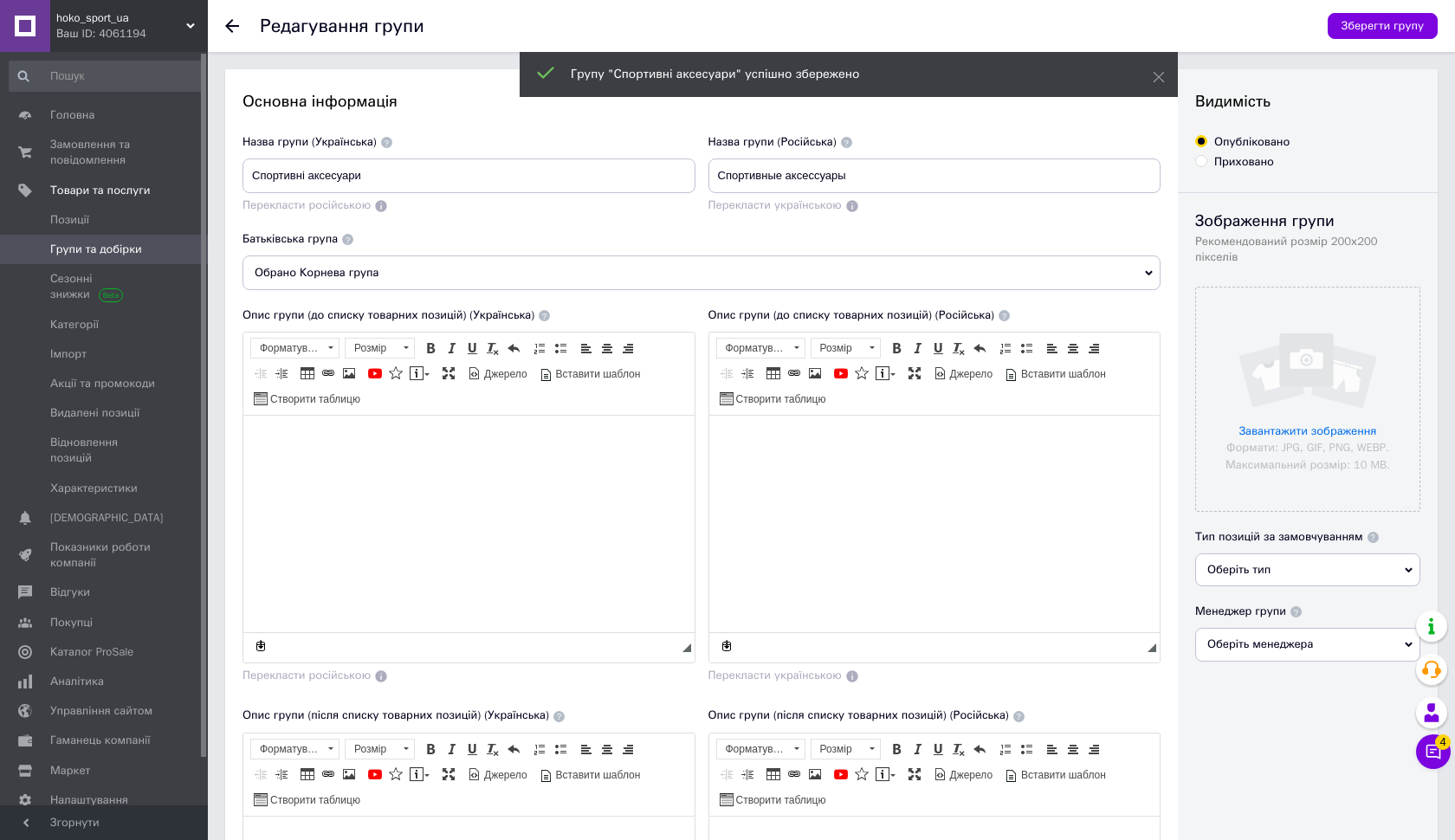 scroll, scrollTop: 0, scrollLeft: 0, axis: both 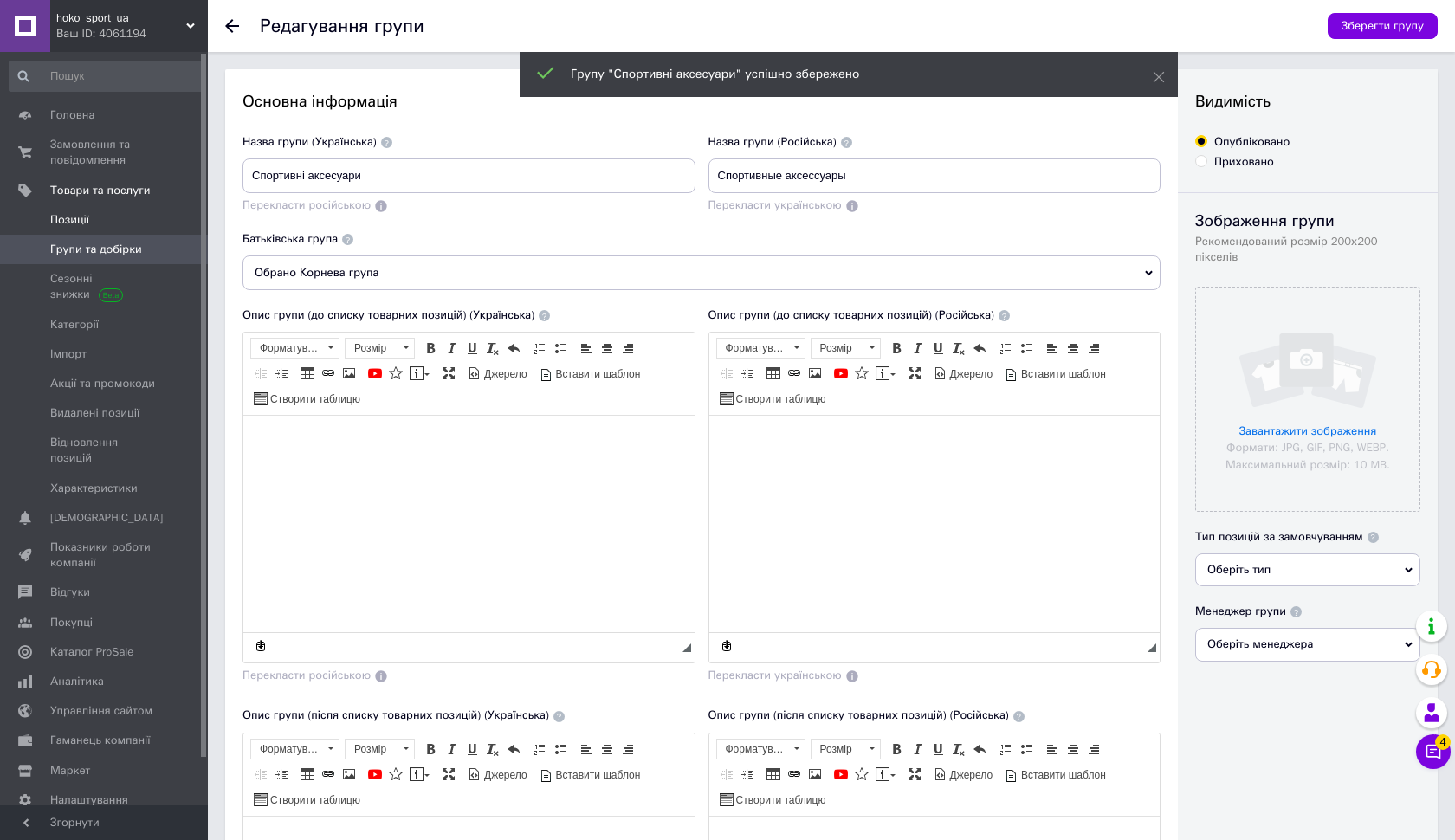 click on "Позиції" at bounding box center [105, 220] 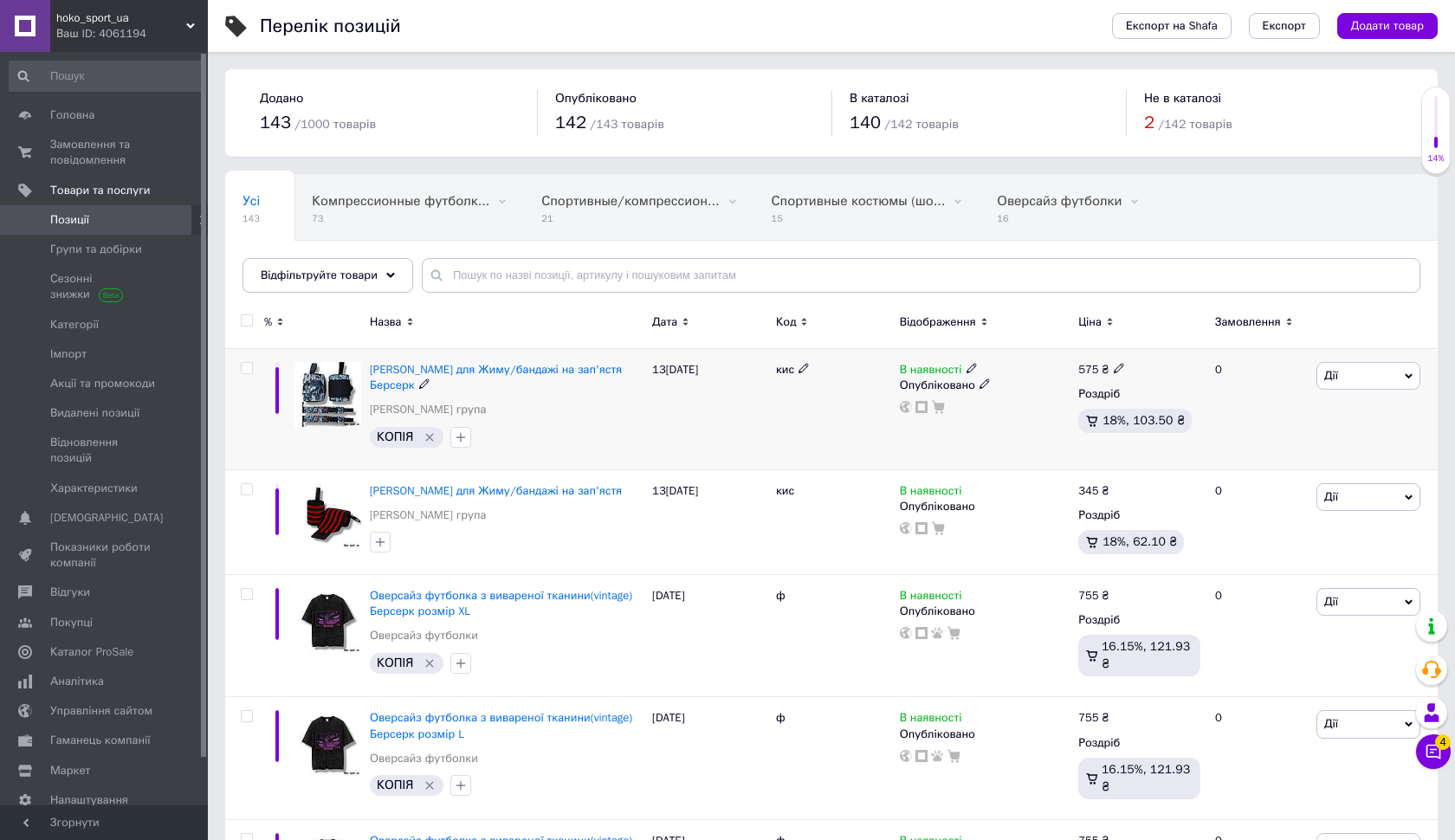 click at bounding box center [244, 410] 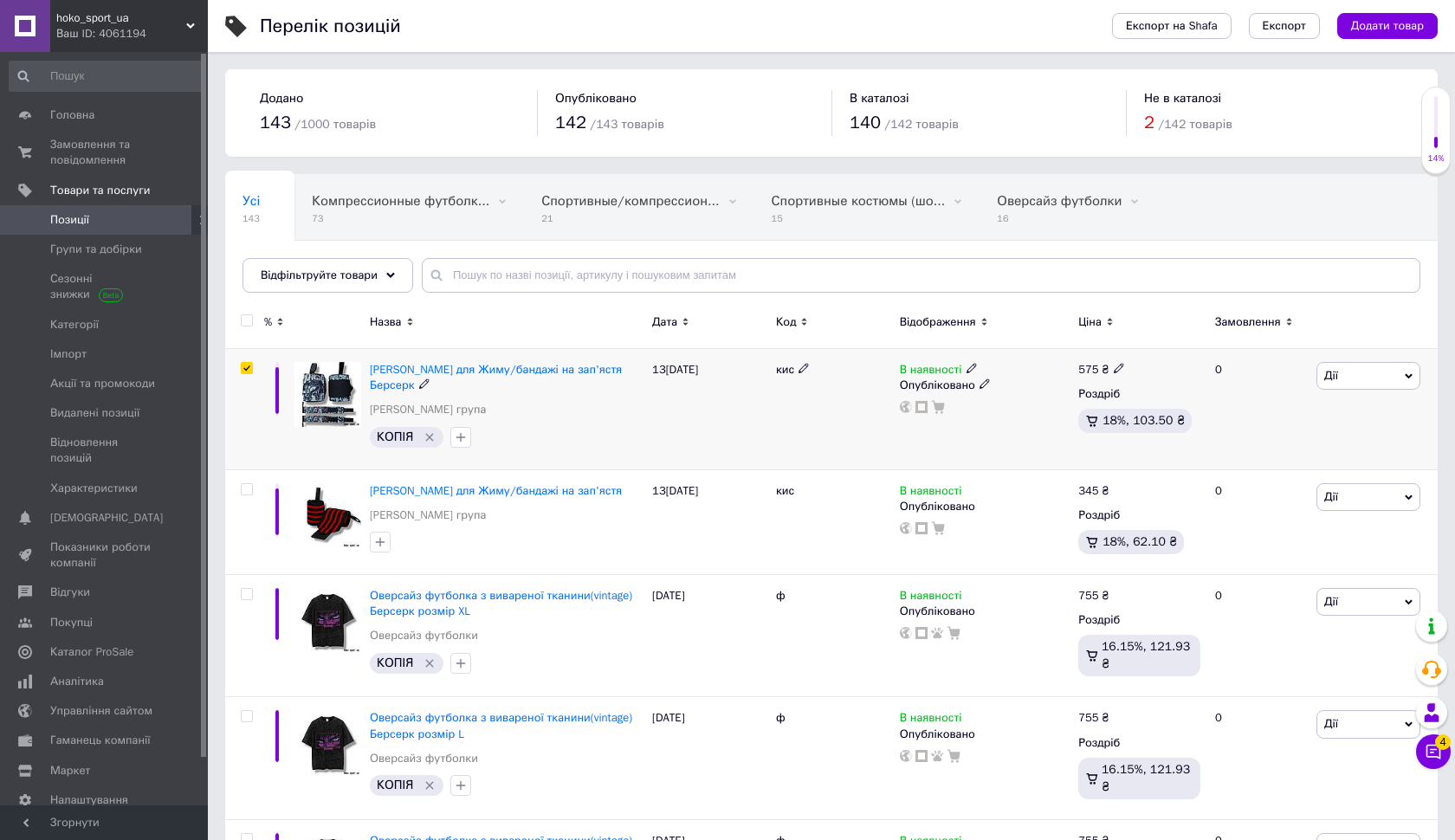 checkbox on "true" 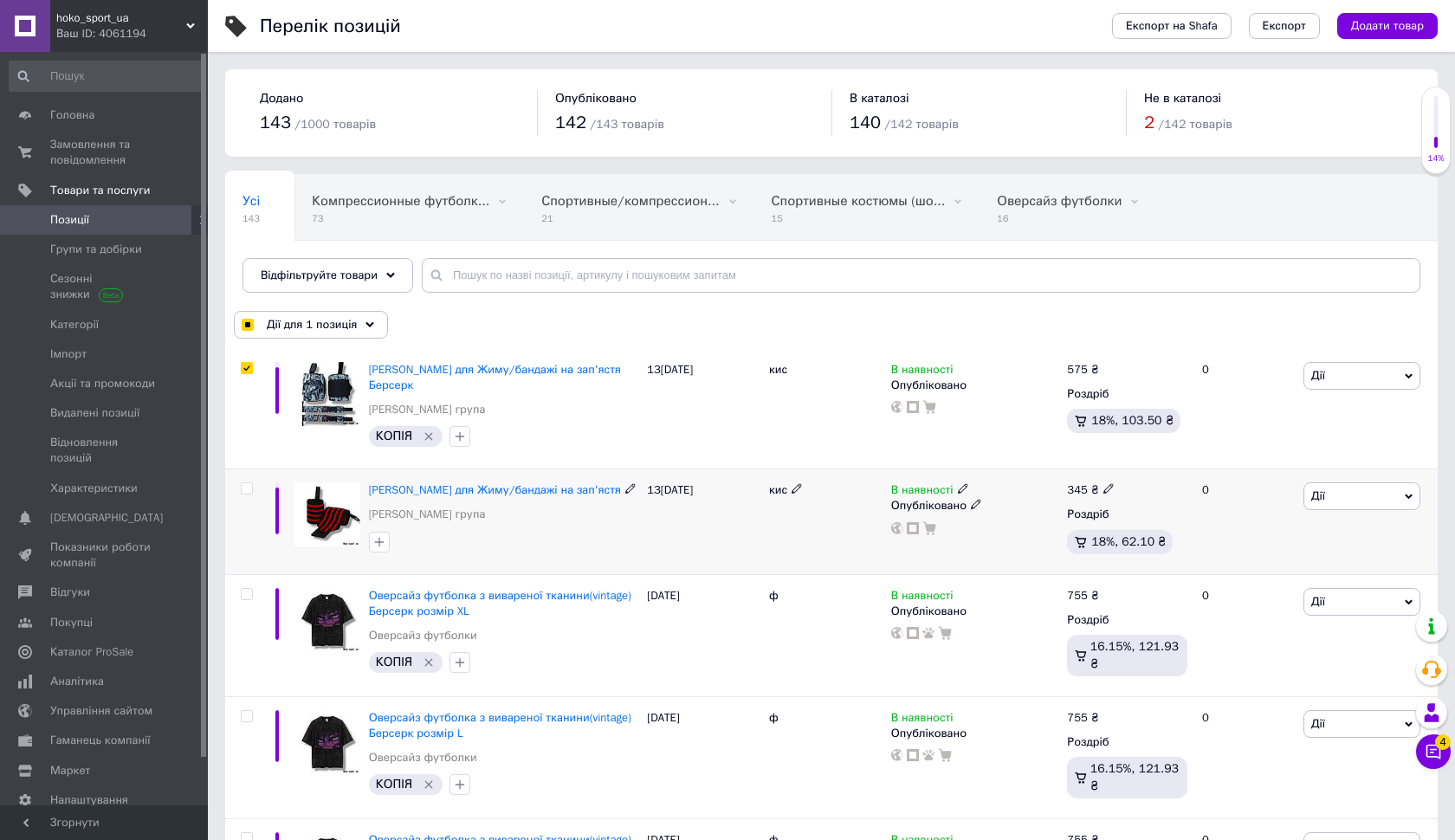 click at bounding box center (246, 488) 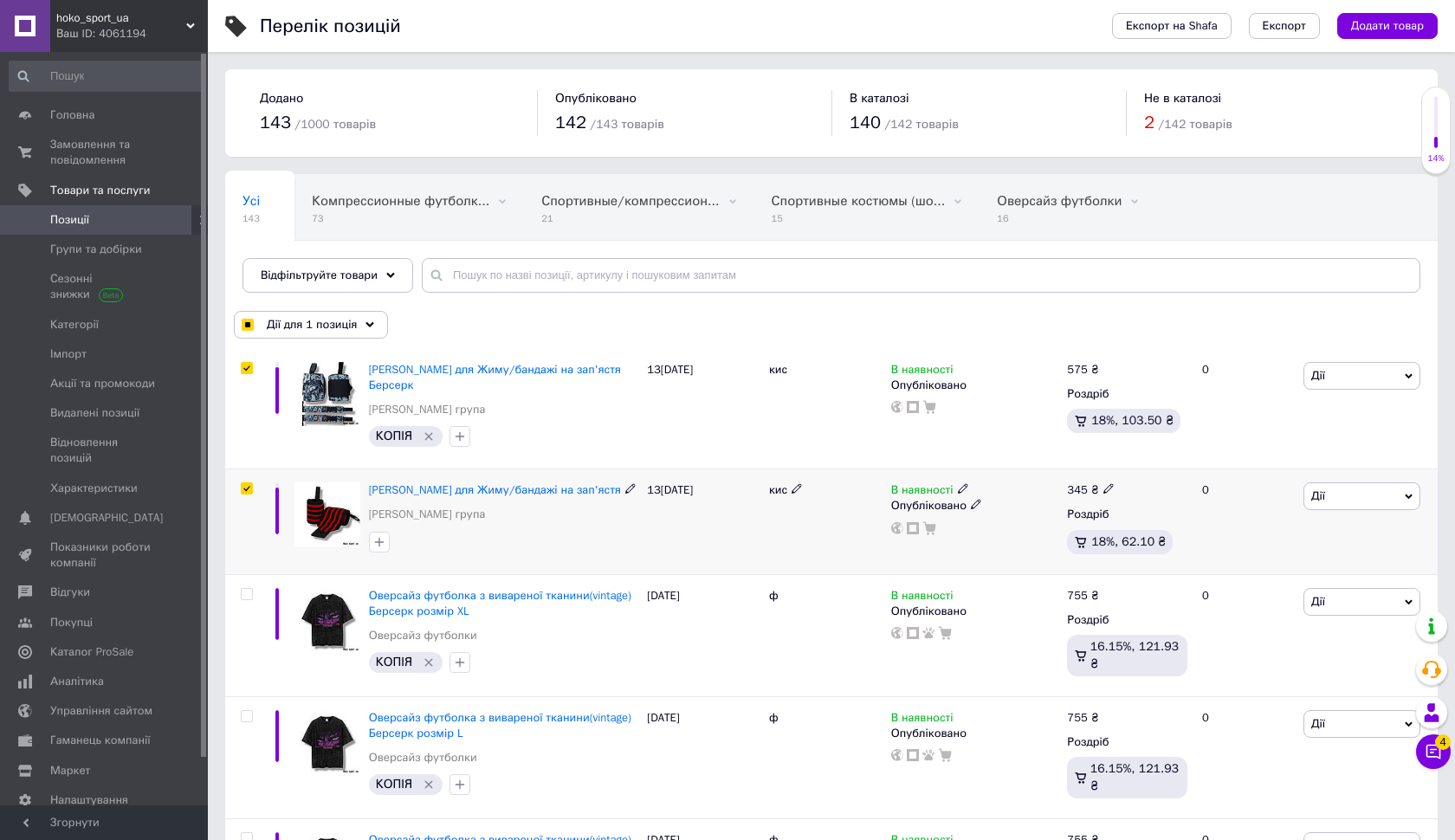 checkbox on "true" 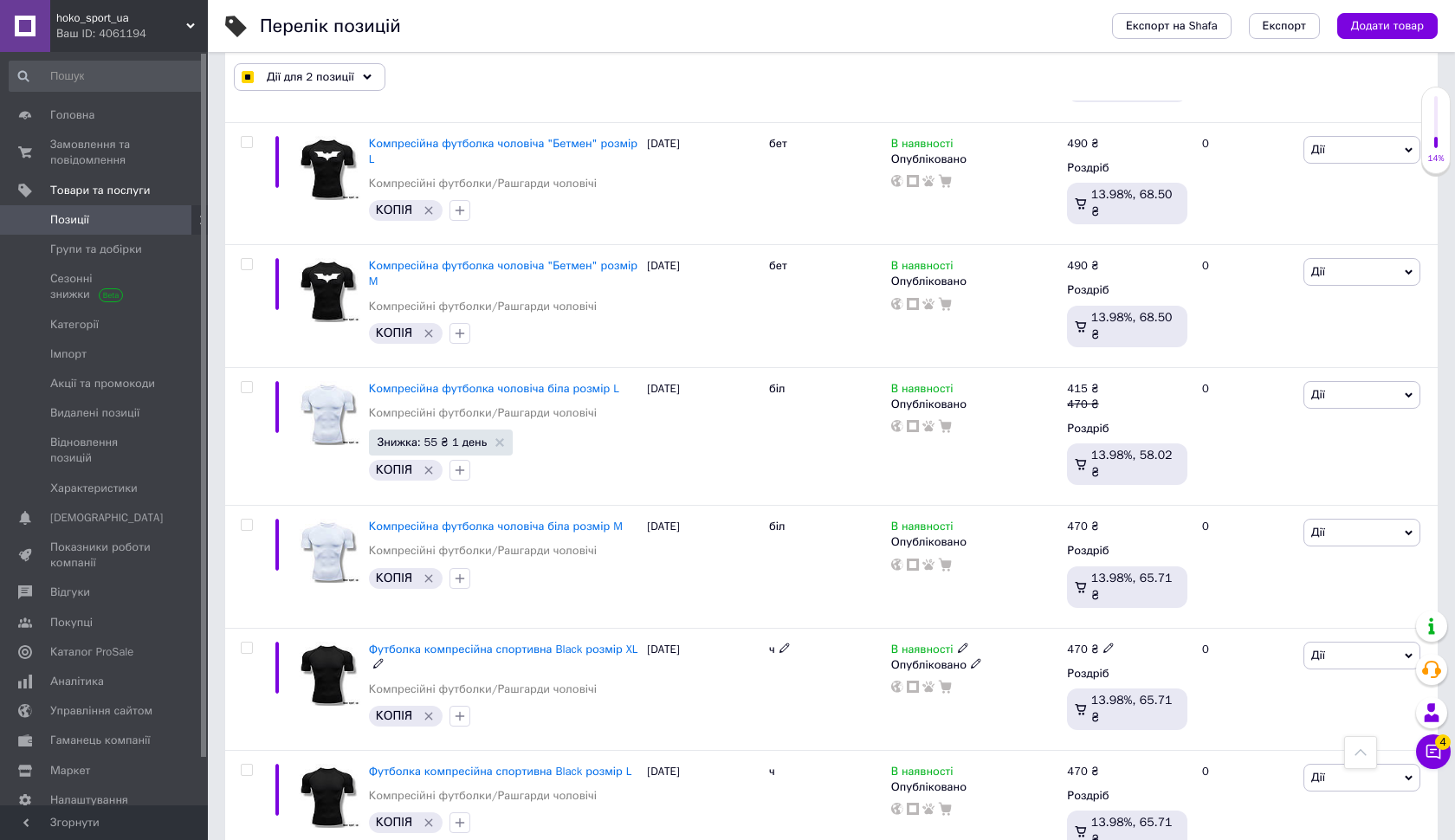 scroll, scrollTop: 11998, scrollLeft: 0, axis: vertical 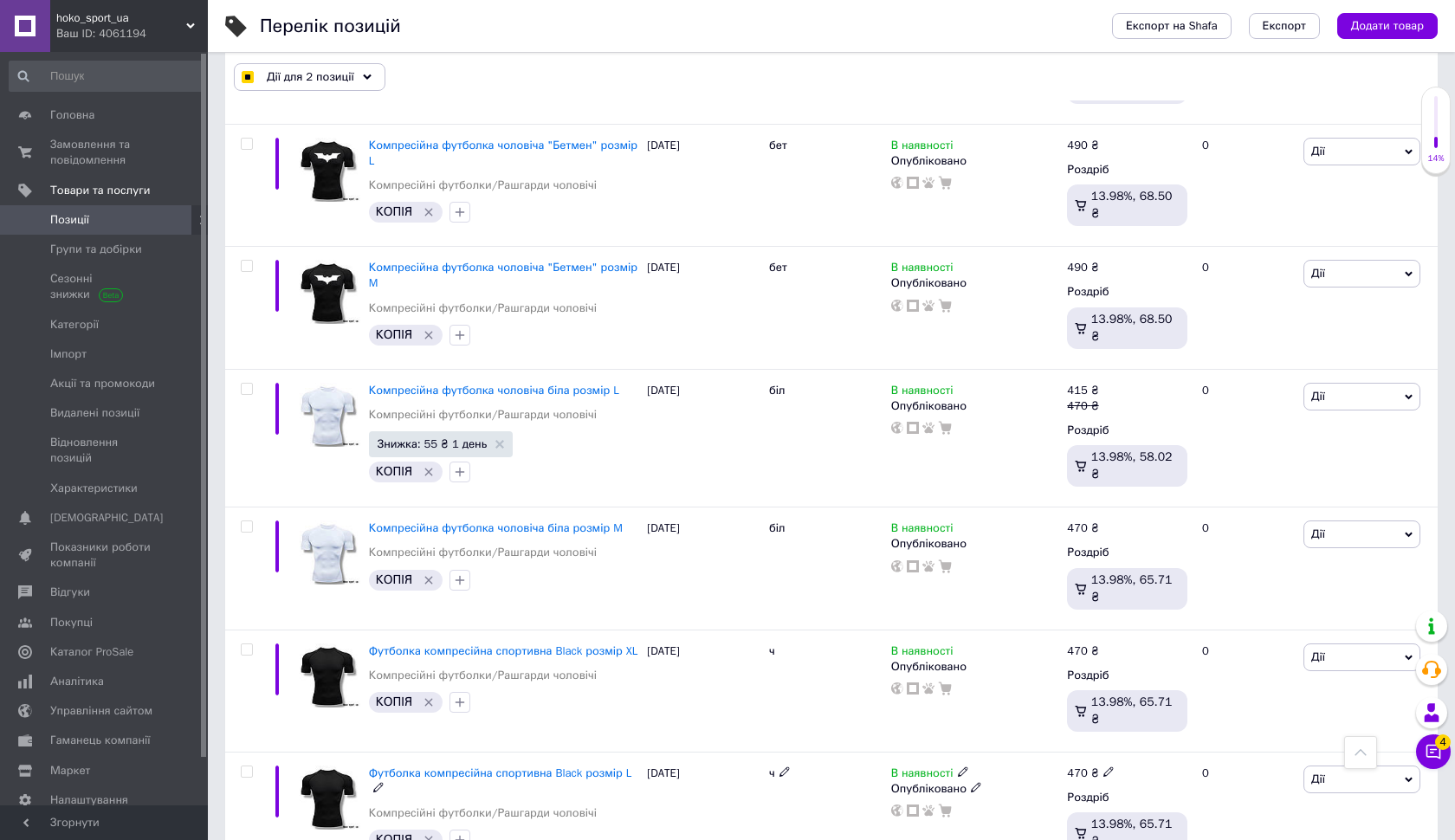 click on "2" at bounding box center [283, 1048] 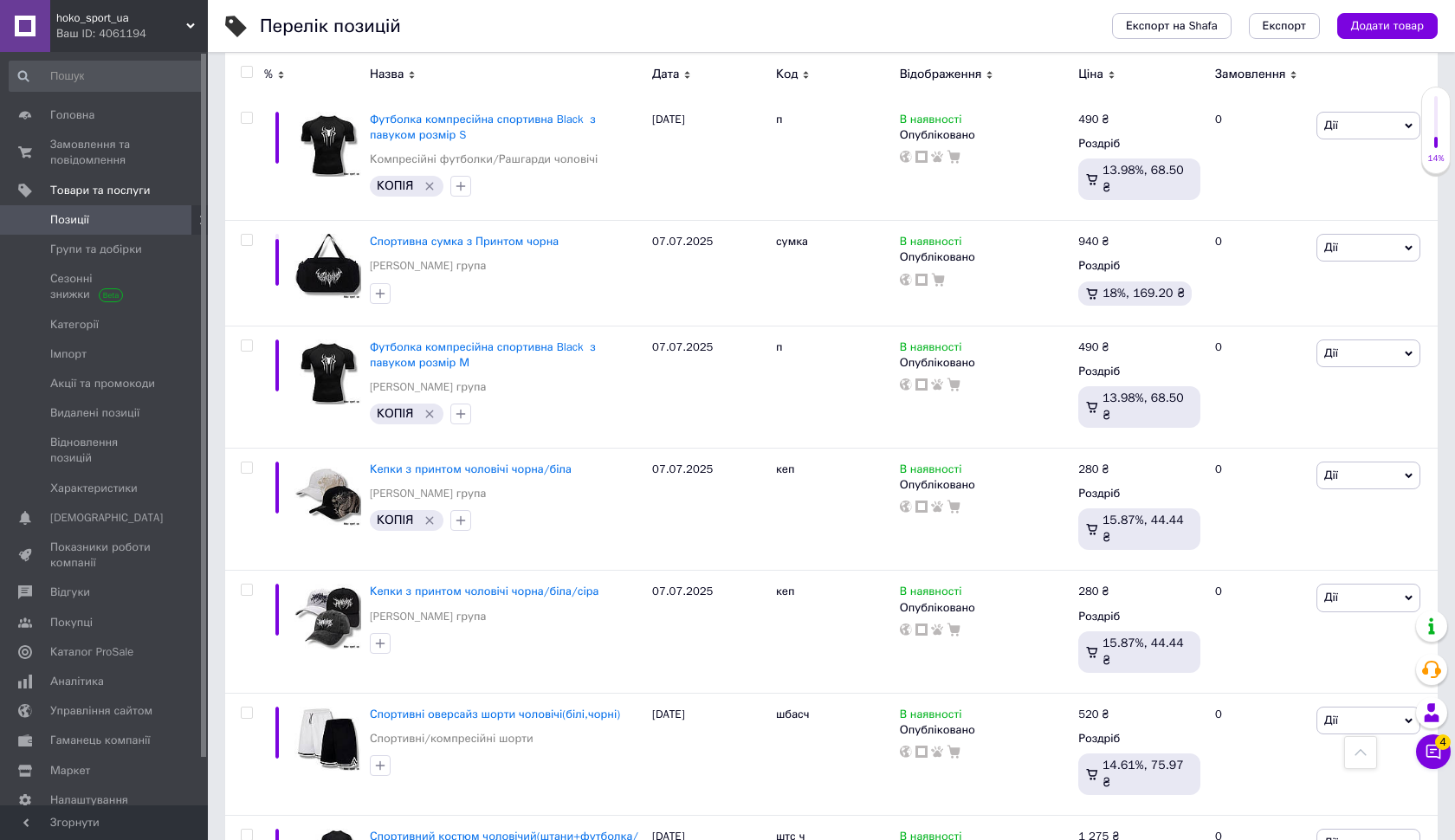 scroll, scrollTop: 475, scrollLeft: 0, axis: vertical 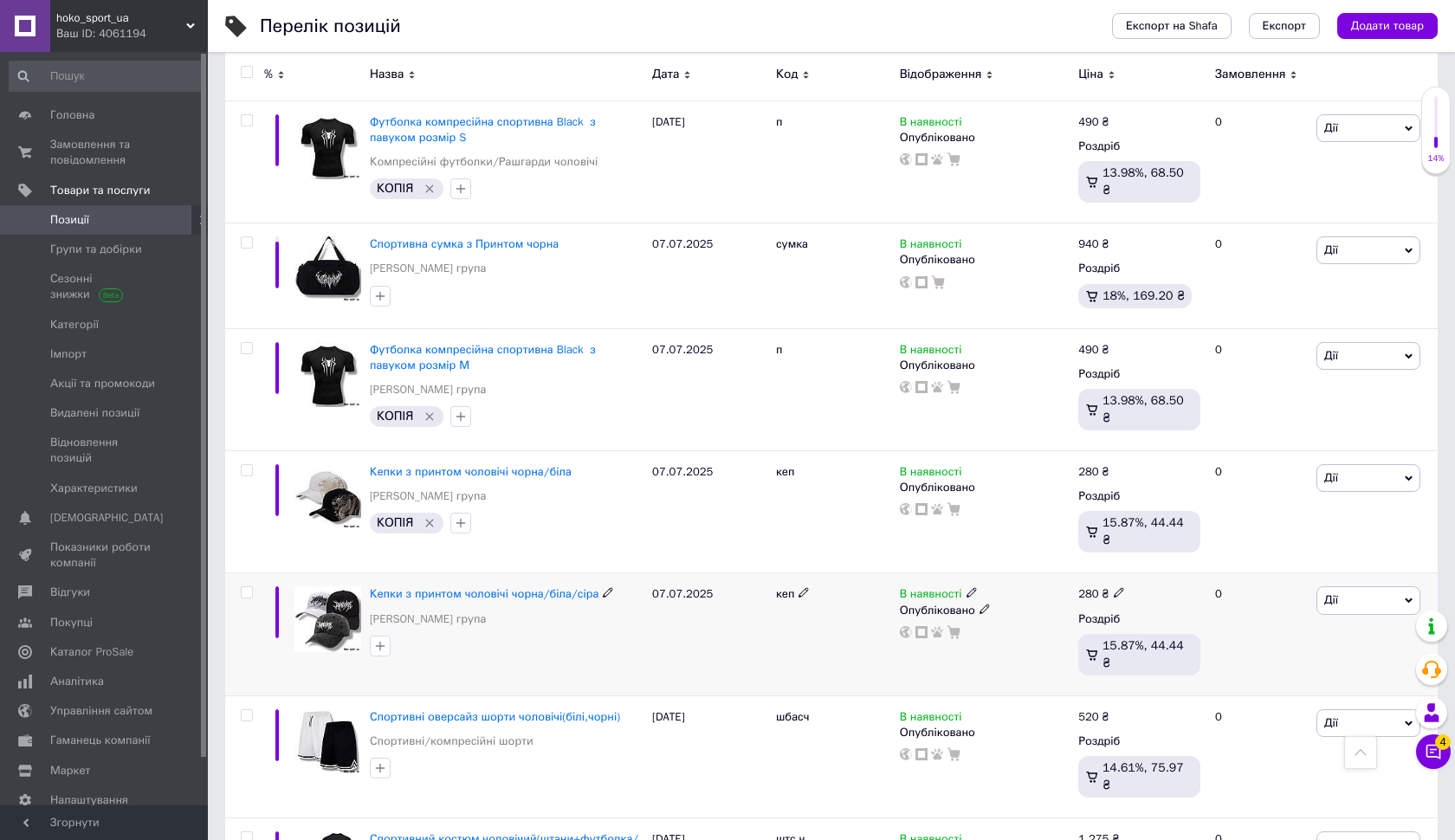 click at bounding box center (246, 592) 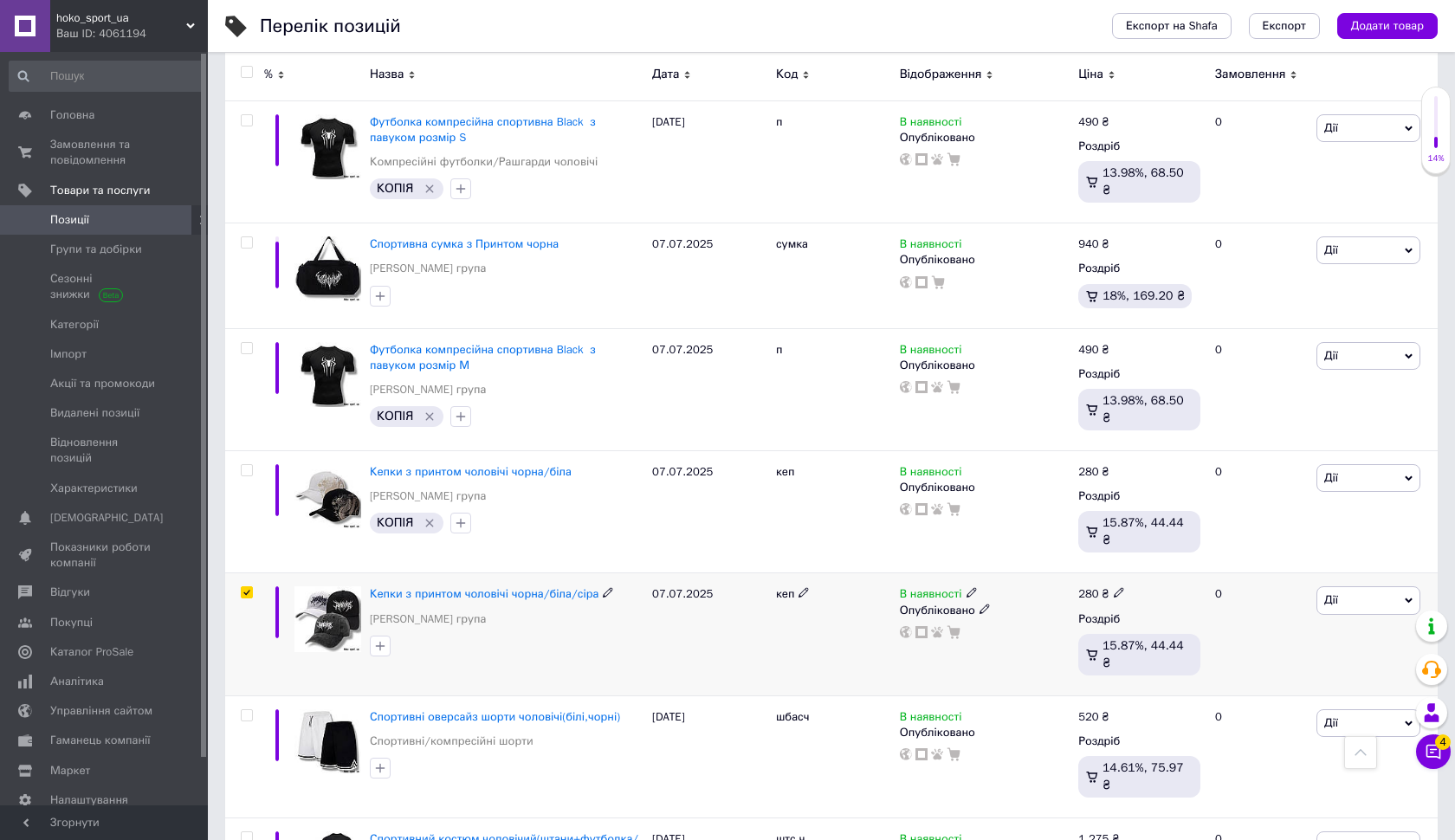 checkbox on "true" 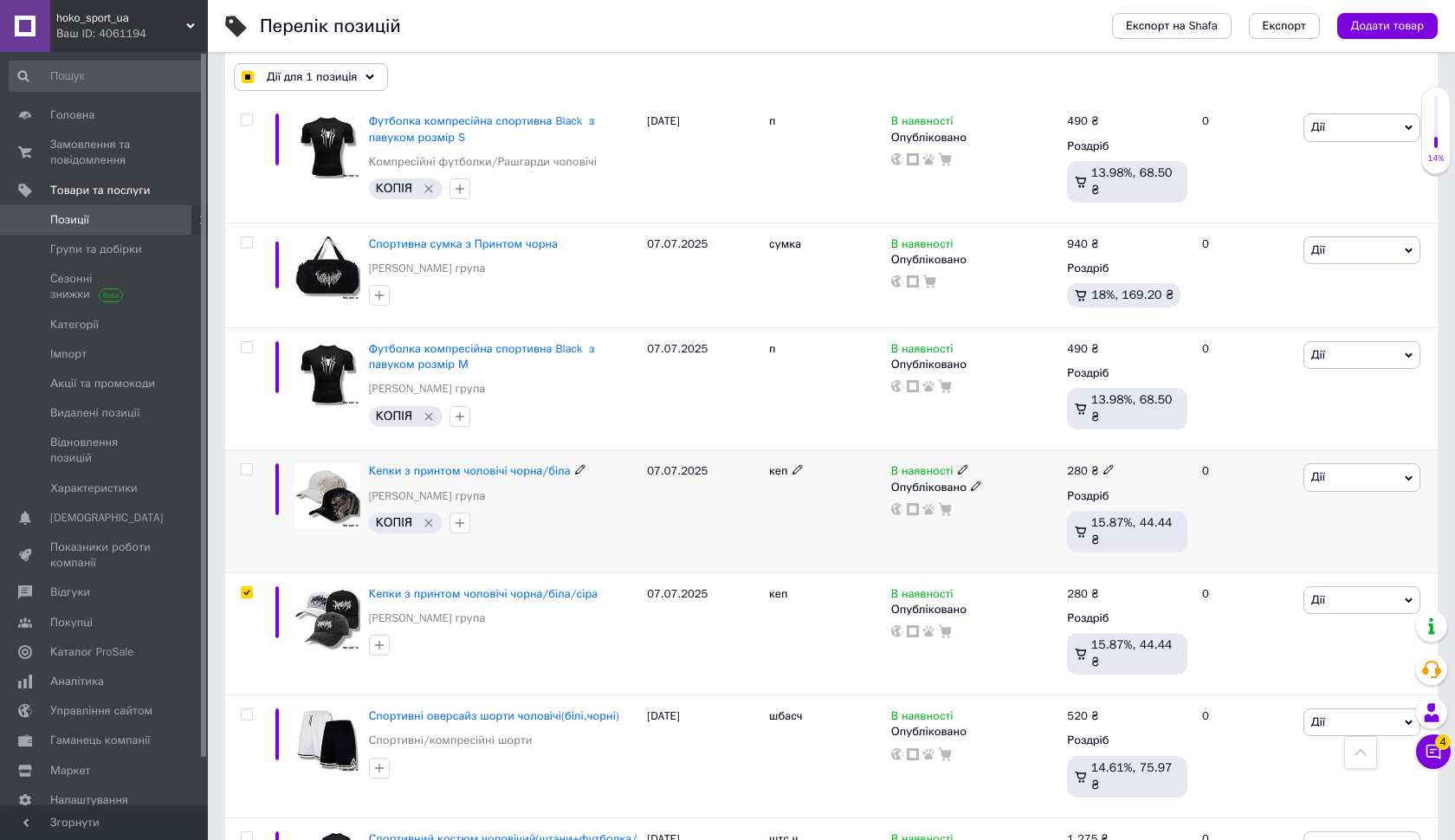 click at bounding box center [246, 469] 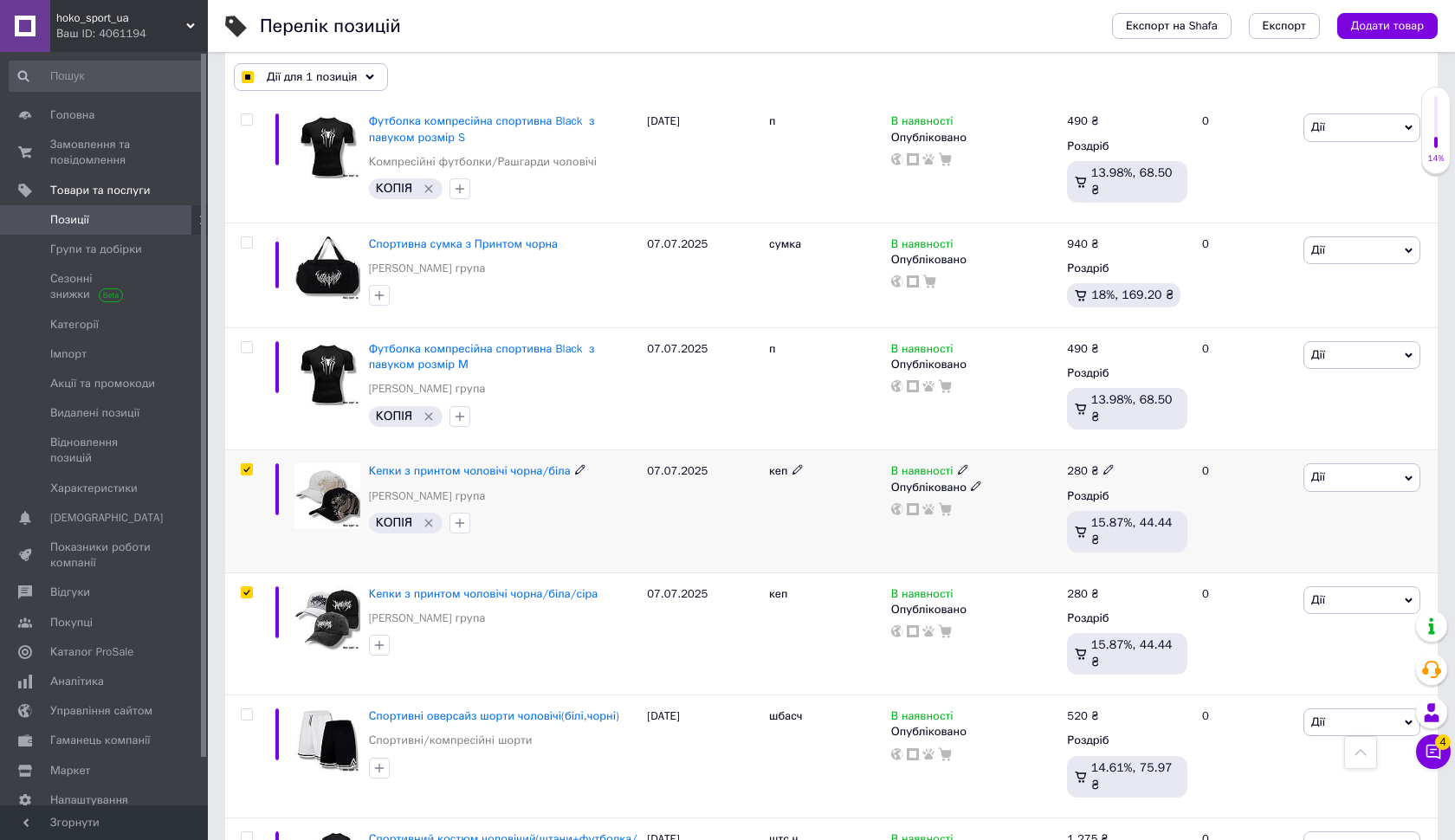 checkbox on "true" 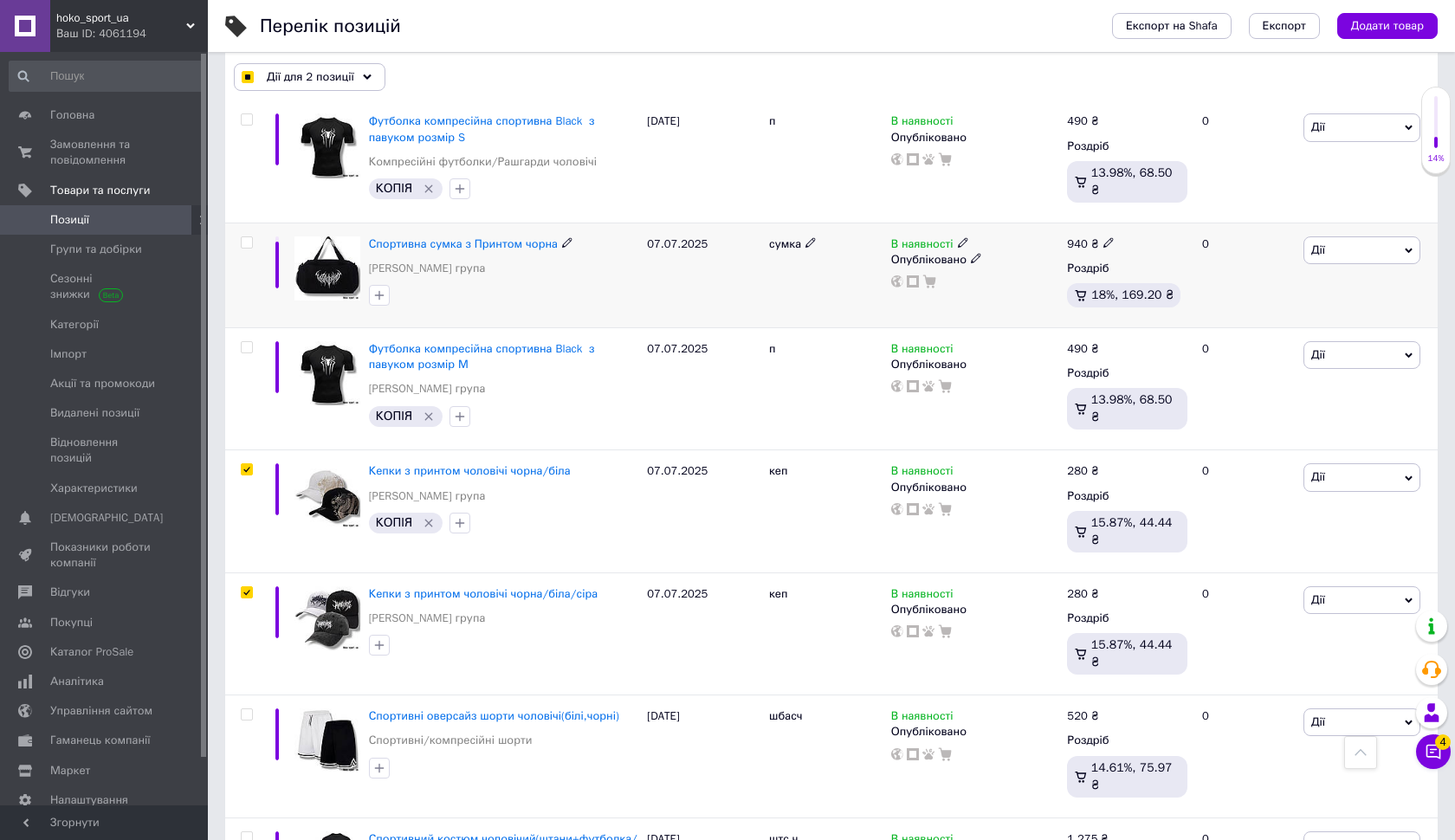 click at bounding box center (246, 242) 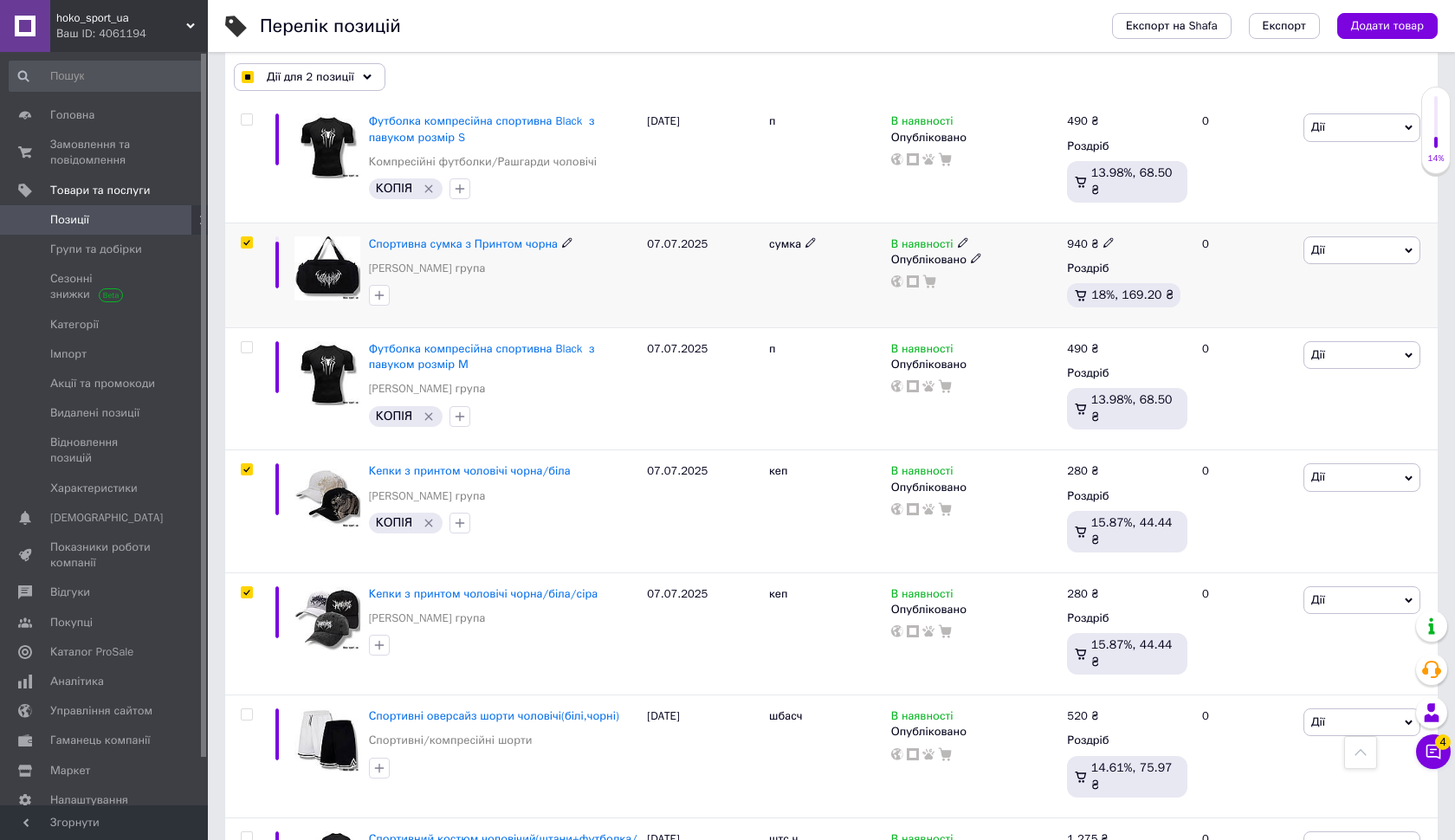checkbox on "true" 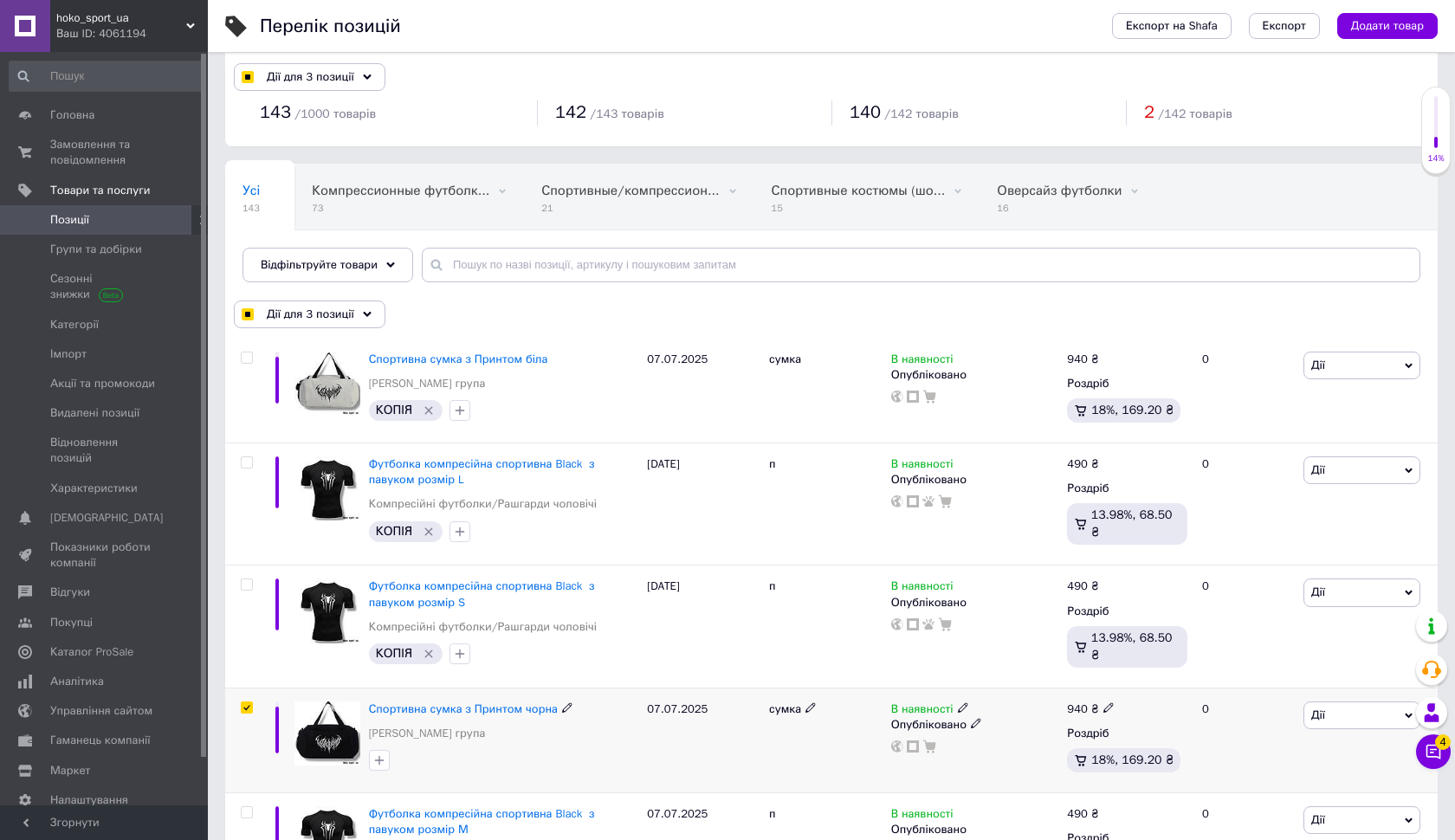 scroll, scrollTop: 9, scrollLeft: 0, axis: vertical 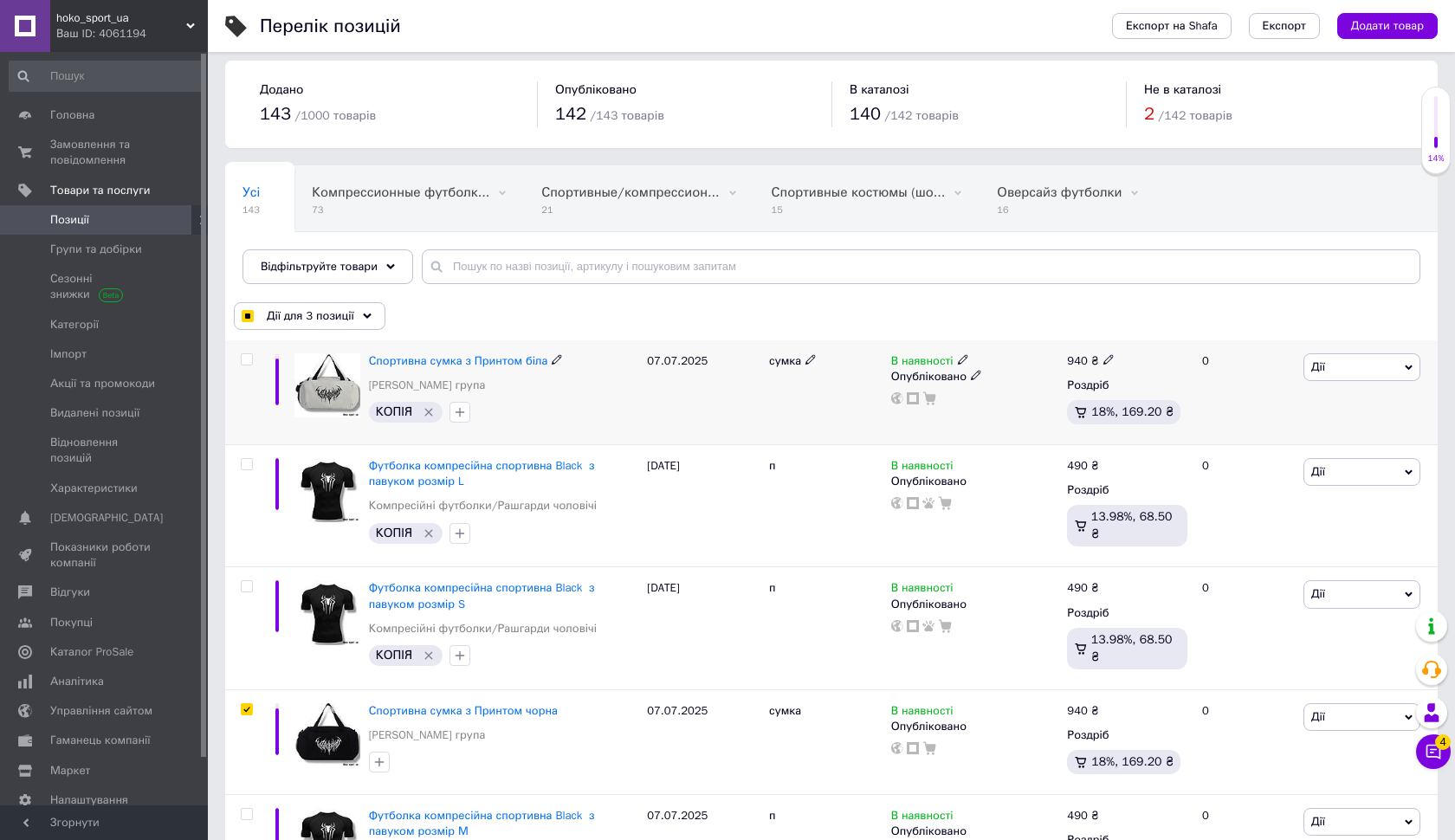 click at bounding box center (247, 359) 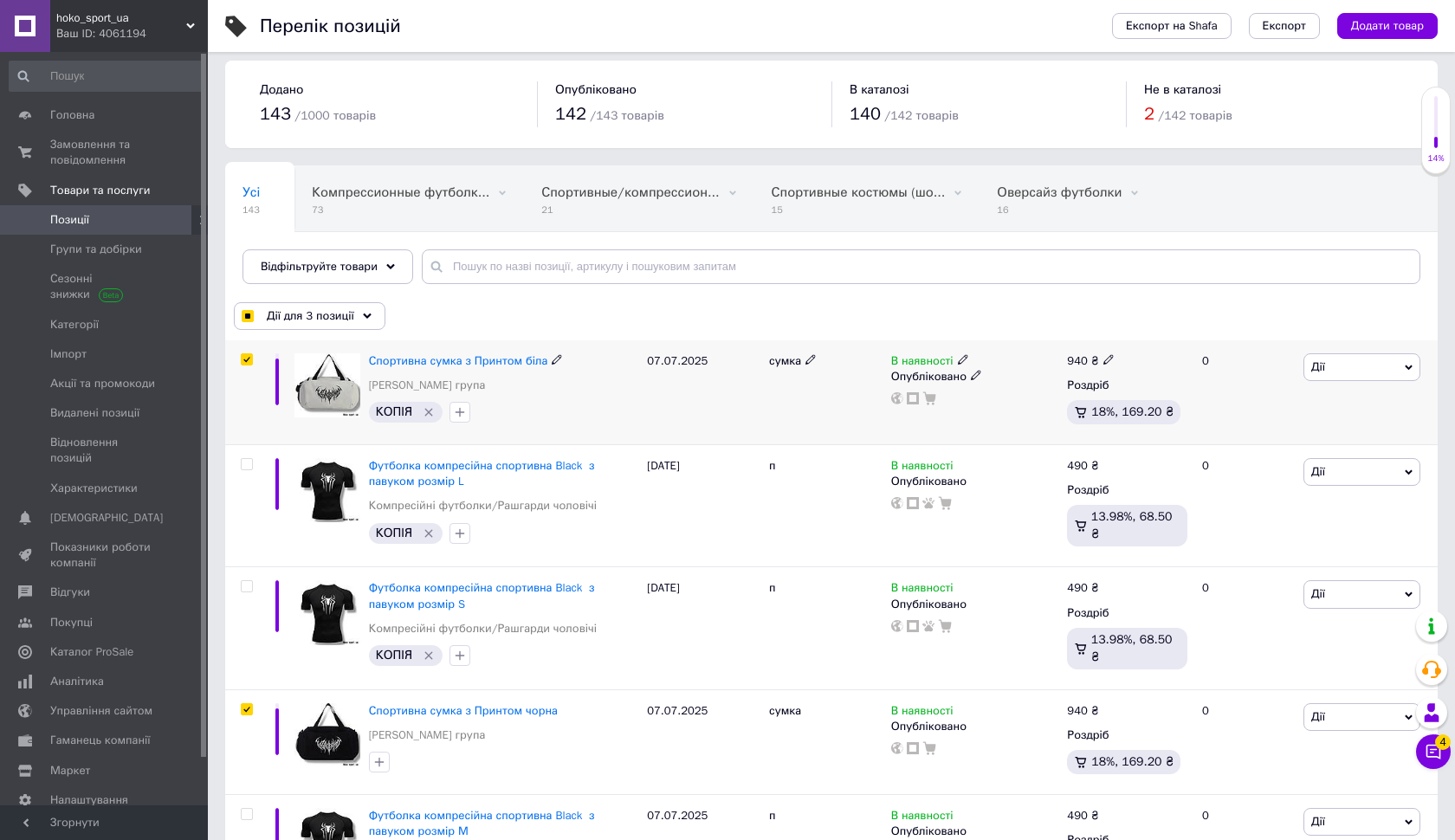 checkbox on "true" 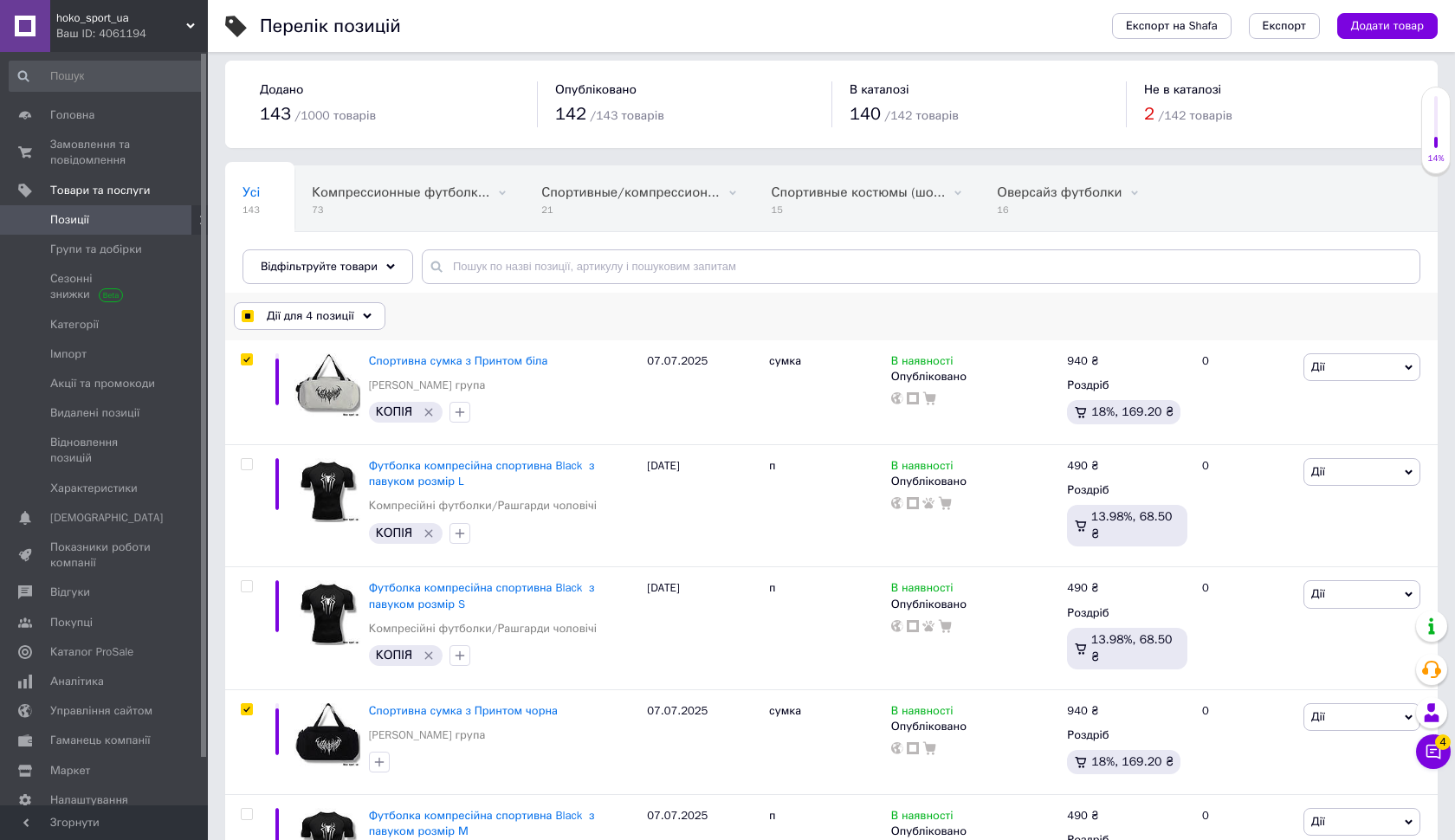 click on "Дії для 4 позиції" at bounding box center (309, 316) 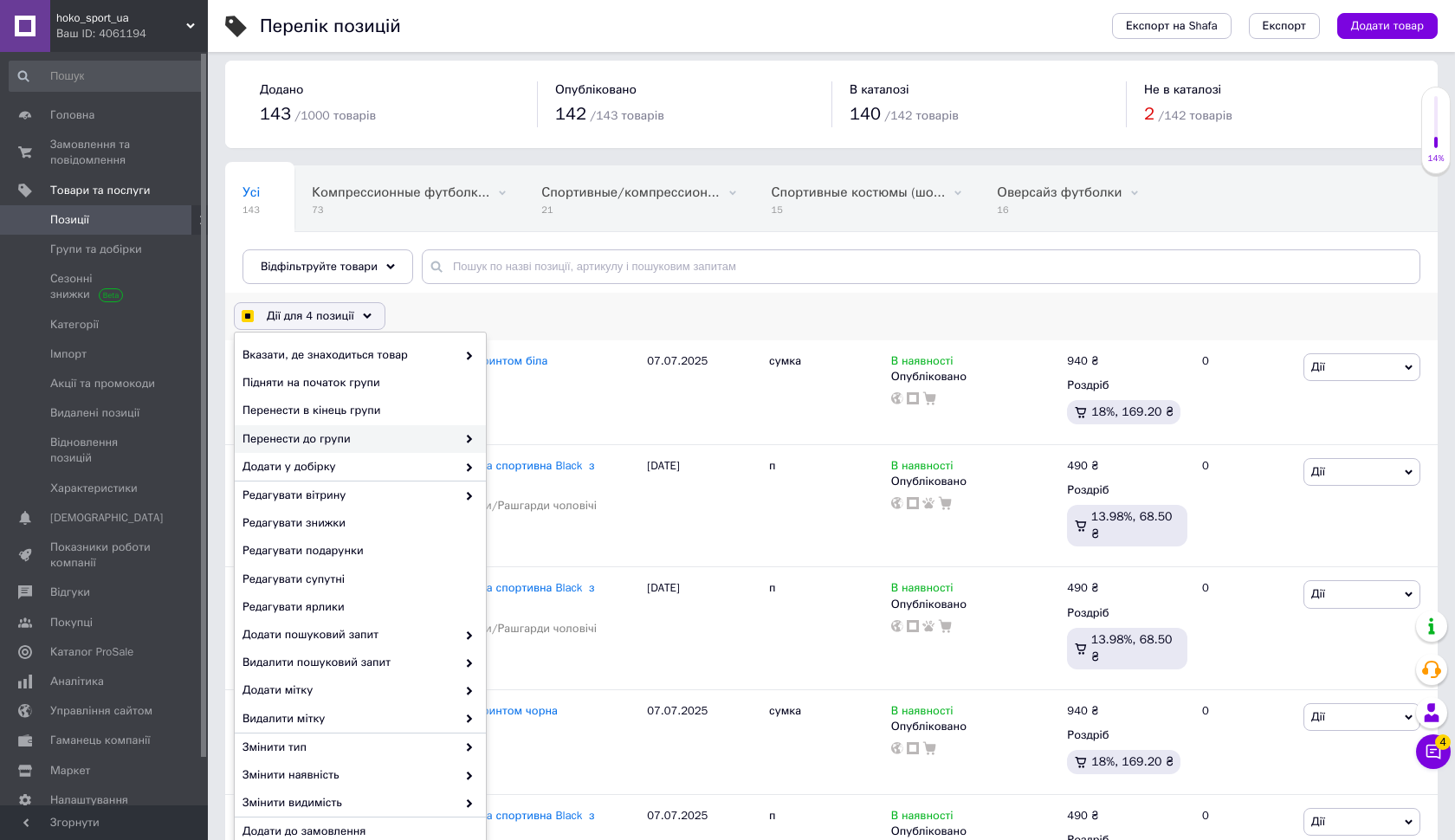 click on "Перенести до групи" at bounding box center [349, 439] 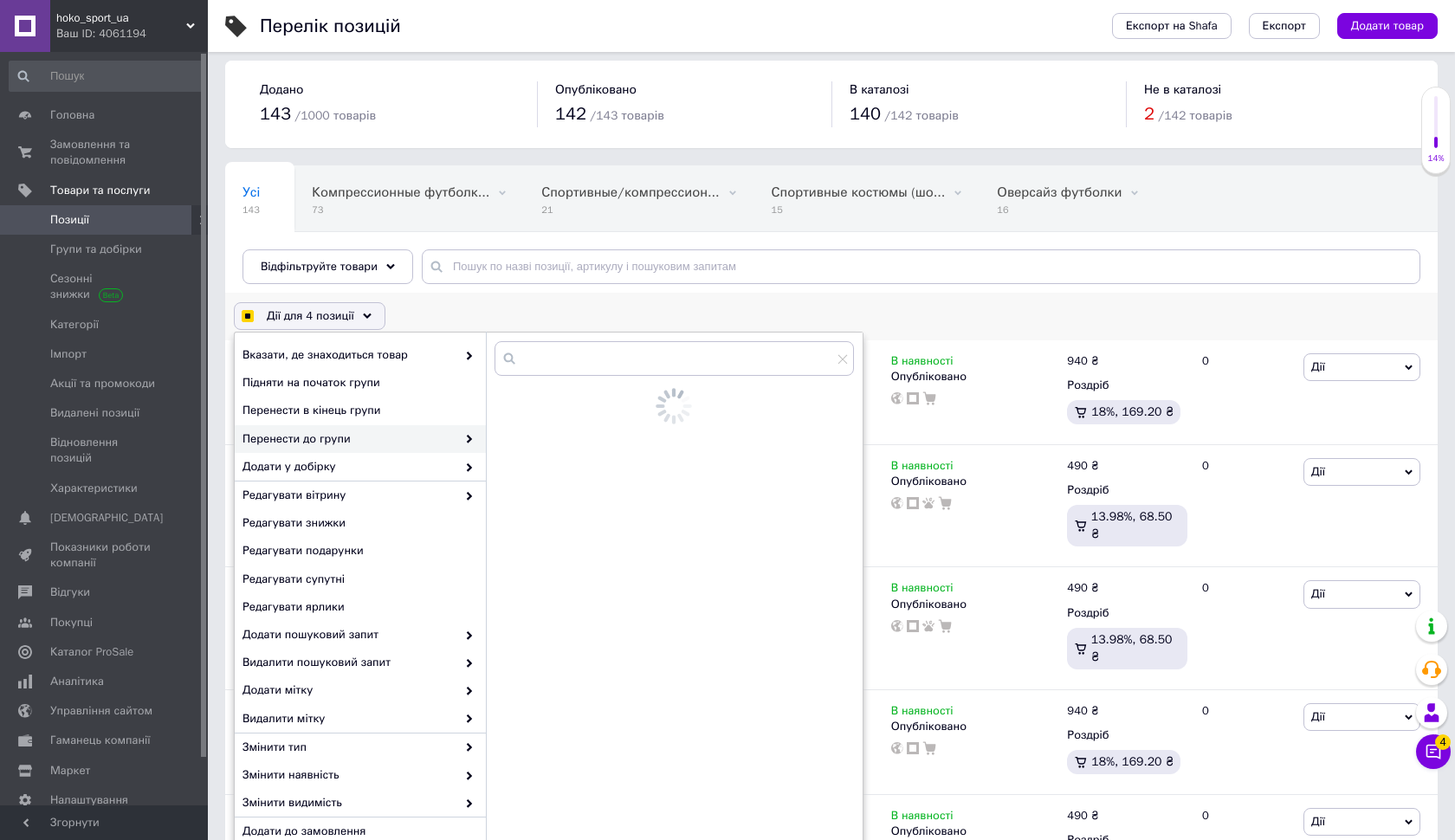 checkbox on "true" 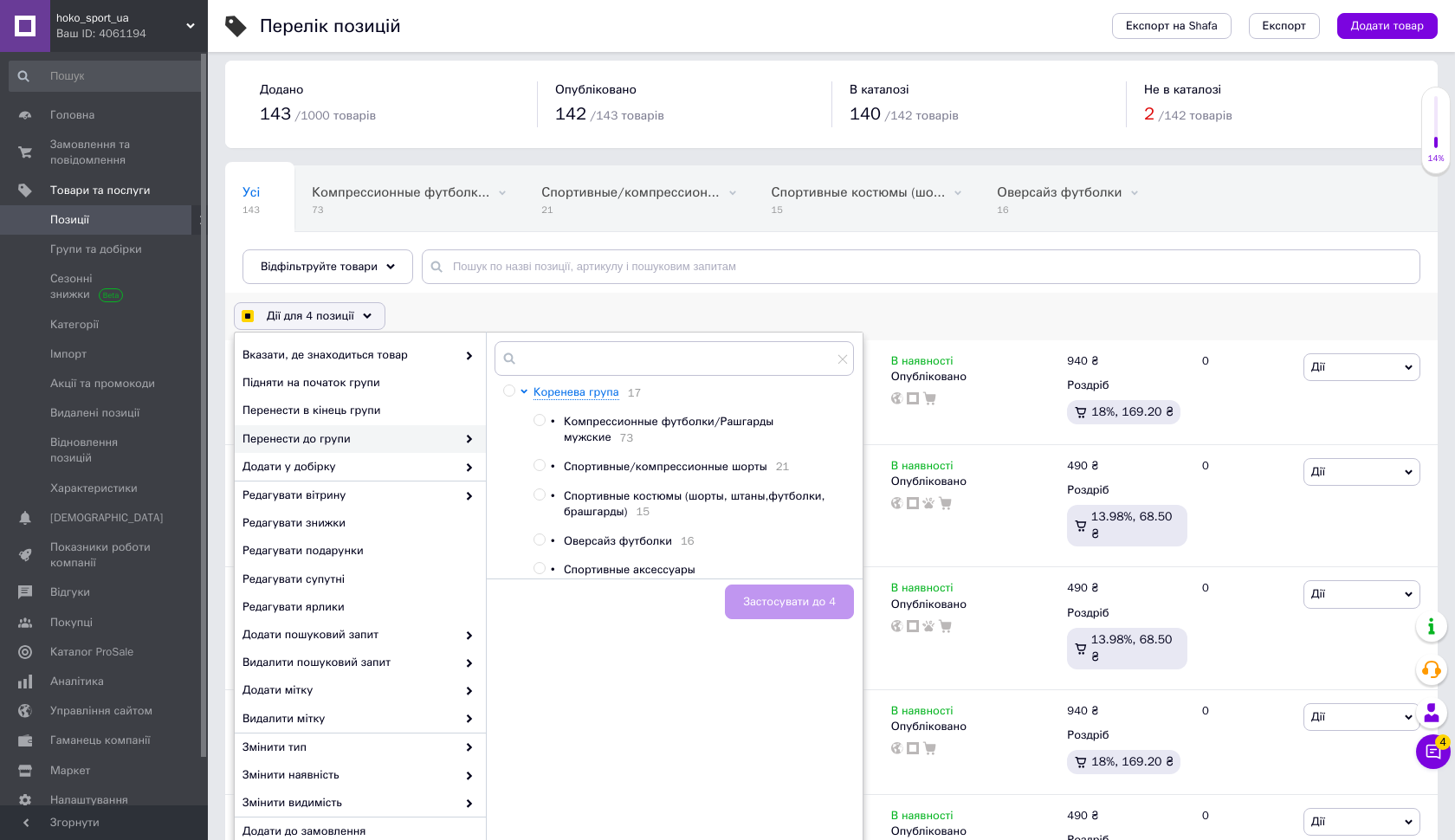 click at bounding box center (539, 568) 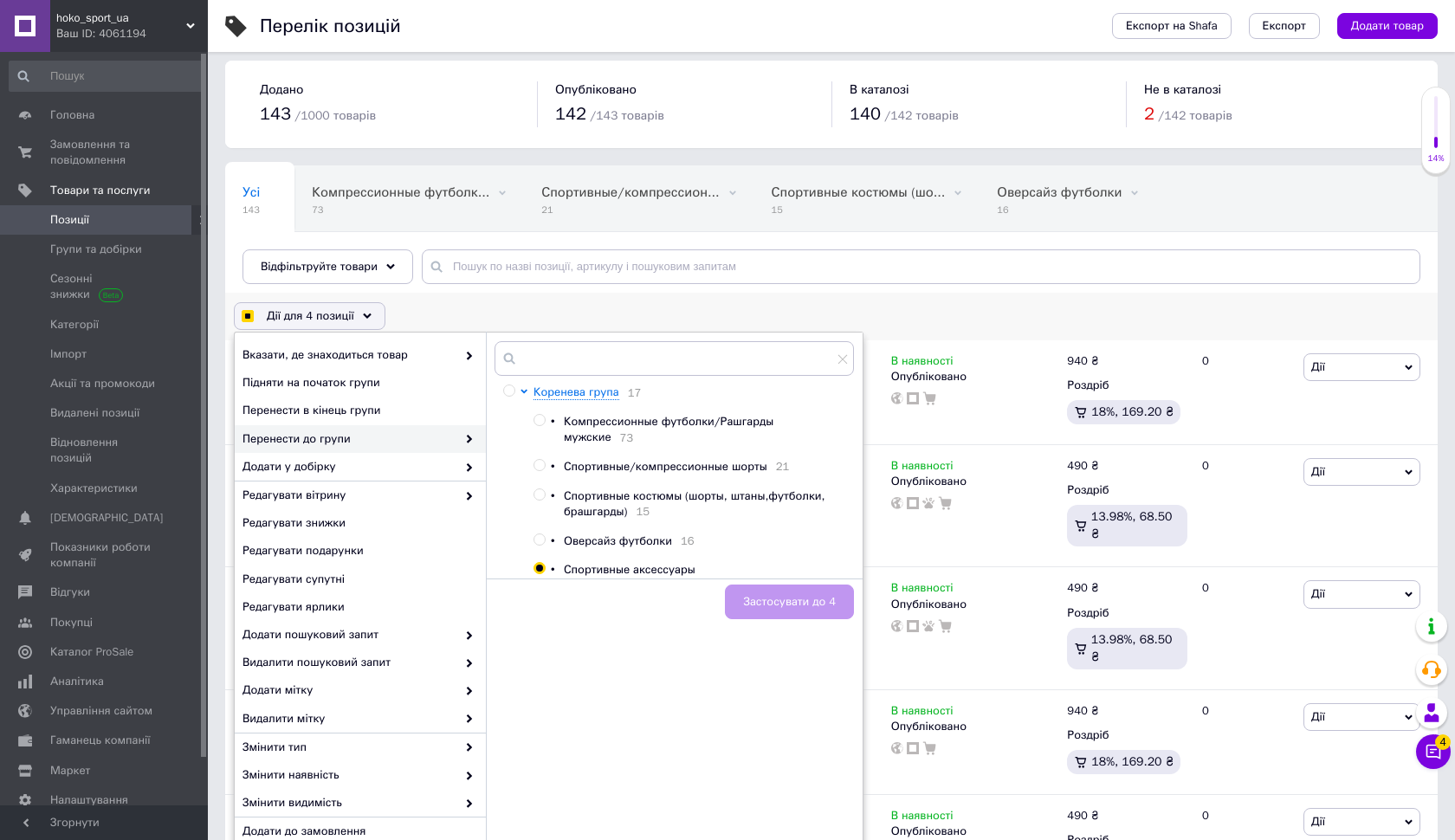 radio on "true" 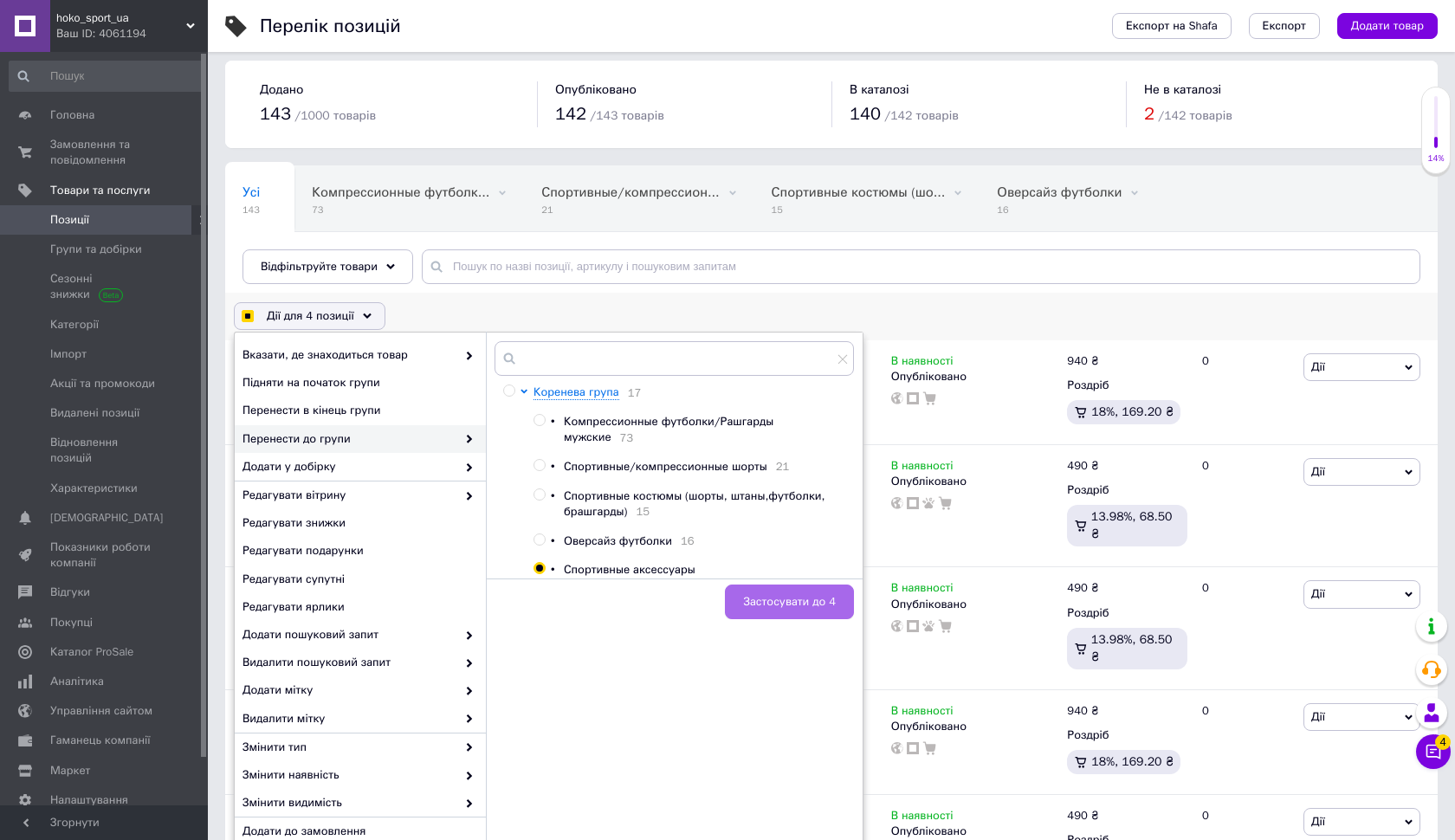 checkbox on "true" 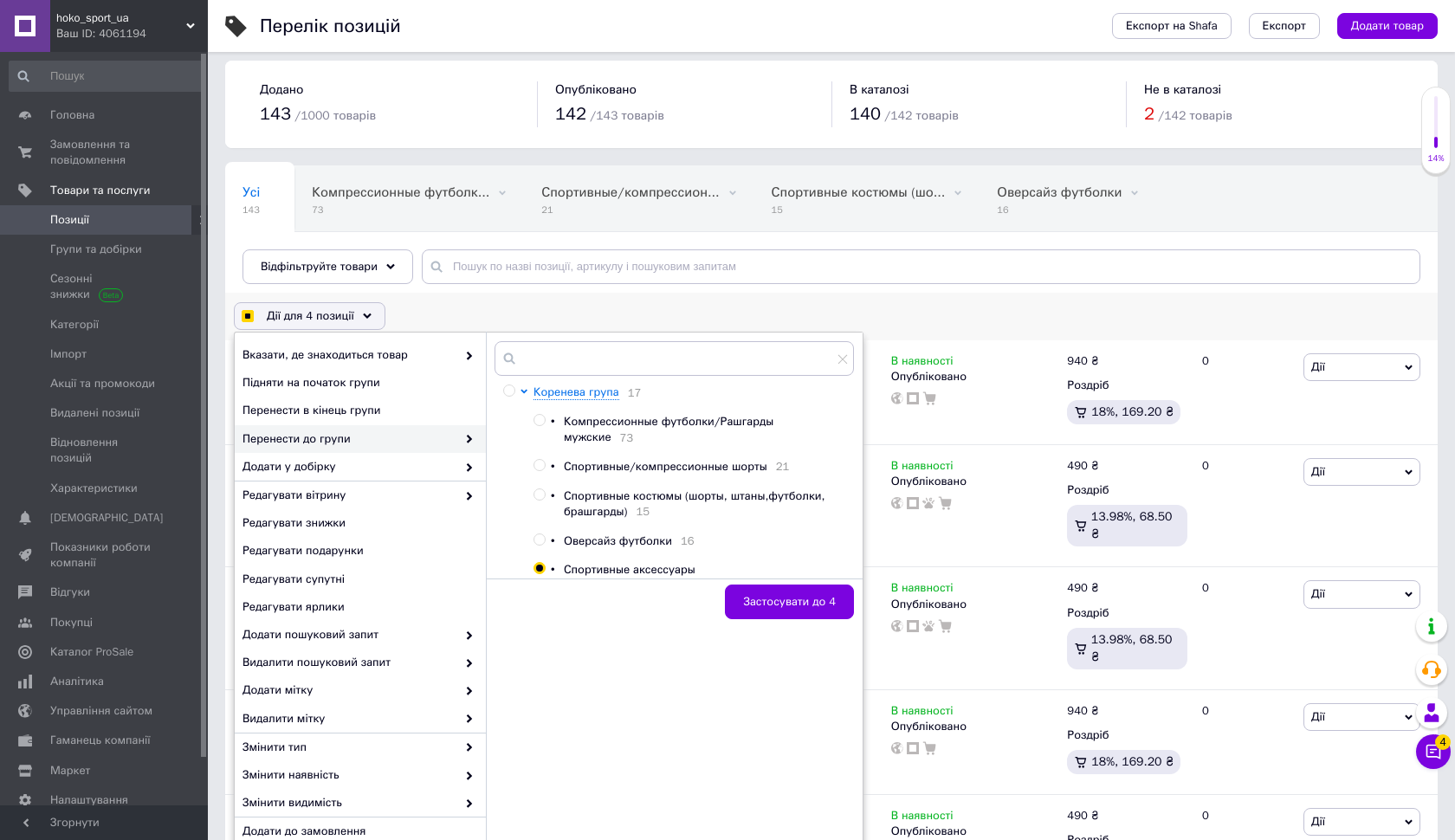 checkbox on "false" 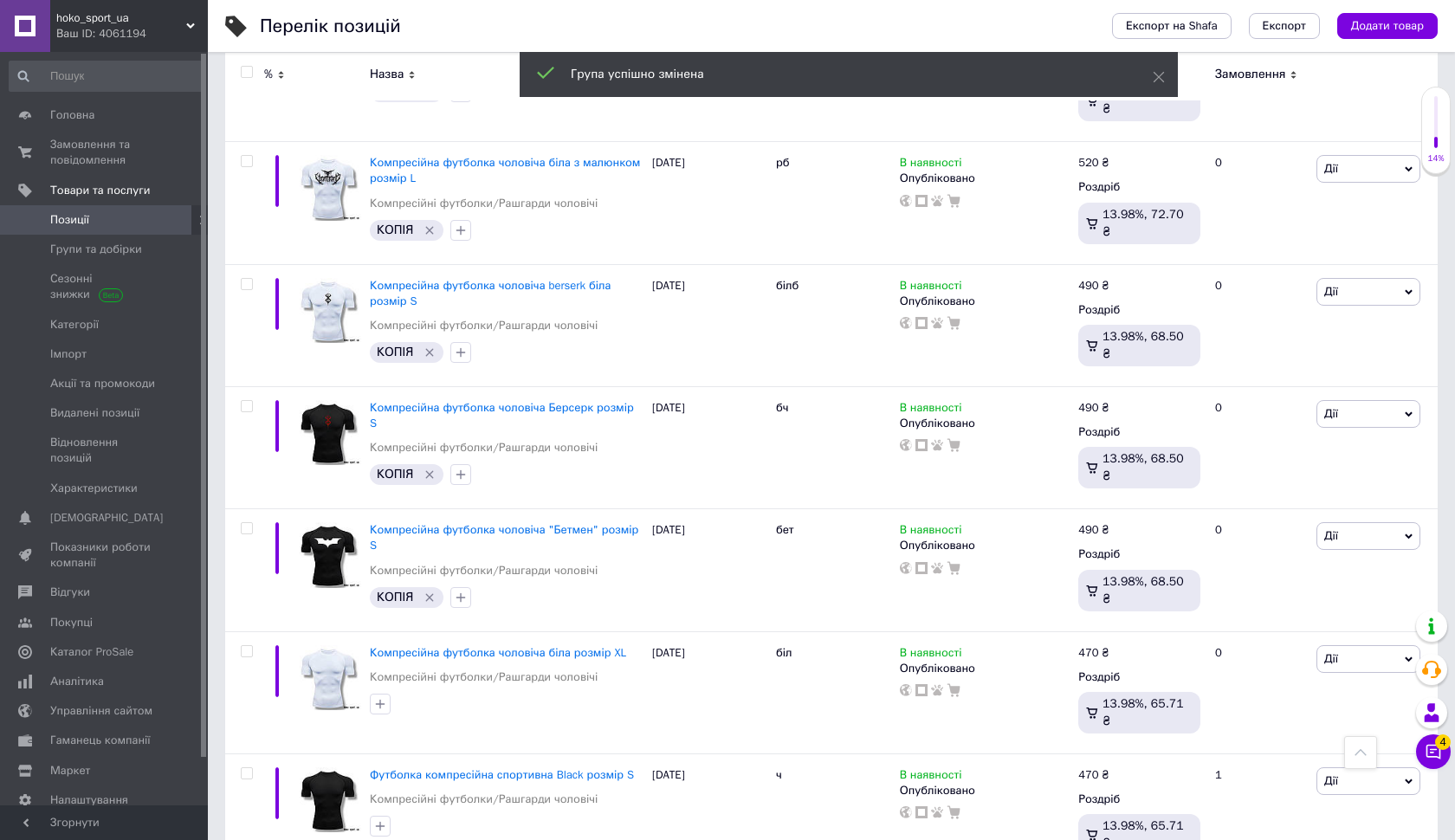 click on "1" at bounding box center (350, 911) 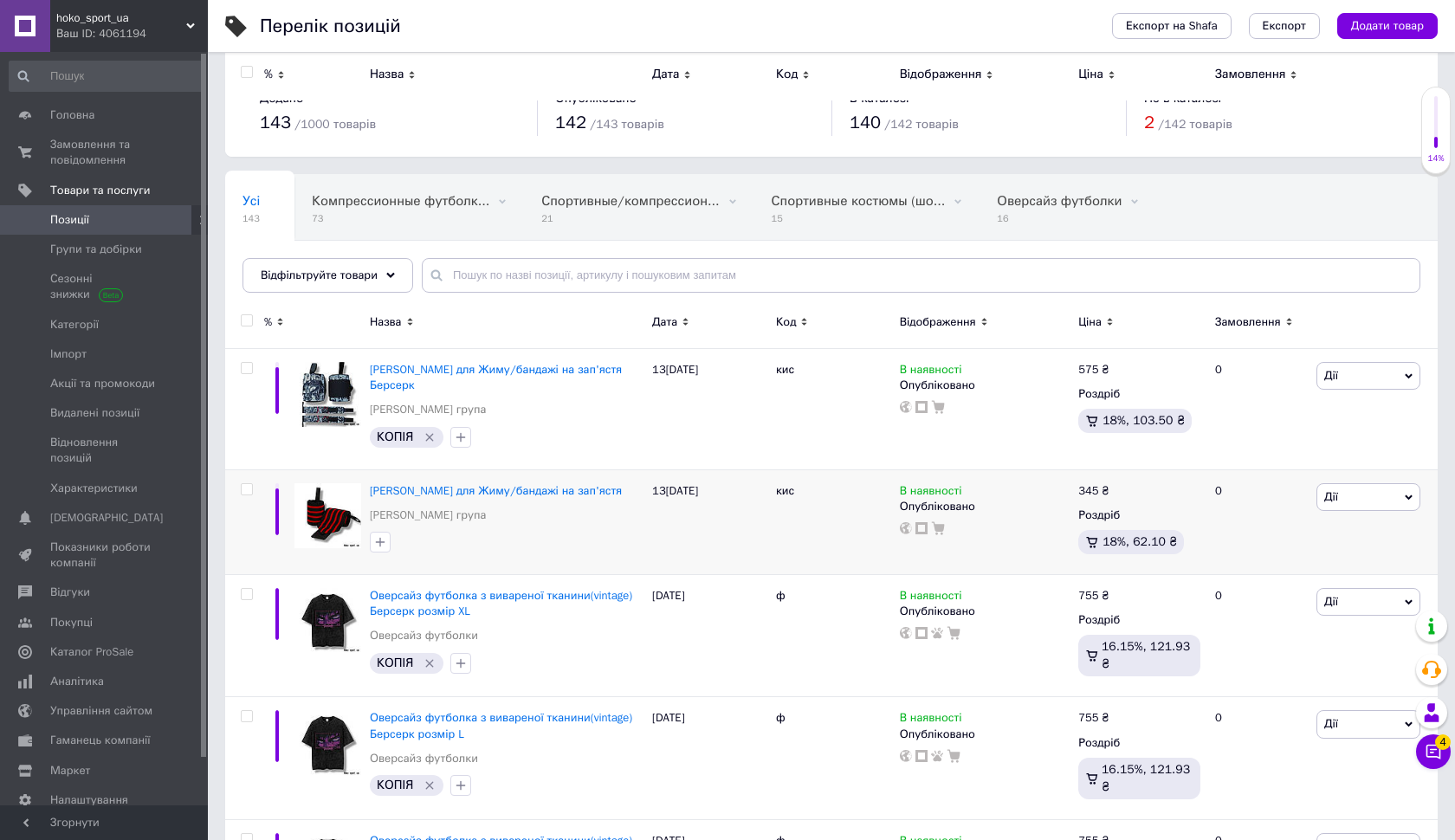 scroll, scrollTop: 0, scrollLeft: 0, axis: both 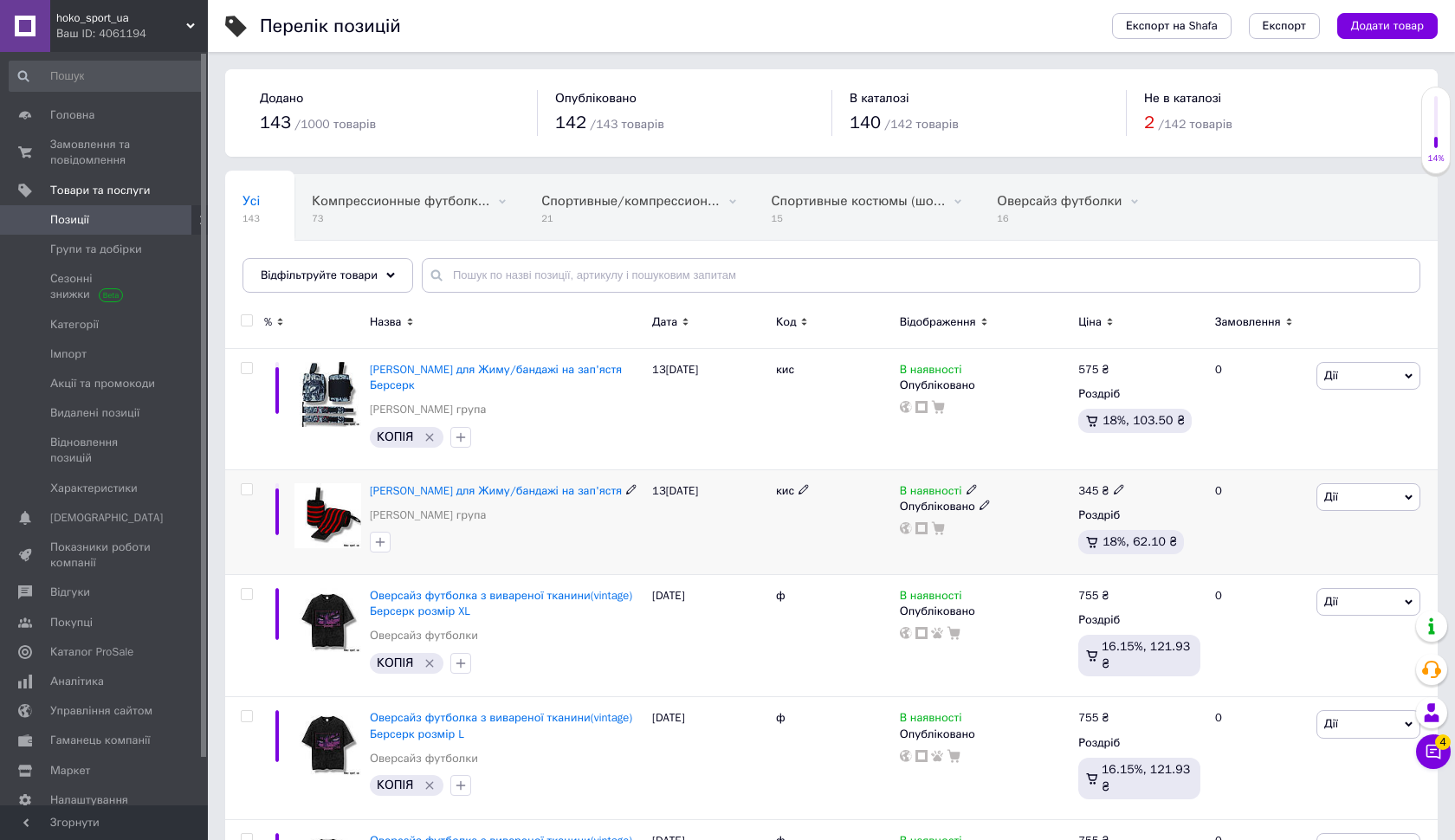 click at bounding box center [246, 489] 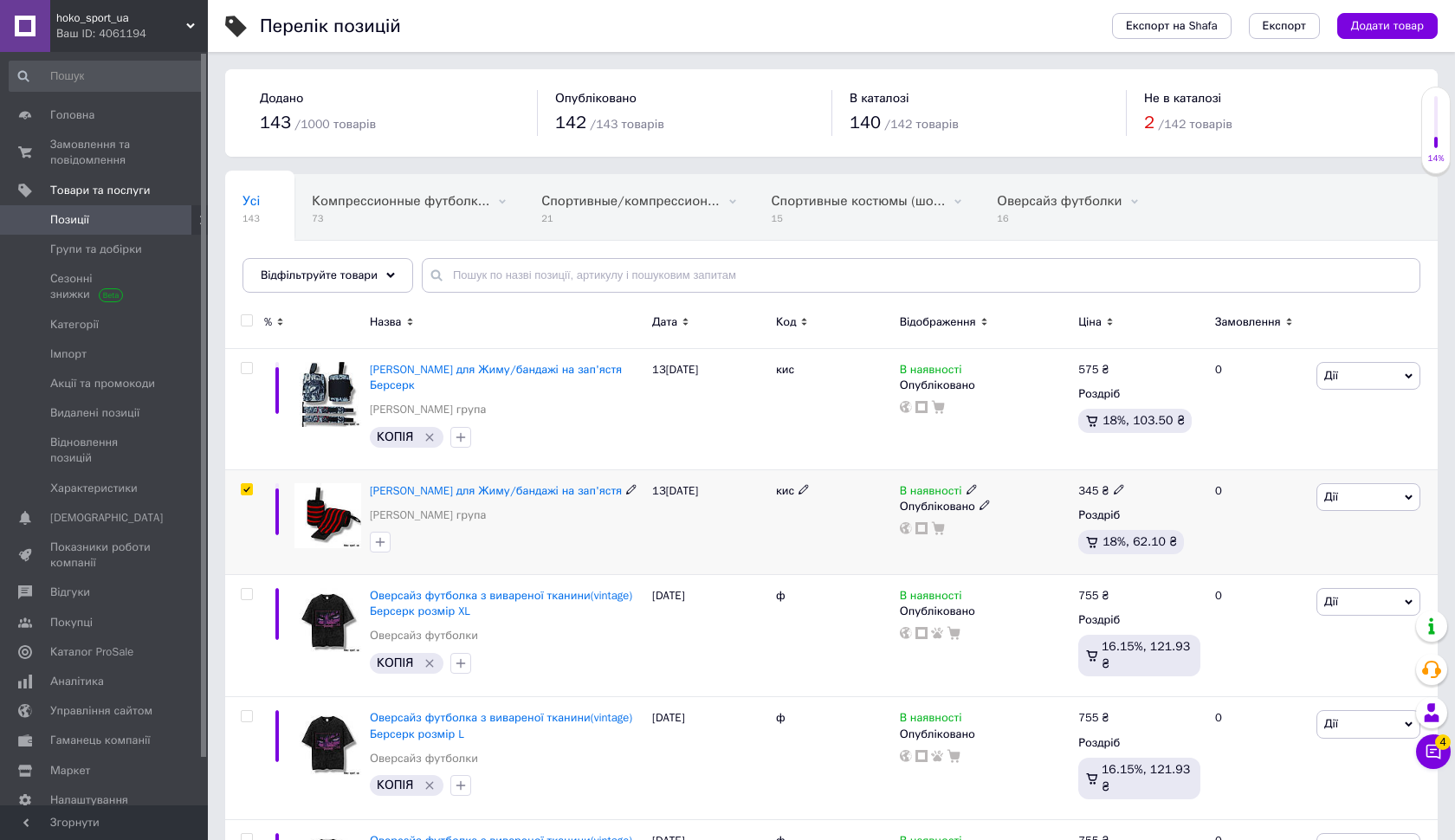 checkbox on "true" 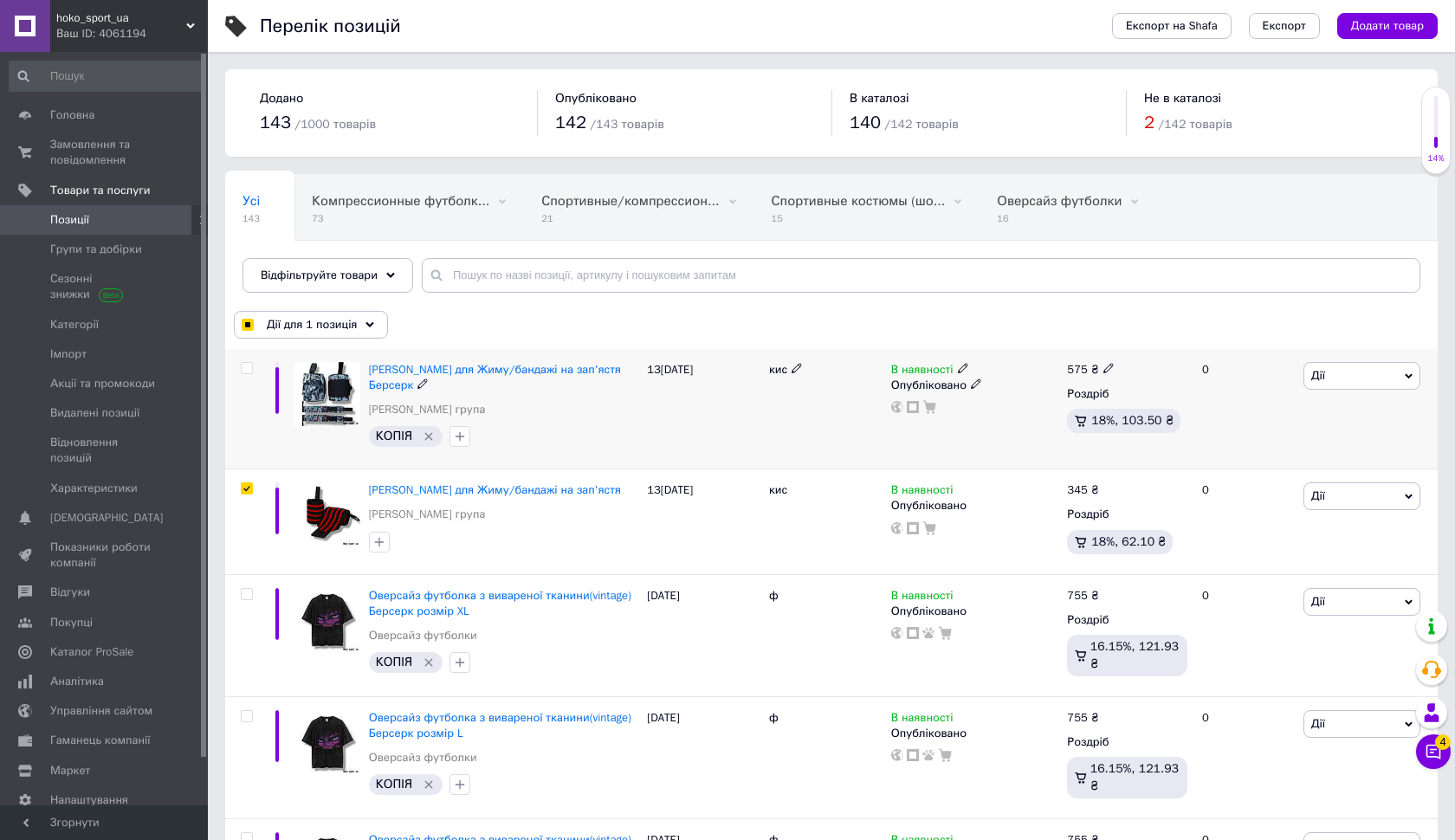 click at bounding box center [246, 368] 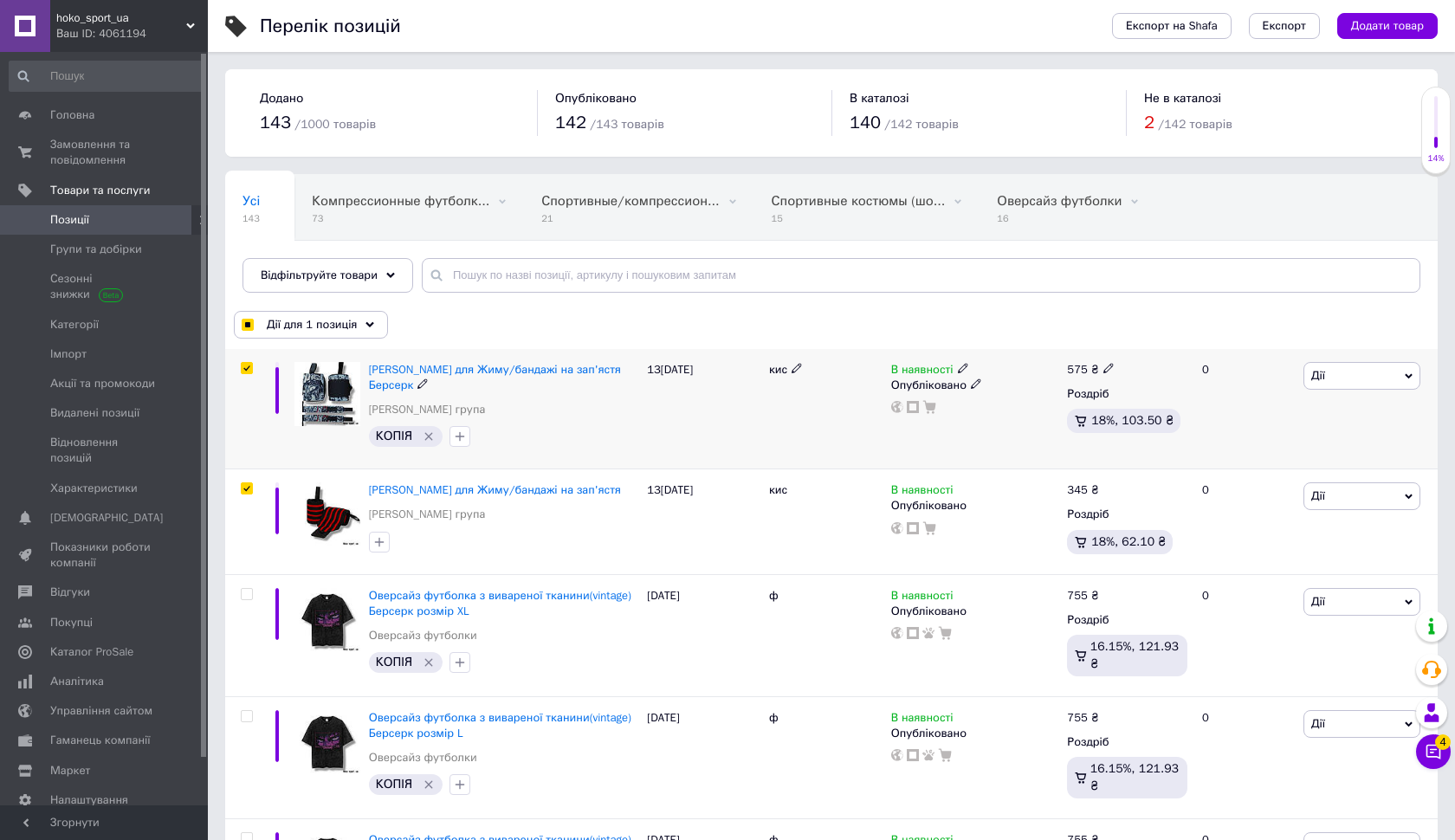checkbox on "true" 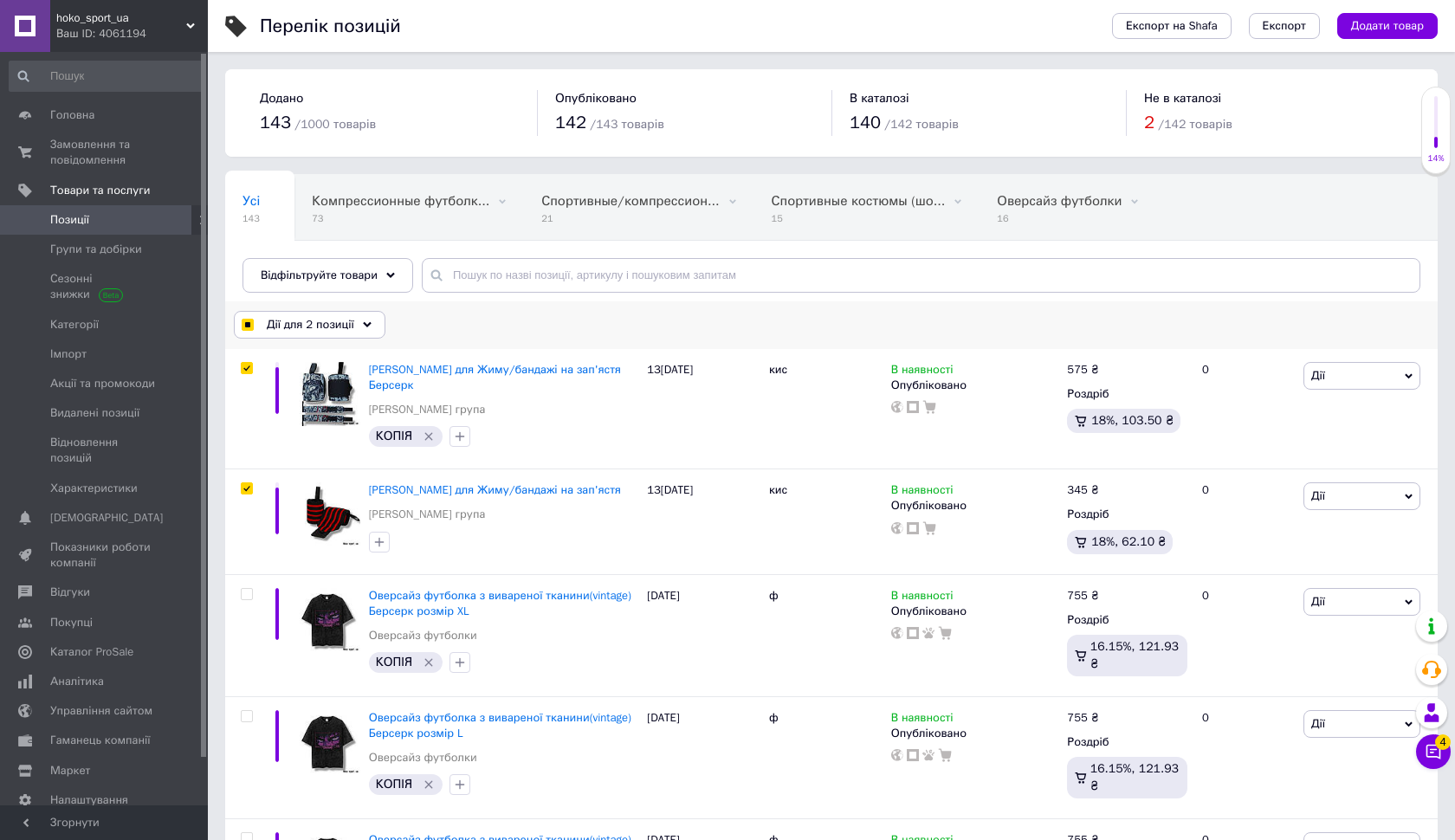 click on "Дії для 2 позиції" at bounding box center (309, 325) 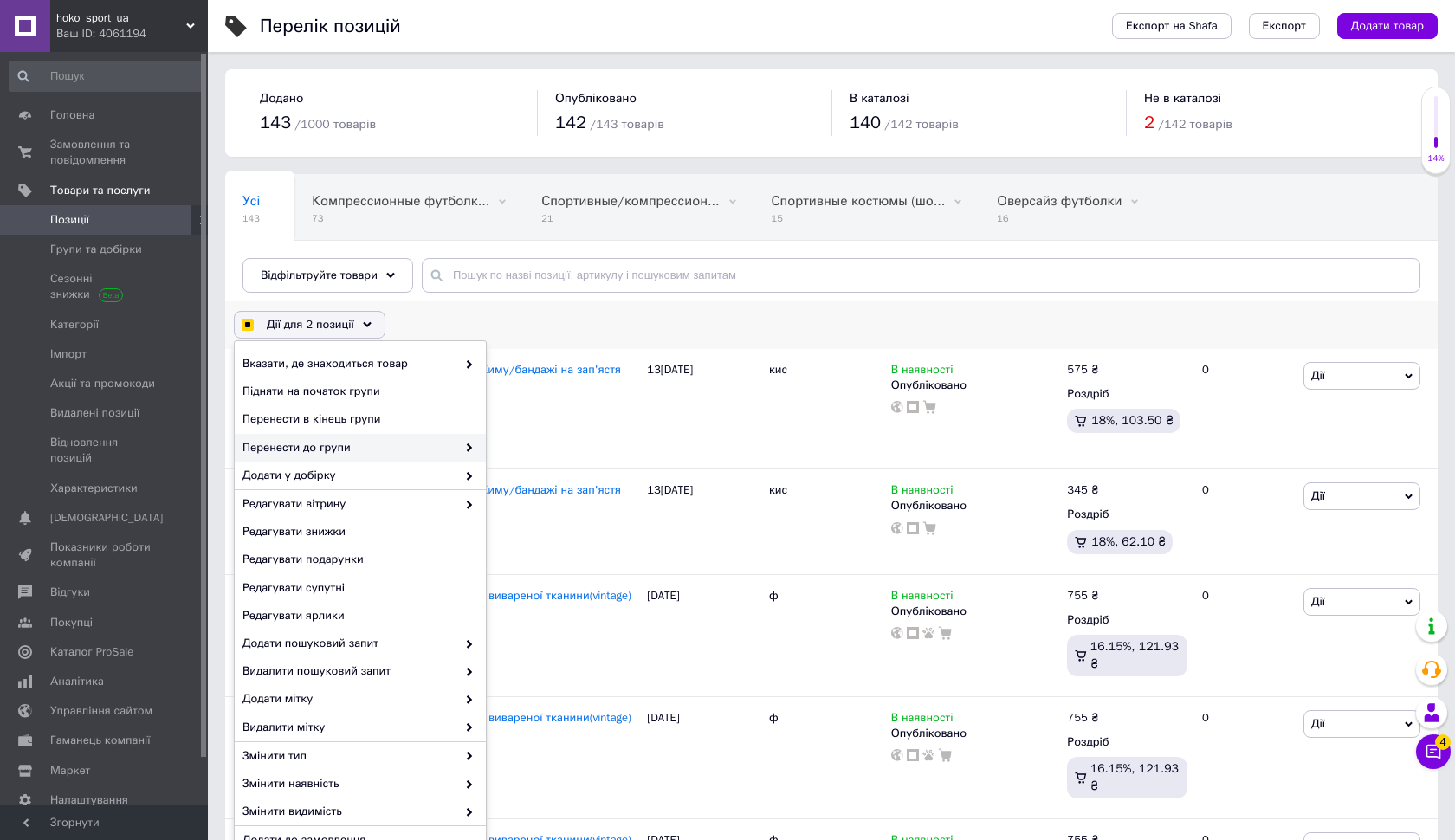 click on "Перенести до групи" at bounding box center (349, 448) 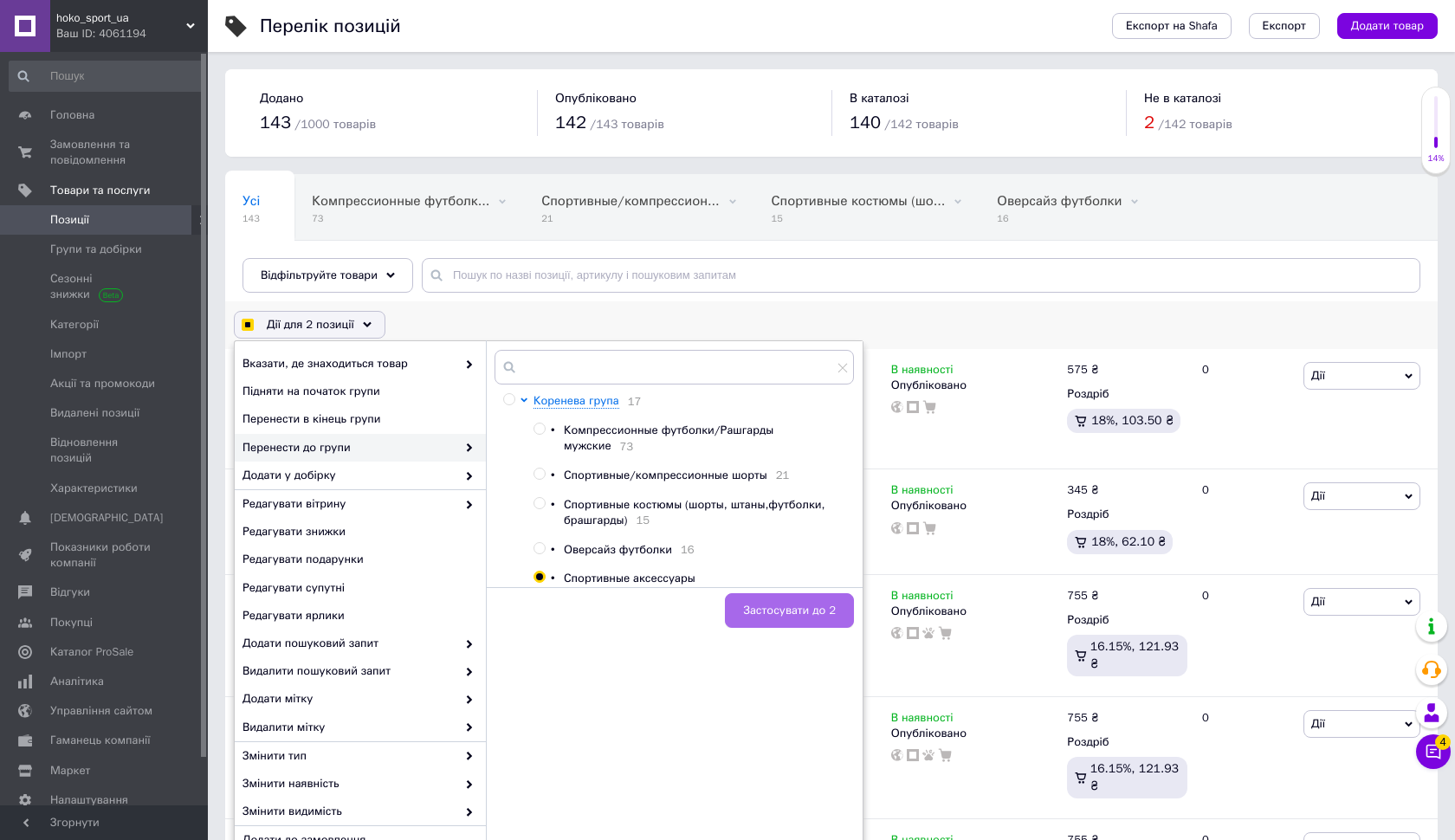 click on "Застосувати до 2" at bounding box center (789, 611) 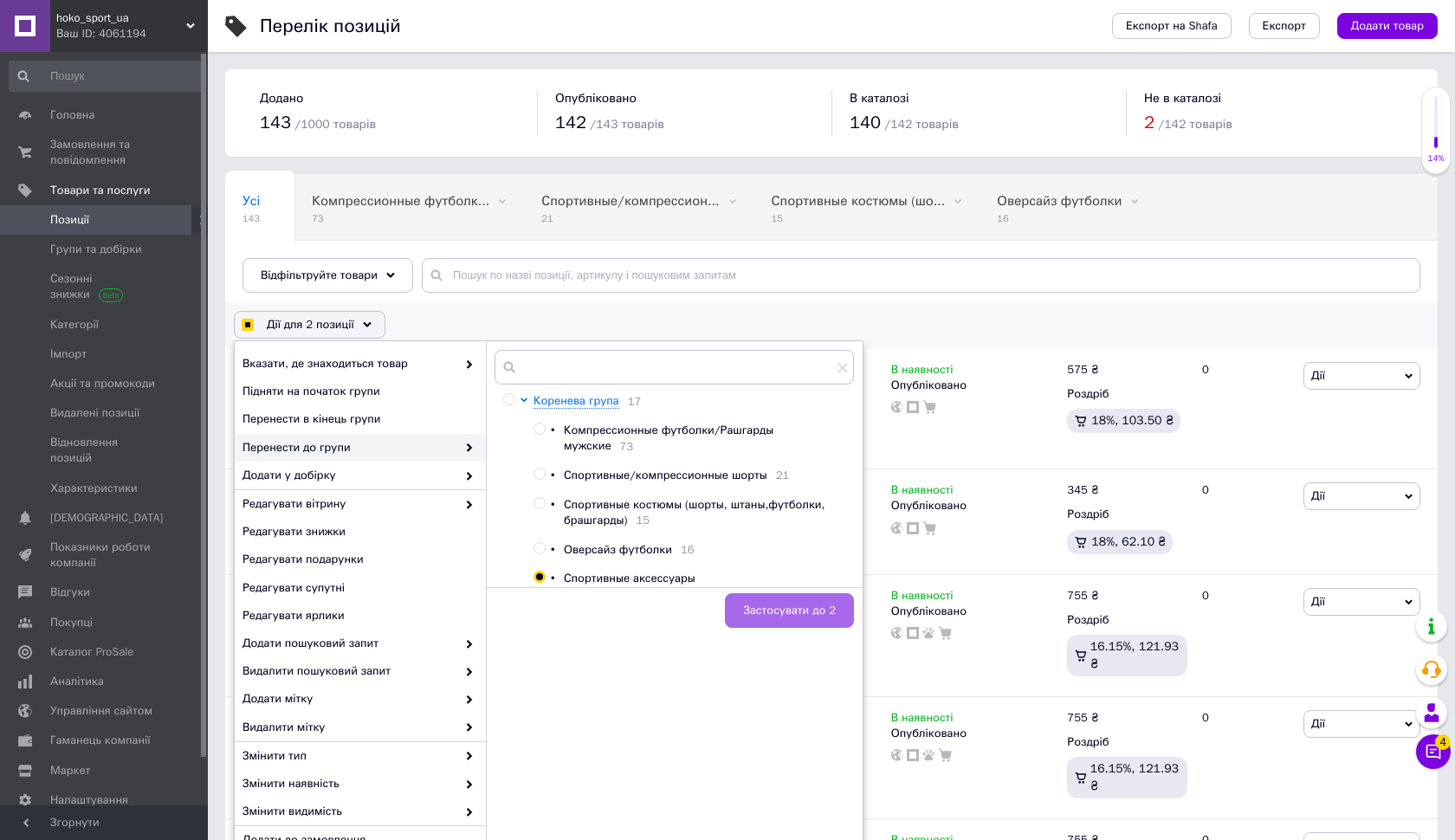 checkbox on "true" 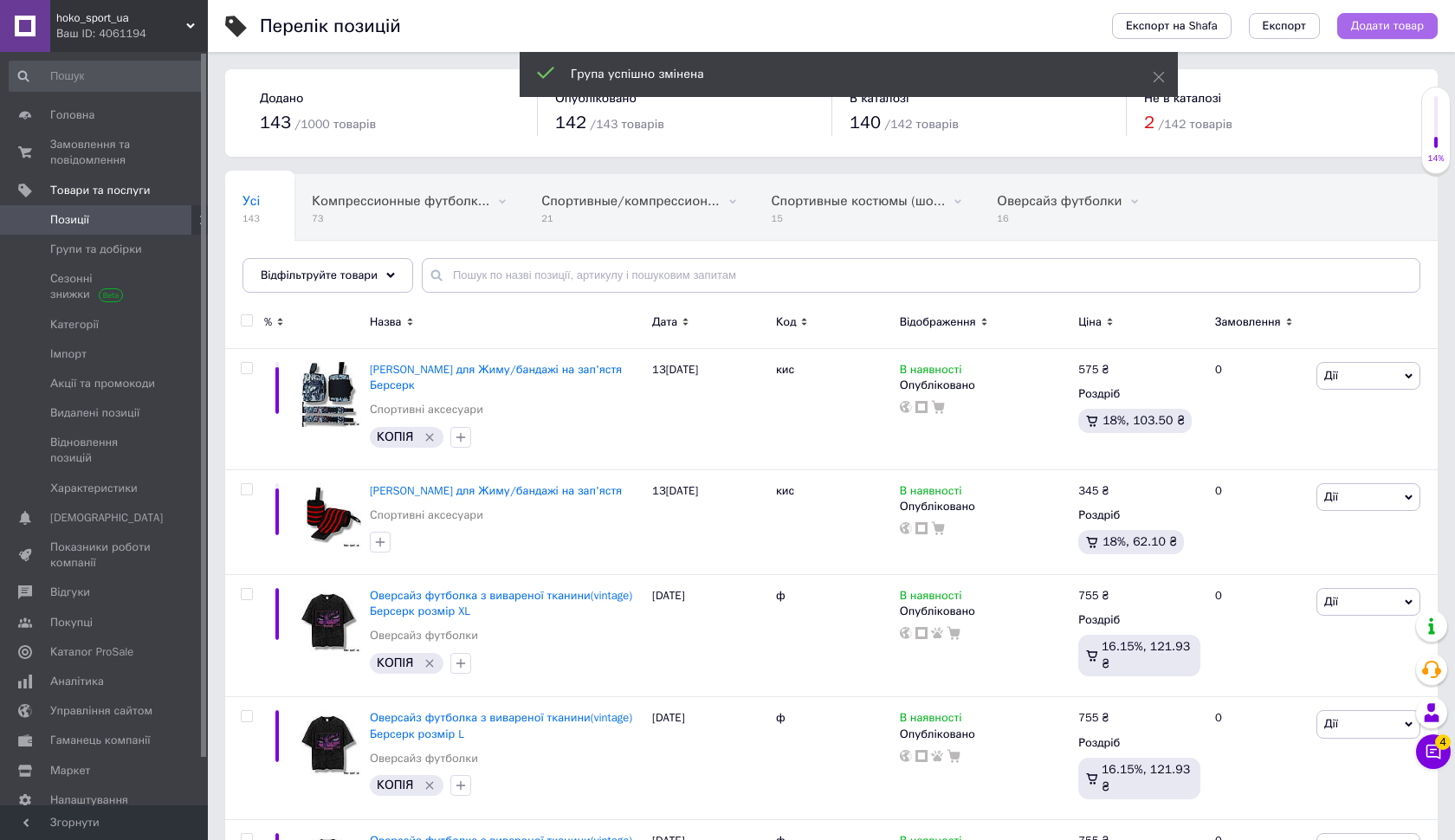 click on "Додати товар" at bounding box center [1387, 26] 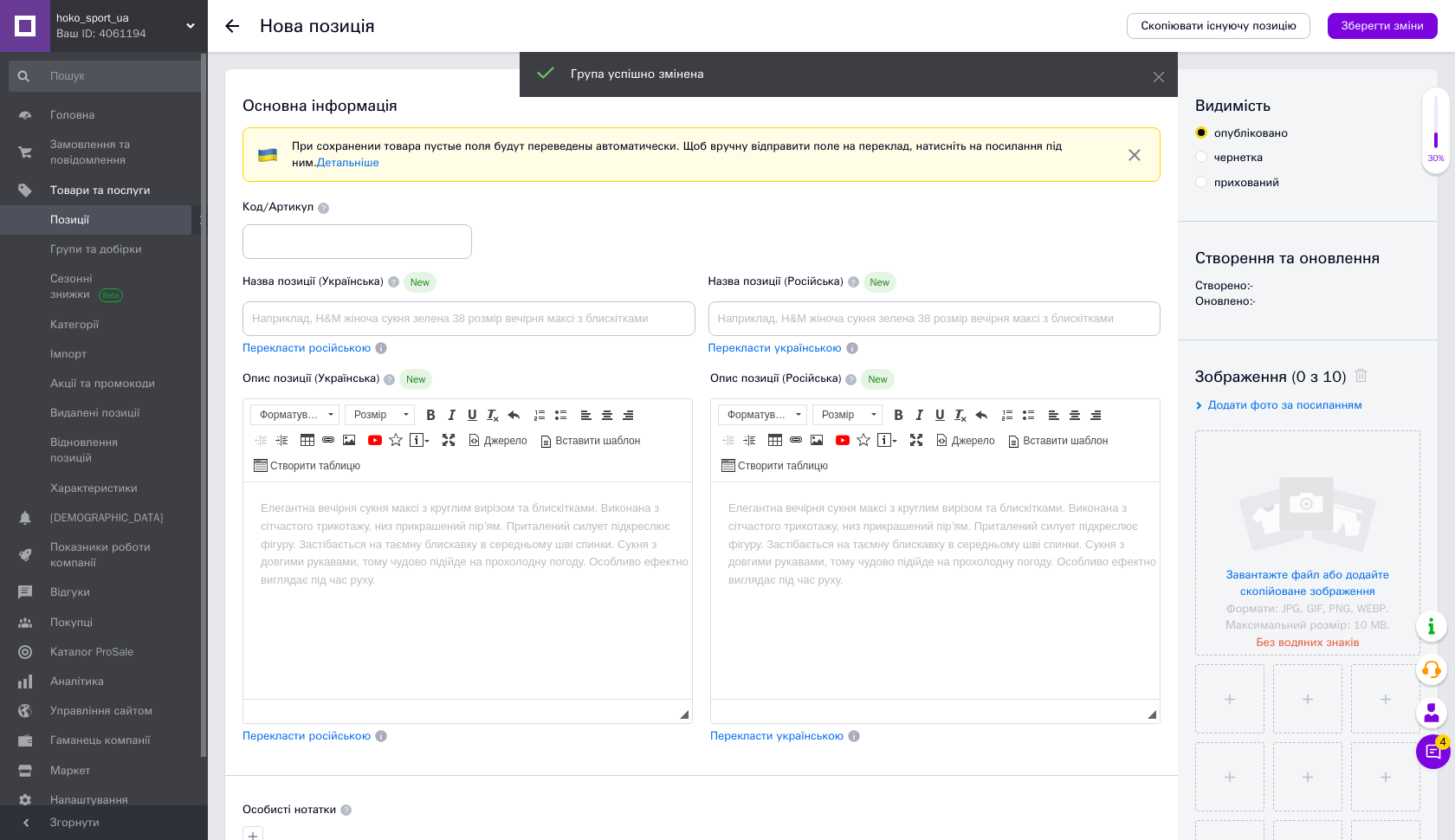 scroll, scrollTop: 0, scrollLeft: 0, axis: both 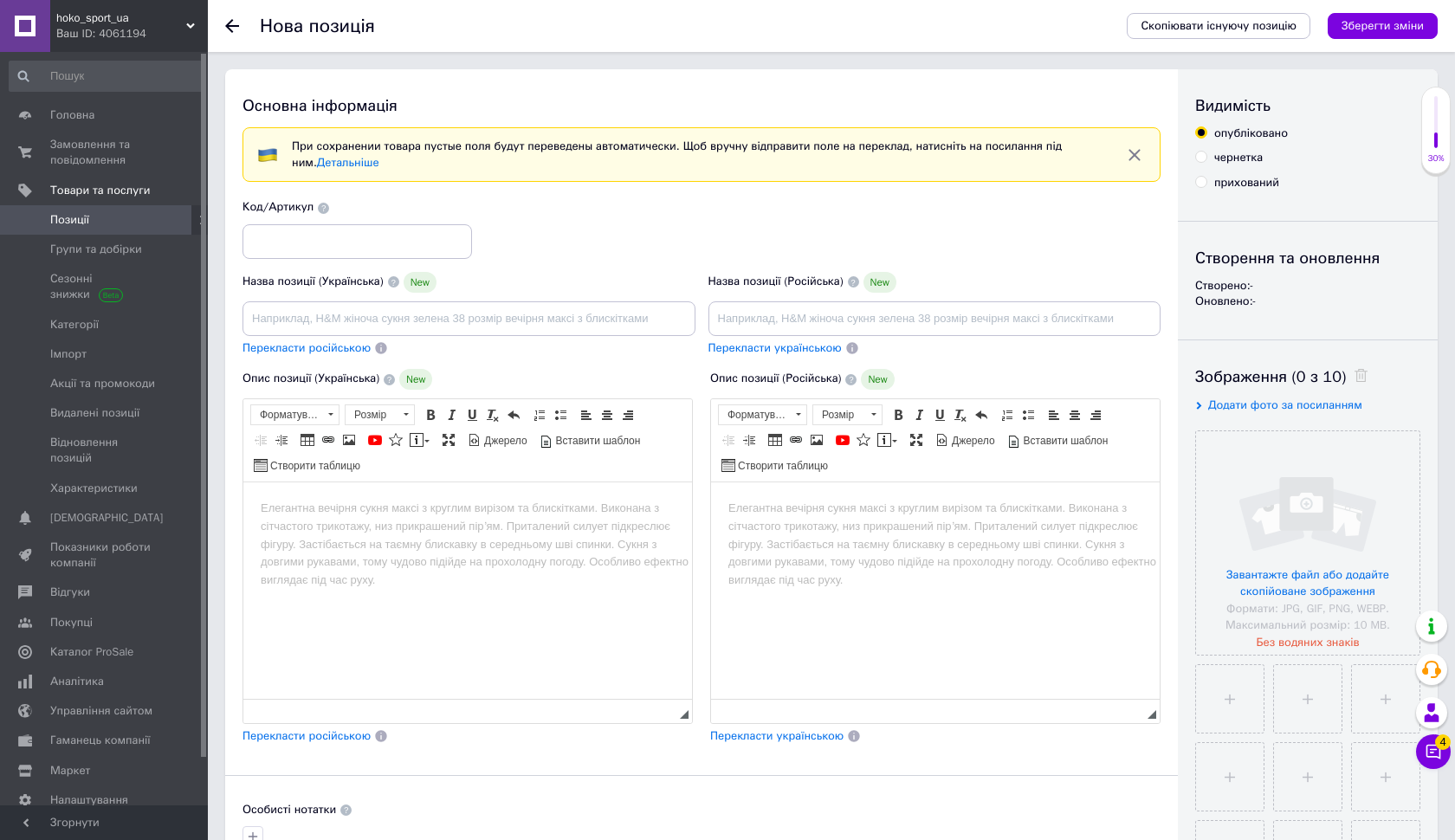 click at bounding box center [468, 508] 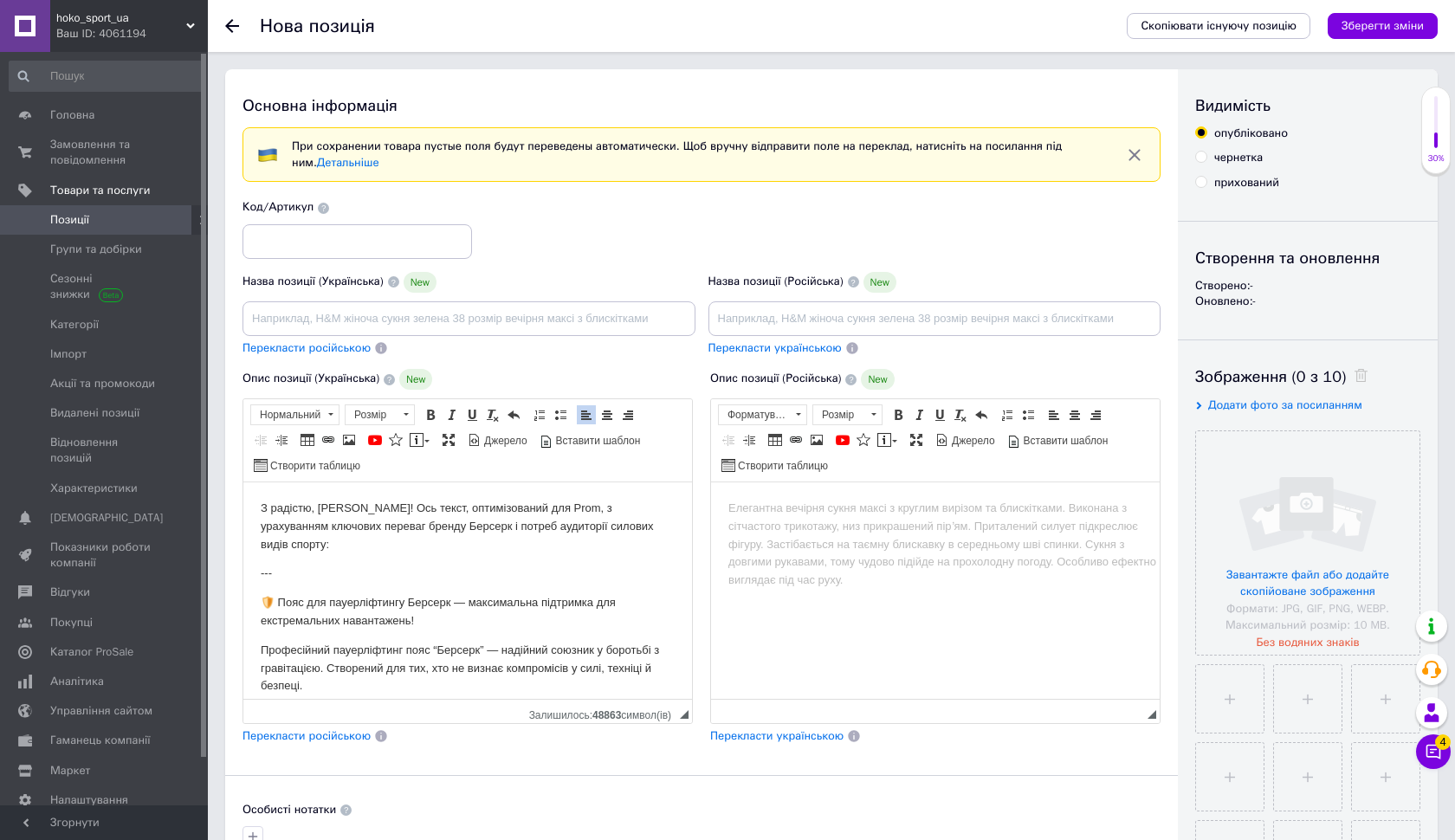 scroll, scrollTop: 0, scrollLeft: 0, axis: both 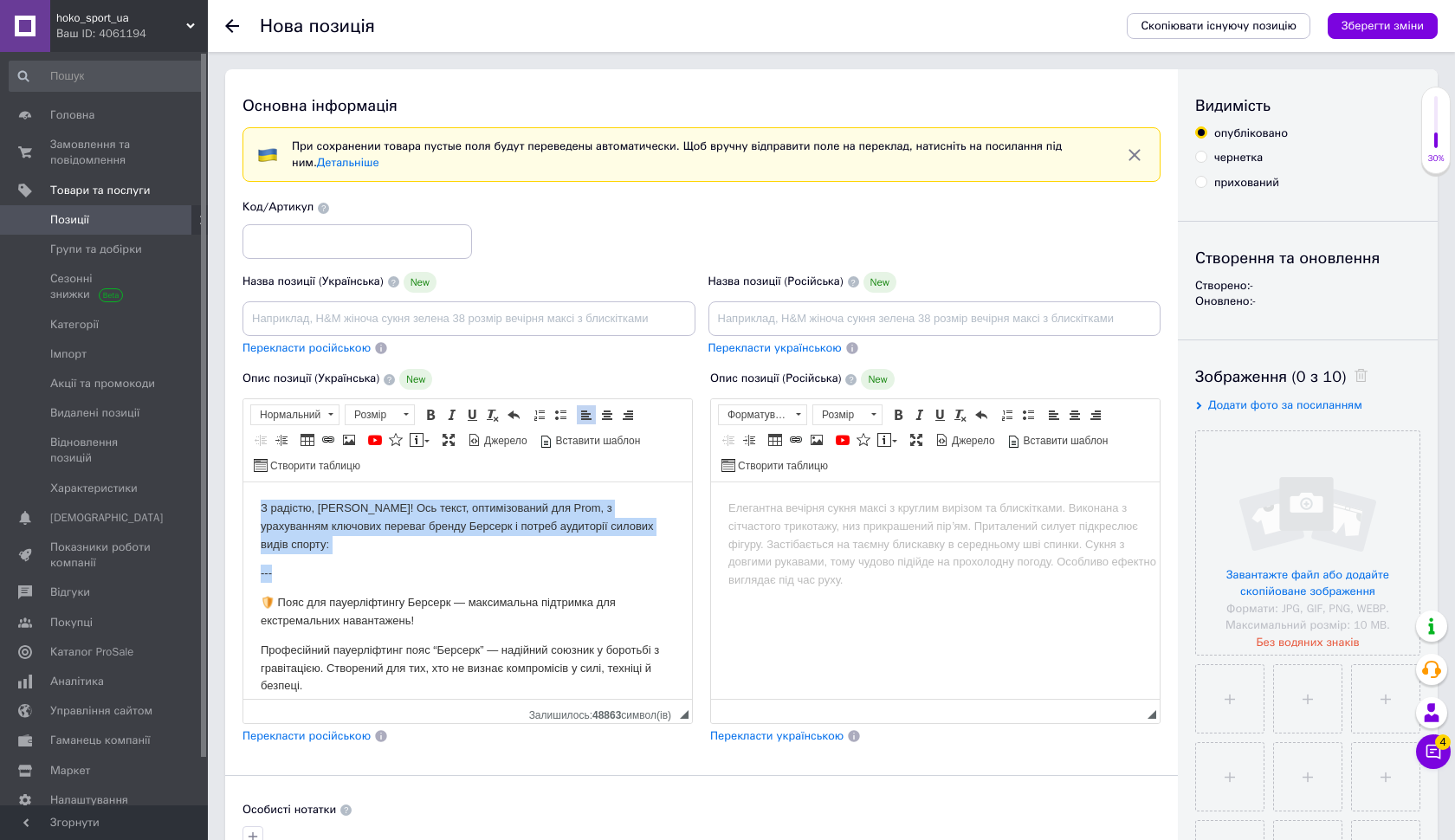drag, startPoint x: 320, startPoint y: 549, endPoint x: 243, endPoint y: 509, distance: 86.76981 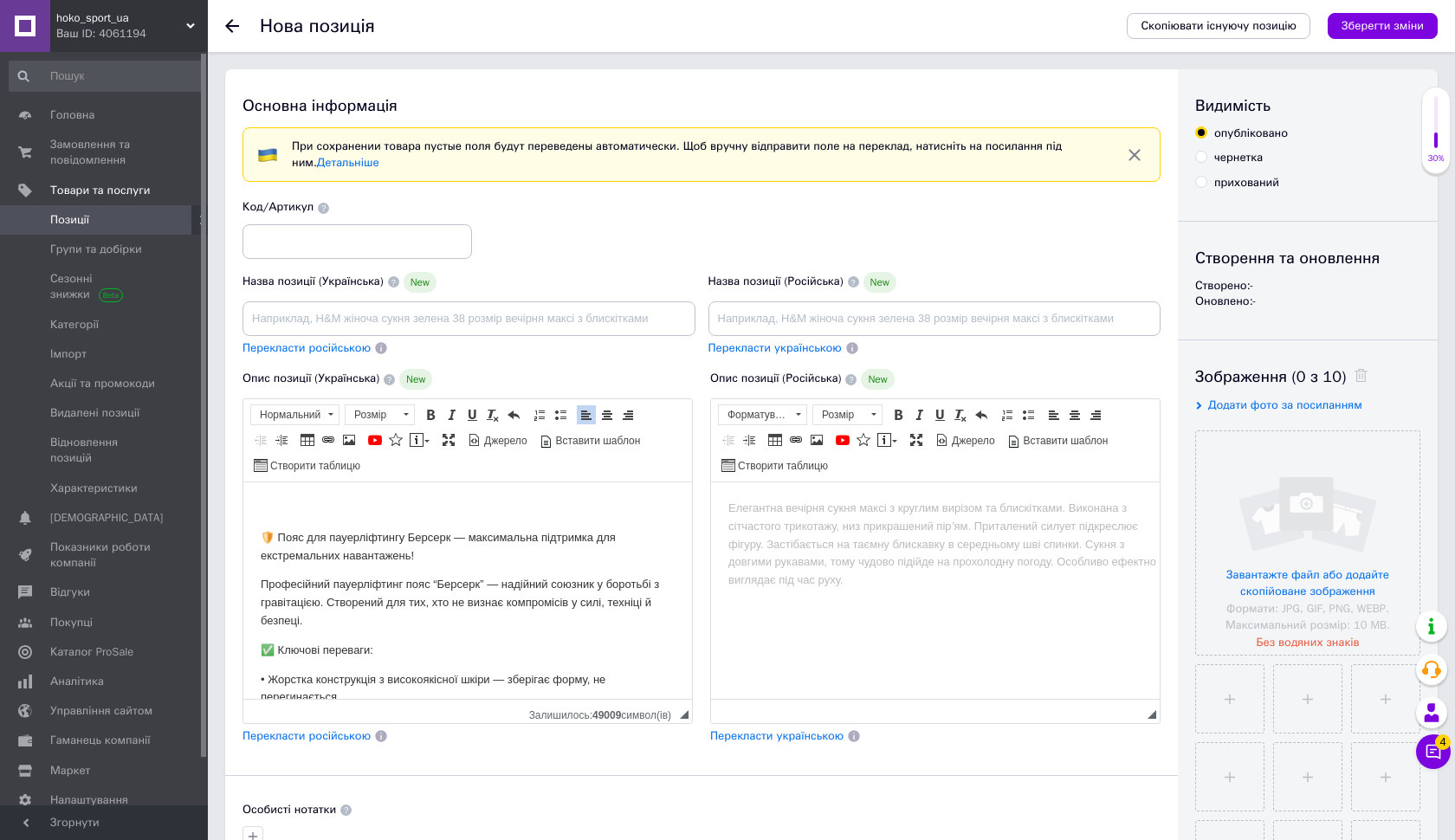 click on "🛡️ Пояс для пауерліфтингу Берсерк — максимальна підтримка для екстремальних навантажень!" at bounding box center [468, 547] 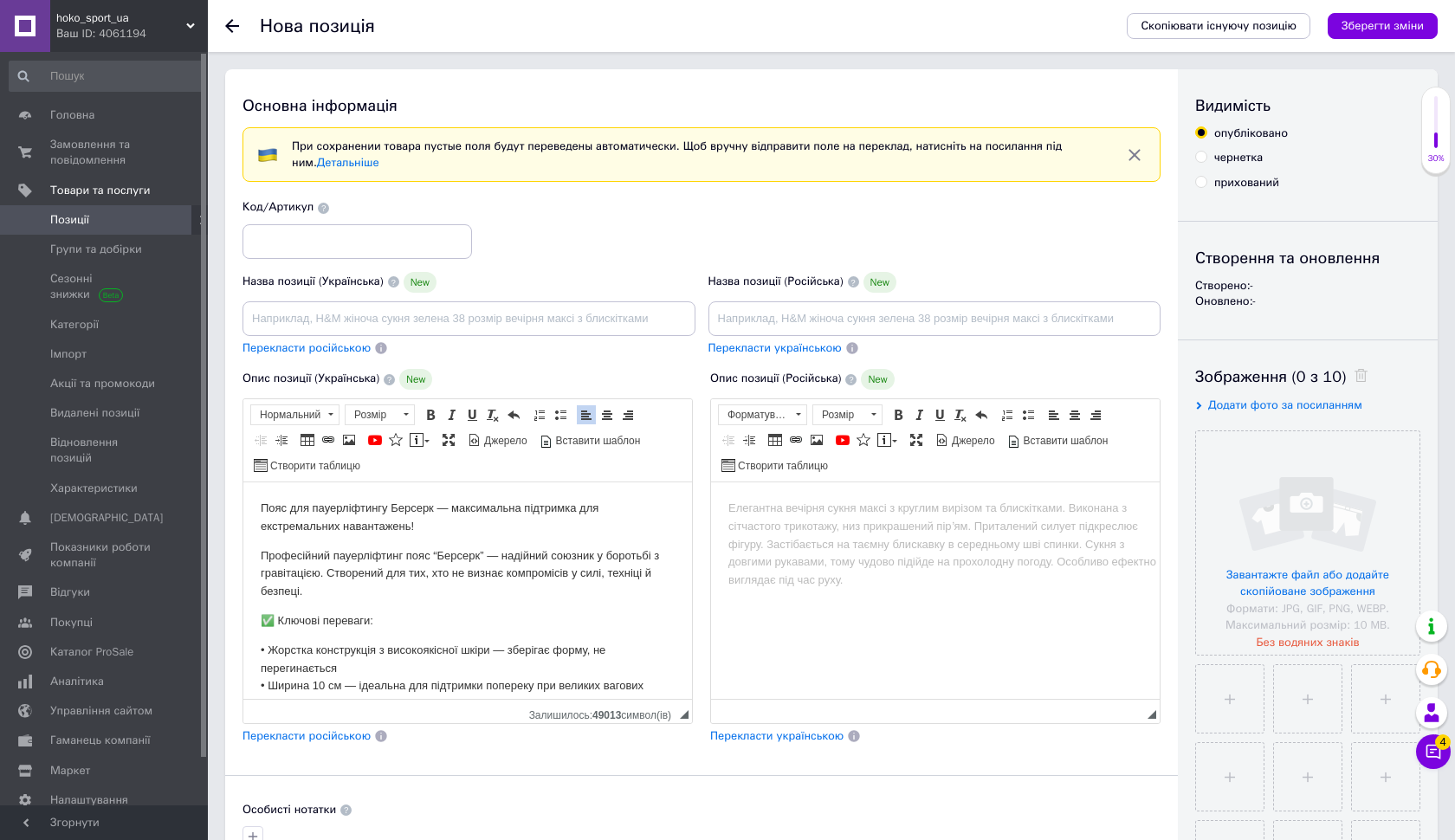 drag, startPoint x: 427, startPoint y: 525, endPoint x: 219, endPoint y: 498, distance: 209.7451 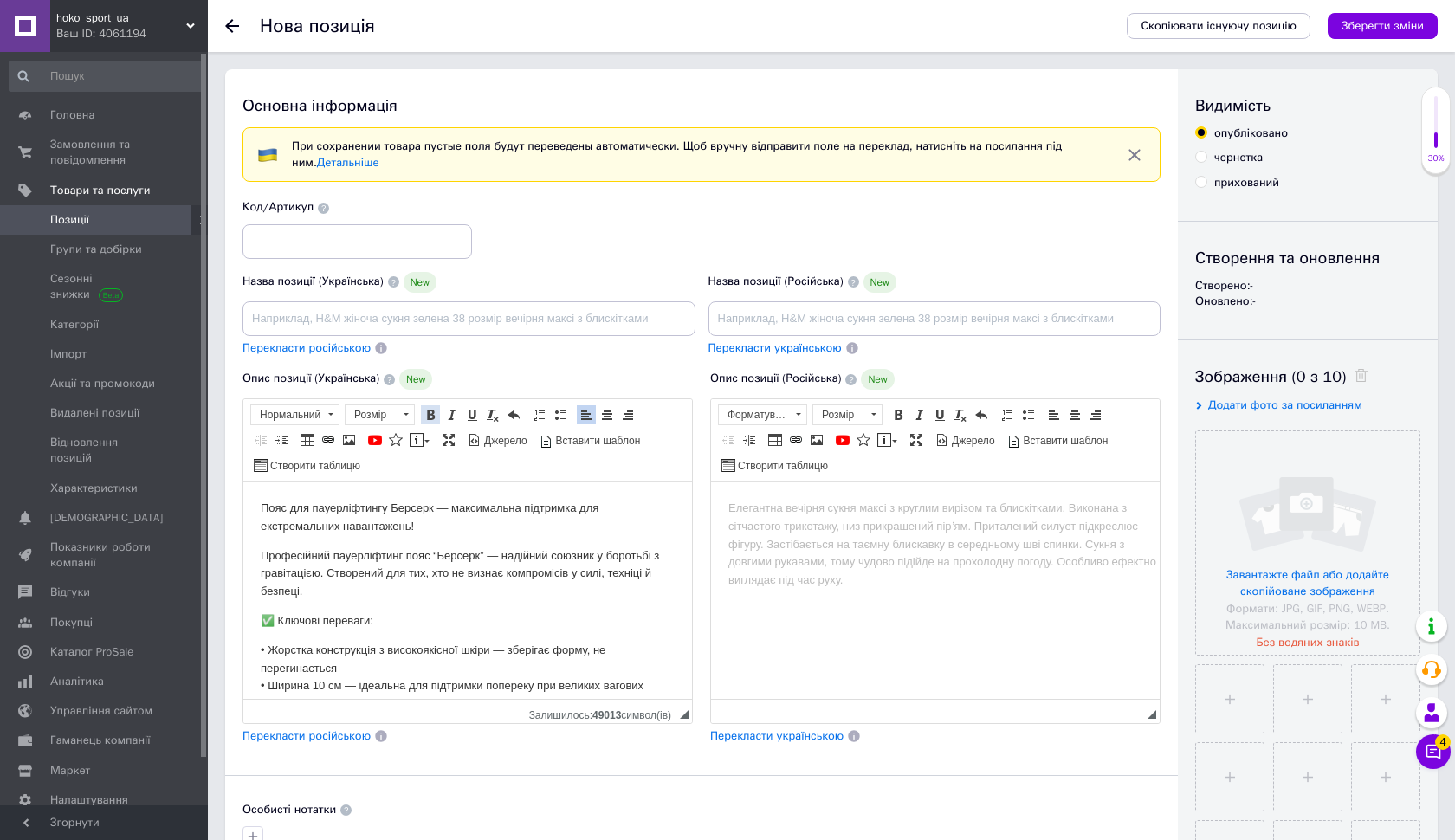 click at bounding box center (430, 415) 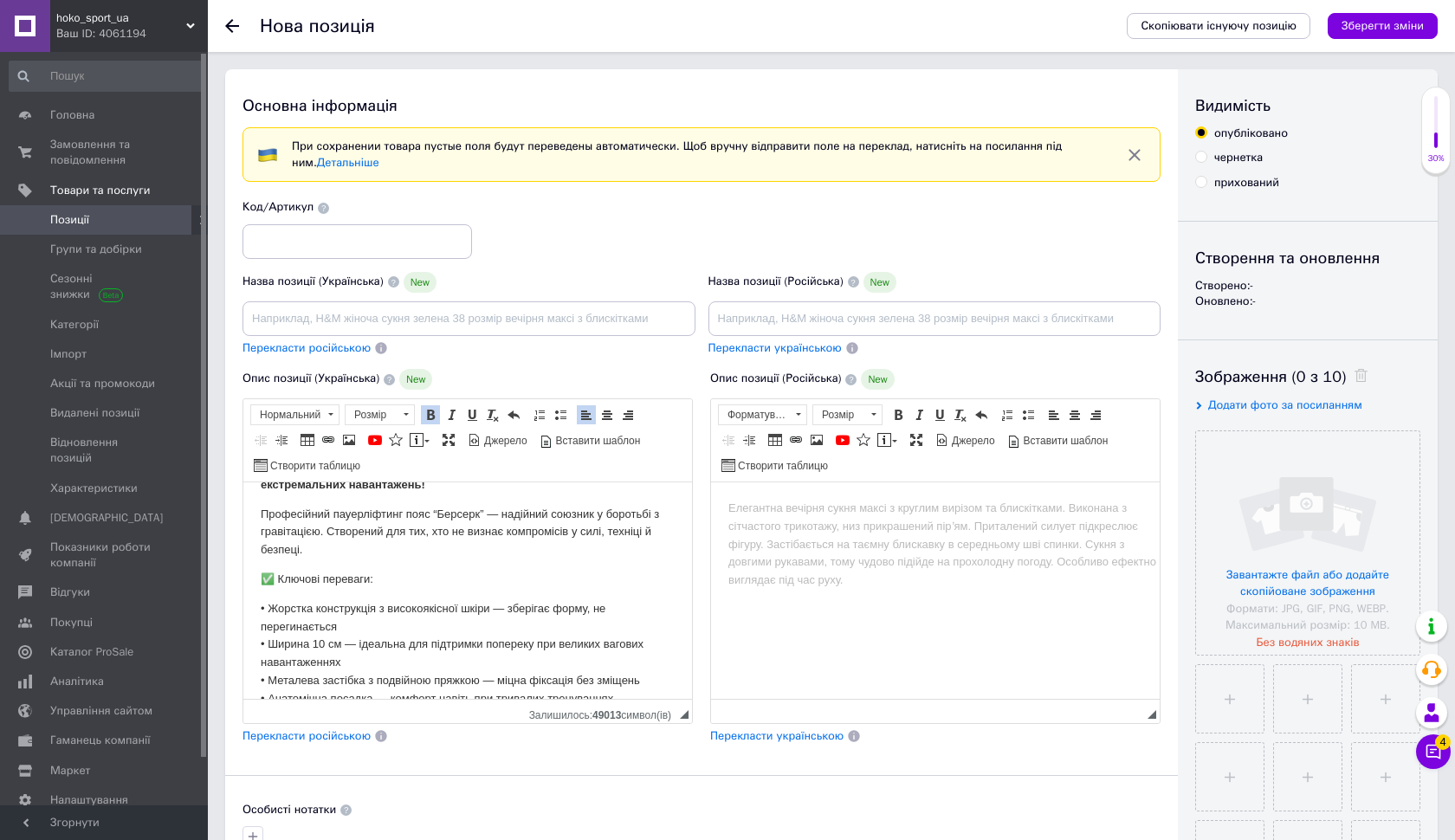 scroll, scrollTop: 54, scrollLeft: 0, axis: vertical 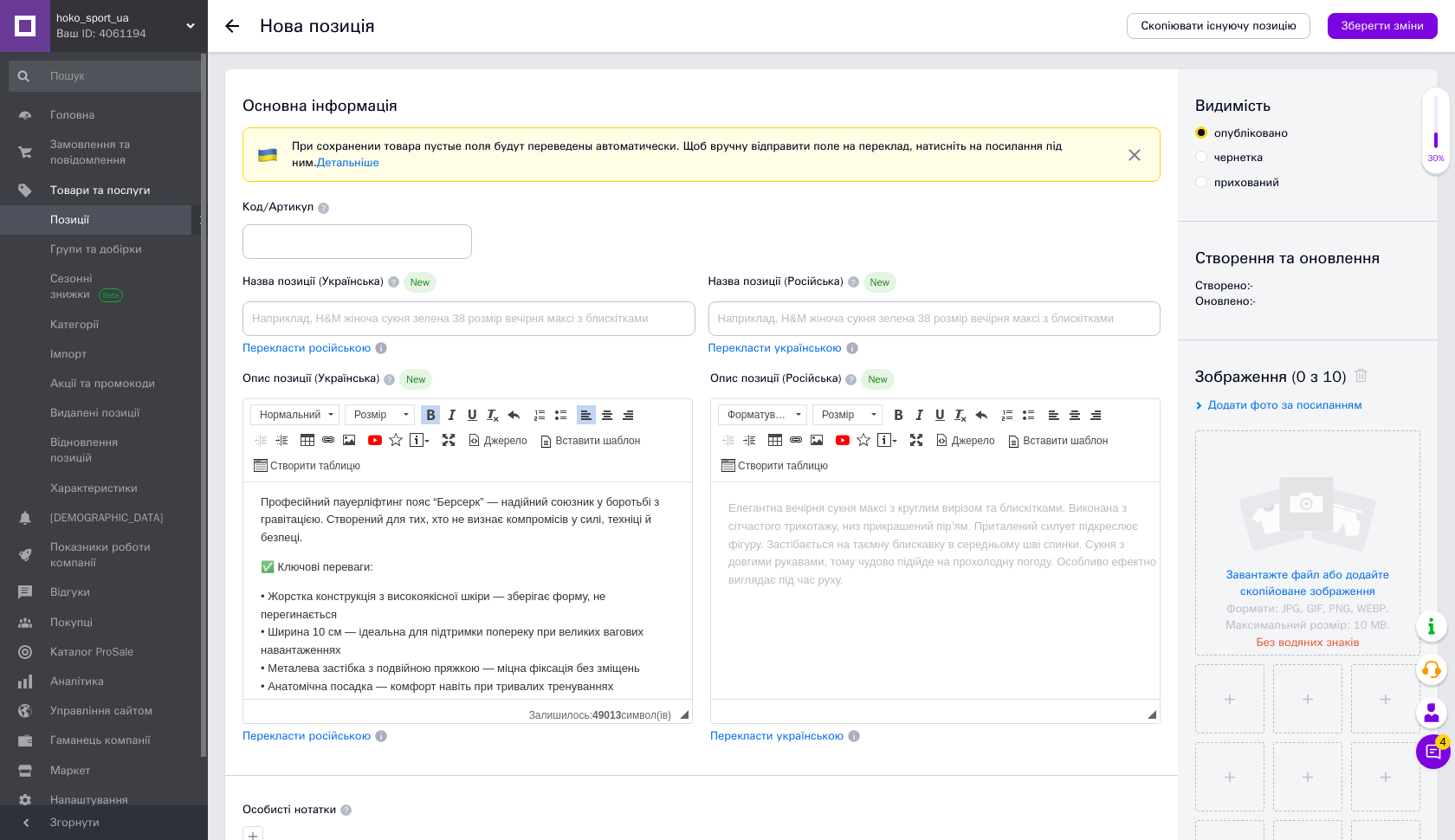 click on "✅ Ключові переваги:" at bounding box center [468, 567] 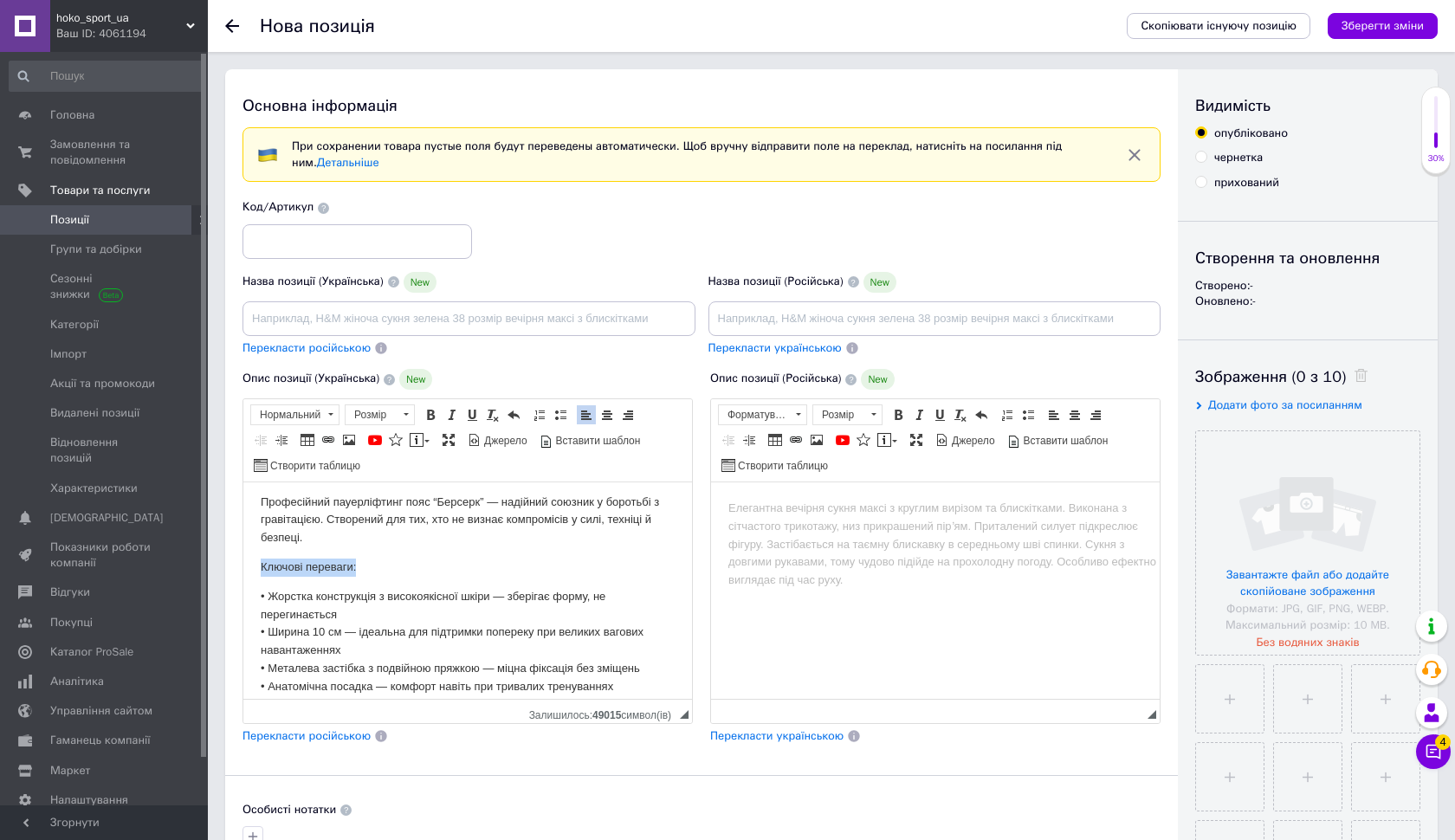 drag, startPoint x: 369, startPoint y: 571, endPoint x: 243, endPoint y: 562, distance: 126.32102 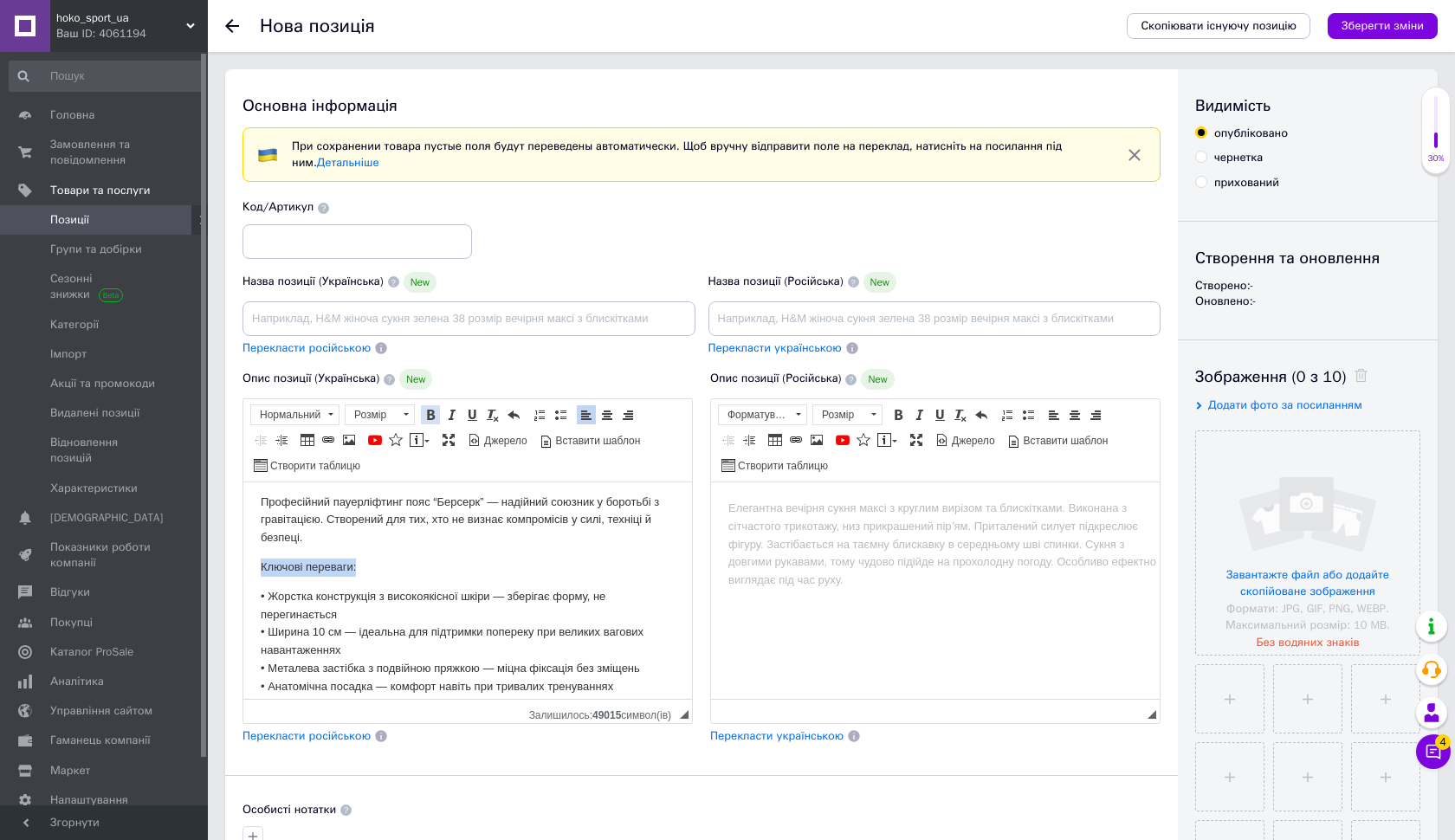 click at bounding box center [430, 415] 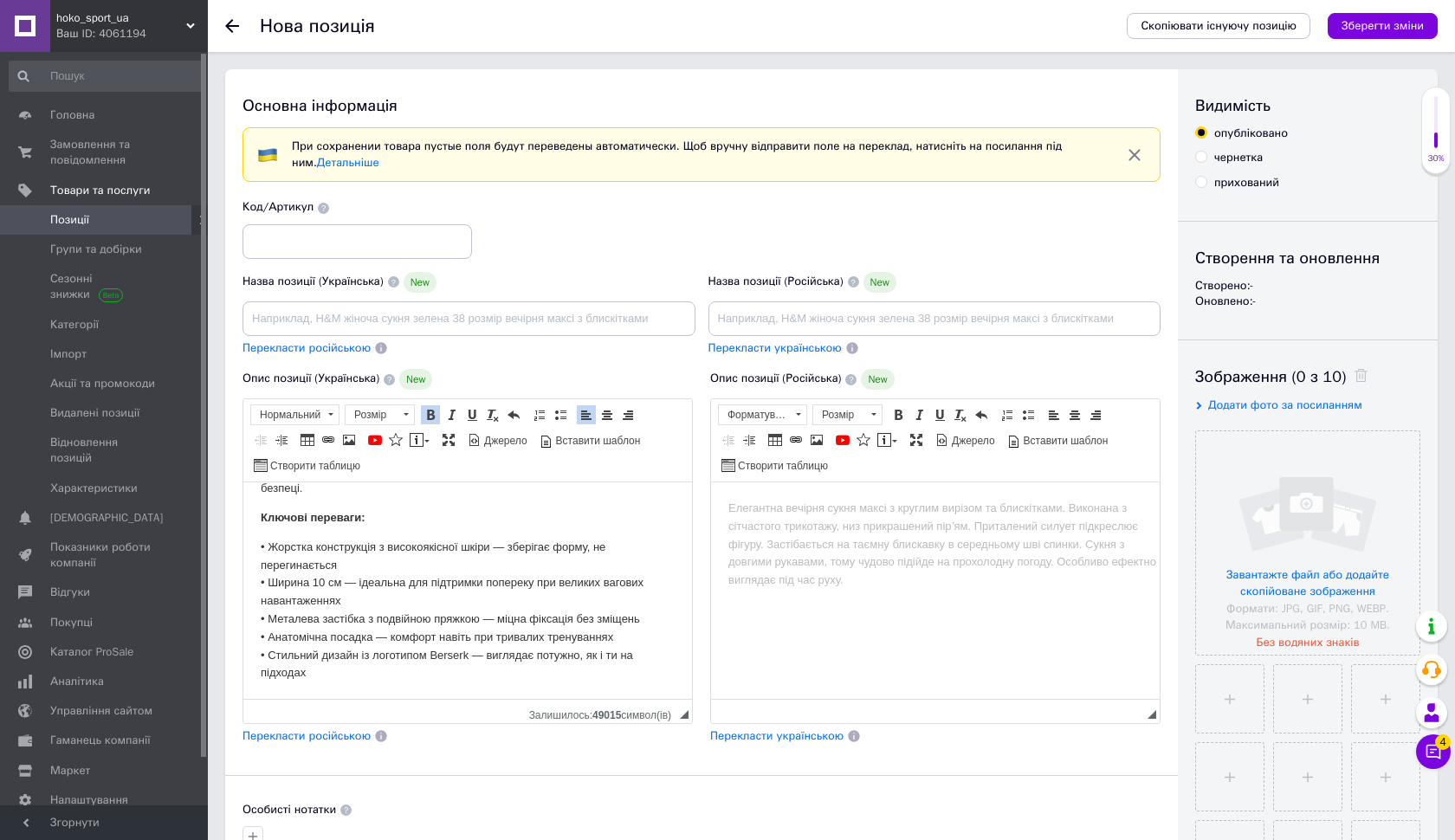 scroll, scrollTop: 106, scrollLeft: 0, axis: vertical 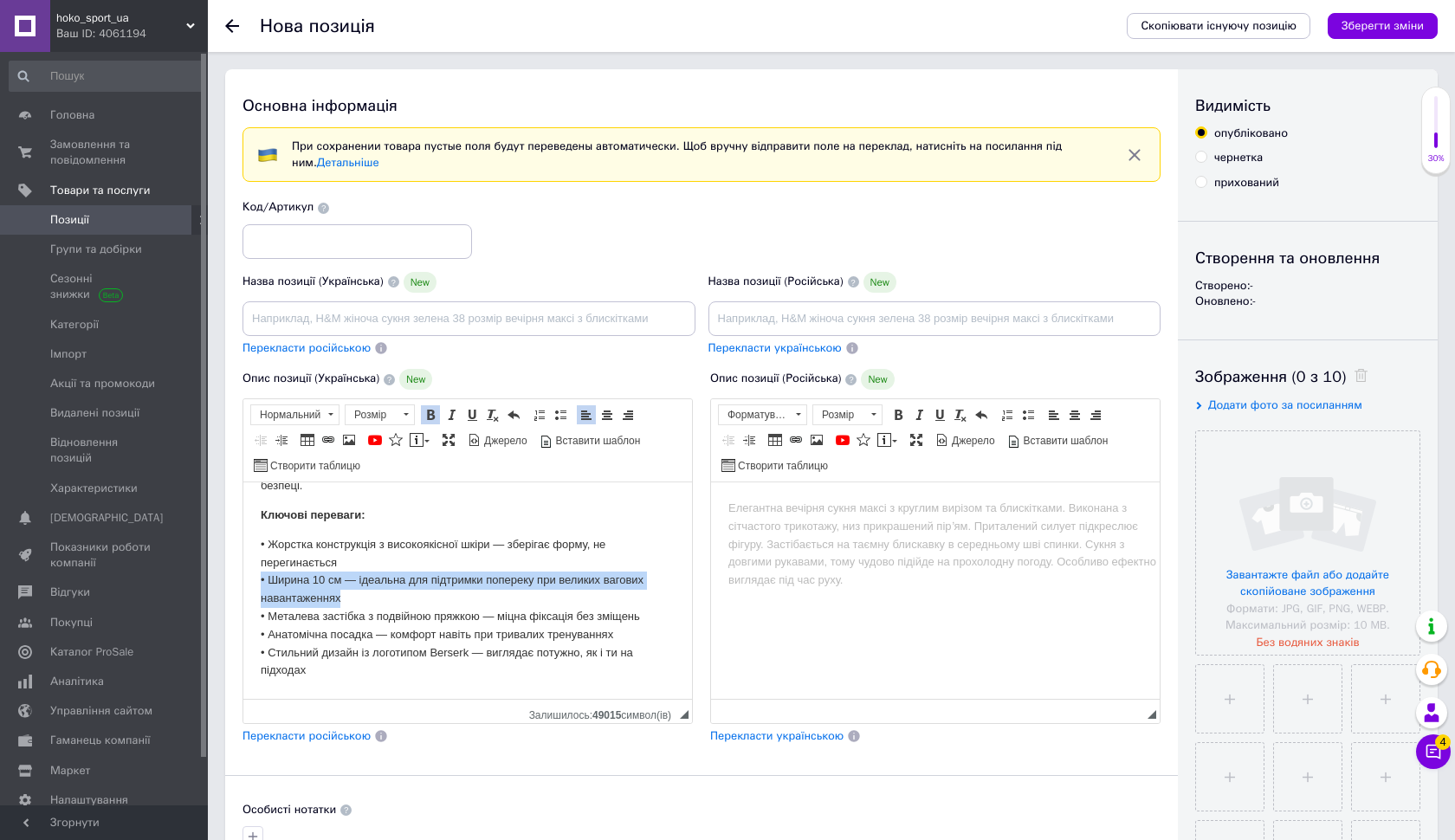drag, startPoint x: 364, startPoint y: 594, endPoint x: 240, endPoint y: 570, distance: 126.30123 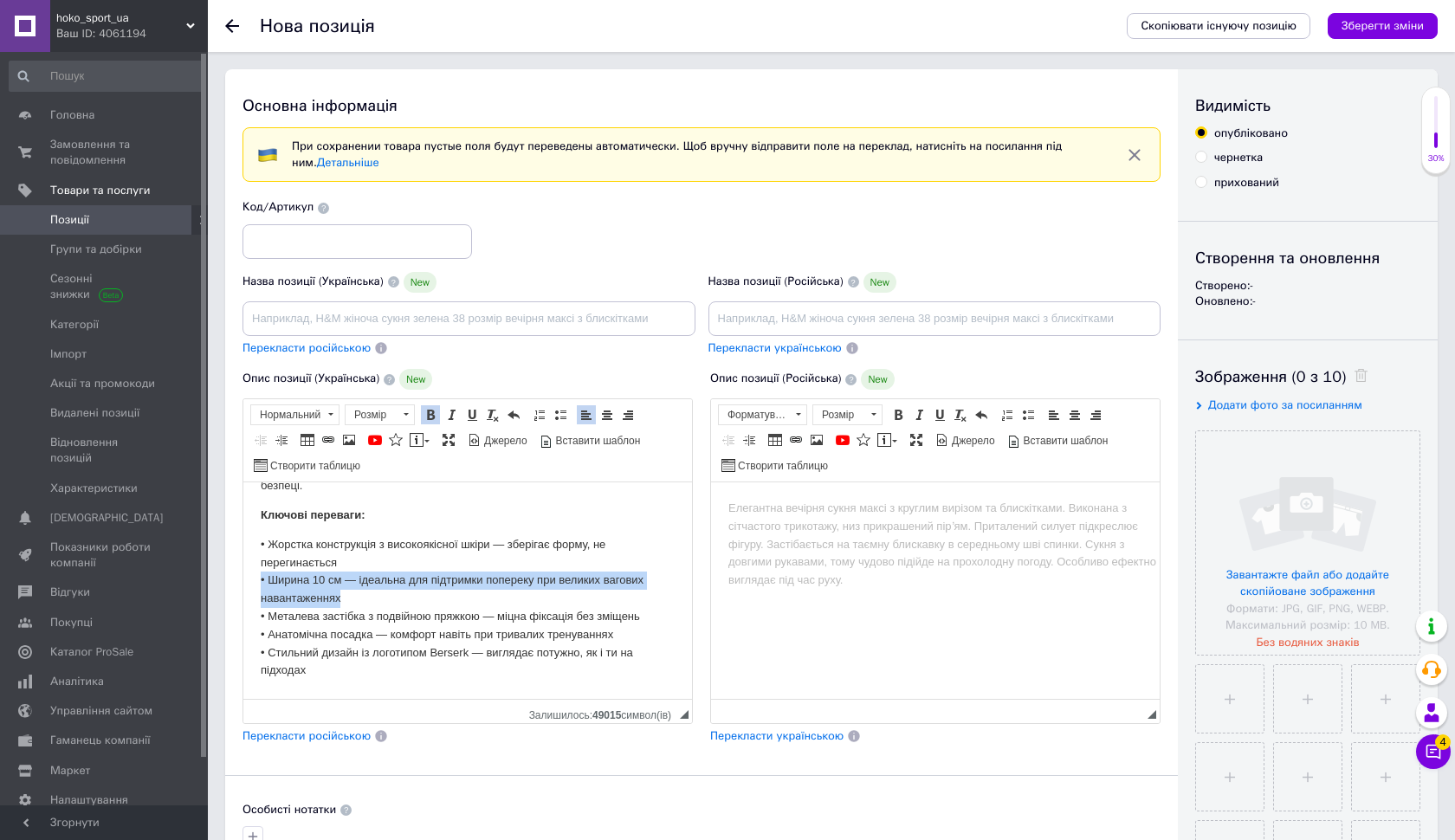 click on "Пояс для пауерліфтингу Берсерк — максимальна підтримка для екстремальних навантажень! Професійний пауерліфтинг пояс “Берсерк” — надійний союзник у боротьбі з гравітацією. Створений для тих, хто не визнає компромісів у силі, техніці й безпеці. Ключові переваги: • Жорстка конструкція з високоякісної шкіри — зберігає форму, не перегинається • Ширина 10 см — ідеальна для підтримки попереку при великих вагових навантаженнях • Металева застібка з подвійною пряжкою — міцна фіксація без зміщень 🎯 Ідеально для: • [GEOGRAPHIC_DATA] • Важкої атлетики ---" at bounding box center [468, 682] 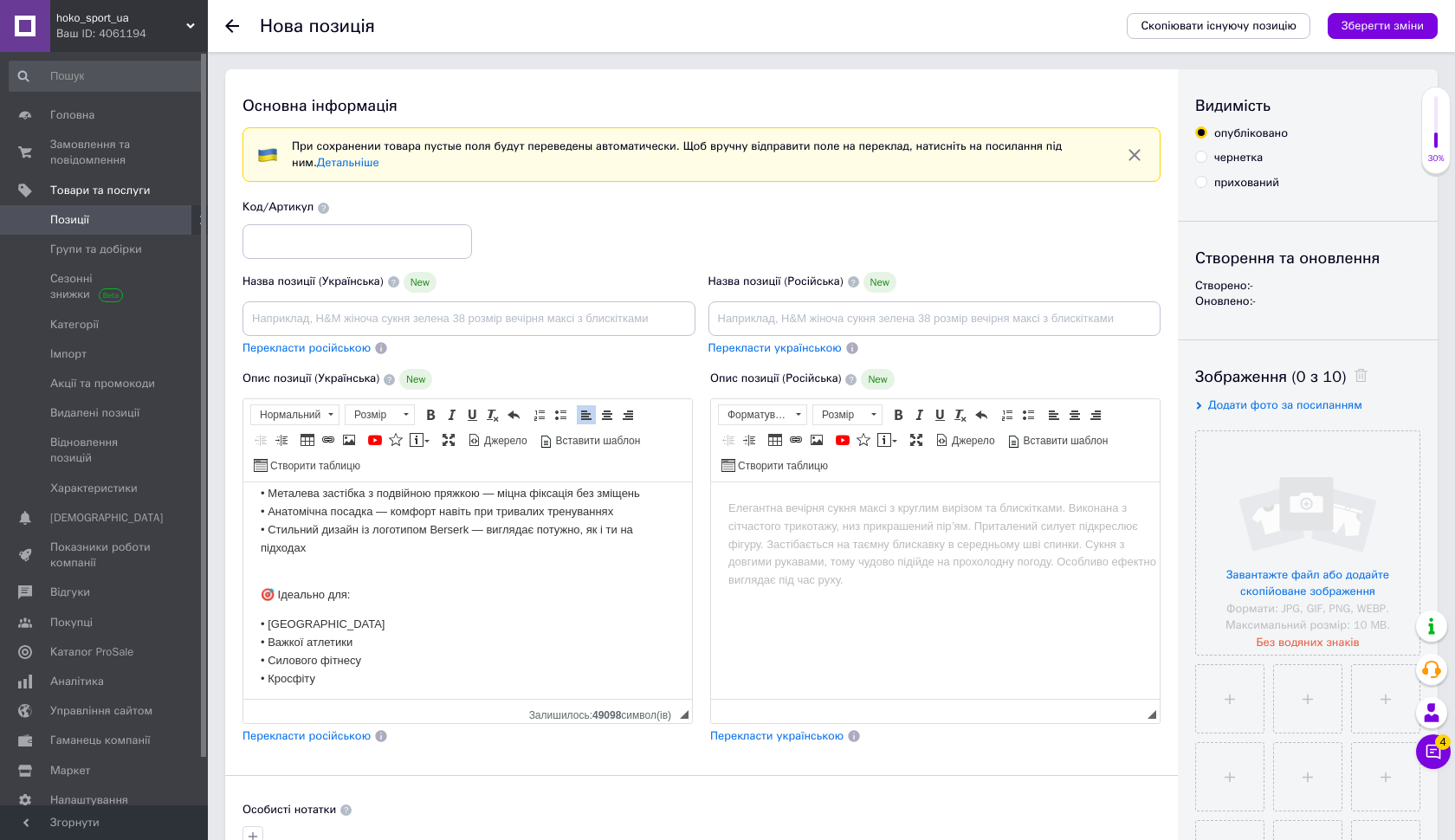 scroll, scrollTop: 208, scrollLeft: 0, axis: vertical 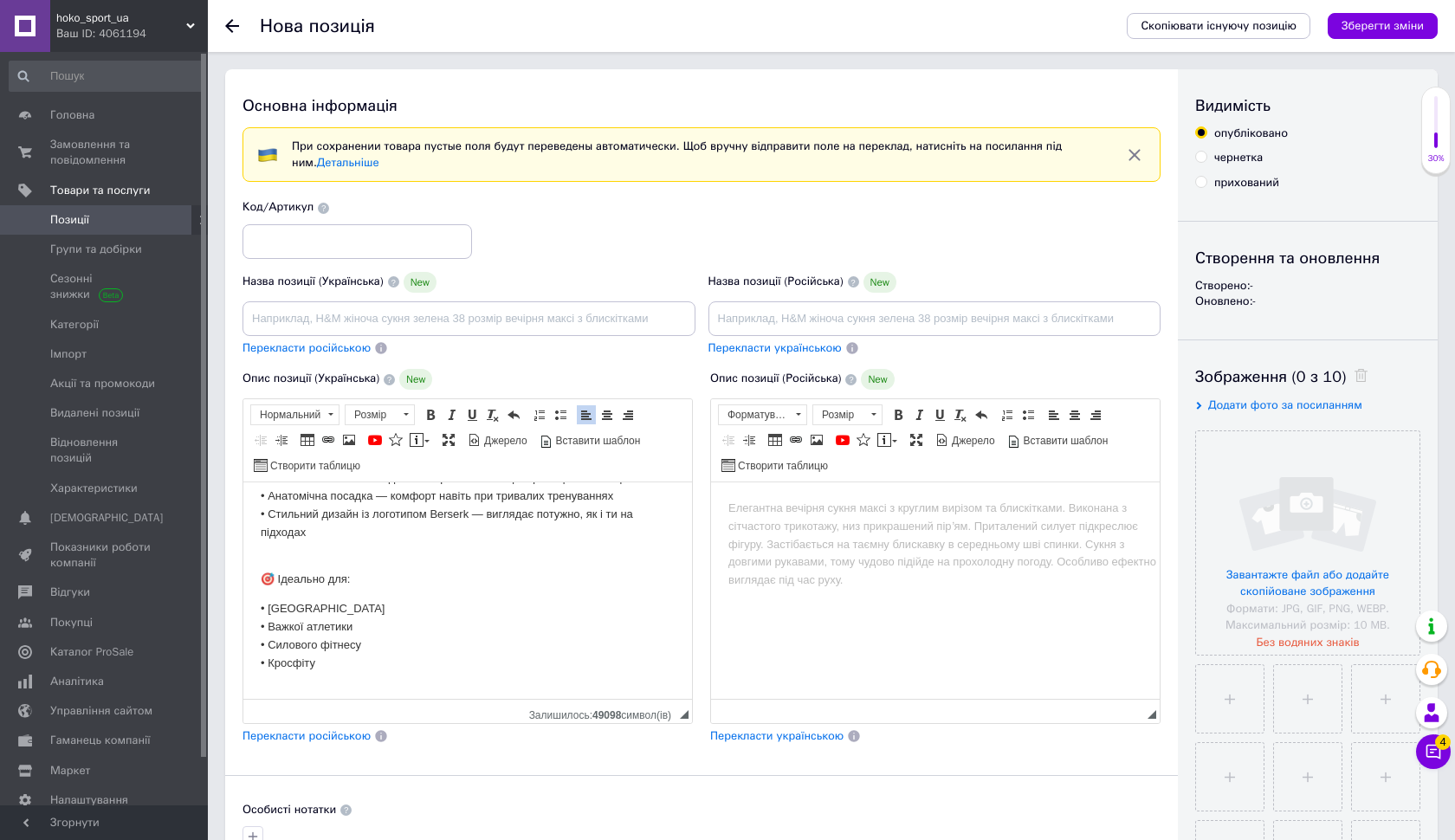 click on "🎯 Ідеально для:" at bounding box center (468, 572) 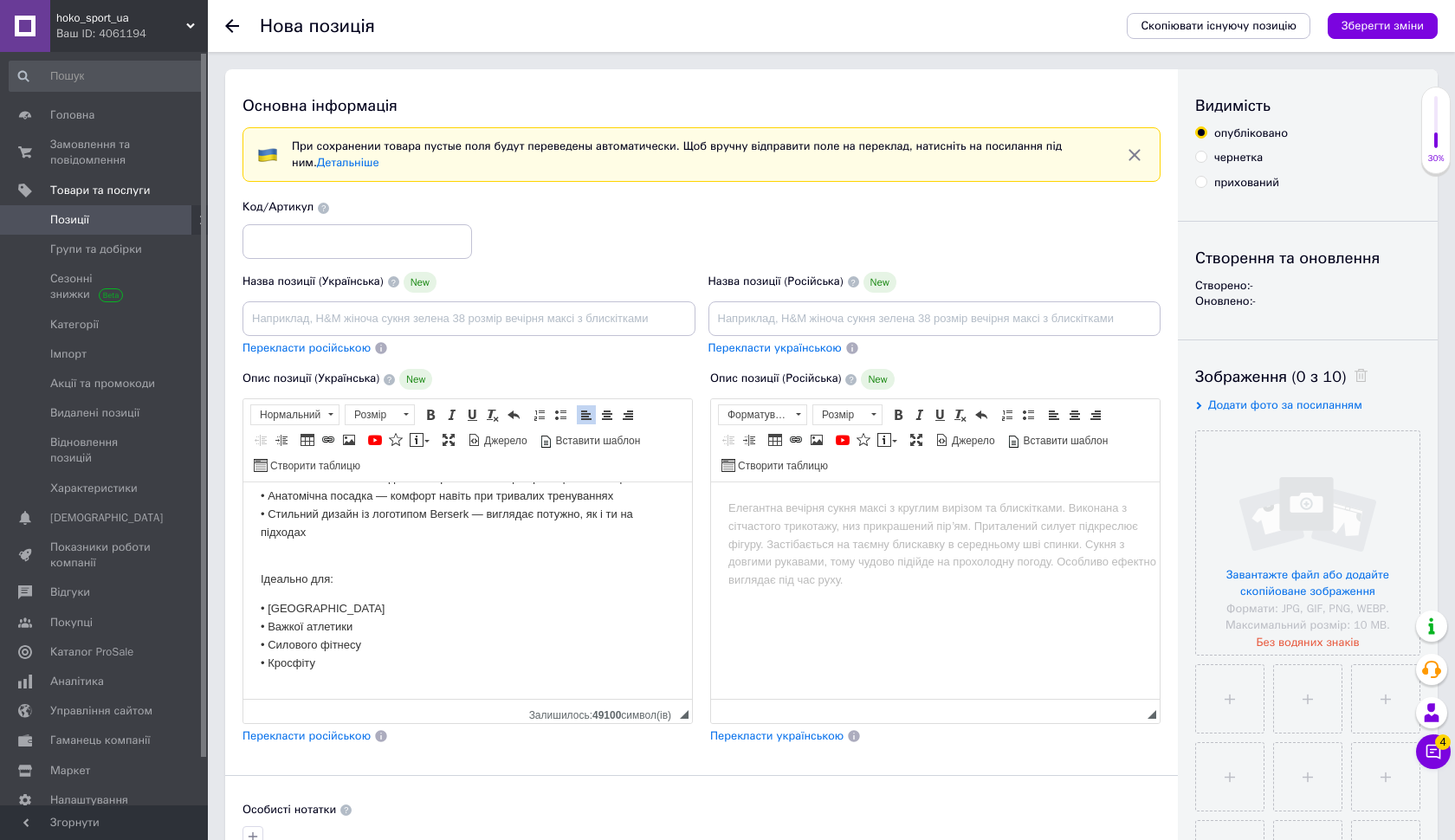 drag, startPoint x: 346, startPoint y: 568, endPoint x: 248, endPoint y: 568, distance: 98 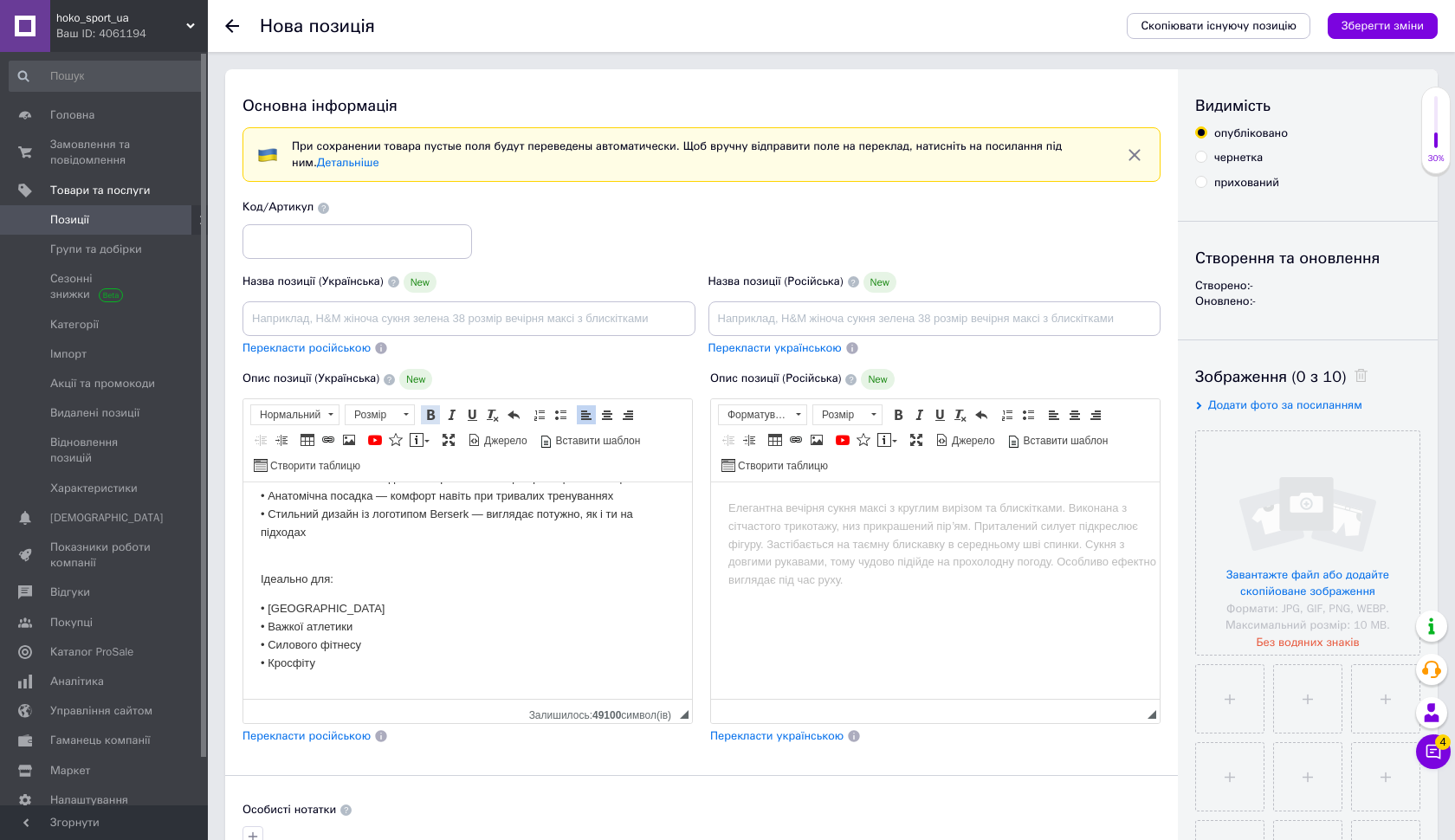 click on "Жирний  Сполучення клавіш Command+B" at bounding box center (430, 415) 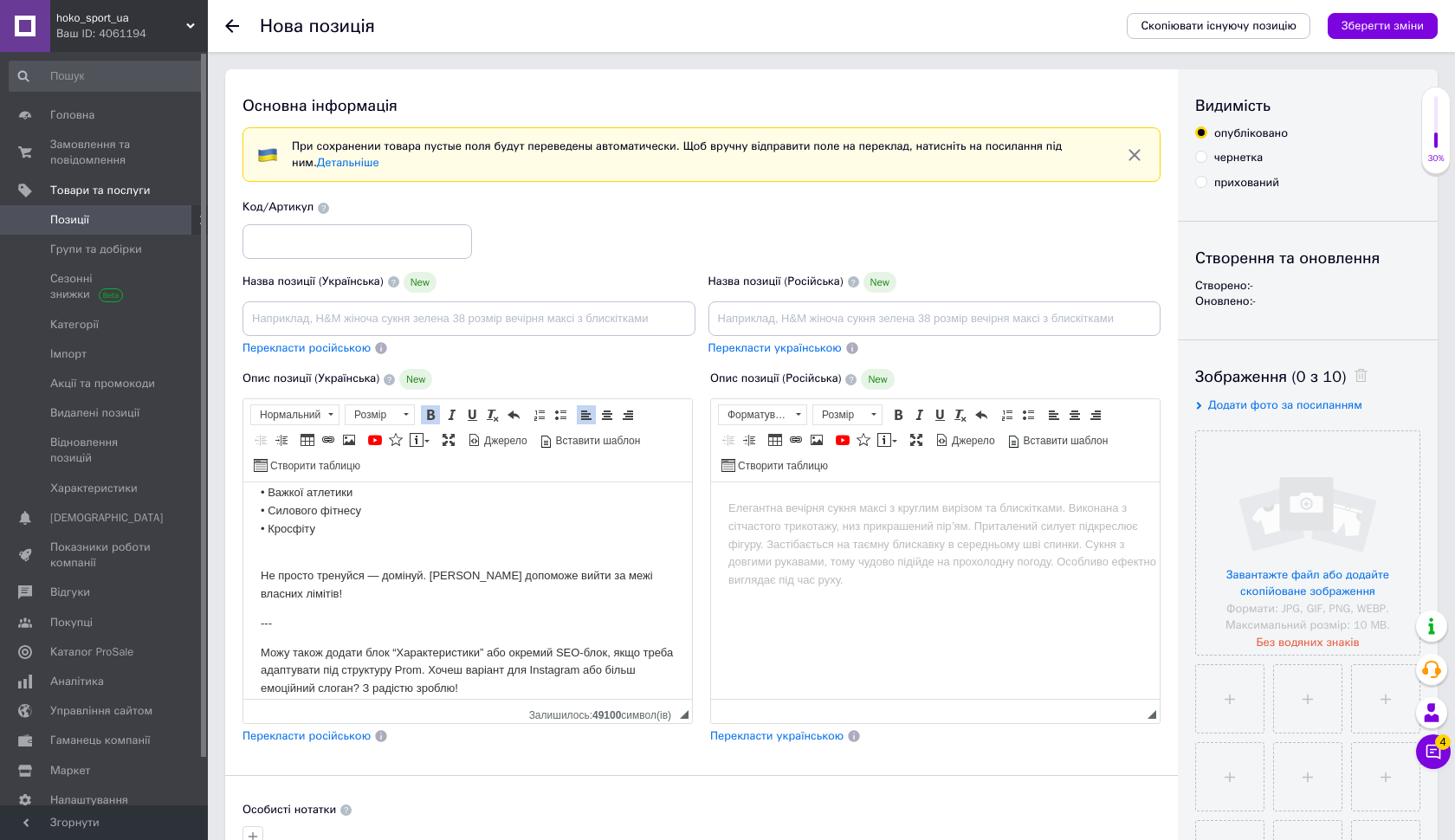 scroll, scrollTop: 341, scrollLeft: 0, axis: vertical 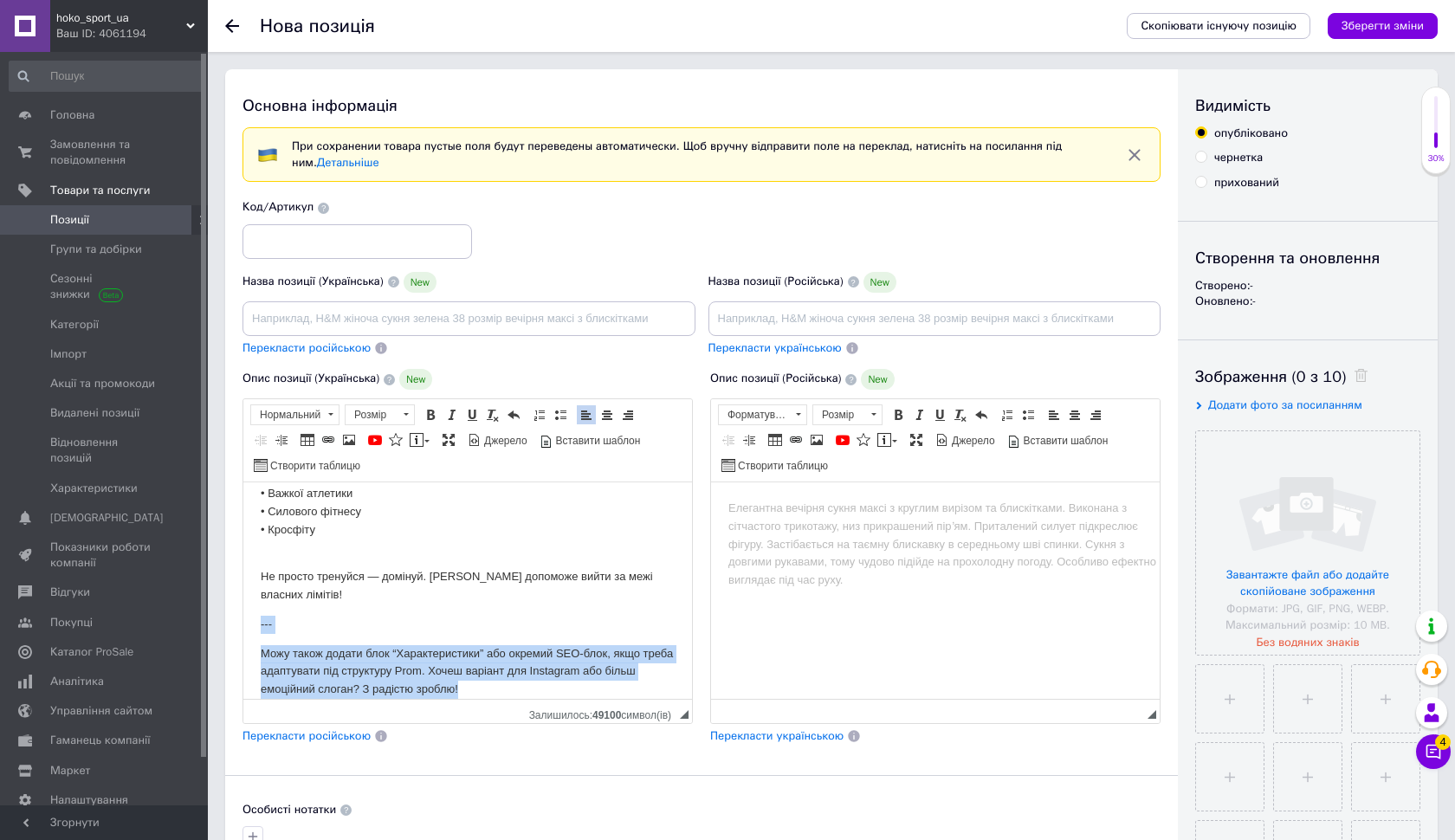 drag, startPoint x: 260, startPoint y: 611, endPoint x: 493, endPoint y: 693, distance: 247.0081 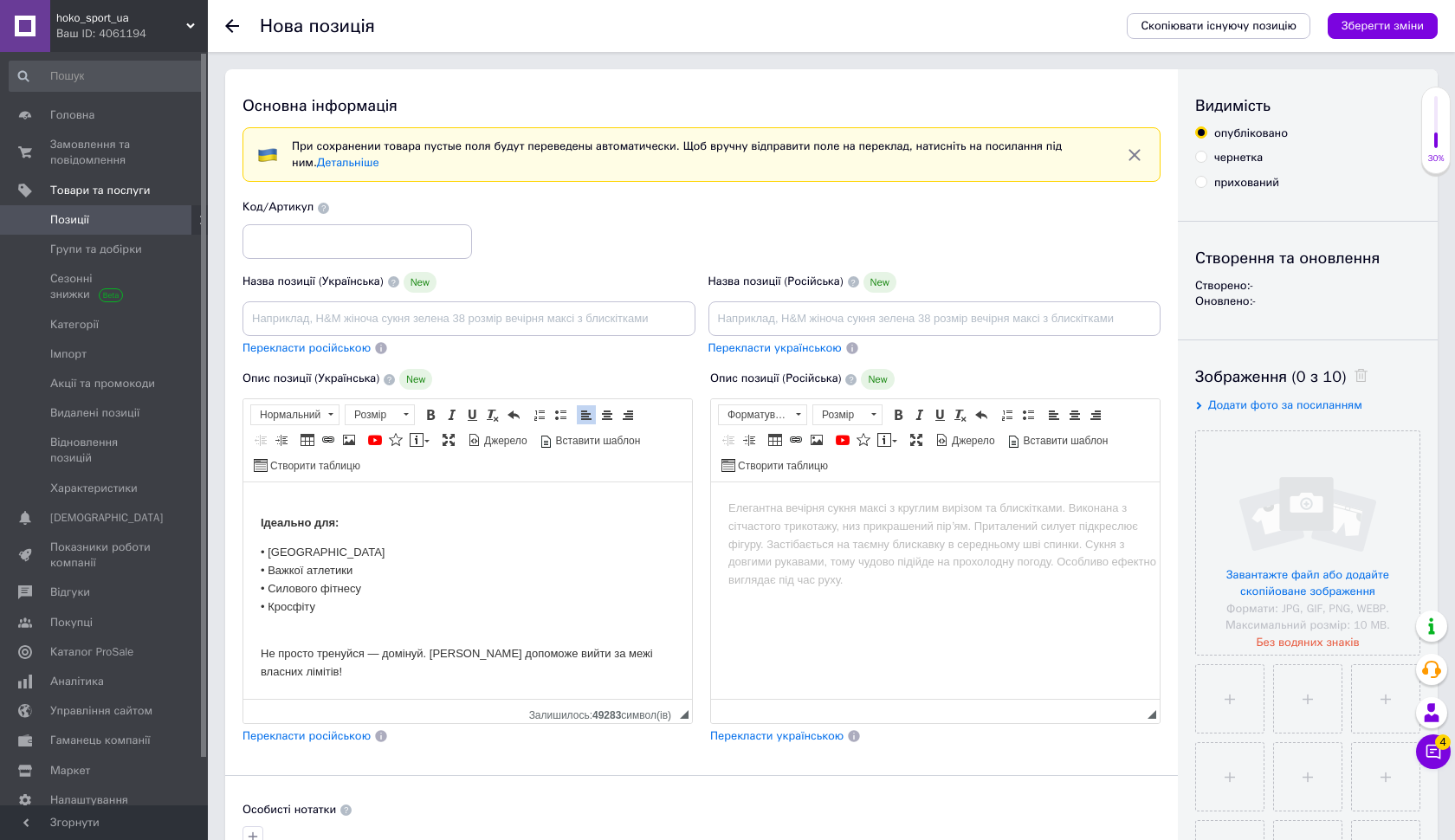 scroll, scrollTop: 249, scrollLeft: 0, axis: vertical 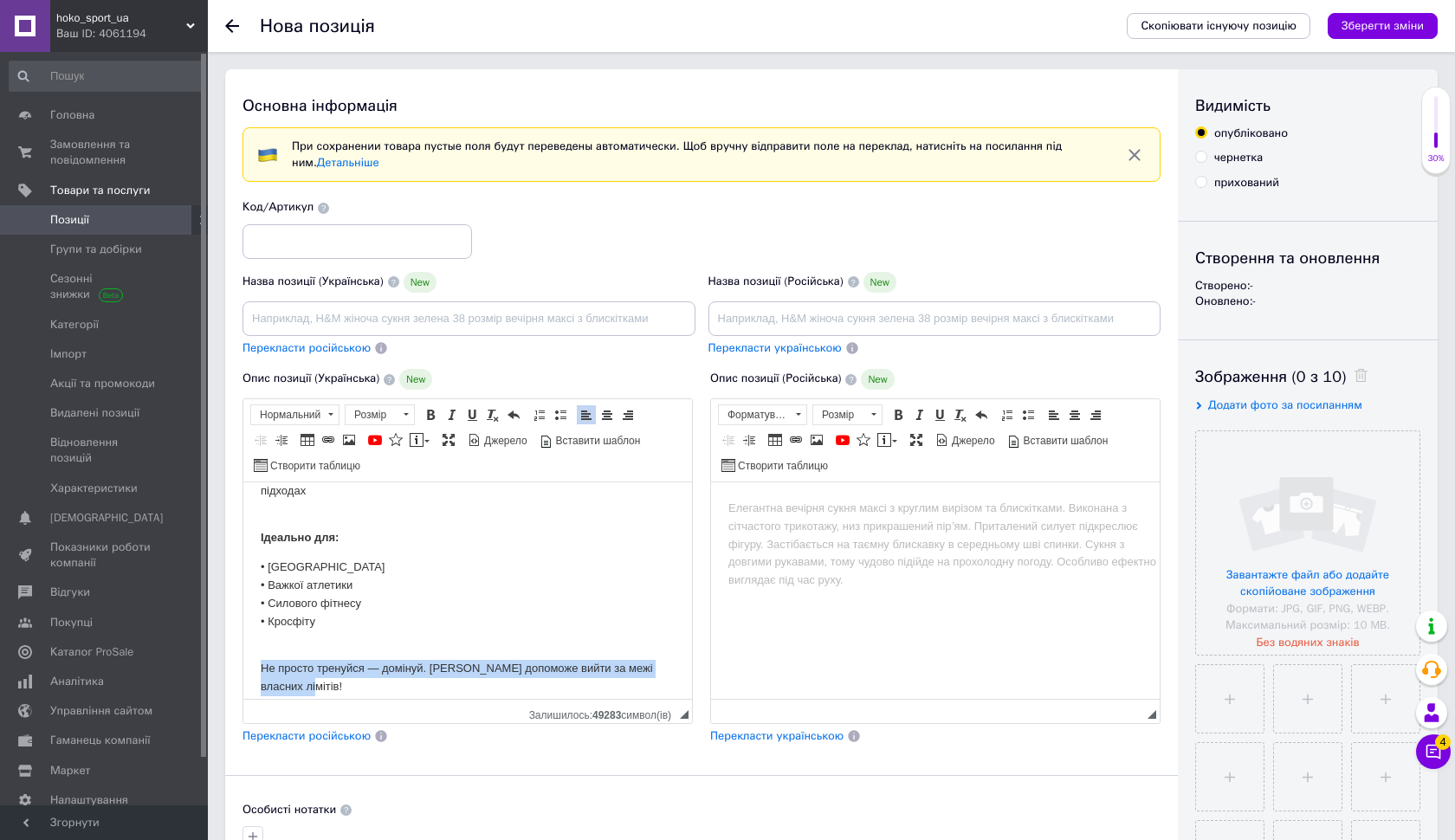 drag, startPoint x: 262, startPoint y: 648, endPoint x: 307, endPoint y: 671, distance: 50.537115 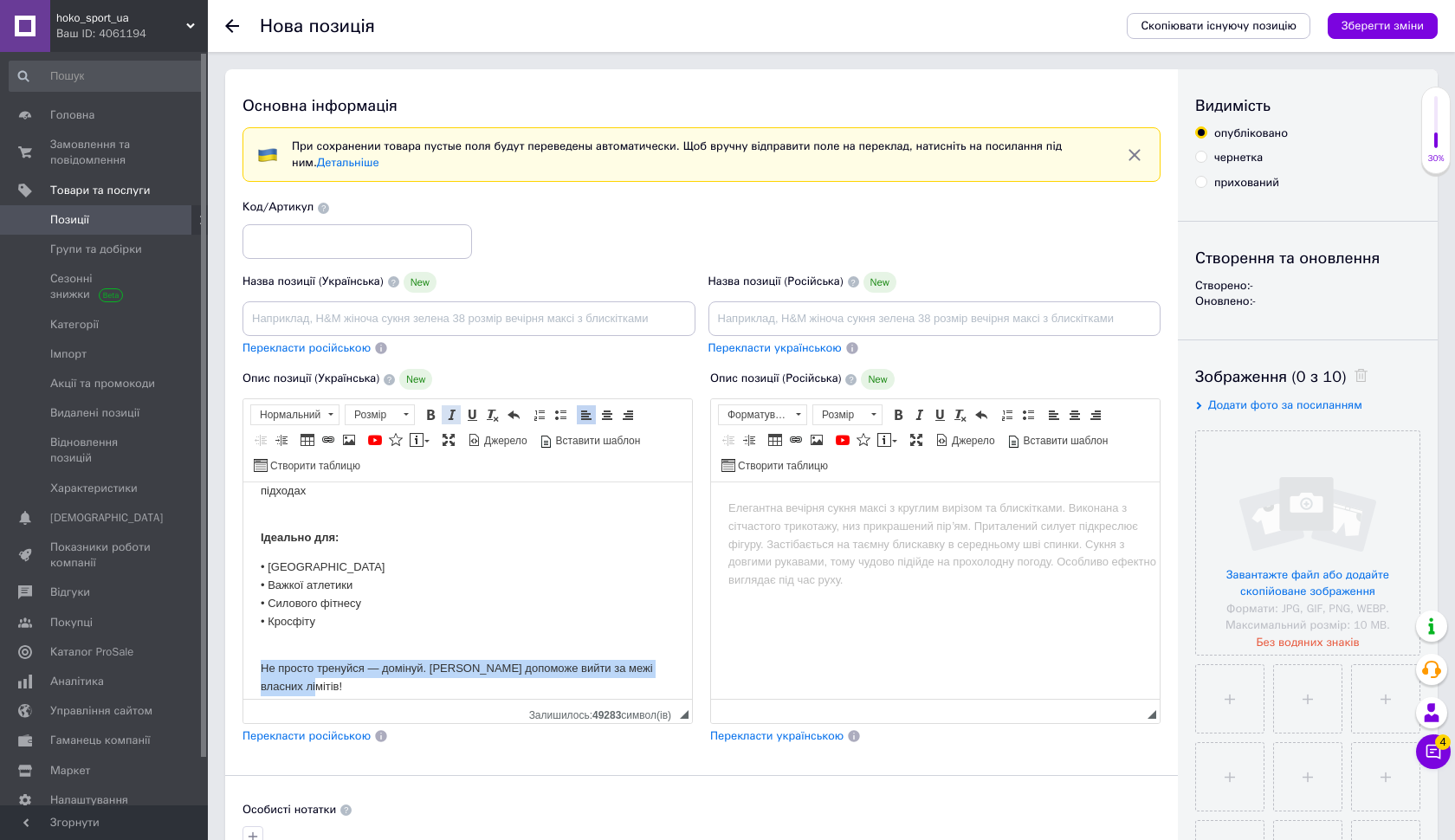 click at bounding box center [451, 415] 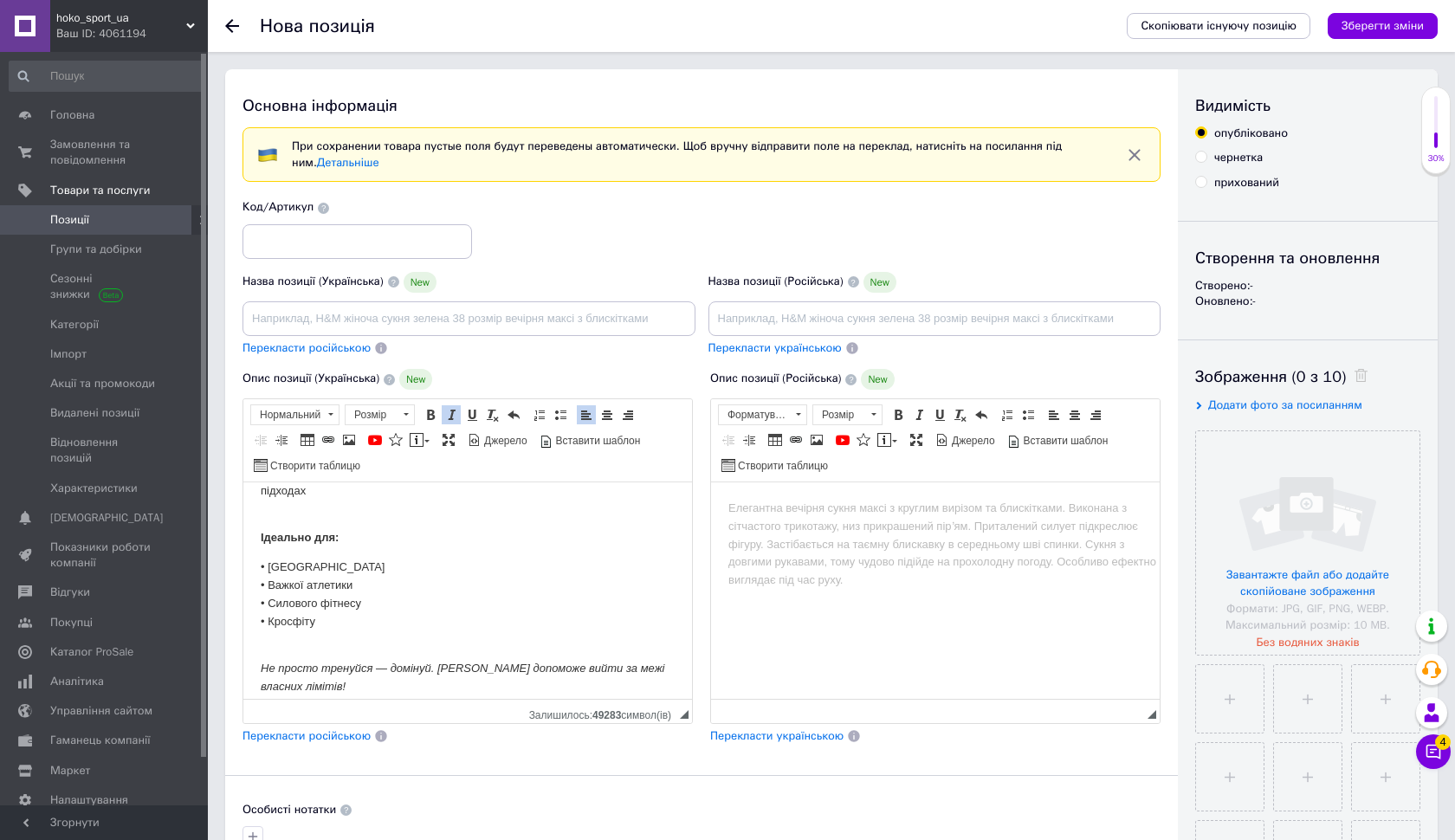 click on "Перекласти російською" at bounding box center (307, 735) 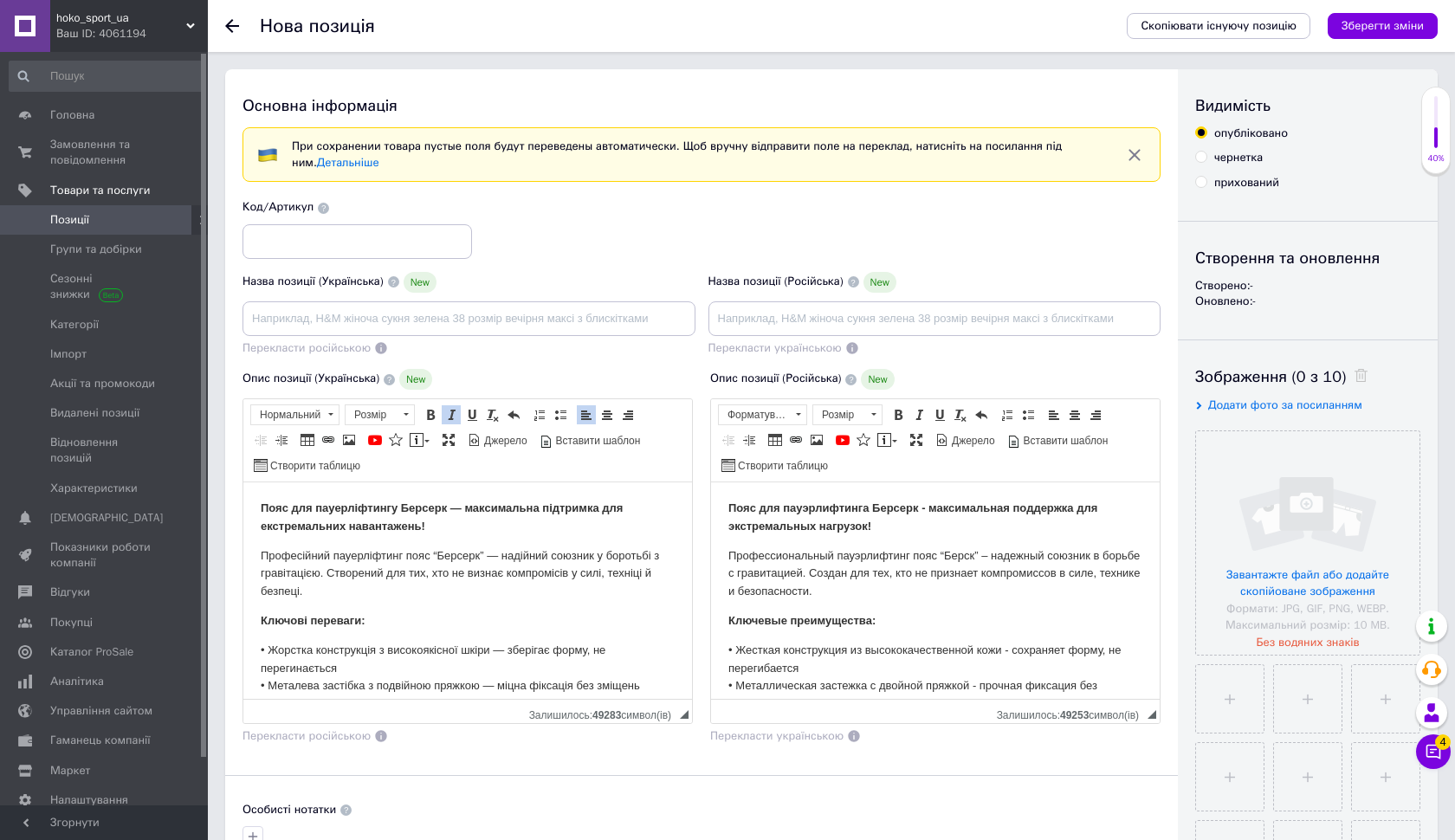 scroll, scrollTop: 0, scrollLeft: 0, axis: both 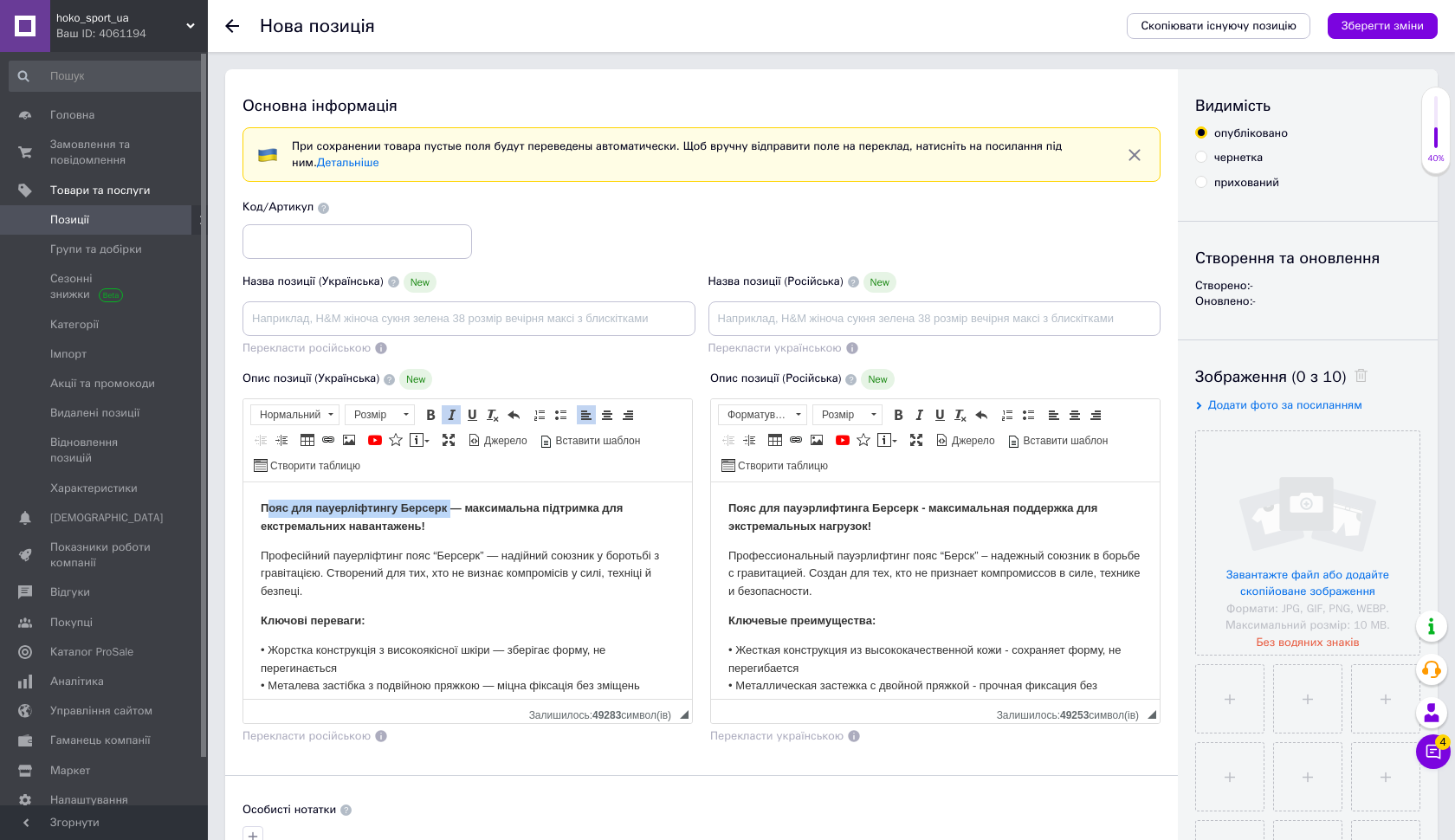 drag, startPoint x: 264, startPoint y: 506, endPoint x: 451, endPoint y: 511, distance: 187.06683 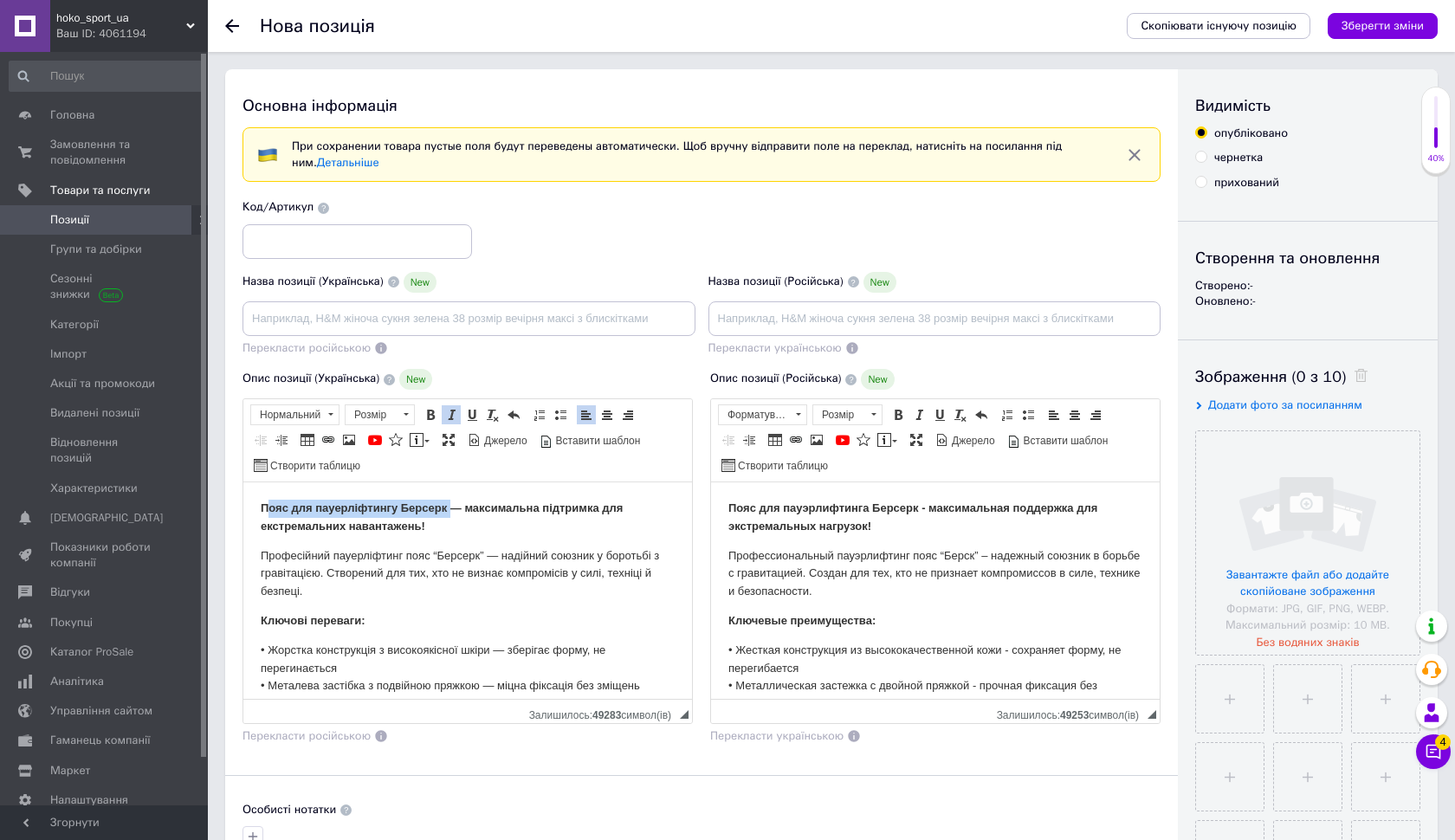 click on "Пояс для пауерліфтингу Берсерк — максимальна підтримка для екстремальних навантажень!" 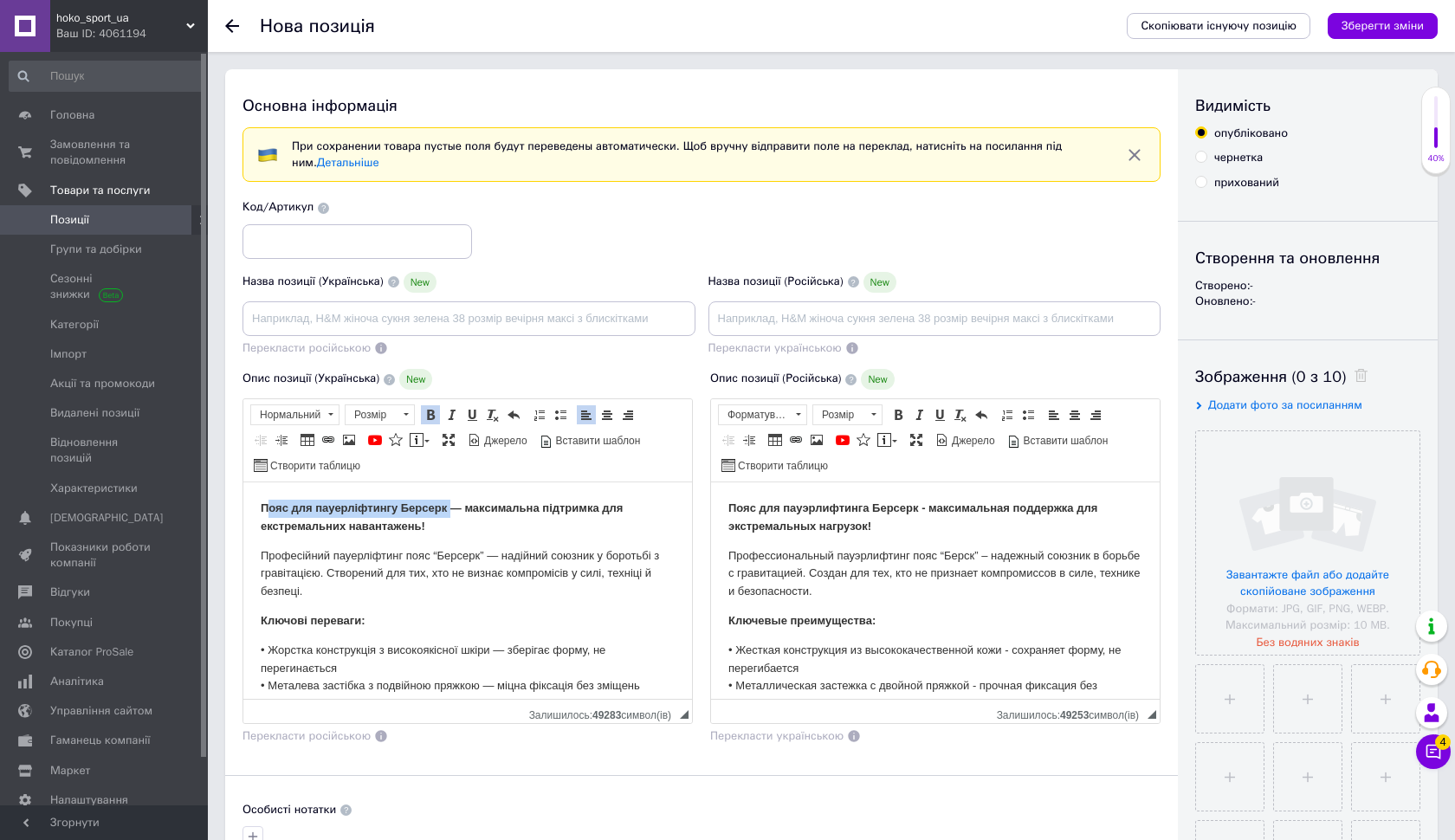copy on "Пояс для пауерліфтингу Берсерк" 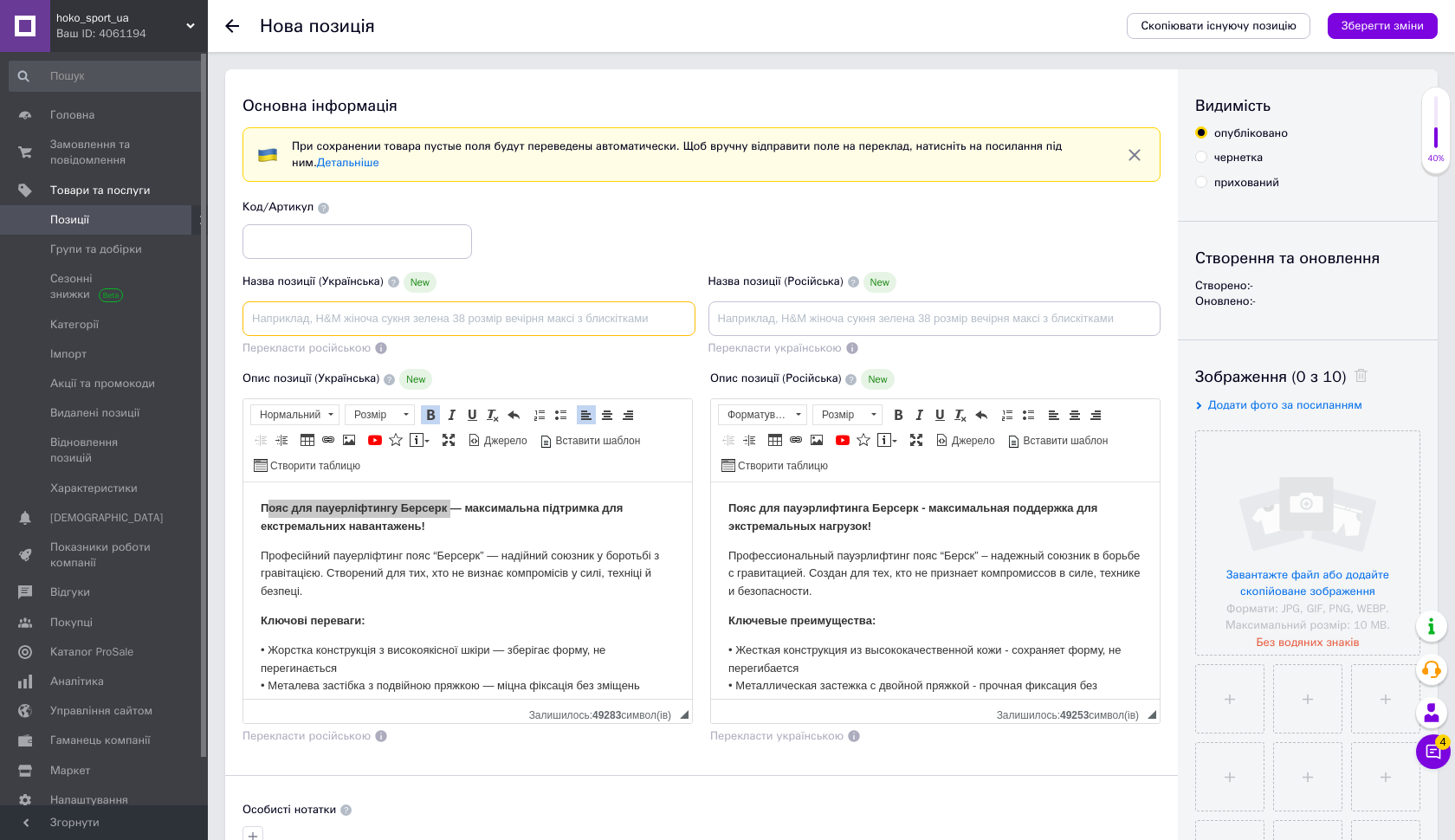 click at bounding box center (469, 319) 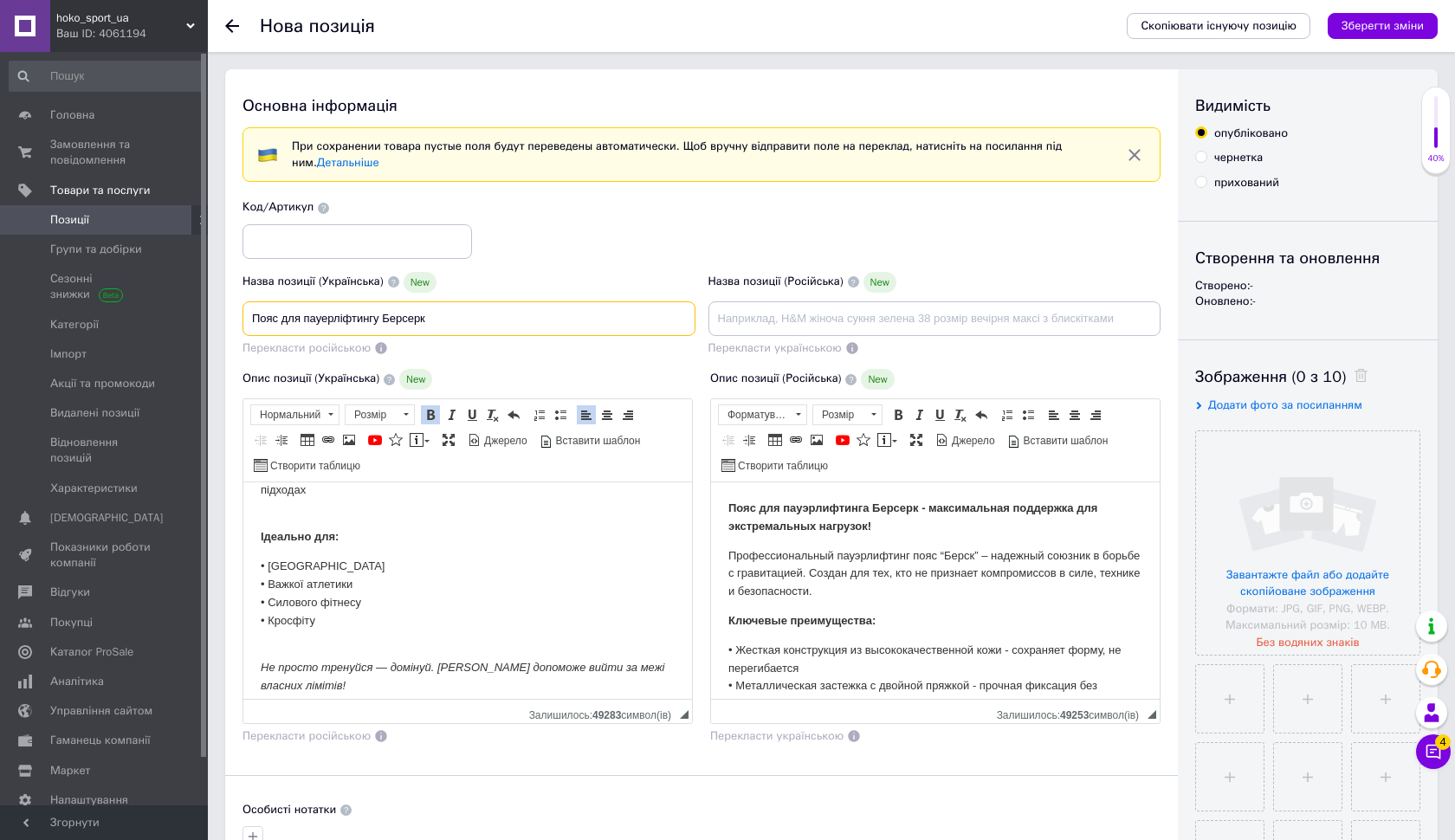 scroll, scrollTop: 249, scrollLeft: 0, axis: vertical 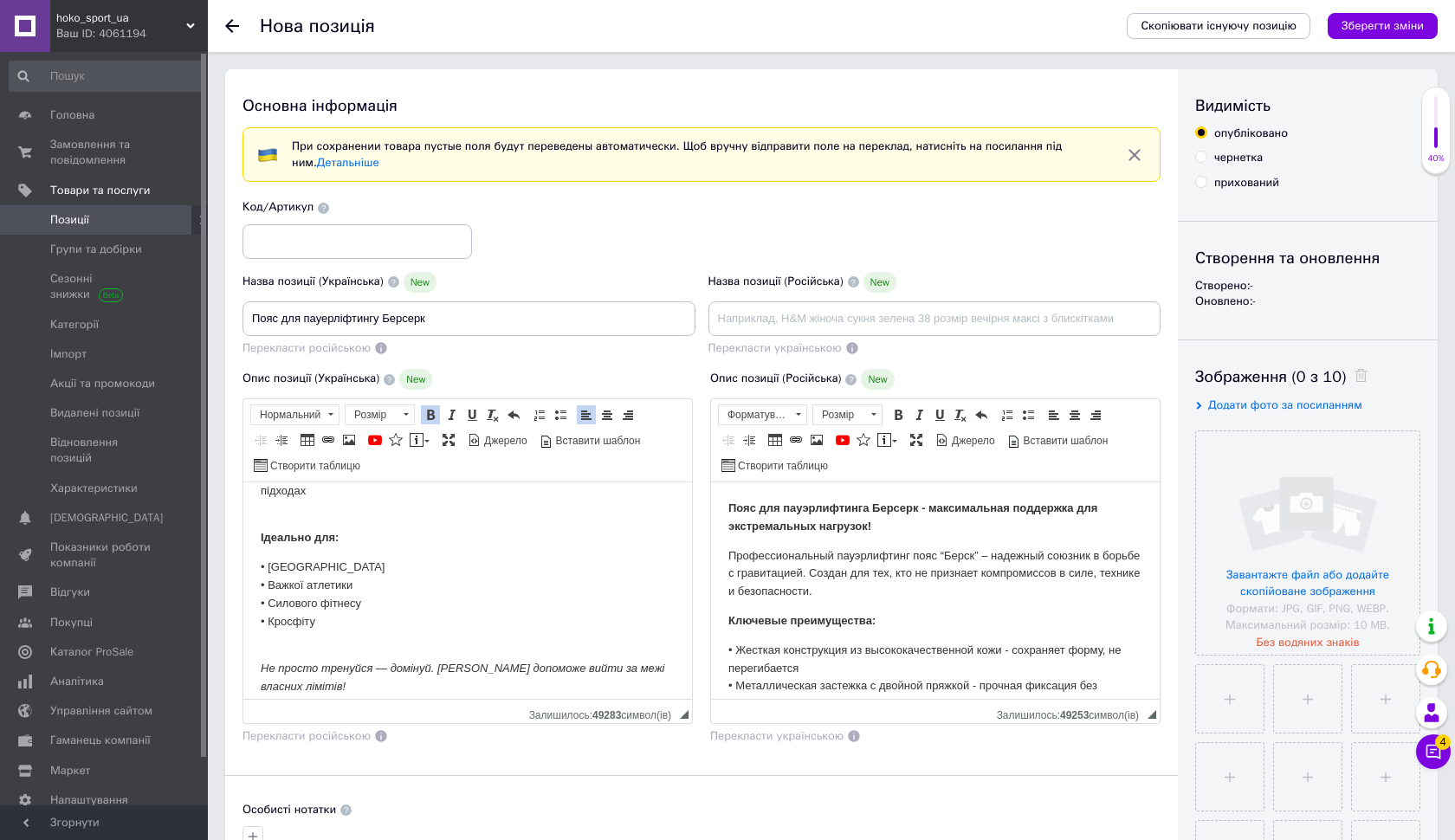 click on "• [GEOGRAPHIC_DATA] • Важкої атлетики • Силового фітнесу • Кросфіту" at bounding box center [468, 594] 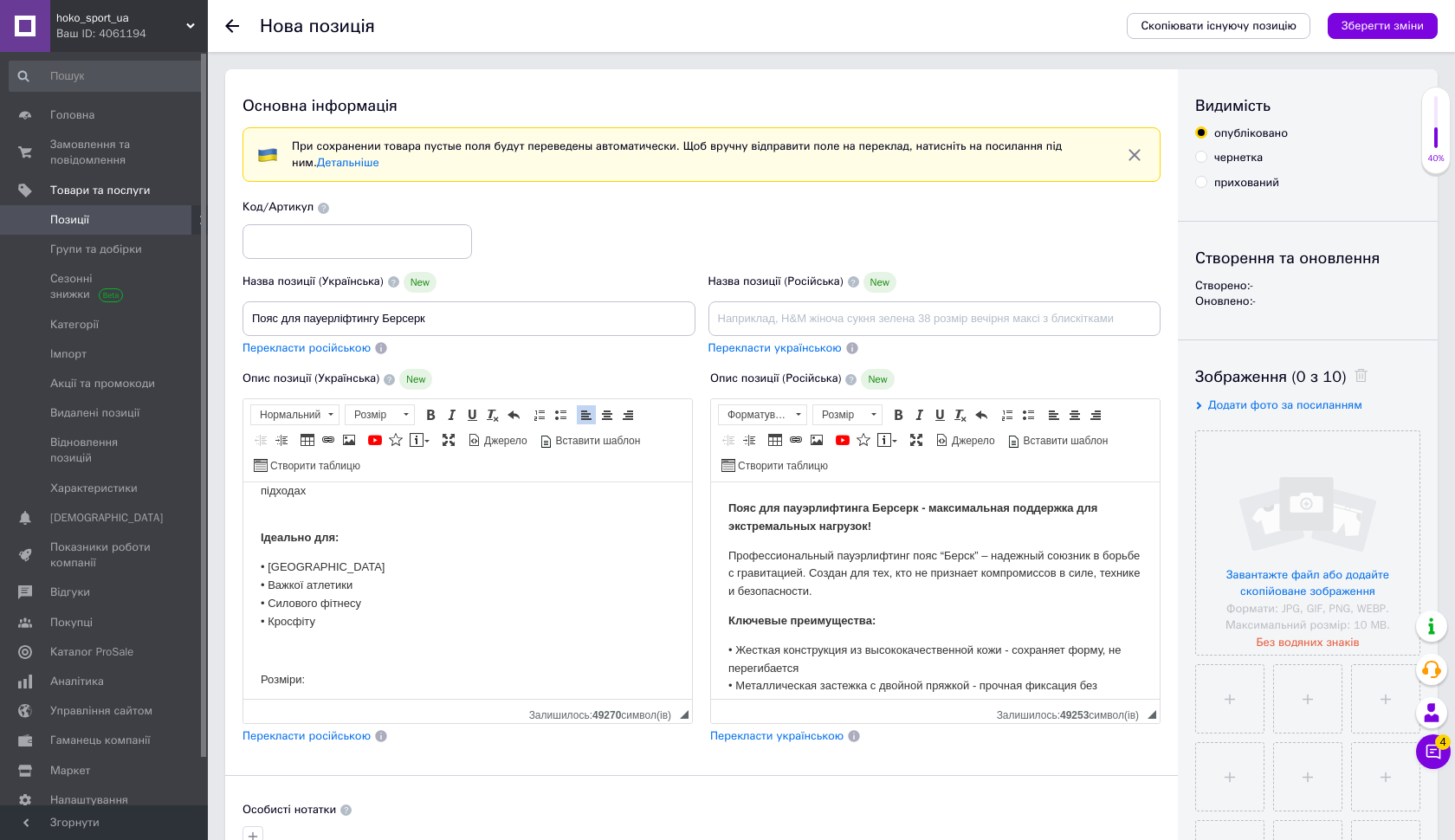 drag, startPoint x: 312, startPoint y: 656, endPoint x: 343, endPoint y: 669, distance: 34 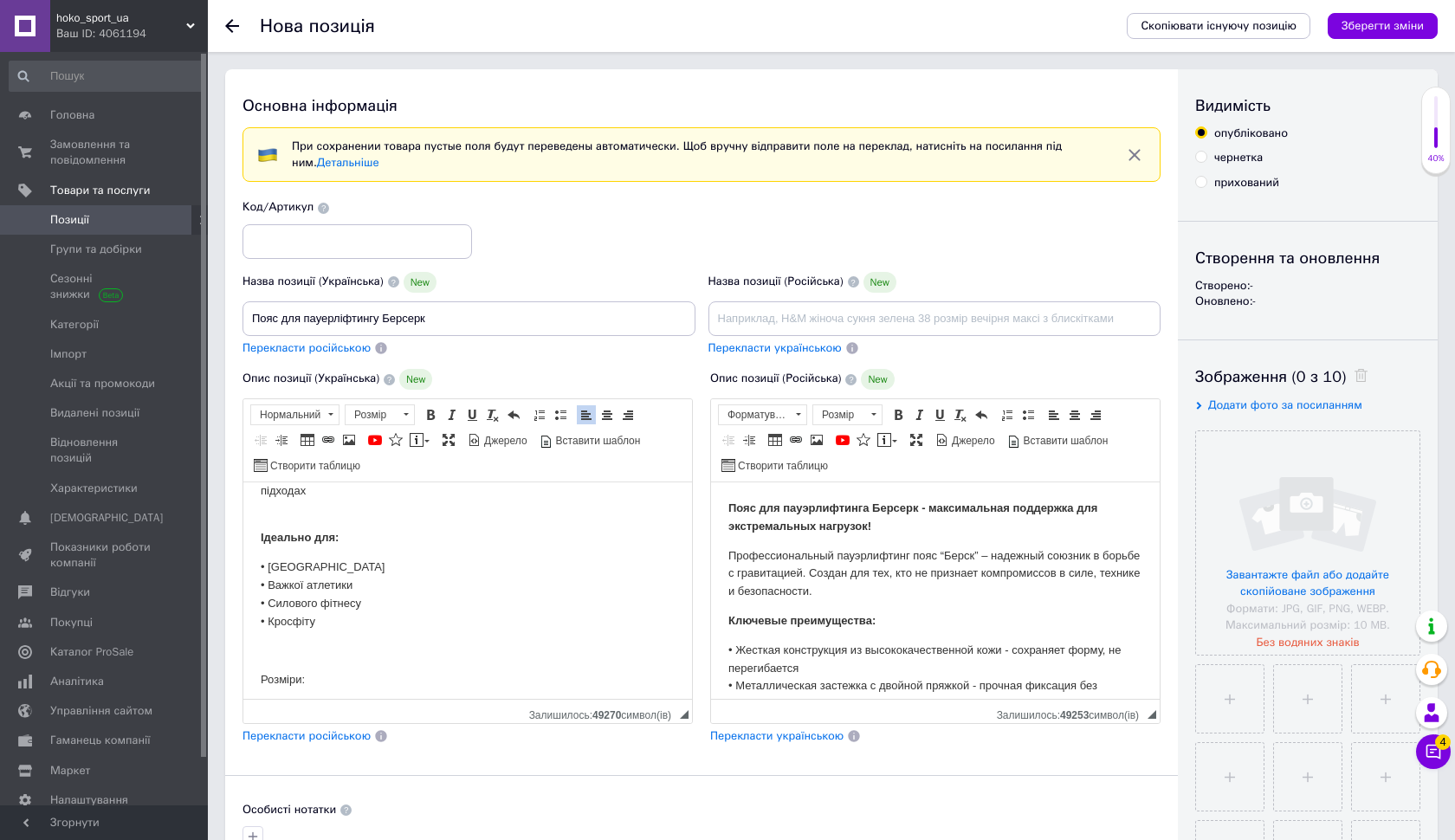 click on "Пояс для пауерліфтингу Берсерк — максимальна підтримка для екстремальних навантажень! Професійний пауерліфтинг пояс “Берсерк” — надійний союзник у боротьбі з гравітацією. Створений для тих, хто не визнає компромісів у силі, техніці й безпеці. Ключові переваги: • Жорстка конструкція з високоякісної шкіри — зберігає форму, не перегинається • Металева застібка з подвійною пряжкою — міцна фіксація без зміщень • Анатомічна посадка — комфорт навіть при тривалих тренуваннях • Стильний дизайн із логотипом Berserk — виглядає потужно, як і ти на підходах" at bounding box center [468, 502] 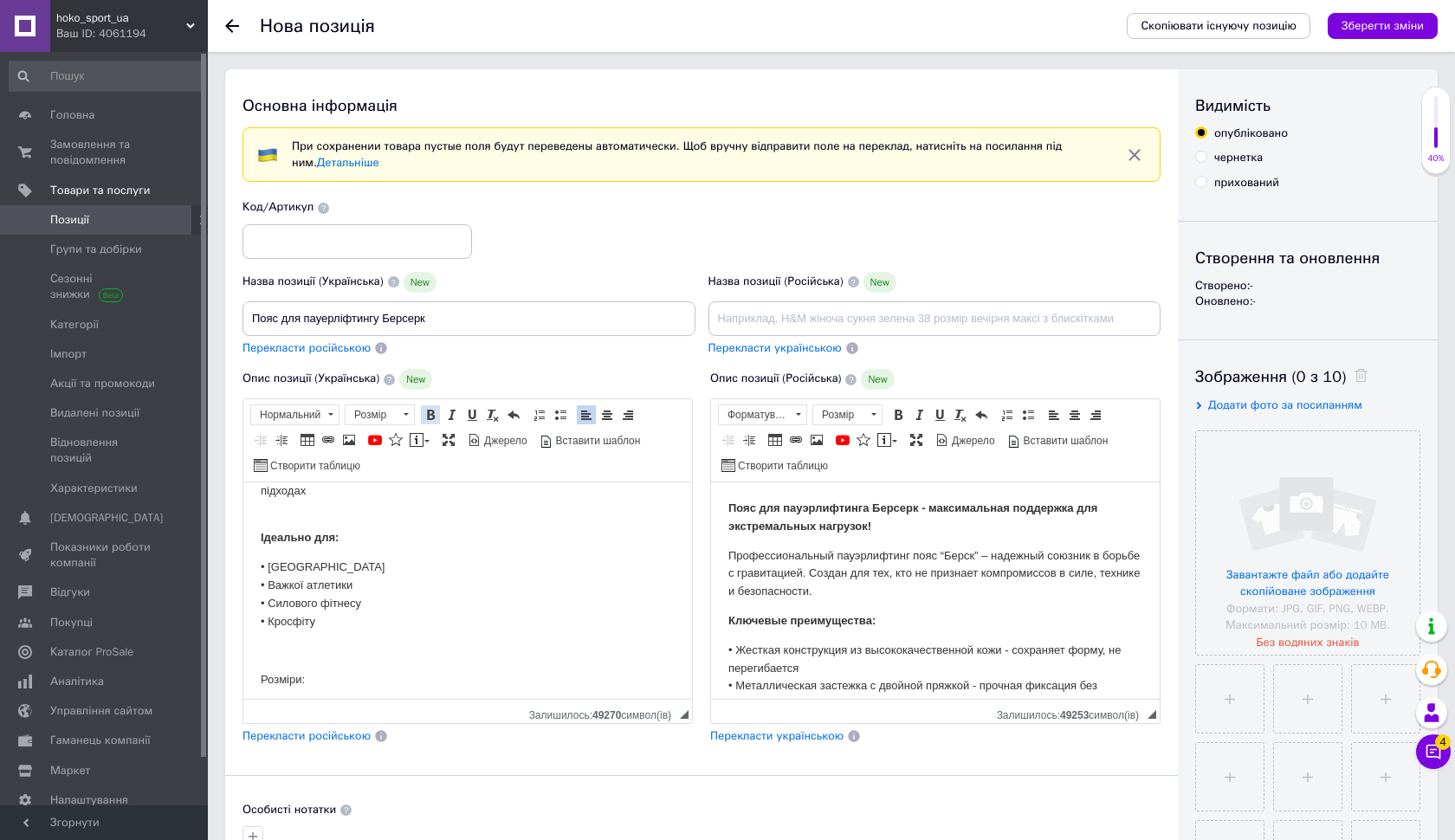 click at bounding box center [430, 415] 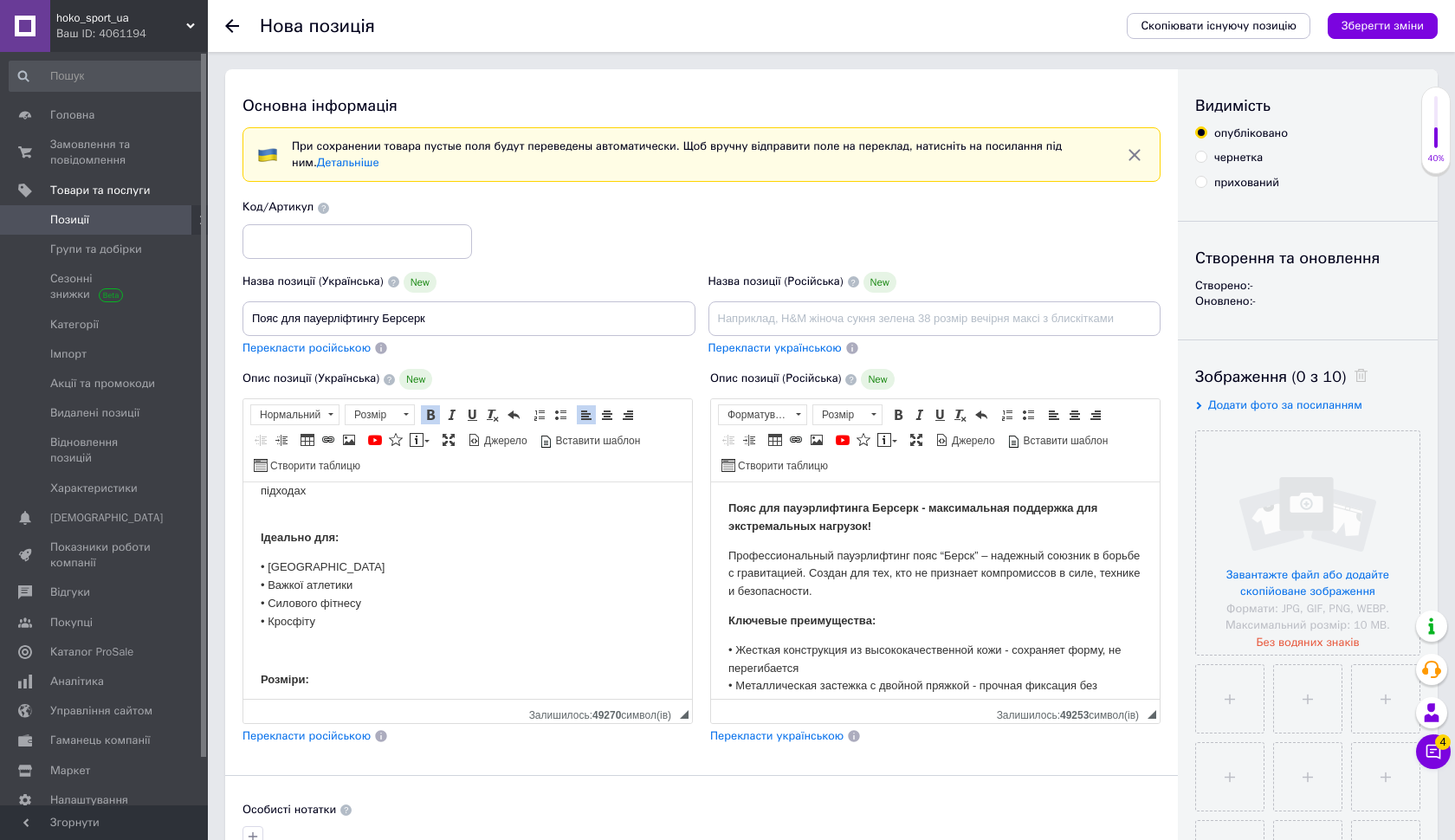 click on "Пояс для пауерліфтингу Берсерк — максимальна підтримка для екстремальних навантажень! Професійний пауерліфтинг пояс “Берсерк” — надійний союзник у боротьбі з гравітацією. Створений для тих, хто не визнає компромісів у силі, техніці й безпеці. Ключові переваги: • Жорстка конструкція з високоякісної шкіри — зберігає форму, не перегинається • Металева застібка з подвійною пряжкою — міцна фіксація без зміщень • Анатомічна посадка — комфорт навіть при тривалих тренуваннях • Стильний дизайн із логотипом Berserk — виглядає потужно, як і ти на підходах" at bounding box center [468, 502] 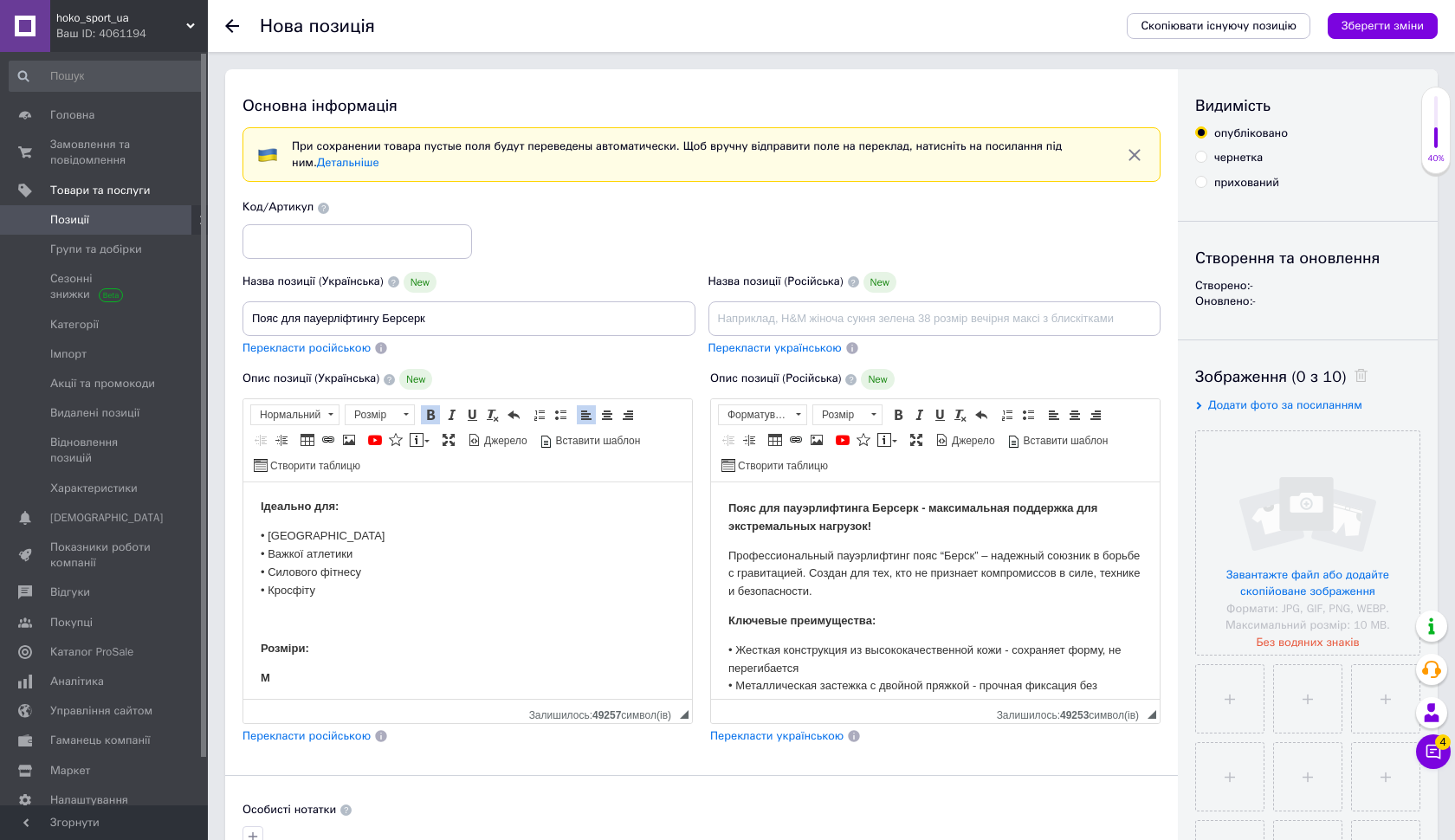 scroll, scrollTop: 309, scrollLeft: 0, axis: vertical 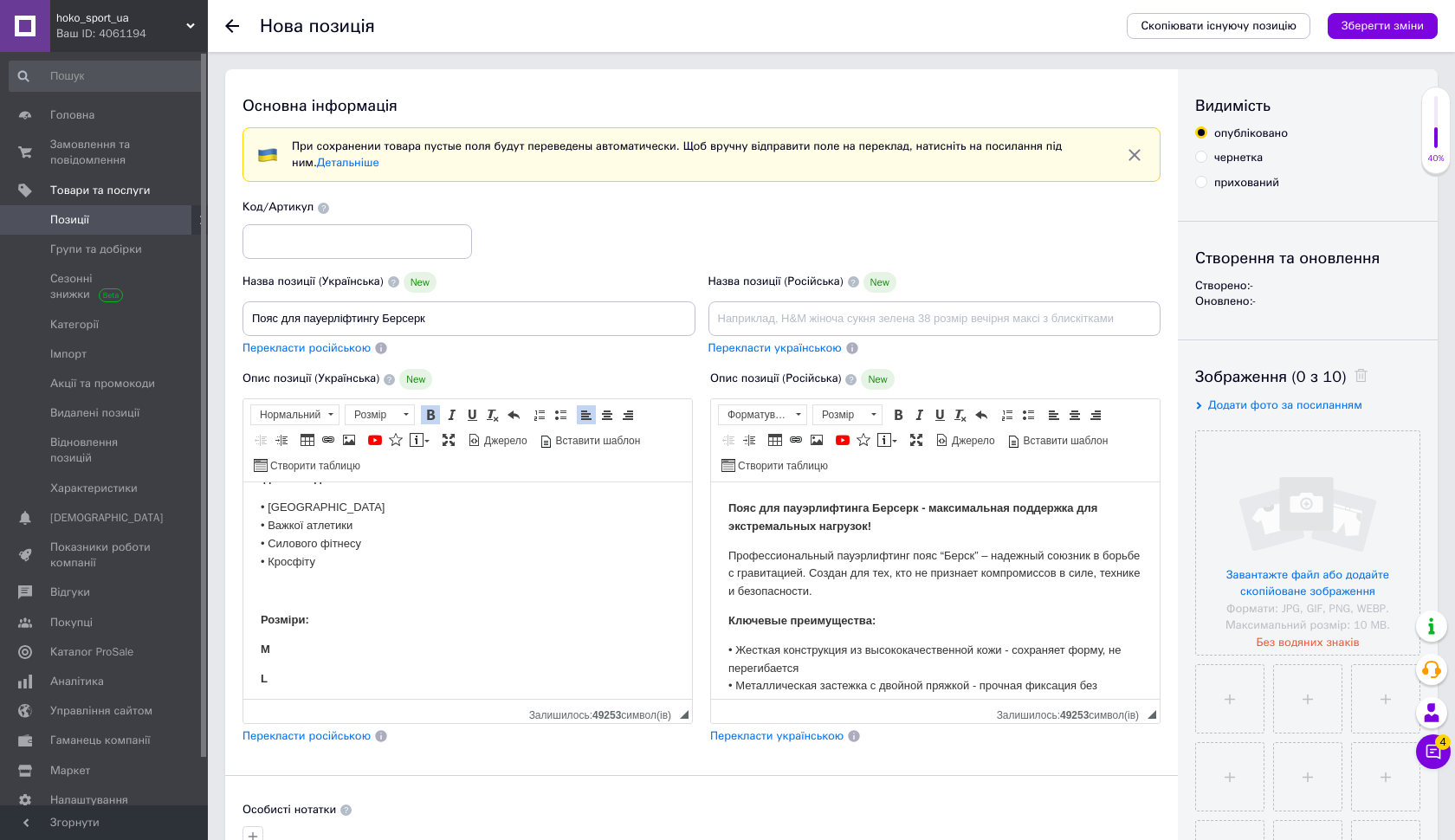 click on "M" at bounding box center (468, 649) 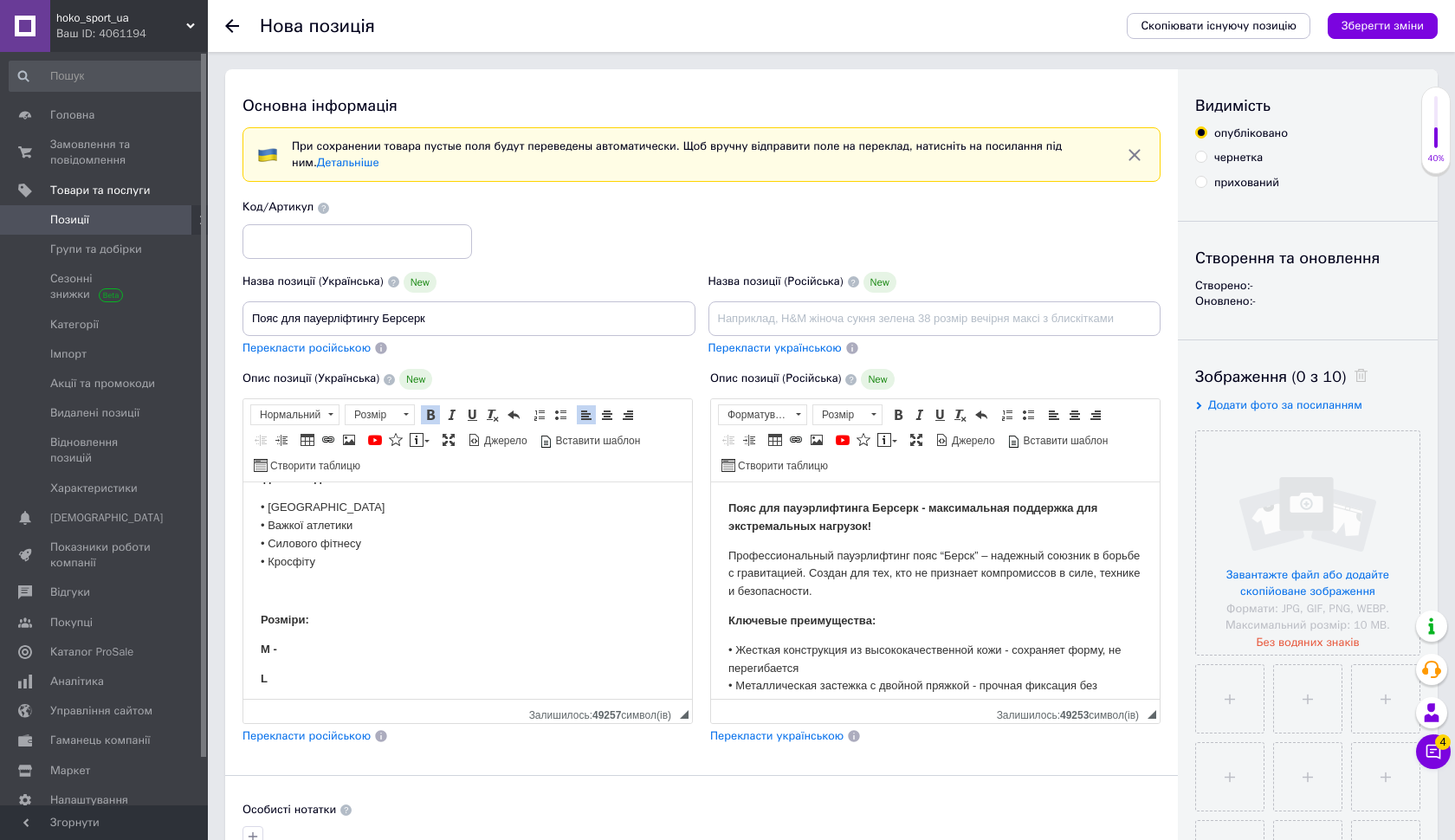 click at bounding box center (430, 415) 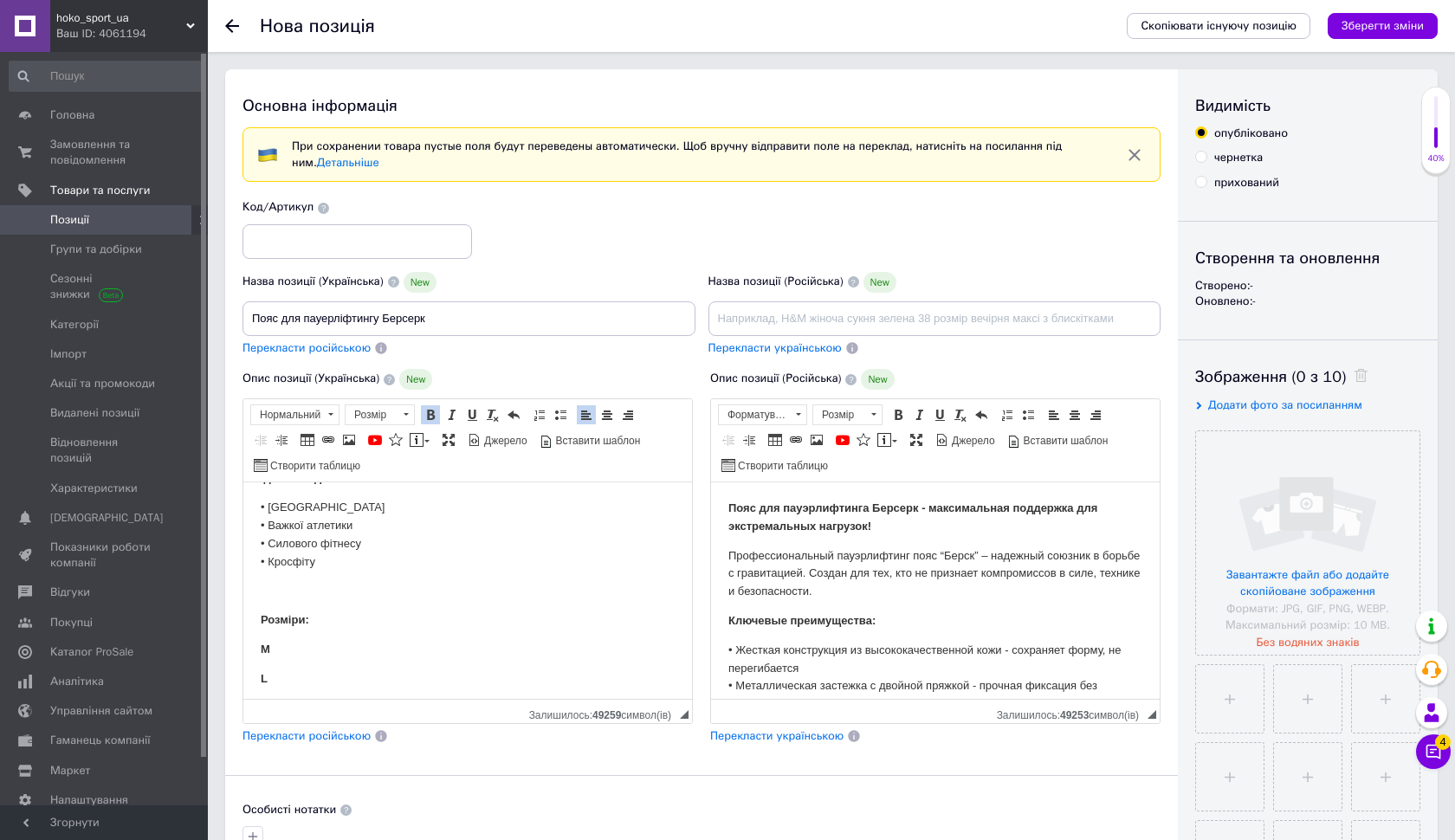 click on "Розмір [PERSON_NAME]" at bounding box center (382, 417) 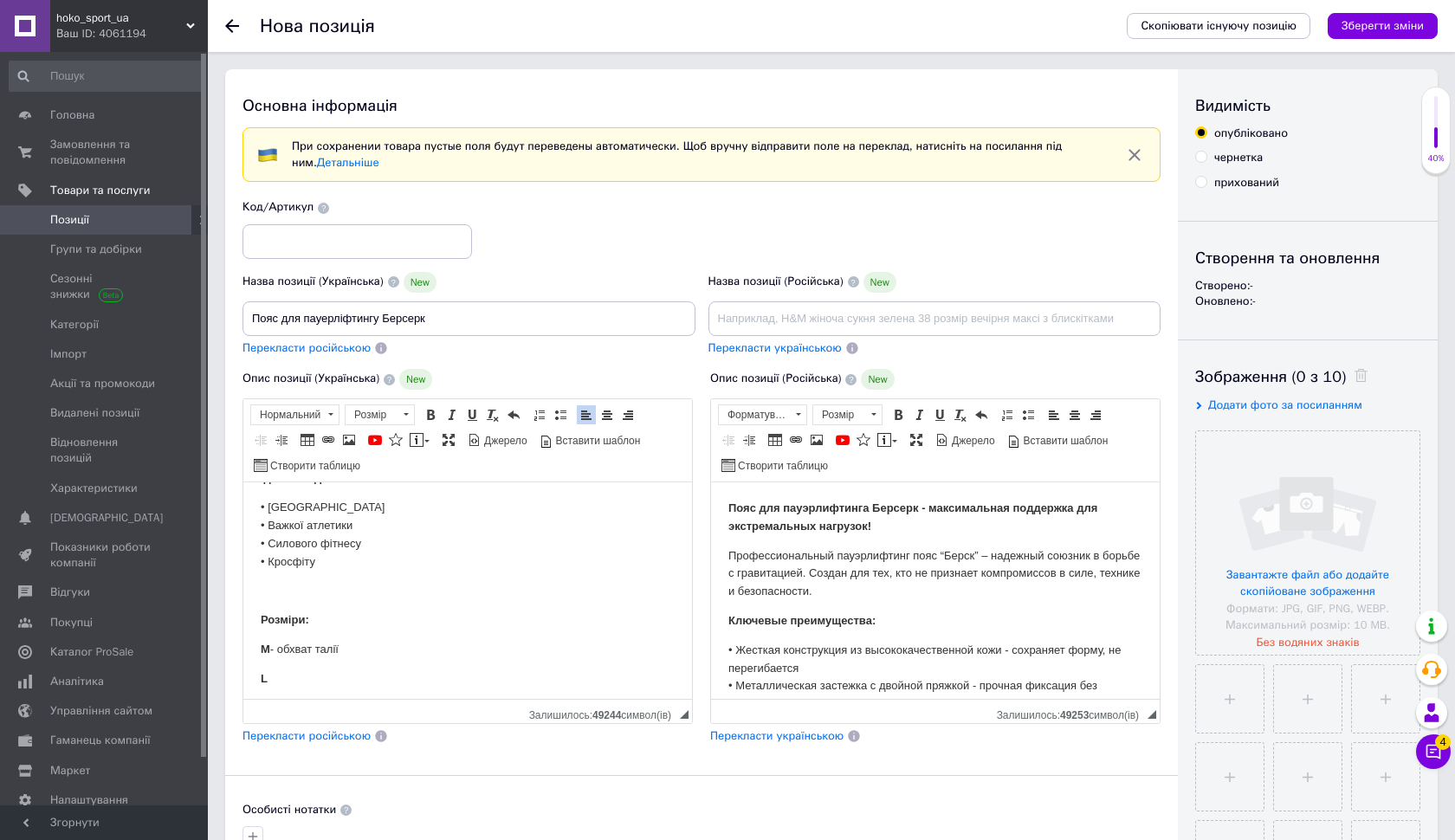 click on "Пояс для пауерліфтингу Берсерк — максимальна підтримка для екстремальних навантажень! Професійний пауерліфтинг пояс “Берсерк” — надійний союзник у боротьбі з гравітацією. Створений для тих, хто не визнає компромісів у силі, техніці й безпеці. Ключові переваги: • Жорстка конструкція з високоякісної шкіри — зберігає форму, не перегинається • Металева застібка з подвійною пряжкою — міцна фіксація без зміщень • Анатомічна посадка — комфорт навіть при тривалих тренуваннях • Стильний дизайн із логотипом Berserk — виглядає потужно, як і ти на підходах M" at bounding box center [468, 487] 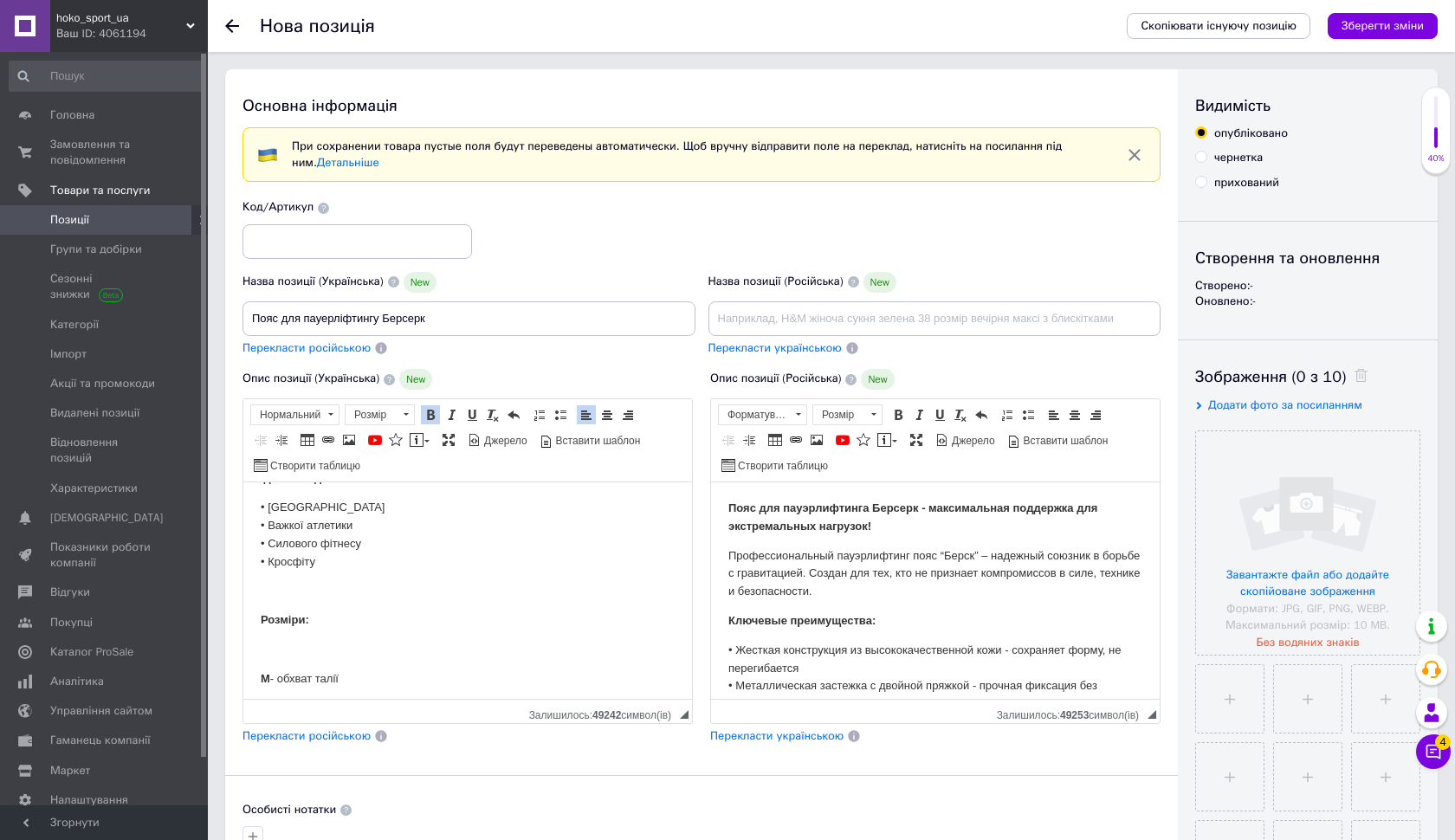 click on "Пояс для пауерліфтингу Берсерк — максимальна підтримка для екстремальних навантажень! Професійний пауерліфтинг пояс “Берсерк” — надійний союзник у боротьбі з гравітацією. Створений для тих, хто не визнає компромісів у силі, техніці й безпеці. Ключові переваги: • Жорстка конструкція з високоякісної шкіри — зберігає форму, не перегинається • Металева застібка з подвійною пряжкою — міцна фіксація без зміщень • Анатомічна посадка — комфорт навіть при тривалих тренуваннях • Стильний дизайн із логотипом Berserk — виглядає потужно, як і ти на підходах M" at bounding box center (468, 501) 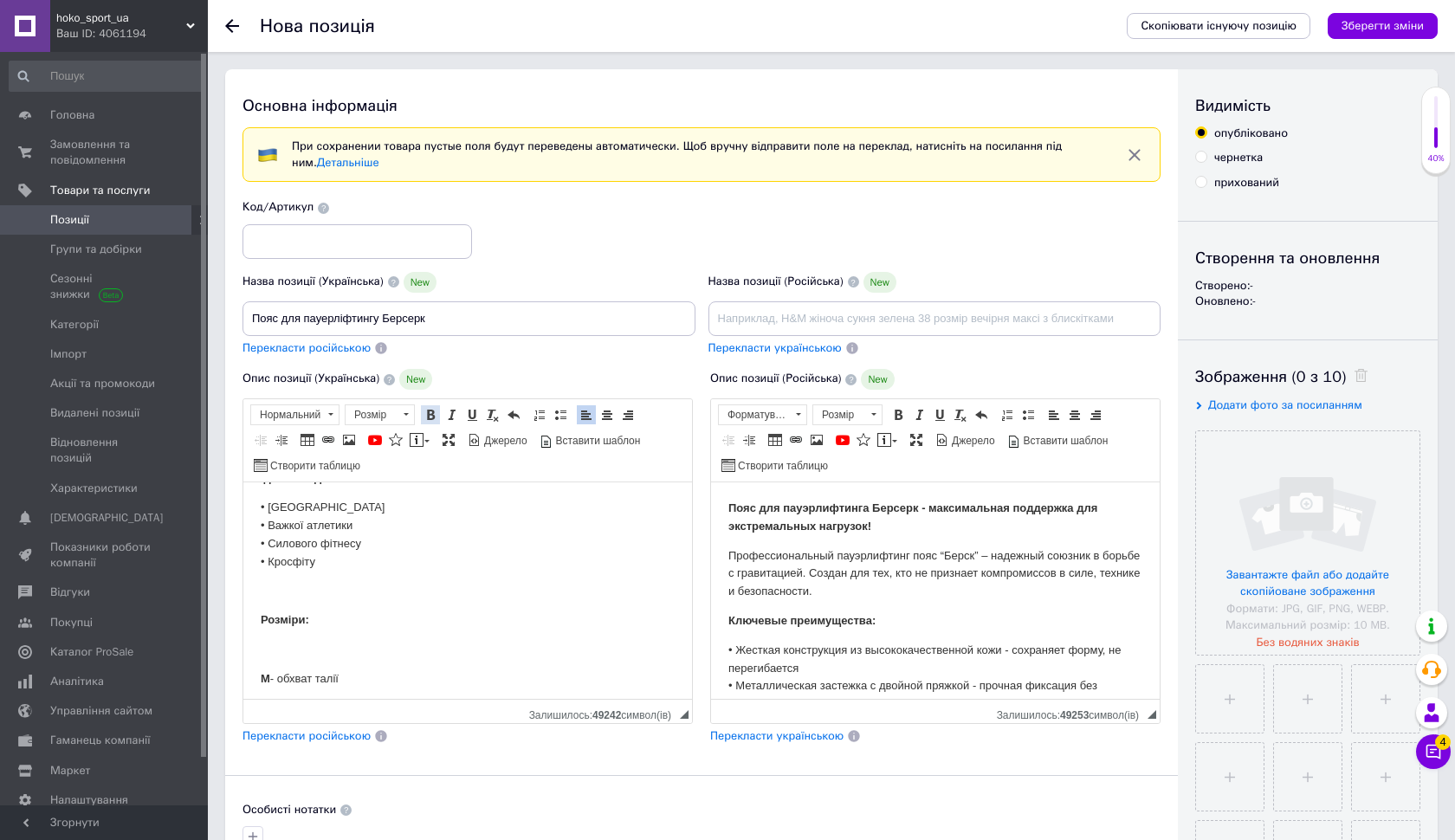 click at bounding box center [430, 415] 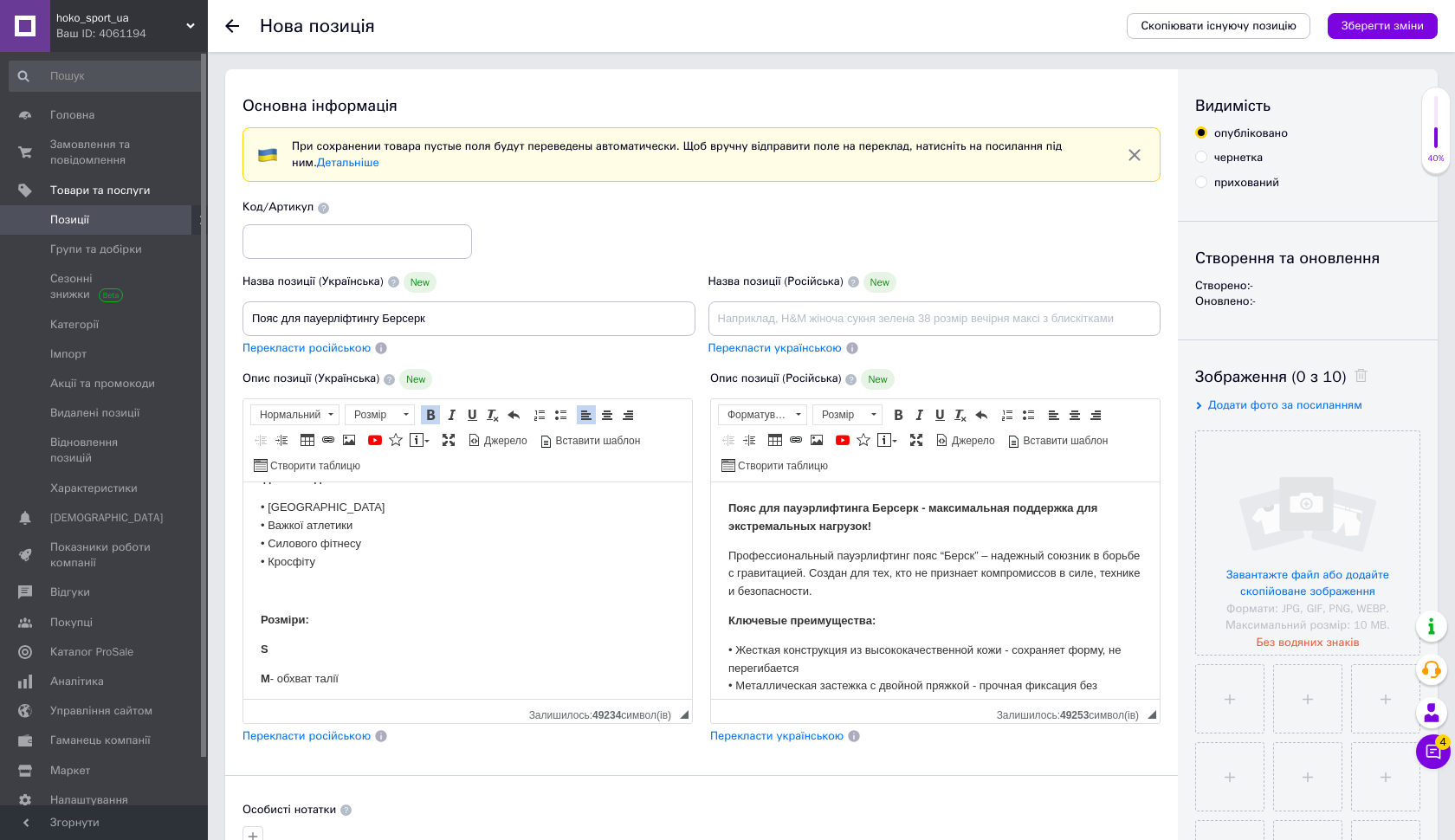click at bounding box center (430, 415) 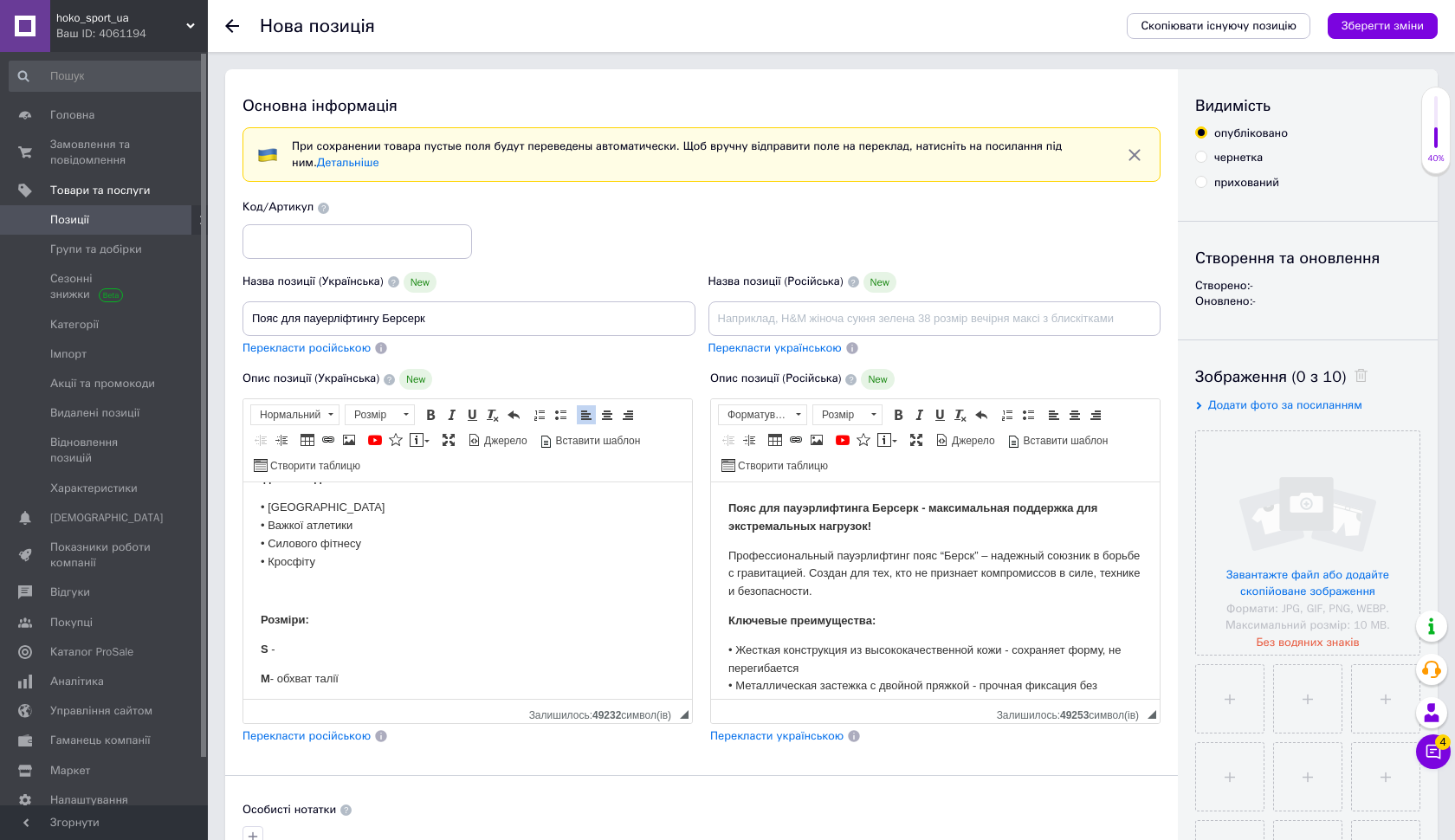 drag, startPoint x: 368, startPoint y: 668, endPoint x: 282, endPoint y: 665, distance: 86.05231 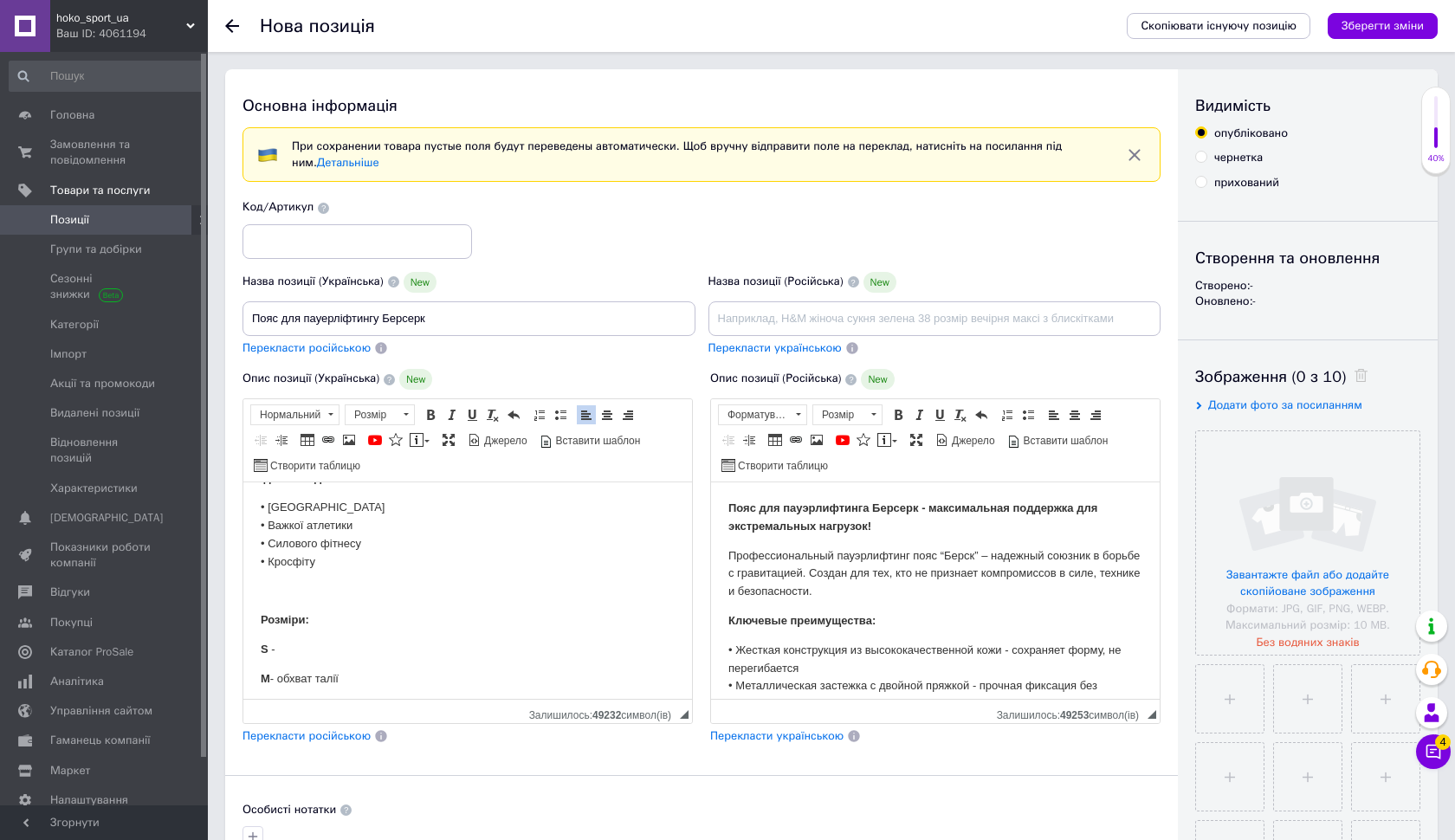 click on "M  - обхват талії" at bounding box center [468, 679] 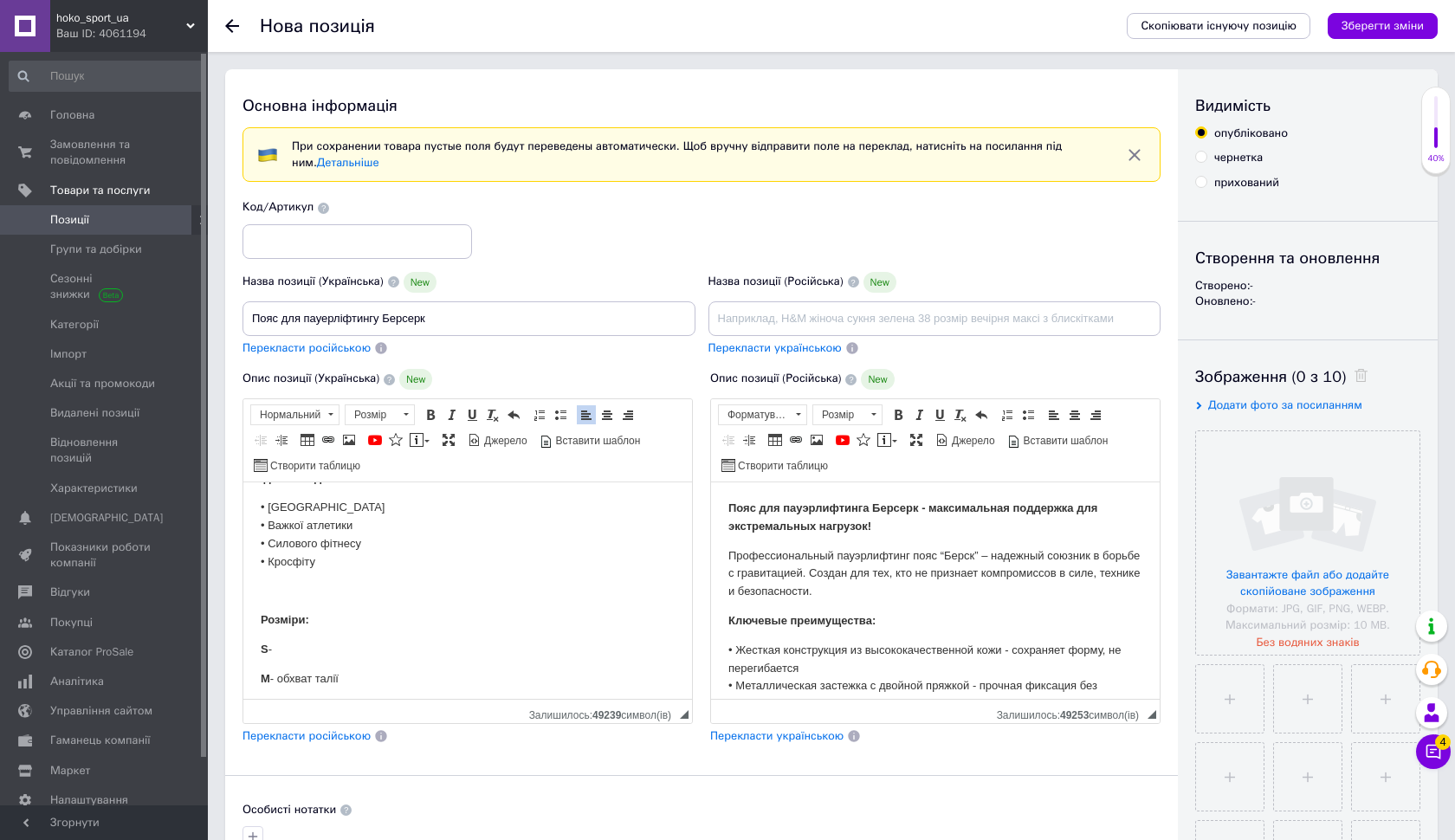 copy on "обхват [GEOGRAPHIC_DATA]" 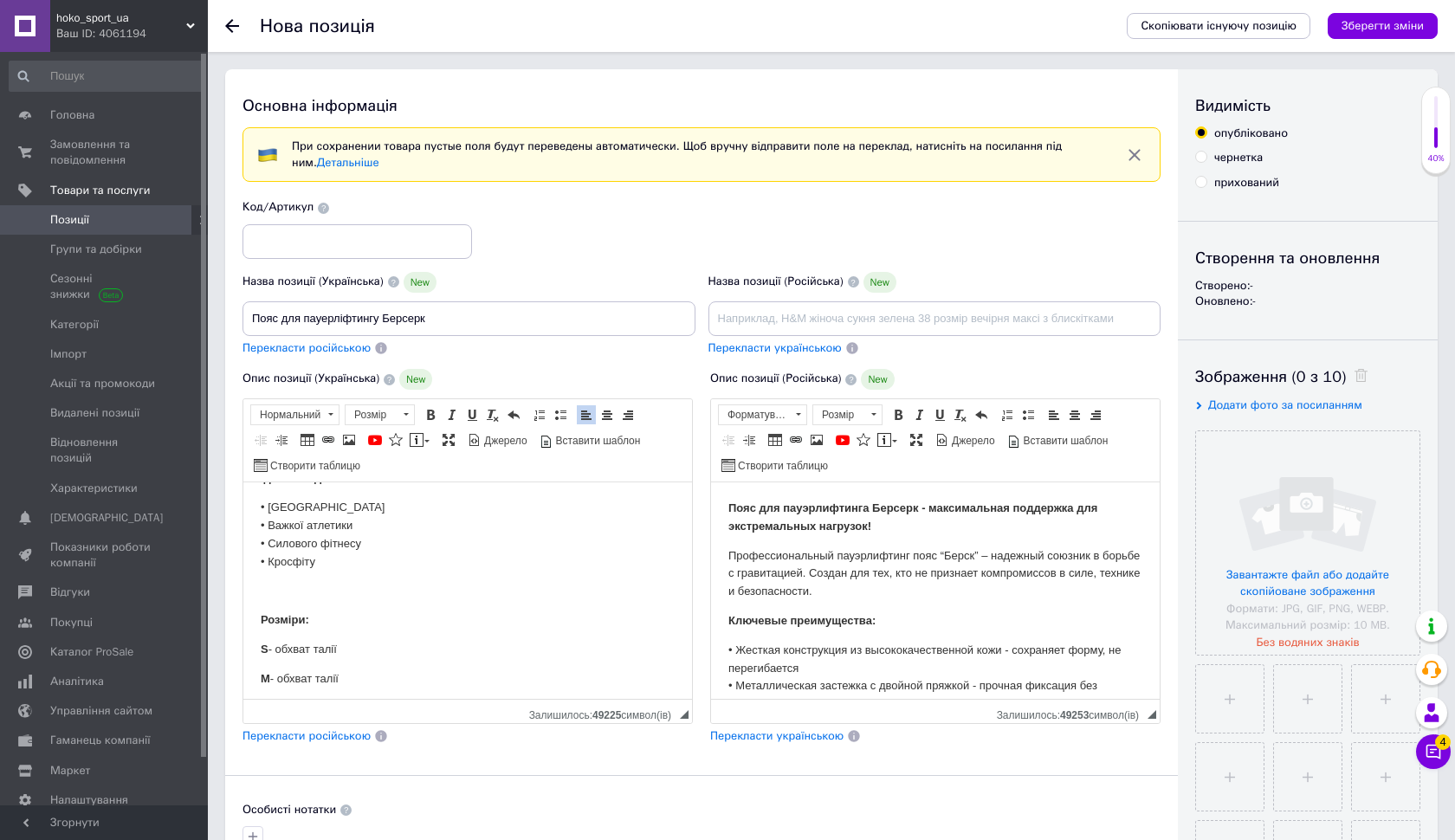 click on "L" at bounding box center (468, 708) 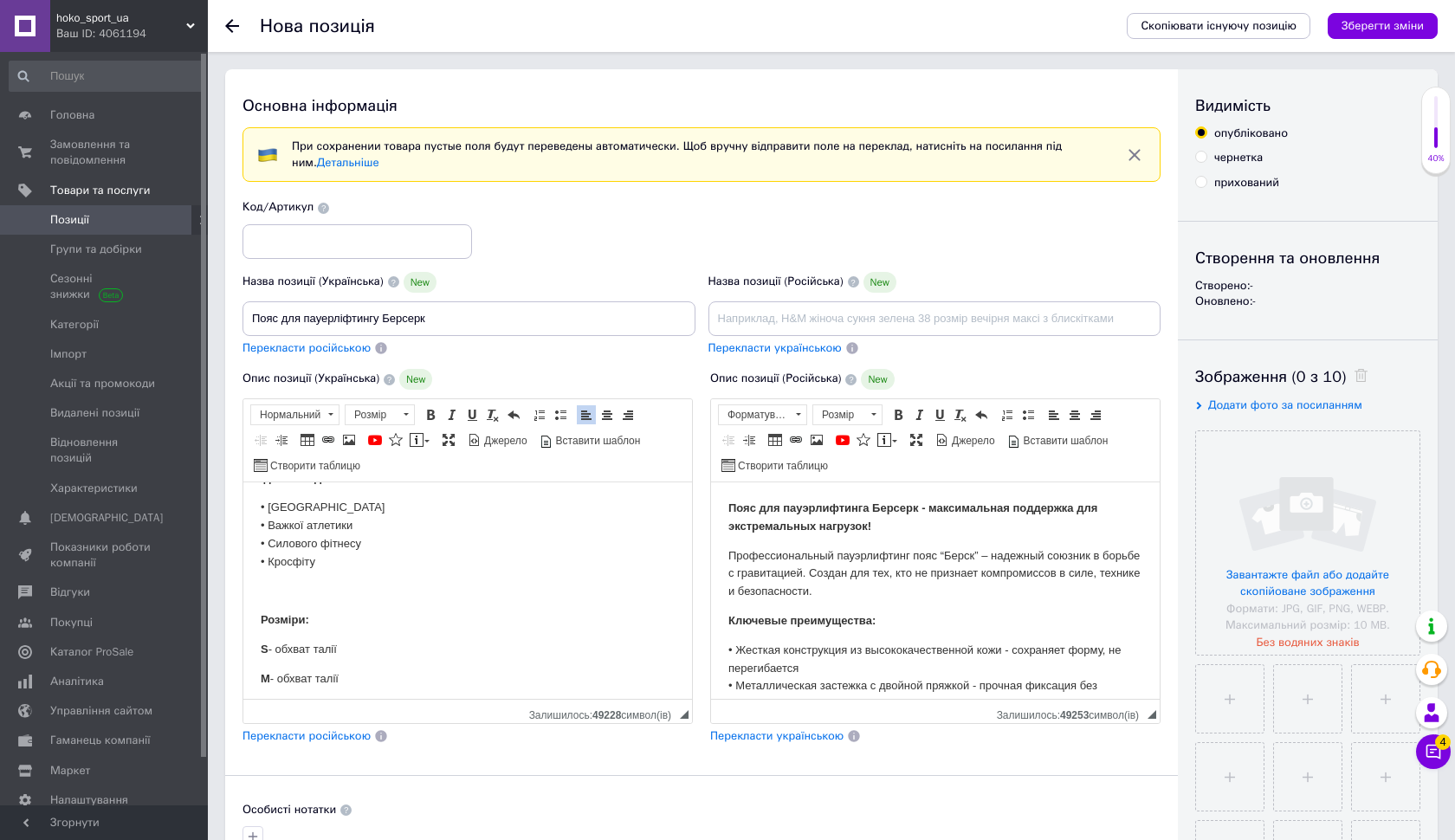click on "XL" at bounding box center [468, 708] 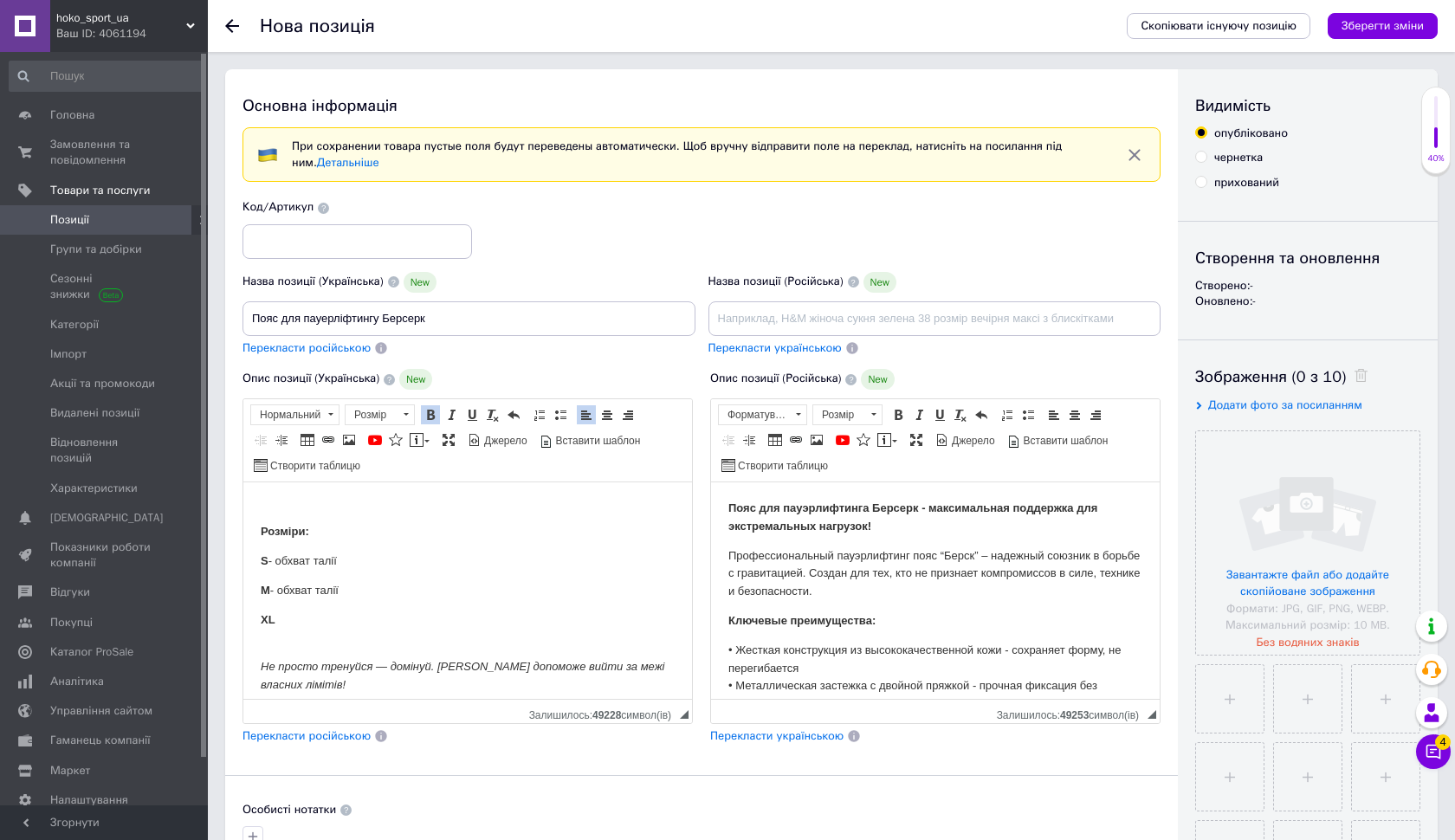scroll, scrollTop: 392, scrollLeft: 0, axis: vertical 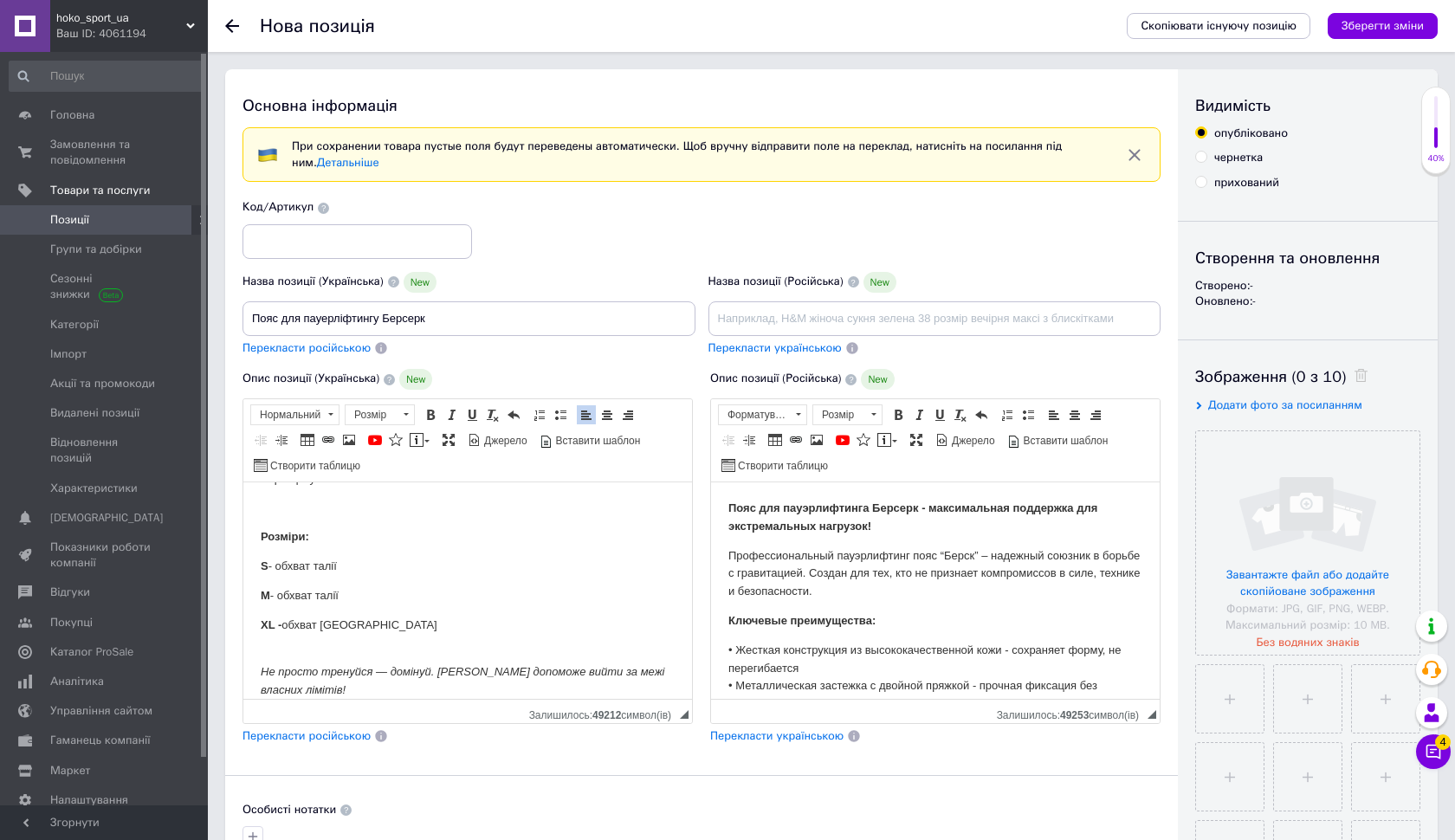 click on "S  - обхват талії" at bounding box center (468, 566) 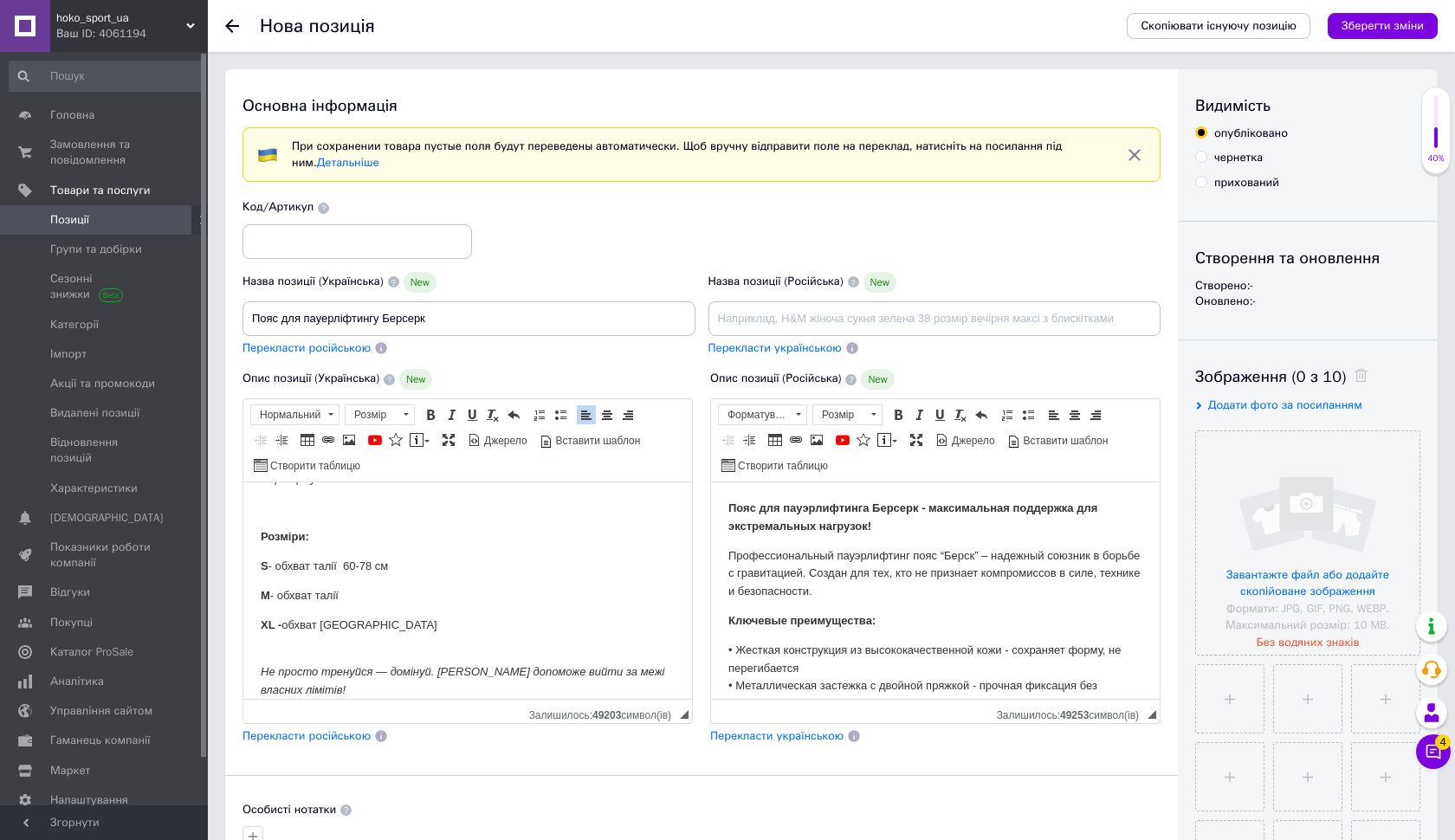 click on "Пояс для пауерліфтингу Берсерк — максимальна підтримка для екстремальних навантажень! Професійний пауерліфтинг пояс “Берсерк” — надійний союзник у боротьбі з гравітацією. Створений для тих, хто не визнає компромісів у силі, техніці й безпеці. Ключові переваги: • Жорстка конструкція з високоякісної шкіри — зберігає форму, не перегинається • Металева застібка з подвійною пряжкою — міцна фіксація без зміщень • Анатомічна посадка — комфорт навіть при тривалих тренуваннях • Стильний дизайн із логотипом Berserk — виглядає потужно, як і ти на підходах S" at bounding box center [468, 404] 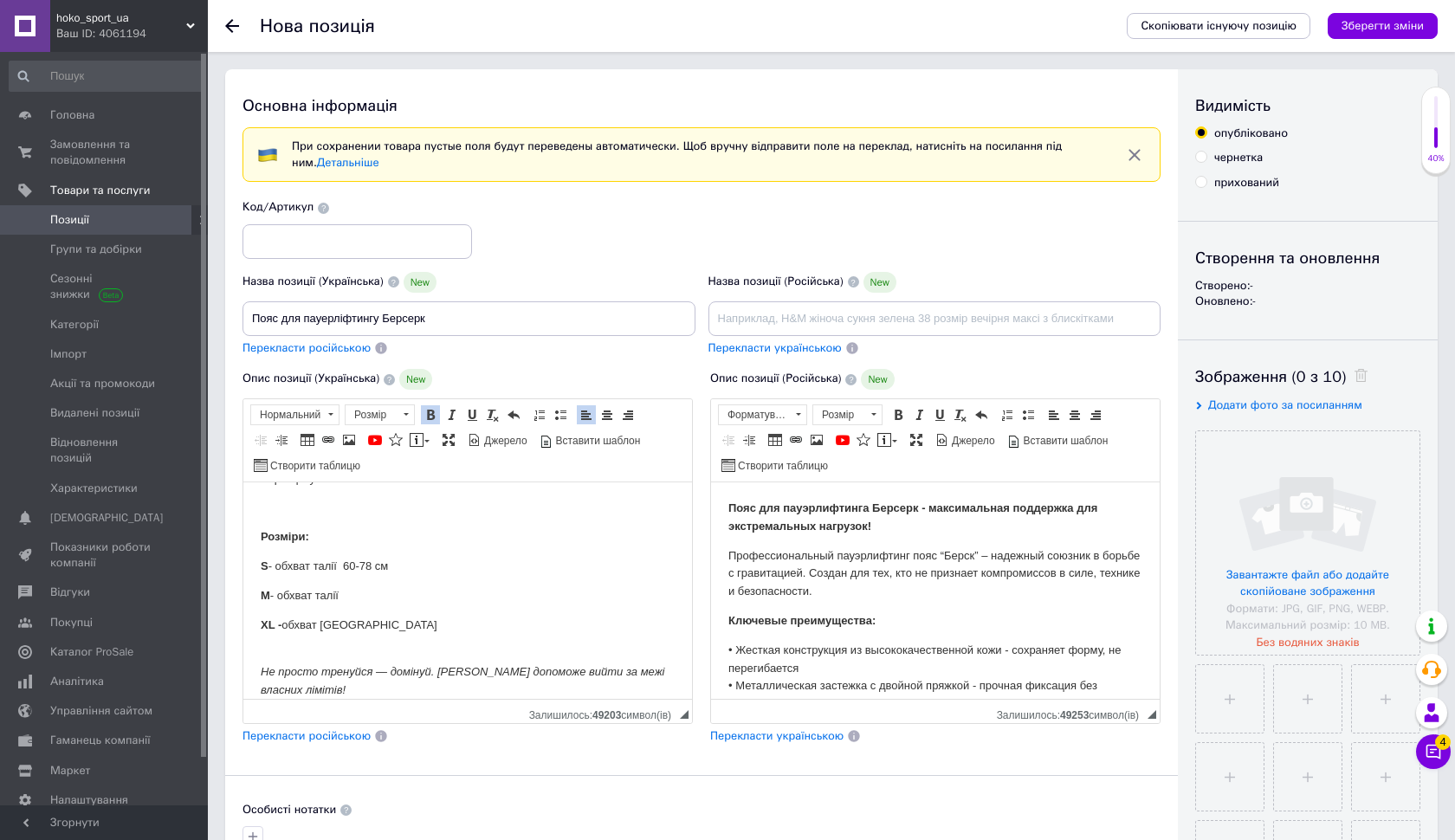 click on "M  - обхват талії" at bounding box center (468, 596) 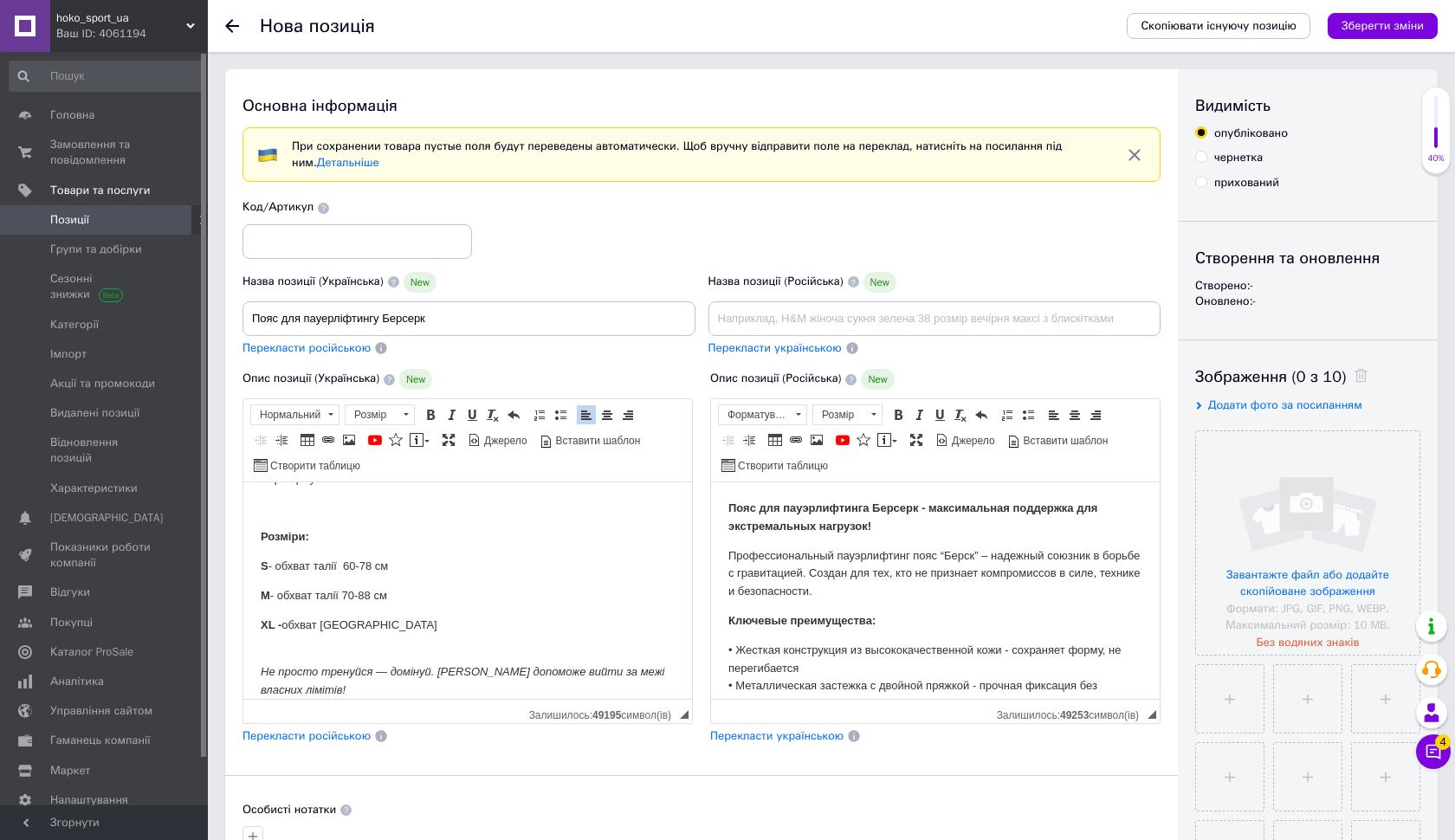 click on "Пояс для пауерліфтингу Берсерк — максимальна підтримка для екстремальних навантажень! Професійний пауерліфтинг пояс “Берсерк” — надійний союзник у боротьбі з гравітацією. Створений для тих, хто не визнає компромісів у силі, техніці й безпеці. Ключові переваги: • Жорстка конструкція з високоякісної шкіри — зберігає форму, не перегинається • Металева застібка з подвійною пряжкою — міцна фіксація без зміщень • Анатомічна посадка — комфорт навіть при тривалих тренуваннях • Стильний дизайн із логотипом Berserk — виглядає потужно, як і ти на підходах S" at bounding box center (468, 404) 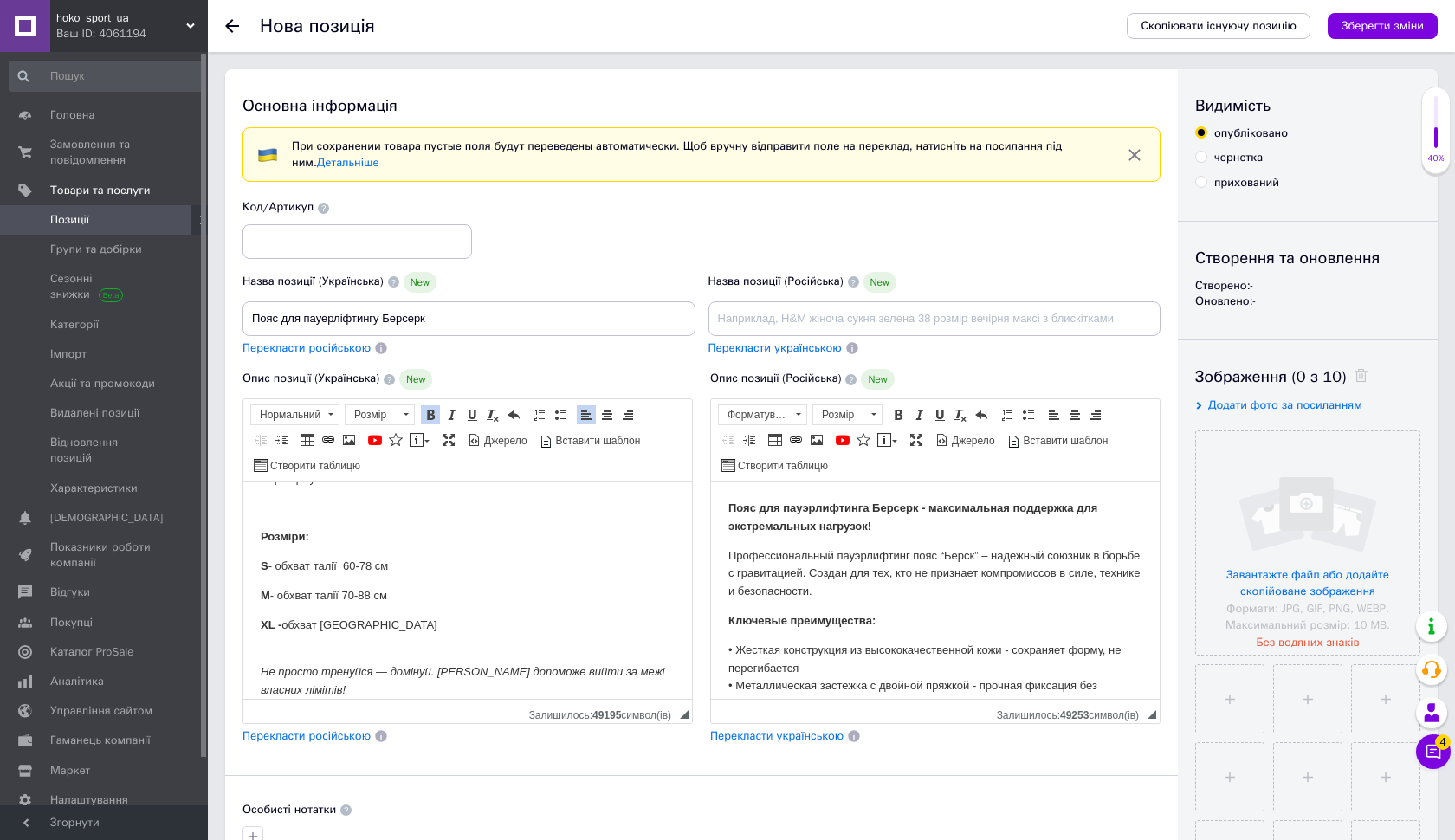 click on "XL -  обхват талії" at bounding box center (468, 625) 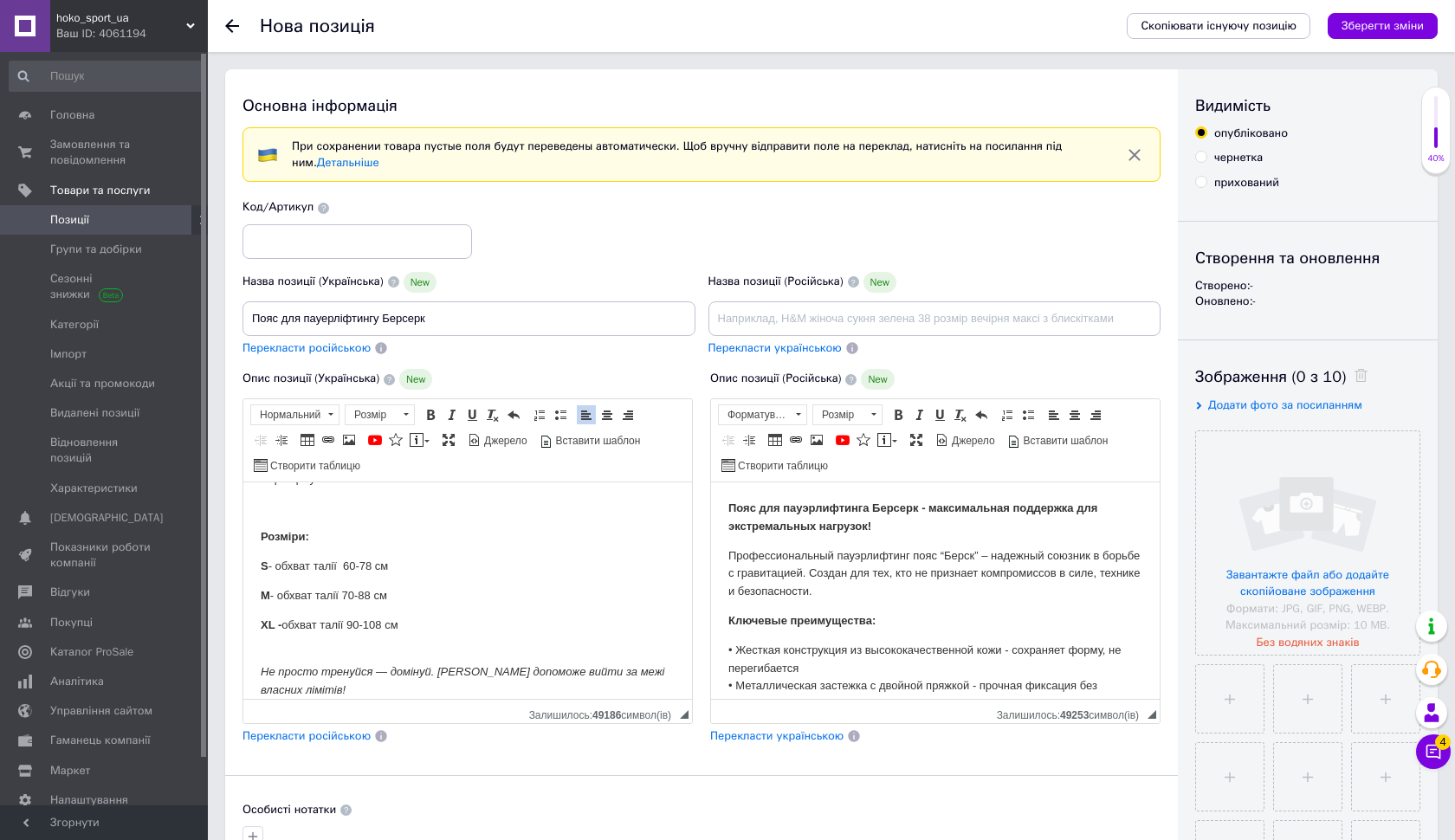 click on "Перекласти російською" at bounding box center (307, 735) 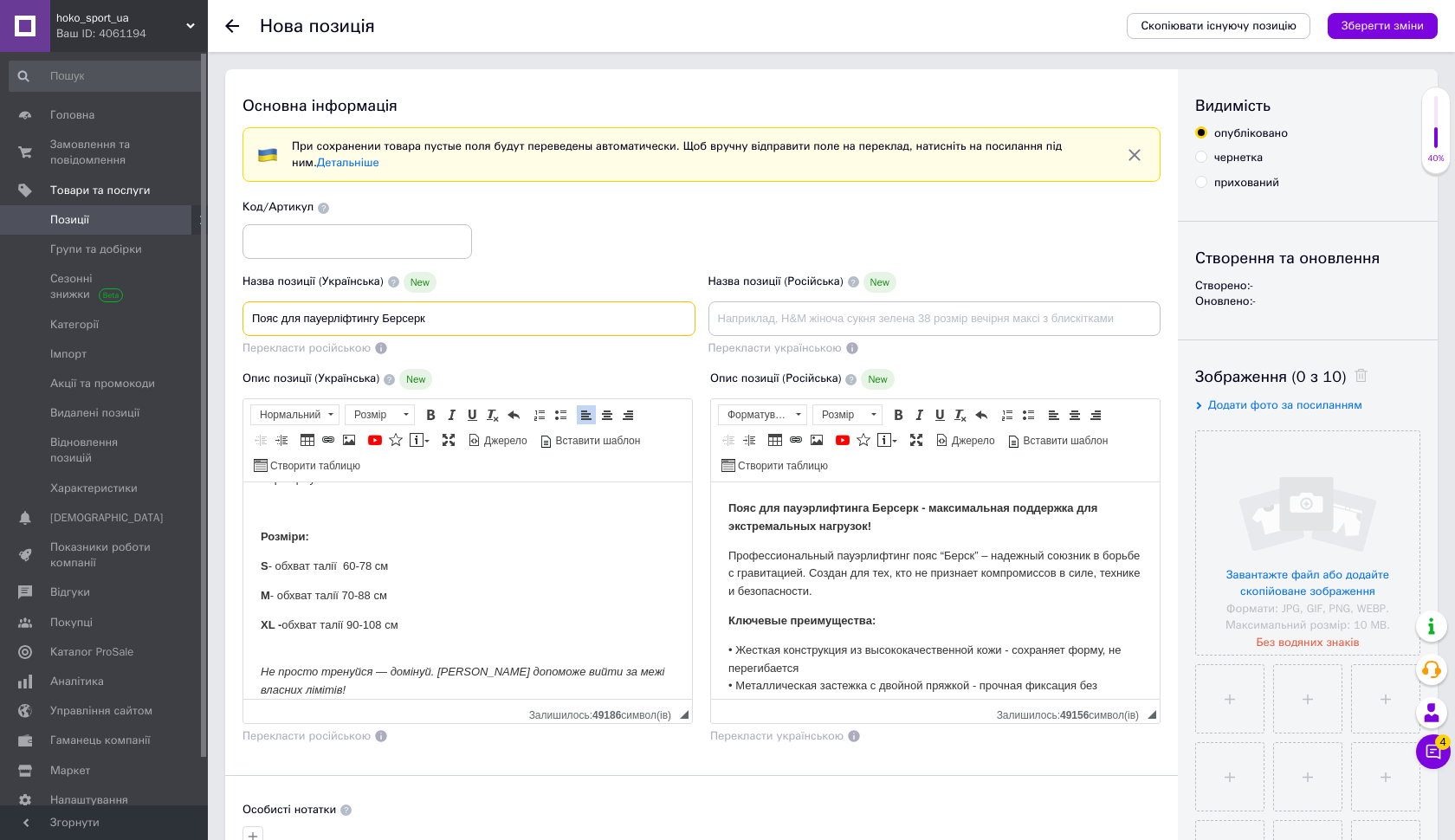 click on "Пояс для пауерліфтингу Берсерк" at bounding box center (469, 319) 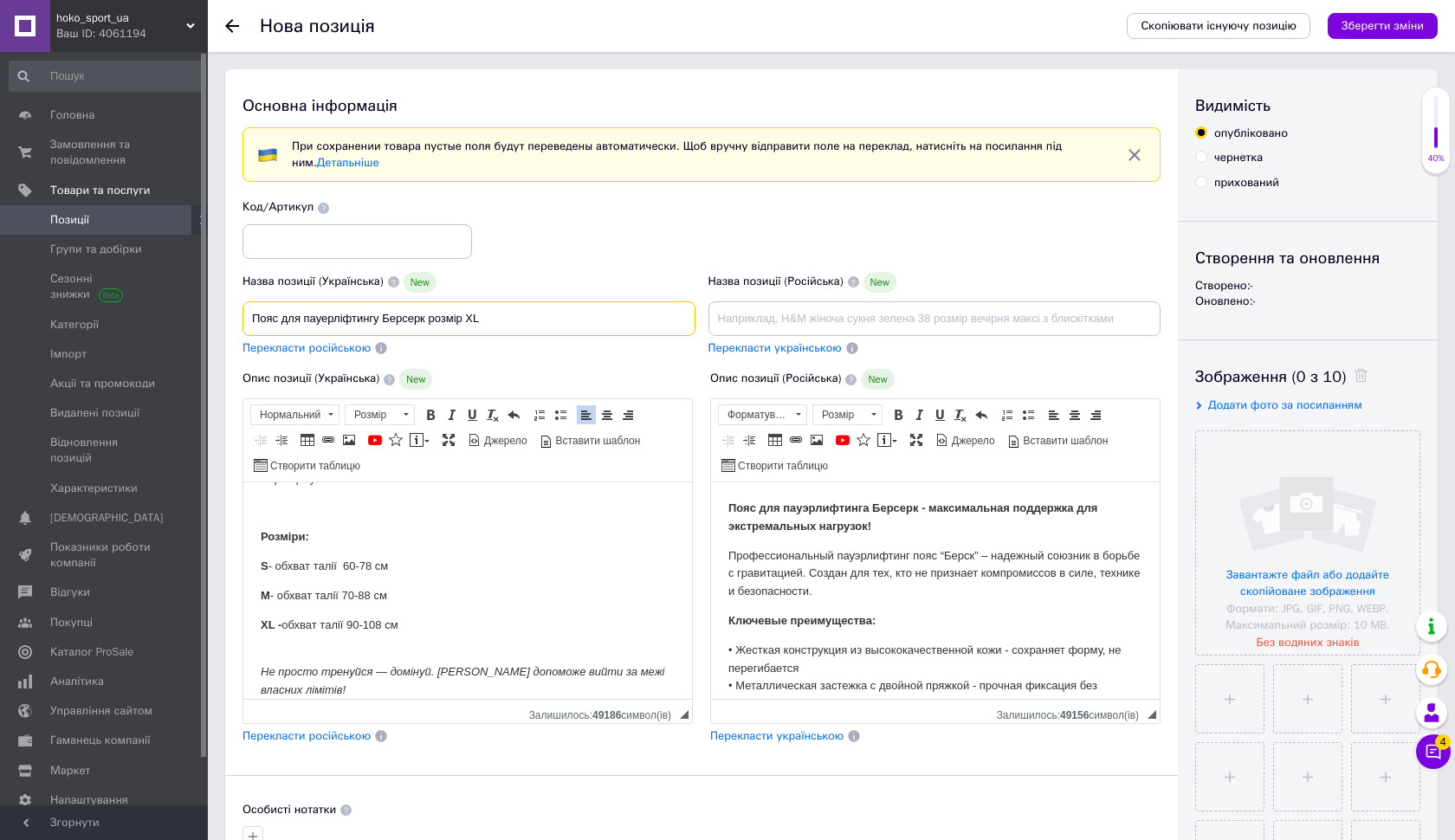 type on "Пояс для пауерліфтингу Берсерк розмір XL" 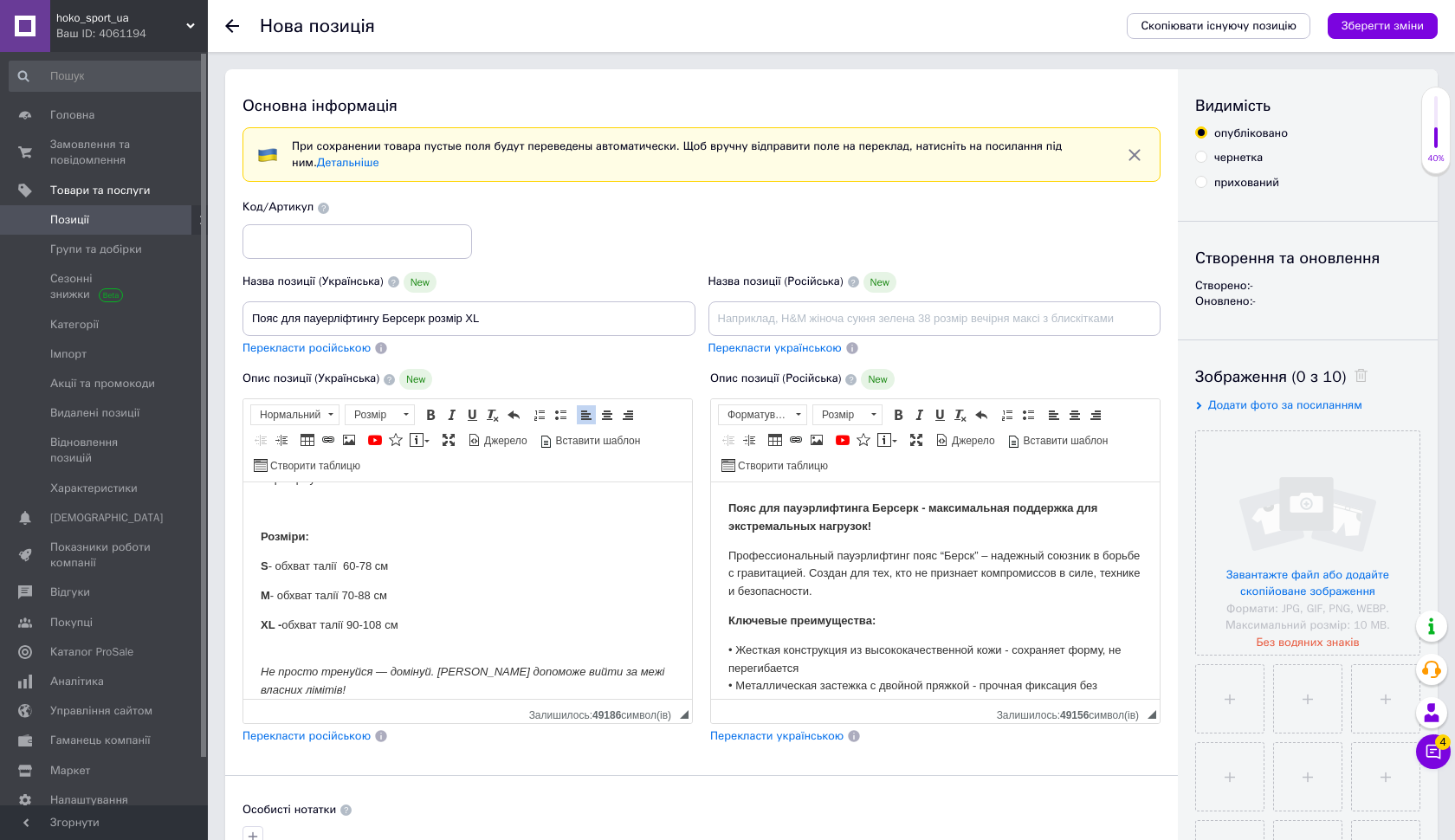 click on "Перекласти російською" at bounding box center (307, 347) 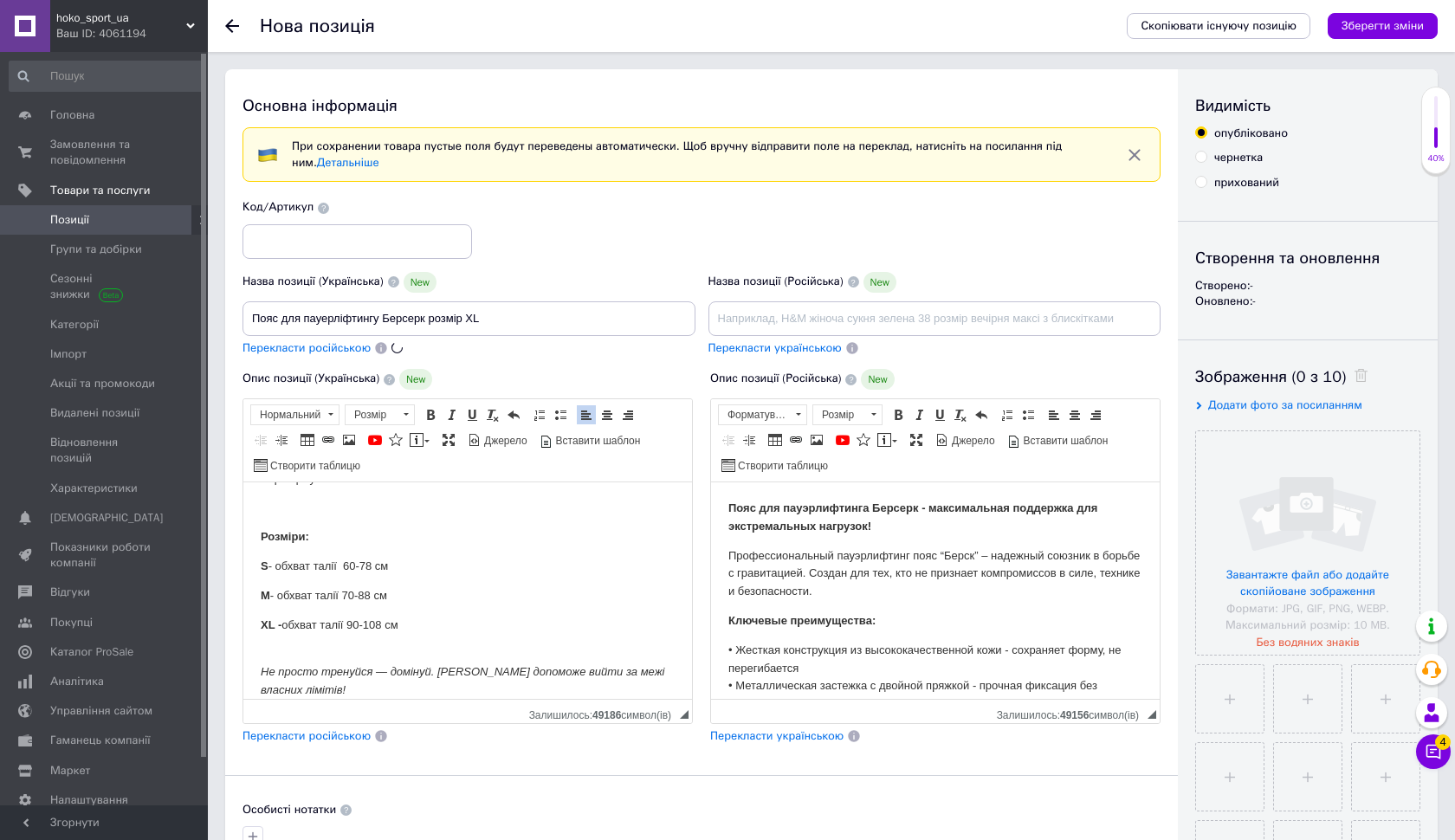 type on "Пояс для пауэрлифтинга Берсерк размер XL" 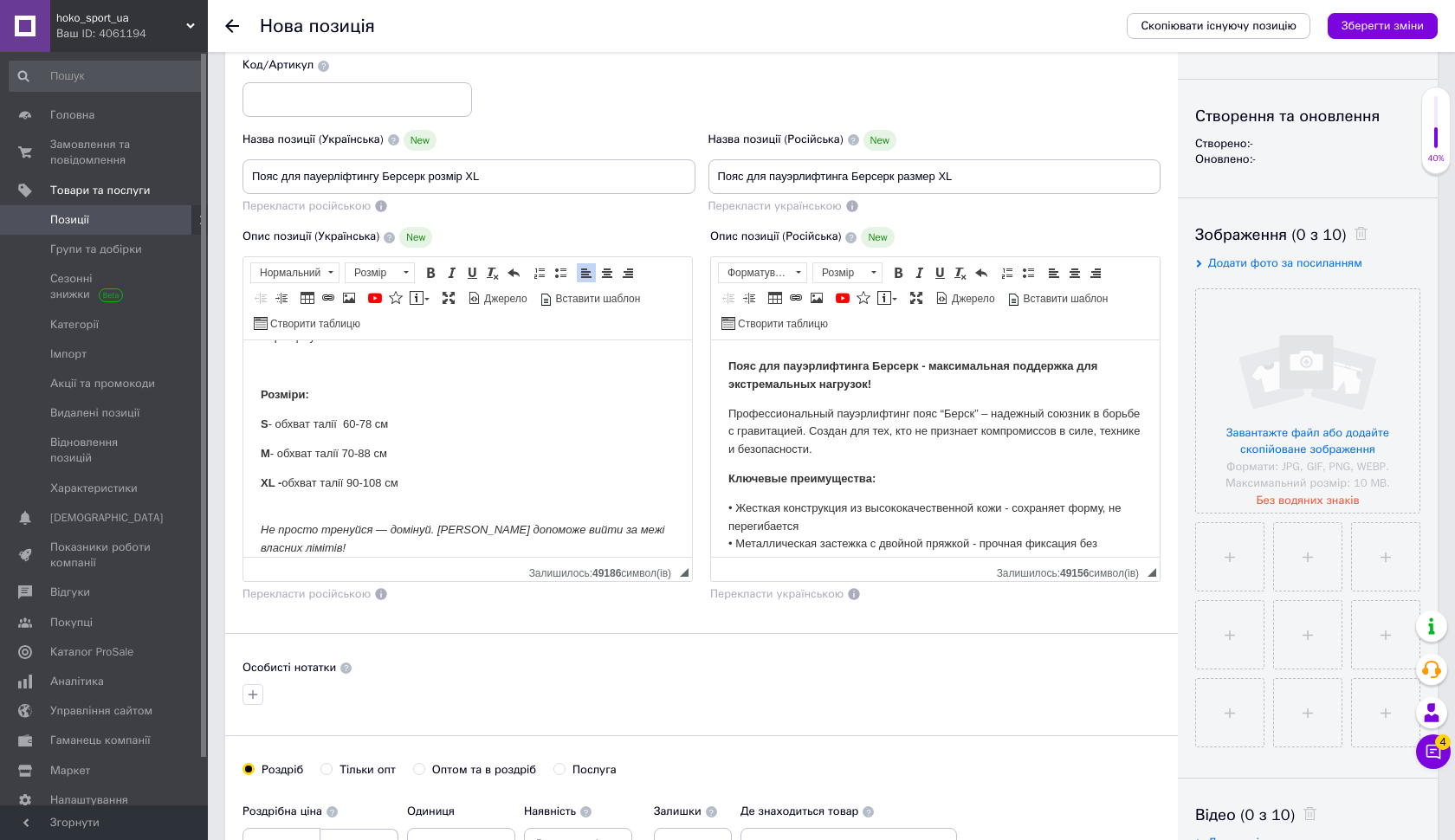 scroll, scrollTop: 170, scrollLeft: 0, axis: vertical 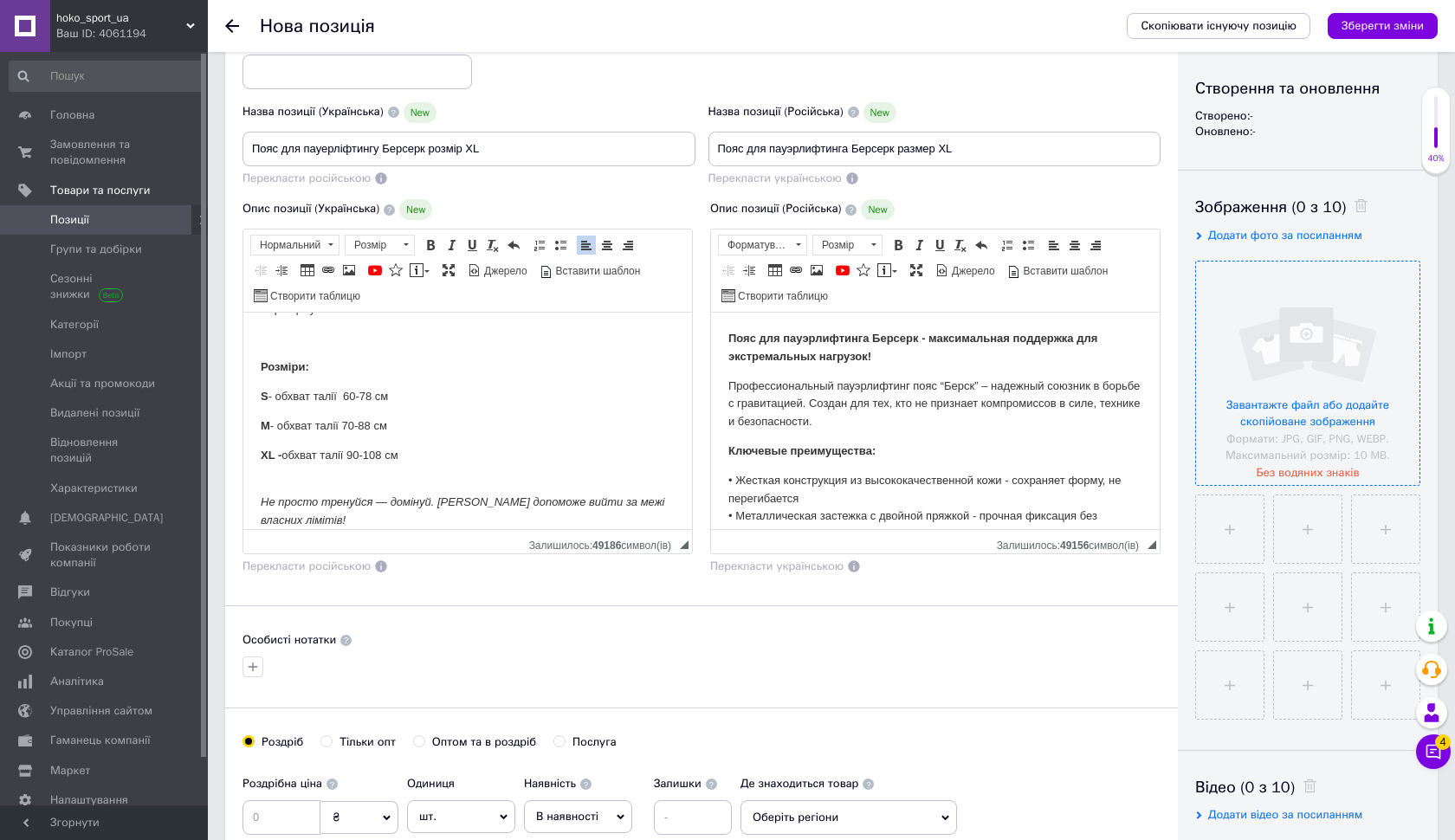 click at bounding box center (1308, 373) 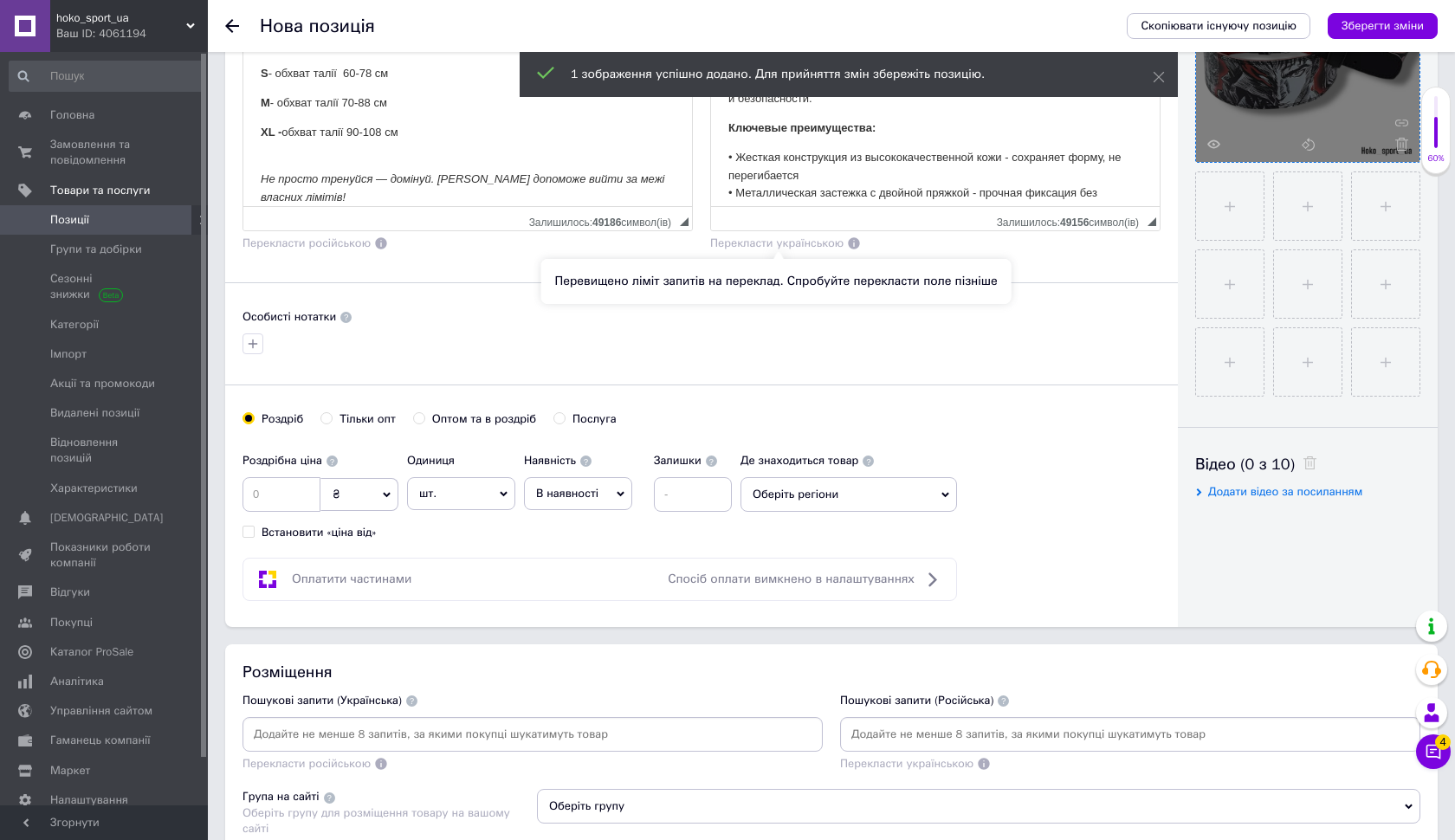 scroll, scrollTop: 513, scrollLeft: 0, axis: vertical 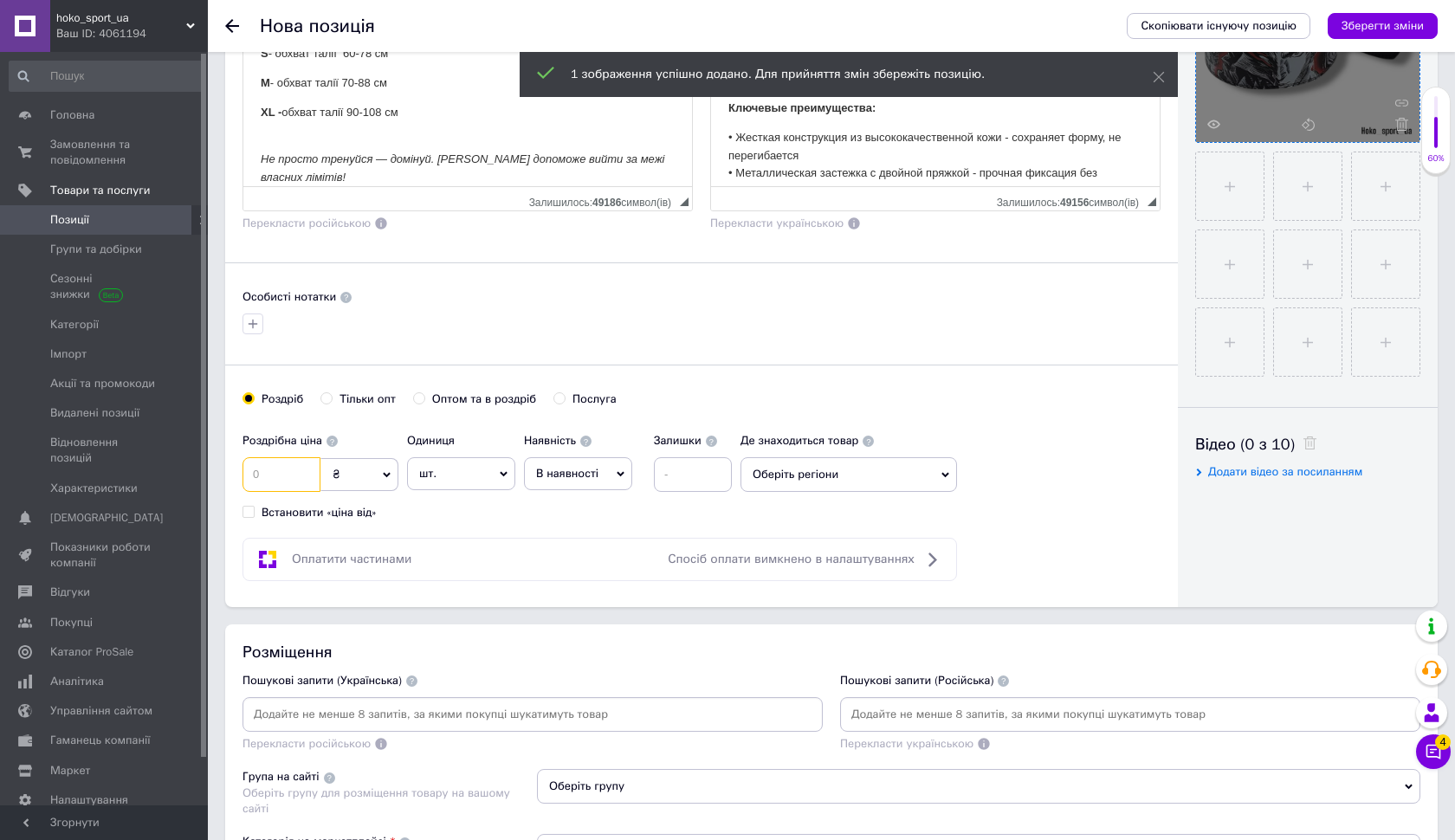 click at bounding box center [281, 475] 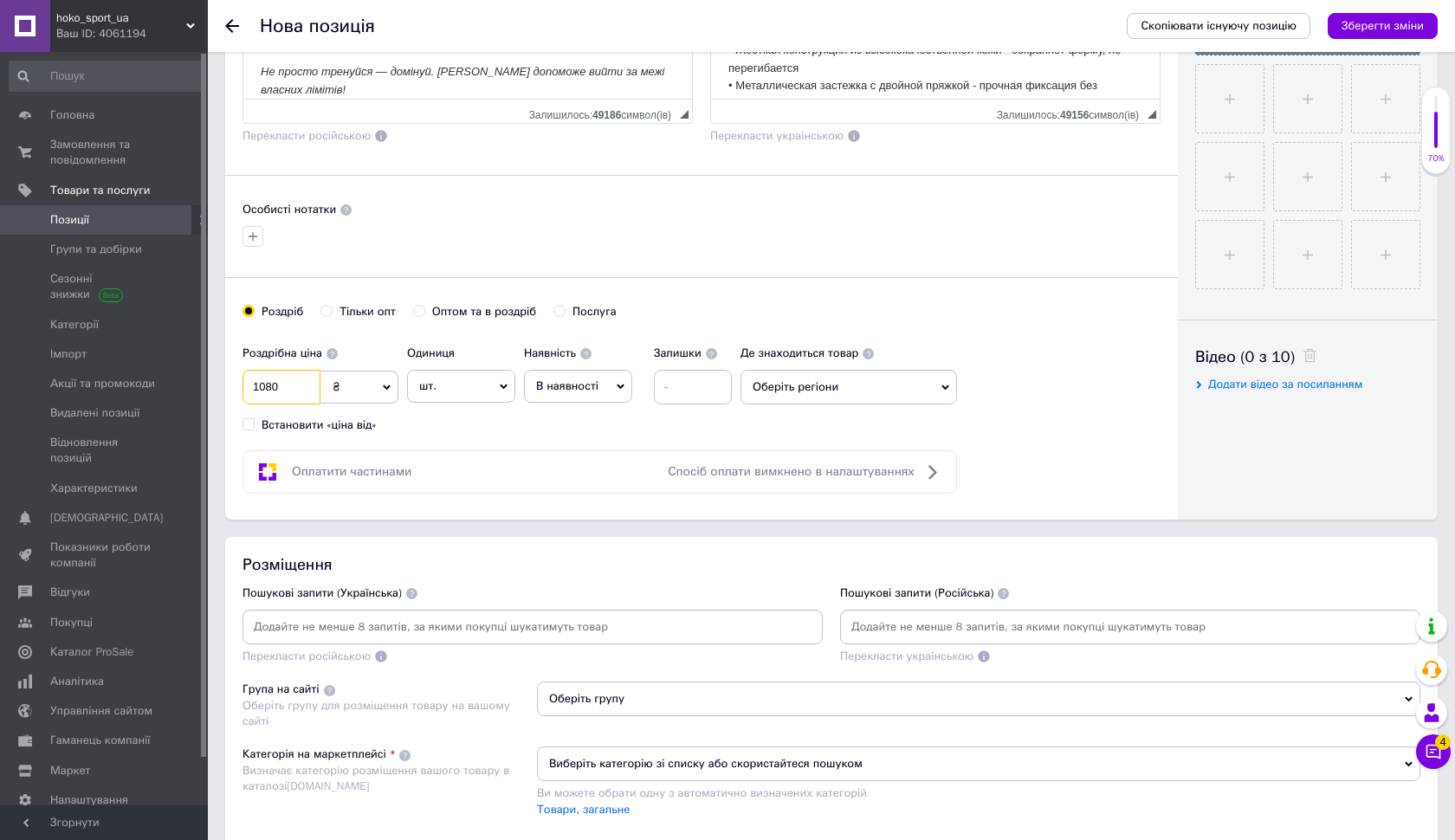 scroll, scrollTop: 628, scrollLeft: 0, axis: vertical 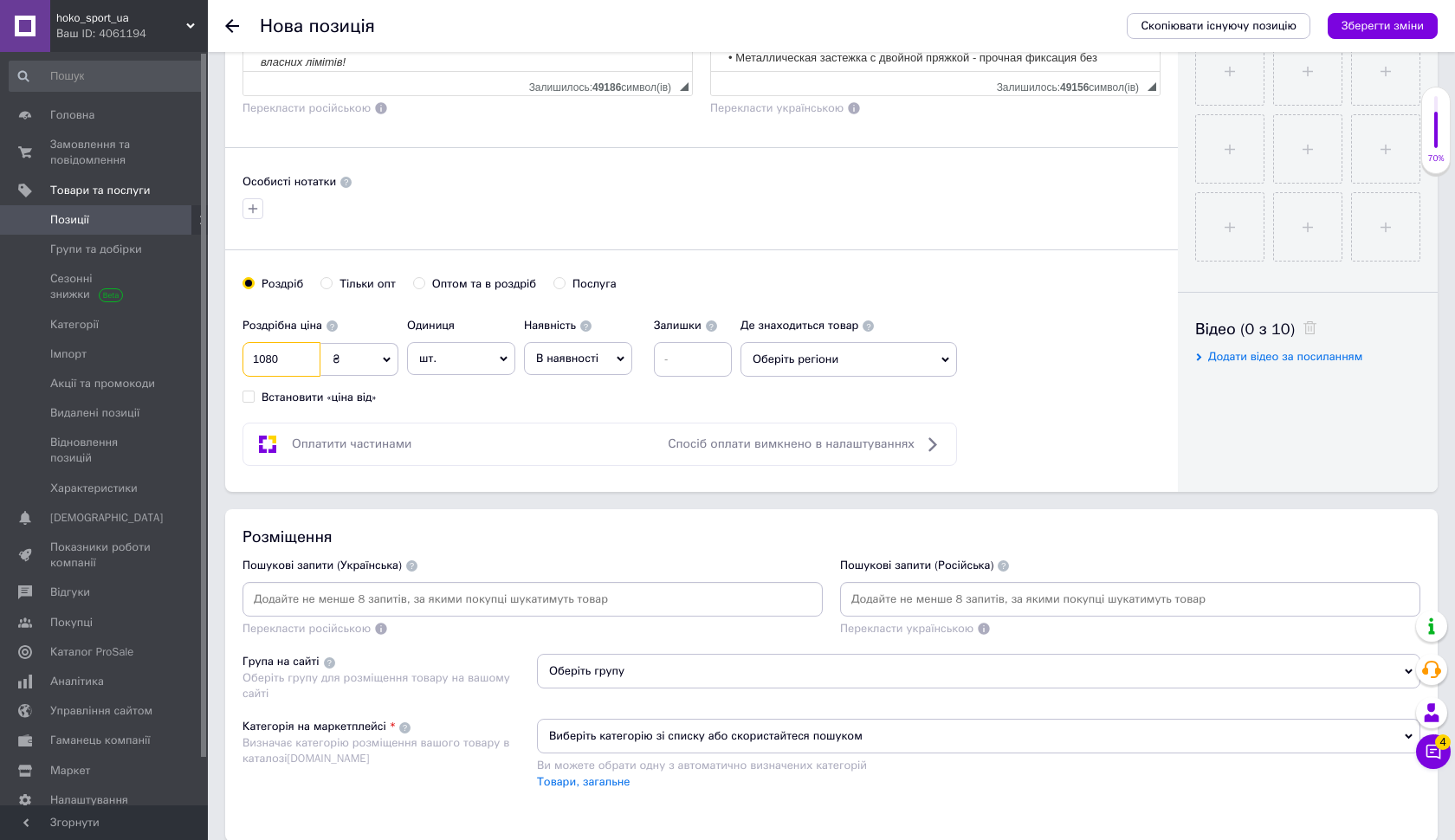 type on "1080" 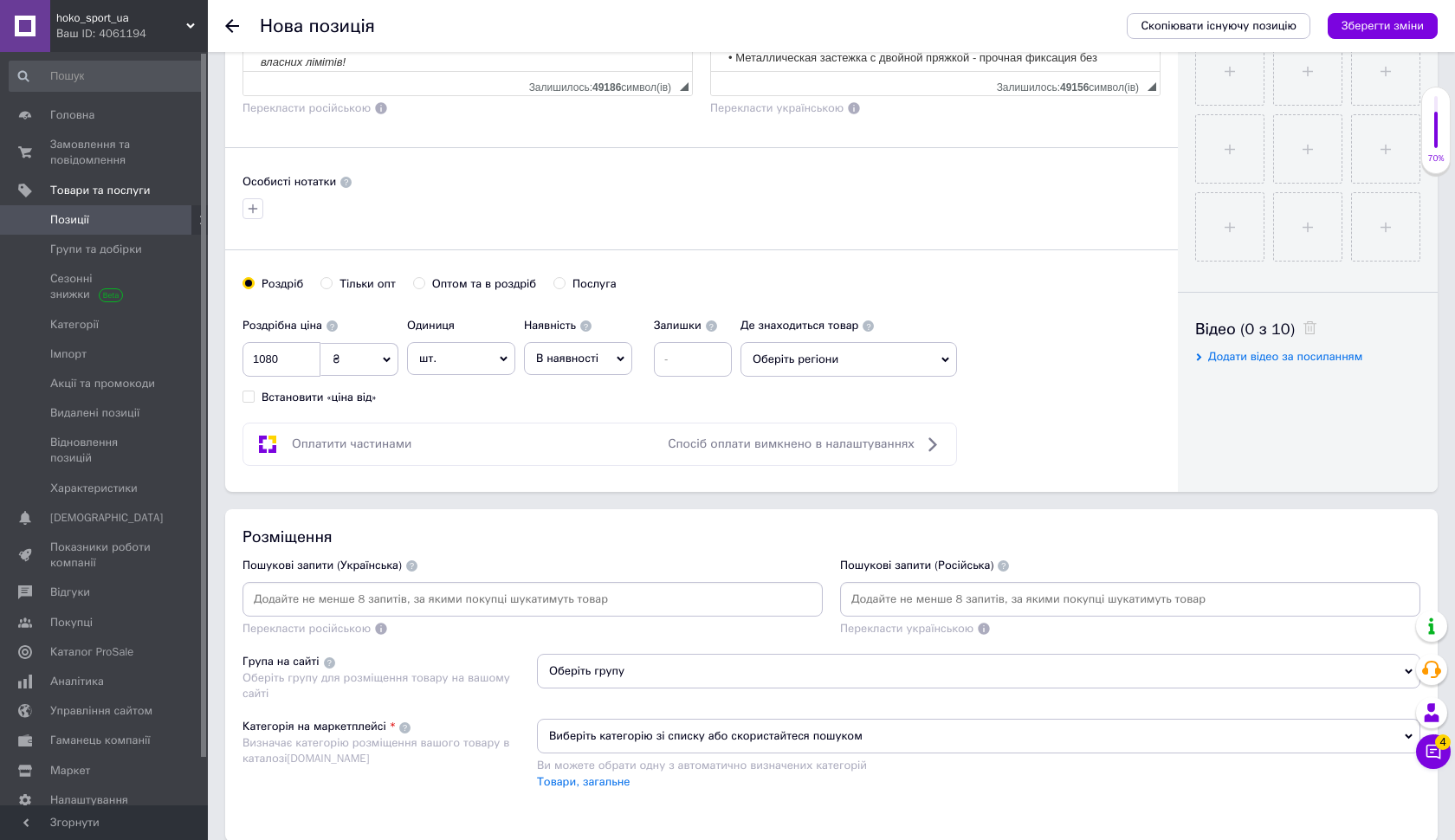 click at bounding box center [533, 599] 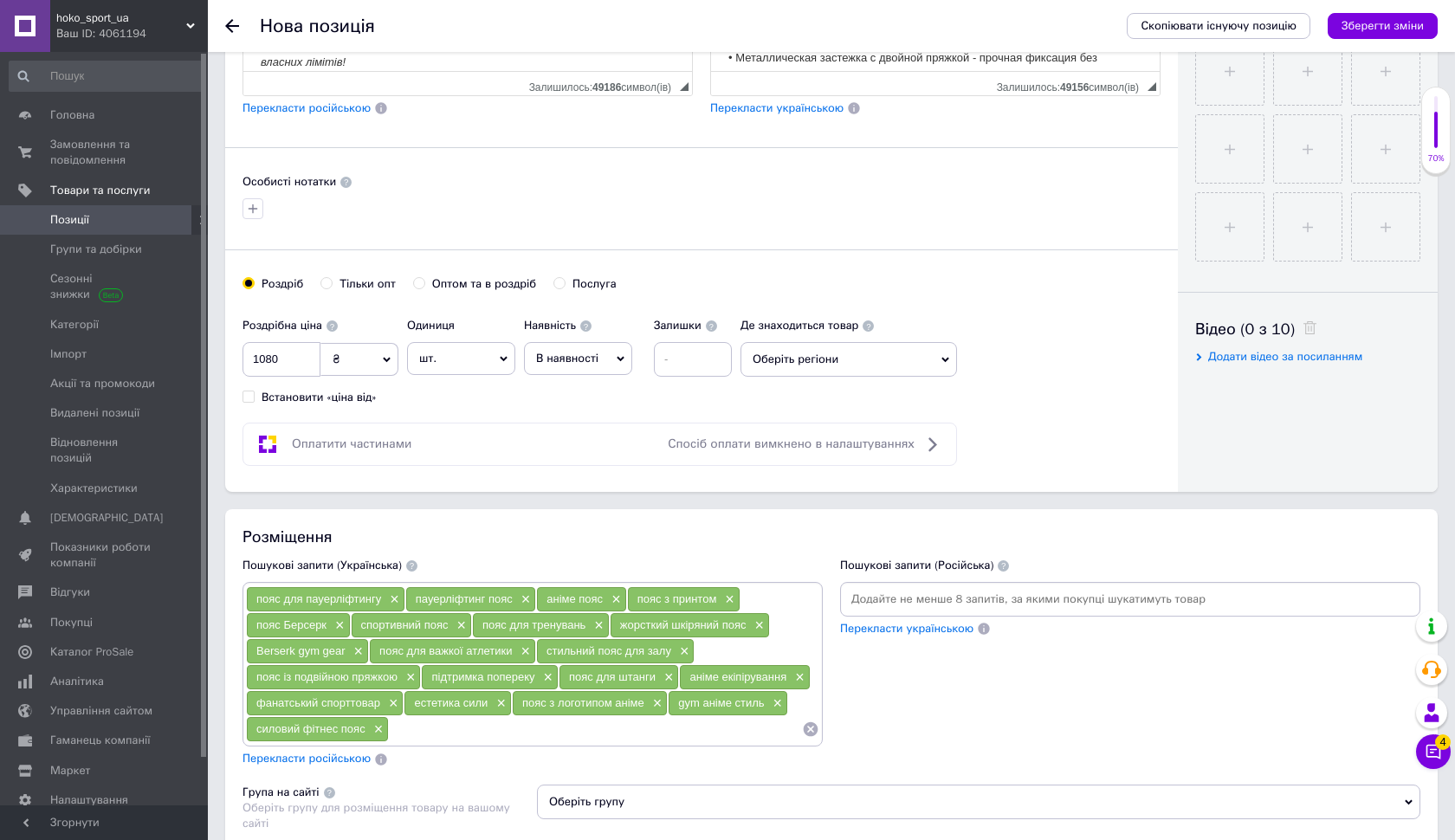 click on "Перекласти російською" at bounding box center (307, 758) 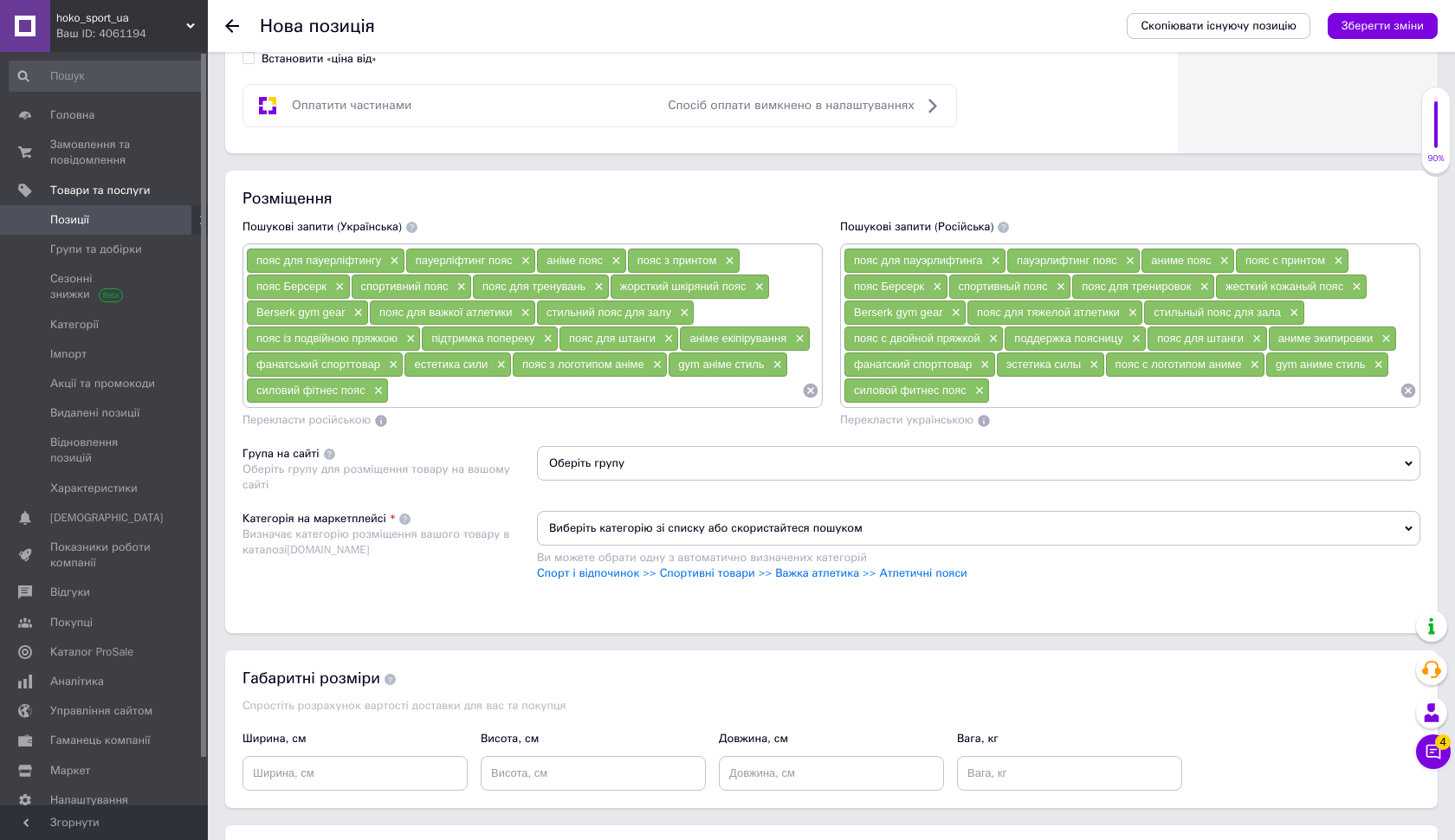 scroll, scrollTop: 971, scrollLeft: 0, axis: vertical 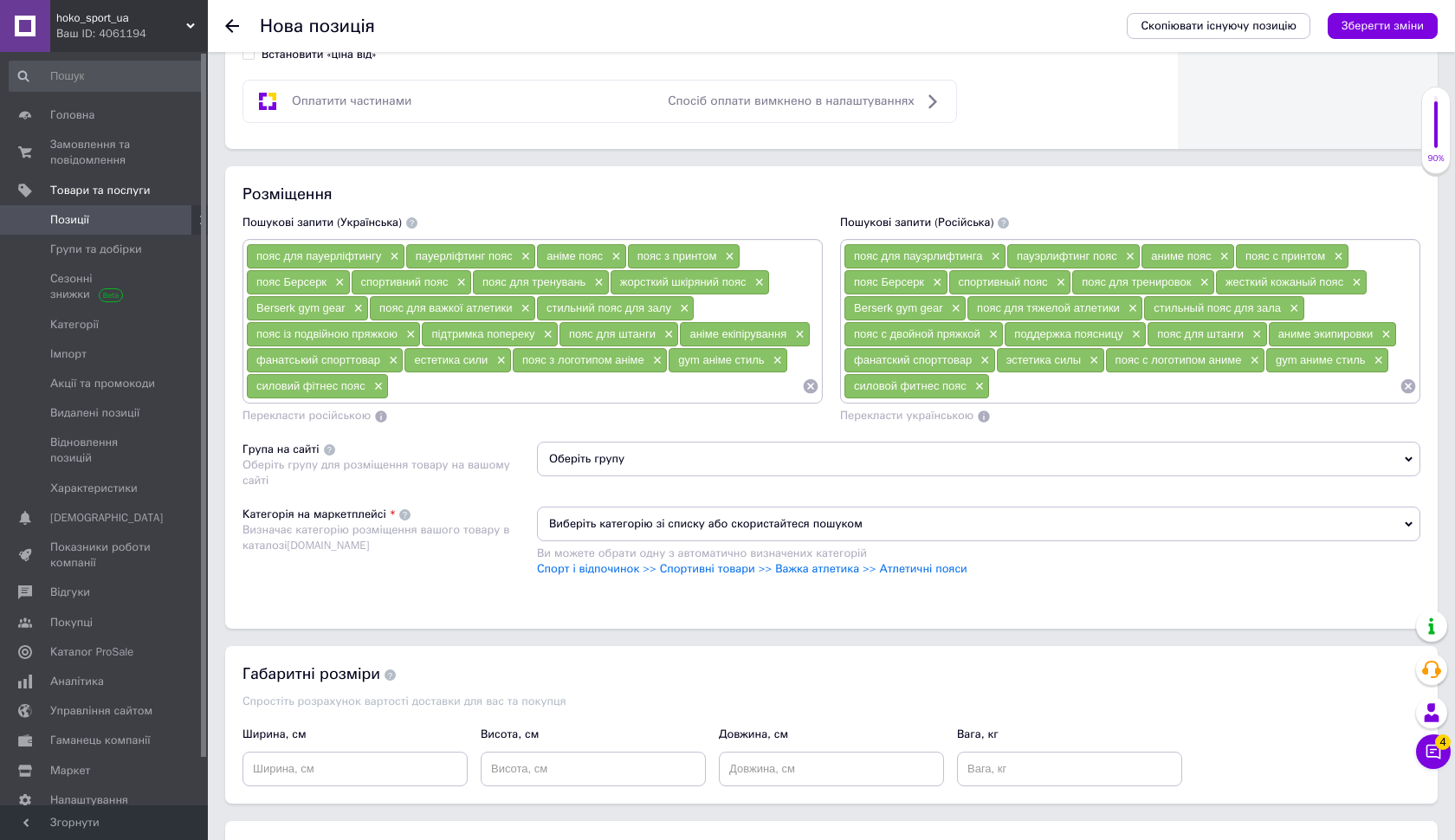 click on "Оберіть групу" at bounding box center (979, 459) 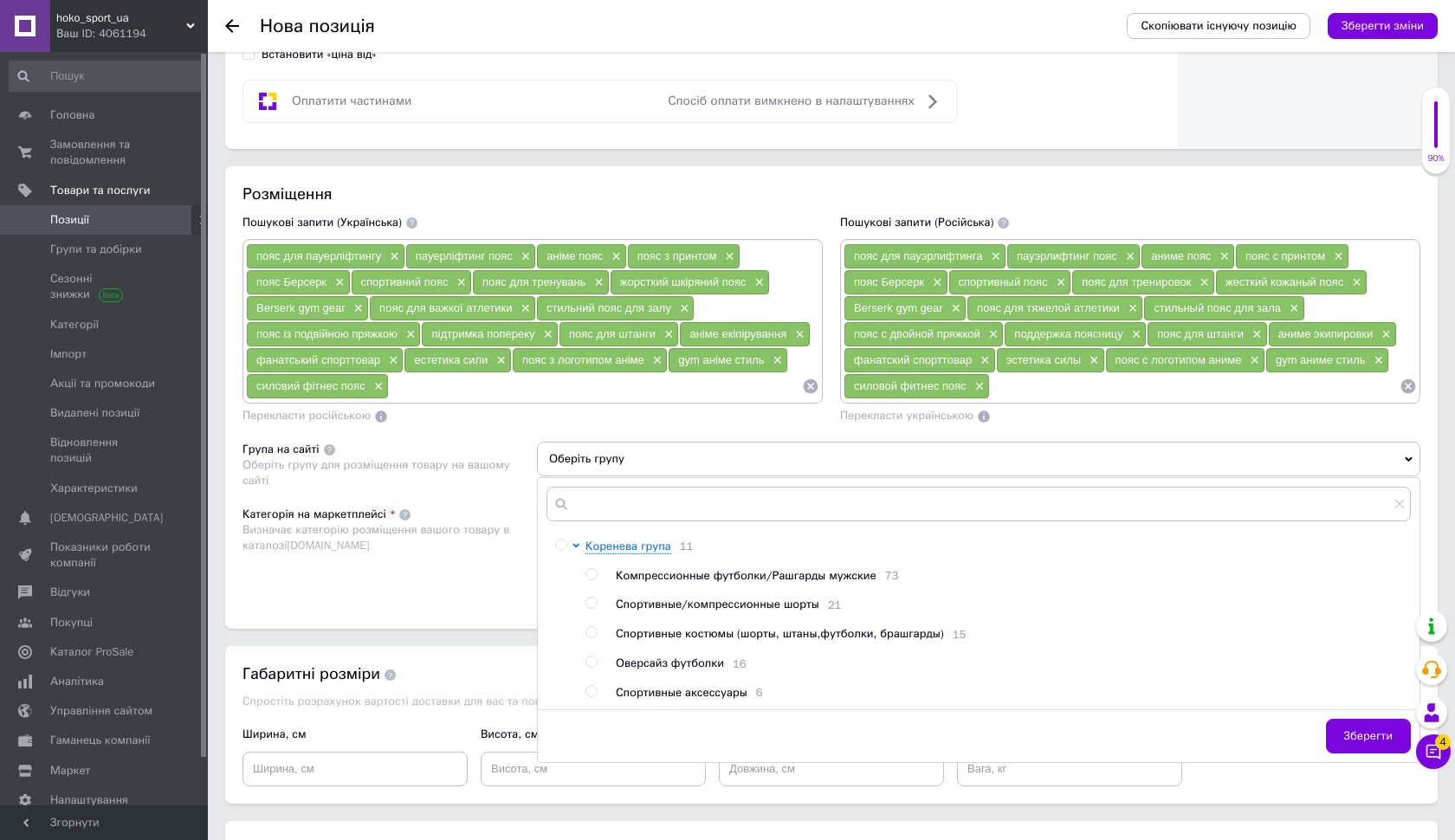 click at bounding box center [591, 691] 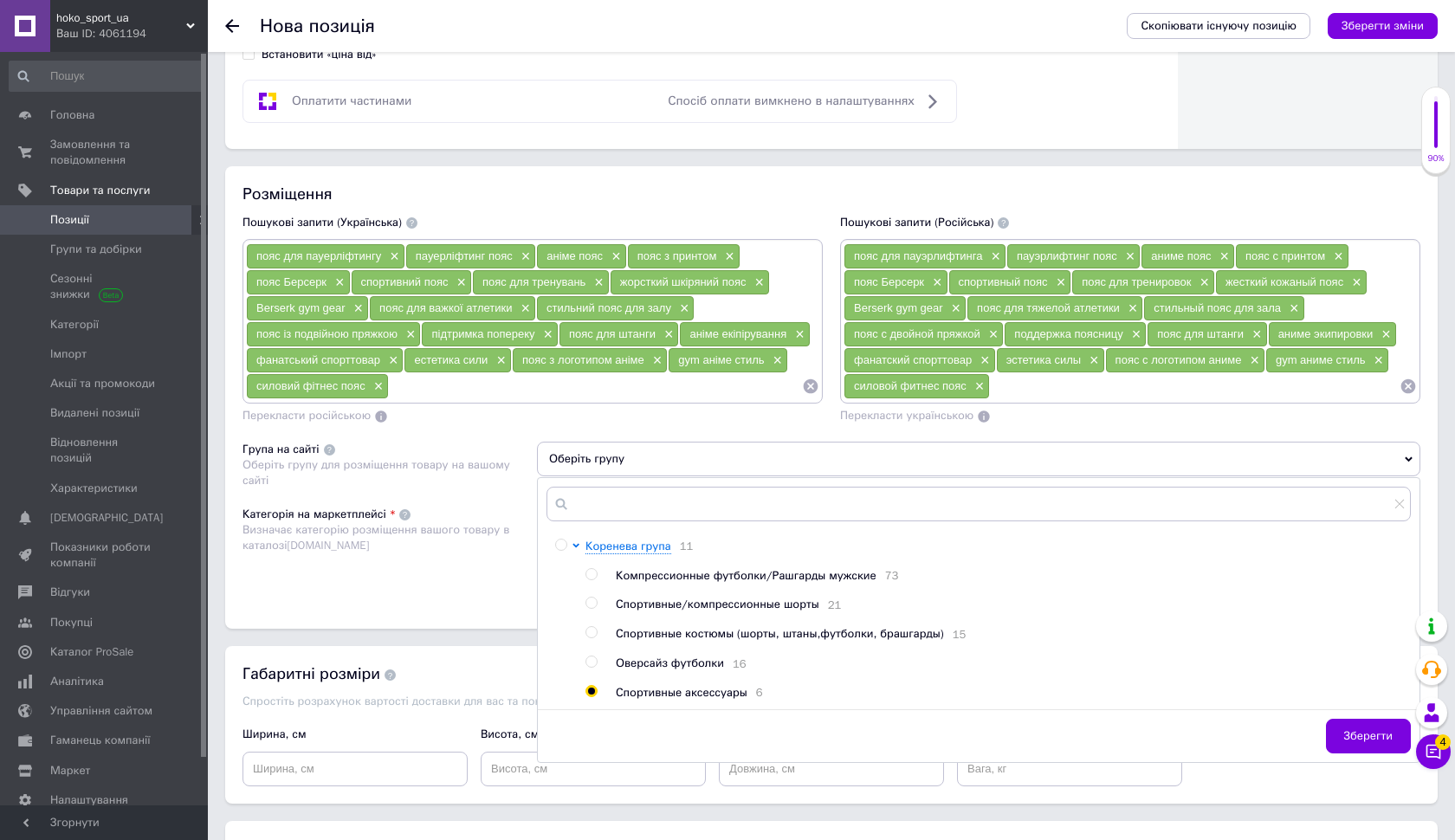 radio on "true" 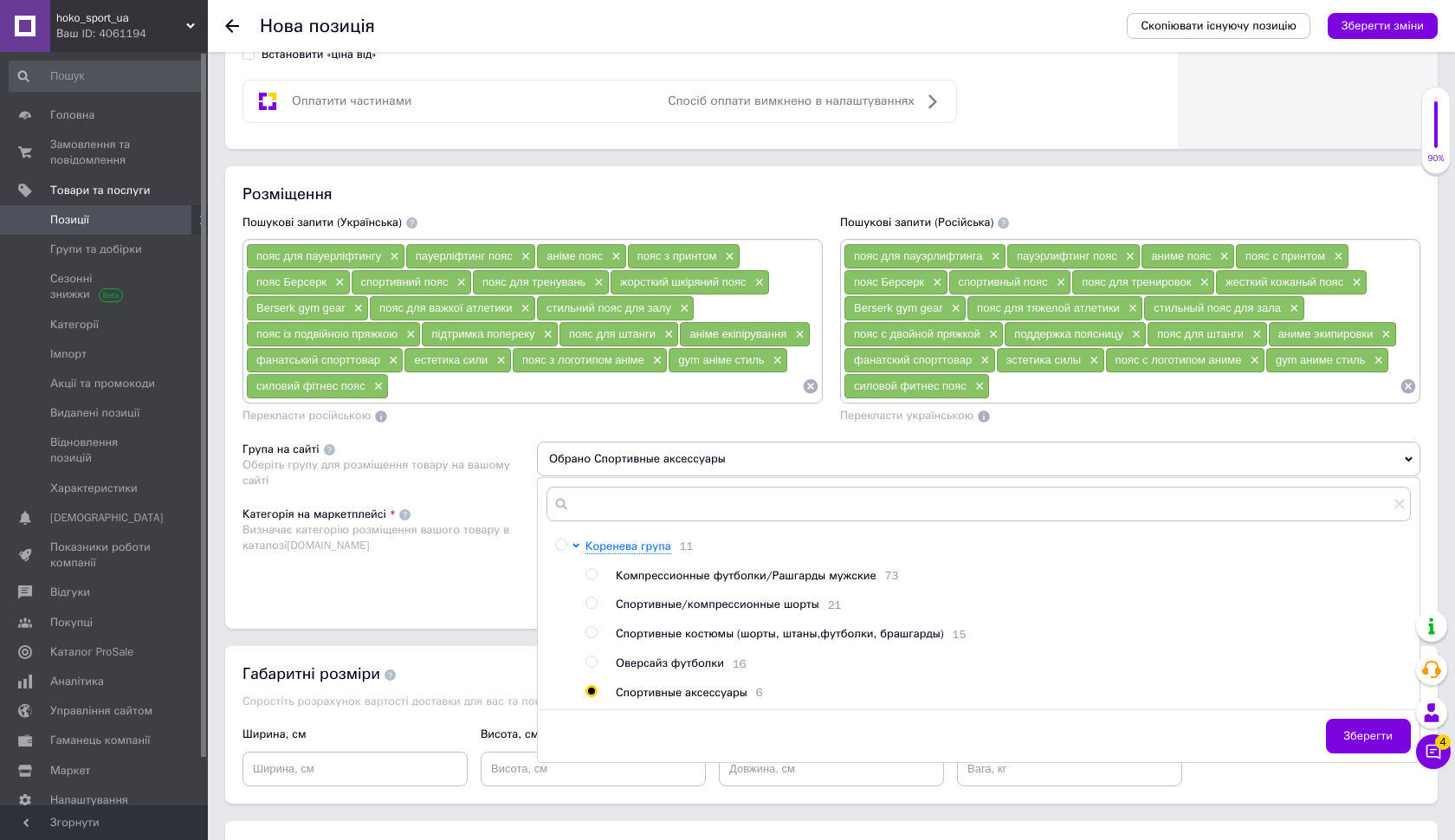 click on "Категорія на маркетплейсі Визначає категорію розміщення вашого товару в каталозі  [DOMAIN_NAME]" at bounding box center (390, 550) 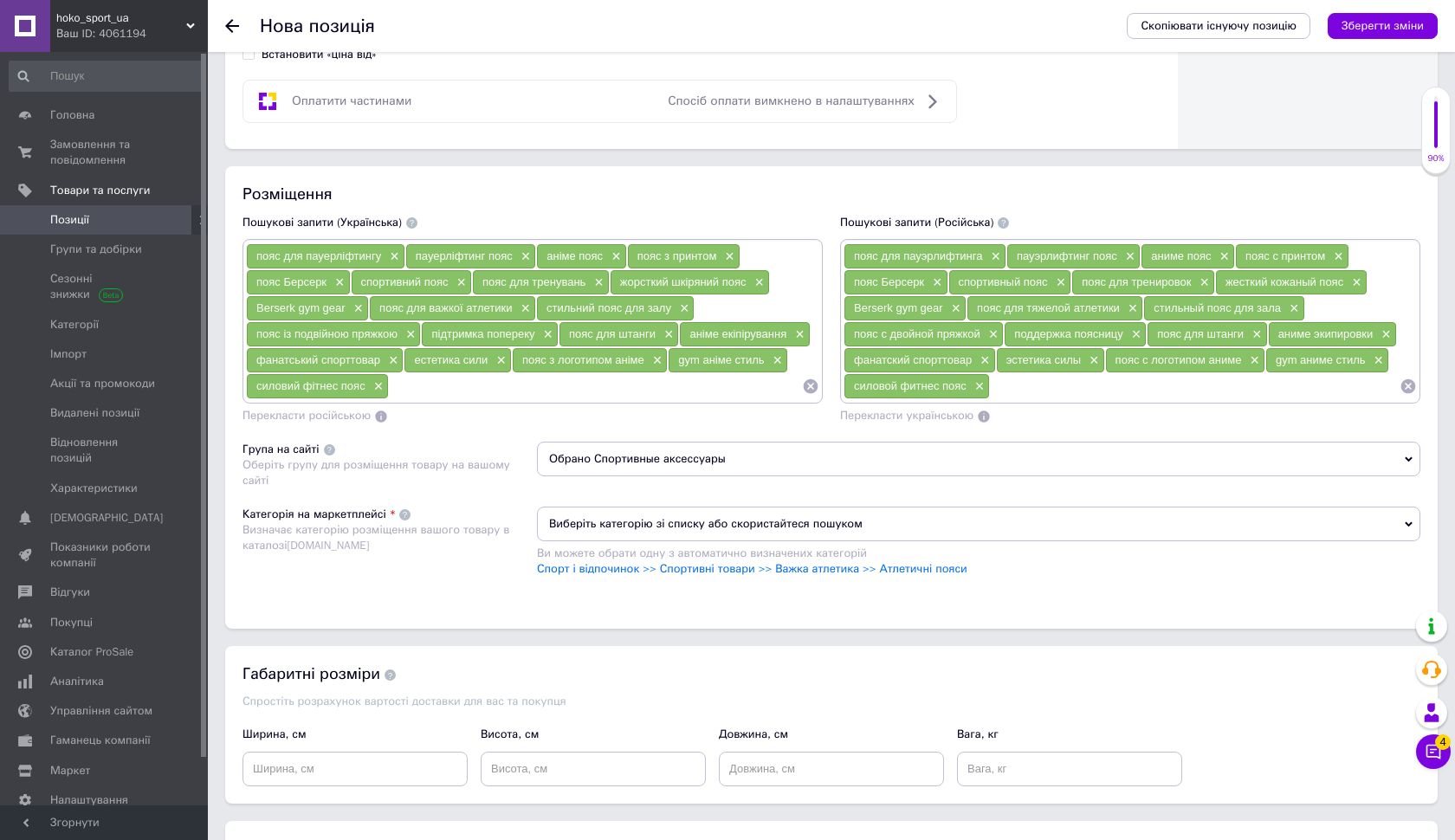 click on "Виберіть категорію зі списку або скористайтеся пошуком" at bounding box center (979, 524) 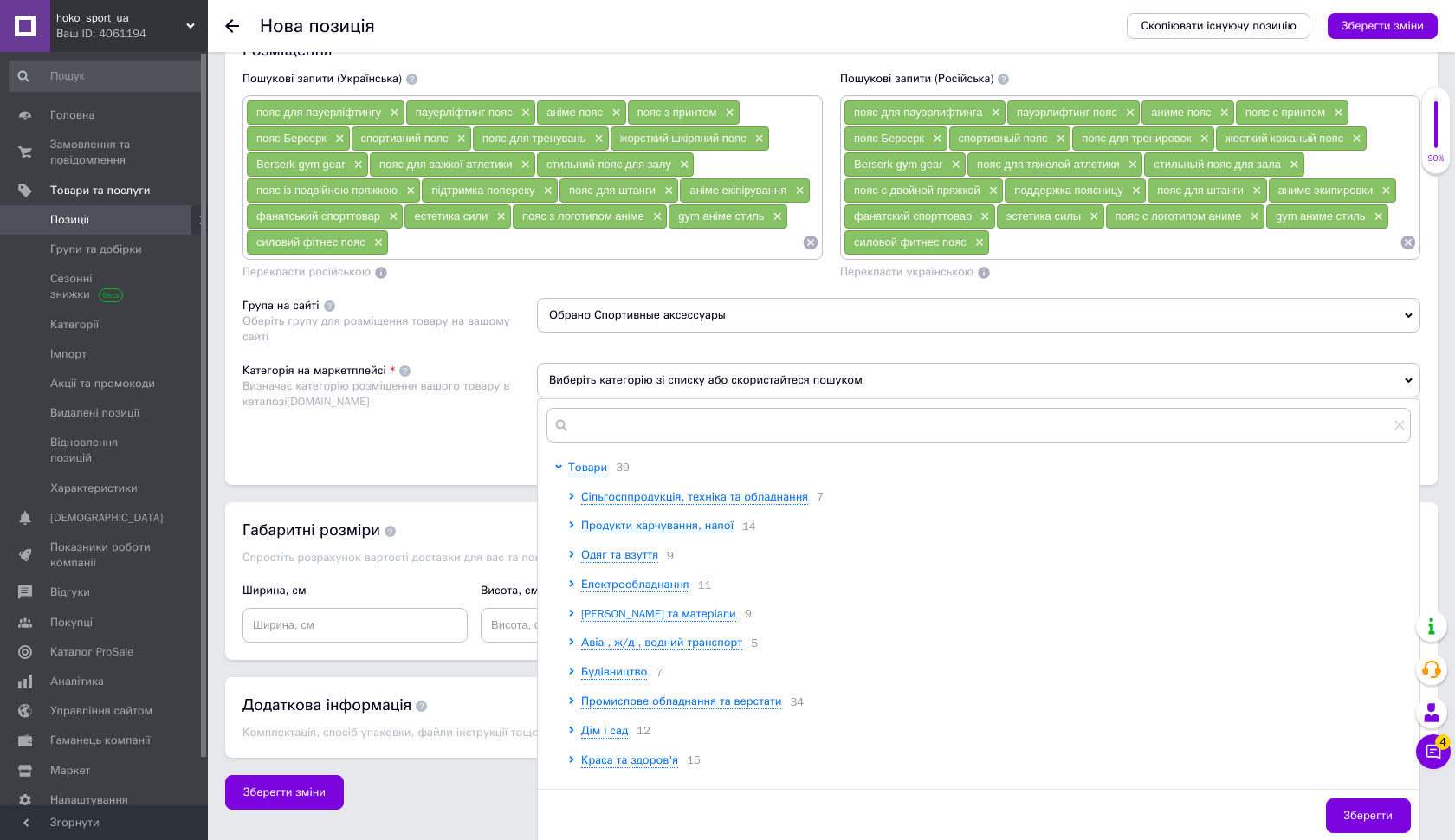 scroll, scrollTop: 1114, scrollLeft: 0, axis: vertical 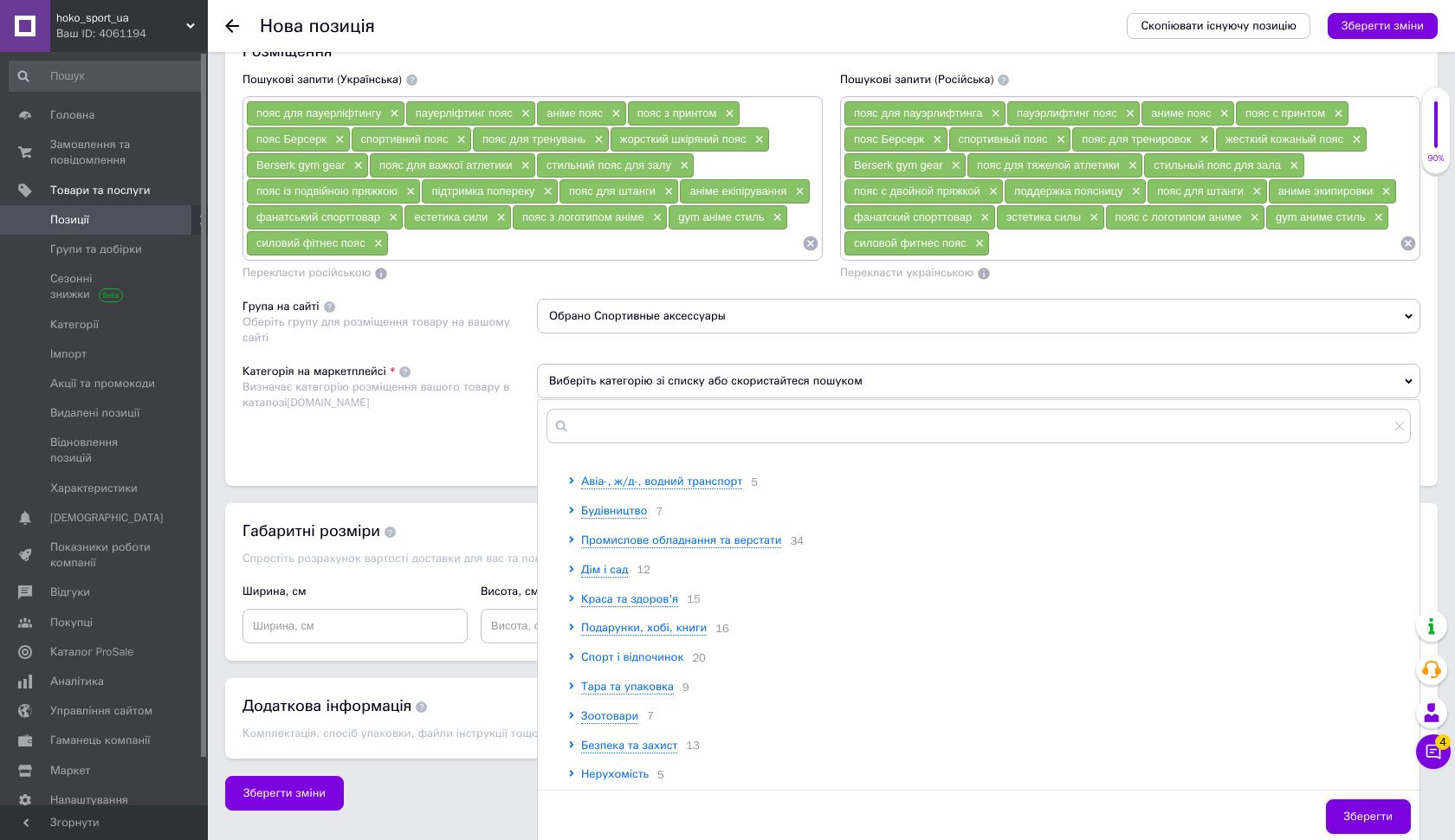 click on "Спорт і відпочинок" at bounding box center [632, 656] 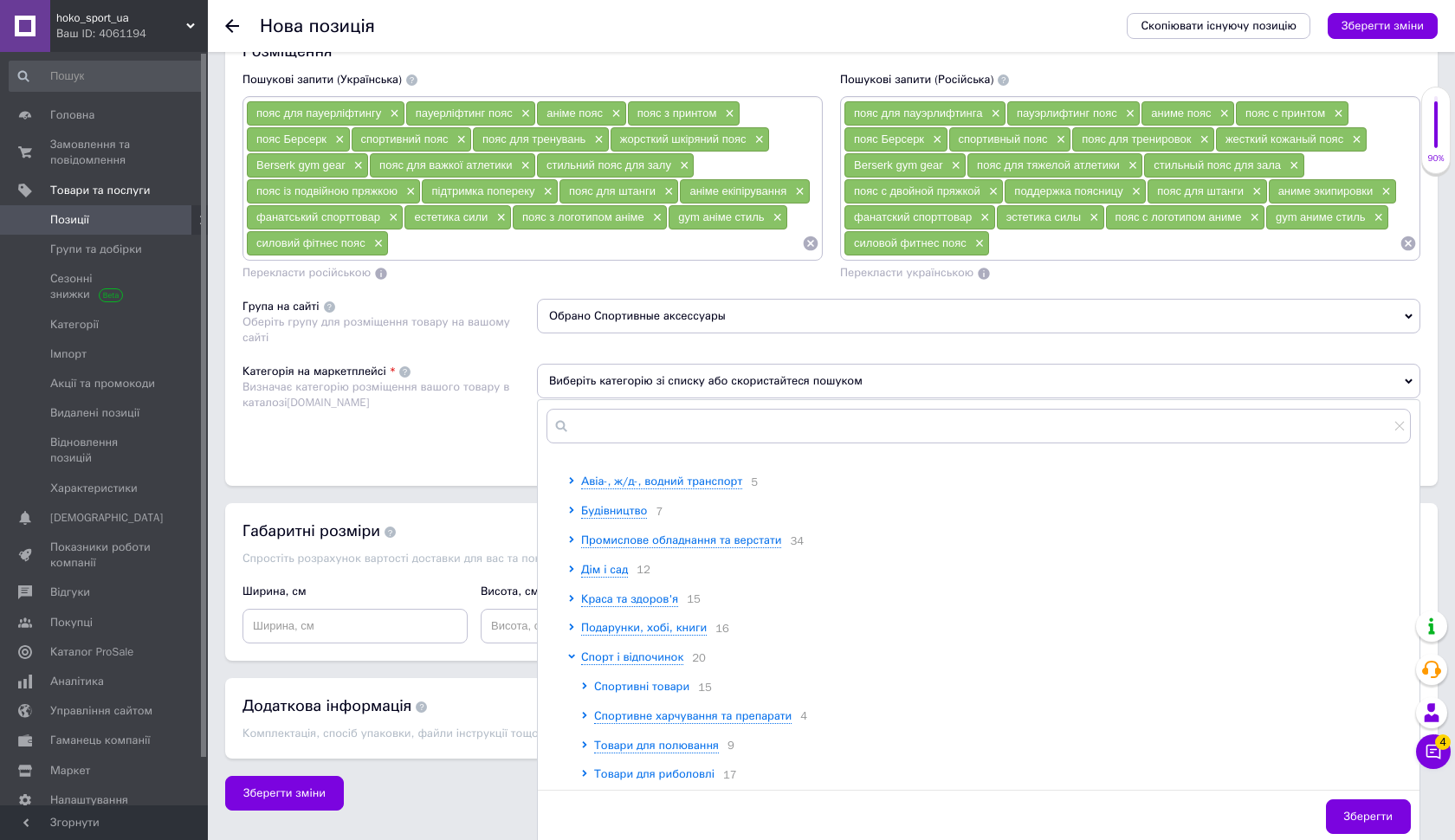 click on "Спортивні товари" at bounding box center [642, 686] 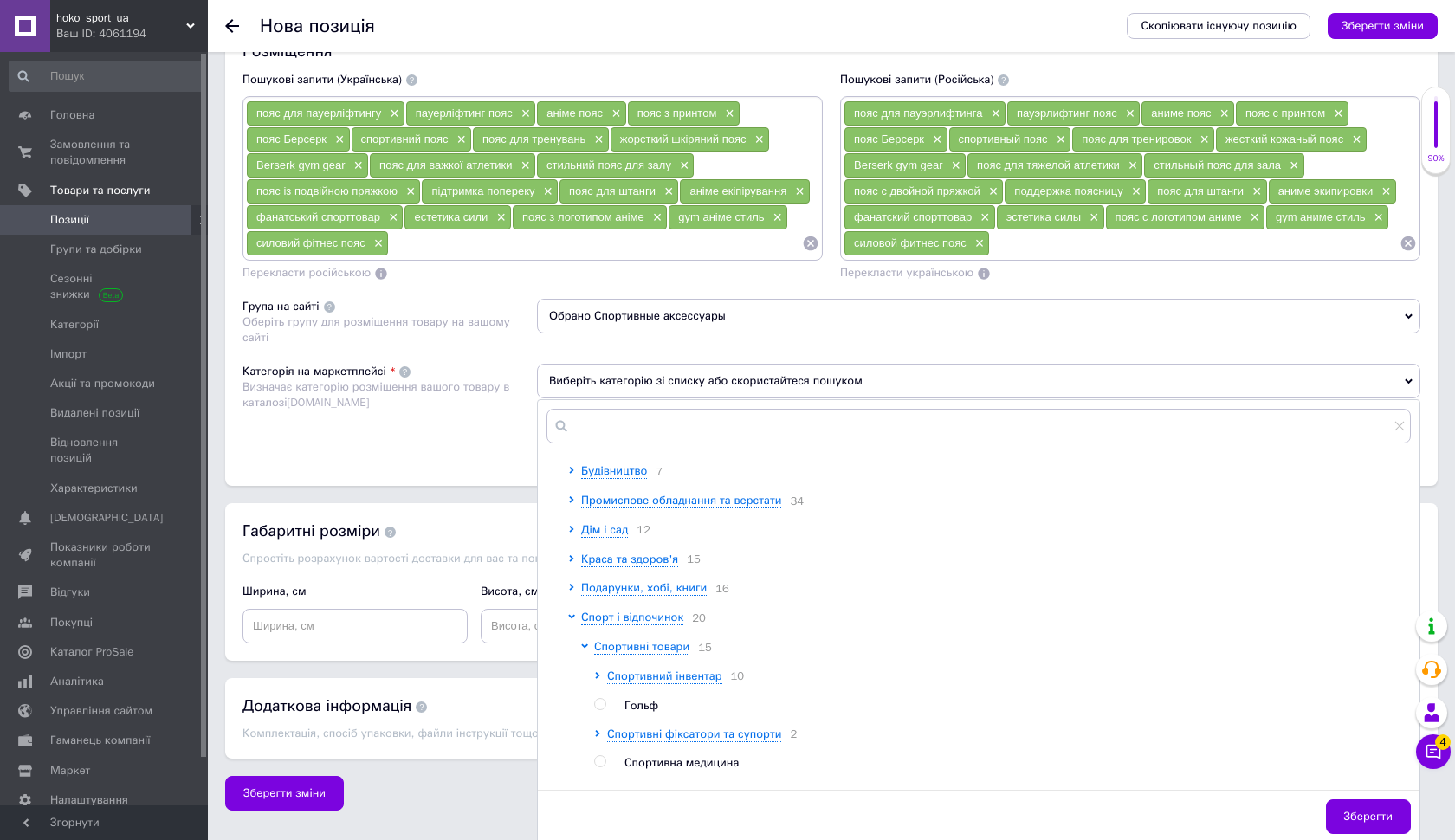 scroll, scrollTop: 206, scrollLeft: 0, axis: vertical 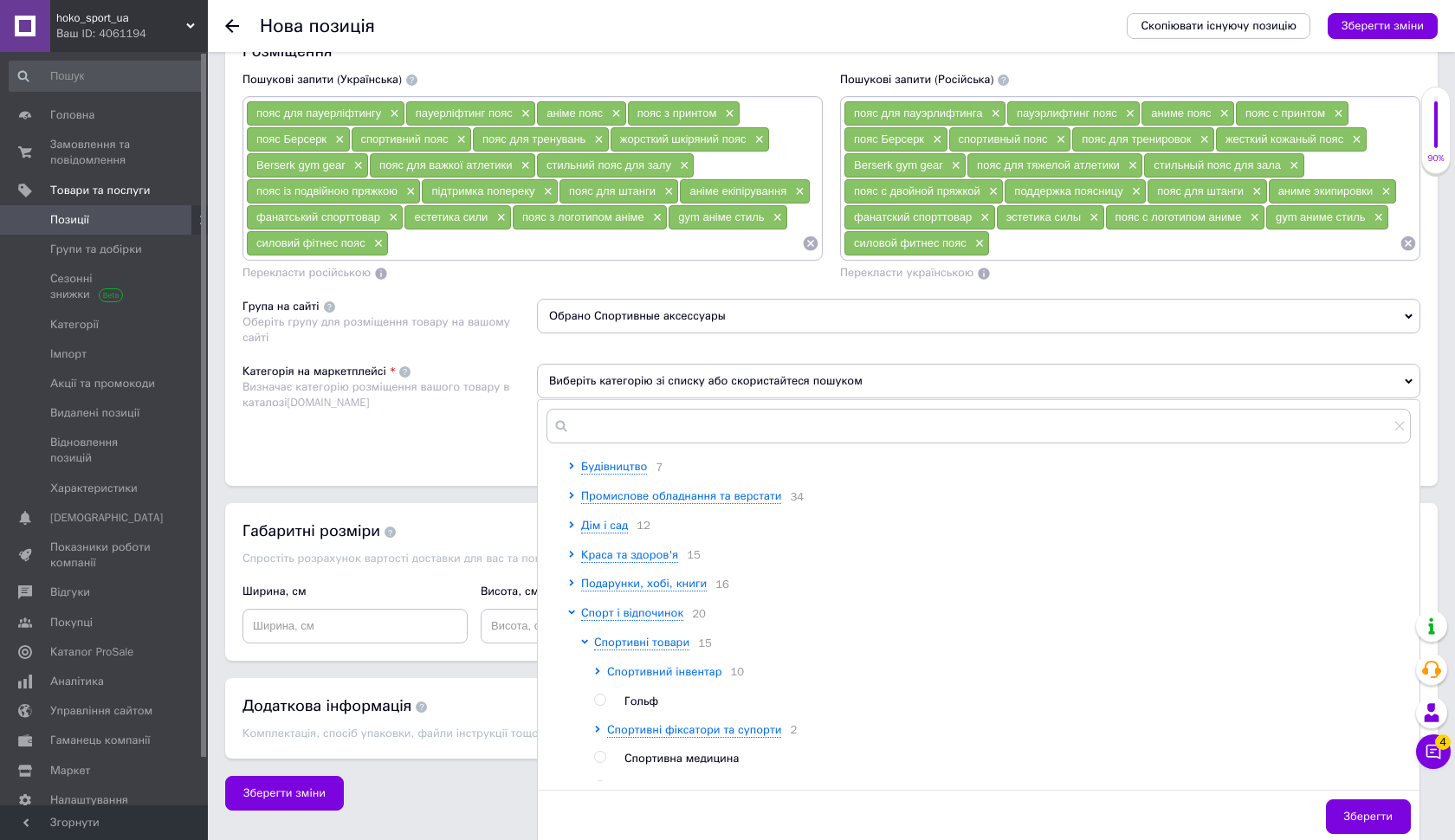 click on "Спортивний інвентар" at bounding box center (664, 671) 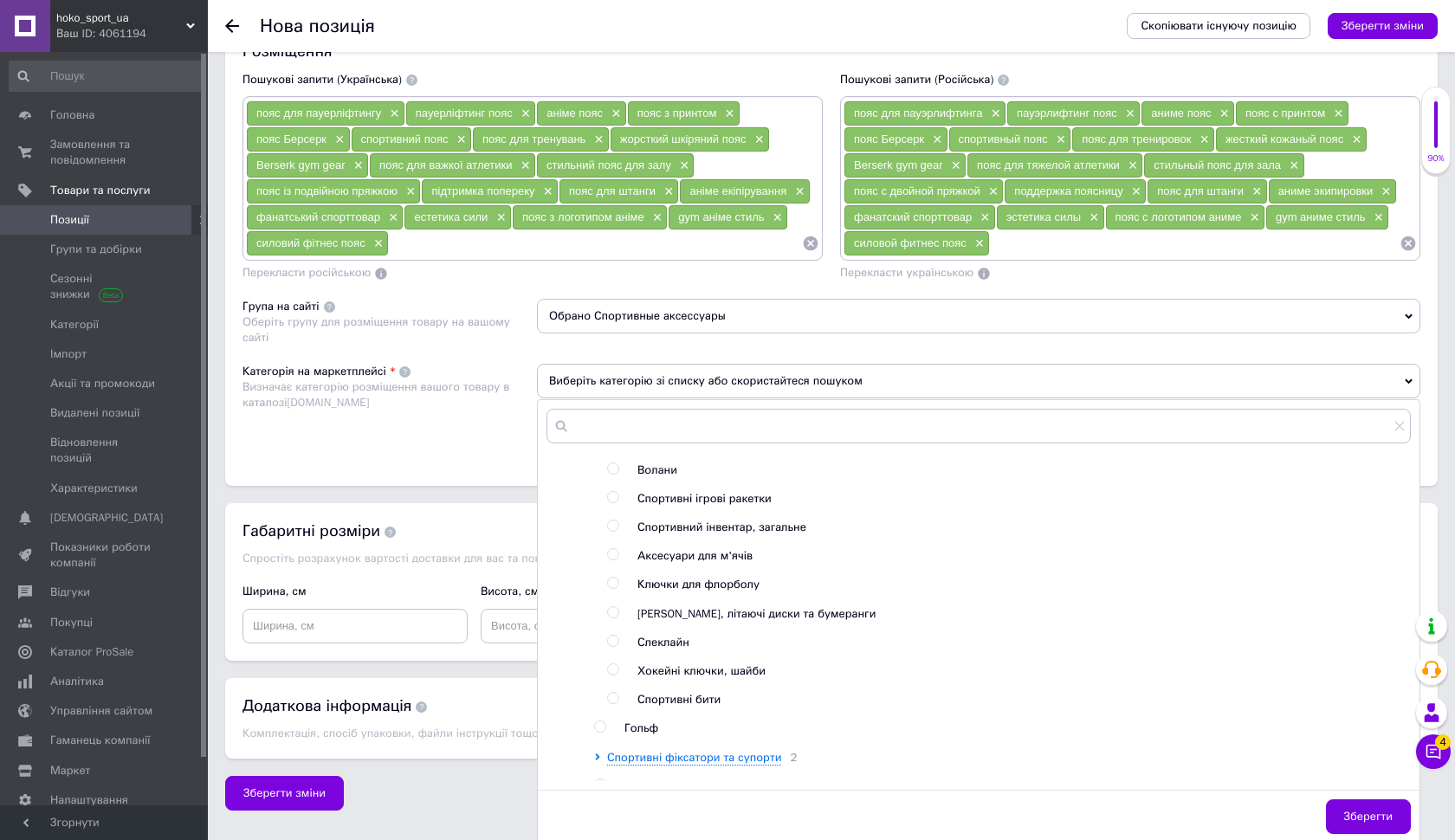 scroll, scrollTop: 491, scrollLeft: 0, axis: vertical 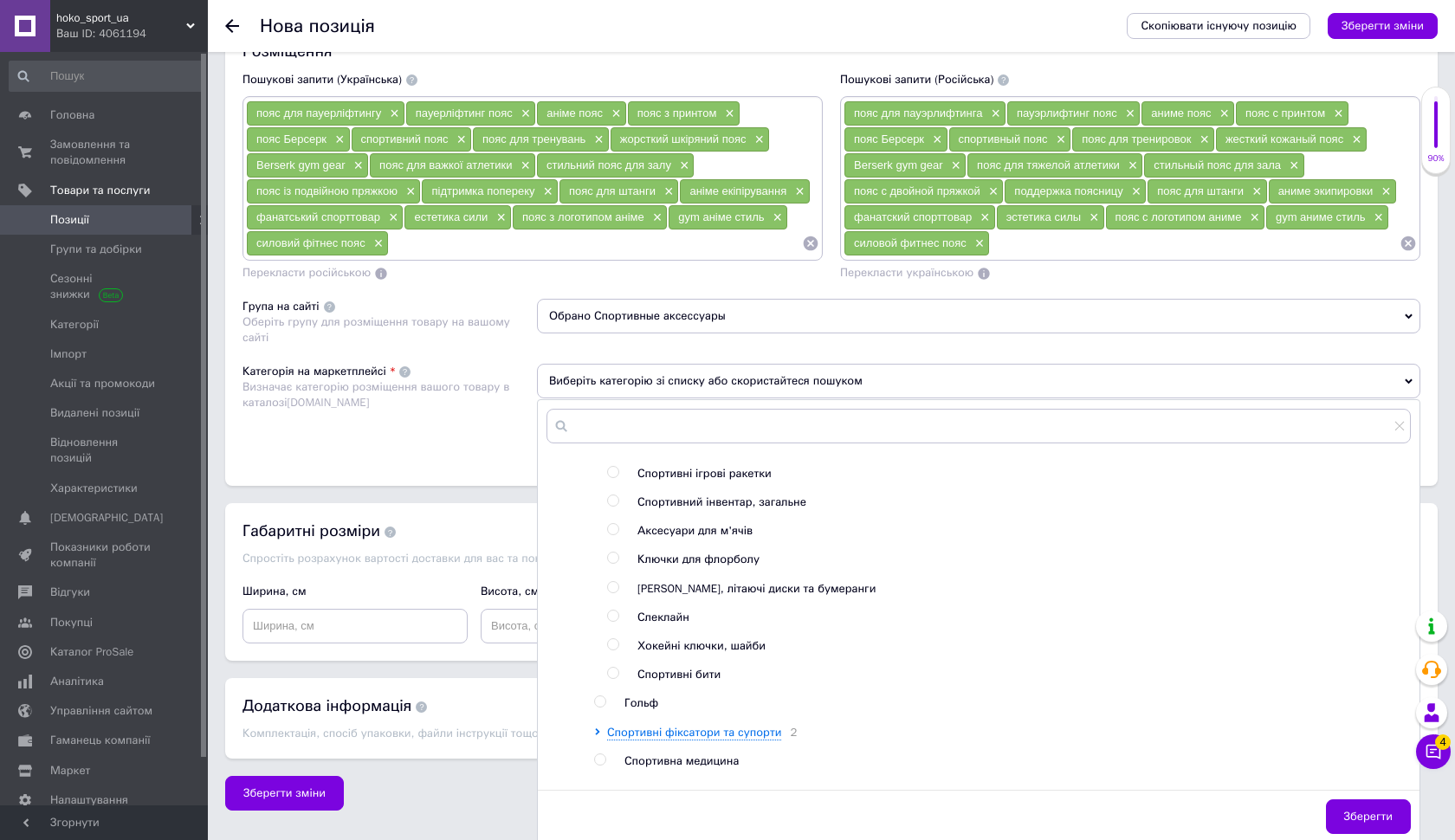 click at bounding box center [616, 502] 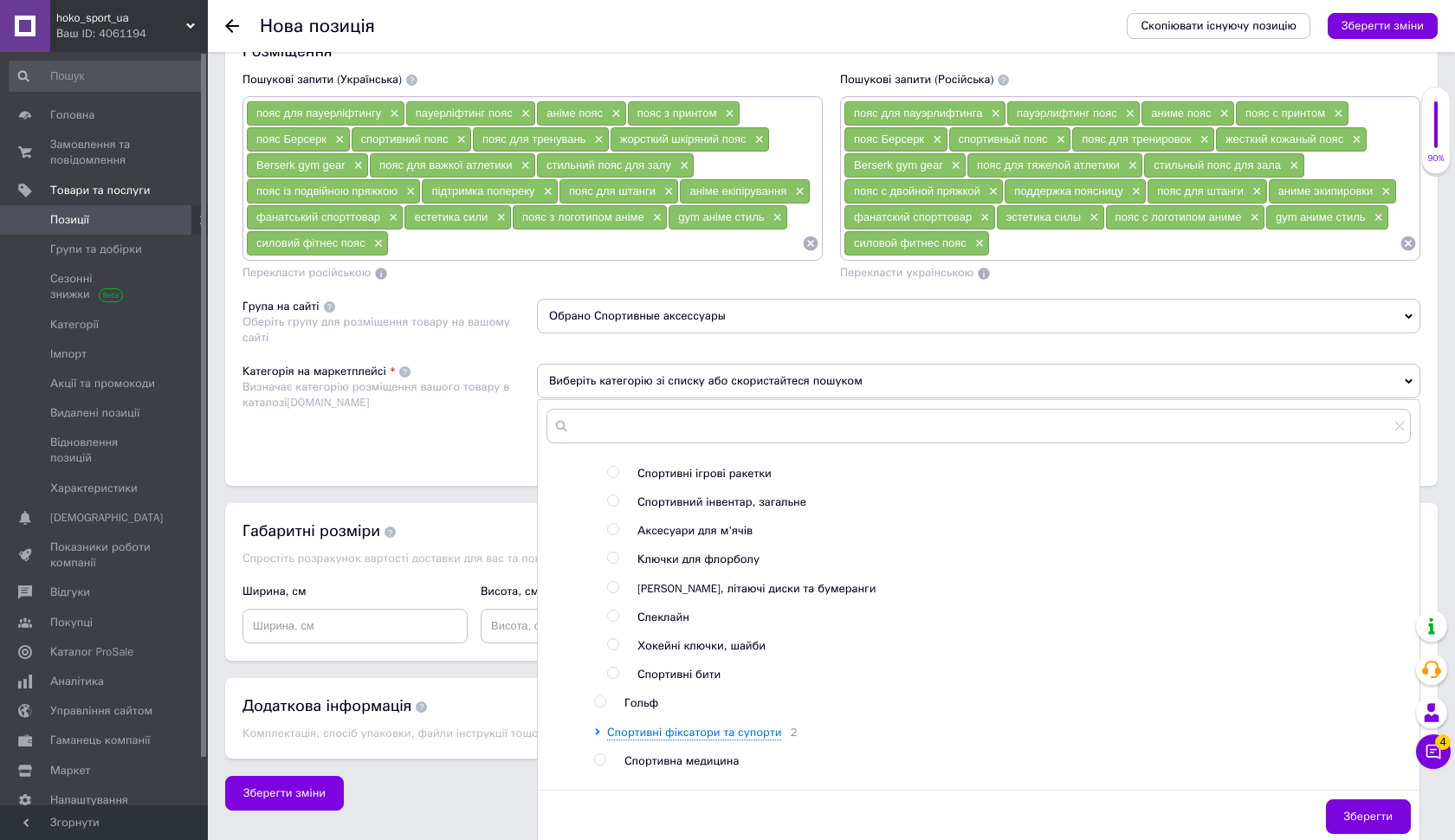 click at bounding box center [612, 501] 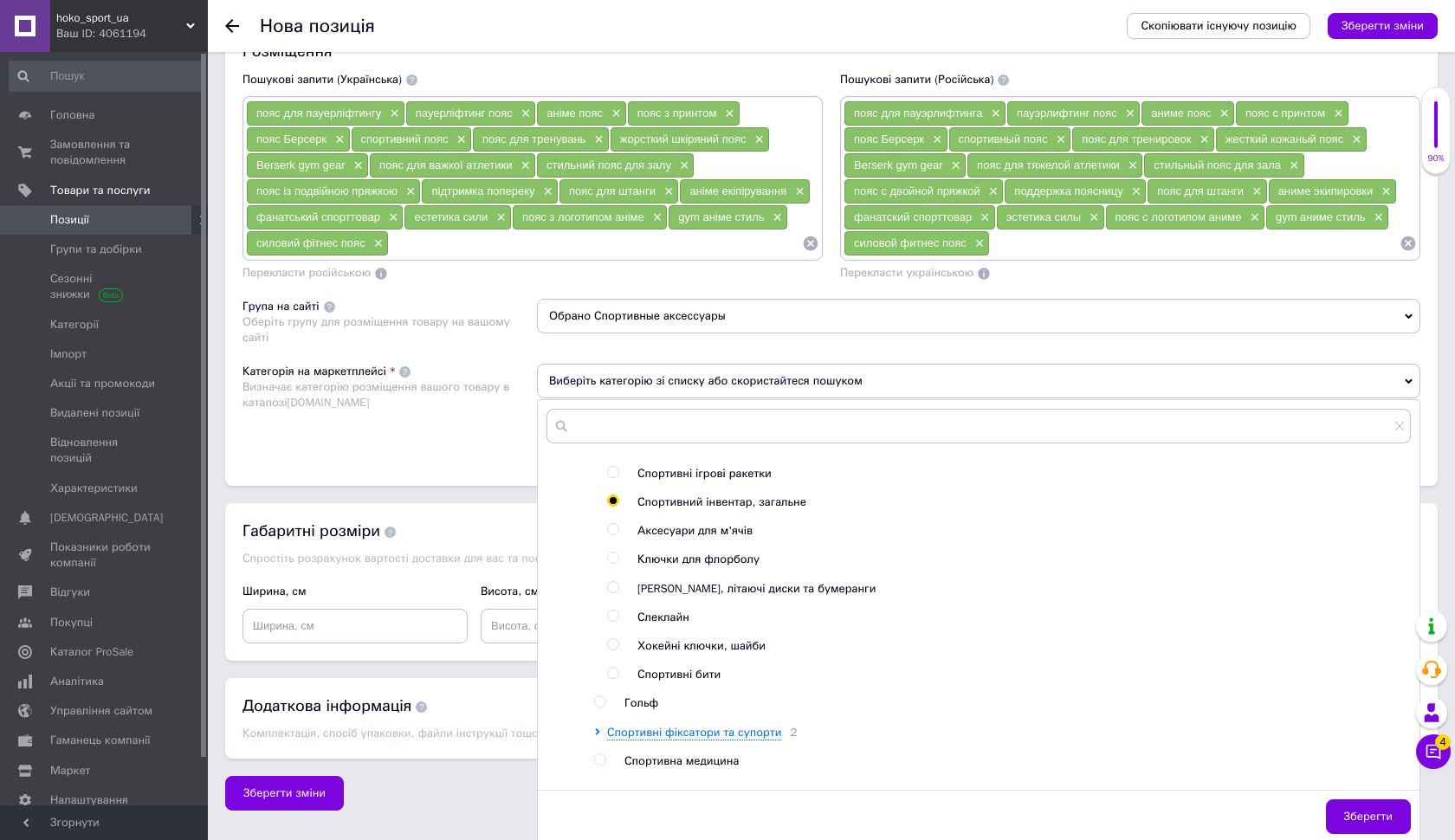 radio on "true" 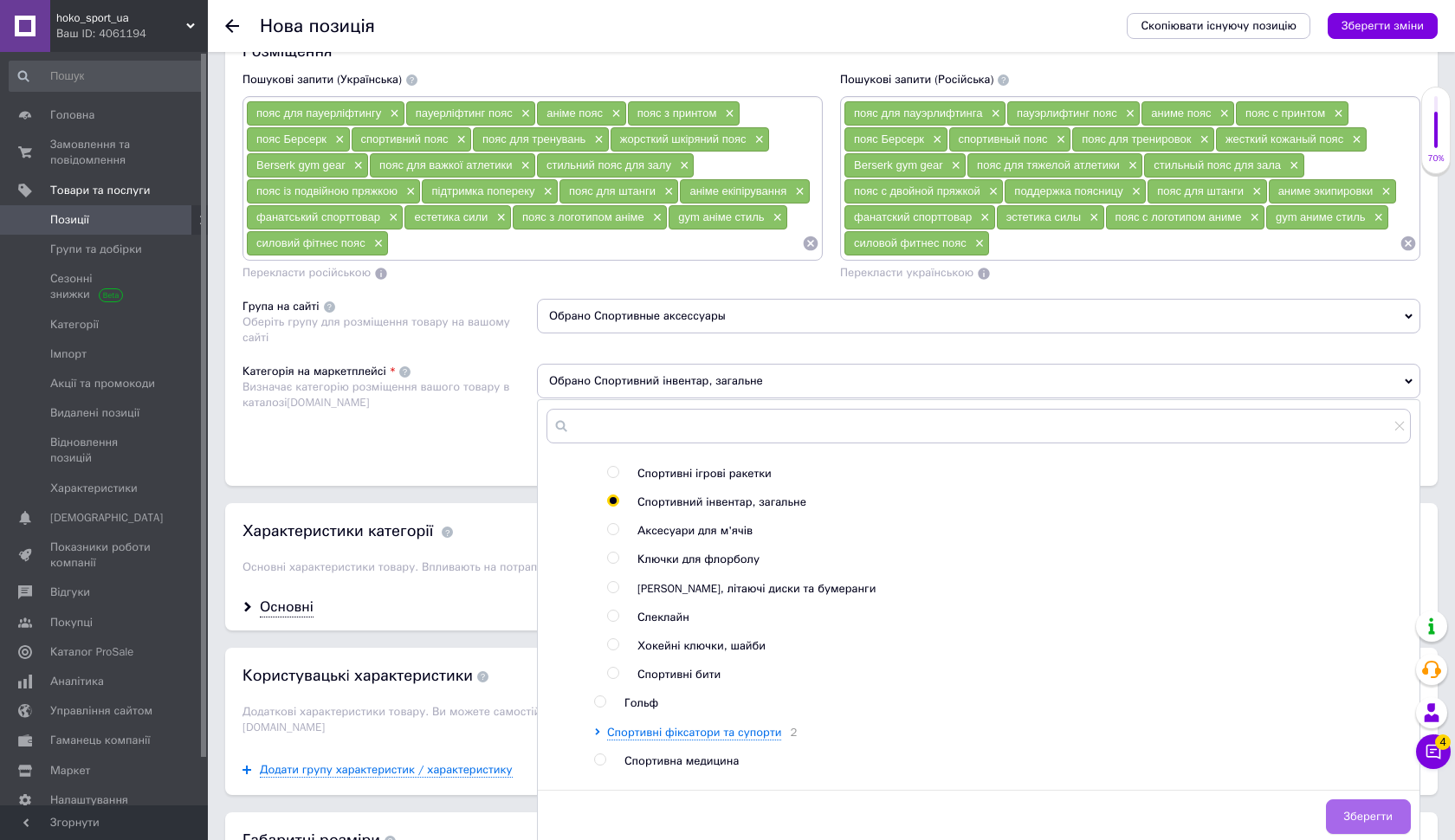 click on "Зберегти" at bounding box center (1368, 817) 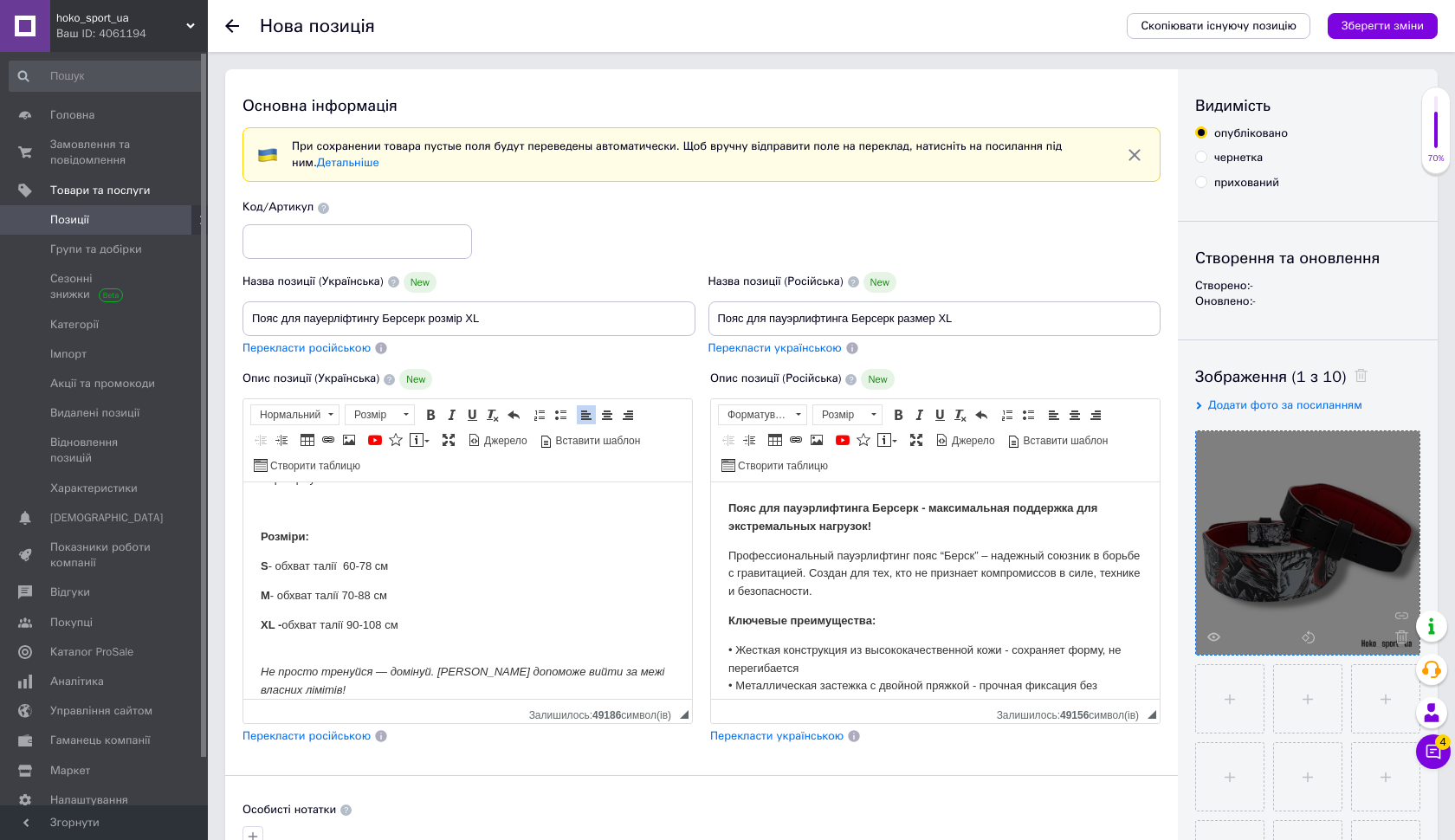 scroll, scrollTop: 0, scrollLeft: 0, axis: both 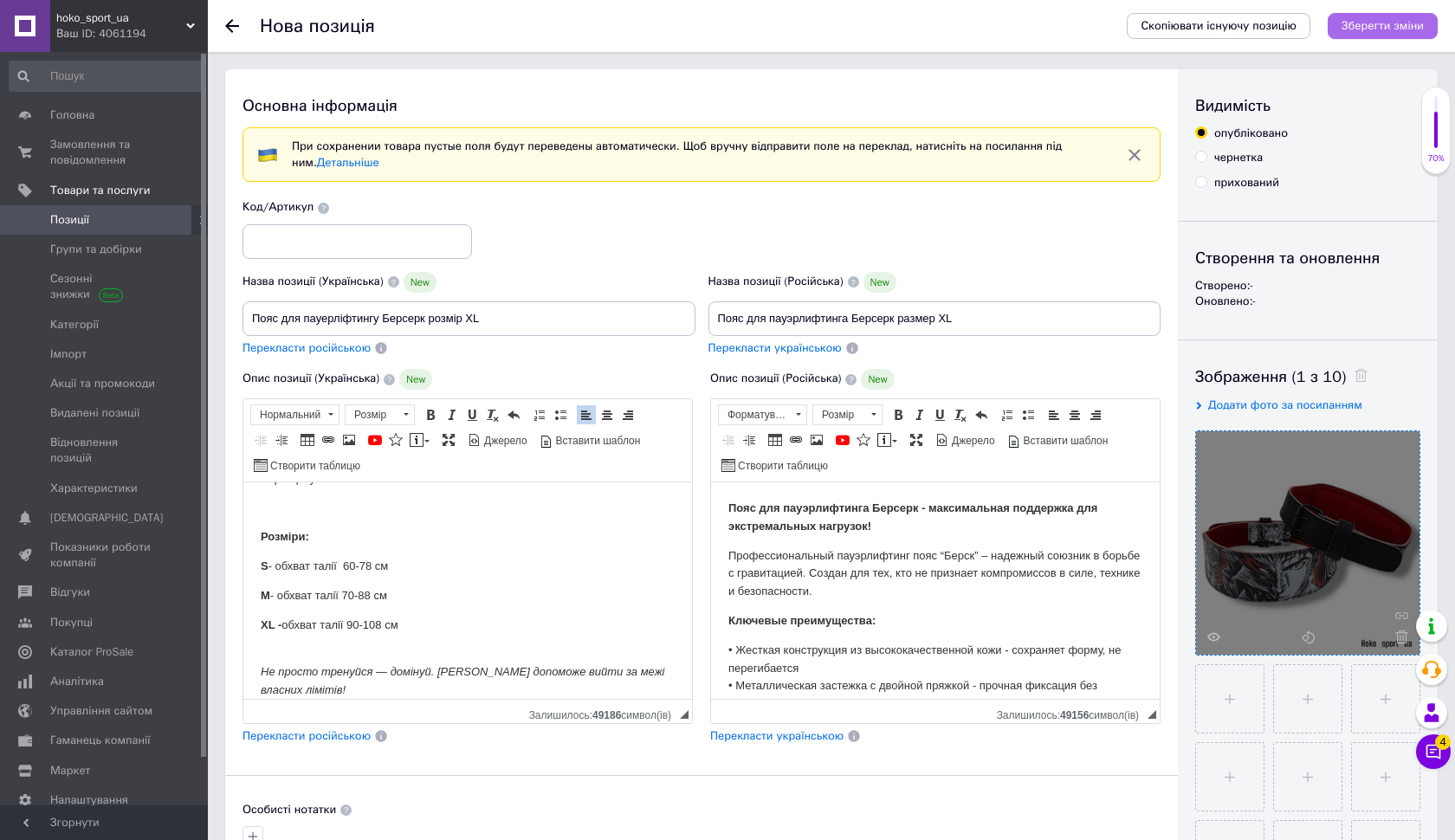 click on "Зберегти зміни" at bounding box center (1382, 26) 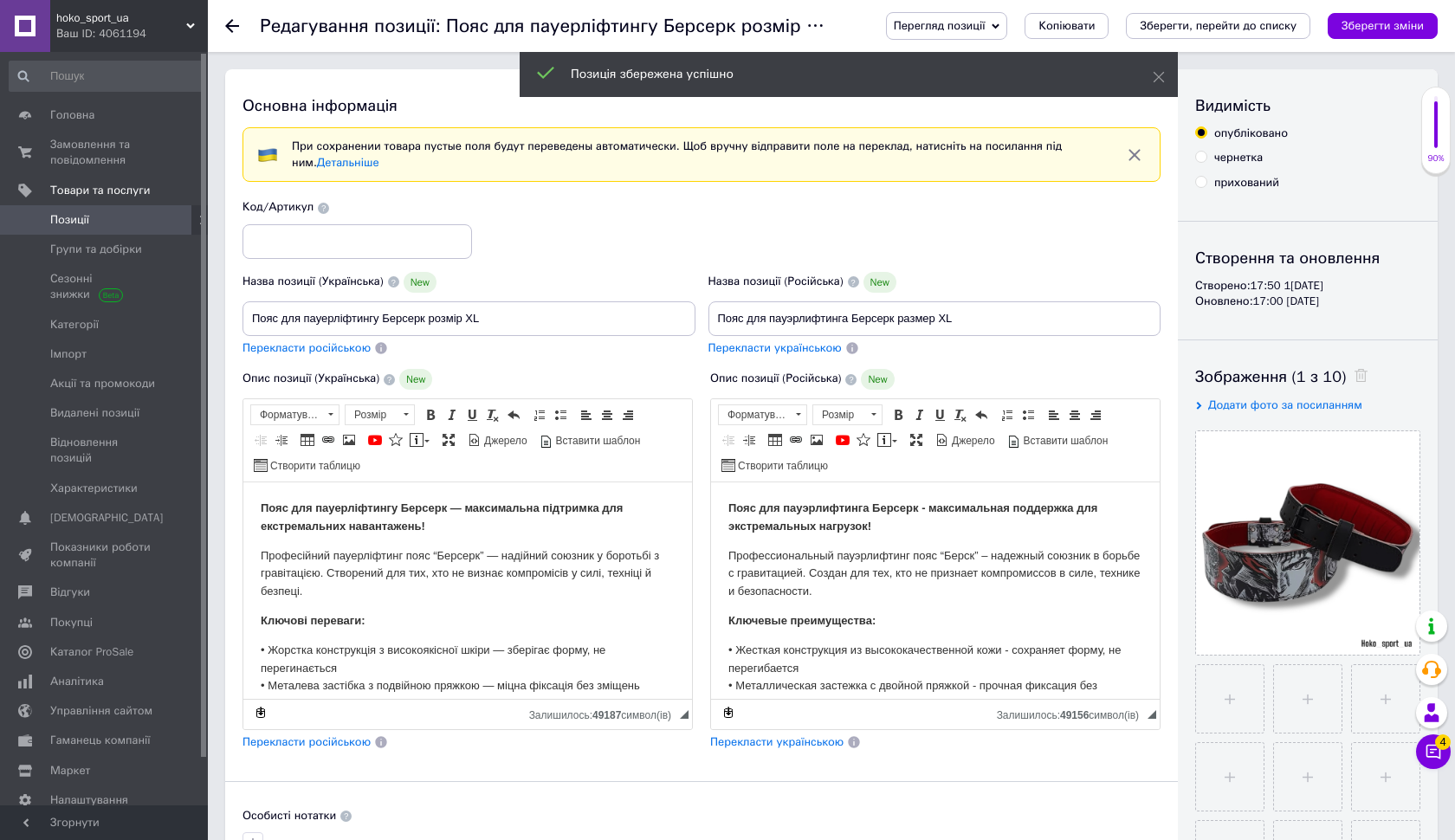 scroll, scrollTop: 0, scrollLeft: 0, axis: both 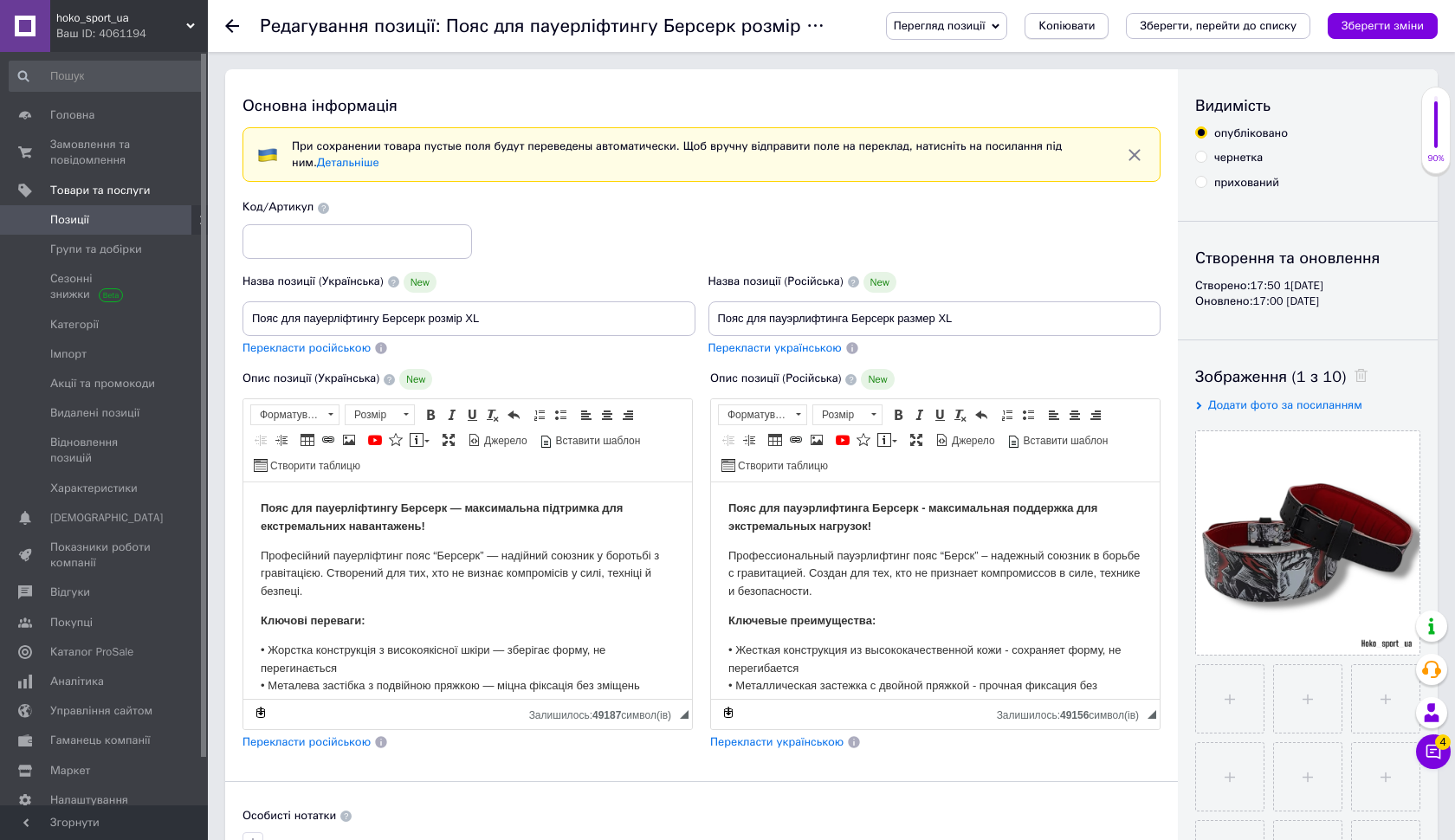 click on "Копіювати" at bounding box center (1066, 26) 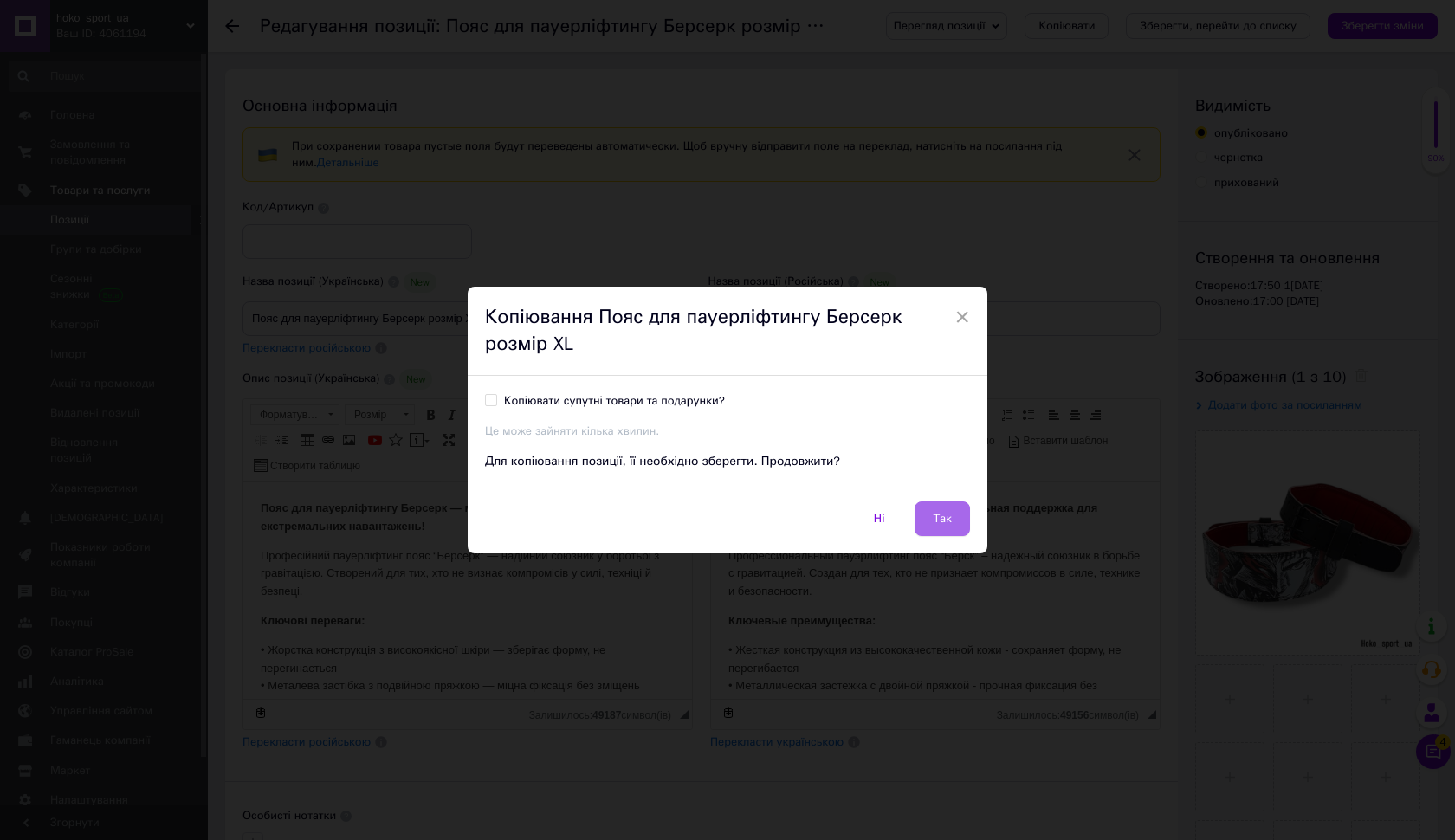 click on "Так" at bounding box center [942, 519] 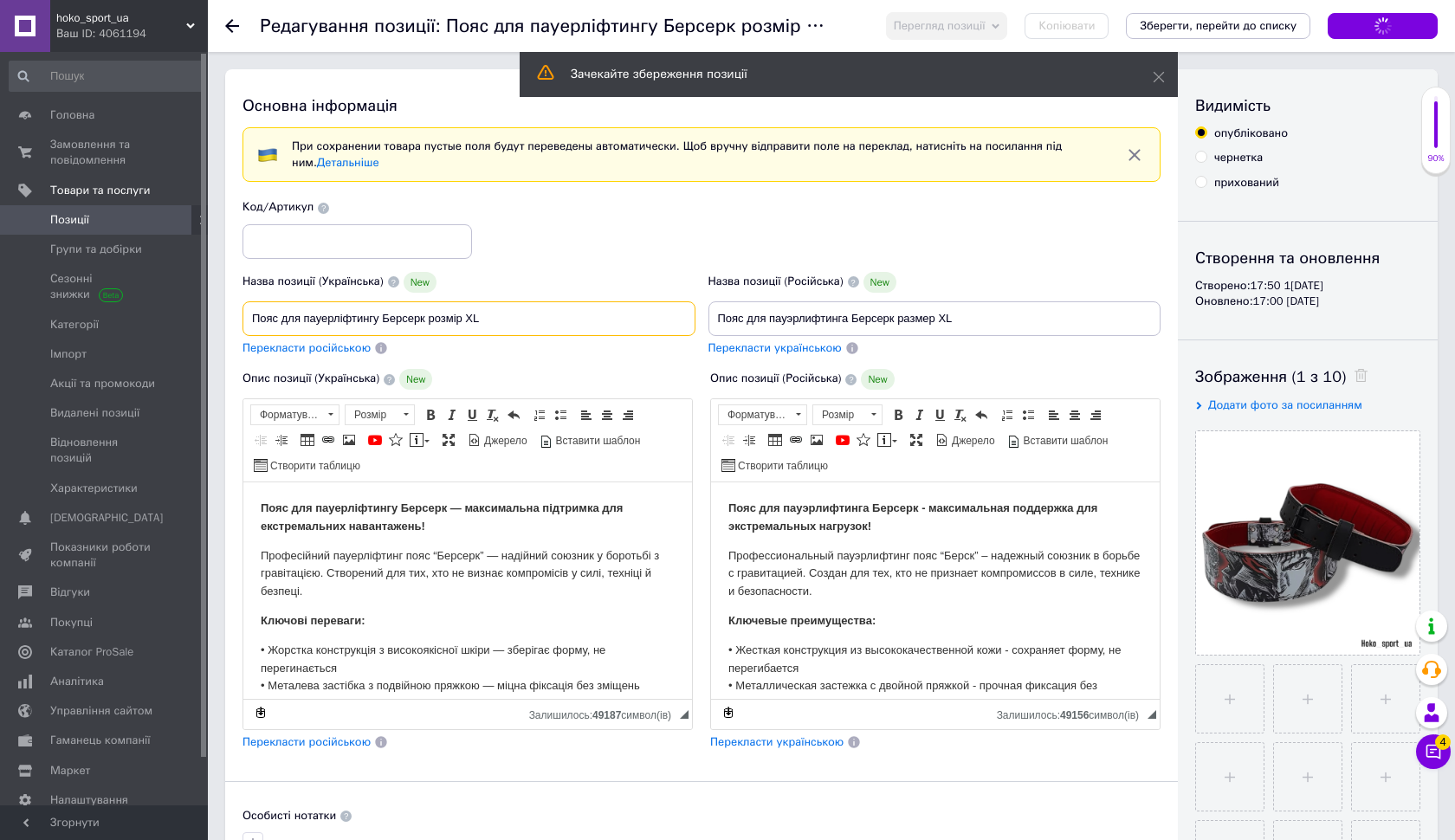 click on "Пояс для пауерліфтингу Берсерк розмір XL" at bounding box center [469, 319] 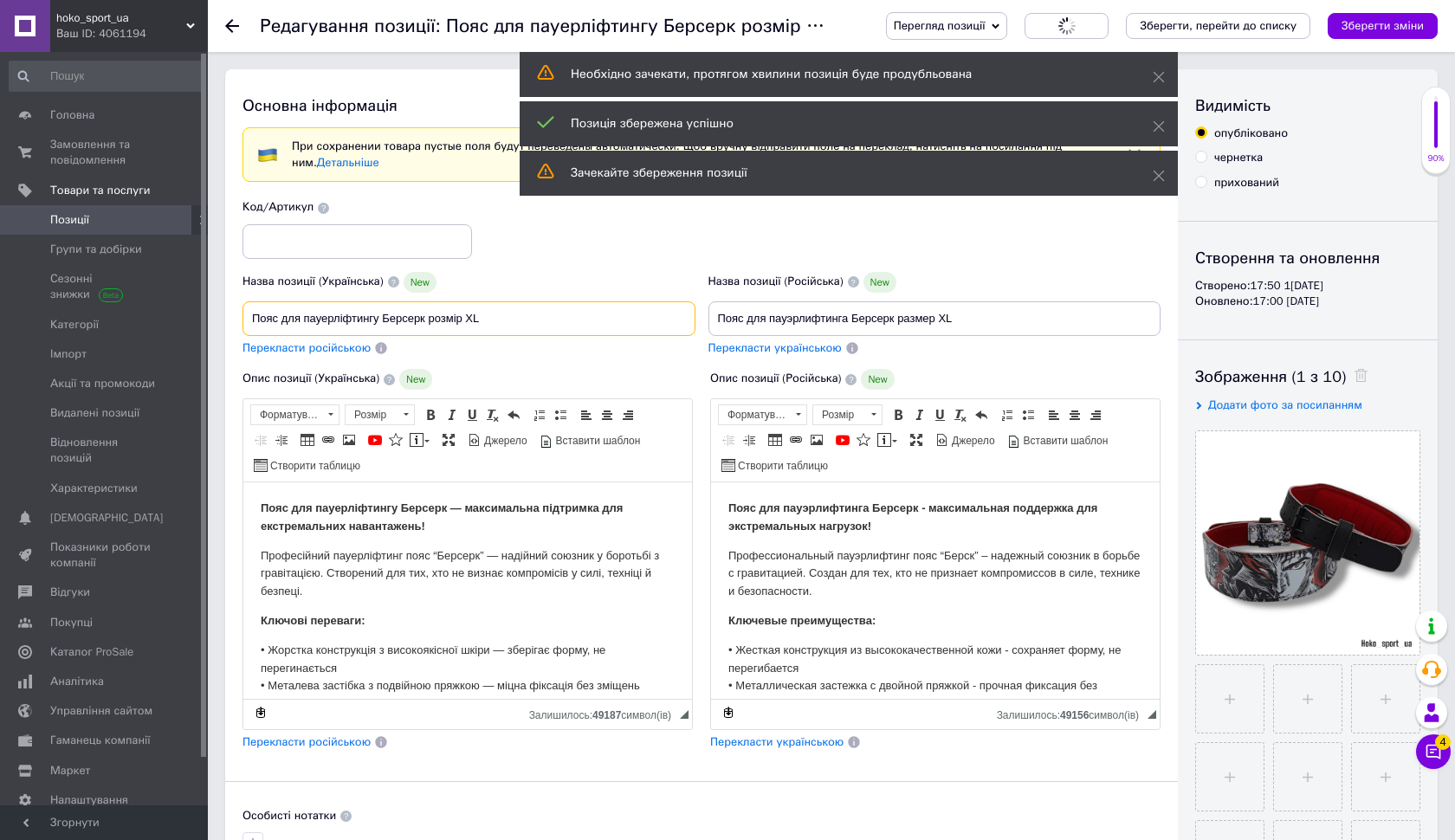 type on "Пояс для пауерліфтингу Берсерк розмір X" 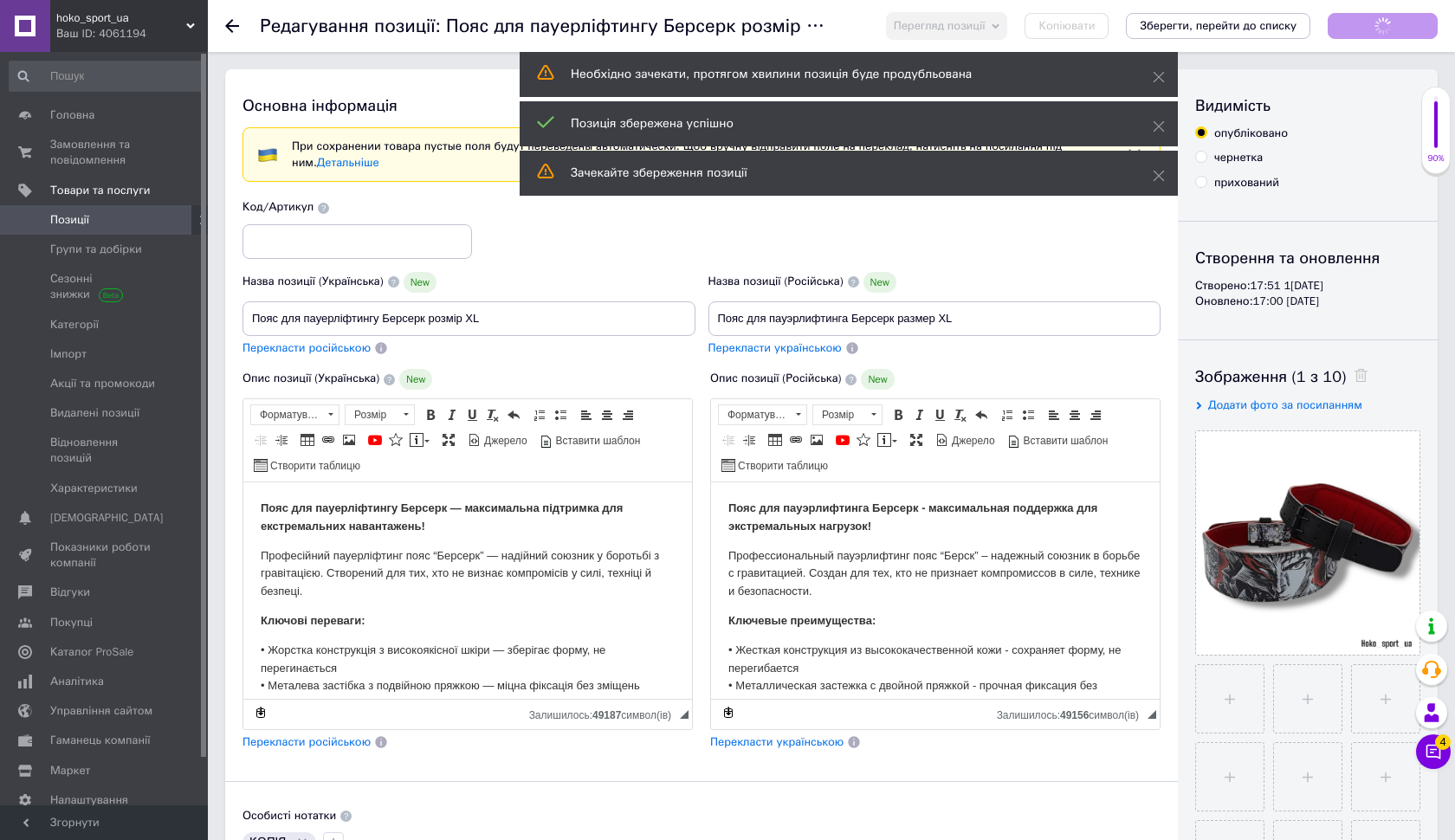 scroll, scrollTop: 0, scrollLeft: 0, axis: both 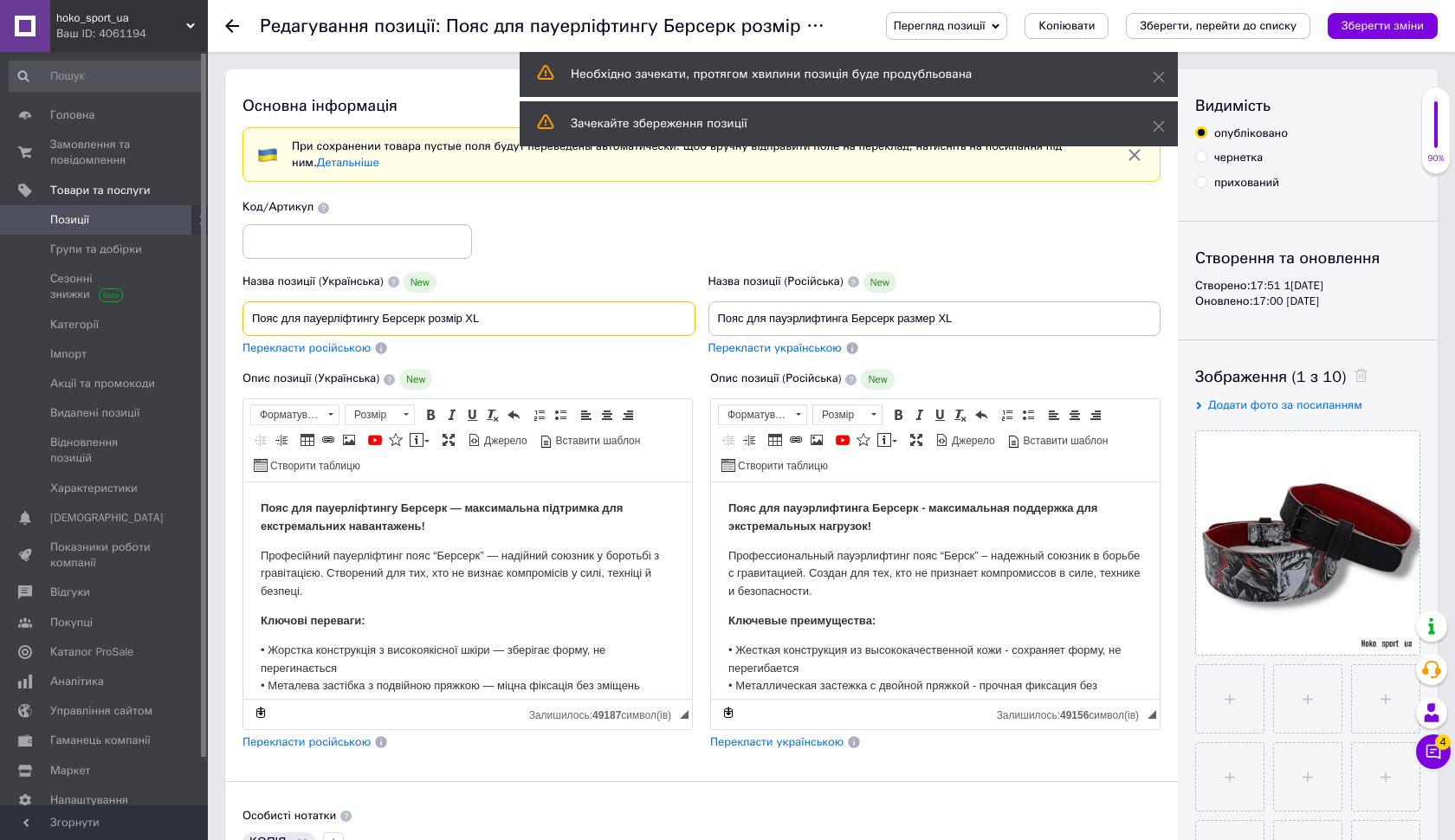 click on "Пояс для пауерліфтингу Берсерк розмір XL" at bounding box center [469, 319] 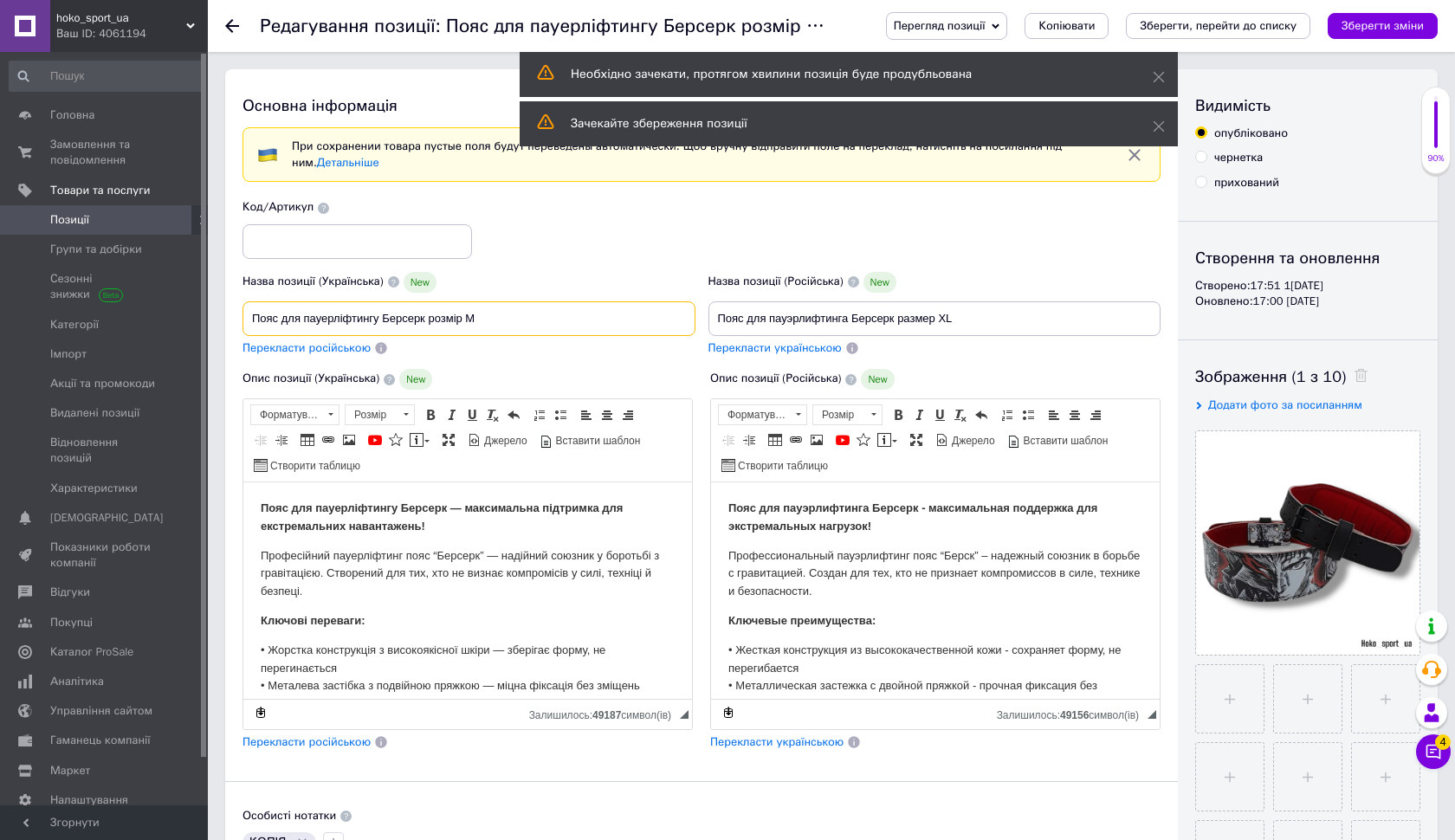 type on "Пояс для пауерліфтингу Берсерк розмір M" 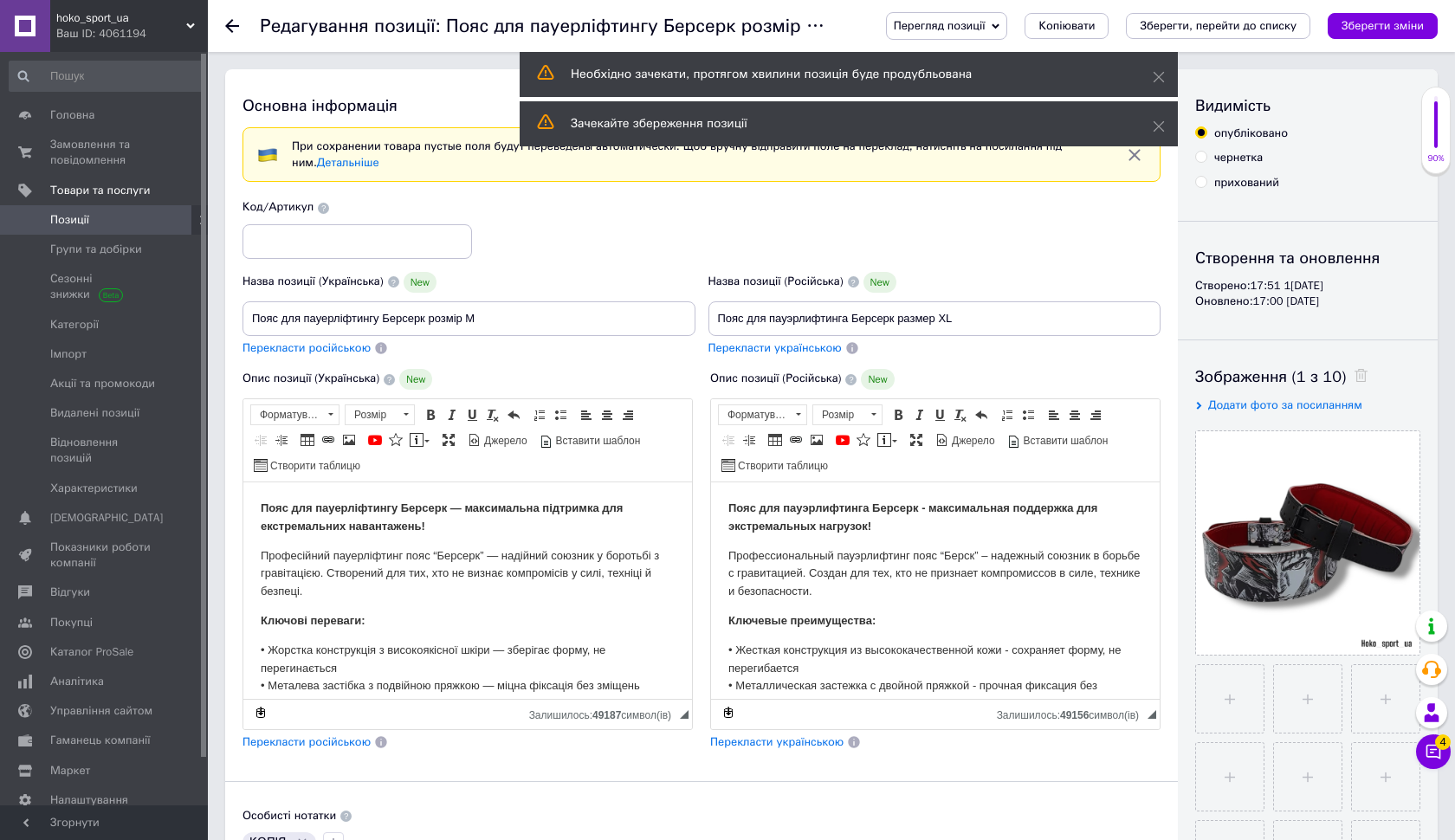 click on "Перекласти російською" at bounding box center (307, 347) 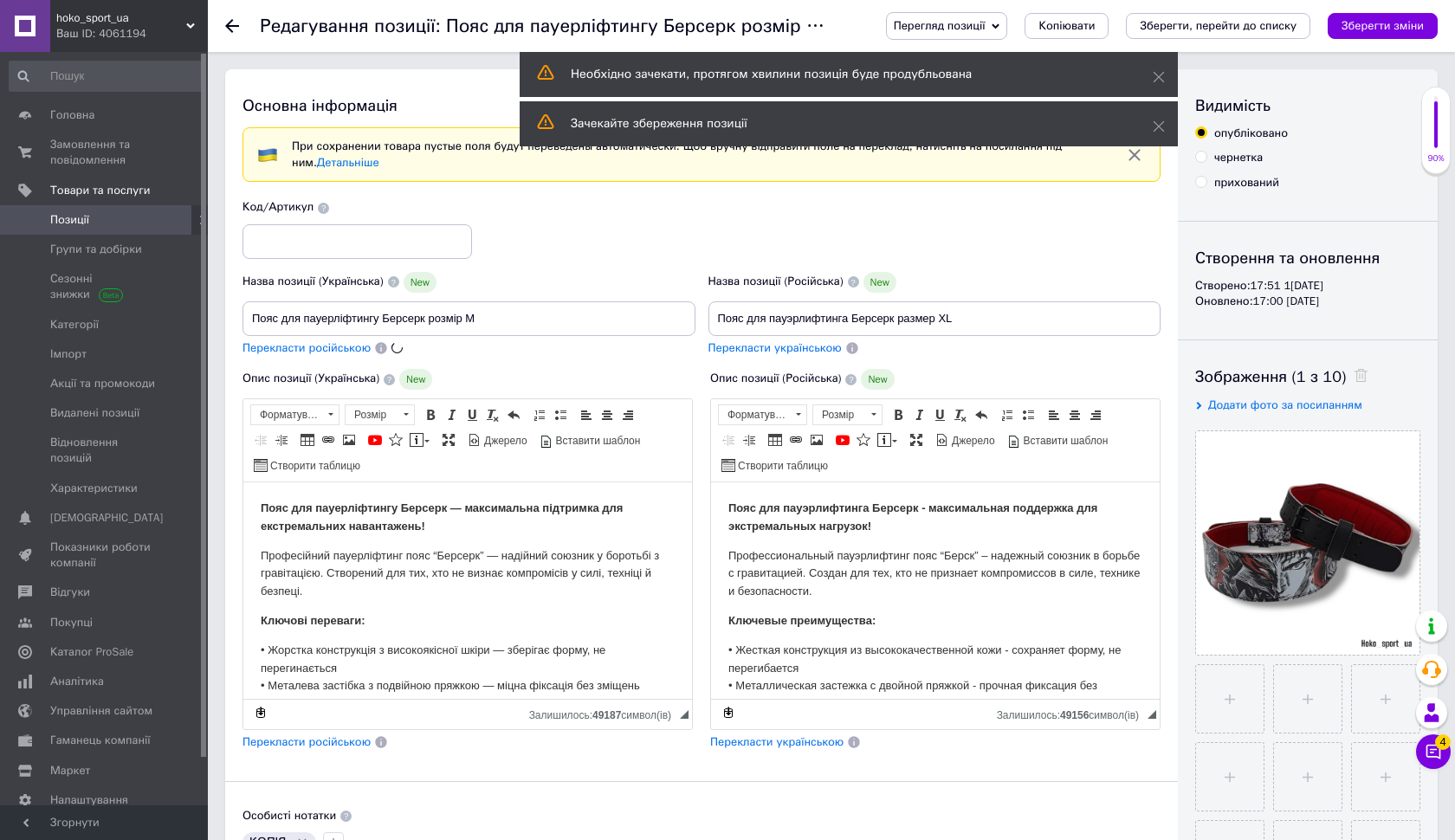 type on "Пояс для пауэрлифтинга Берсерк размер M" 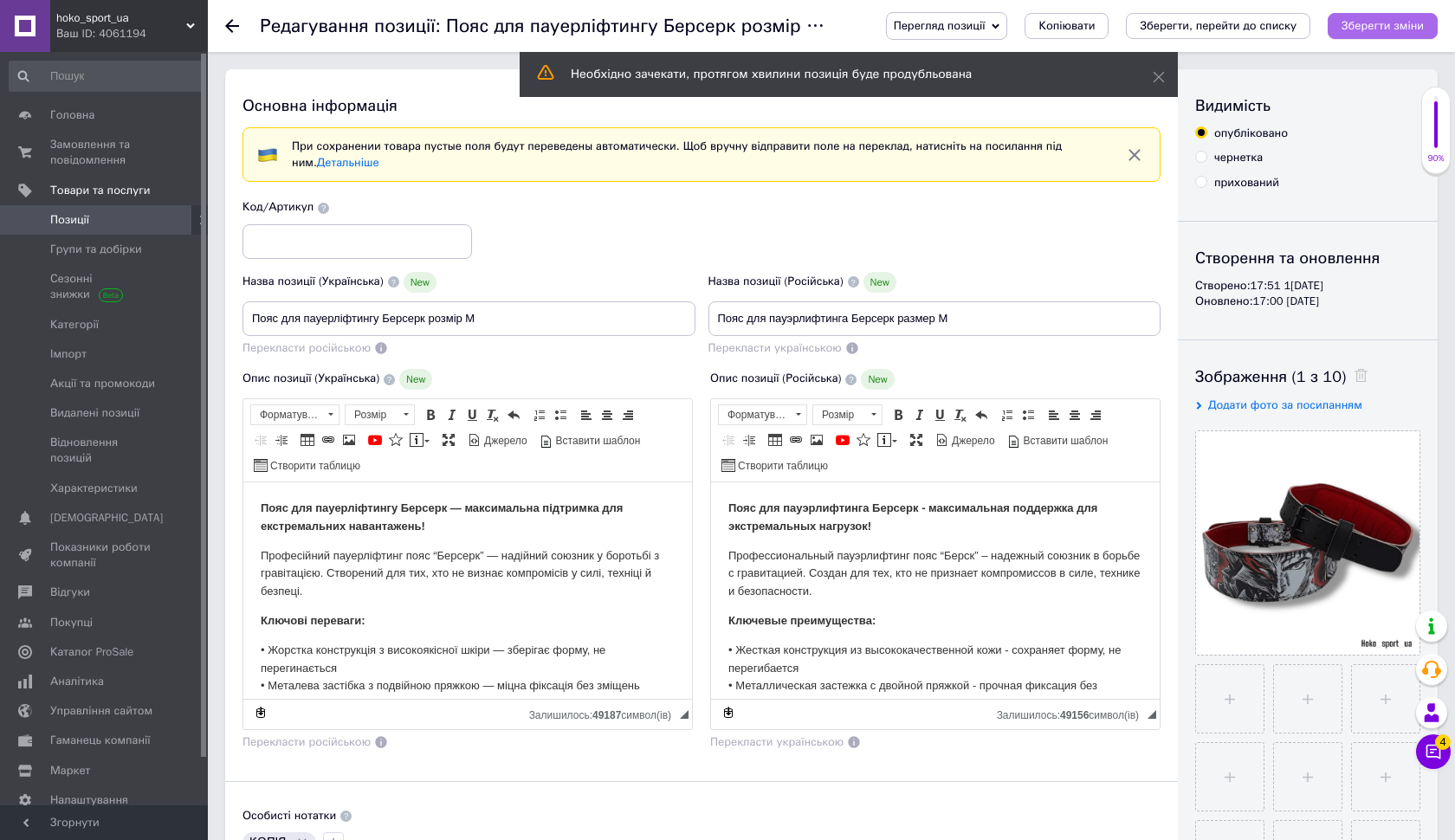 click on "Зберегти зміни" at bounding box center (1382, 25) 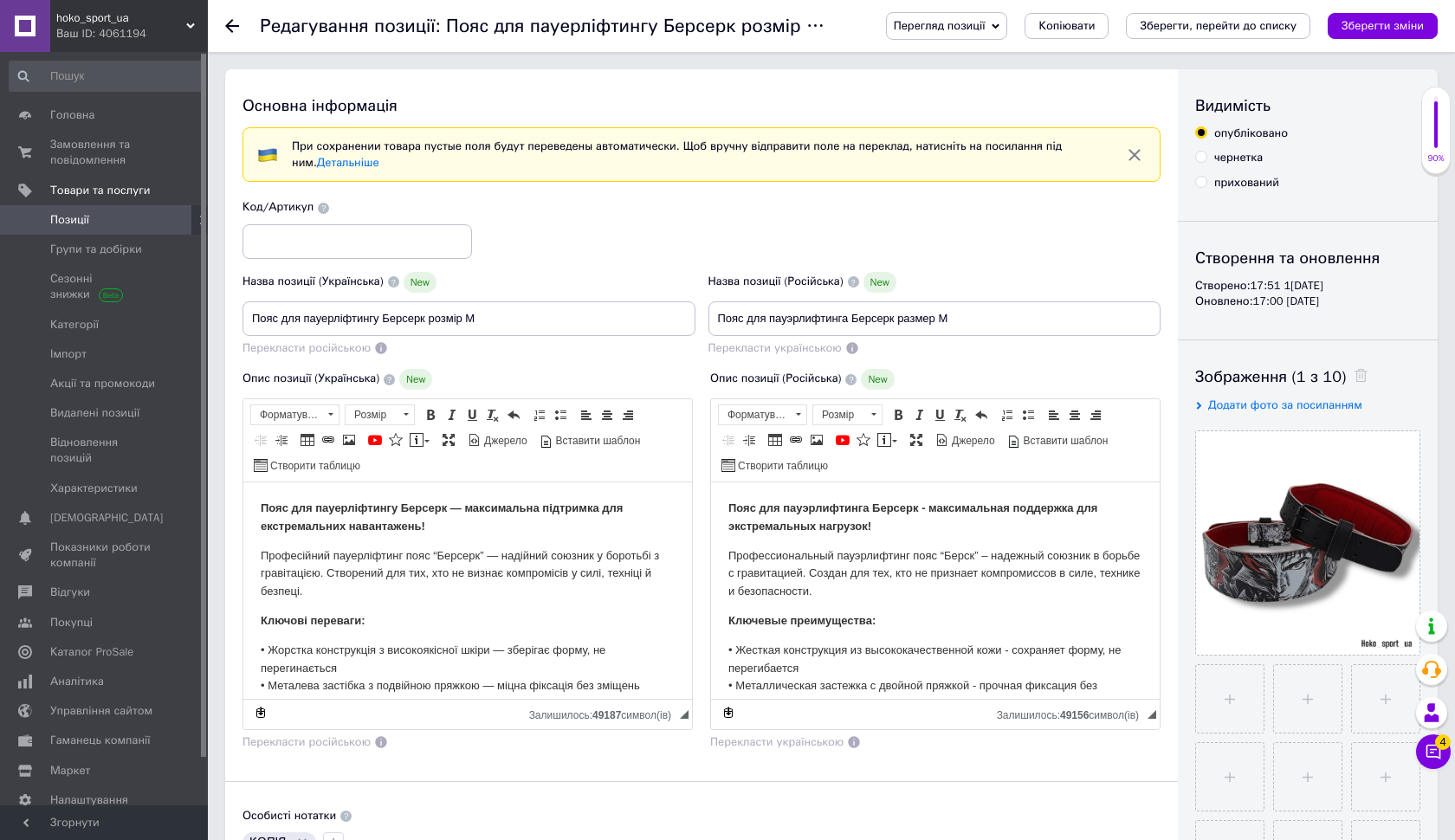 click at bounding box center (184, 220) 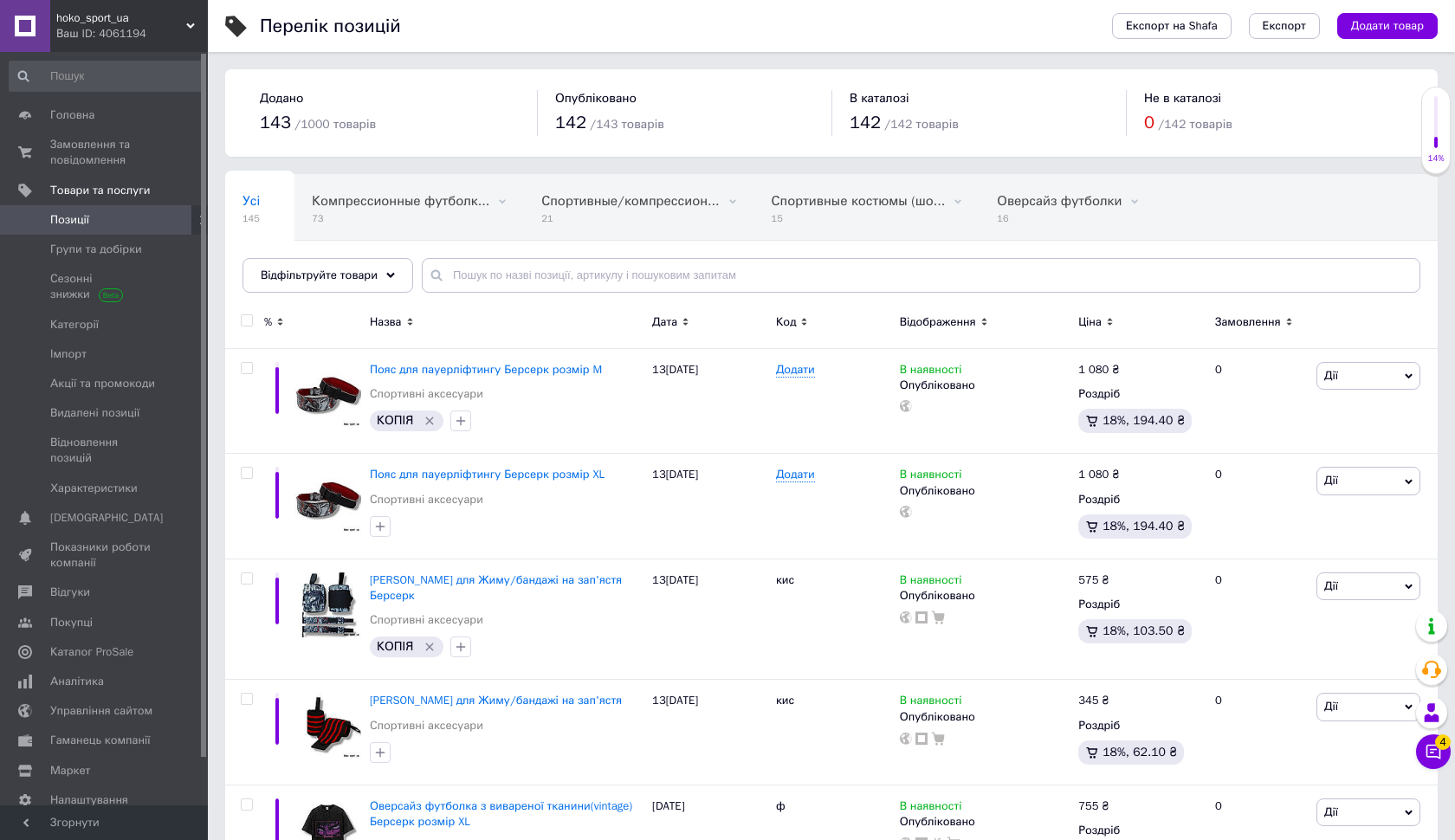 click on "Усі 145" at bounding box center [260, 208] 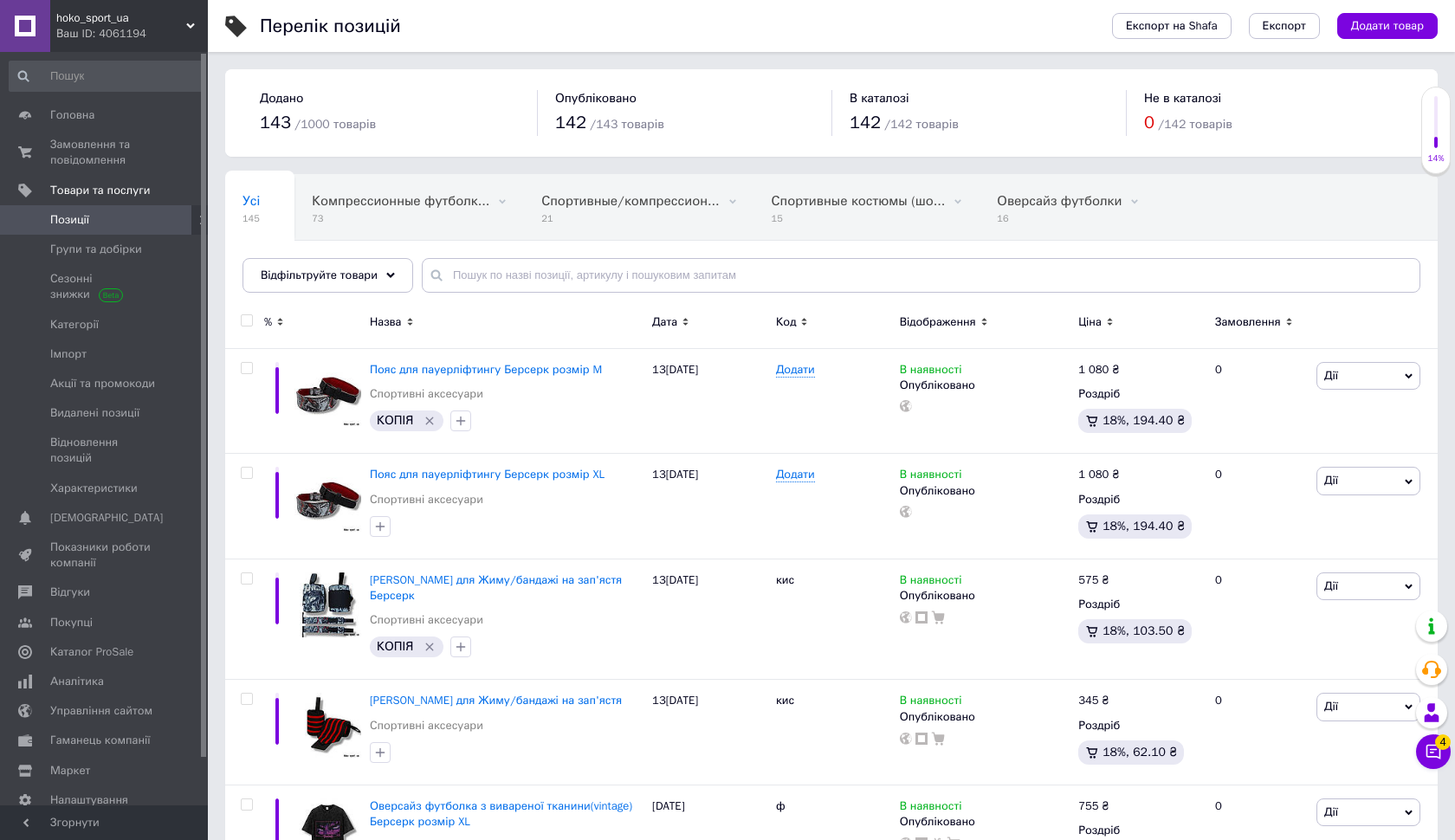 click on "Усі 145 Компрессионные футболк... 73 Видалити Редагувати Спортивные/компрессион... 21 Видалити Редагувати Спортивные костюмы (шо... 15 Видалити Редагувати Оверсайз футболки 16 Видалити Редагувати Ok Відфільтровано...  Зберегти" at bounding box center [831, 242] 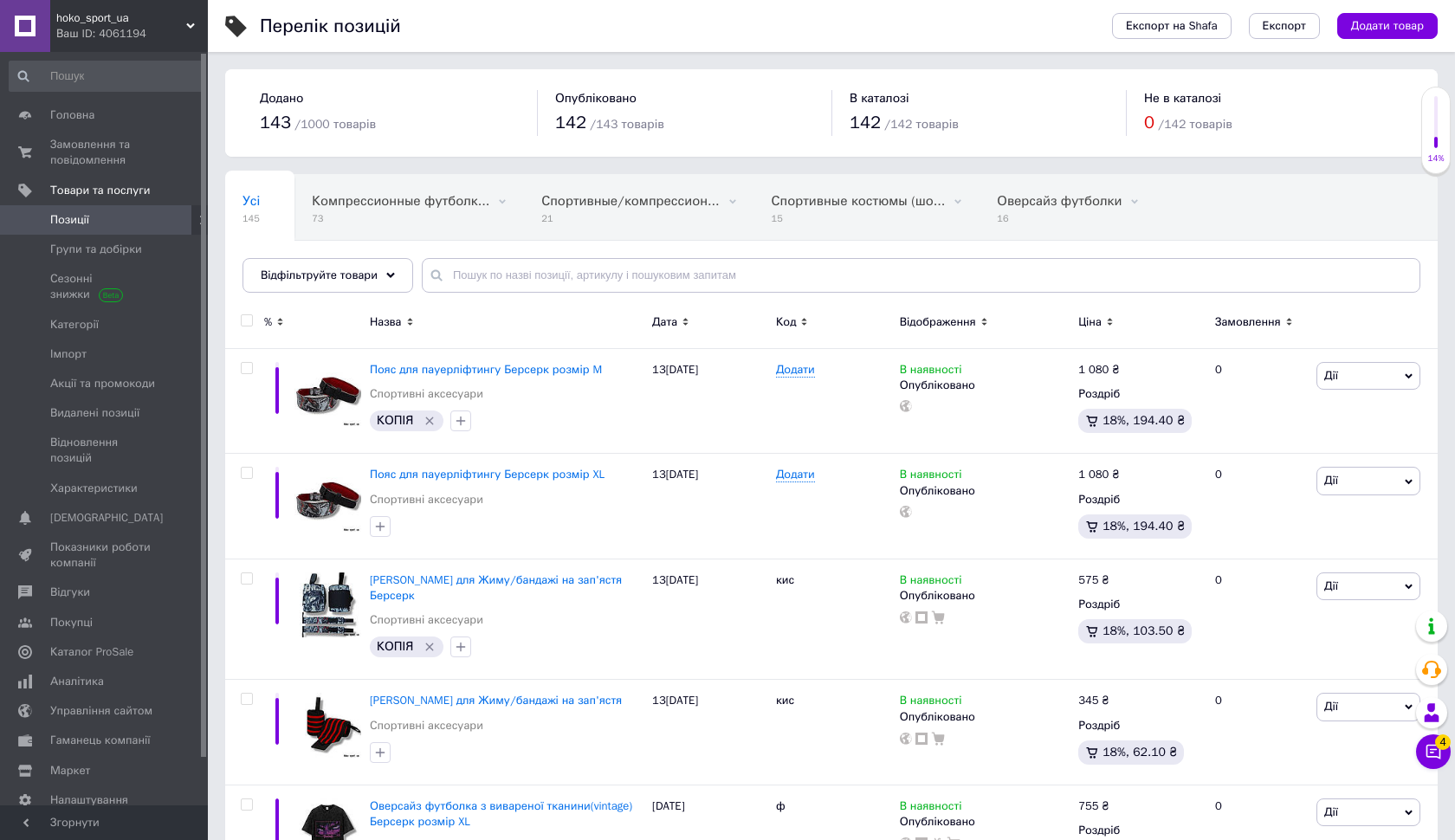 click on "Додано 143   / 1000   товарів Опубліковано 142   / 143   товарів В каталозі 142   / 142   товарів Не в каталозі 0   / 142   товарів" at bounding box center [831, 113] 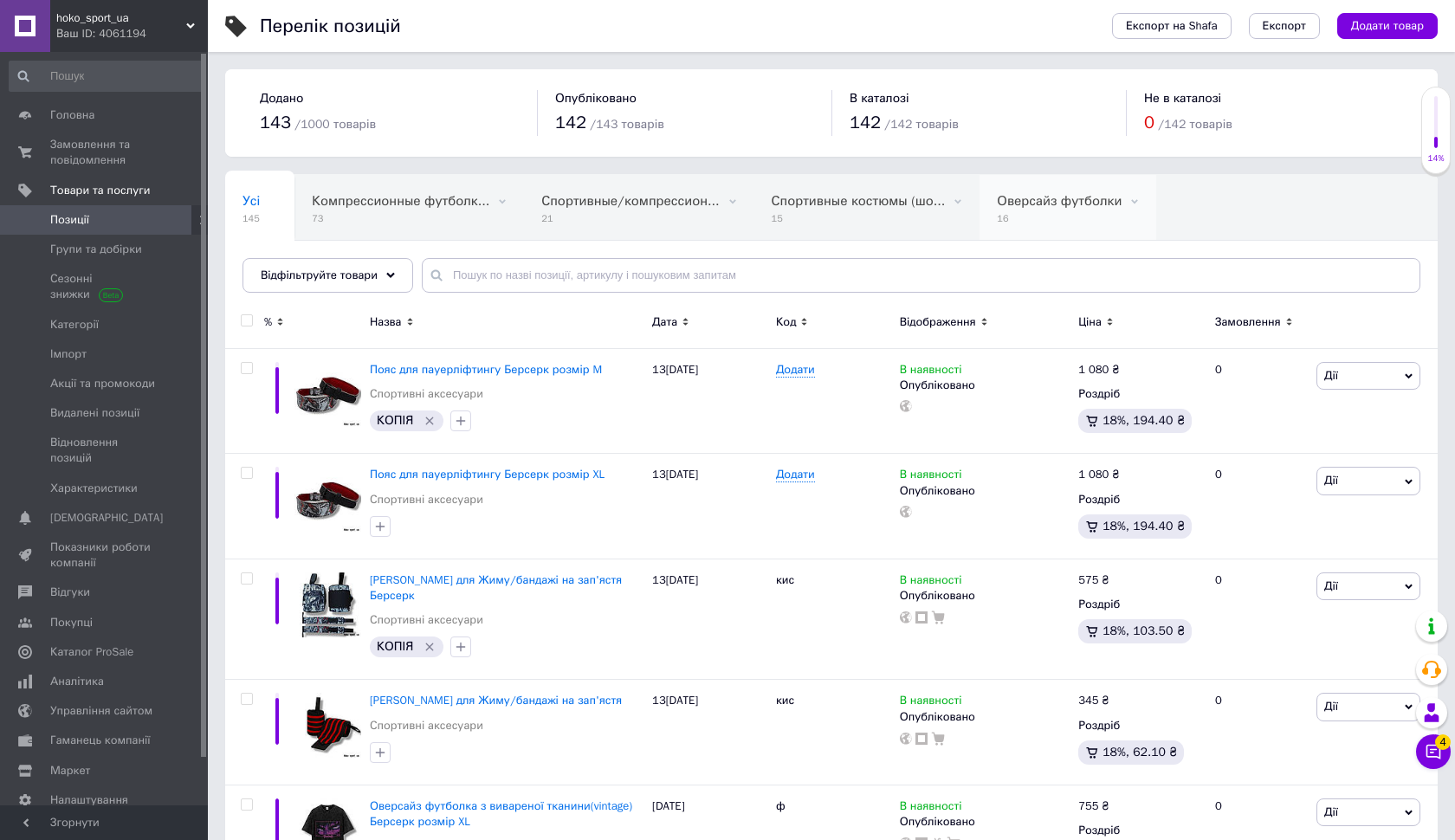 click 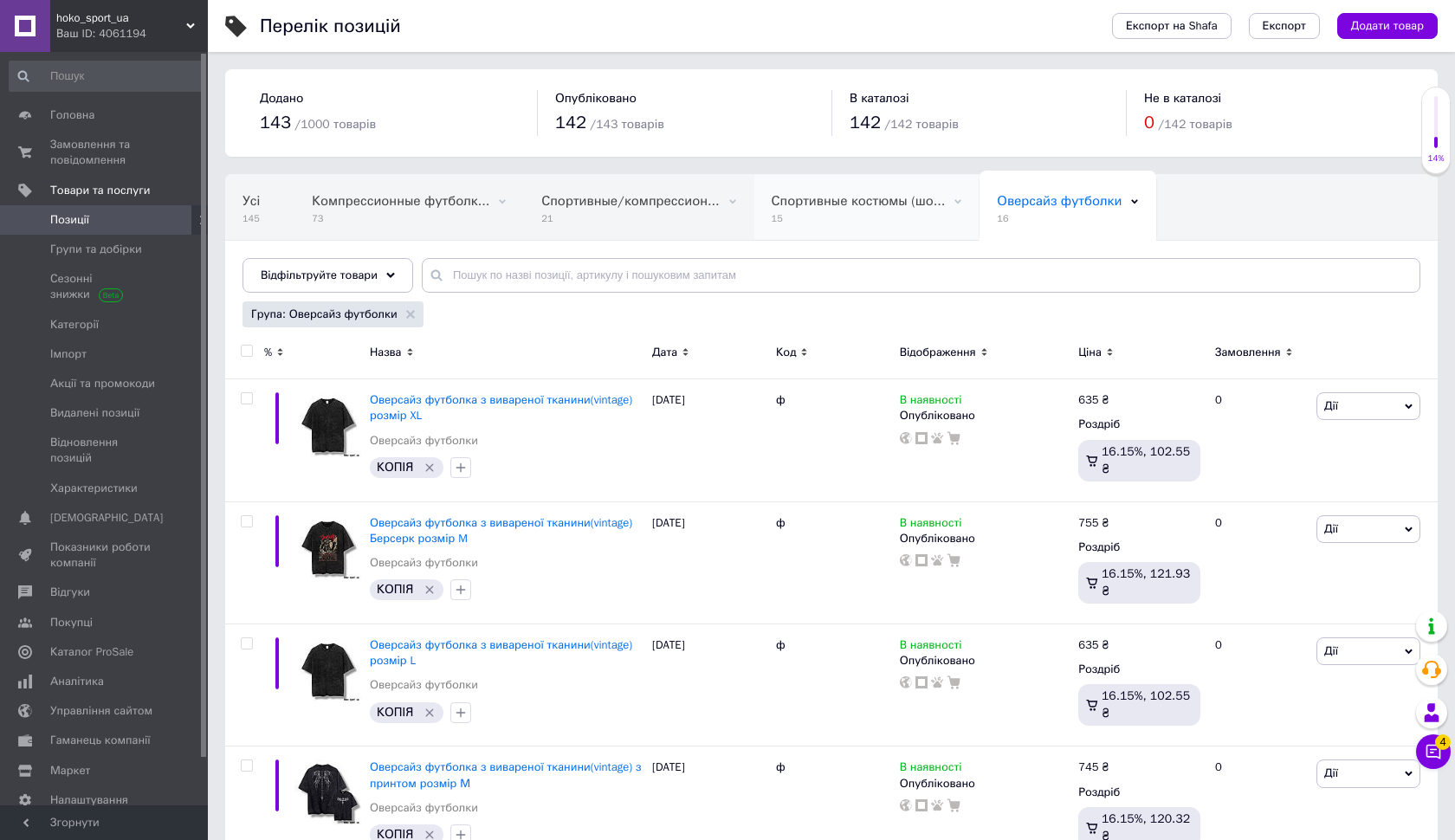 click on "Спортивные костюмы (шо... 15" at bounding box center (867, 208) 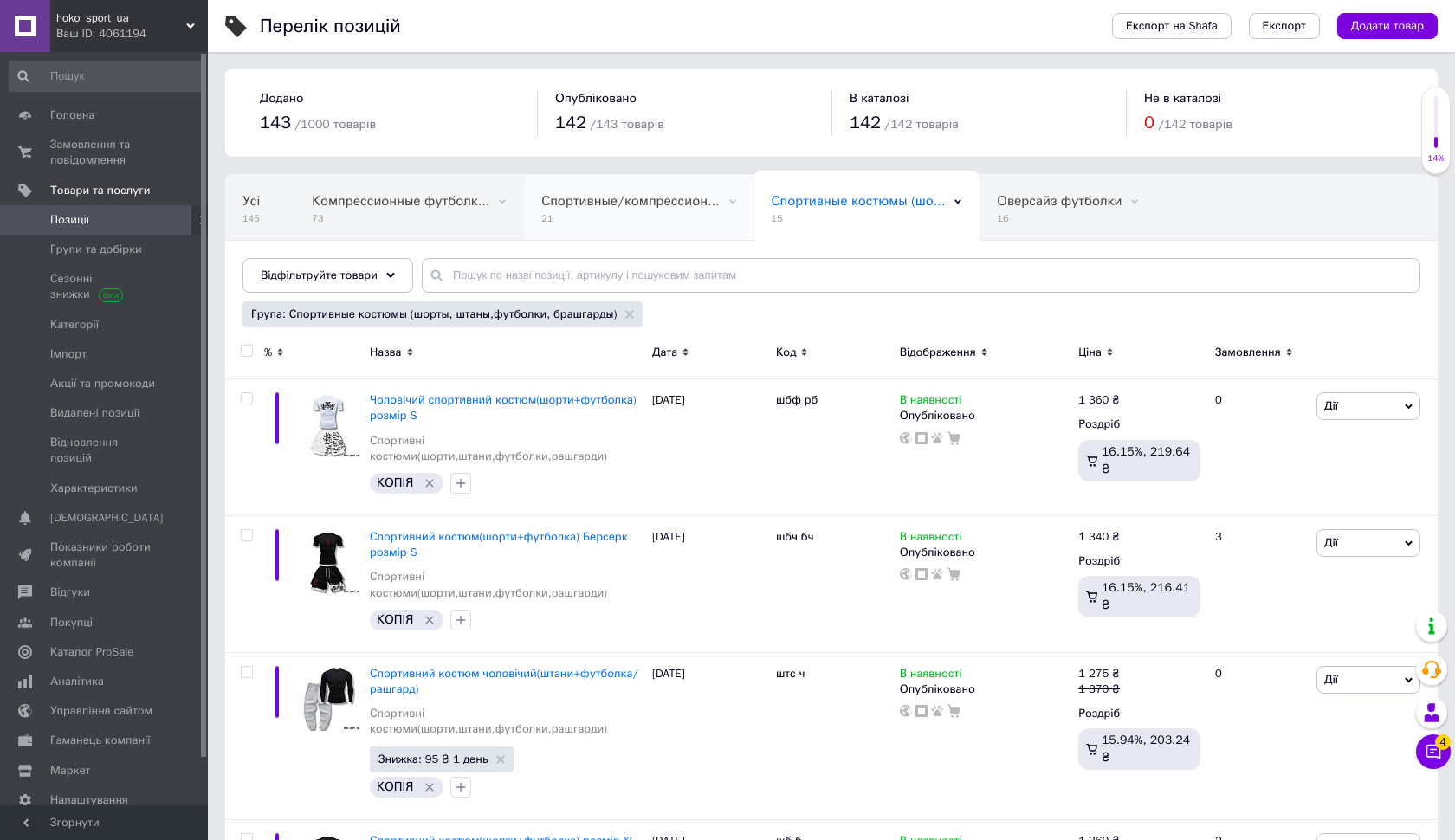 click on "Спортивные/компрессион..." at bounding box center [630, 201] 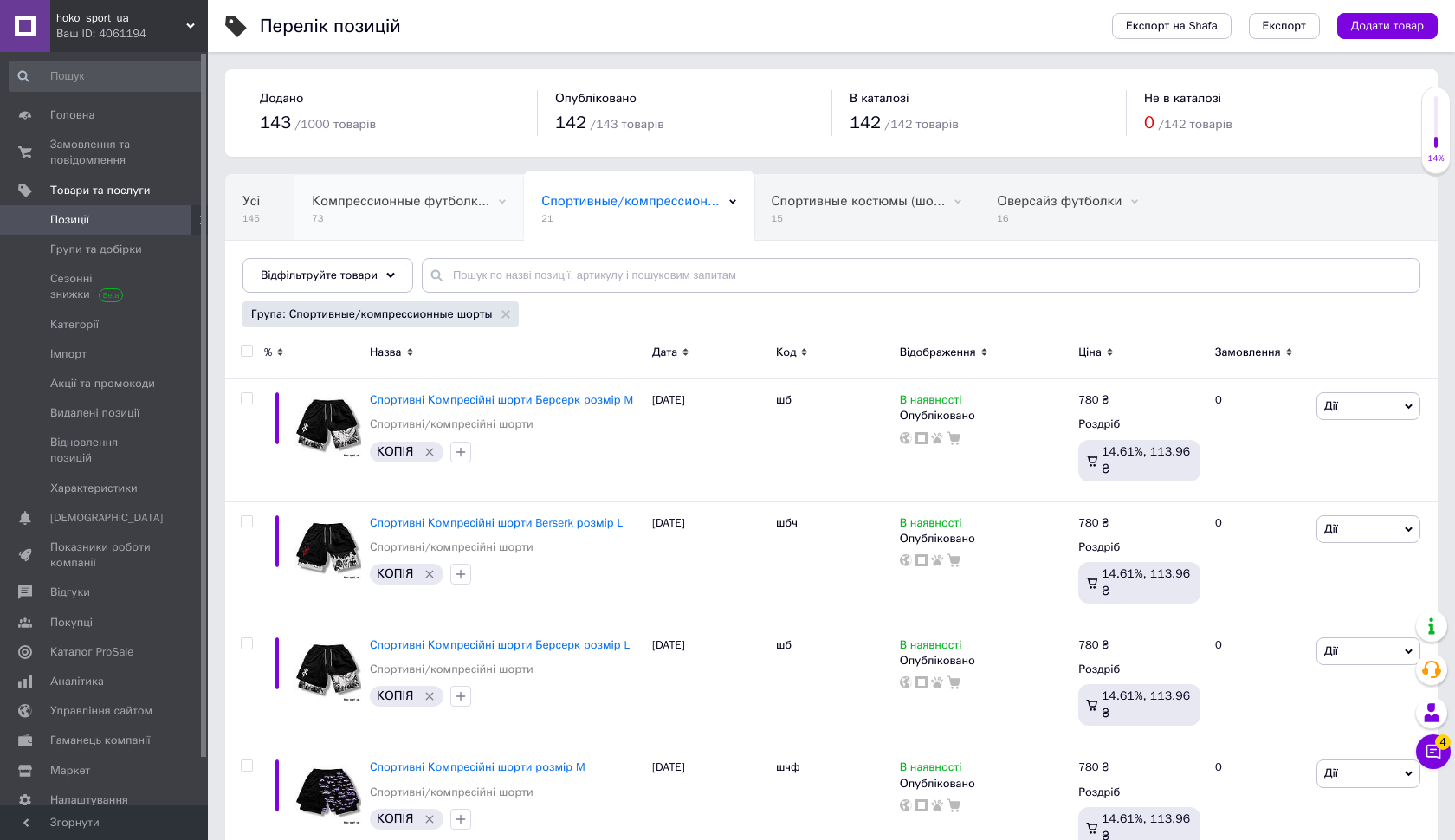 click on "Компрессионные футболк..." at bounding box center (400, 201) 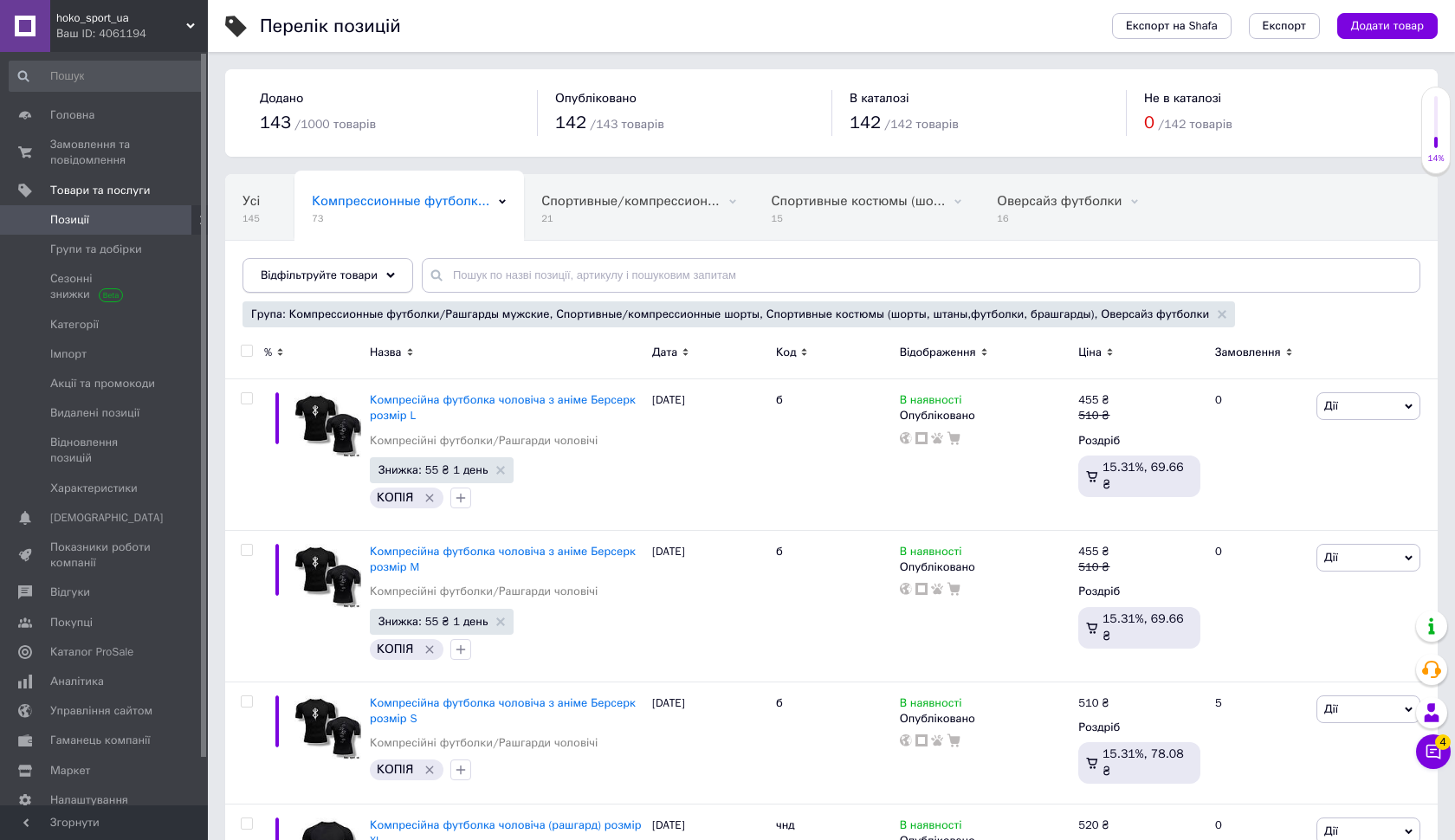 click on "Відфільтруйте товари" at bounding box center (319, 275) 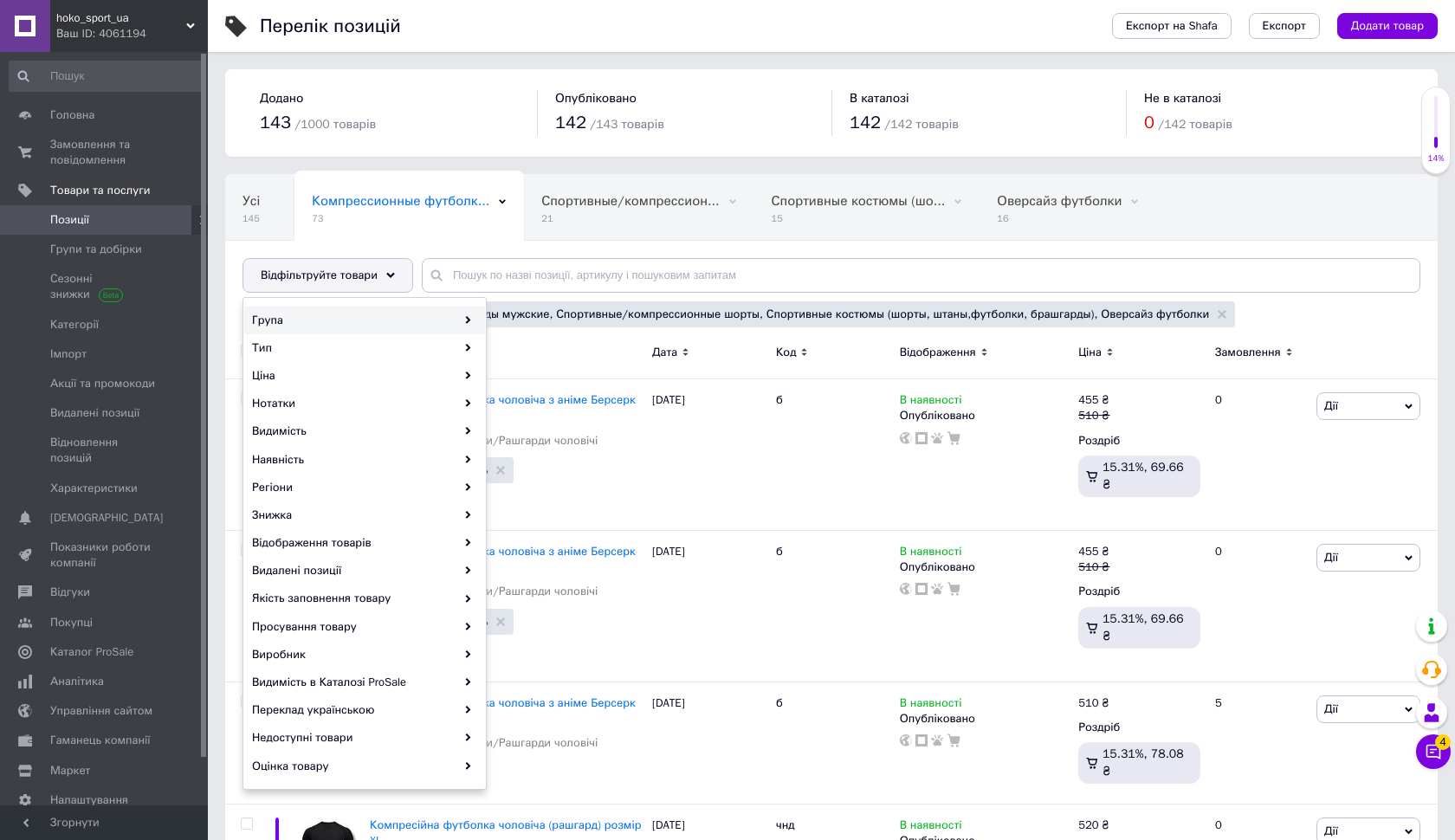 click on "Група" at bounding box center (365, 320) 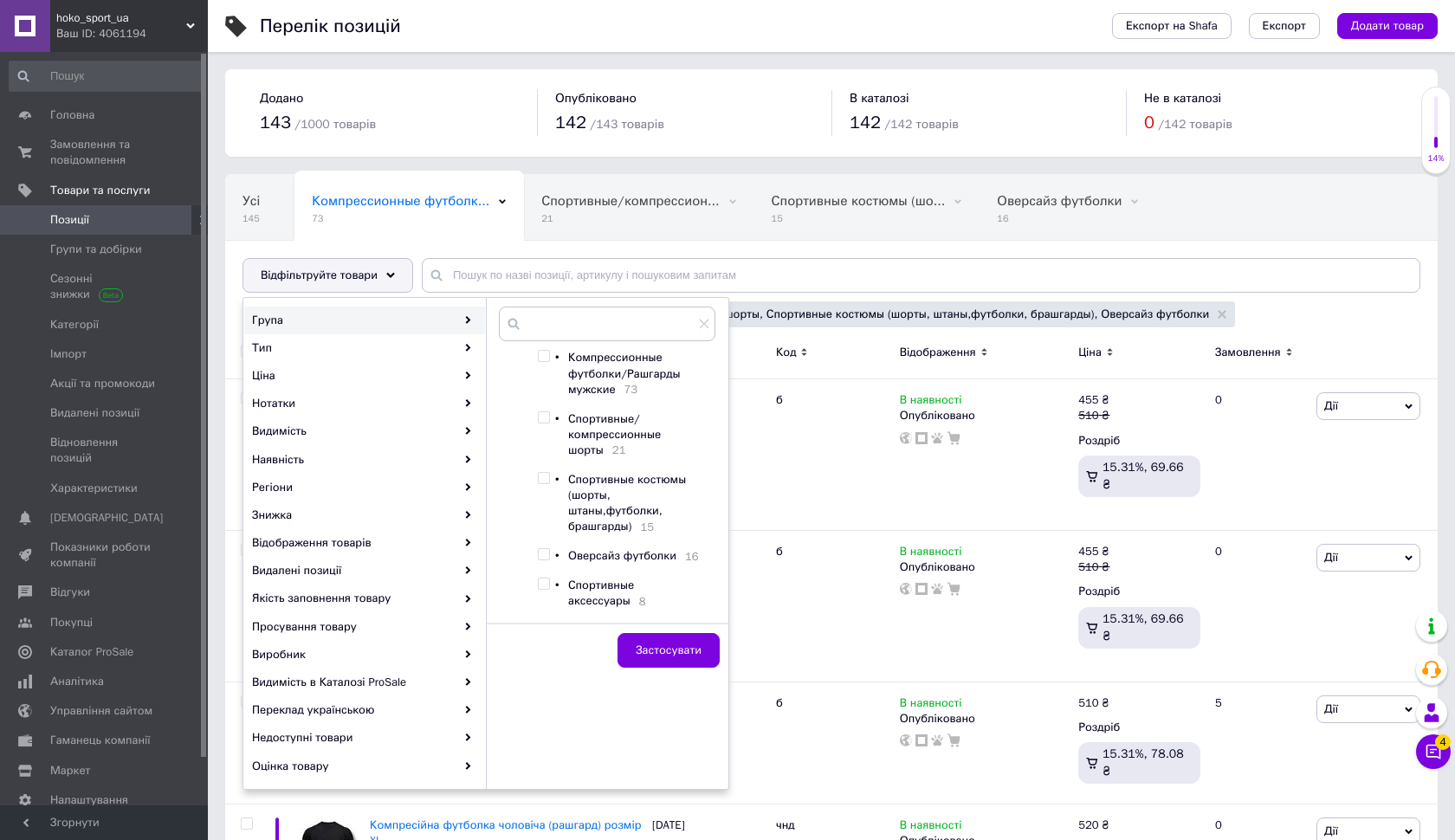scroll, scrollTop: 31, scrollLeft: 0, axis: vertical 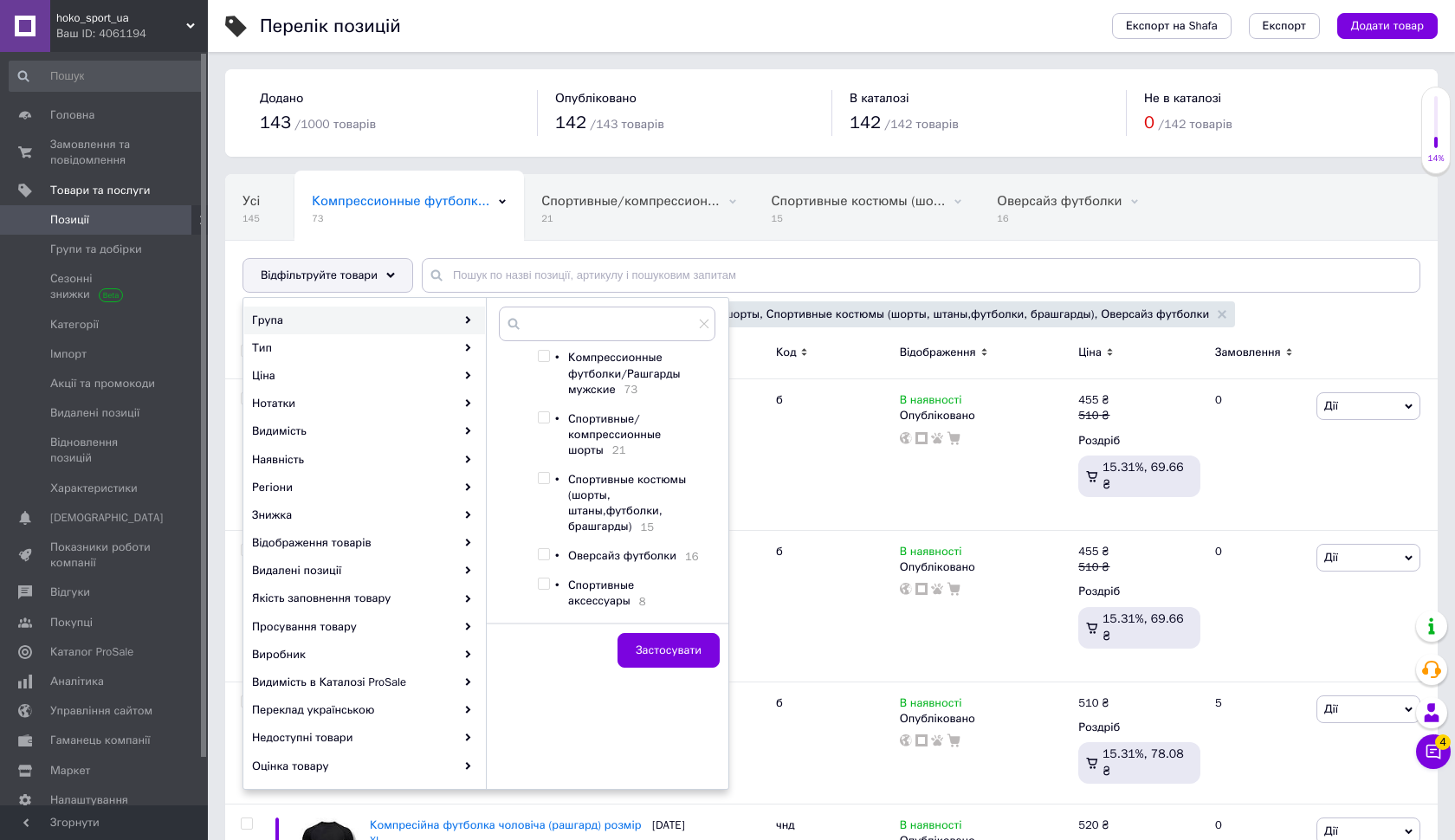 click at bounding box center (543, 584) 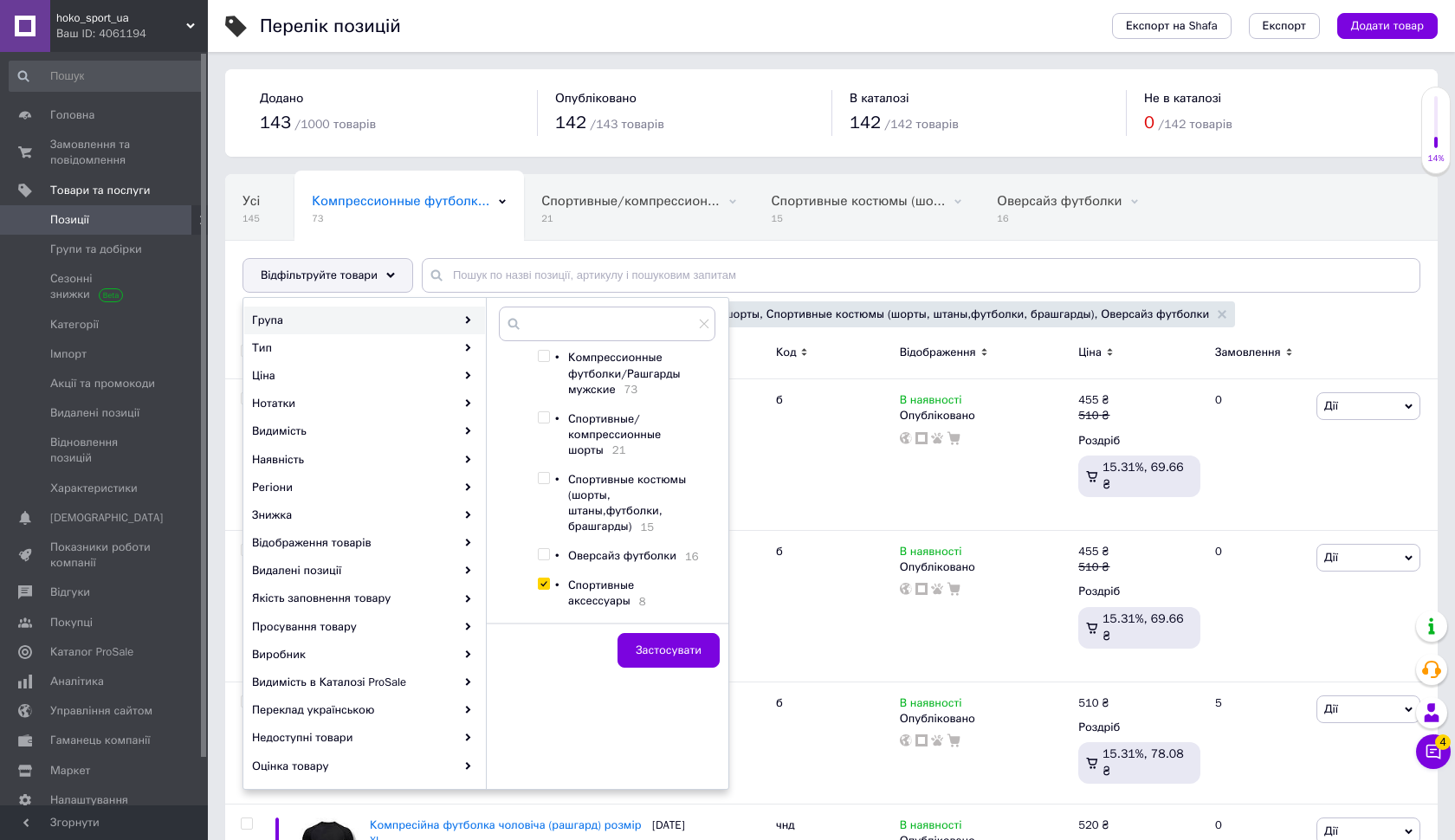 checkbox on "true" 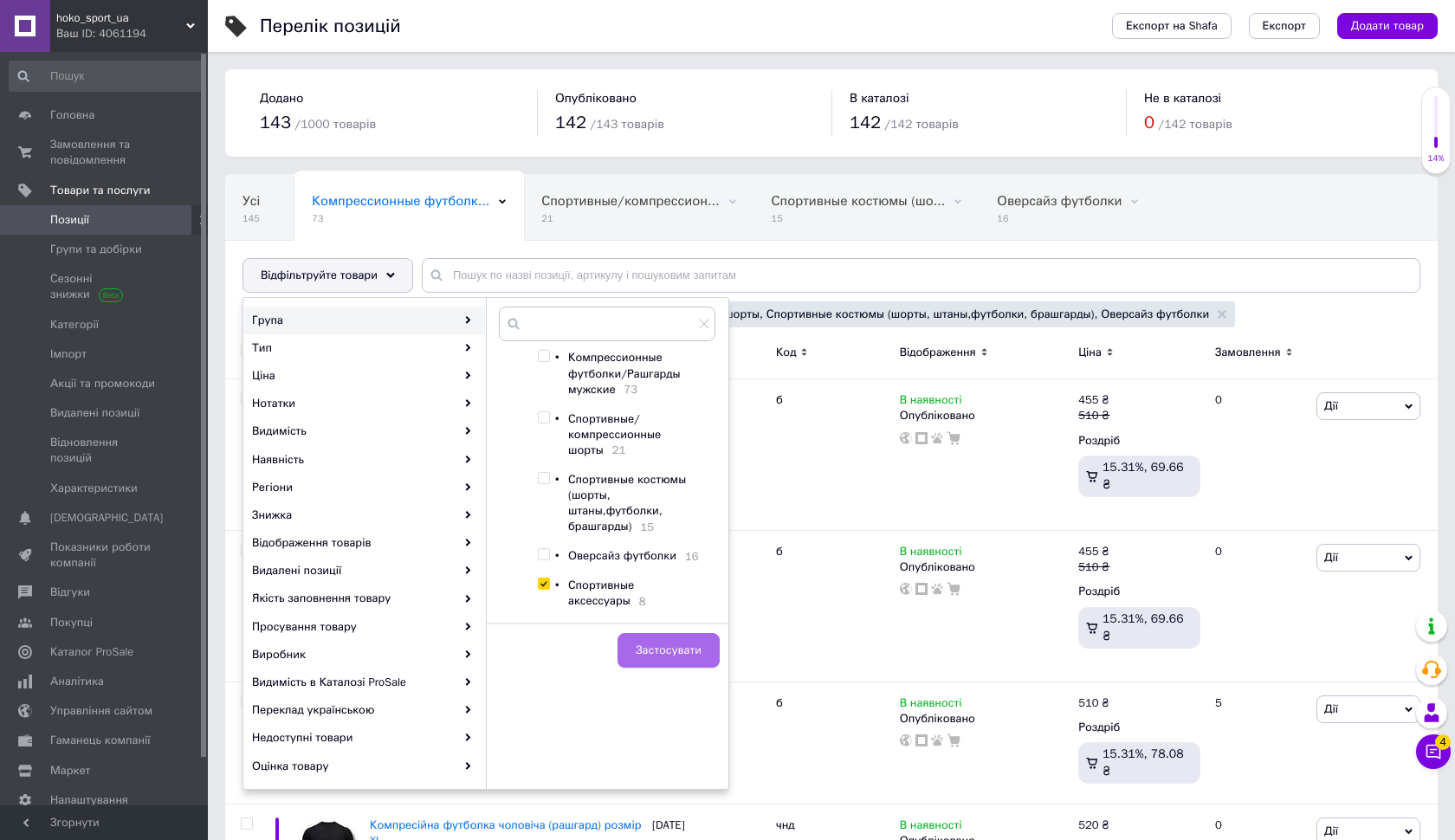 click on "Застосувати" at bounding box center (669, 650) 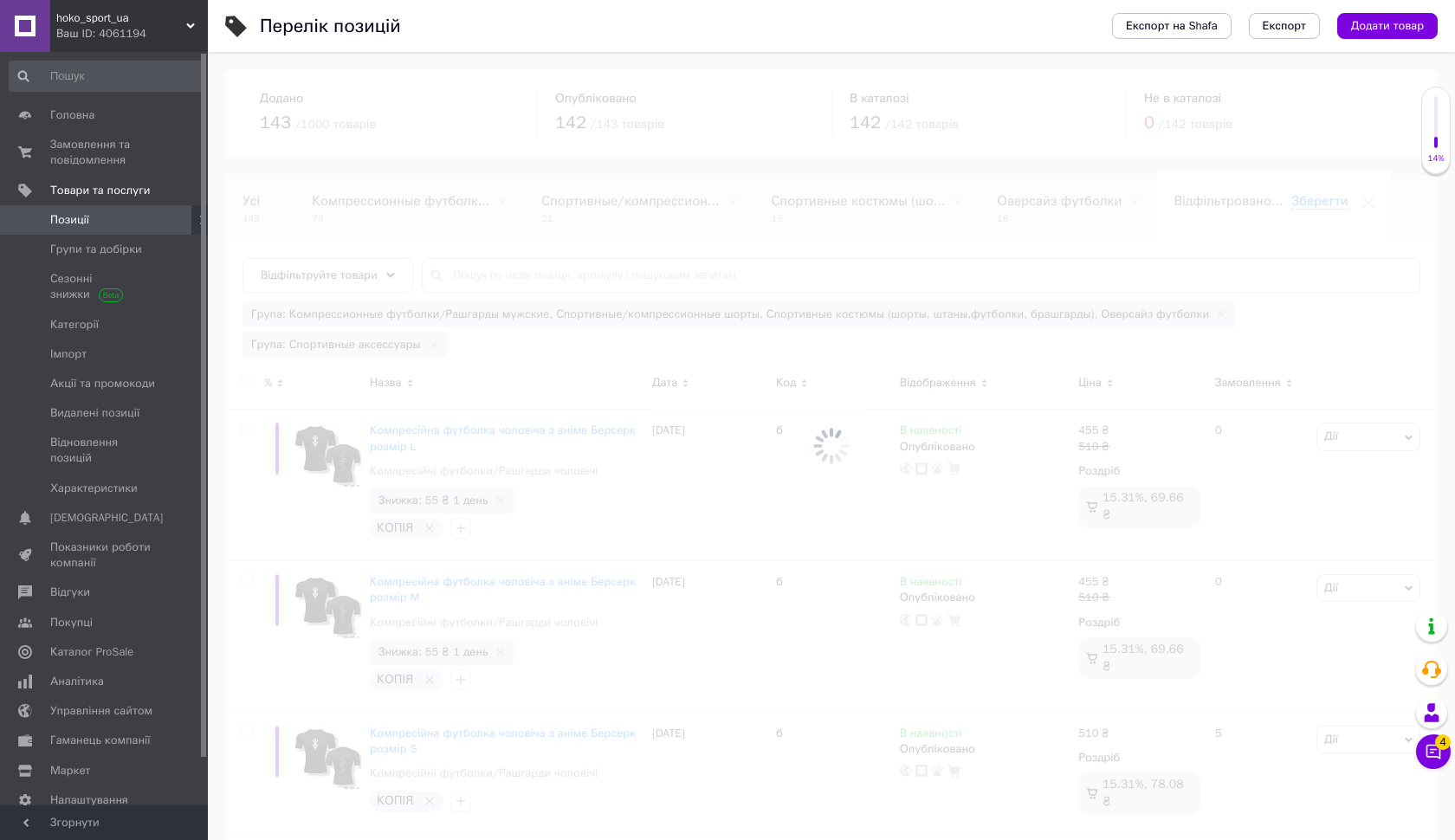 scroll, scrollTop: 0, scrollLeft: 105, axis: horizontal 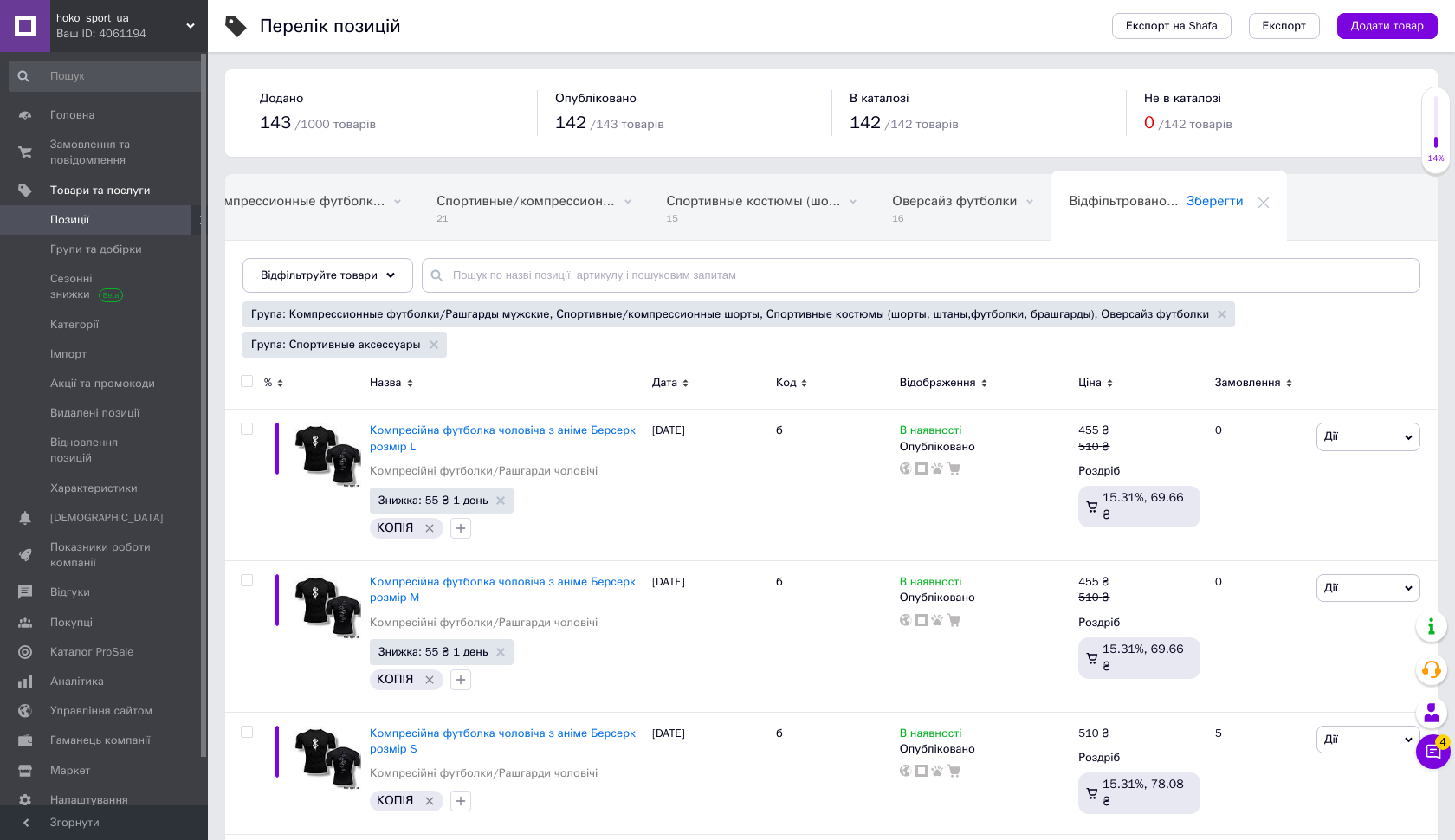 click on "Зберегти" at bounding box center [1214, 201] 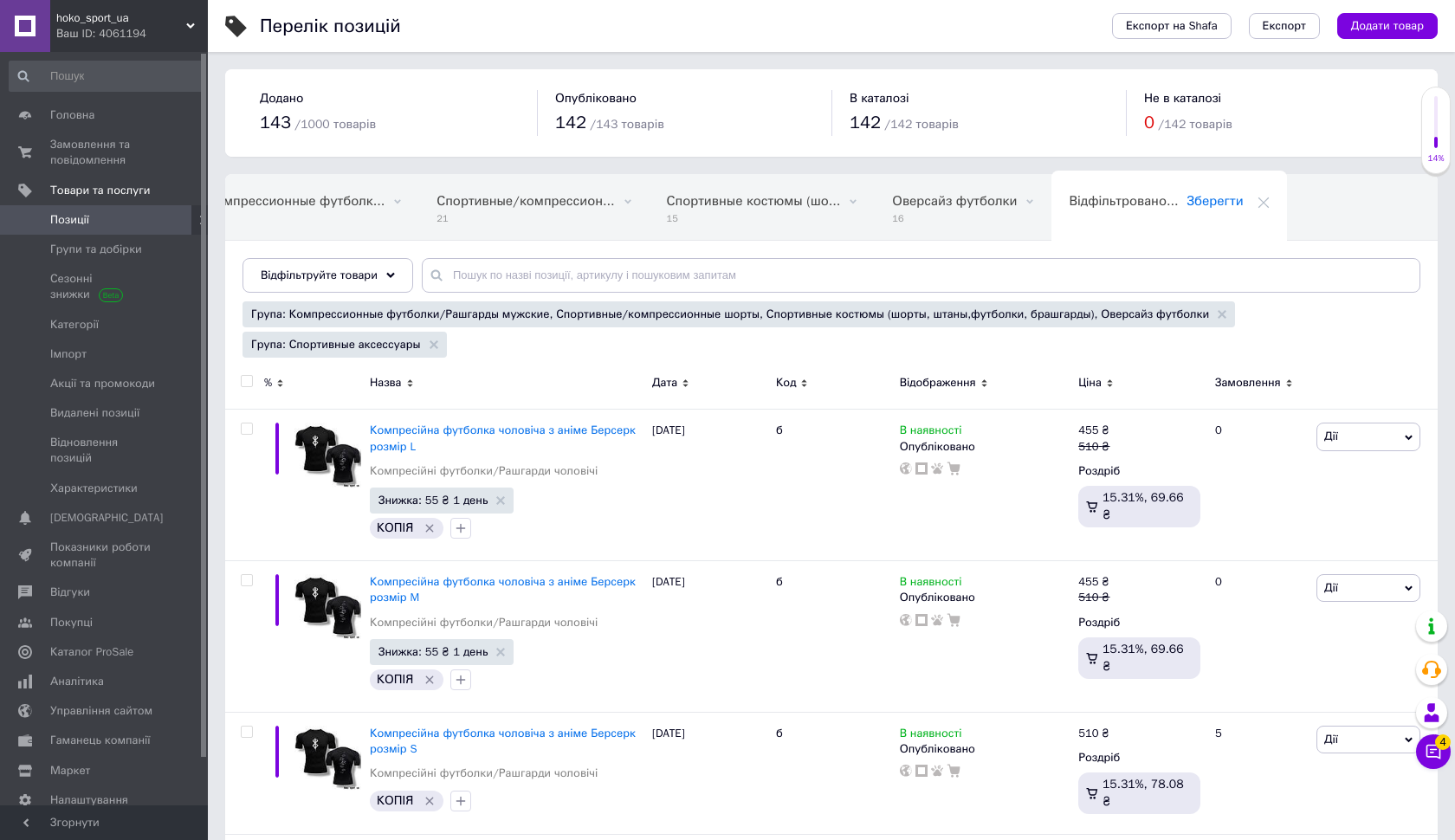 type on "Компрессионные футболки/Рашгарды мужские, Спортивные/компрессионные шорты, Спортивные костюмы (шорты, штаны,футболки, брашгарды), Оверсайз футболки, Спортивные аксессуары" 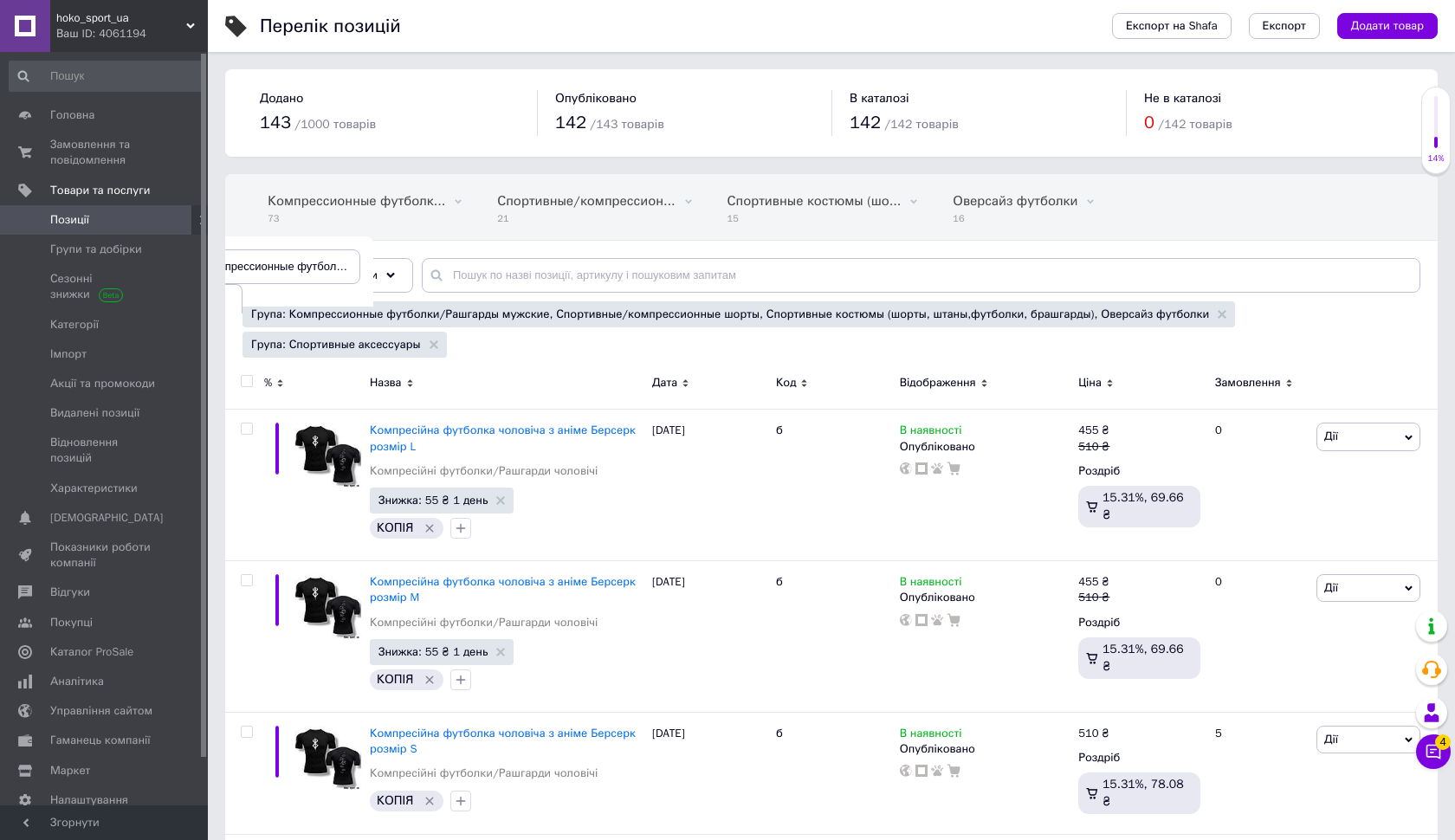 scroll, scrollTop: 0, scrollLeft: 44, axis: horizontal 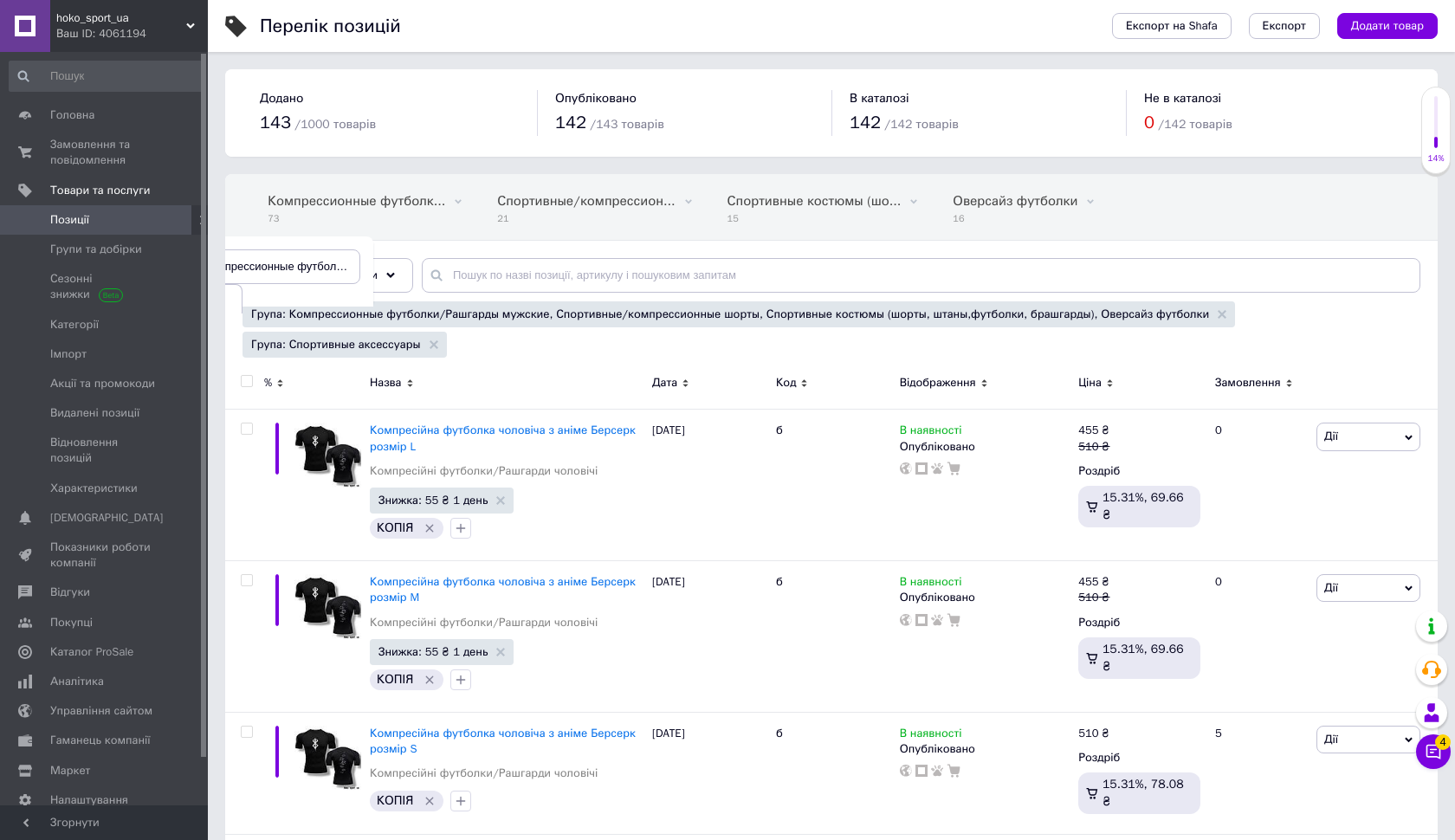 click on "Усі 145 Компрессионные футболк... 73 Видалити Редагувати Спортивные/компрессион... 21 Видалити Редагувати Спортивные костюмы (шо... 15 Видалити Редагувати Оверсайз футболки 16 Видалити Редагувати Компрессионные футболки/Рашгарды мужские, Спортивные/компрессионные шорты, Спортивные костюмы (шорты, штаны,футболки, брашгарды), Оверсайз футболки, Спортивные аксессуары Ok Відфільтровано...  Зберегти" at bounding box center (809, 241) 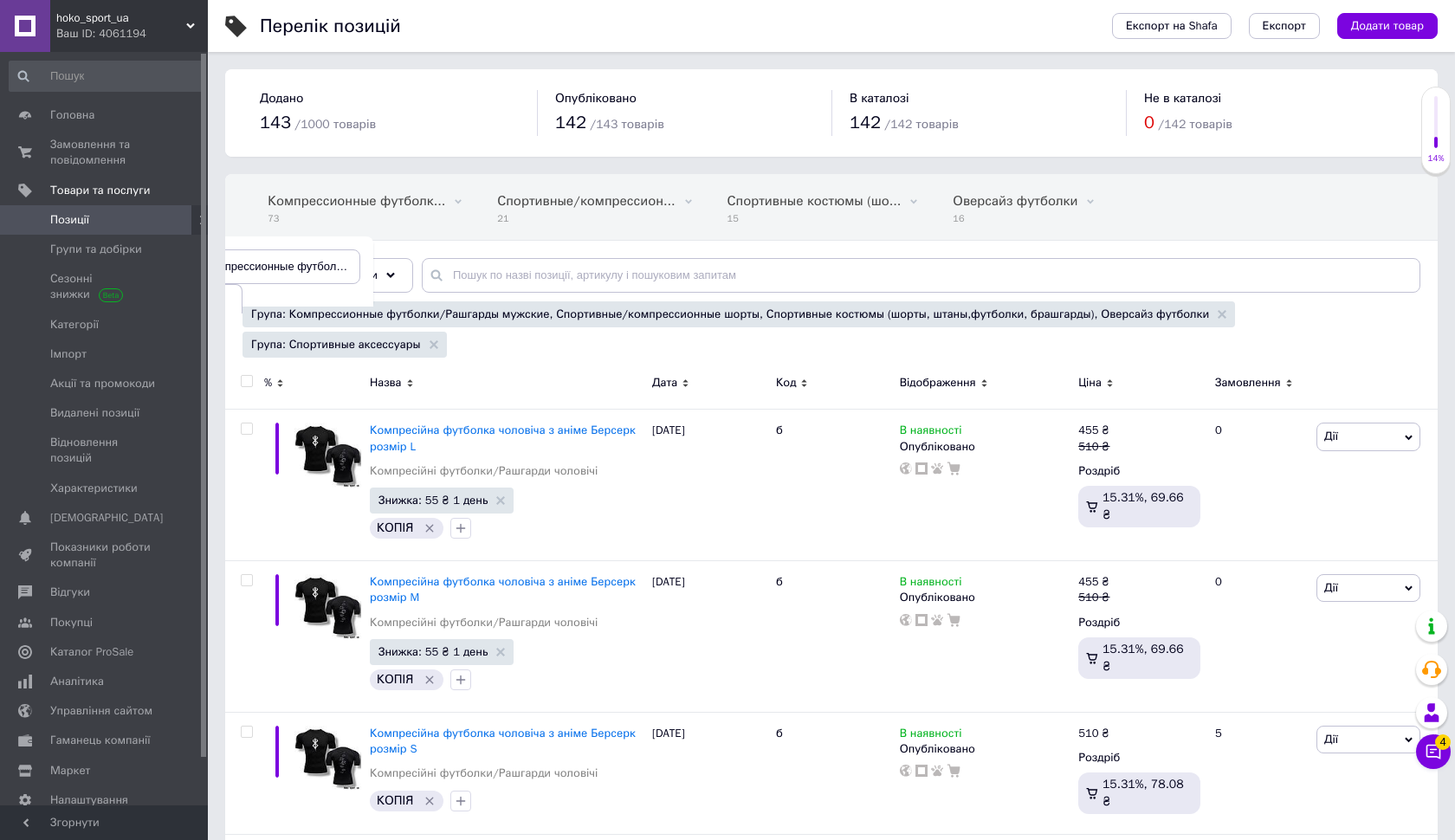 scroll, scrollTop: 0, scrollLeft: 0, axis: both 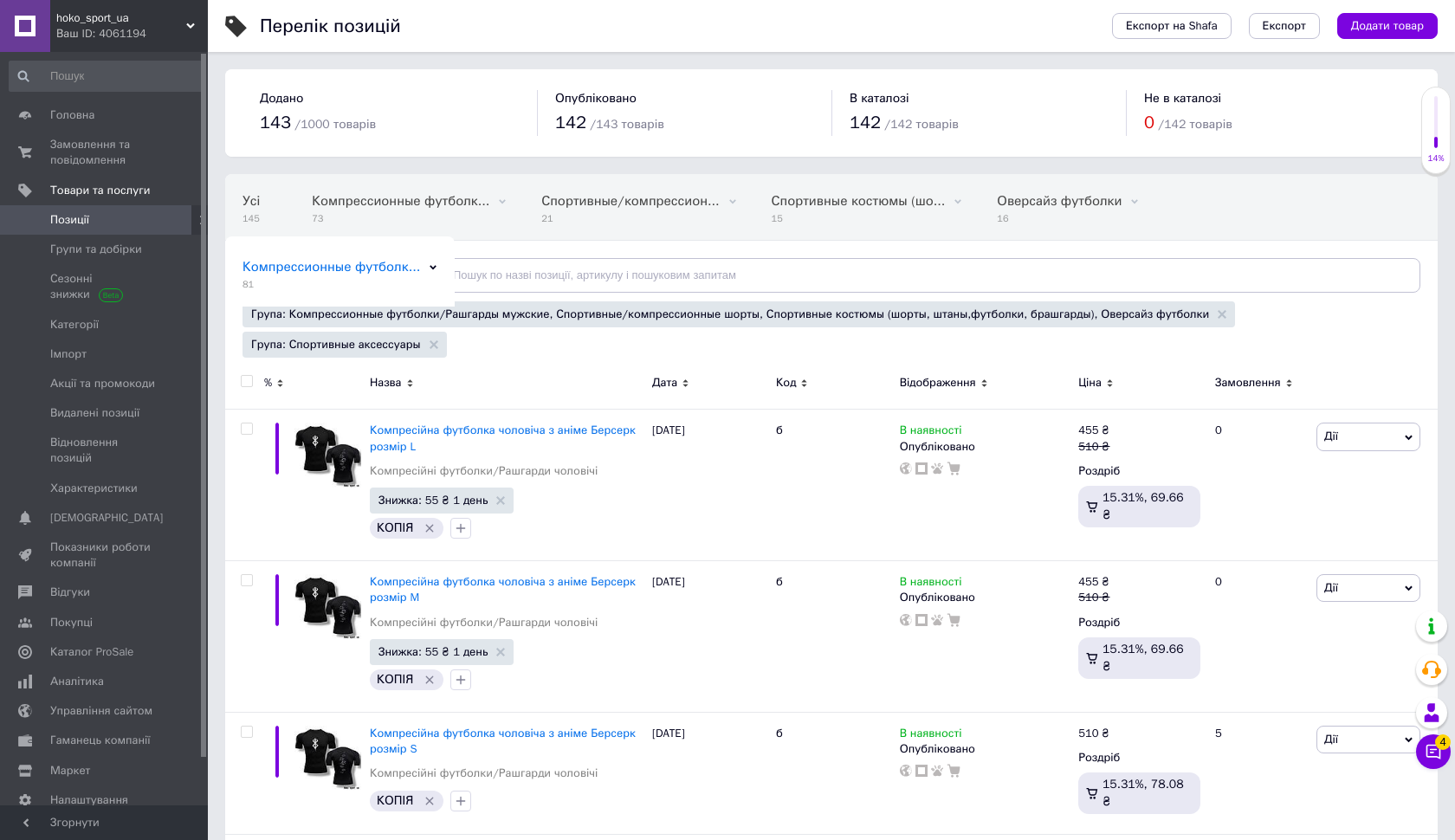 click on "81" at bounding box center [331, 284] 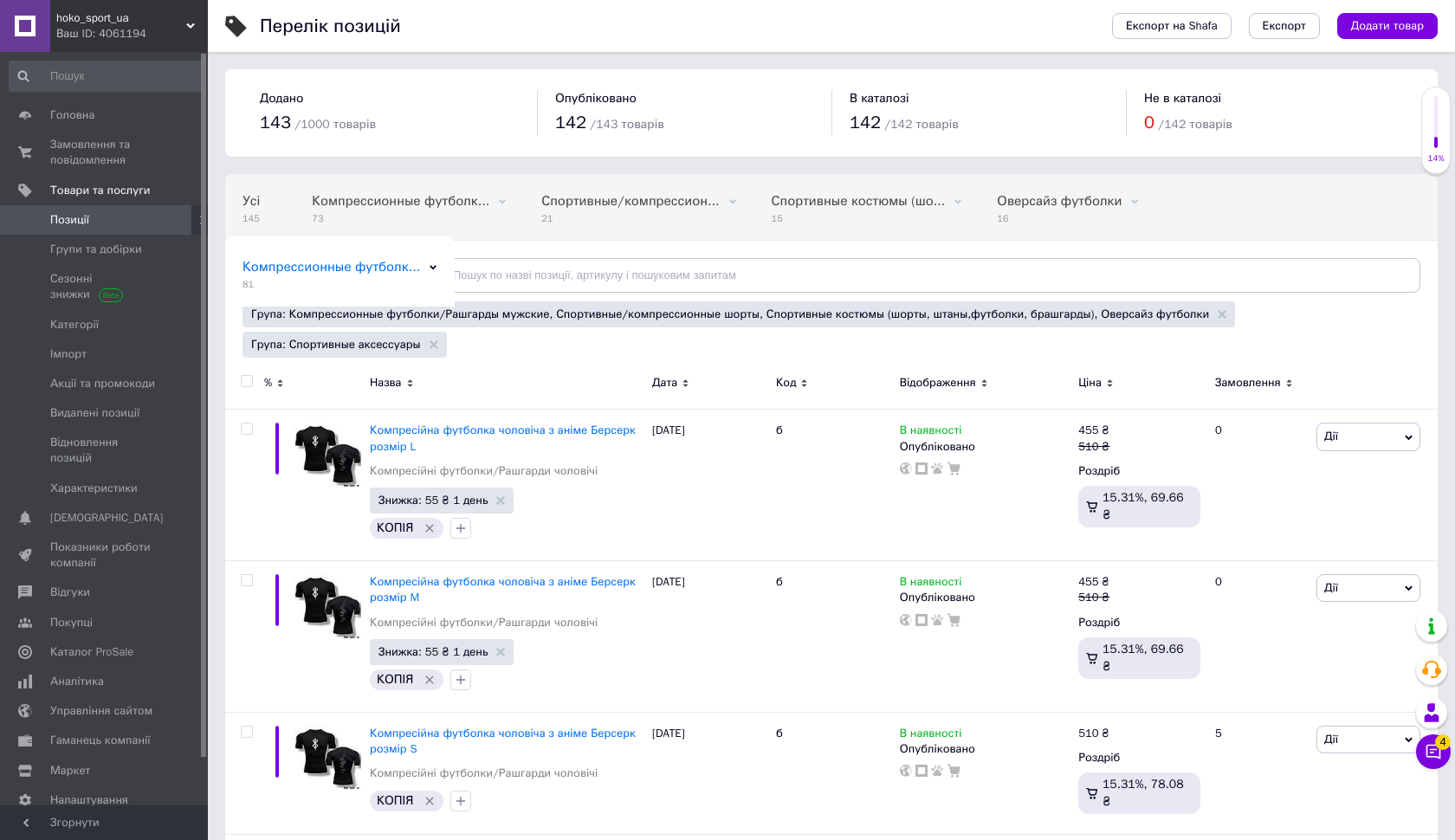 click on "Компрессионные футболк..." at bounding box center (331, 267) 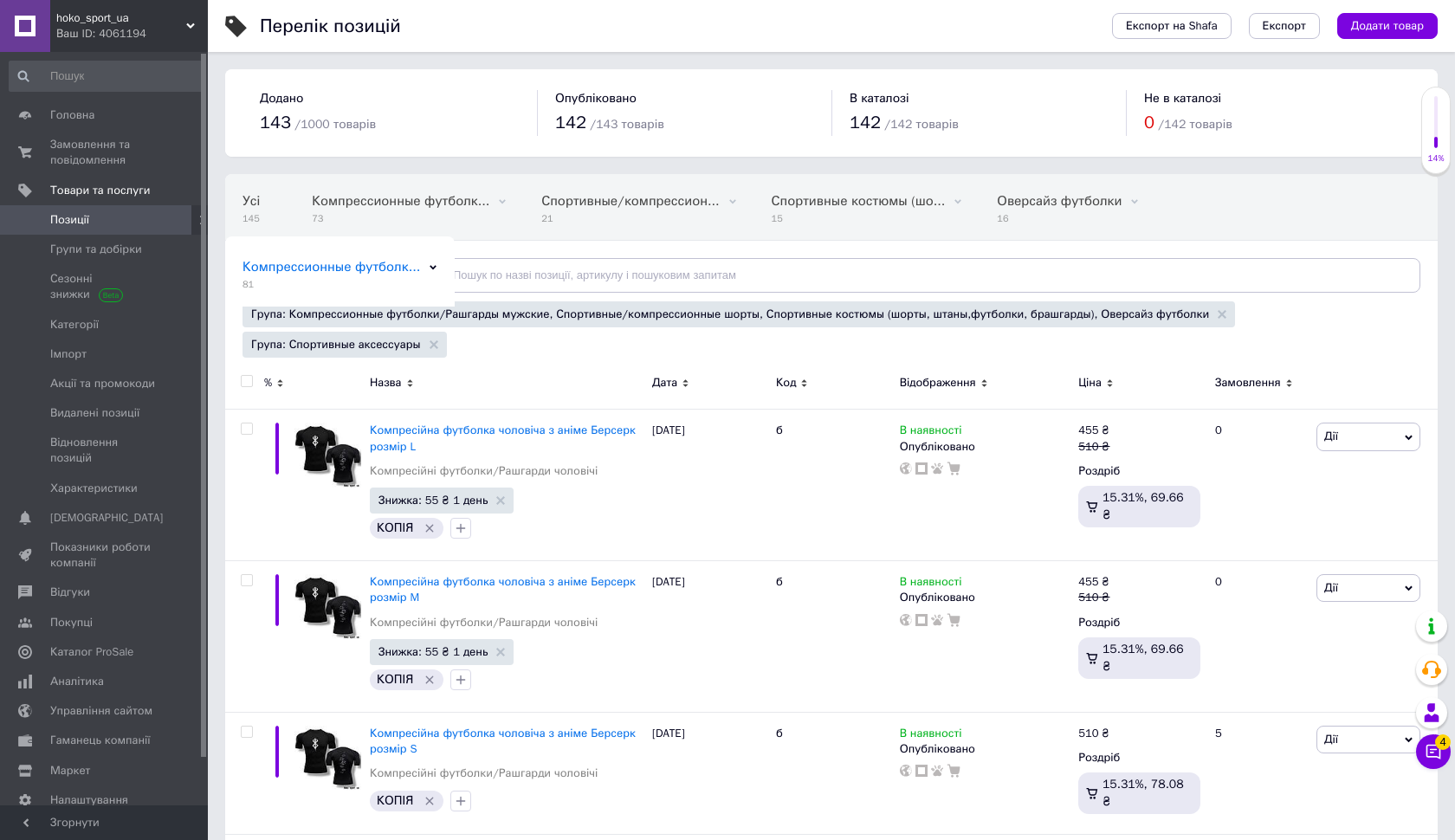 click 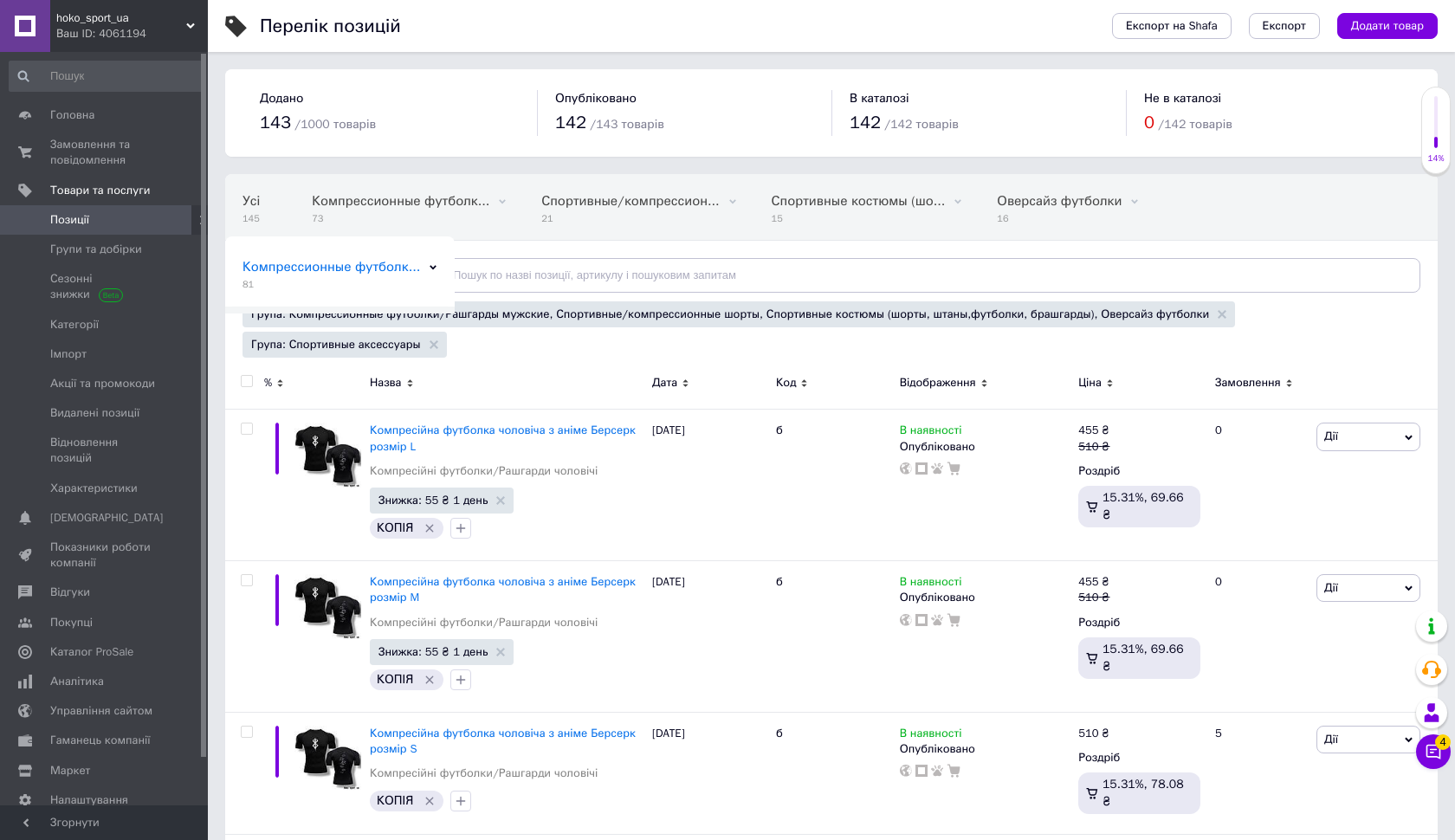 click on "Видалити" at bounding box center [340, 323] 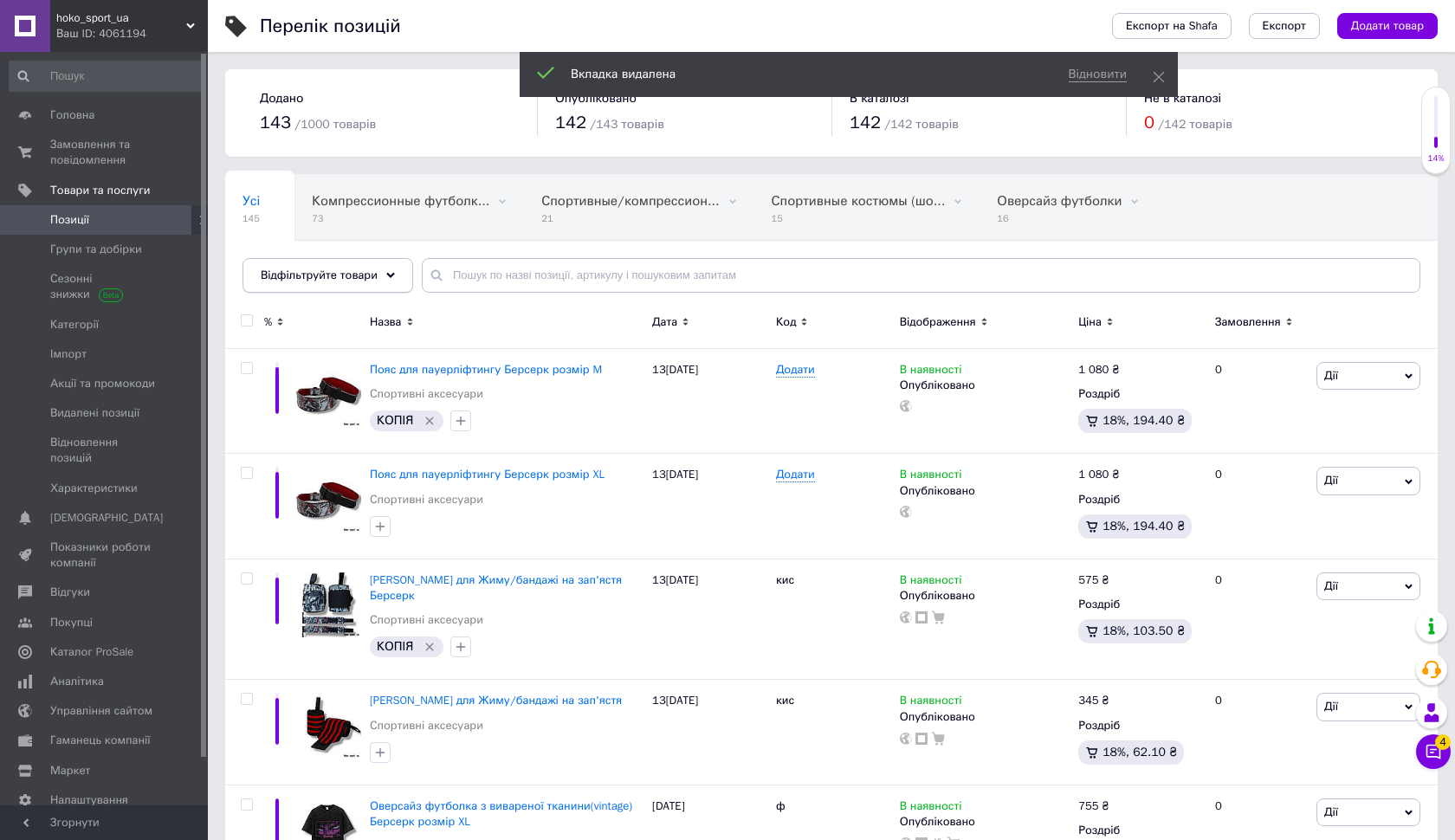 click on "Відфільтруйте товари" at bounding box center (319, 275) 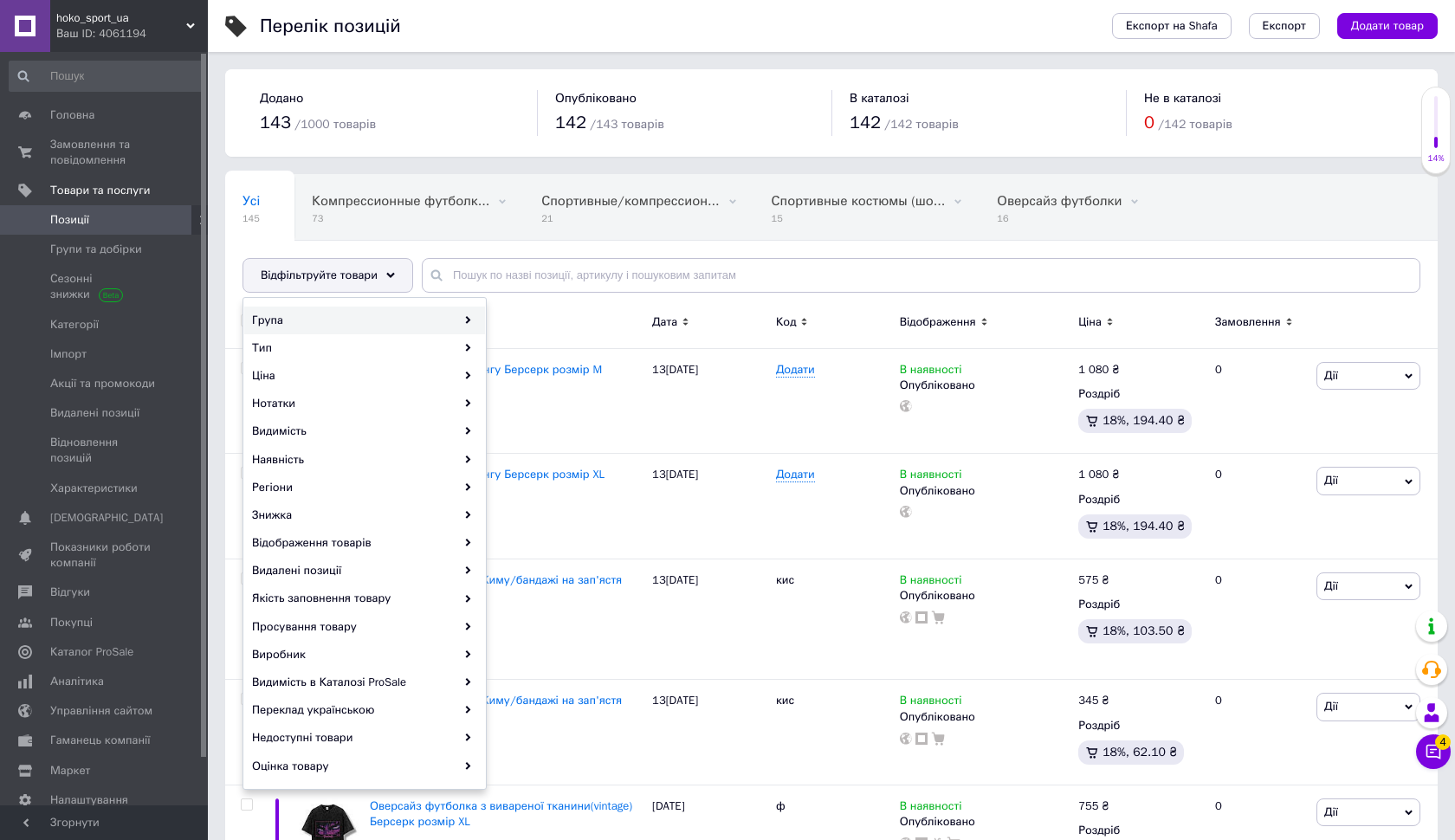 click on "Група" at bounding box center [365, 320] 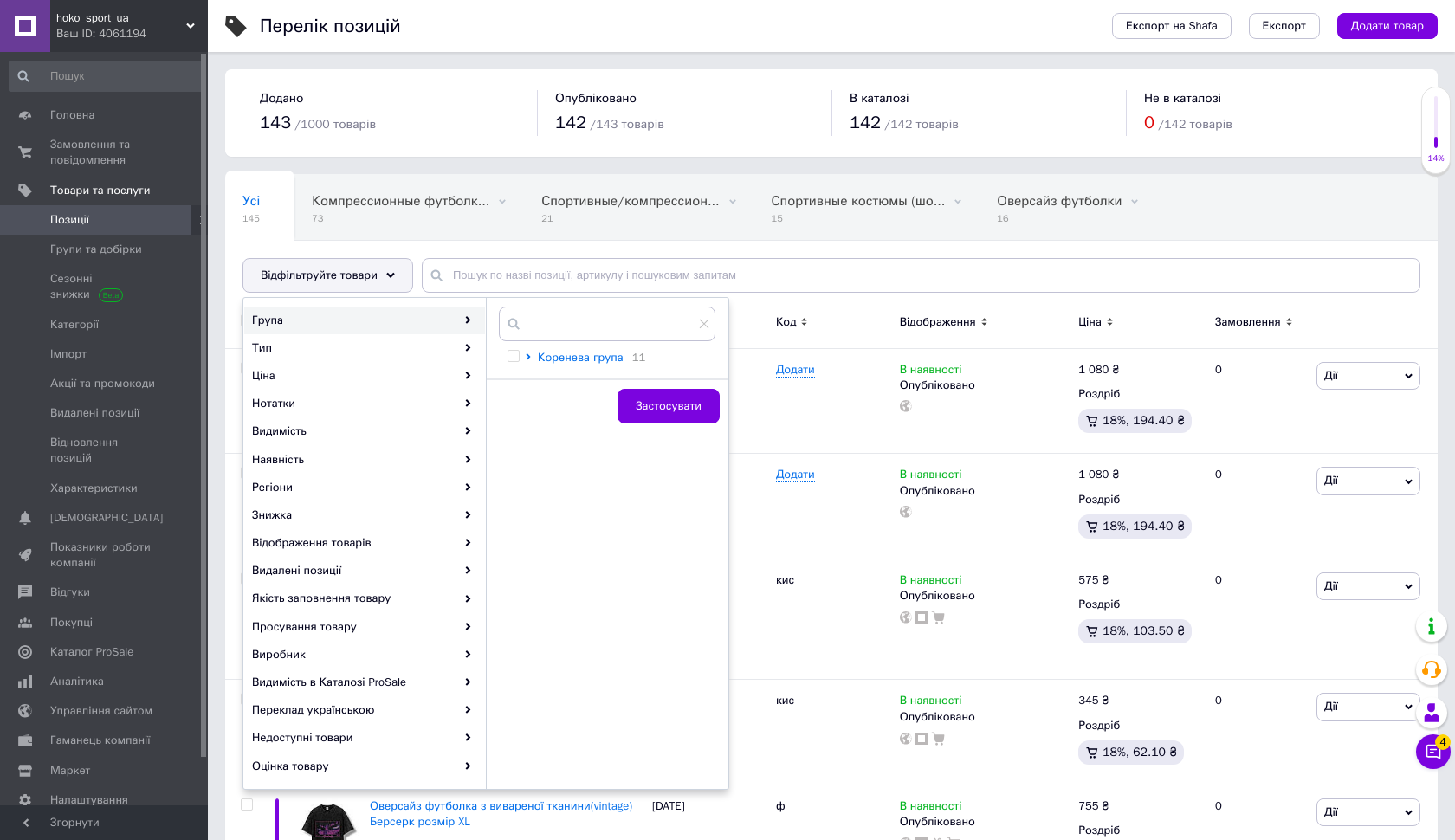 click on "Коренева група" at bounding box center (580, 357) 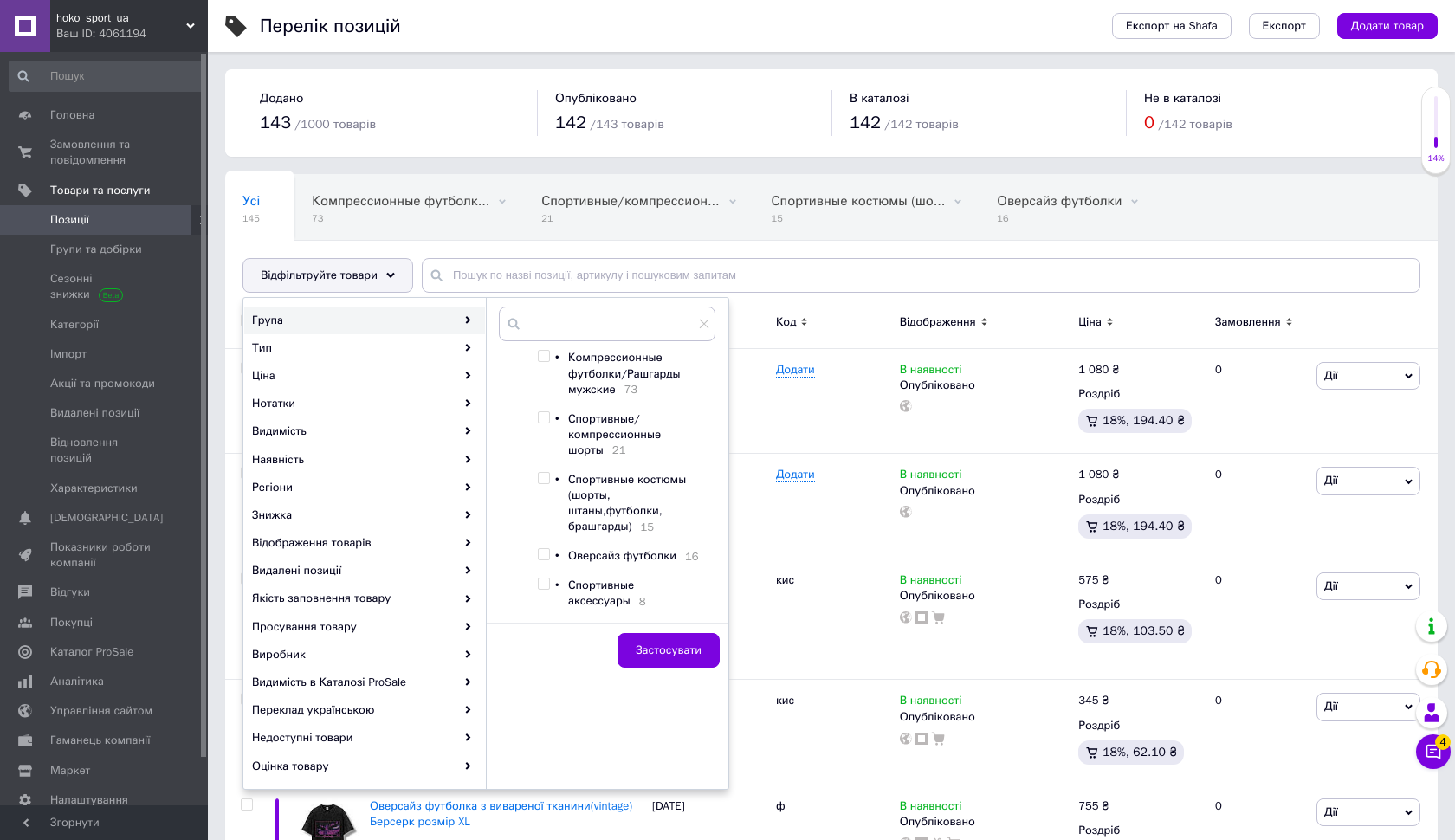 scroll, scrollTop: 31, scrollLeft: 0, axis: vertical 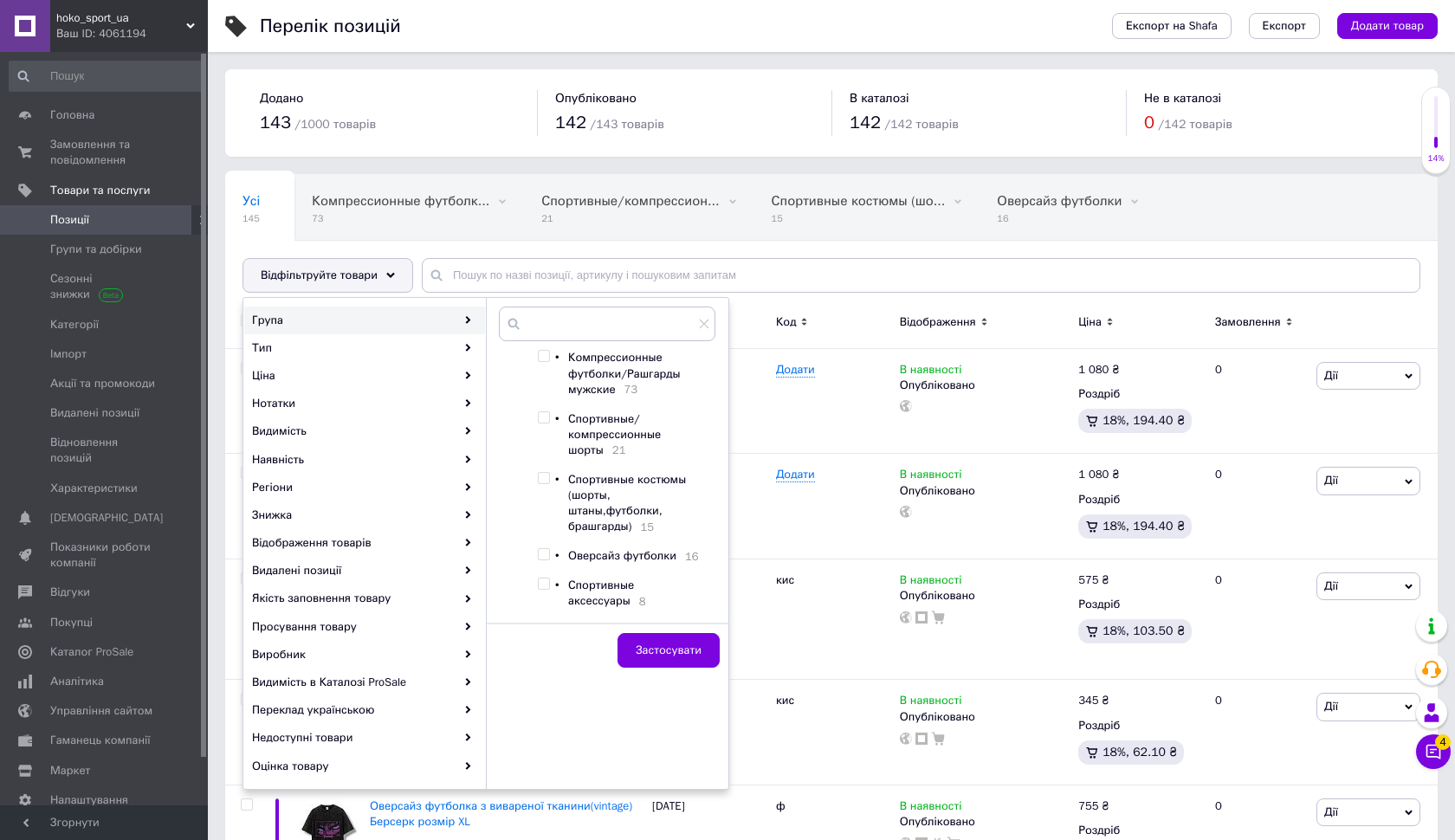 click at bounding box center [543, 584] 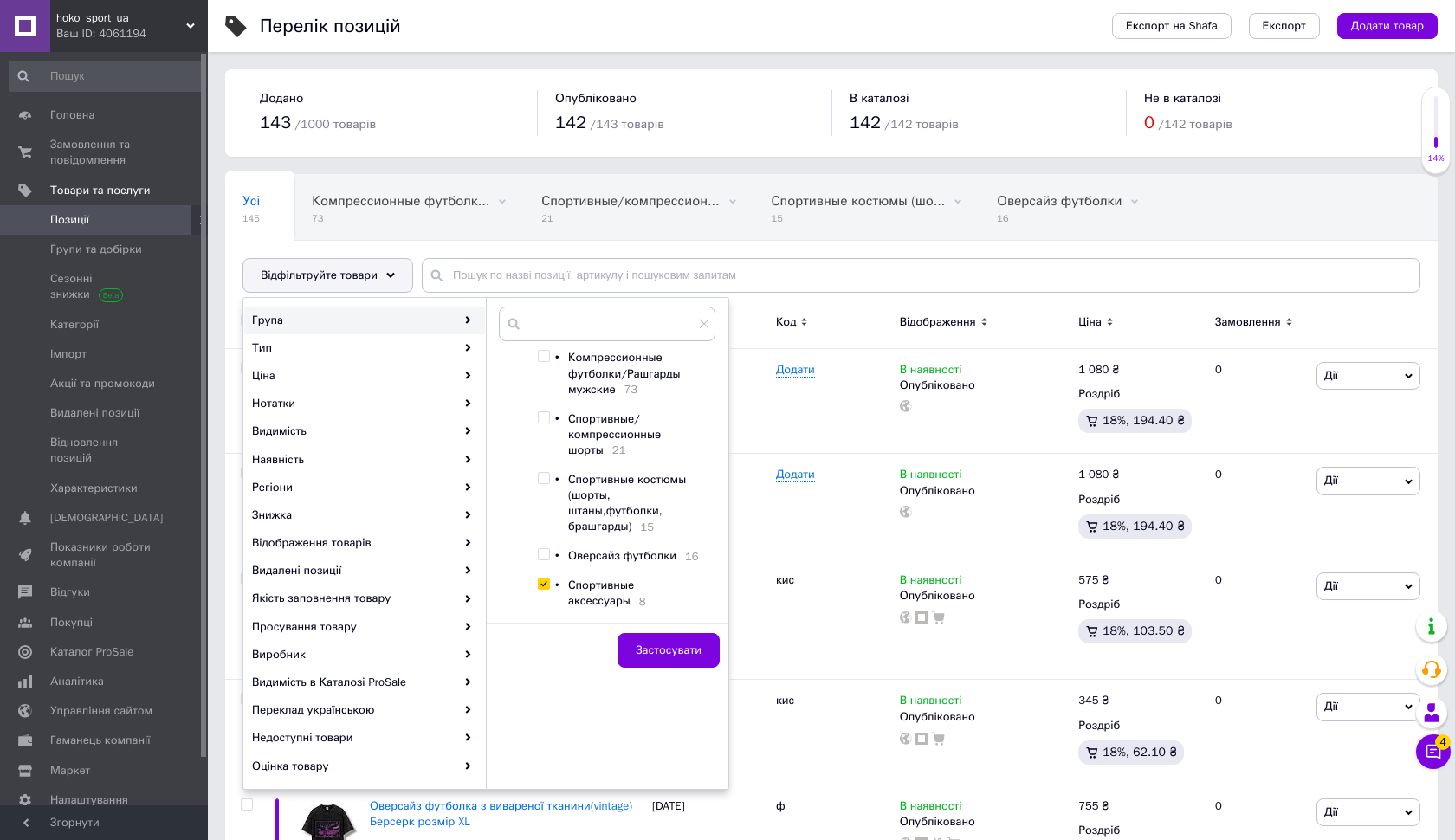 checkbox on "true" 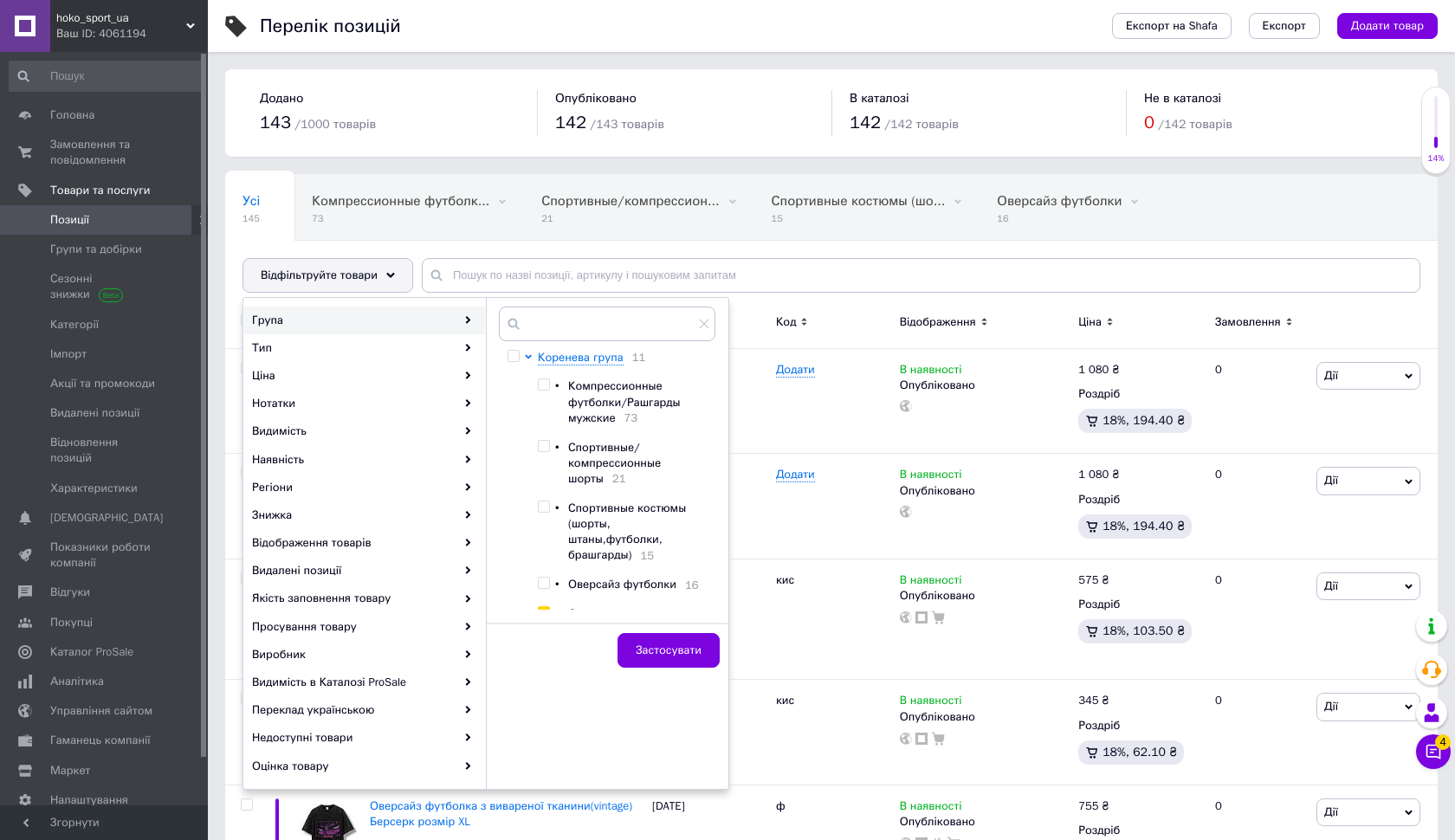 scroll, scrollTop: 0, scrollLeft: 0, axis: both 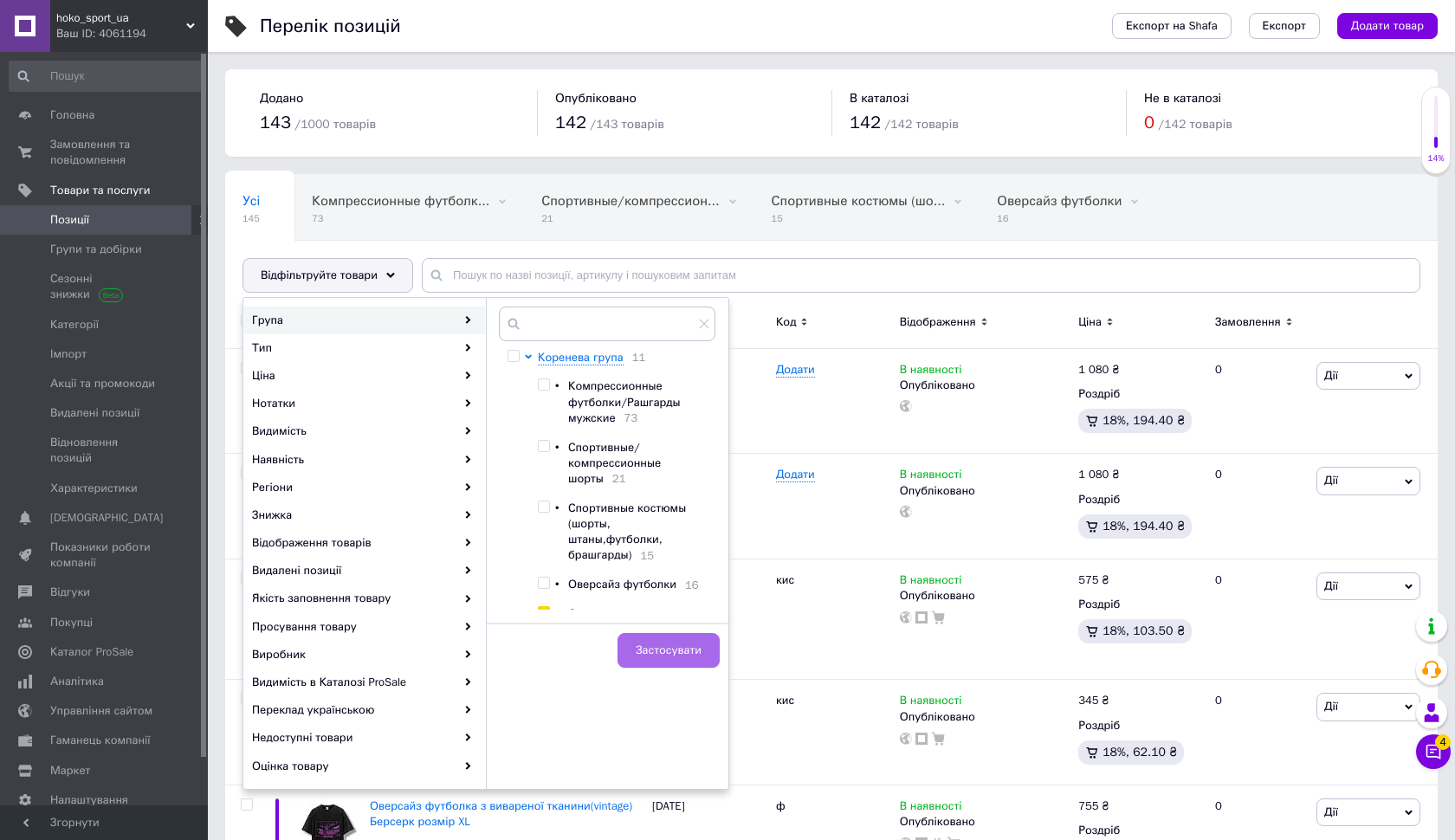 click on "Застосувати" at bounding box center (669, 650) 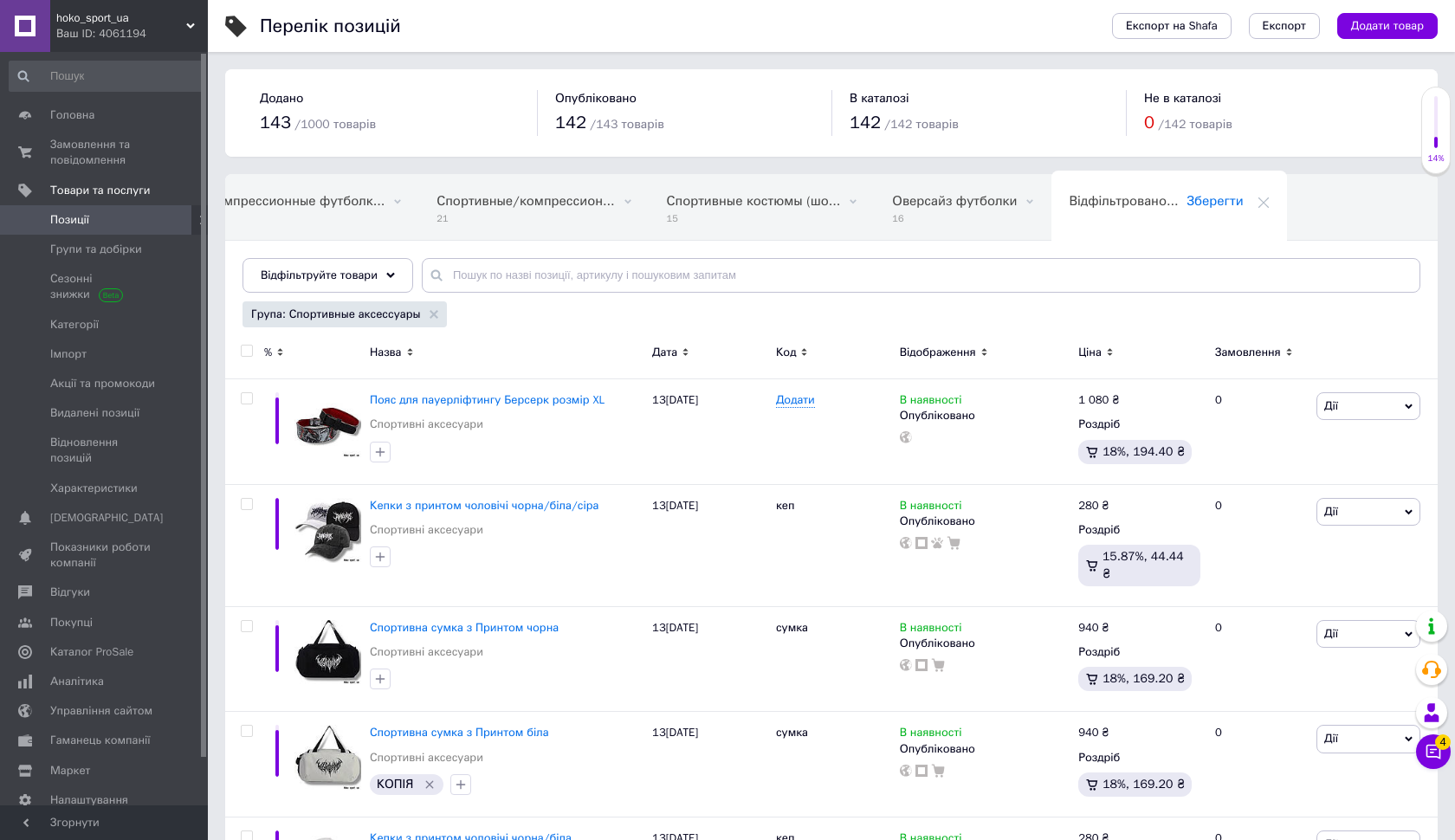 click on "Зберегти" at bounding box center (1214, 201) 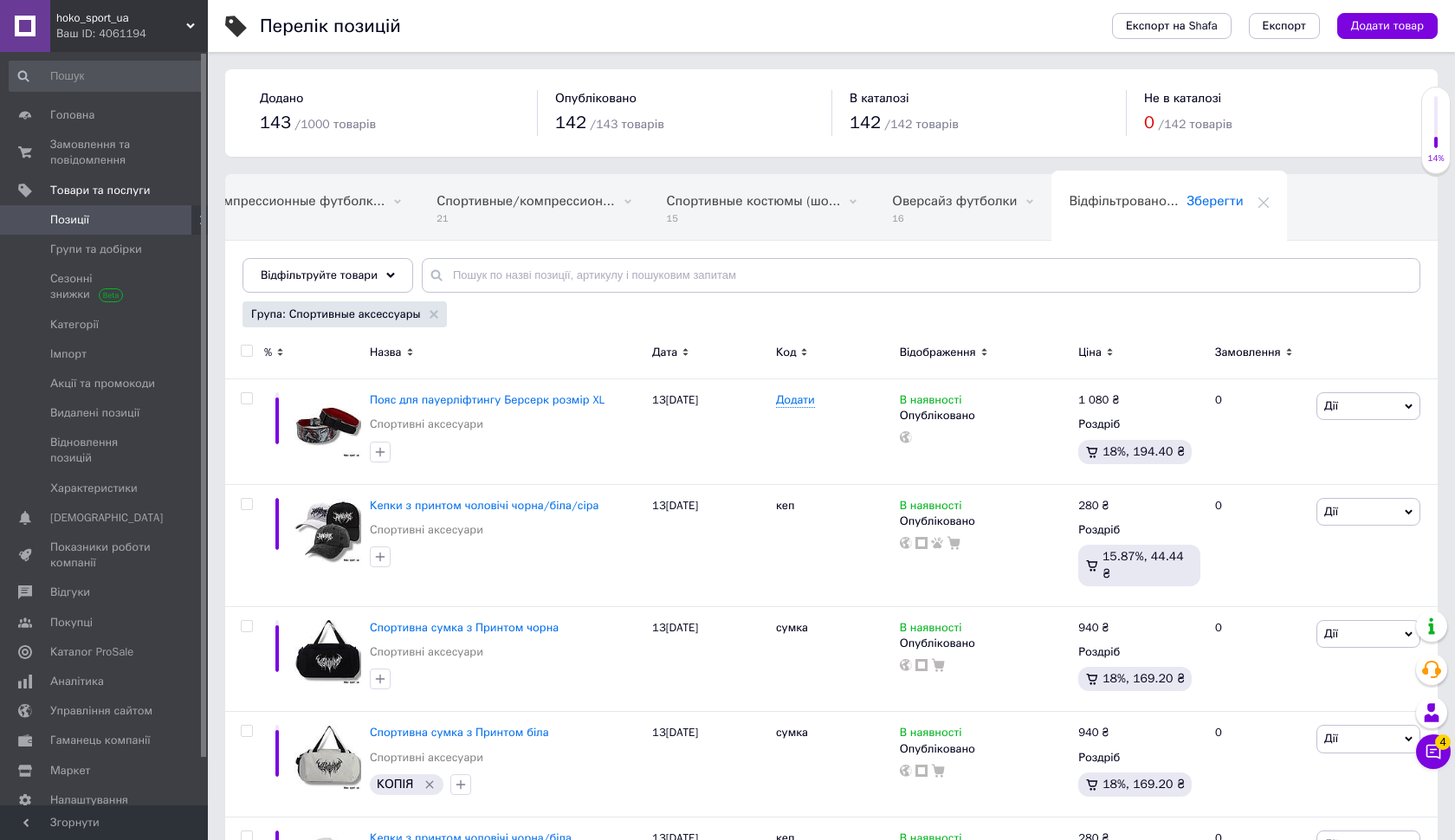 type on "Спортивные аксессуары" 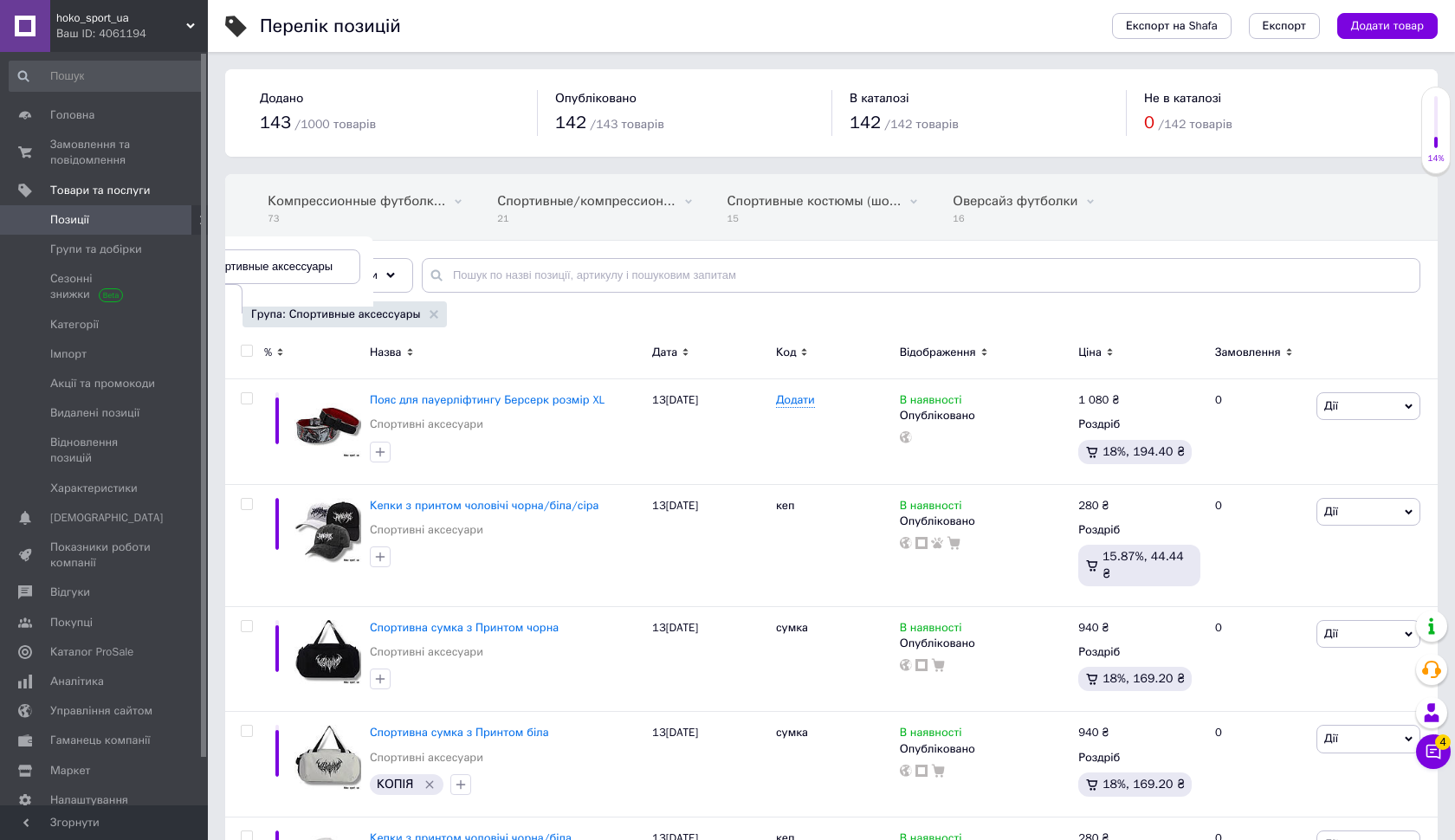 scroll, scrollTop: 0, scrollLeft: 44, axis: horizontal 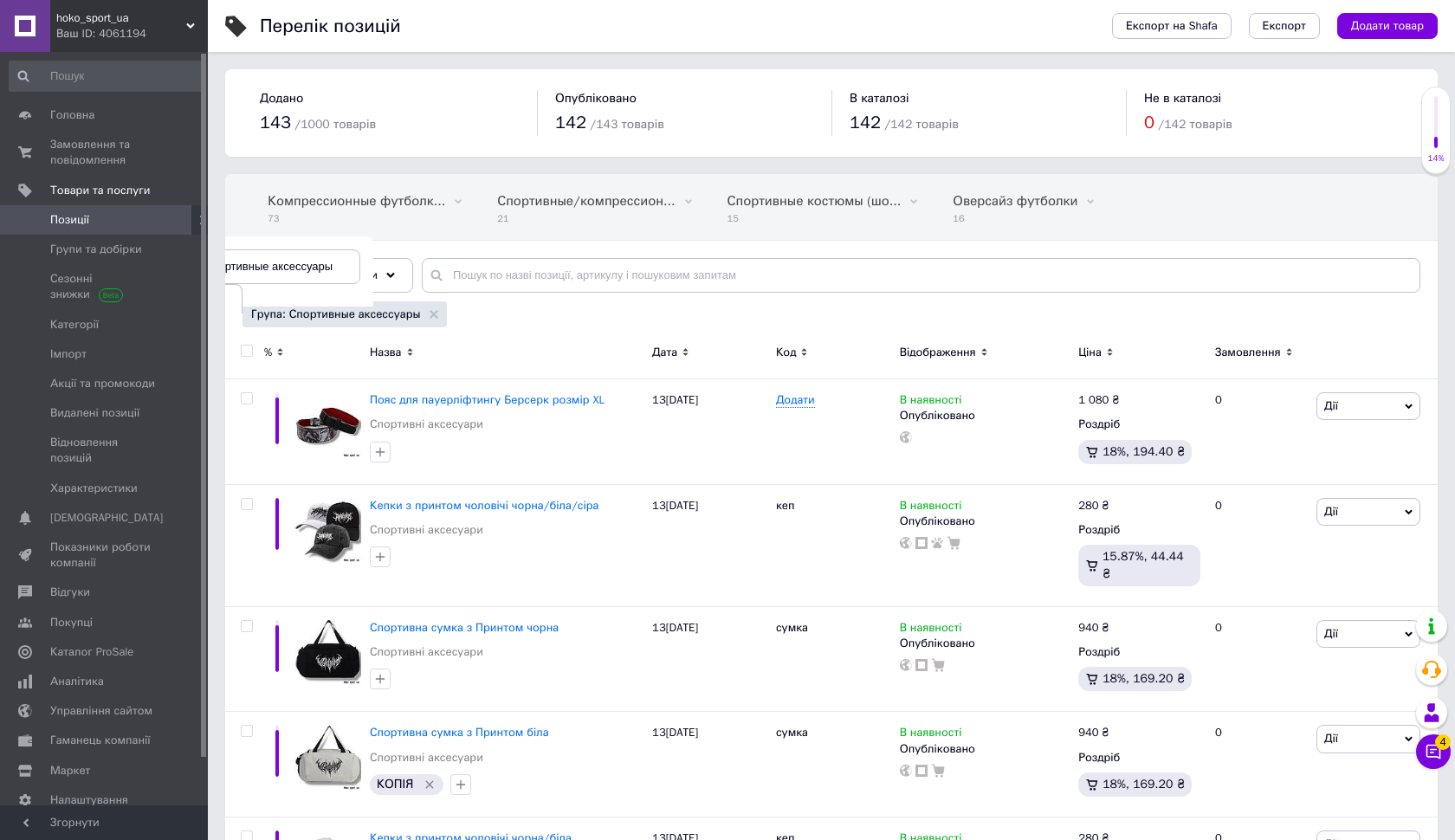 click on "Ok" at bounding box center [217, 301] 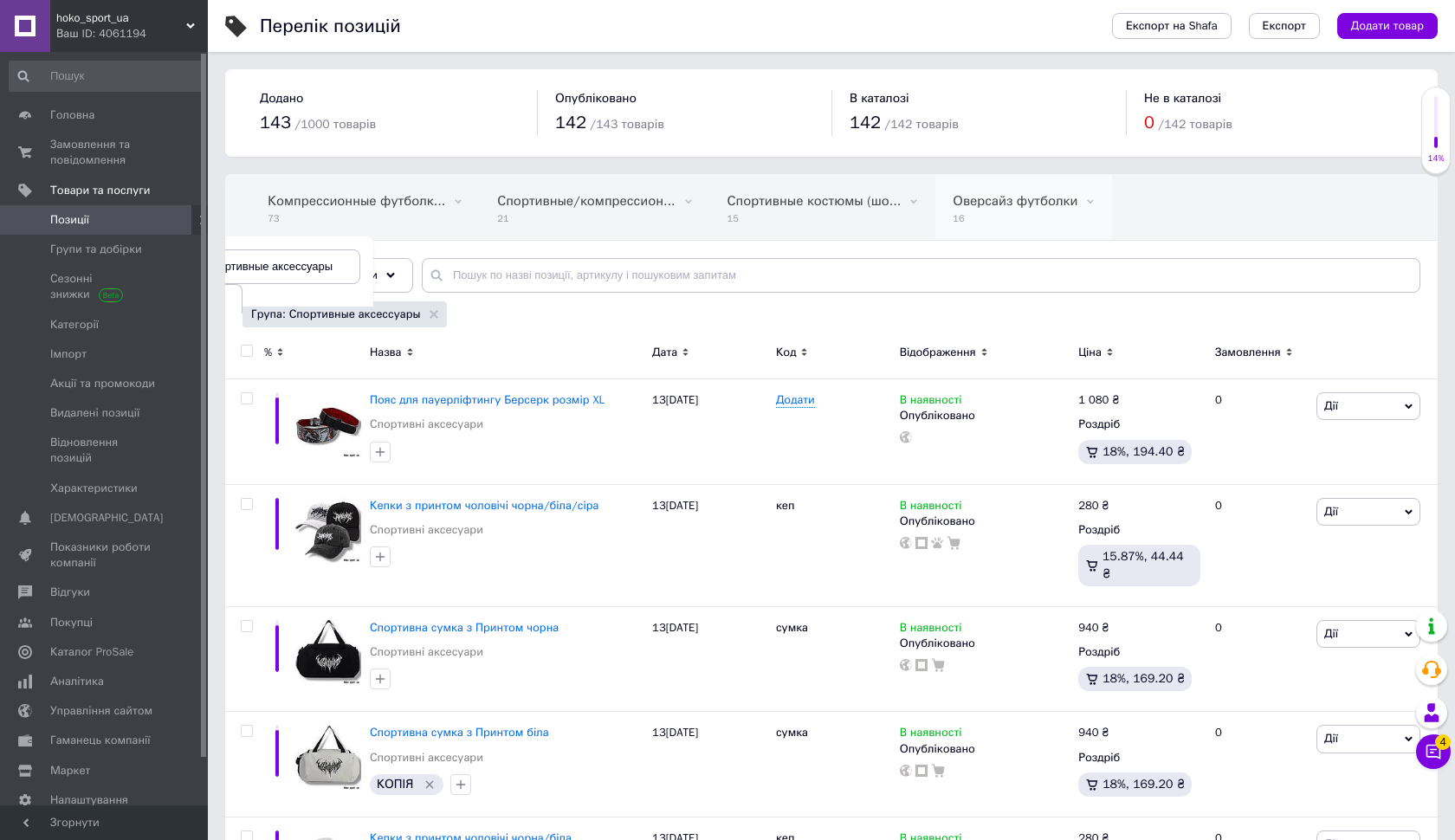 scroll, scrollTop: 0, scrollLeft: 0, axis: both 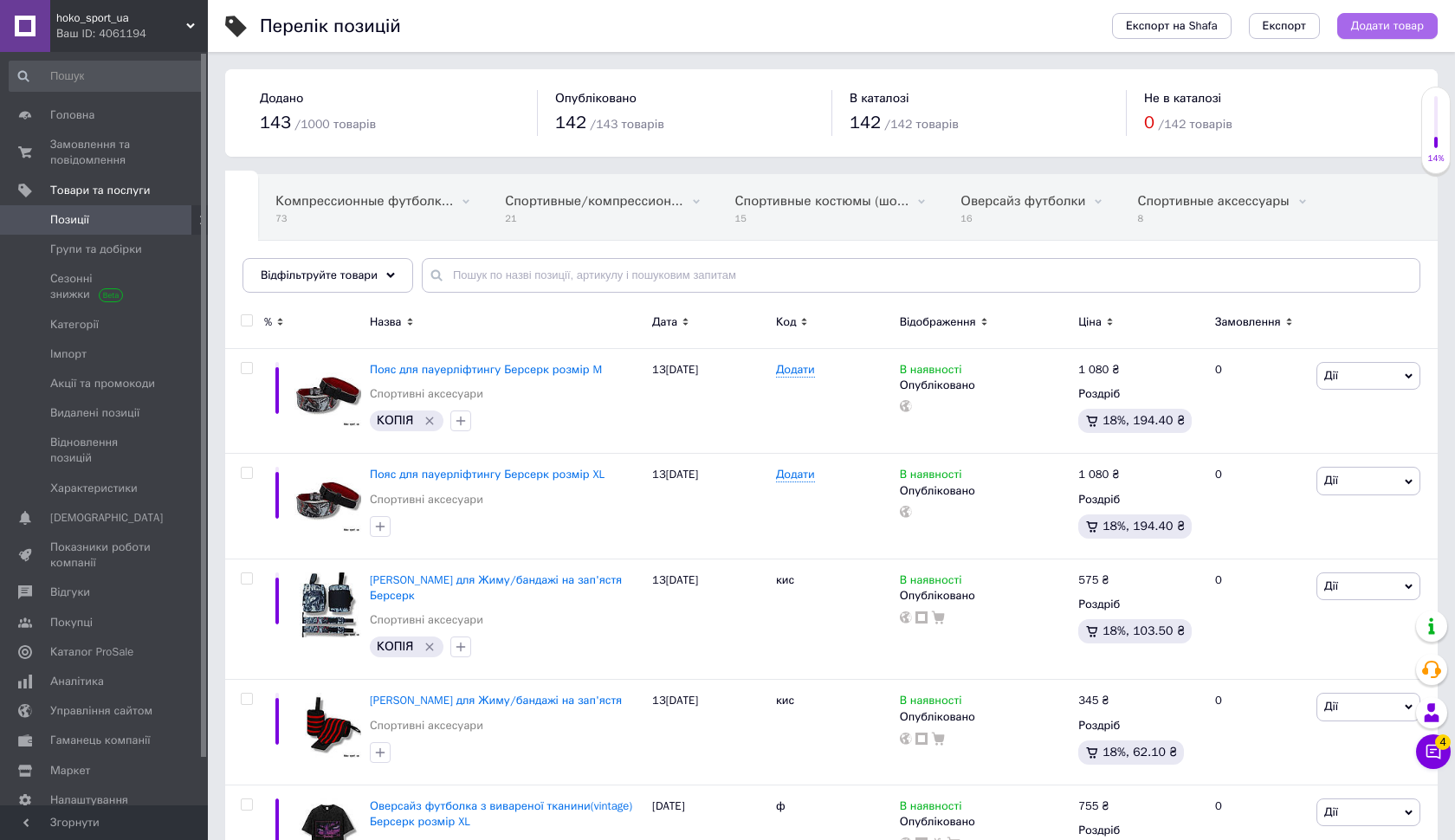 click on "Додати товар" at bounding box center [1387, 26] 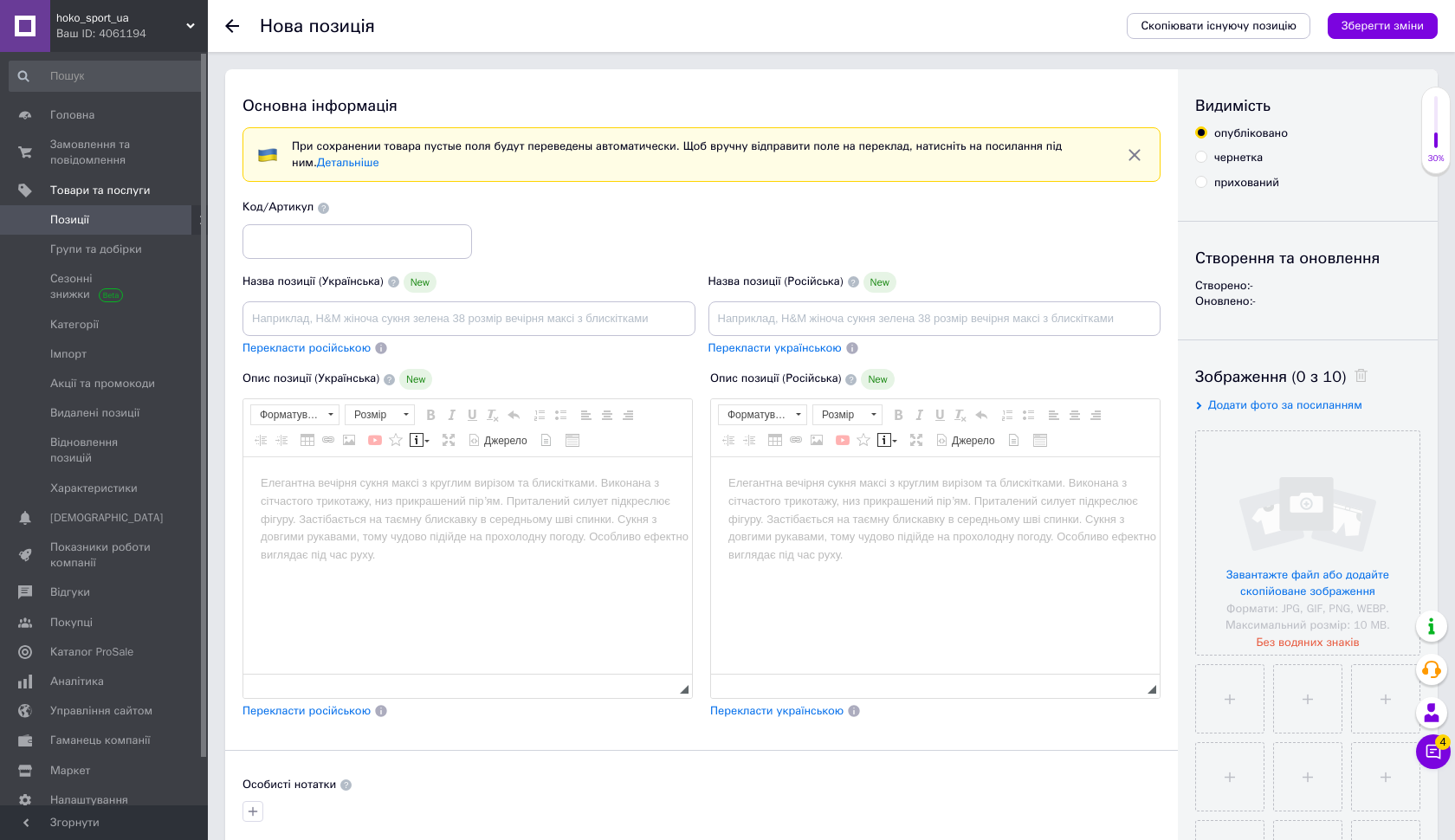 scroll, scrollTop: 0, scrollLeft: 0, axis: both 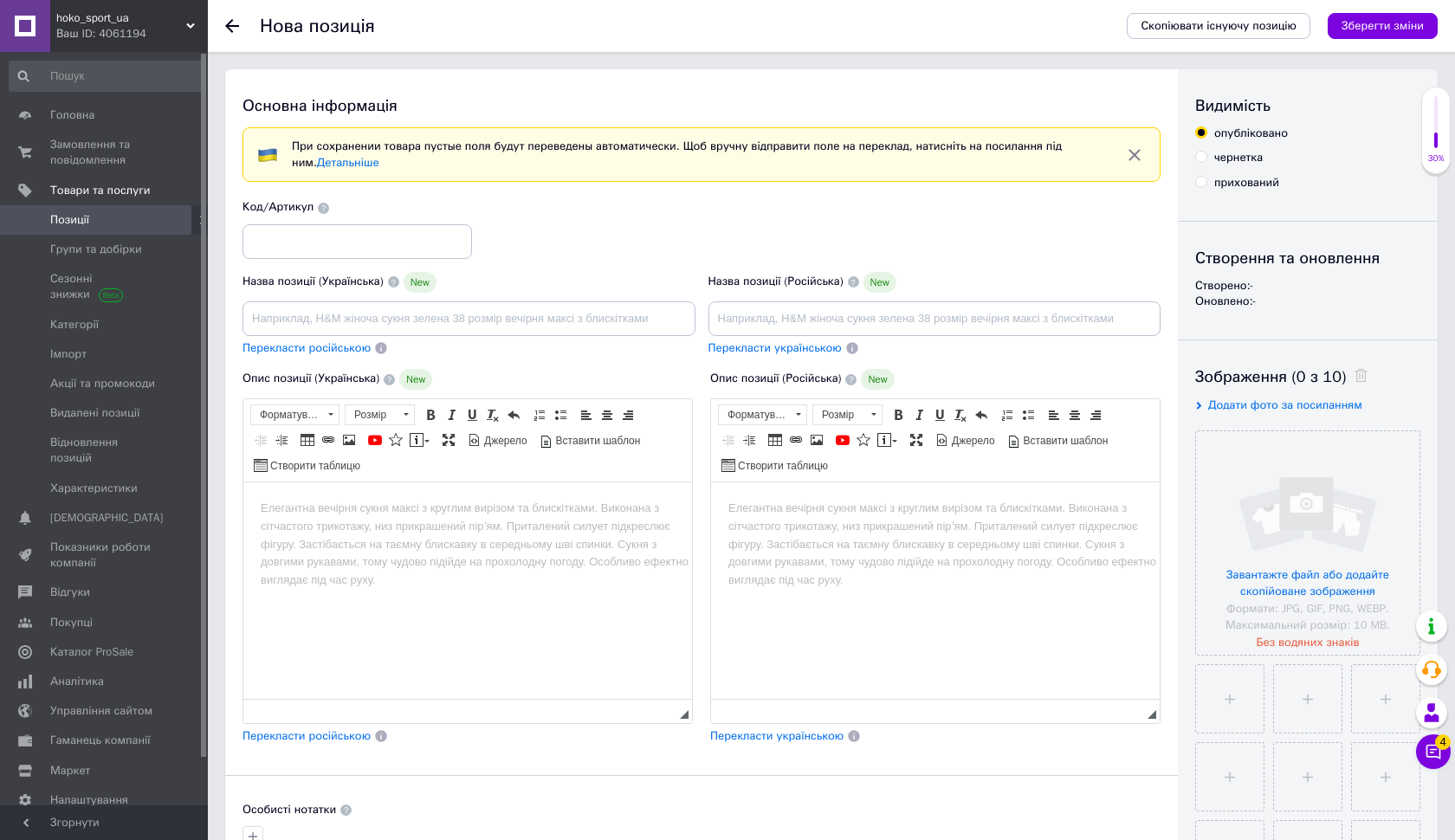 click at bounding box center [468, 508] 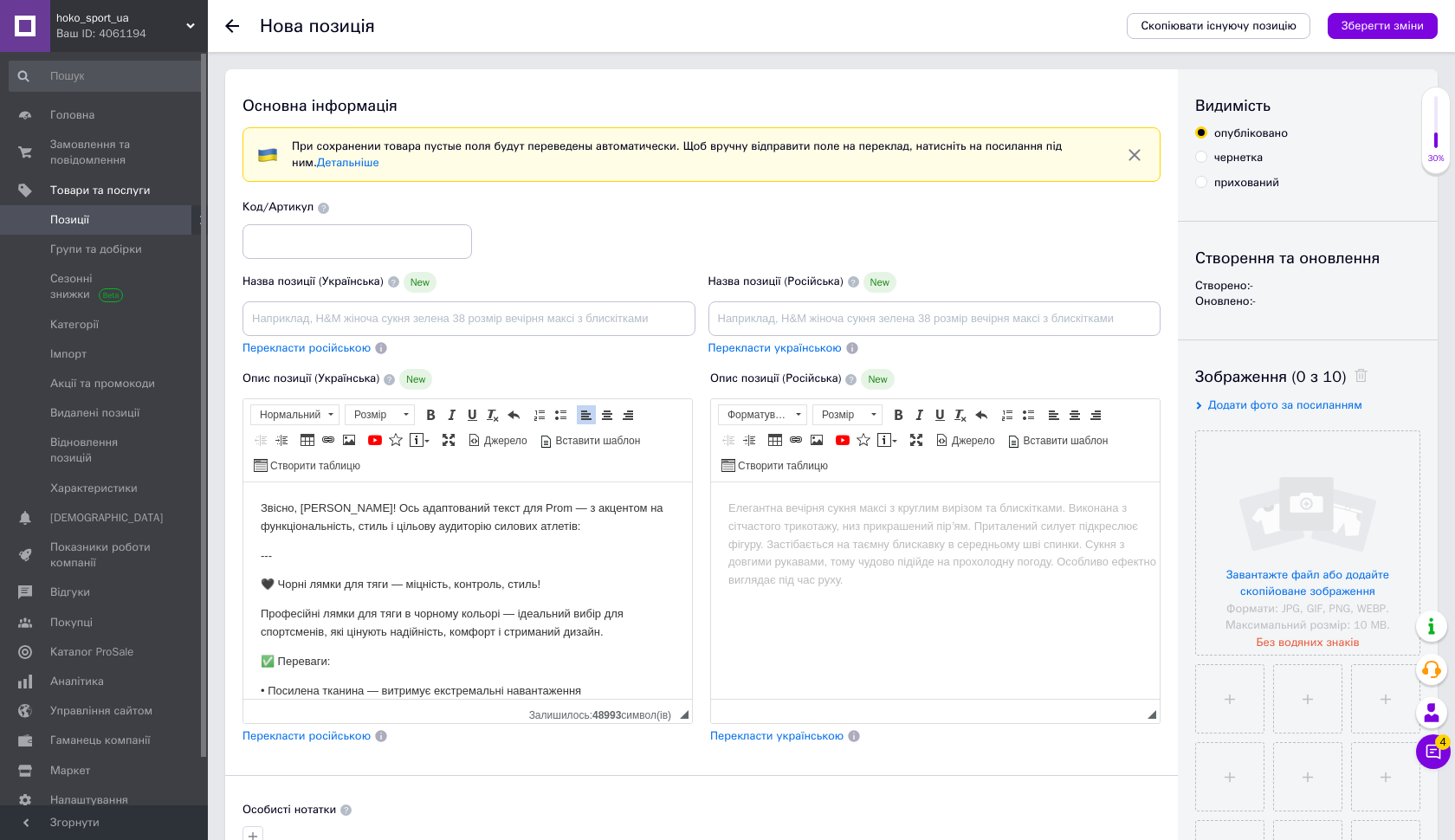 scroll, scrollTop: 0, scrollLeft: 0, axis: both 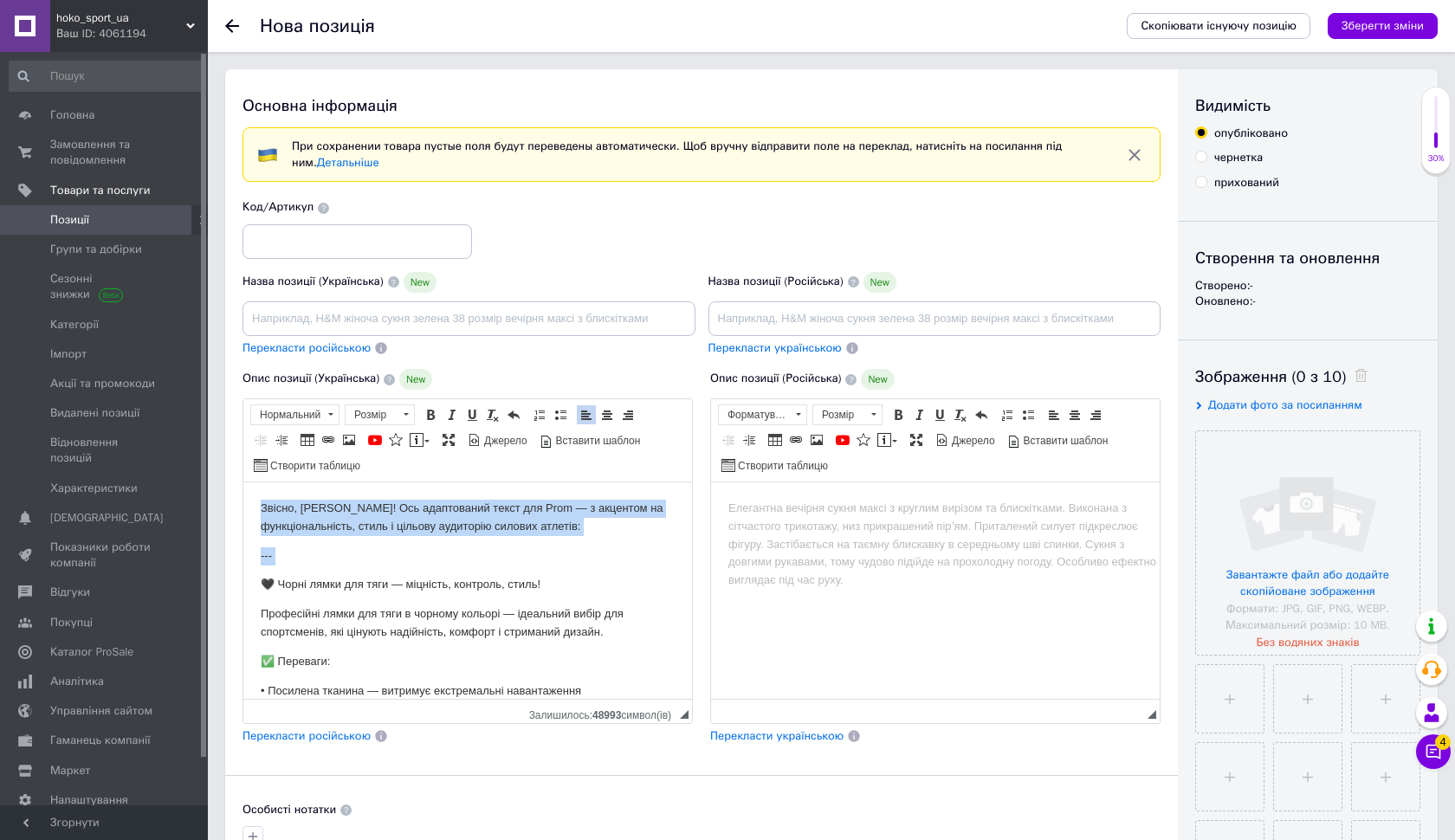 drag, startPoint x: 501, startPoint y: 567, endPoint x: 215, endPoint y: 477, distance: 300 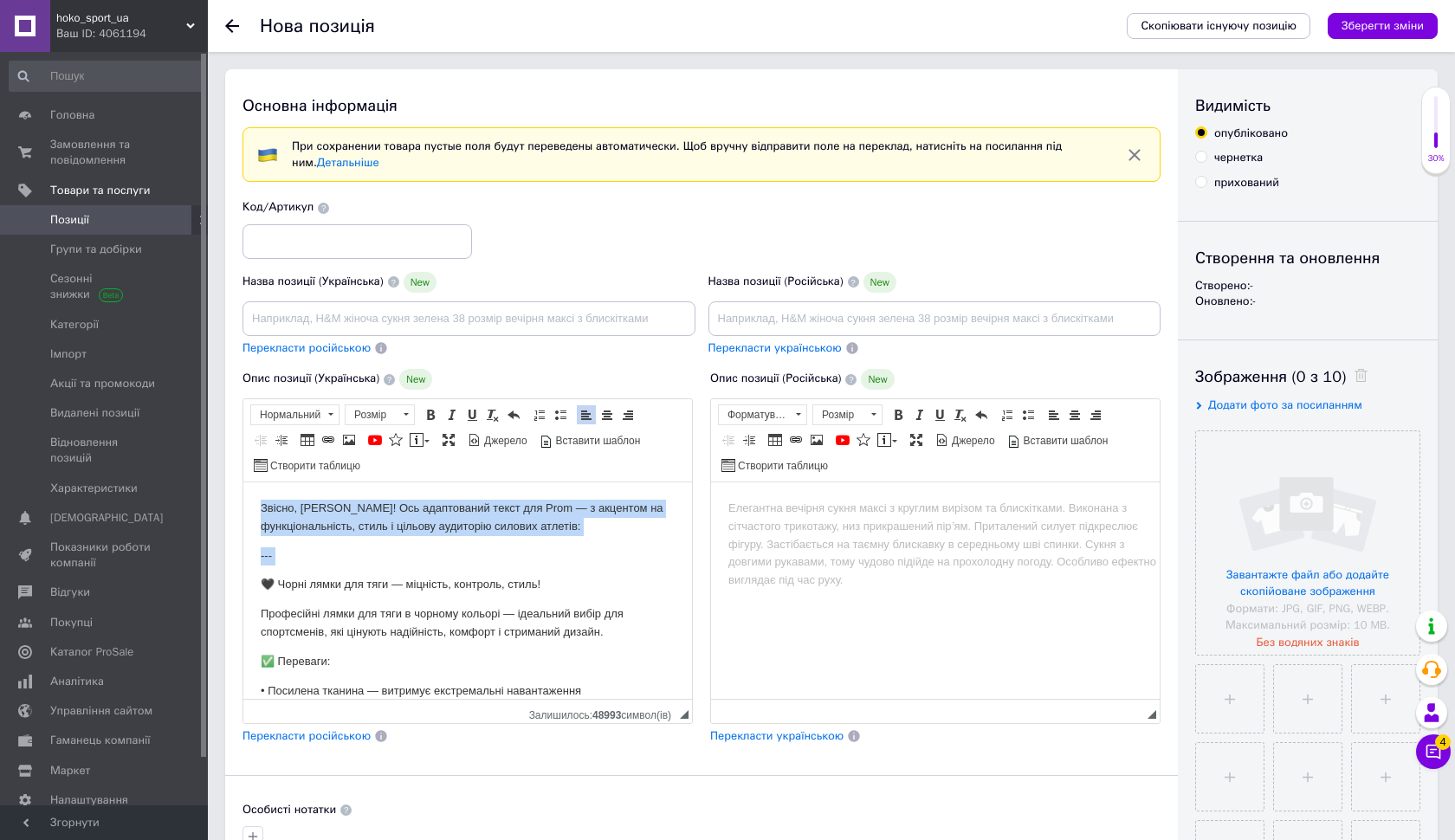 click on "Звісно, [PERSON_NAME]! Ось адаптований текст для Prom — з акцентом на функціональність, стиль і цільову аудиторію силових атлетів: --- 🖤 Чорні лямки для тяги — міцність, контроль, стиль! Професійні лямки для тяги в чорному кольорі — ідеальний вибір для спортсменів, які цінують надійність, комфорт і стриманий дизайн. ✅ Переваги: • Посилена тканина — витримує екстремальні навантаження • Антиковзке покриття — забезпечує ідеальне зчеплення зі штангою або гантелями • Анатомічна форма — не натирає, зручна навіть під час довгих тренувань 🎯 Ідеально для: ---" at bounding box center [468, 790] 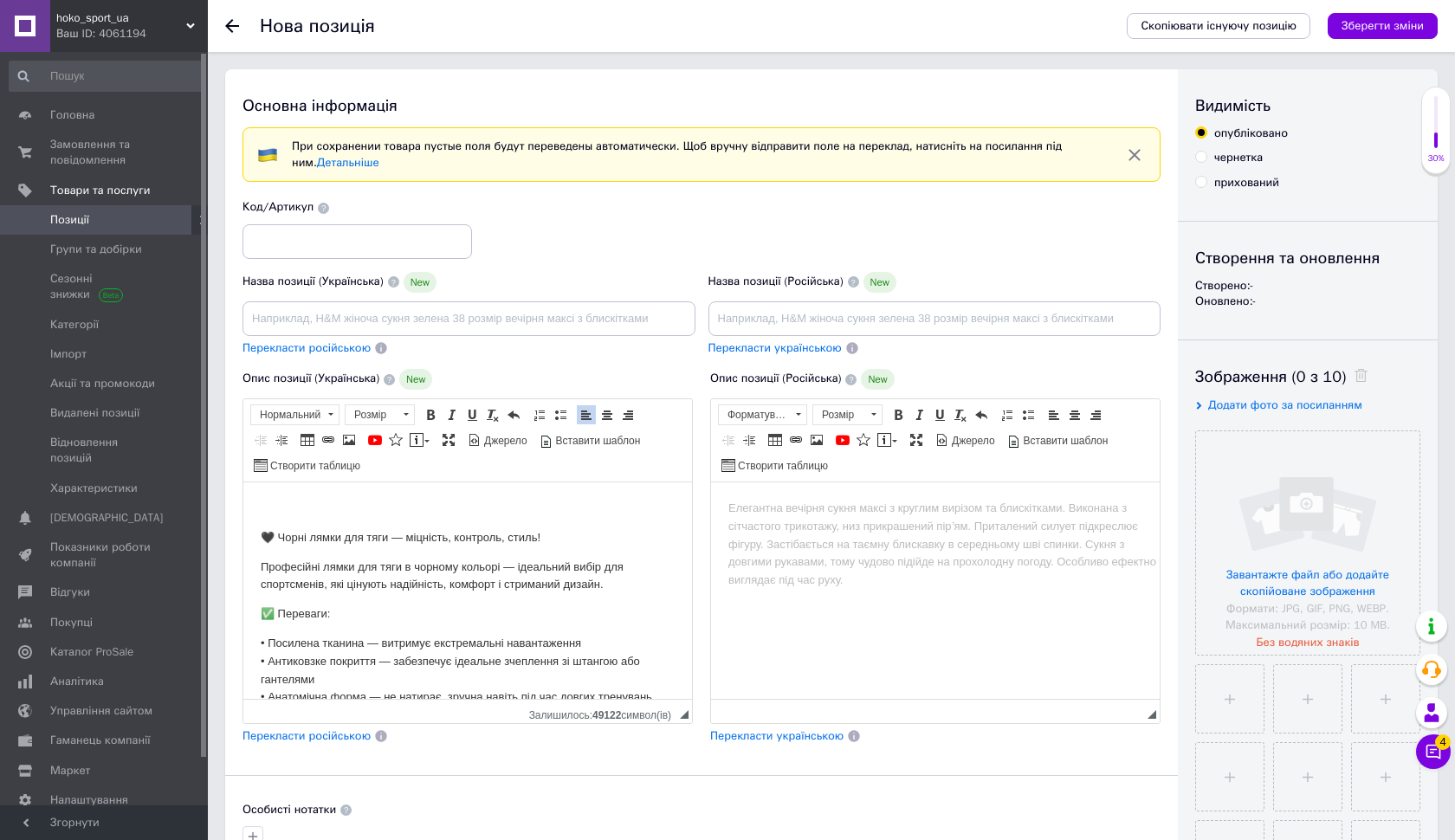 click on "🖤 Чорні лямки для тяги — міцність, контроль, стиль!" at bounding box center [468, 538] 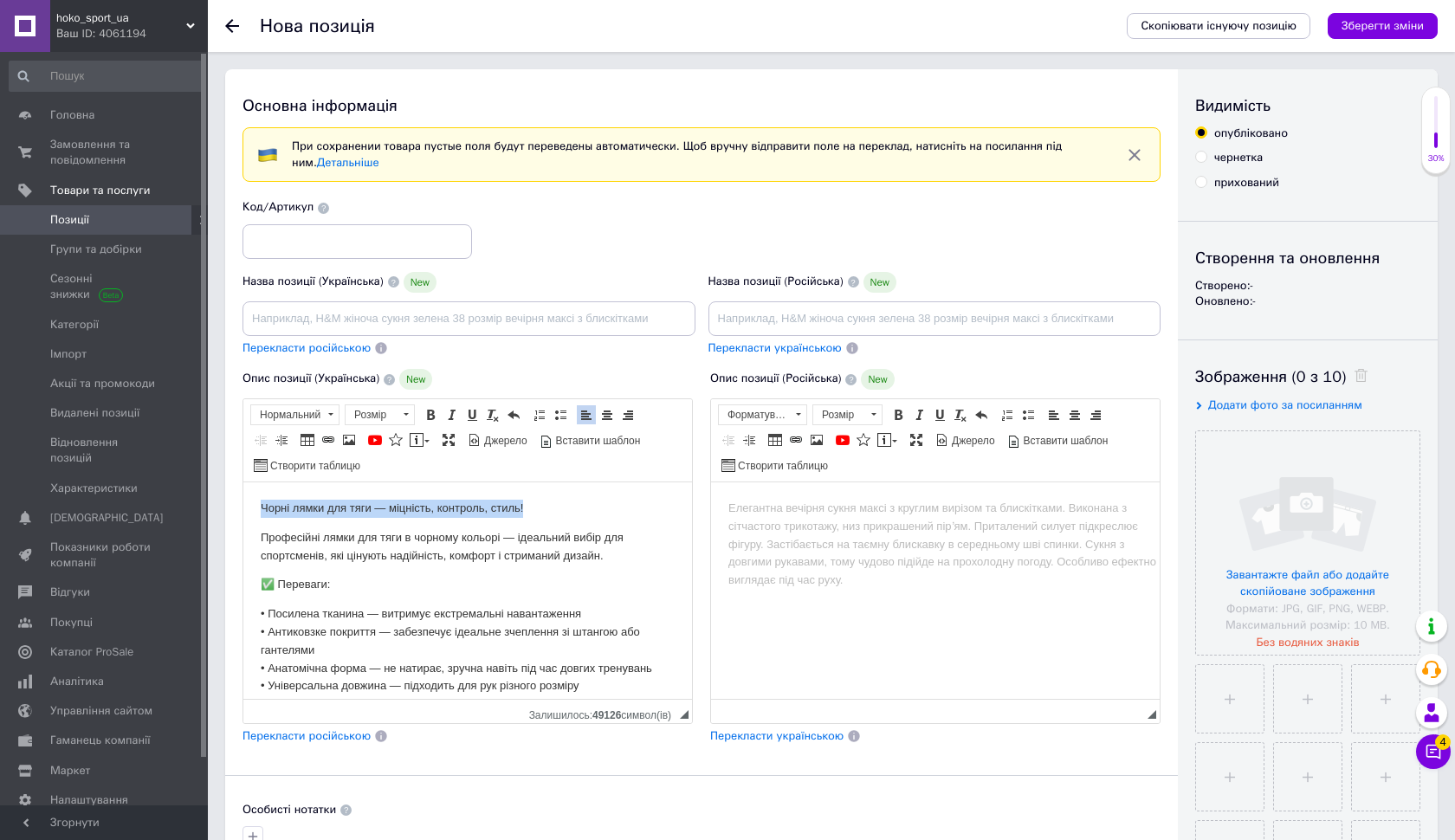 drag, startPoint x: 551, startPoint y: 507, endPoint x: 241, endPoint y: 511, distance: 310.0258 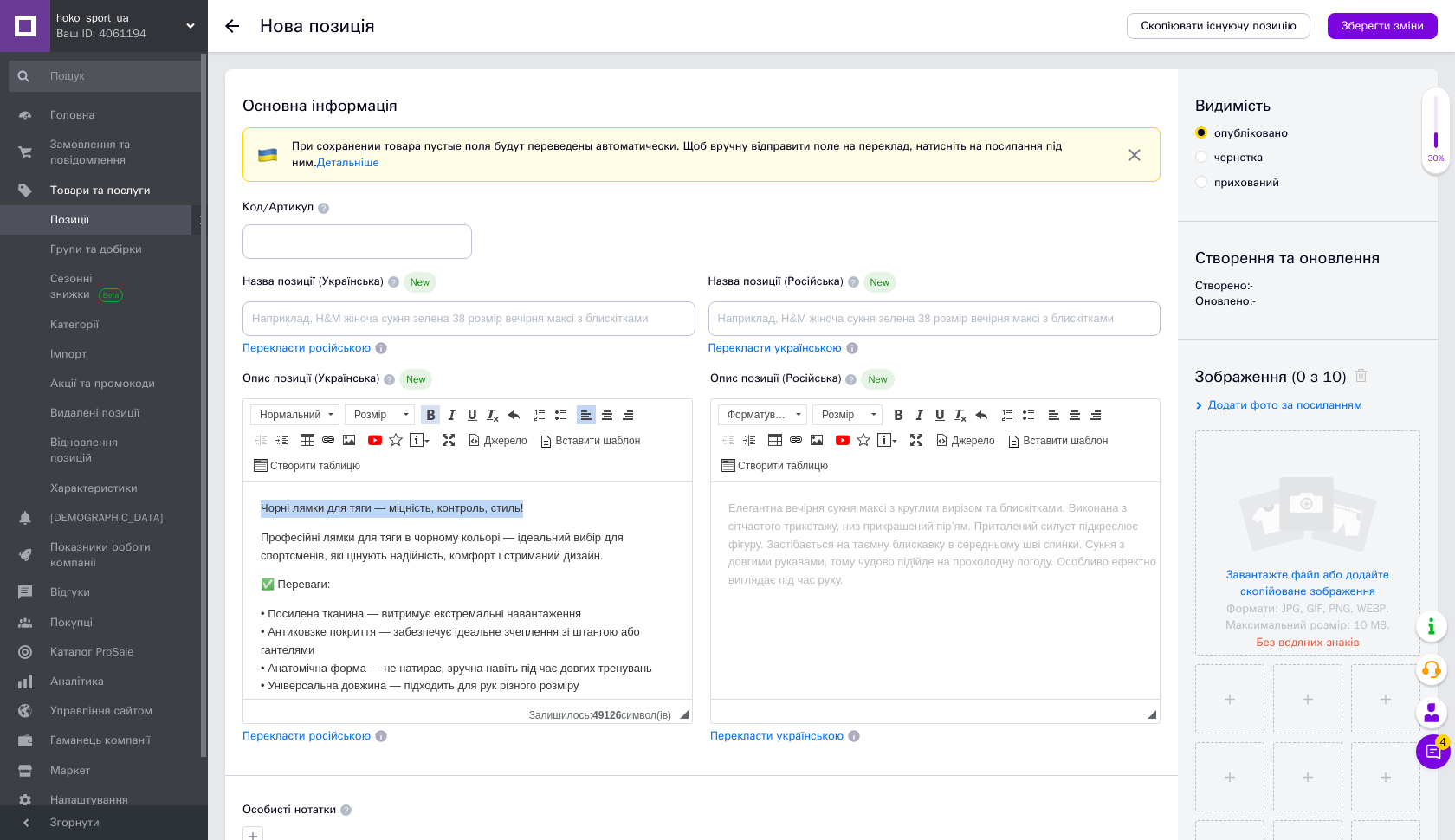click at bounding box center [430, 415] 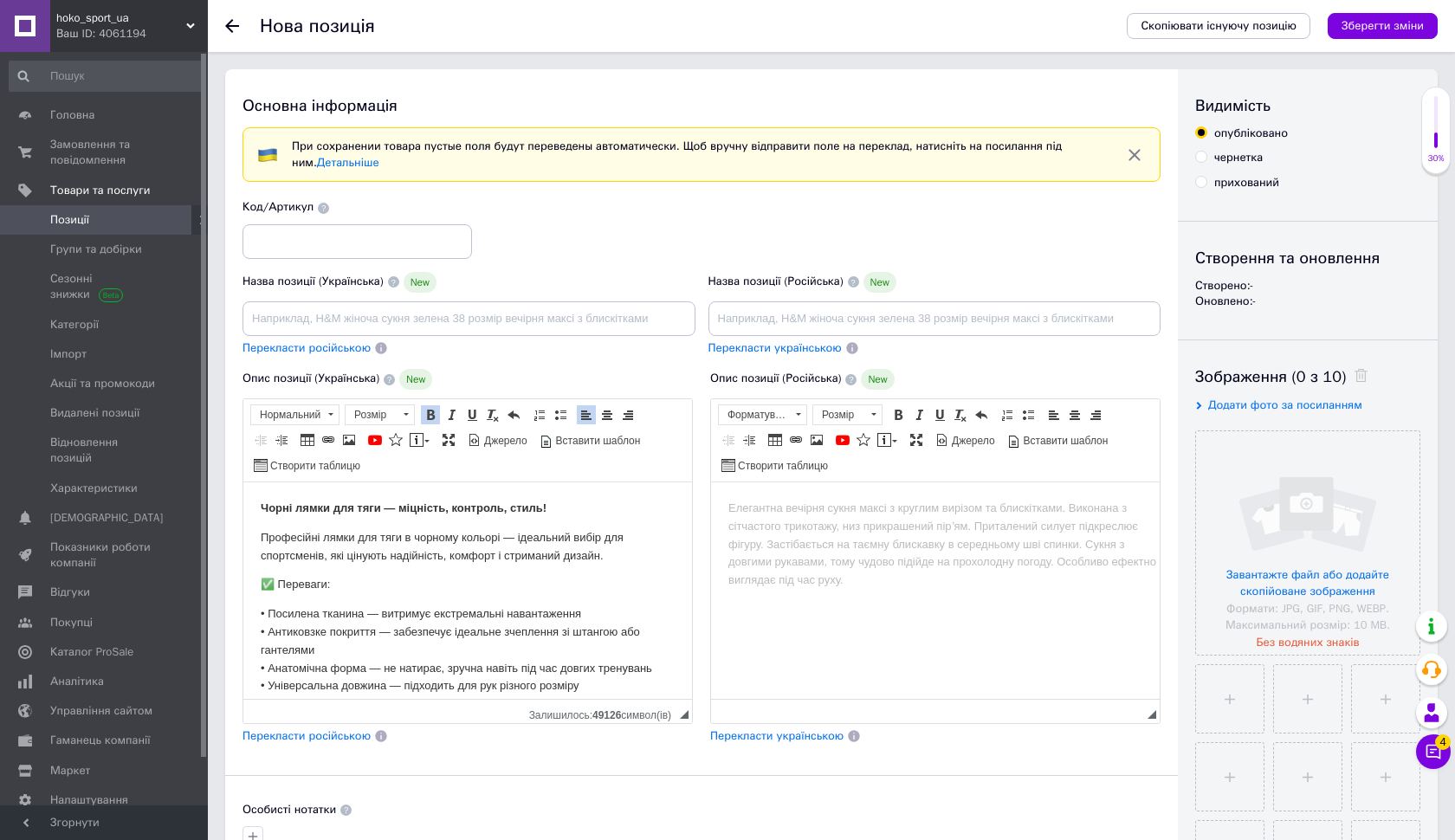 click on "✅ Переваги:" at bounding box center [468, 585] 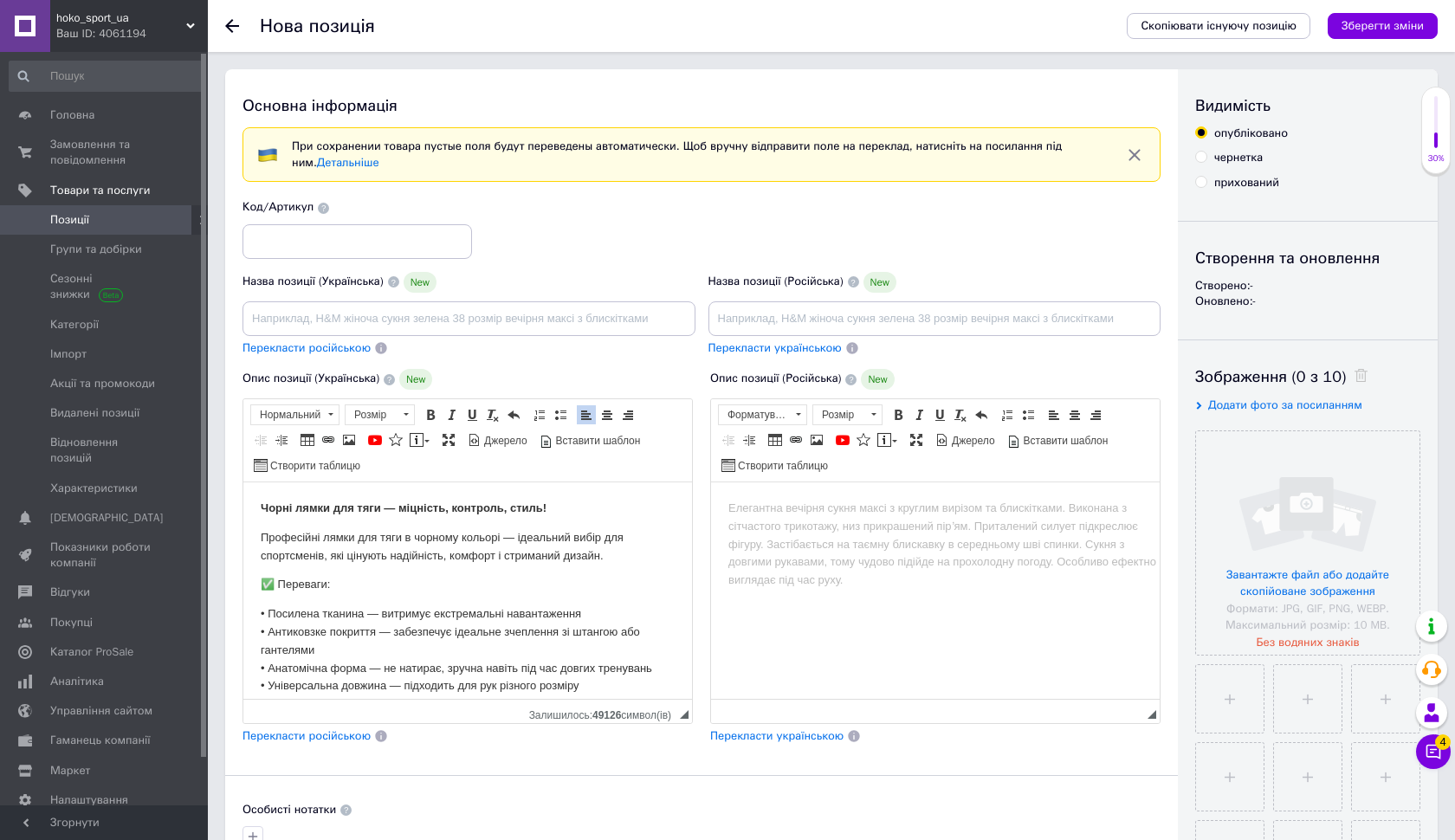 click on "✅ Переваги:" at bounding box center [468, 585] 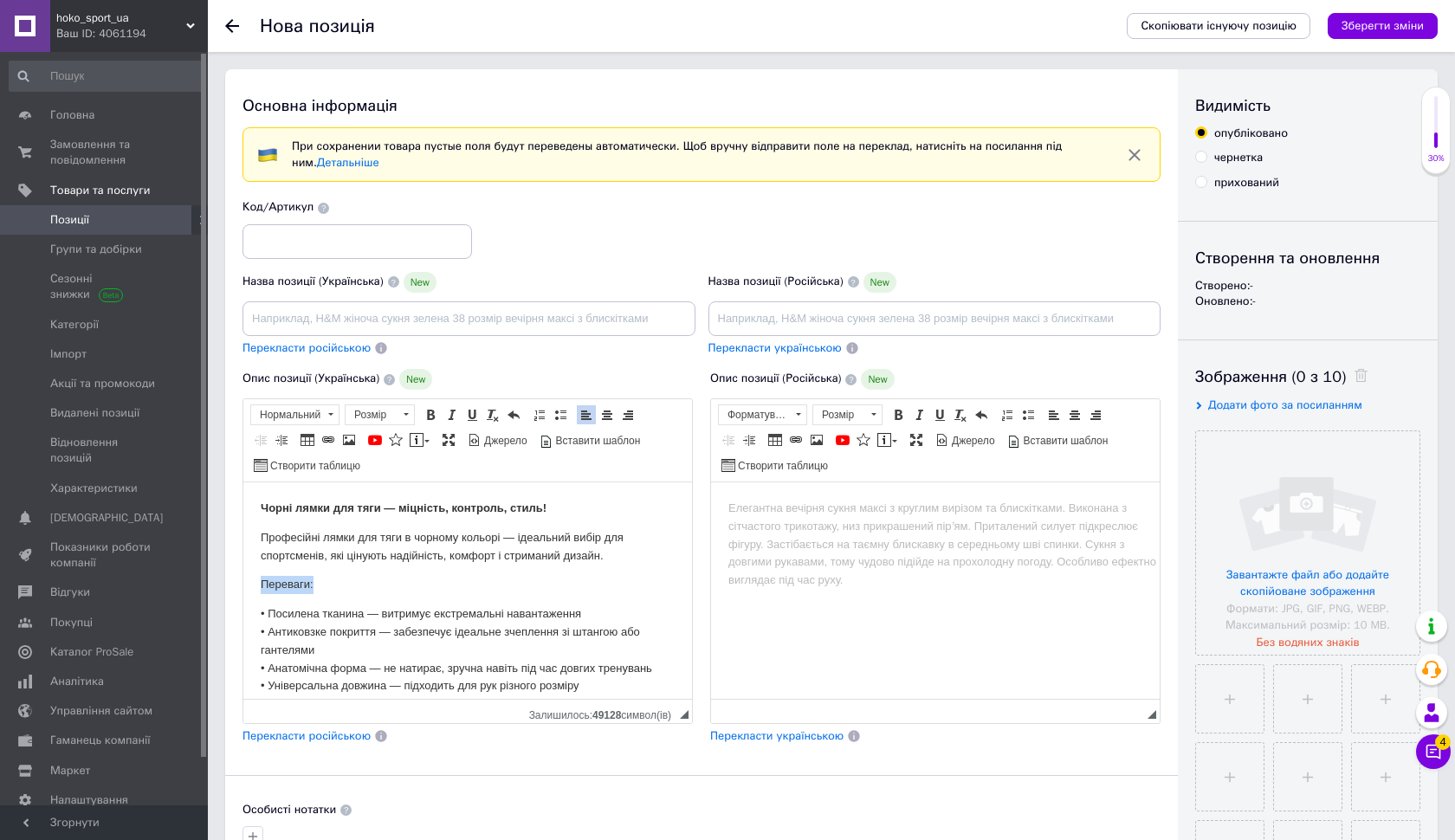 drag, startPoint x: 324, startPoint y: 580, endPoint x: 215, endPoint y: 580, distance: 109 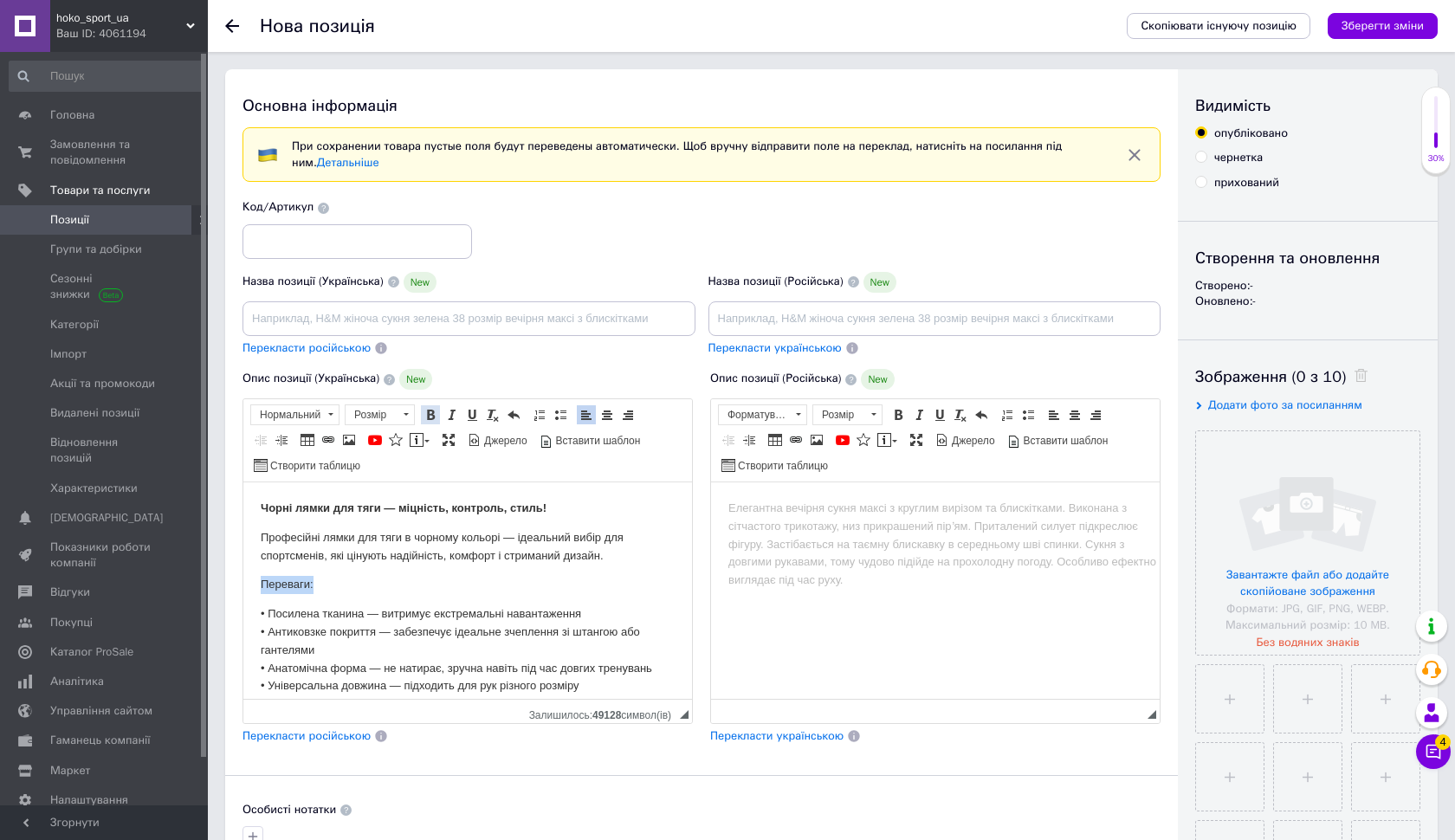 click at bounding box center (430, 415) 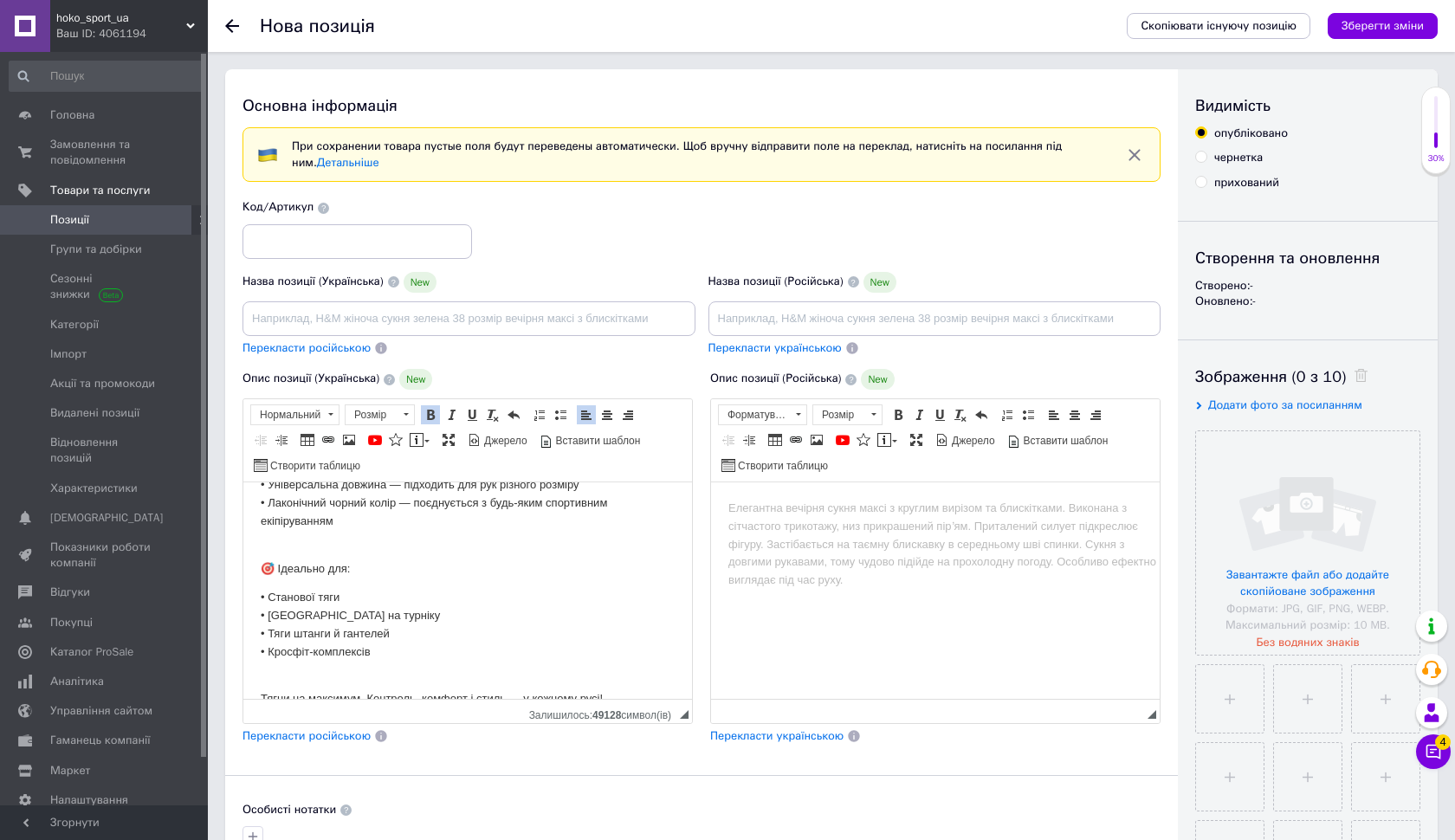 scroll, scrollTop: 202, scrollLeft: 0, axis: vertical 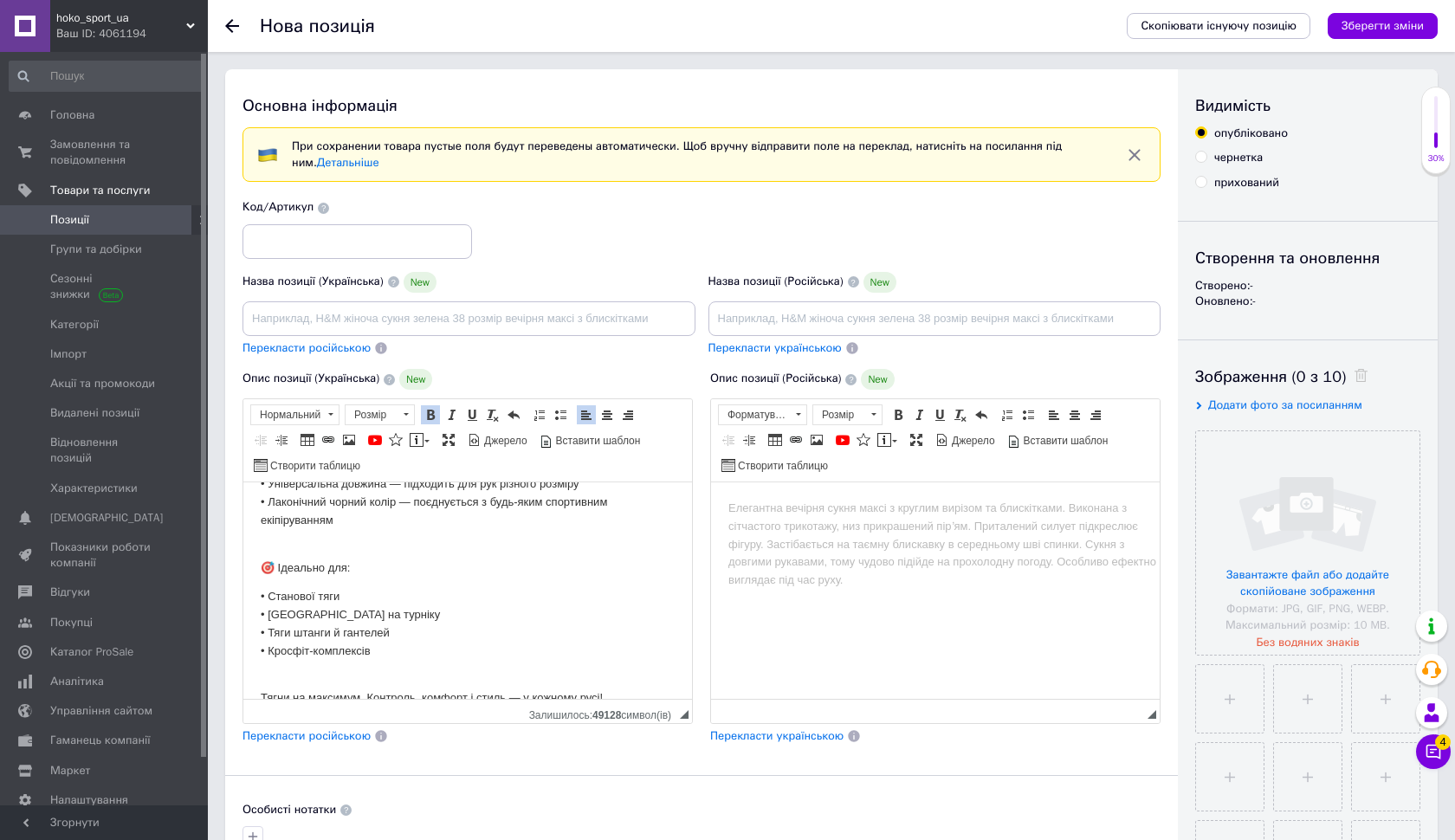 click on "🎯 Ідеально для:" at bounding box center [468, 559] 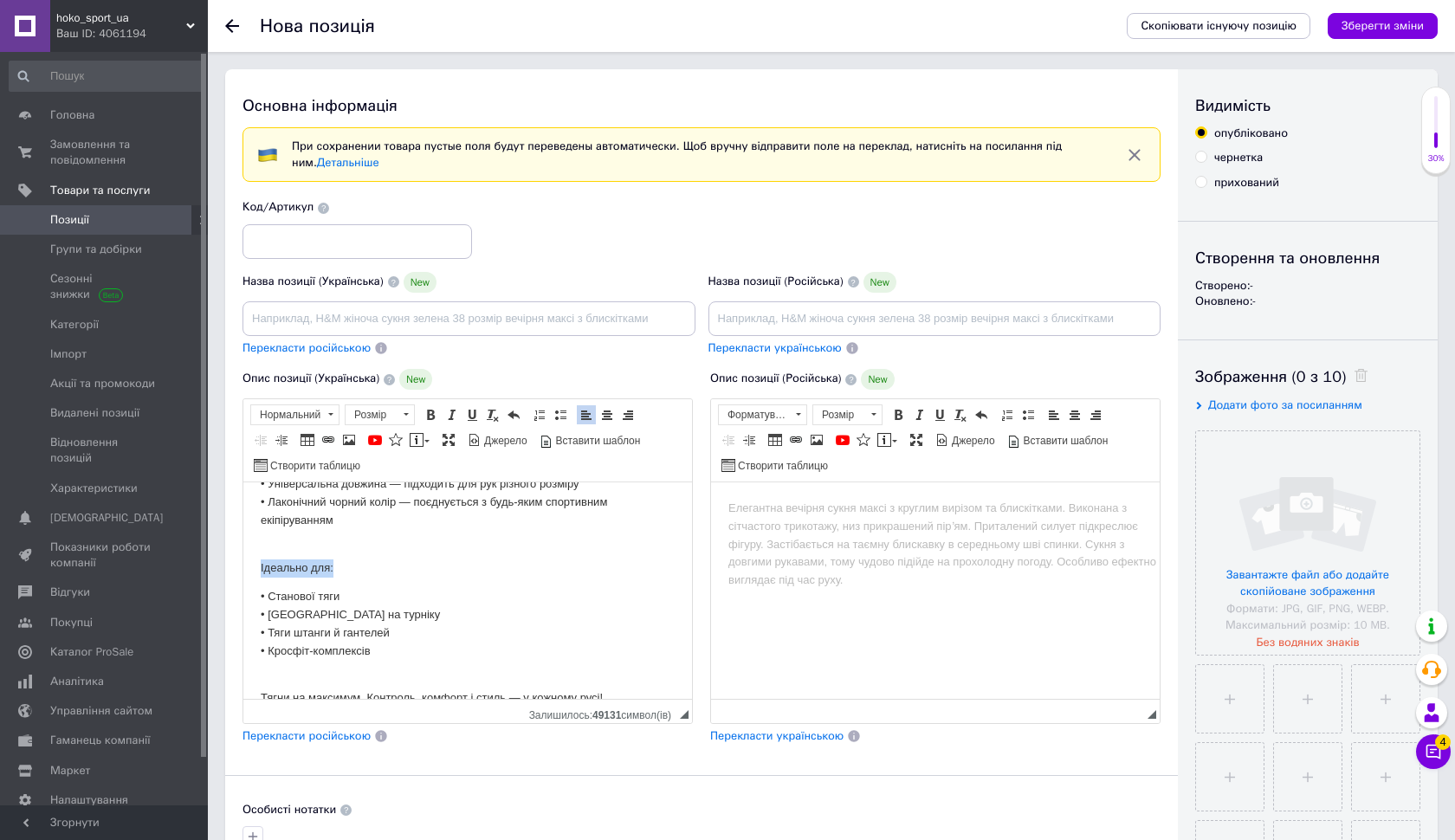 drag, startPoint x: 356, startPoint y: 551, endPoint x: 240, endPoint y: 552, distance: 116.00431 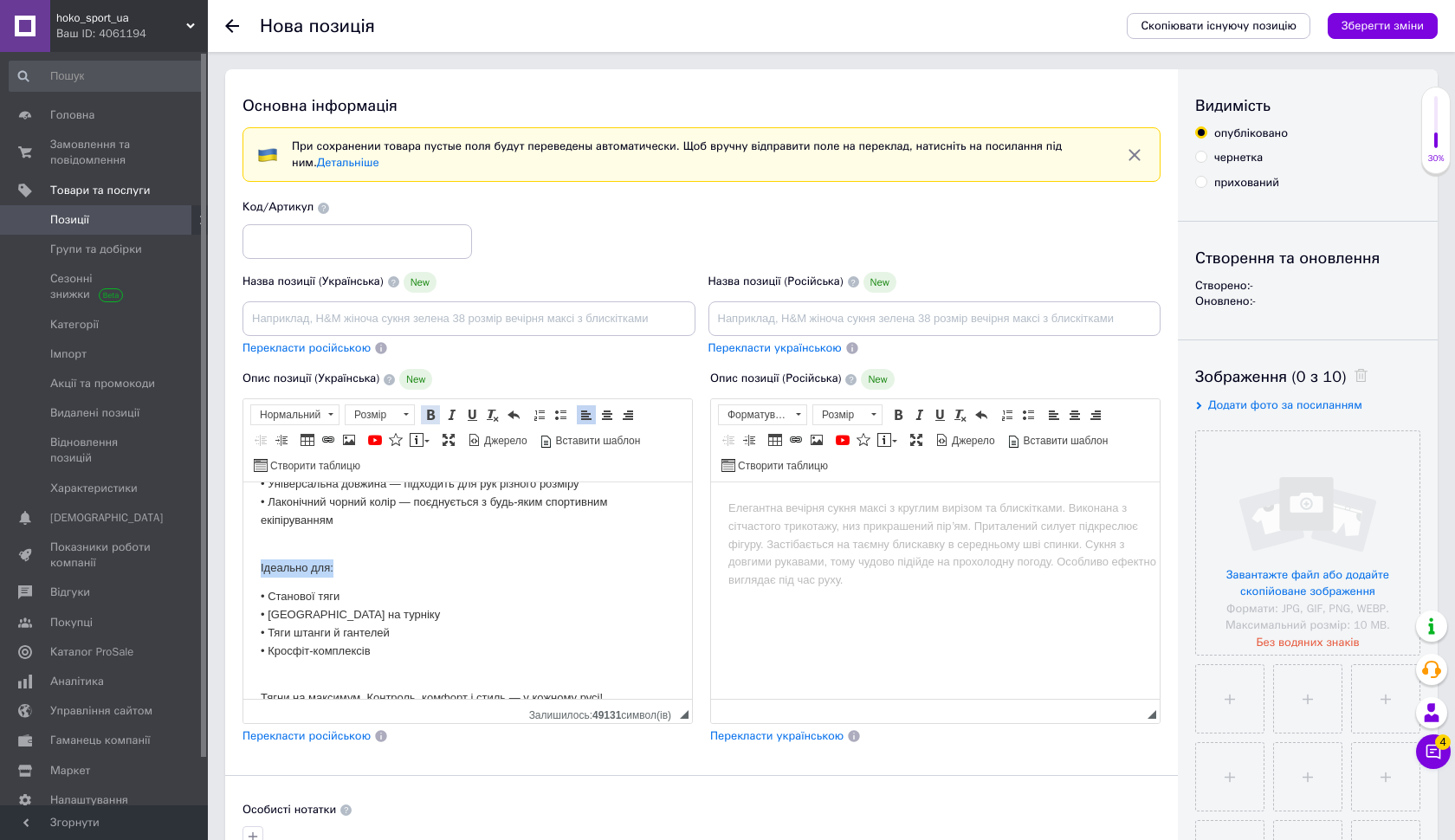 click at bounding box center [430, 415] 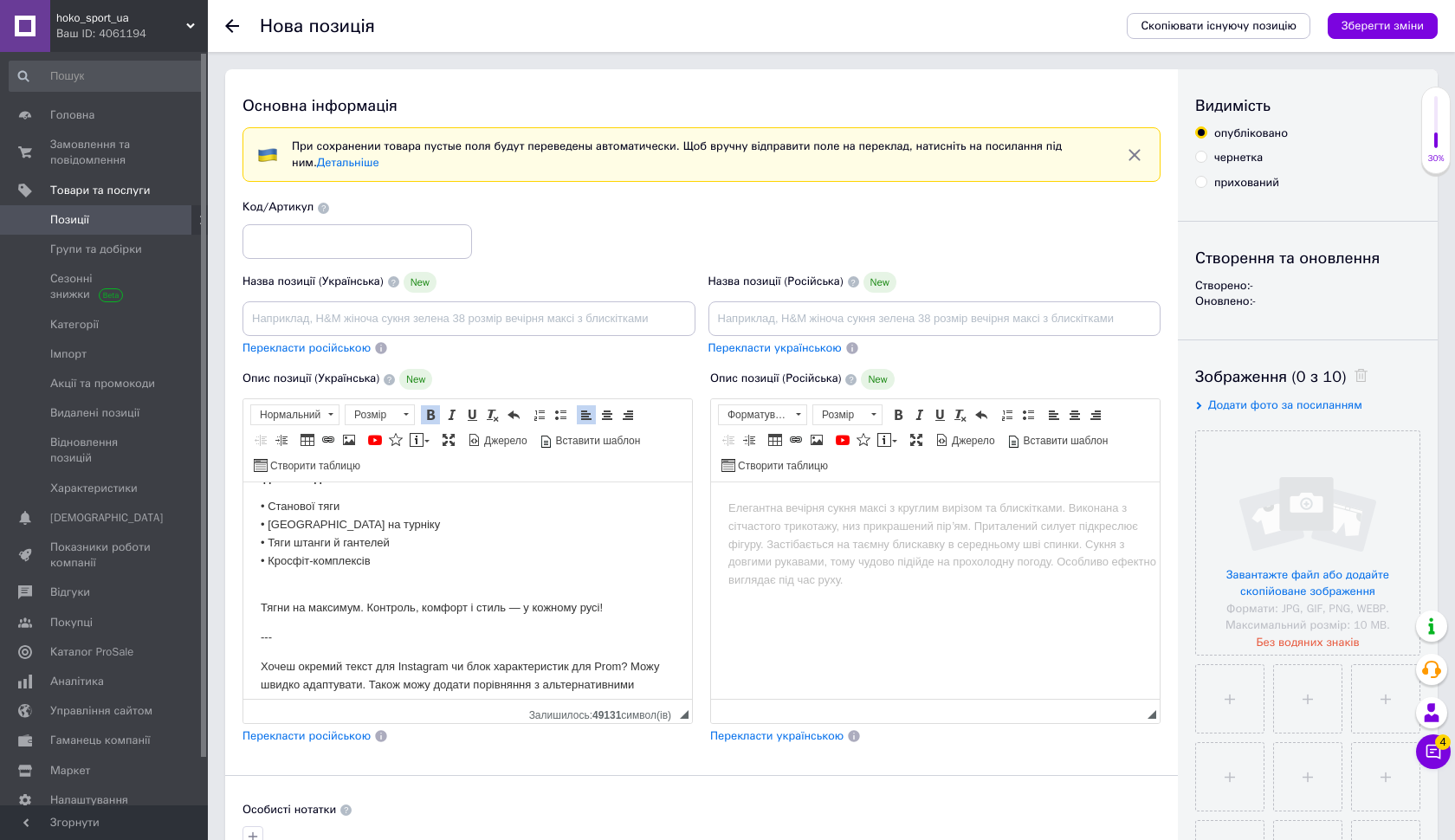 scroll, scrollTop: 300, scrollLeft: 0, axis: vertical 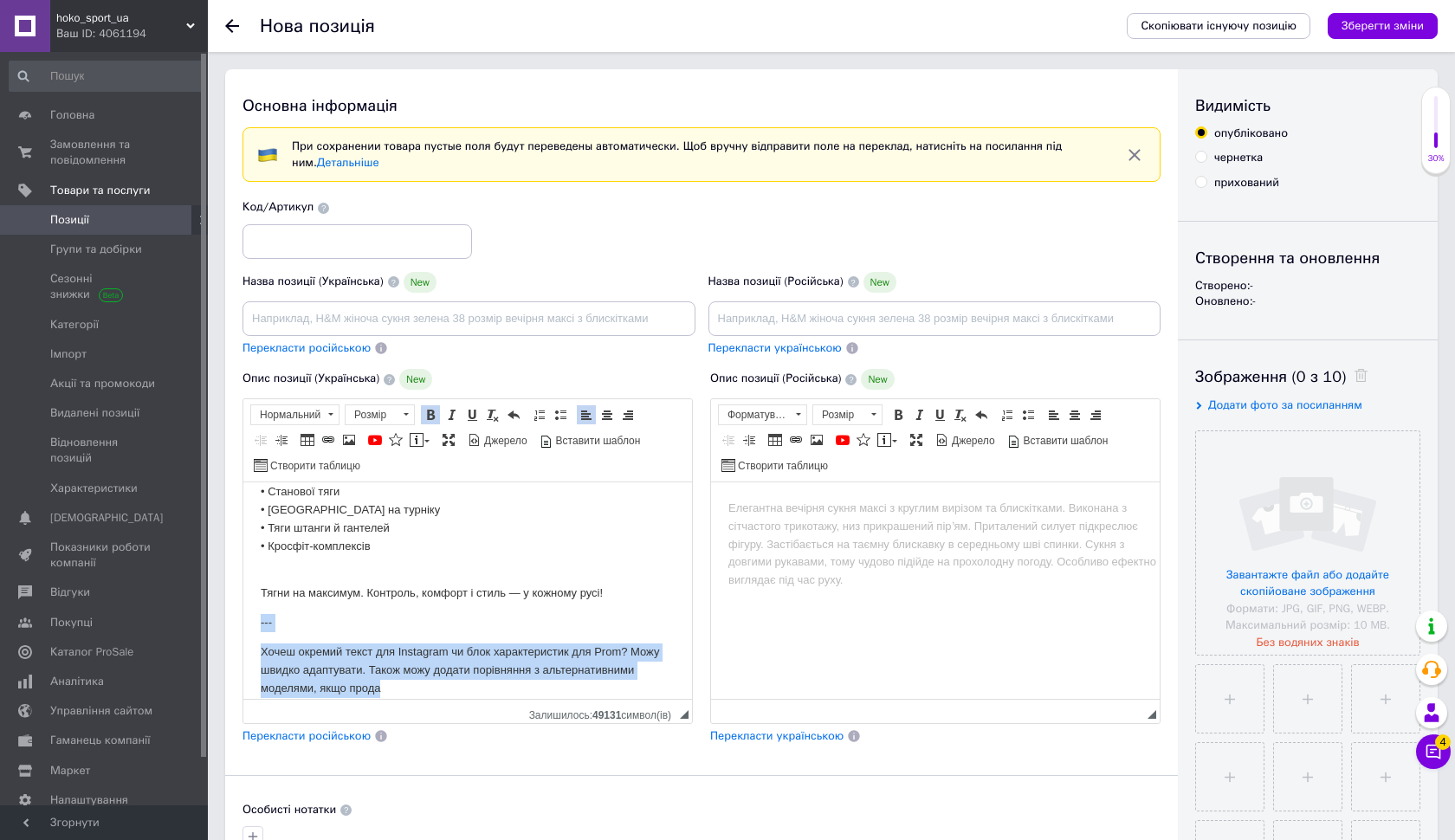 drag, startPoint x: 261, startPoint y: 613, endPoint x: 407, endPoint y: 710, distance: 175.28548 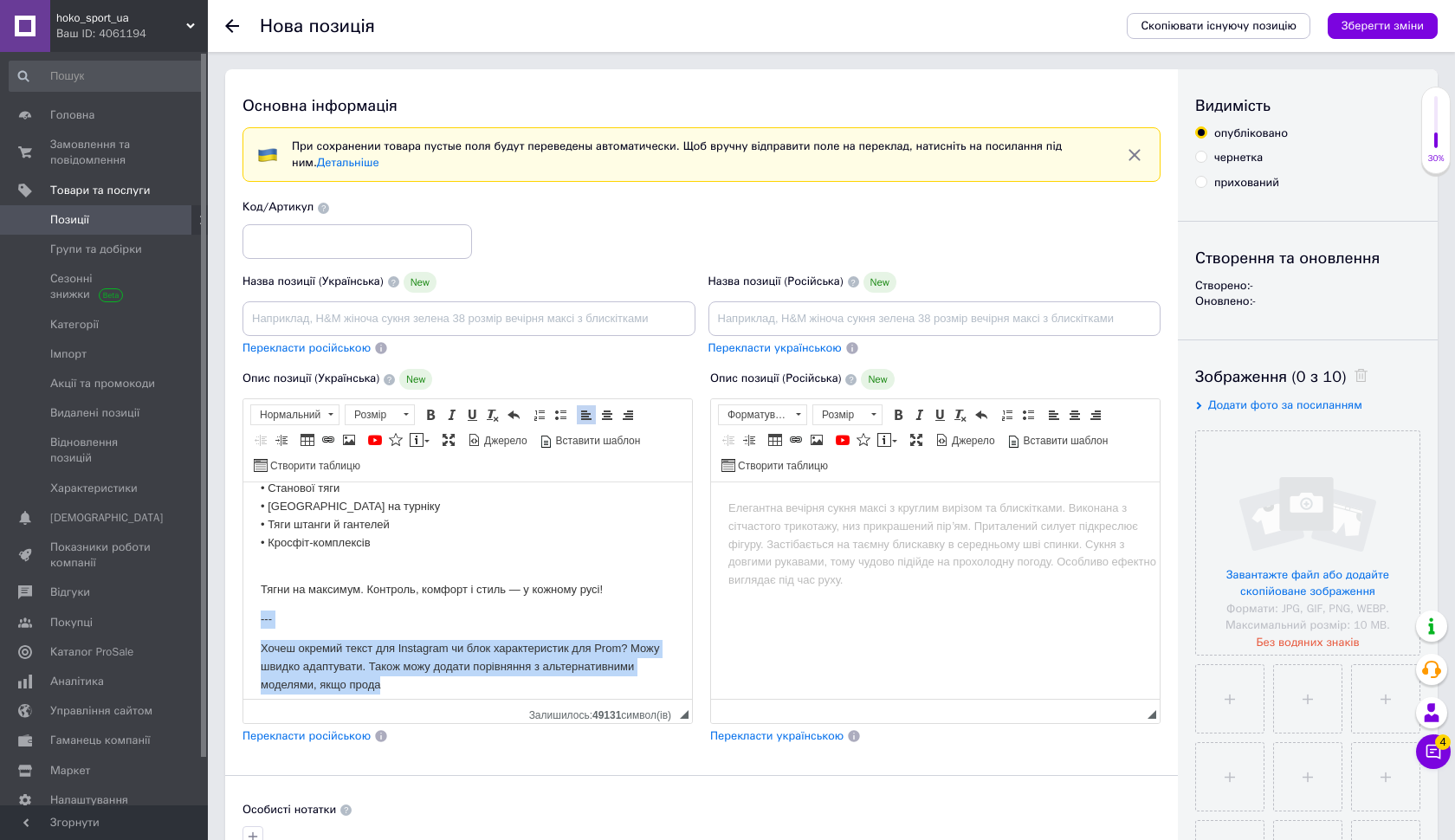 scroll, scrollTop: 243, scrollLeft: 0, axis: vertical 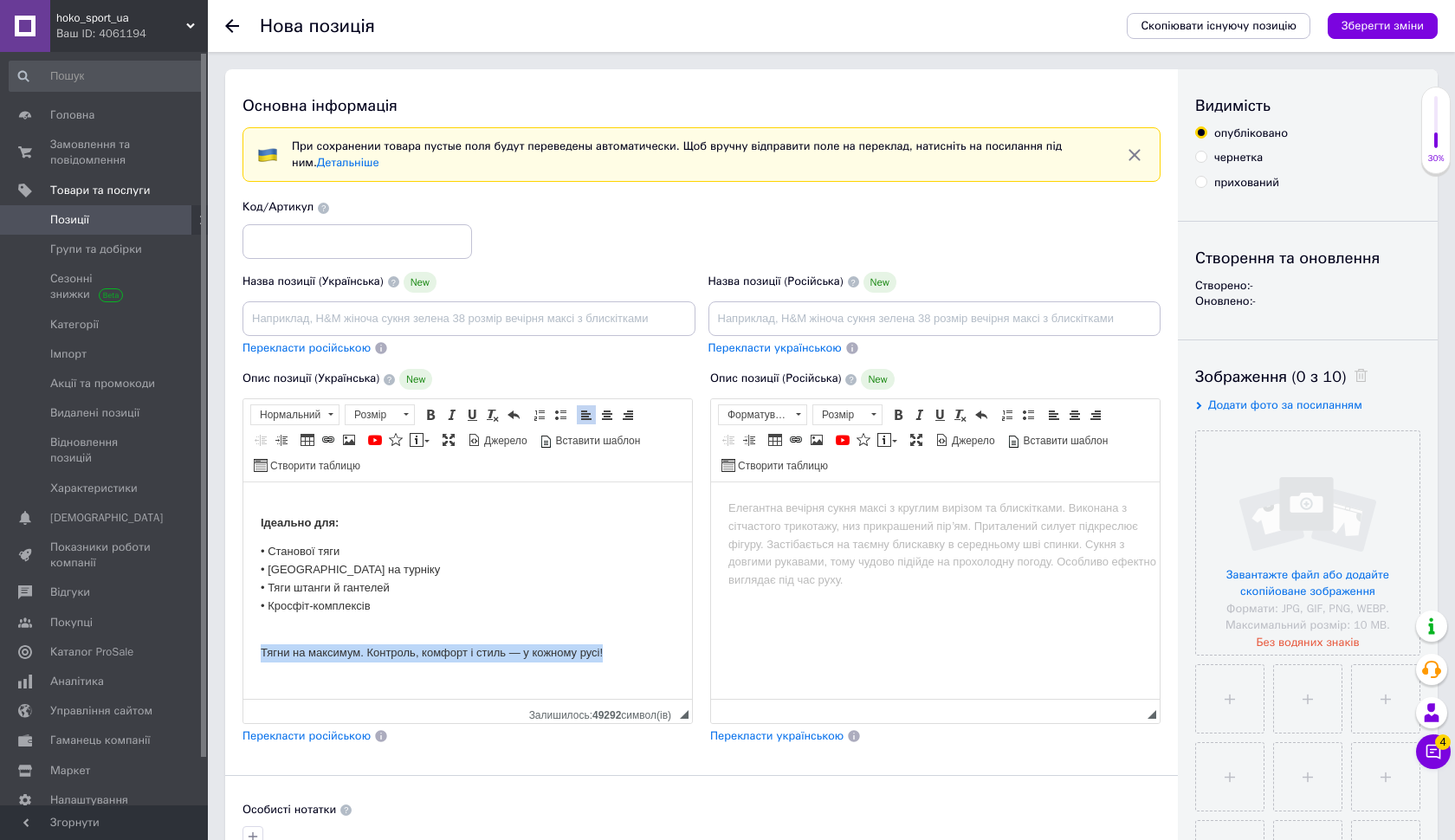 drag, startPoint x: 256, startPoint y: 643, endPoint x: 707, endPoint y: 637, distance: 451.0399 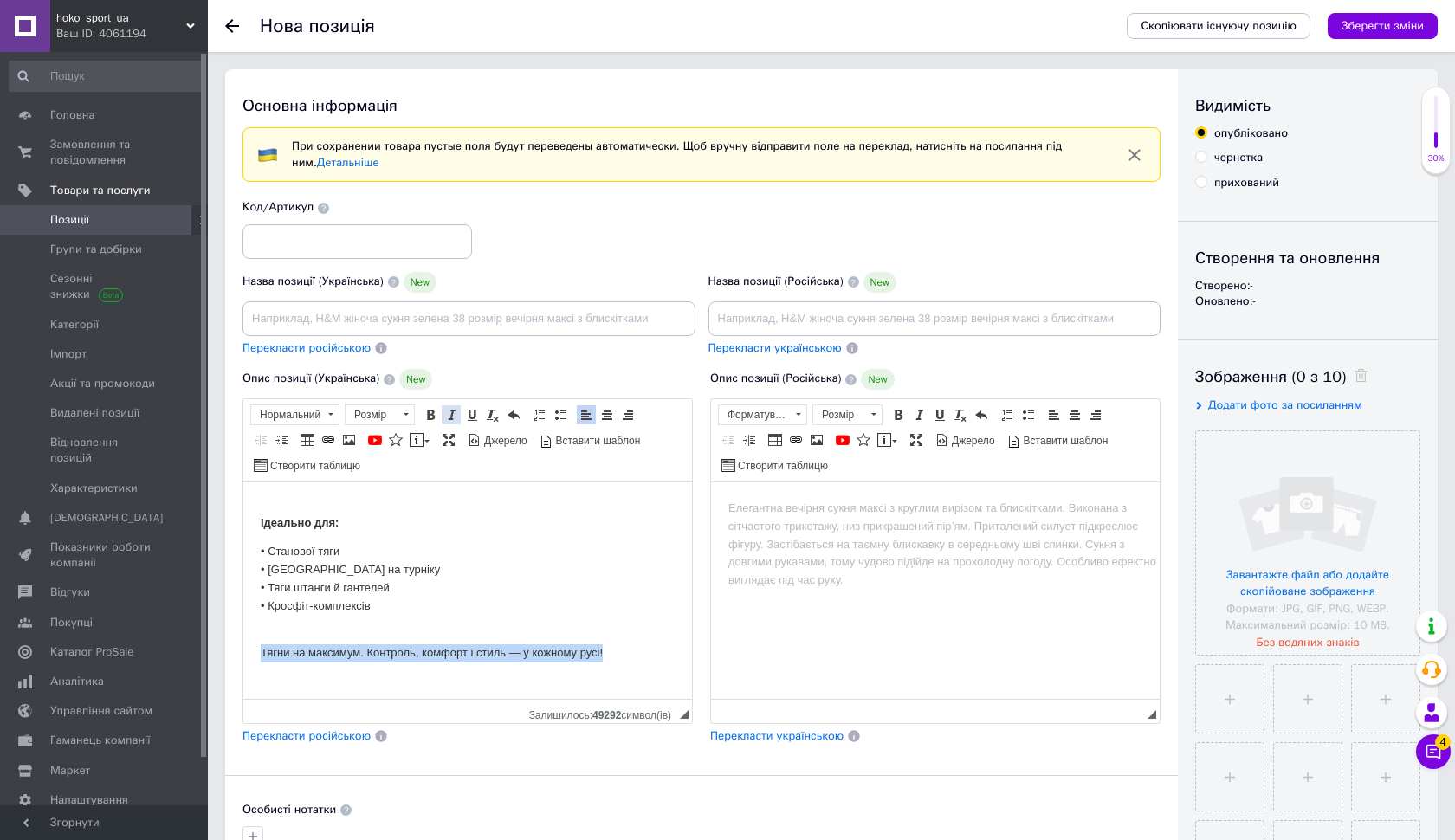 click at bounding box center (451, 415) 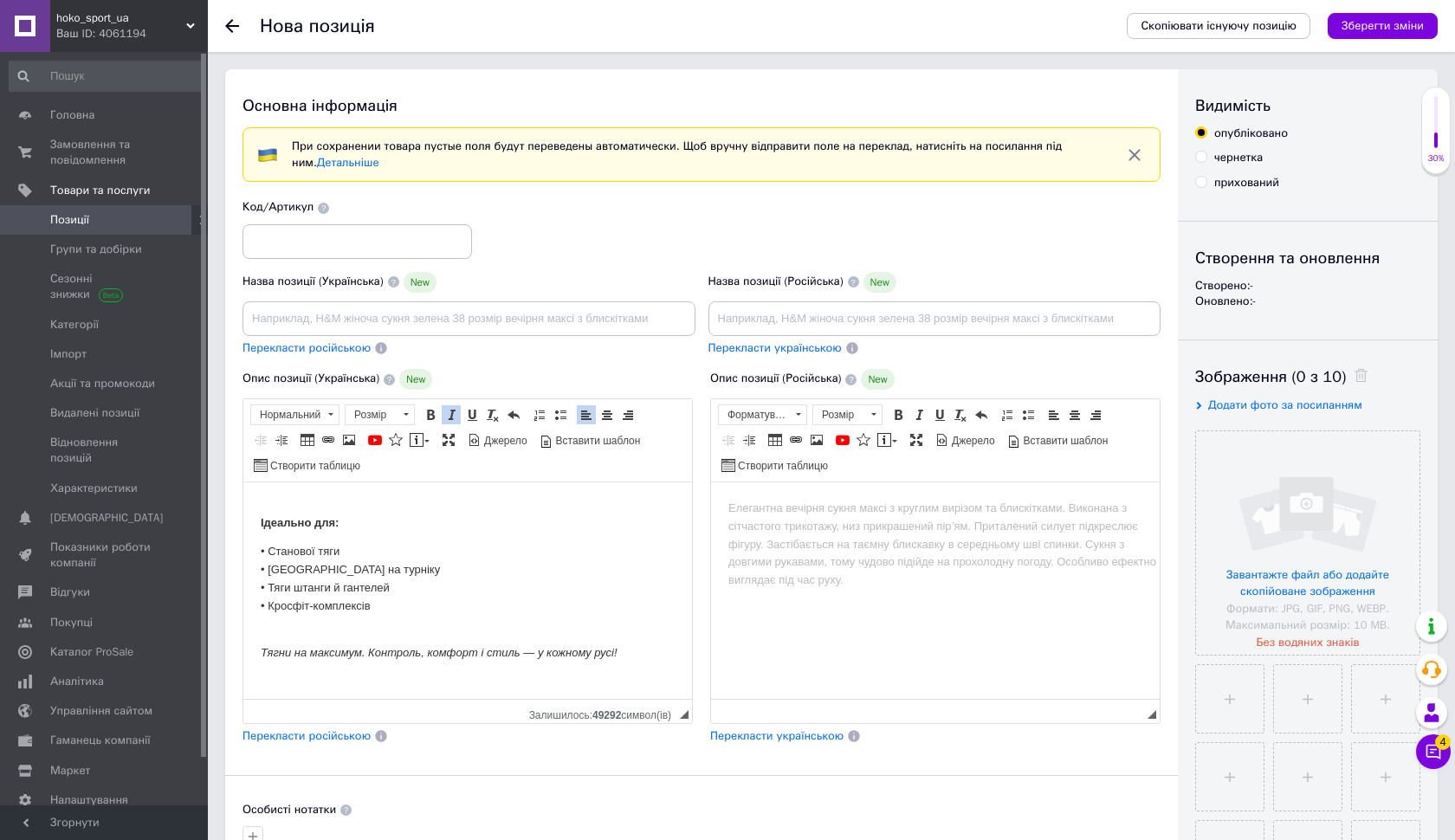 click on "Перекласти російською" at bounding box center [307, 735] 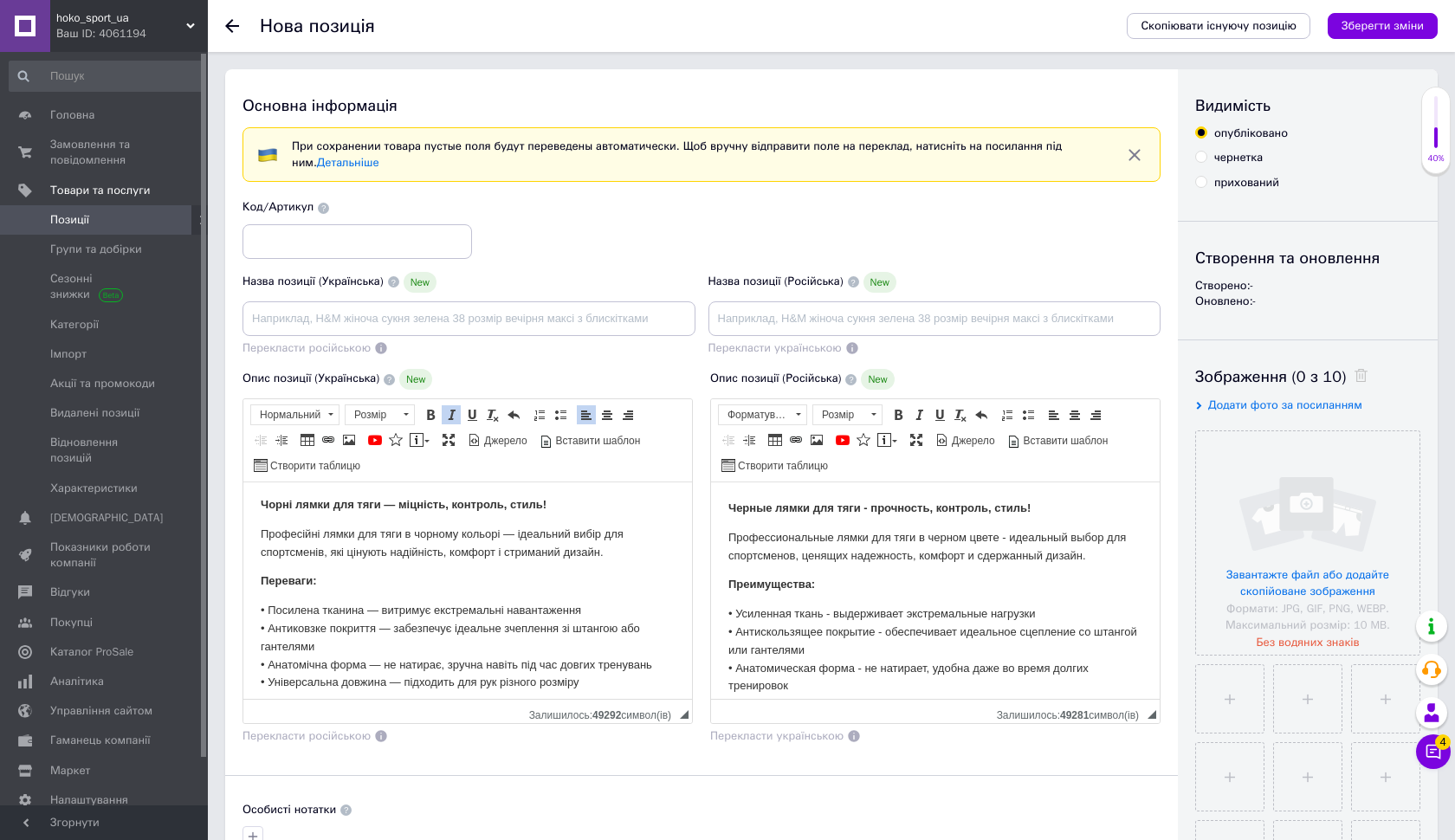 scroll, scrollTop: 0, scrollLeft: 0, axis: both 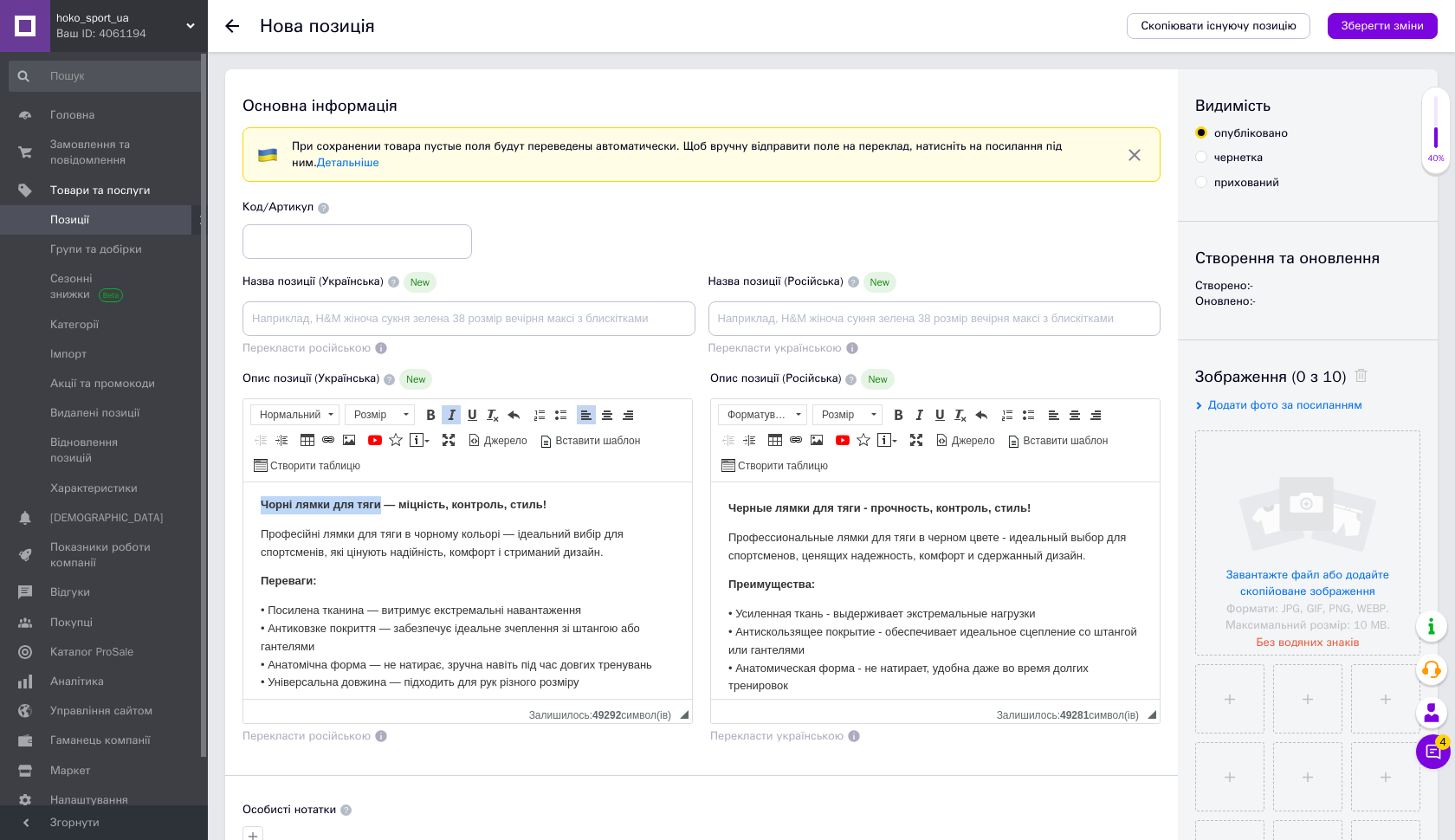 drag, startPoint x: 383, startPoint y: 505, endPoint x: 241, endPoint y: 503, distance: 142.01408 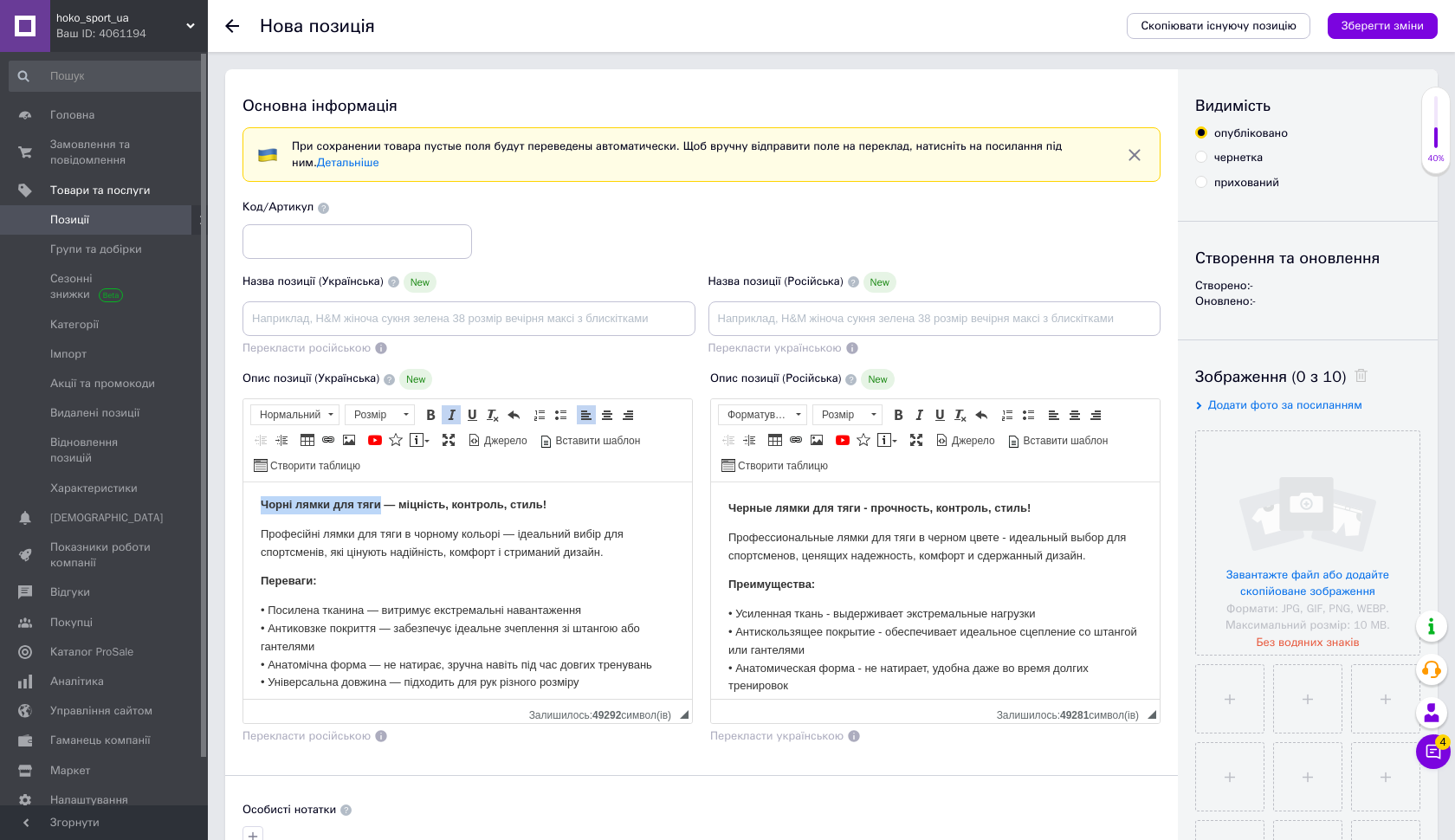 click on "Чорні лямки для тяги — міцність, контроль, стиль! Професійні лямки для тяги в чорному кольорі — ідеальний вибір для спортсменів, які цінують надійність, комфорт і стриманий дизайн. Переваги: • Посилена тканина — витримує екстремальні навантаження • Антиковзке покриття — забезпечує ідеальне зчеплення зі штангою або гантелями • Анатомічна форма — не натирає, зручна навіть під час довгих тренувань • Універсальна довжина — підходить для рук різного розміру • Лаконічний чорний колір — поєднується з будь-яким спортивним екіпіруванням Ідеально для:" at bounding box center [468, 715] 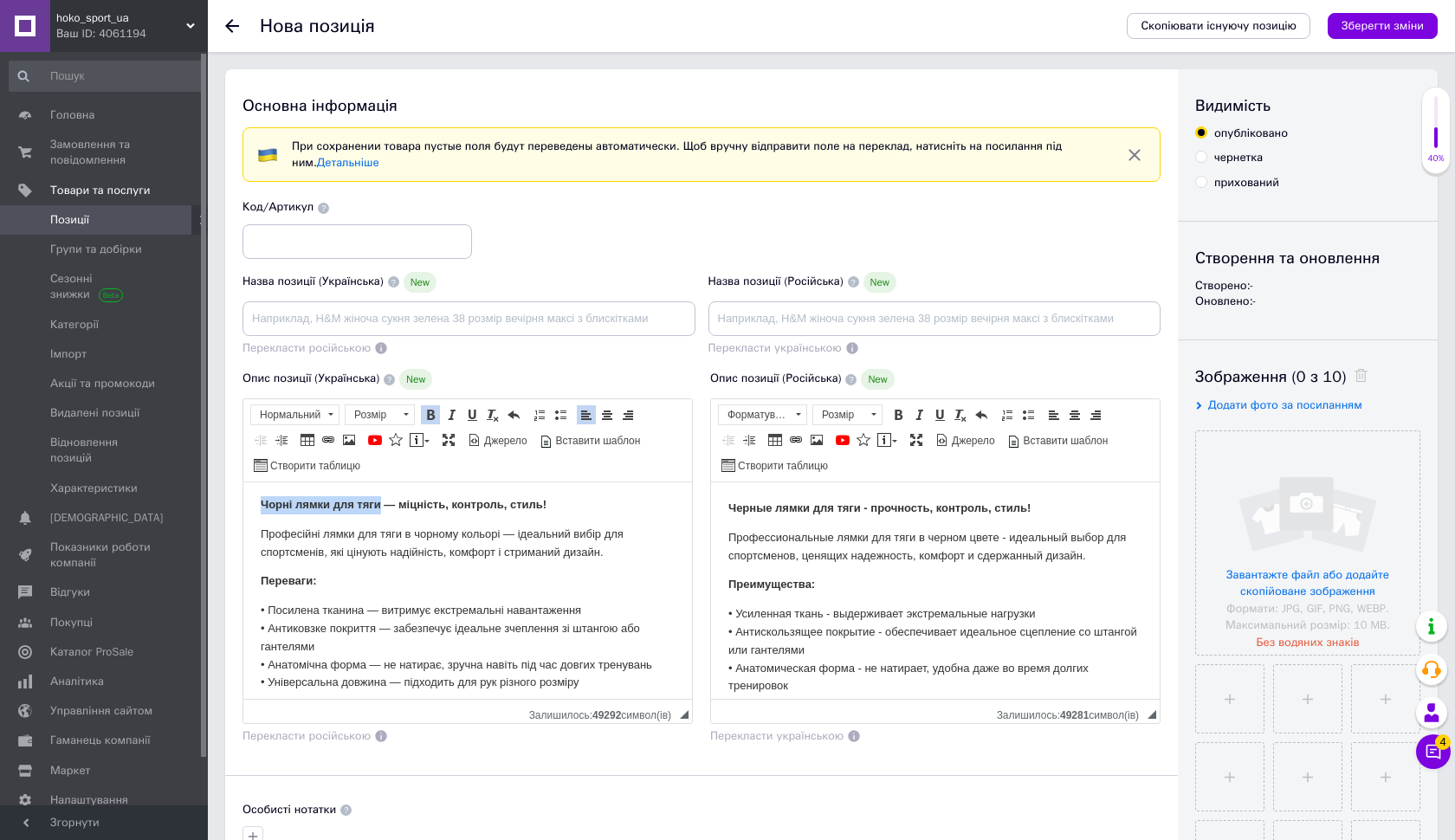 copy on "Чорні лямки для тяги" 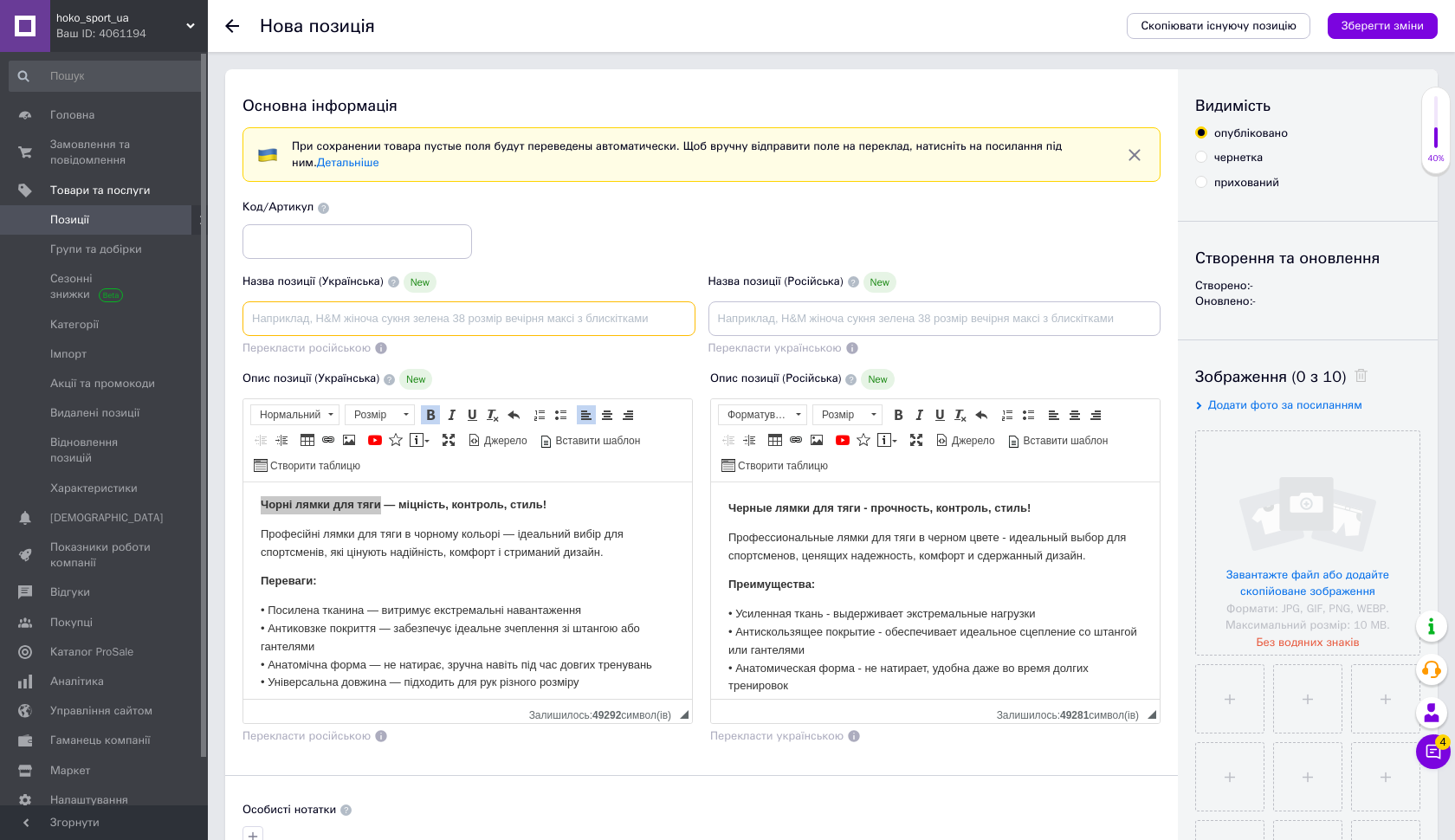 click at bounding box center [469, 319] 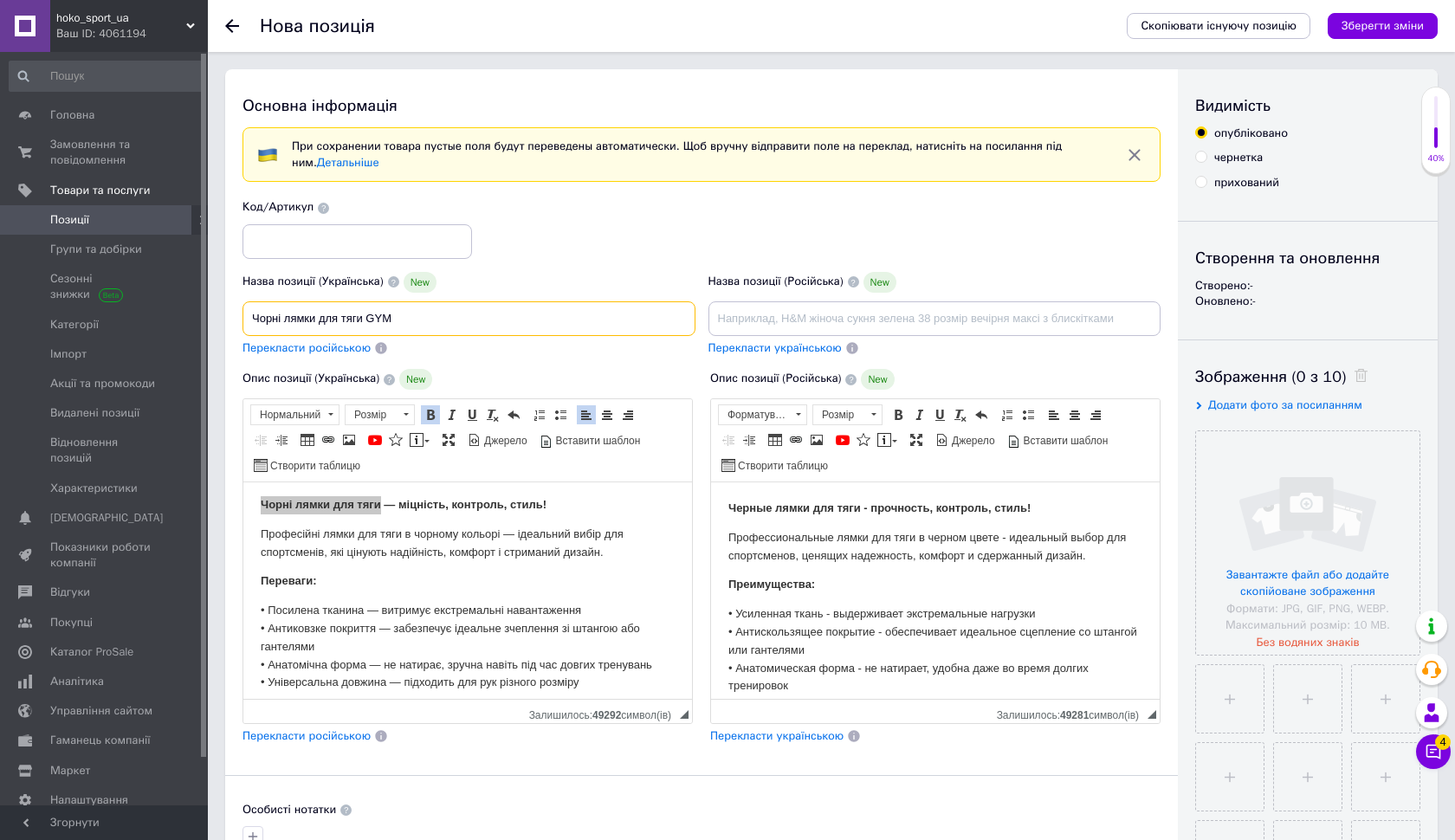 type on "Чорні лямки для тяги GYM" 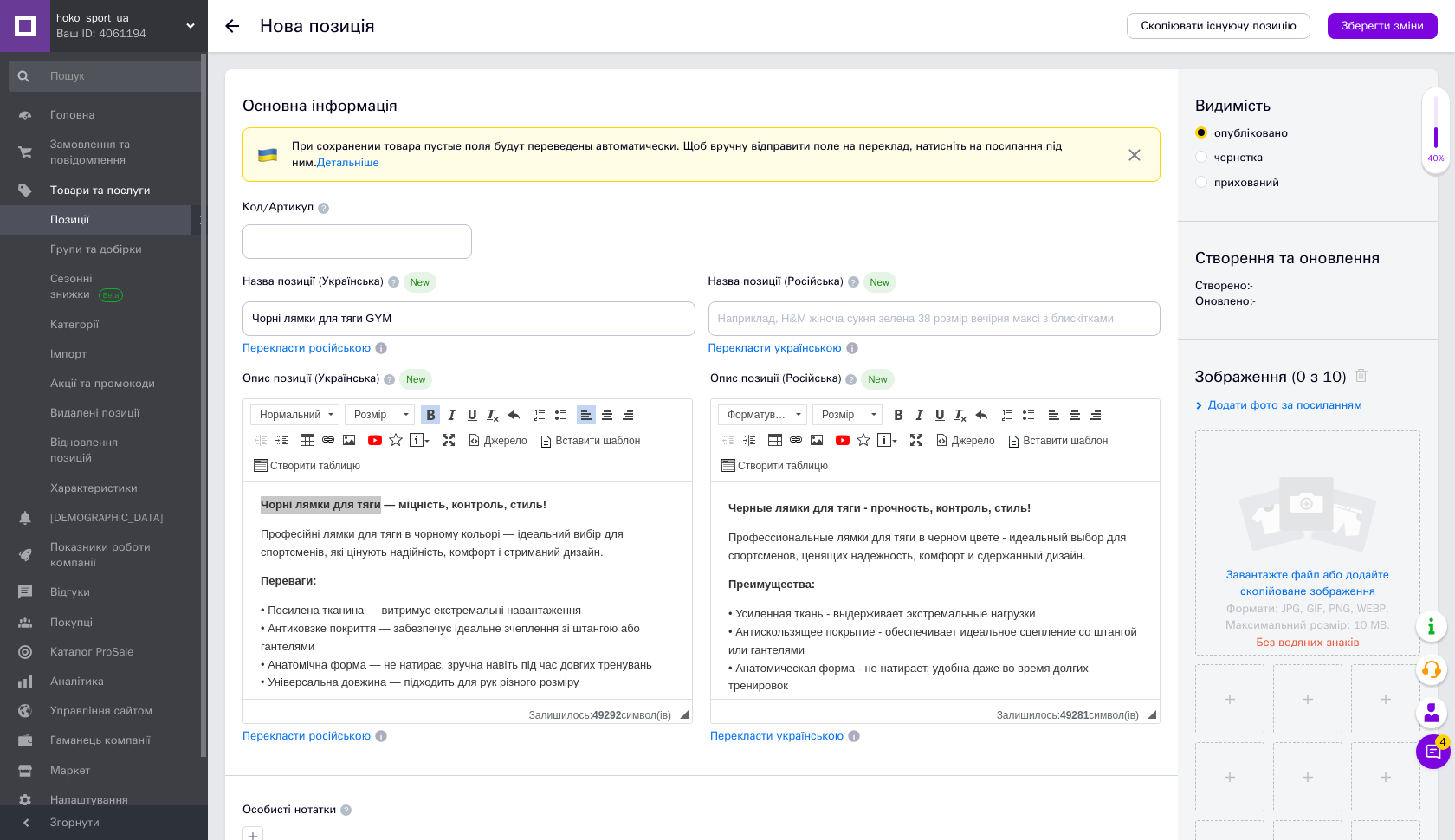 click on "Перекласти російською" at bounding box center (307, 347) 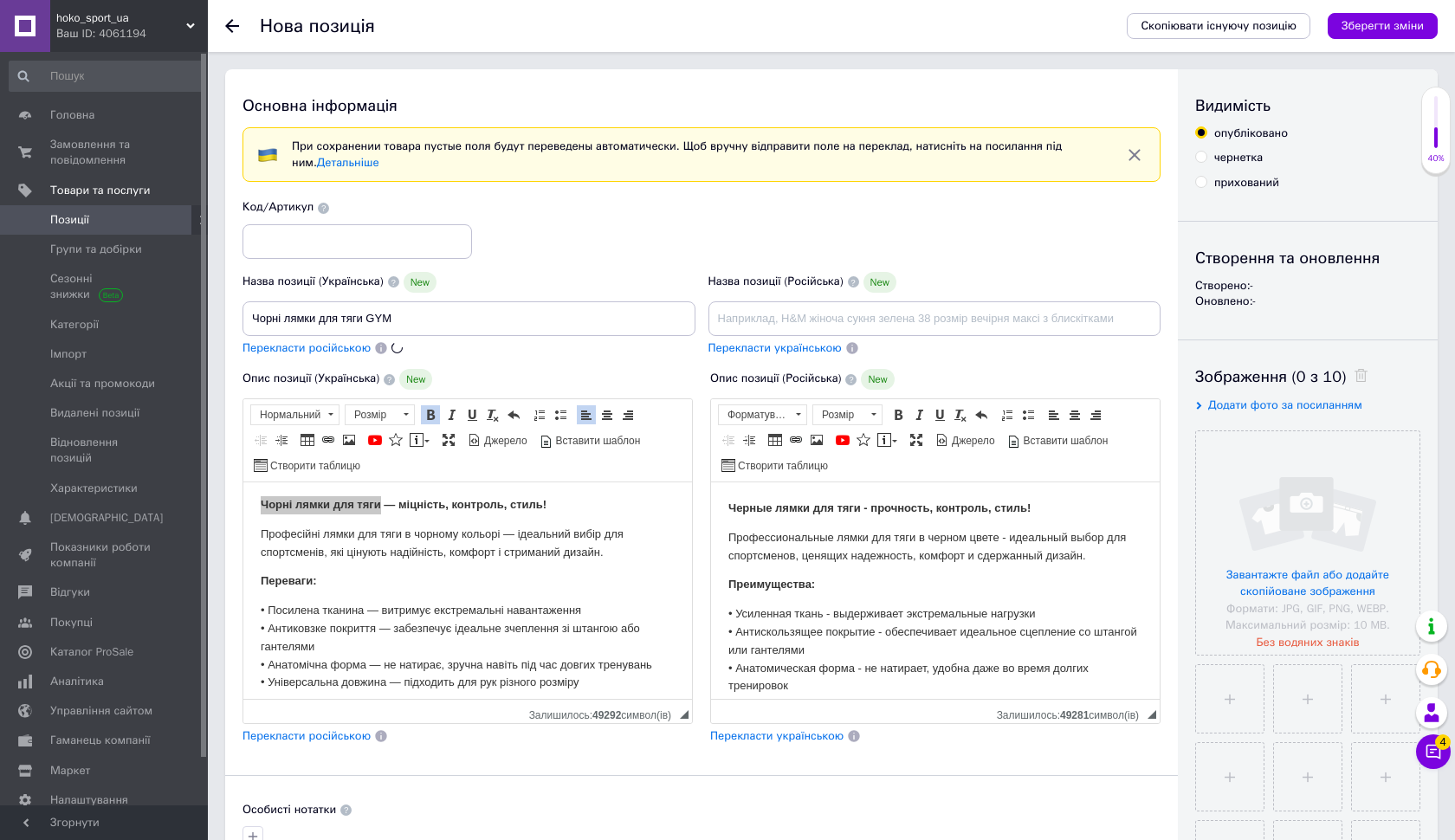 type on "Черные лямки для тяги GYM" 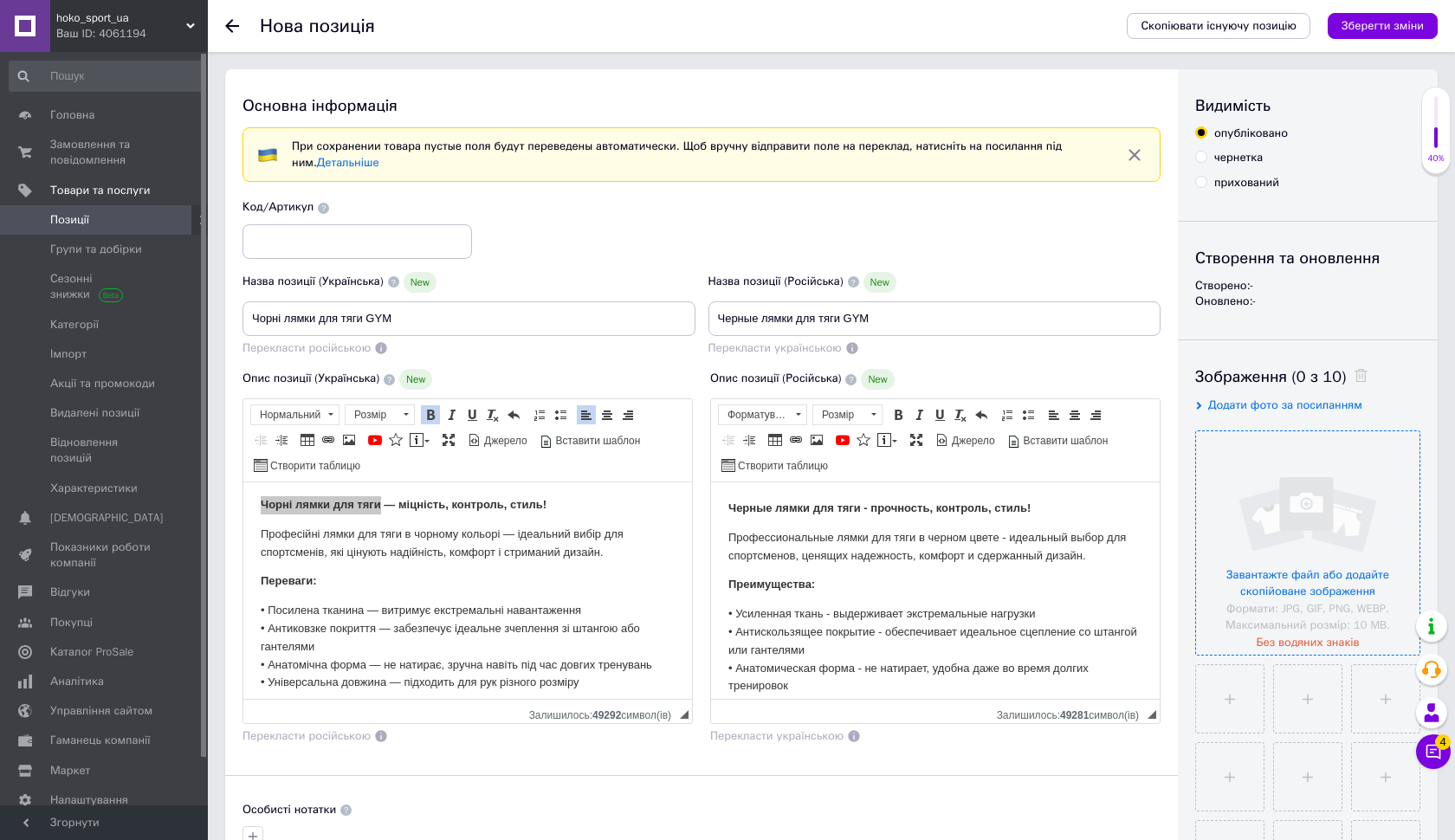 click at bounding box center [1308, 543] 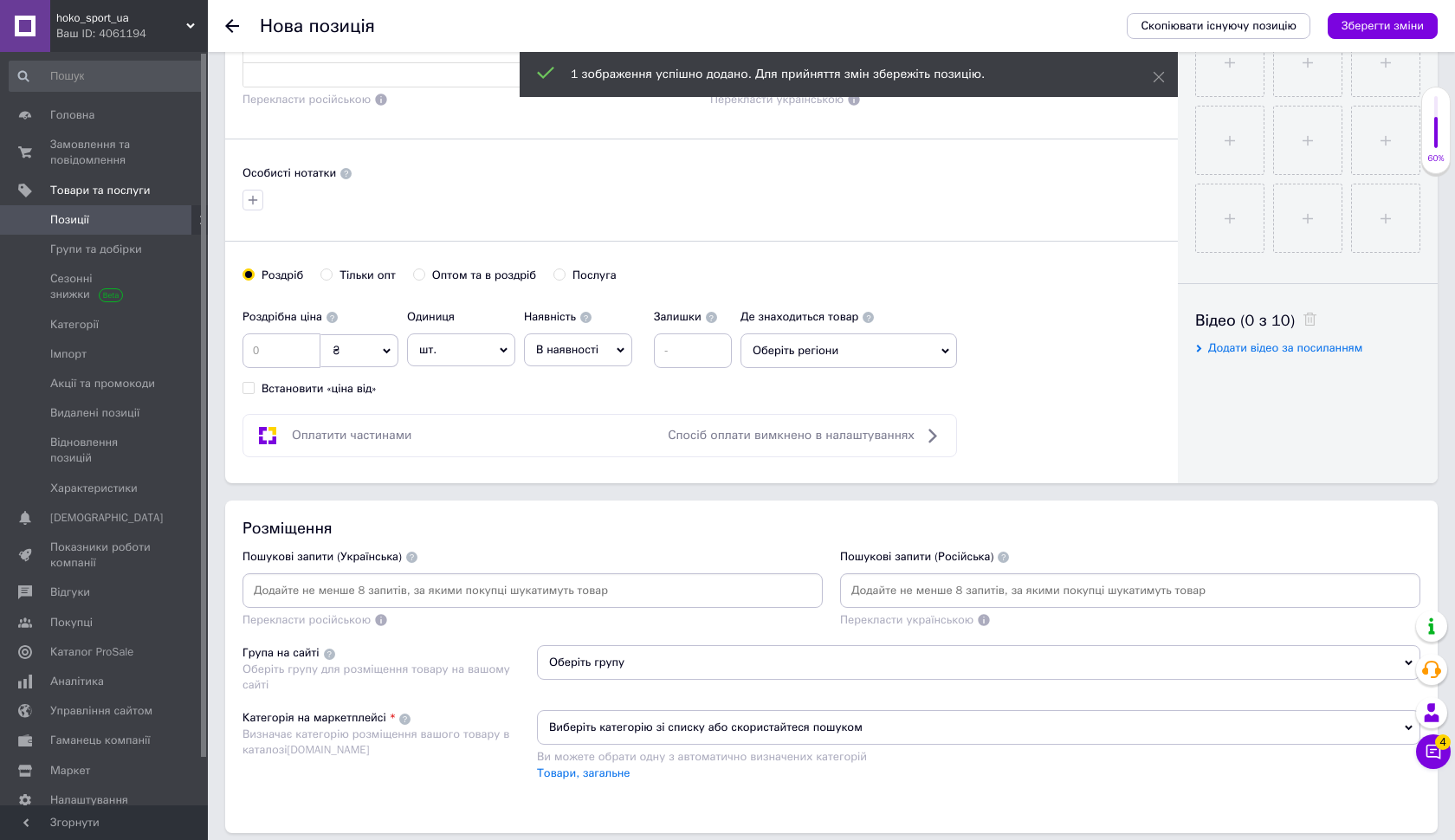 scroll, scrollTop: 670, scrollLeft: 0, axis: vertical 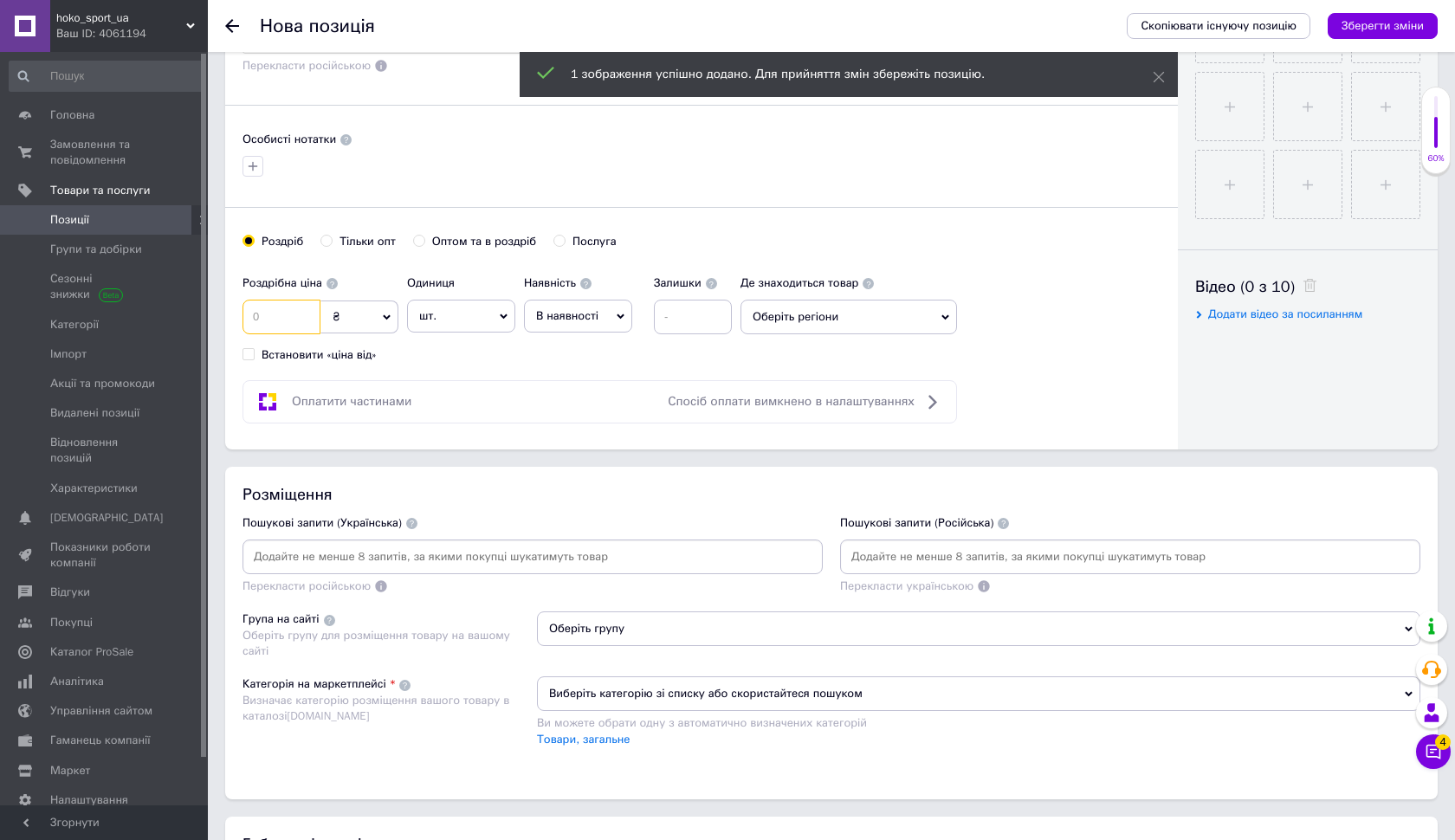click at bounding box center [281, 317] 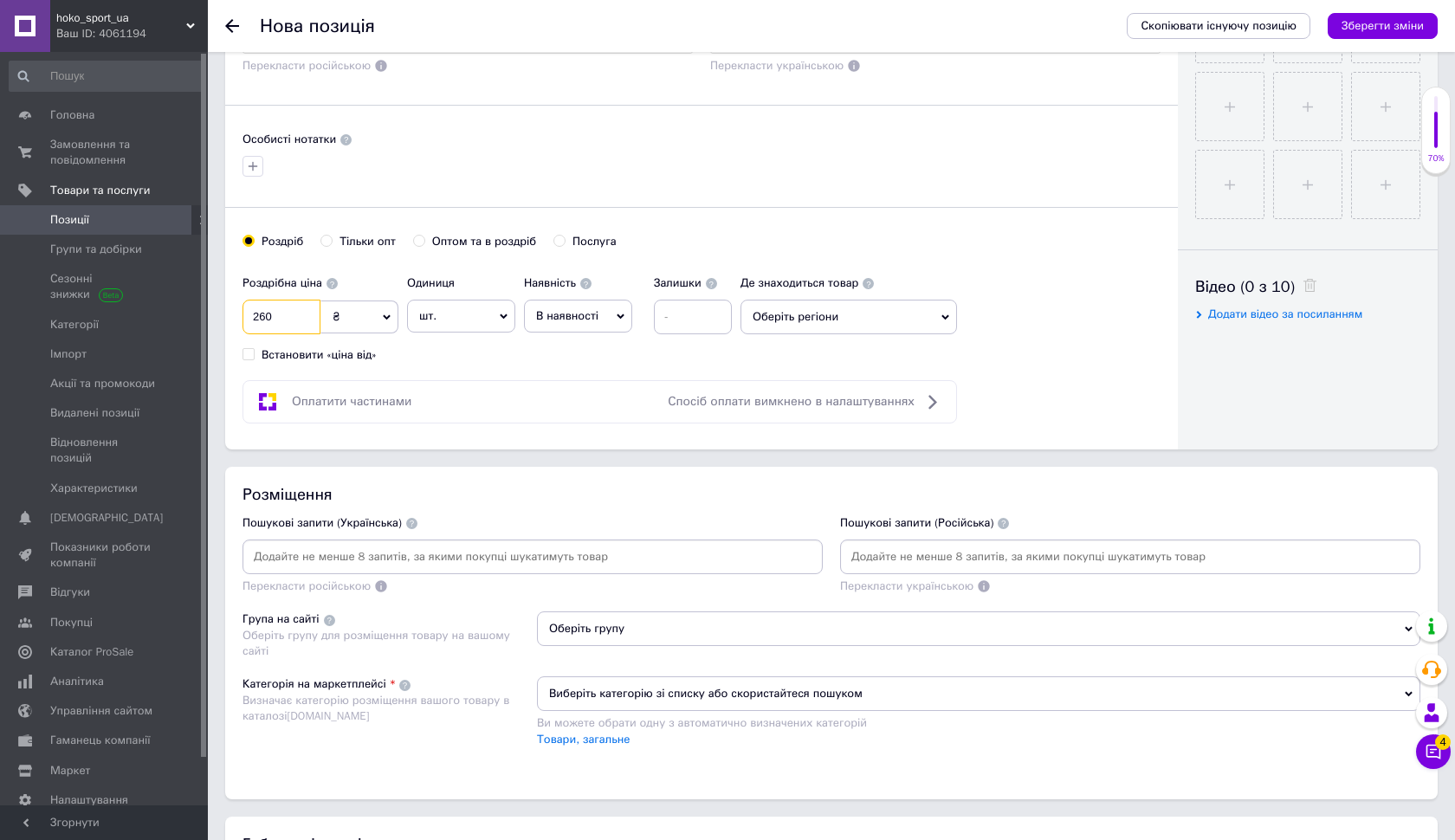 type on "260" 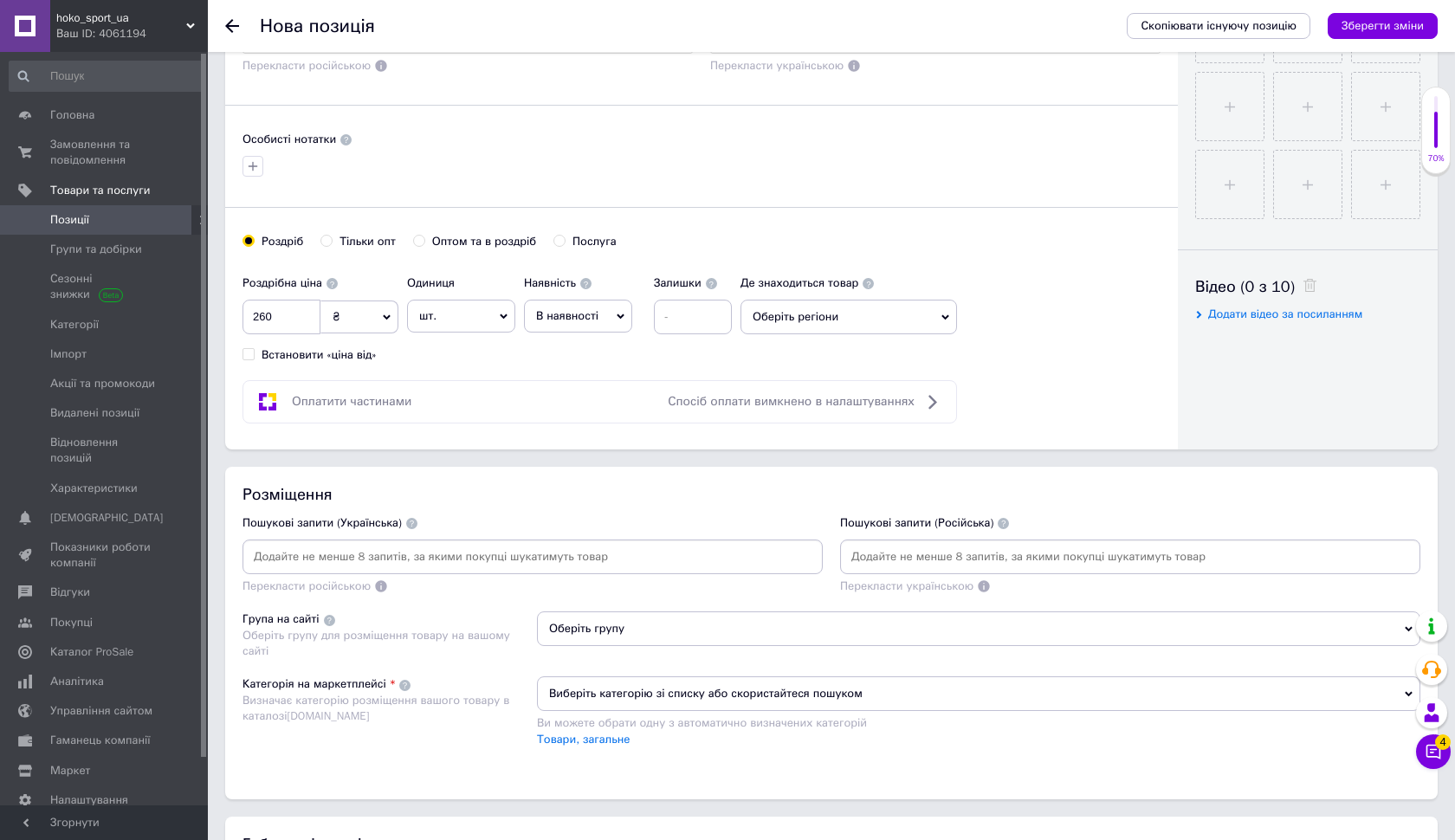 click at bounding box center (533, 557) 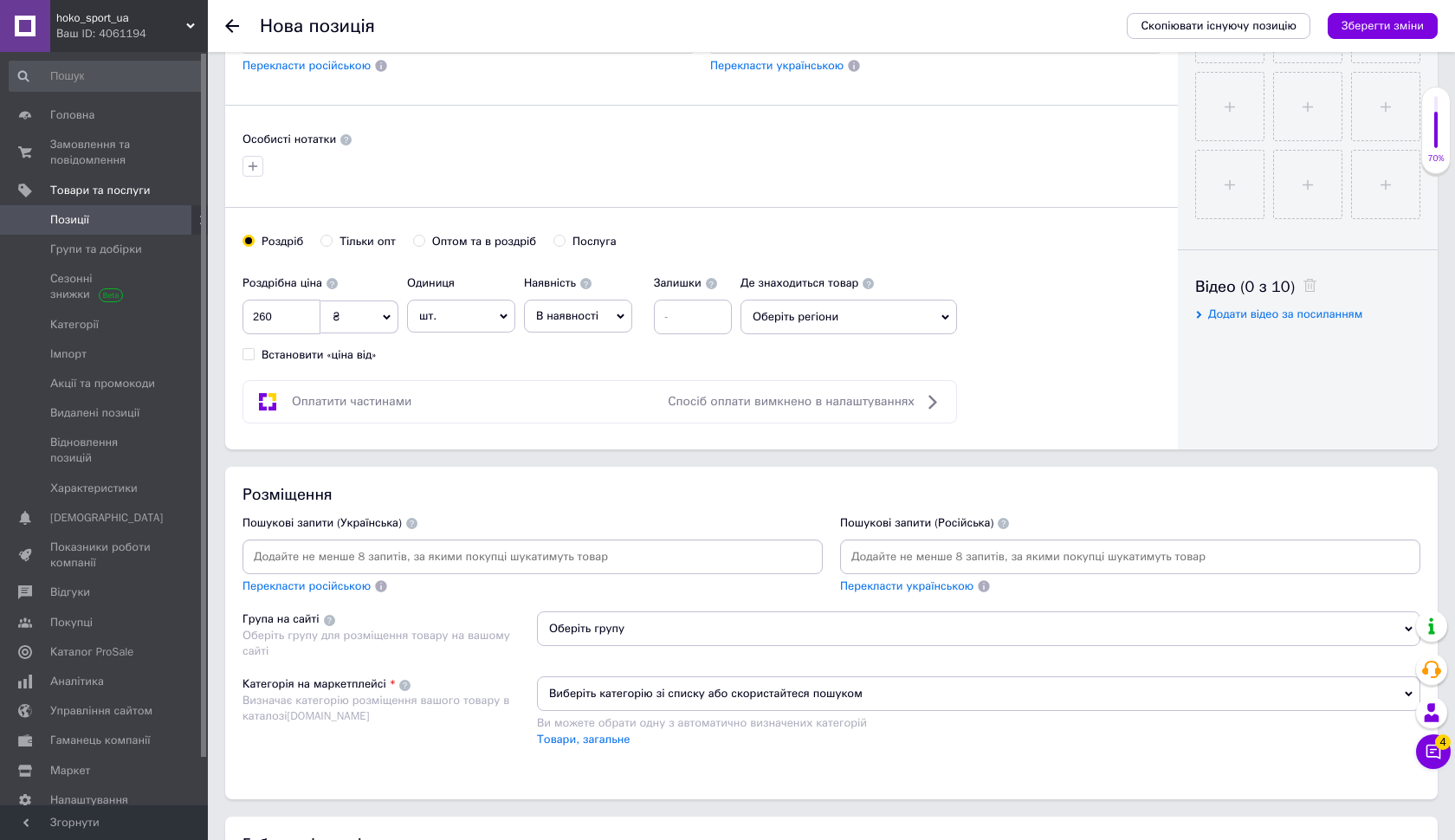click at bounding box center (533, 557) 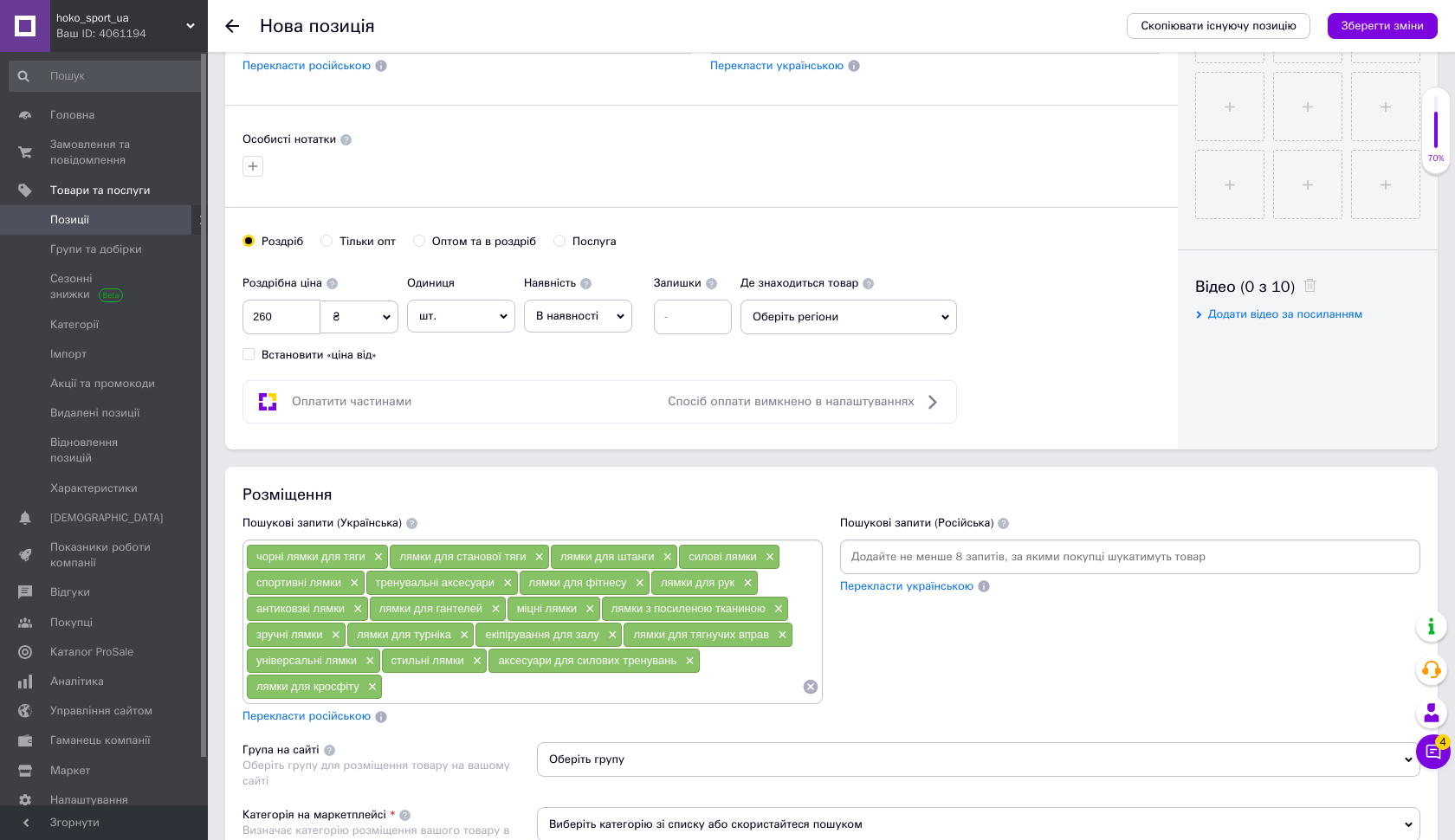 click on "Перекласти російською" at bounding box center [307, 716] 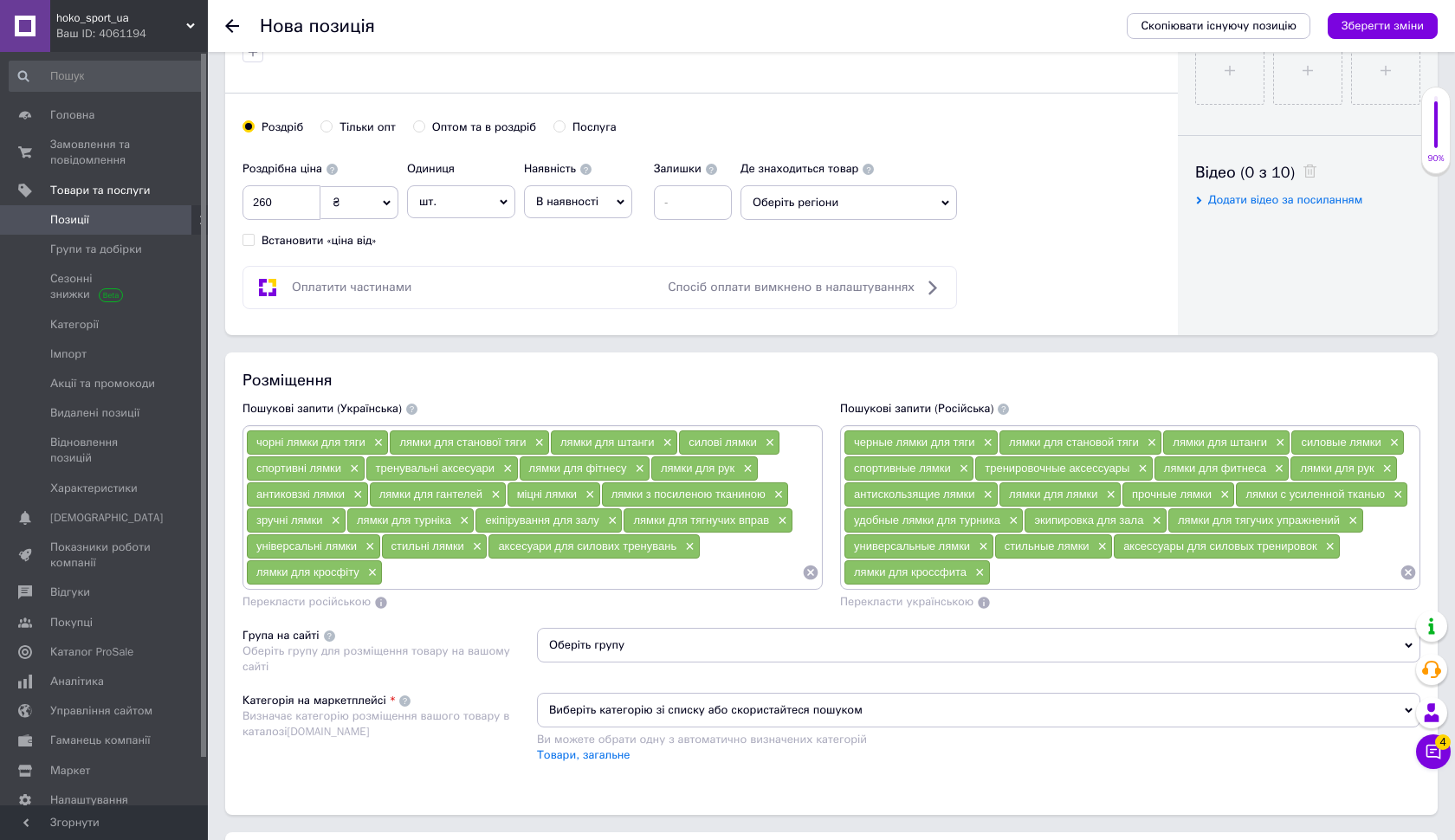 scroll, scrollTop: 805, scrollLeft: 0, axis: vertical 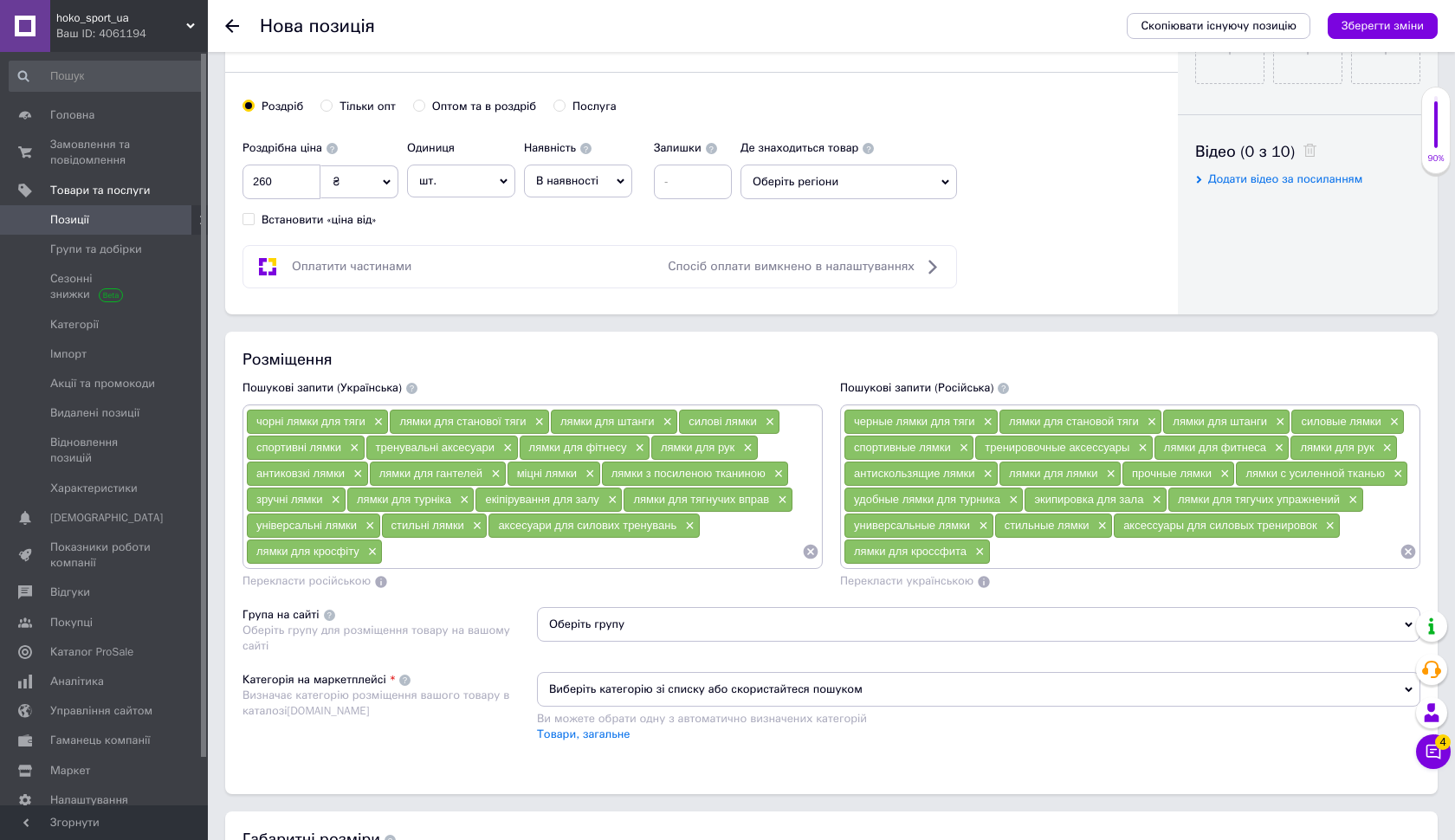 click on "Оберіть групу" at bounding box center (979, 624) 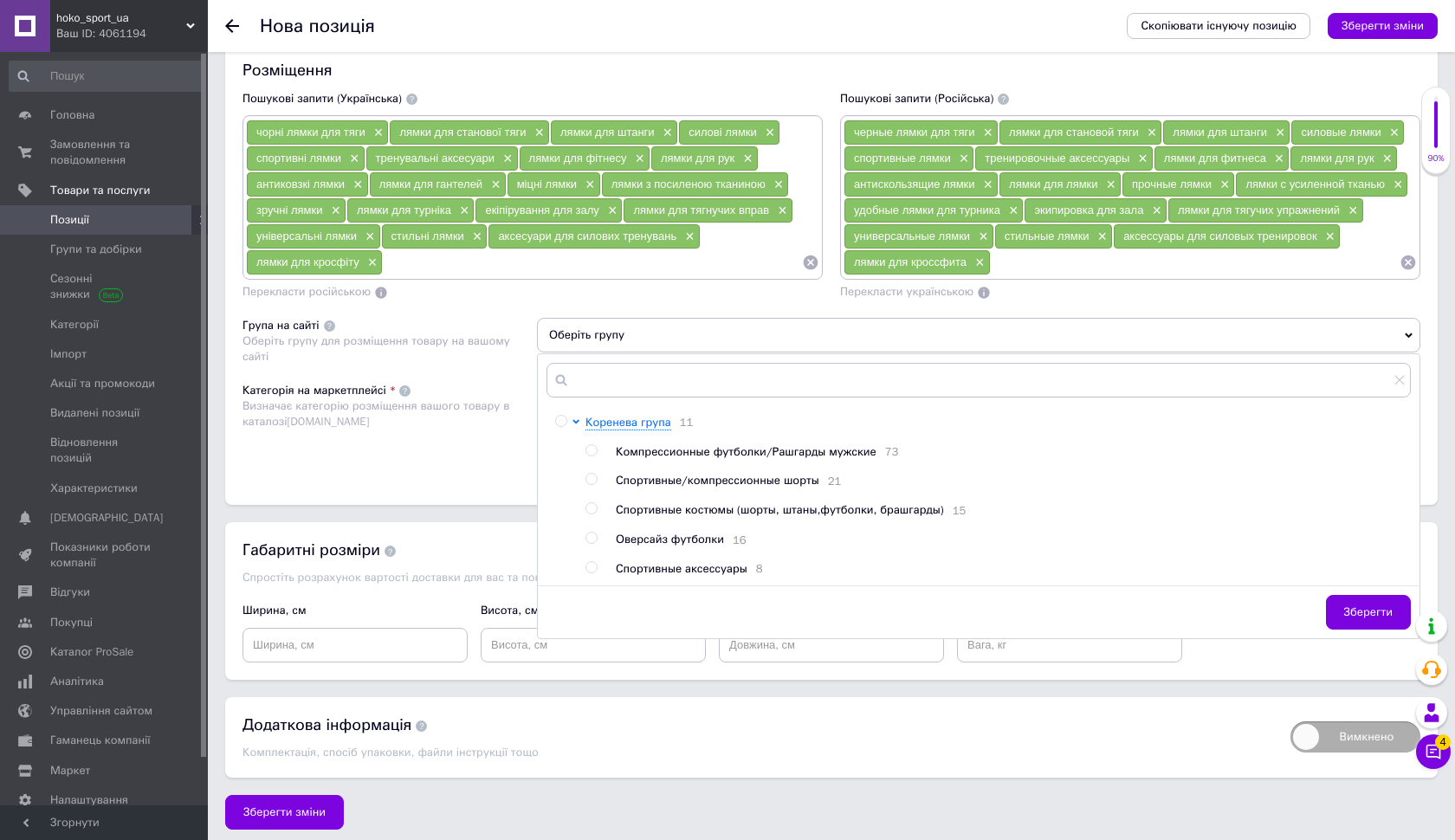 scroll, scrollTop: 1094, scrollLeft: 0, axis: vertical 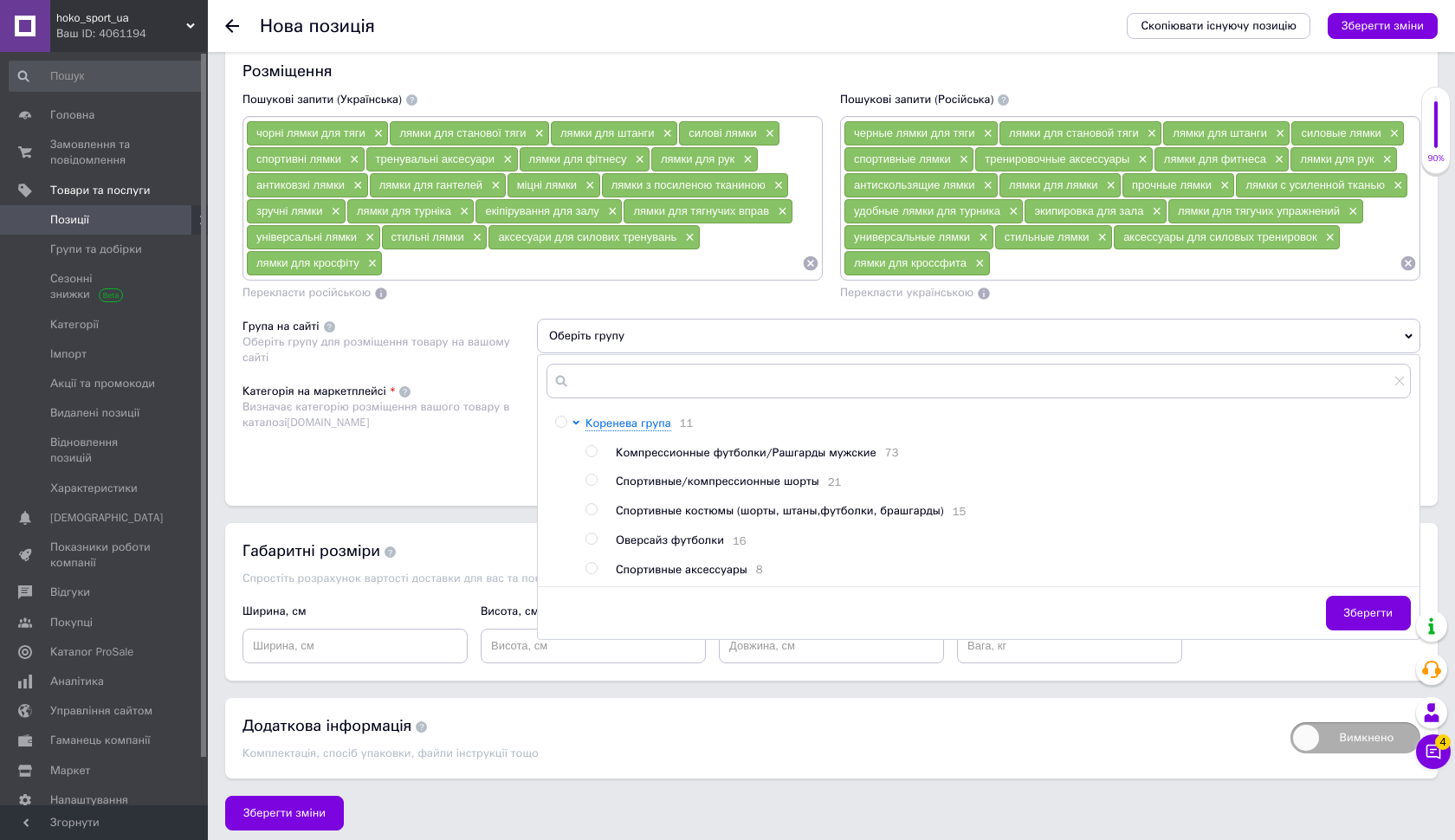 click at bounding box center (591, 568) 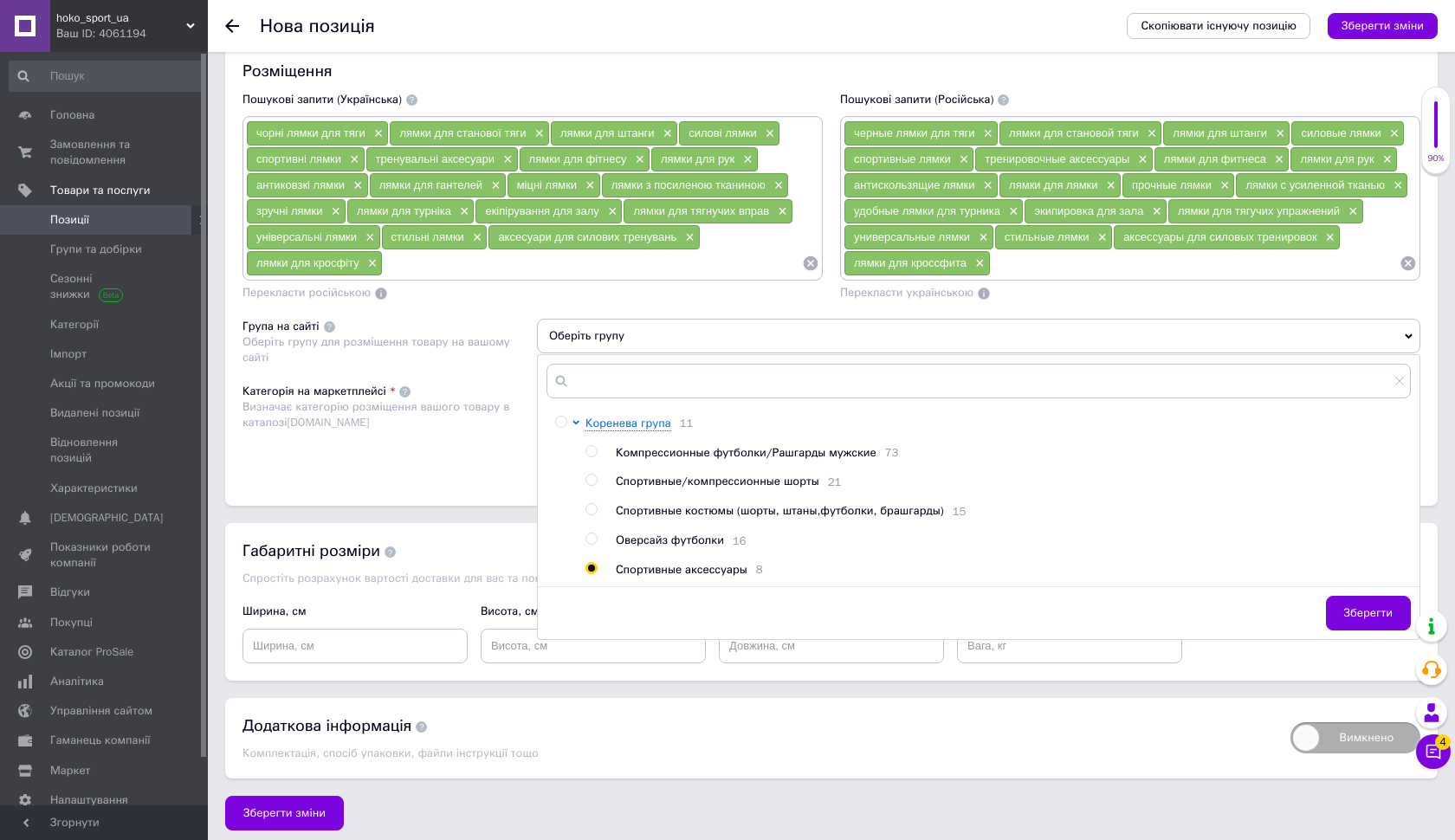 radio on "true" 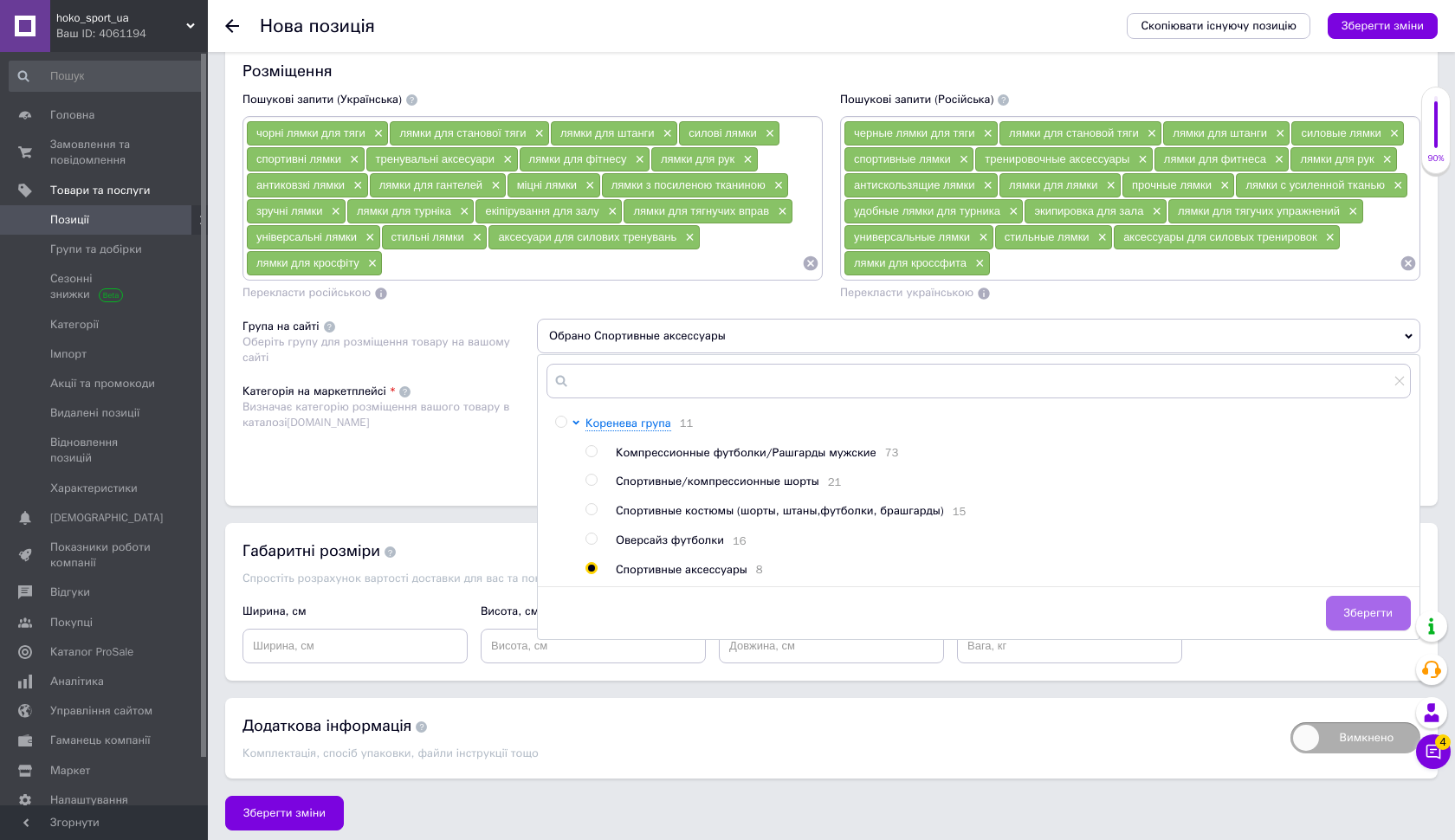 click on "Зберегти" at bounding box center (1368, 613) 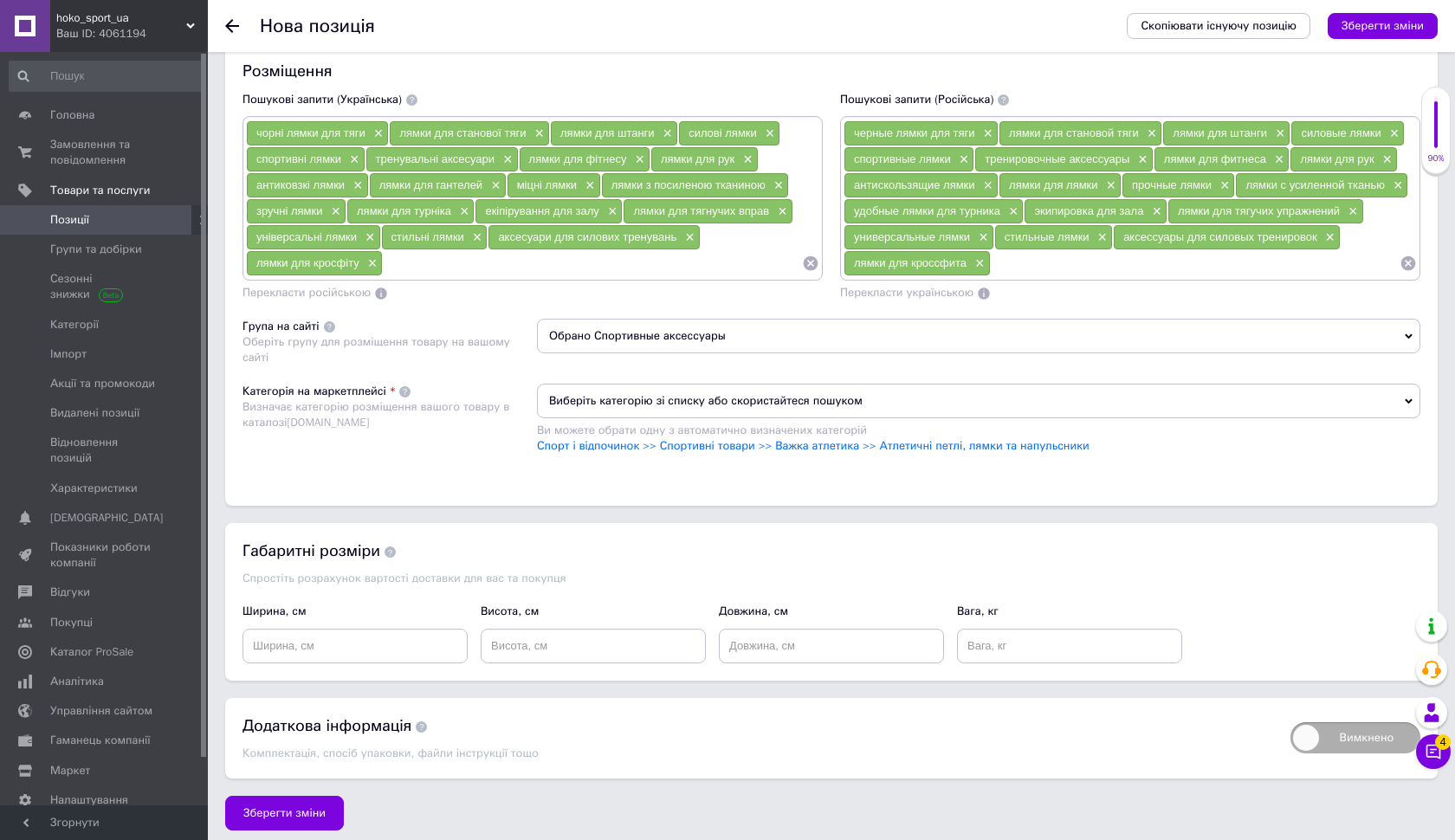click on "Виберіть категорію зі списку або скористайтеся пошуком" at bounding box center (979, 401) 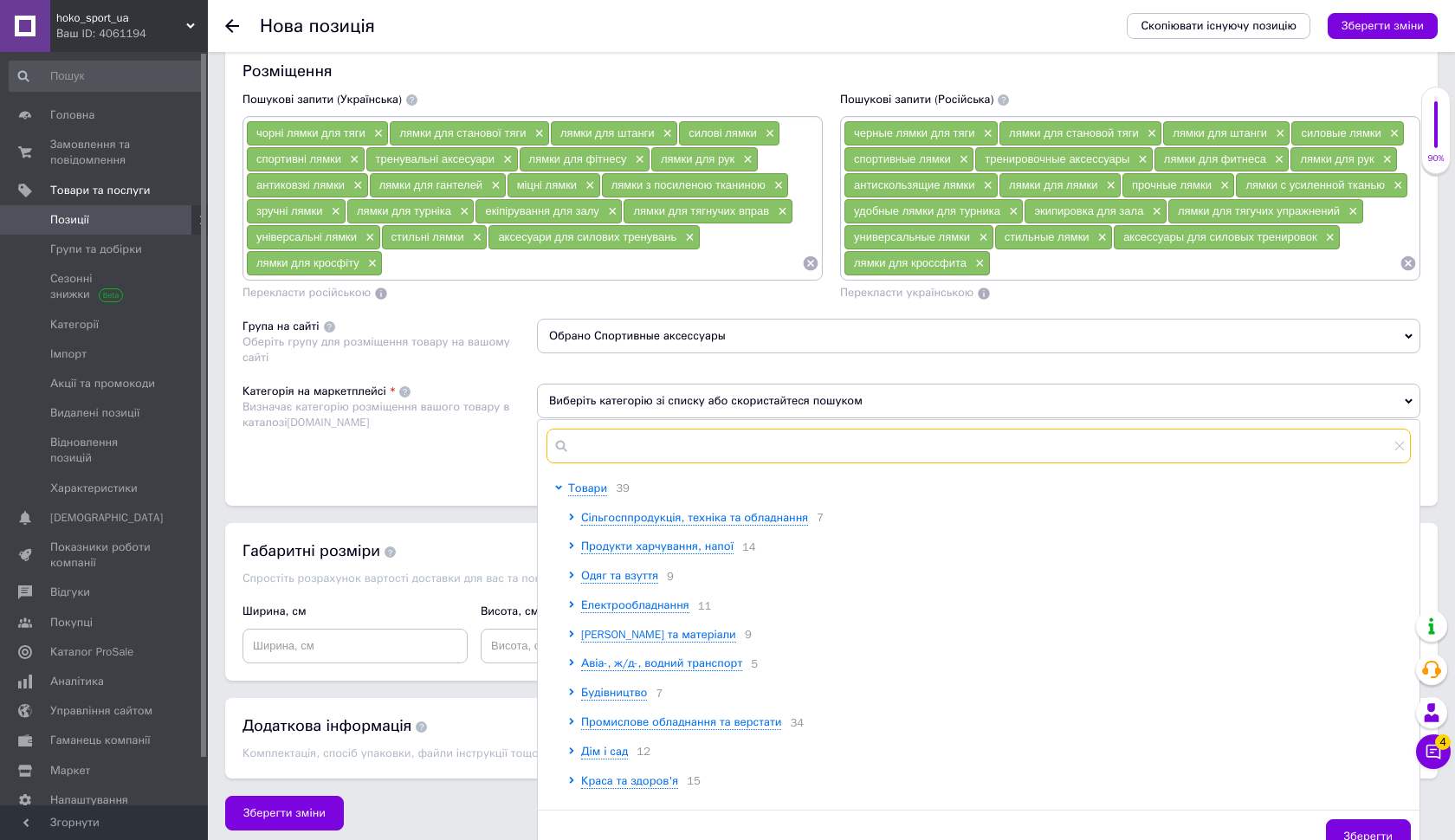 click at bounding box center (979, 446) 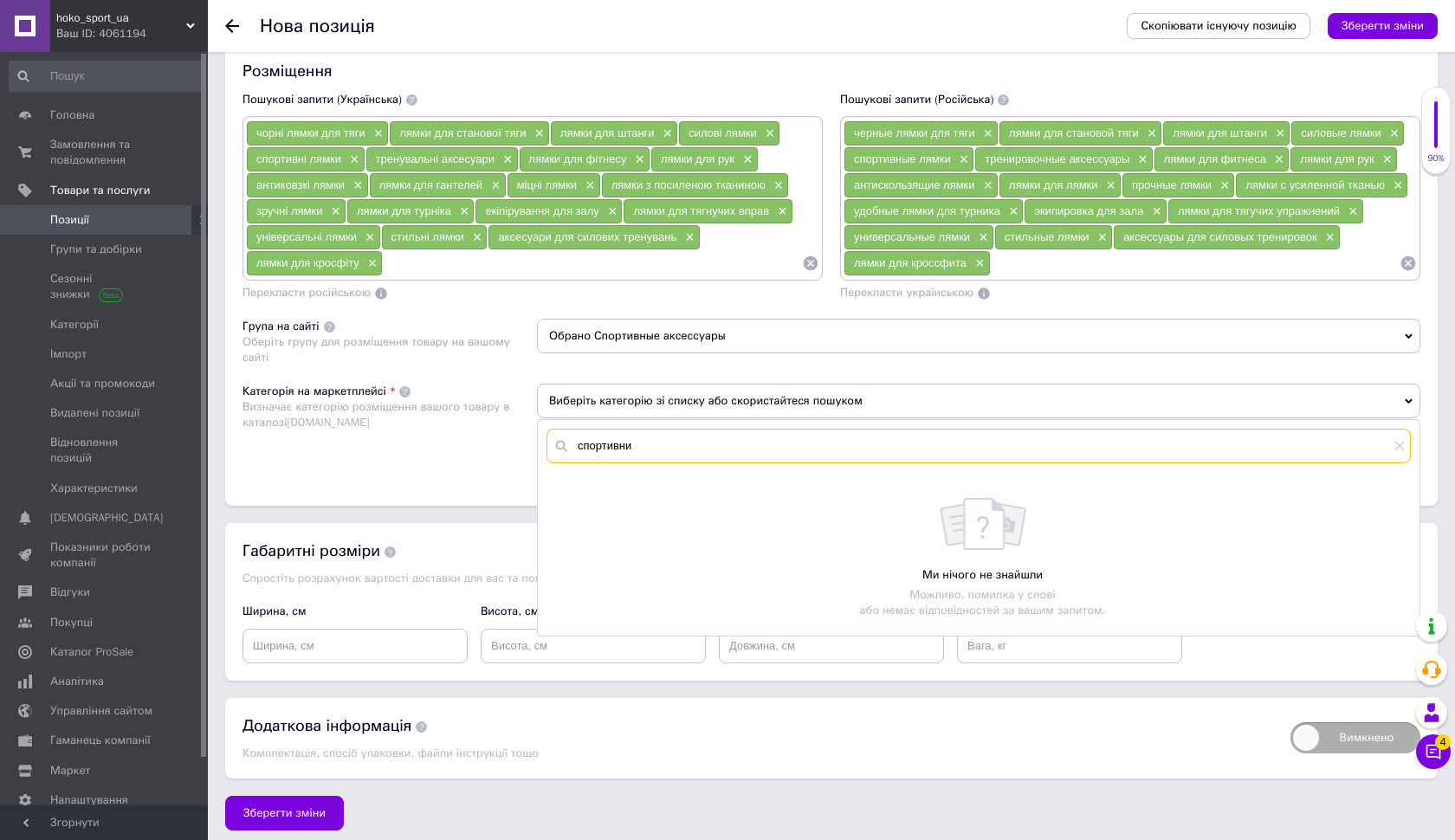 type on "спортивни" 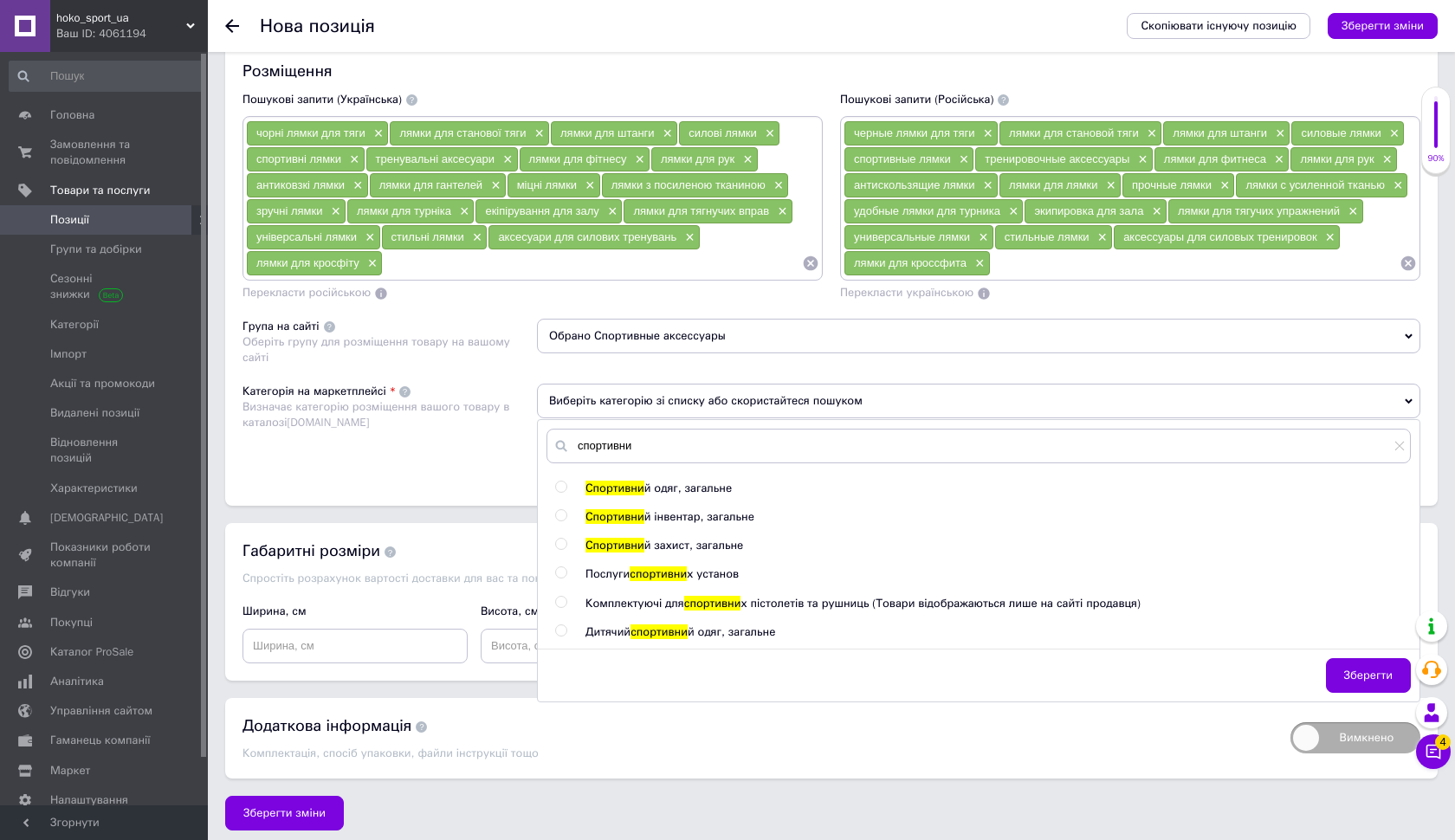 click at bounding box center (560, 515) 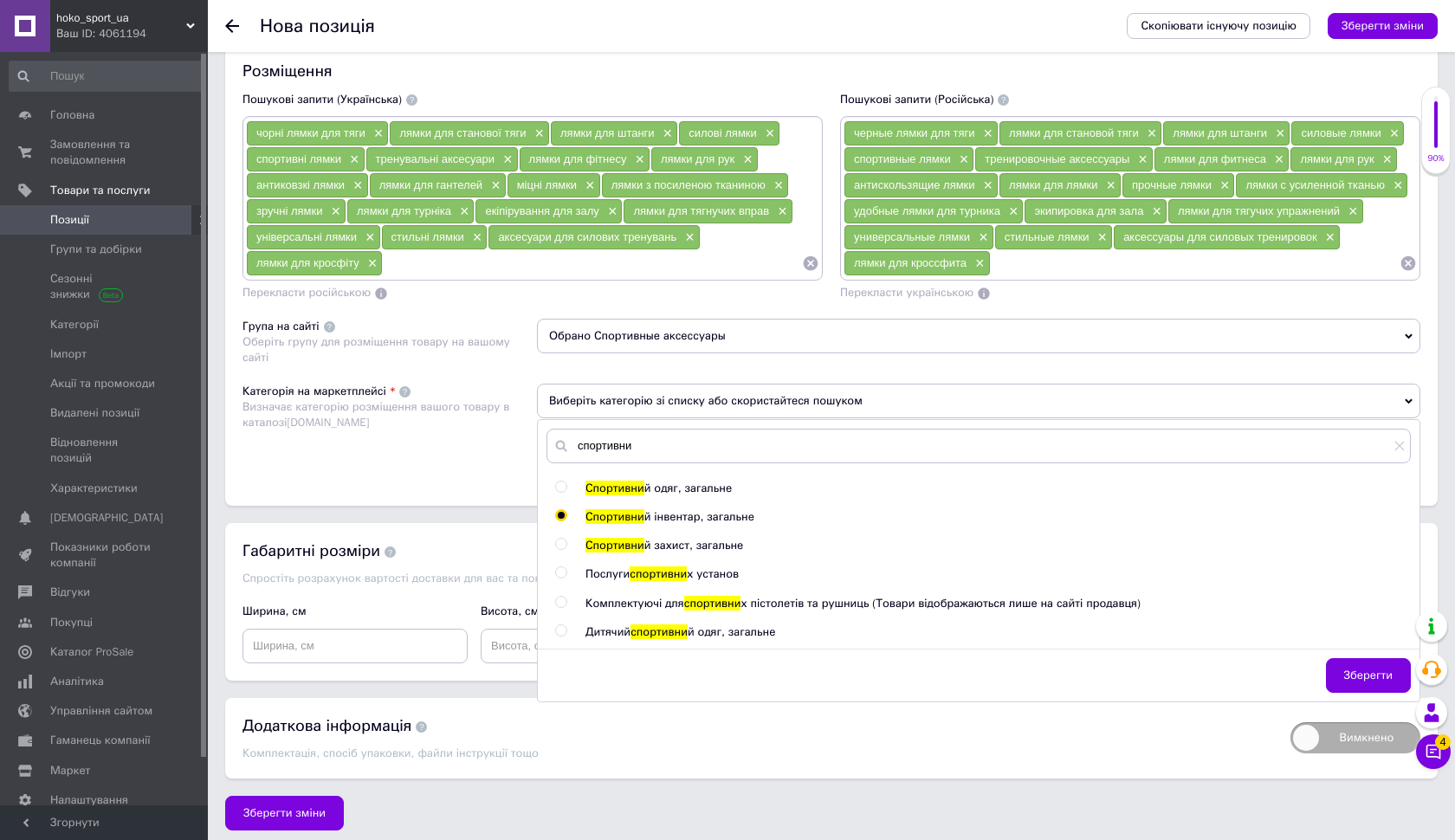 radio on "true" 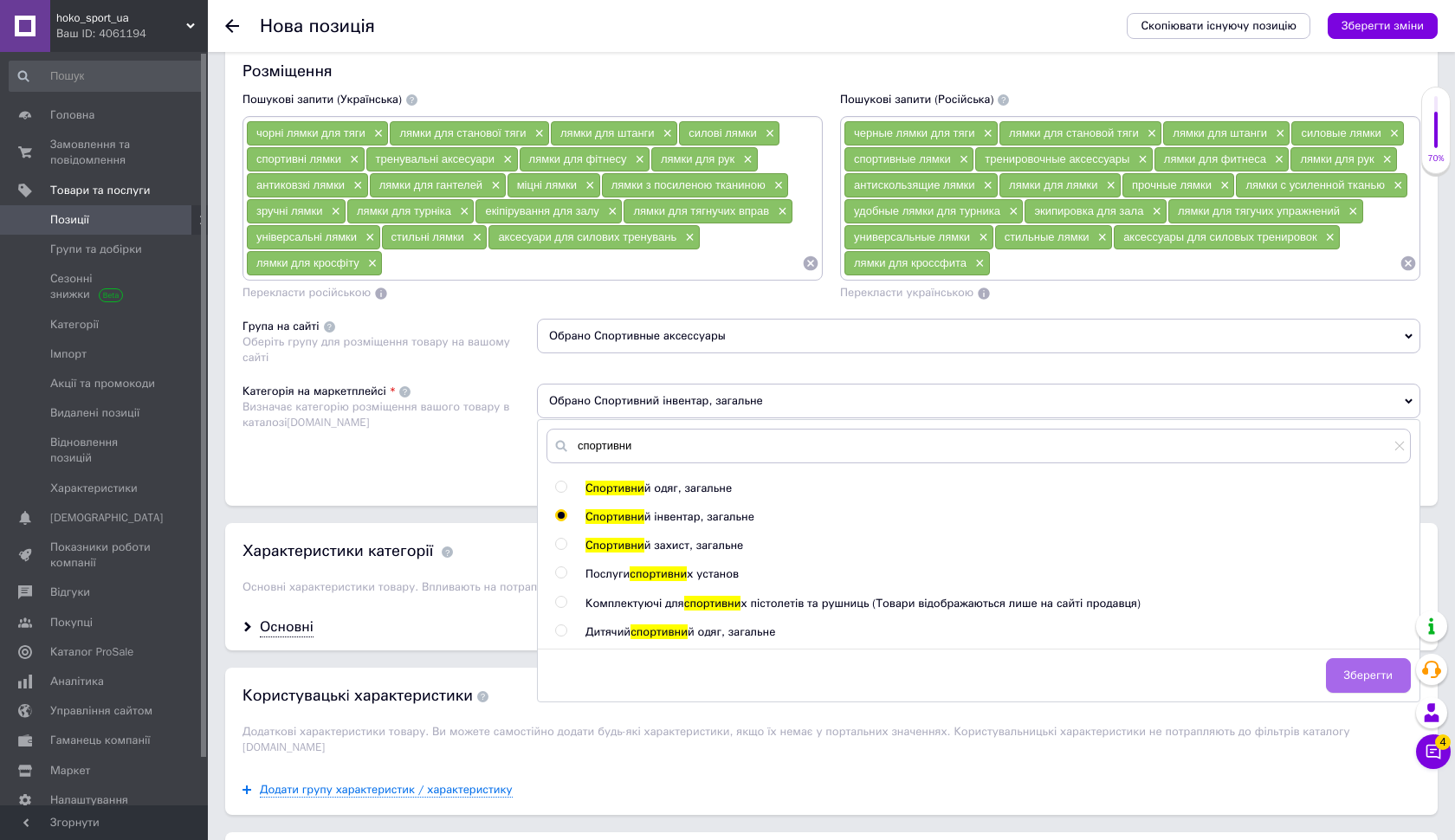 click on "Зберегти" at bounding box center [1368, 675] 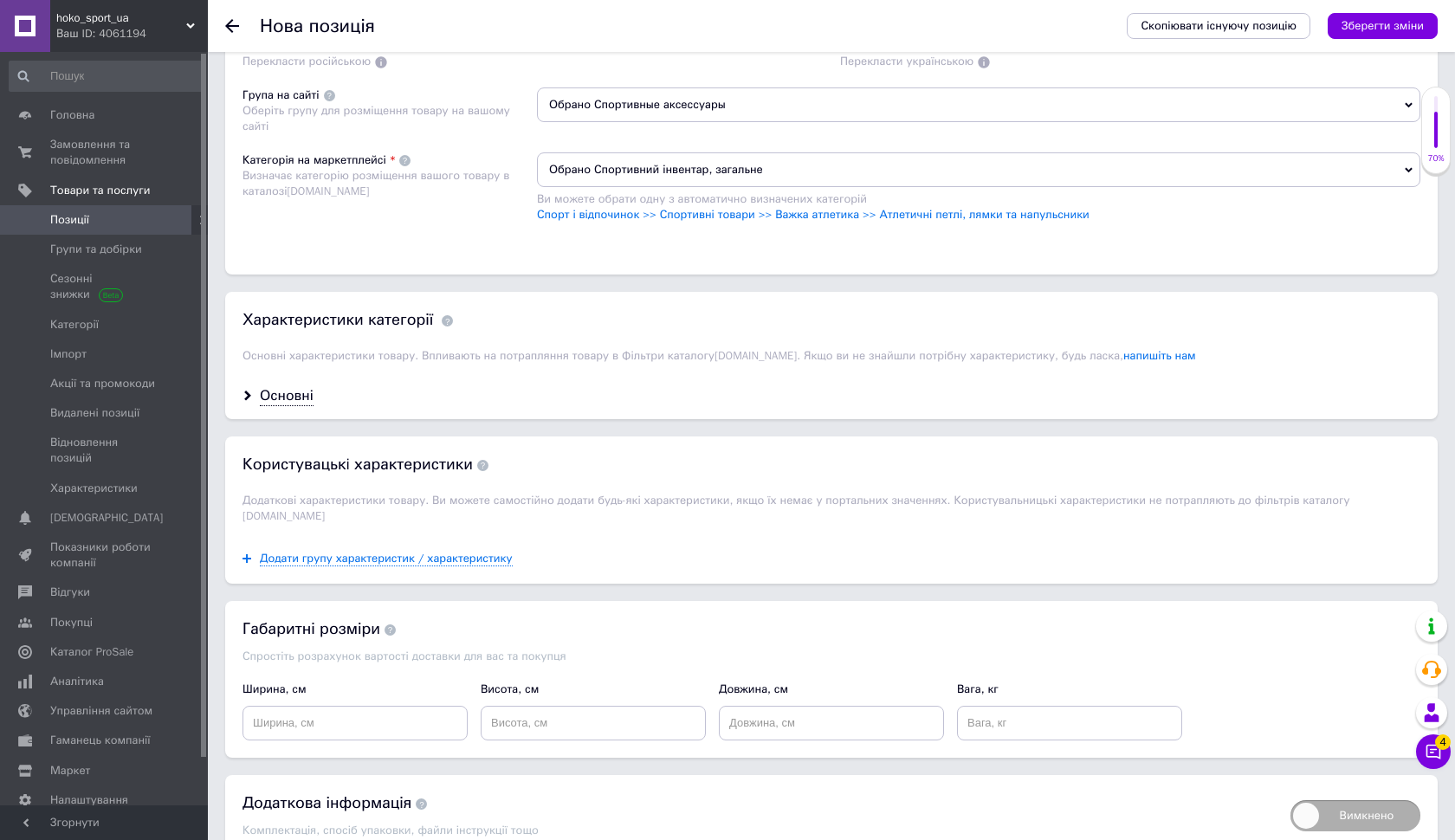 scroll, scrollTop: 1376, scrollLeft: 0, axis: vertical 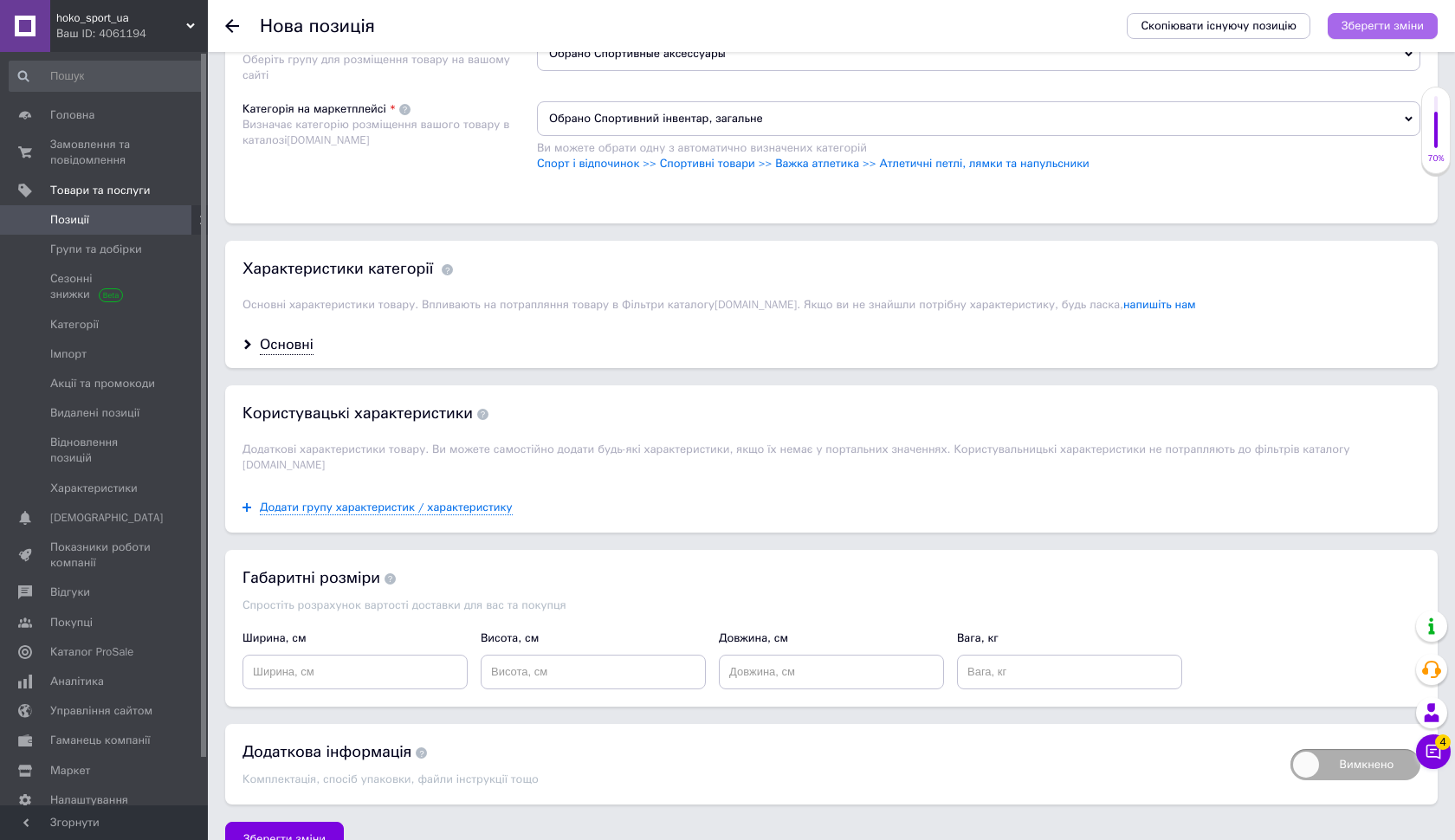 click on "Зберегти зміни" at bounding box center [1382, 25] 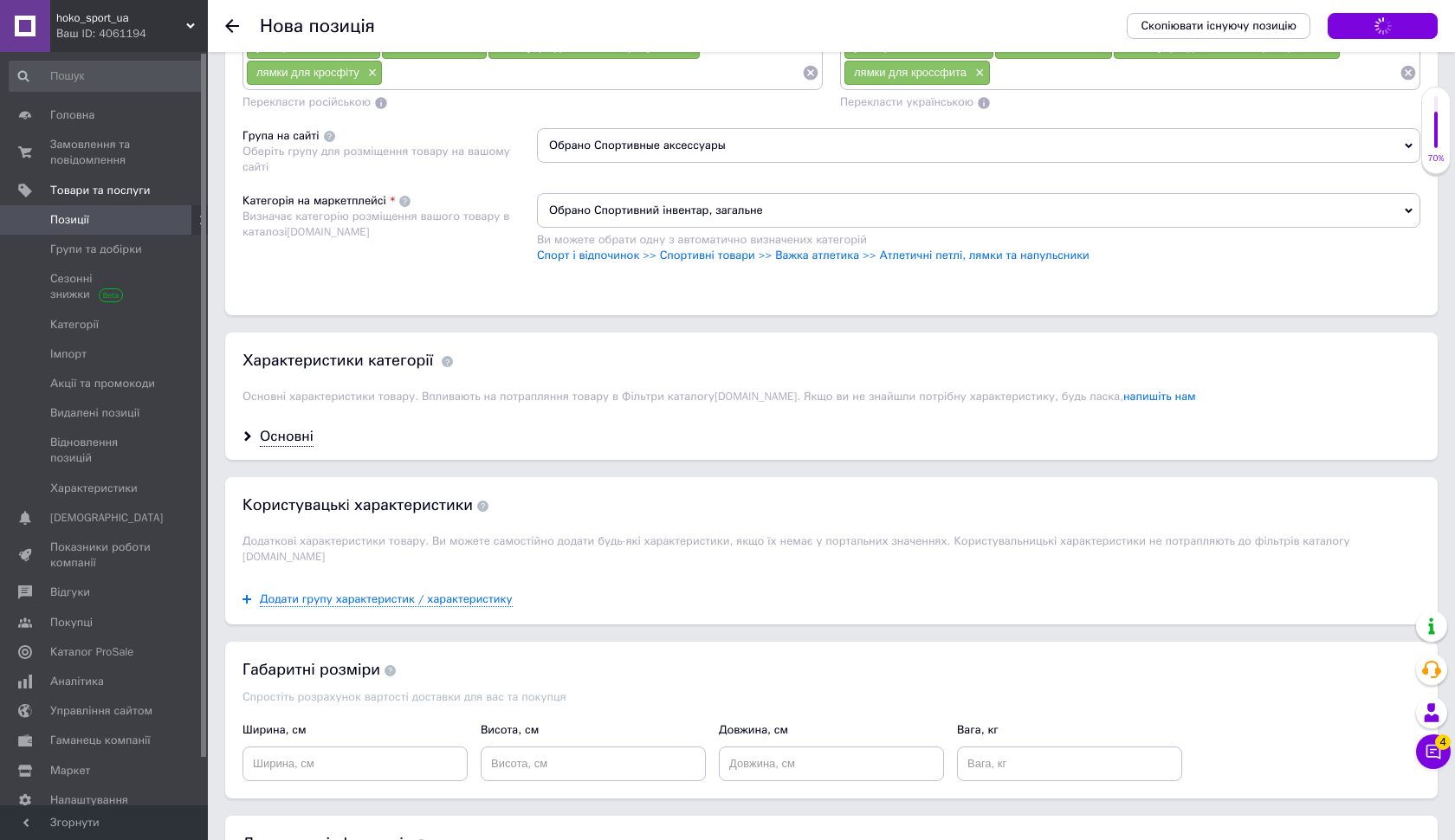 scroll, scrollTop: 1204, scrollLeft: 0, axis: vertical 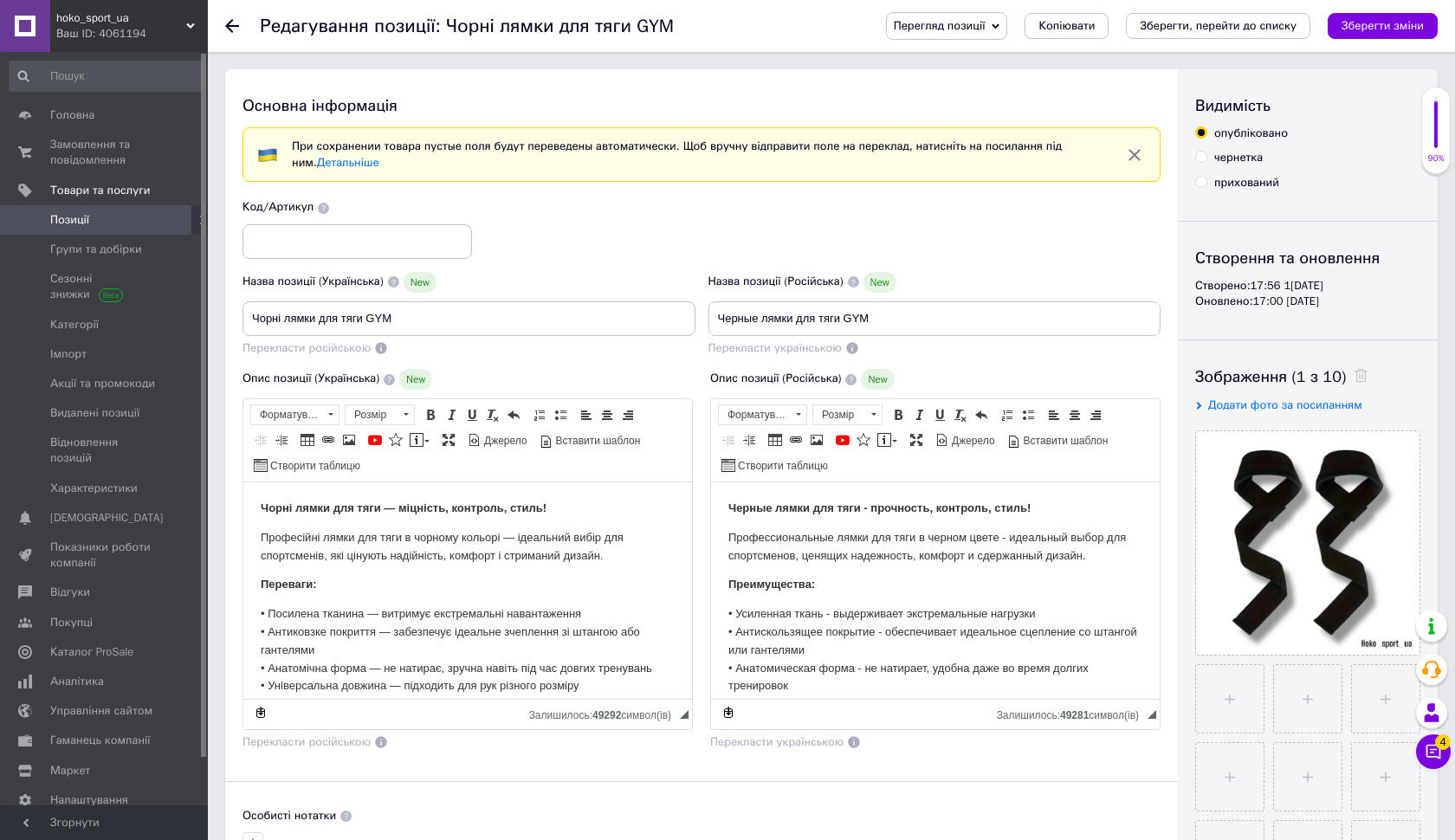 click at bounding box center [184, 220] 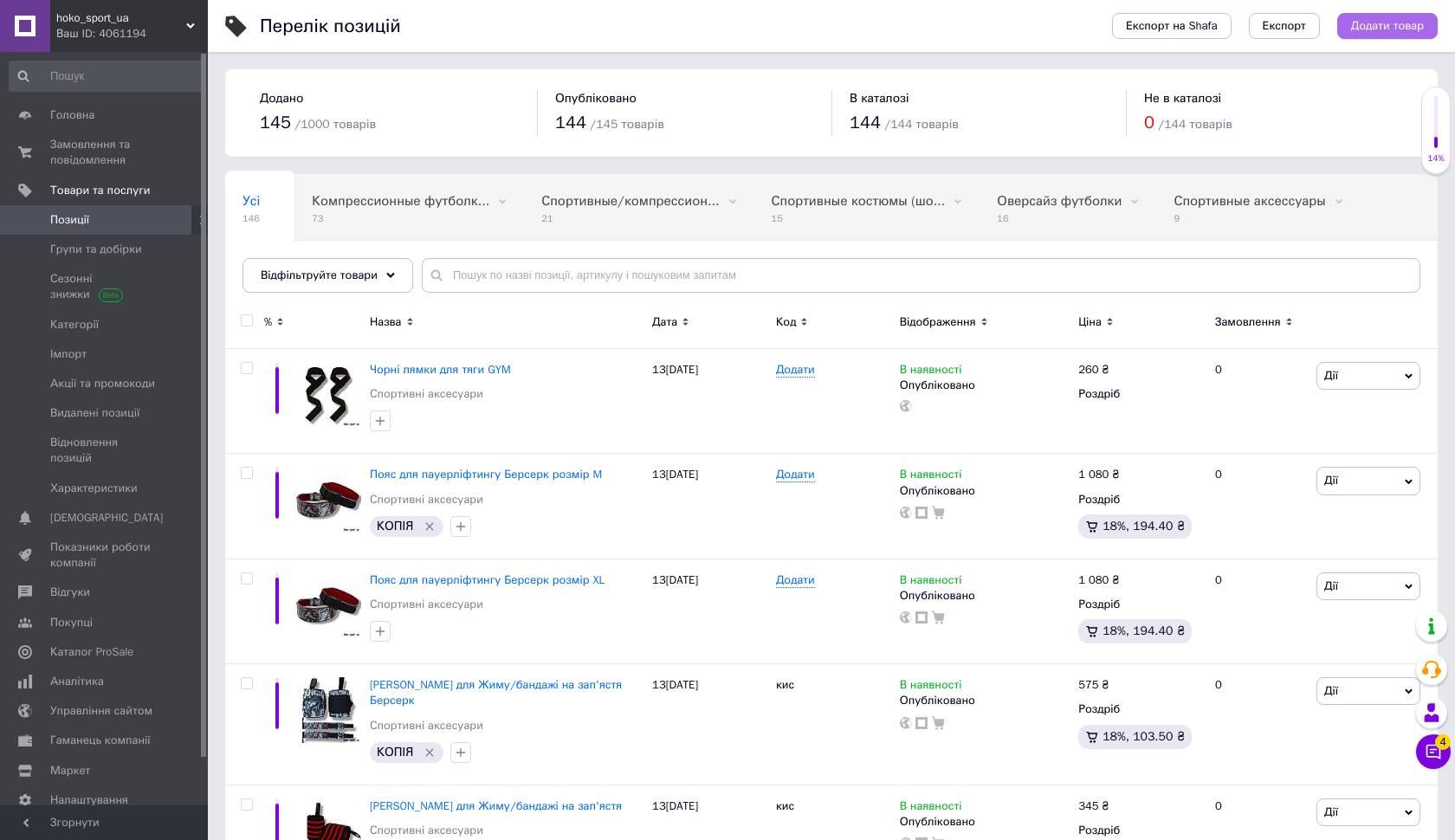 click on "Додати товар" at bounding box center [1387, 26] 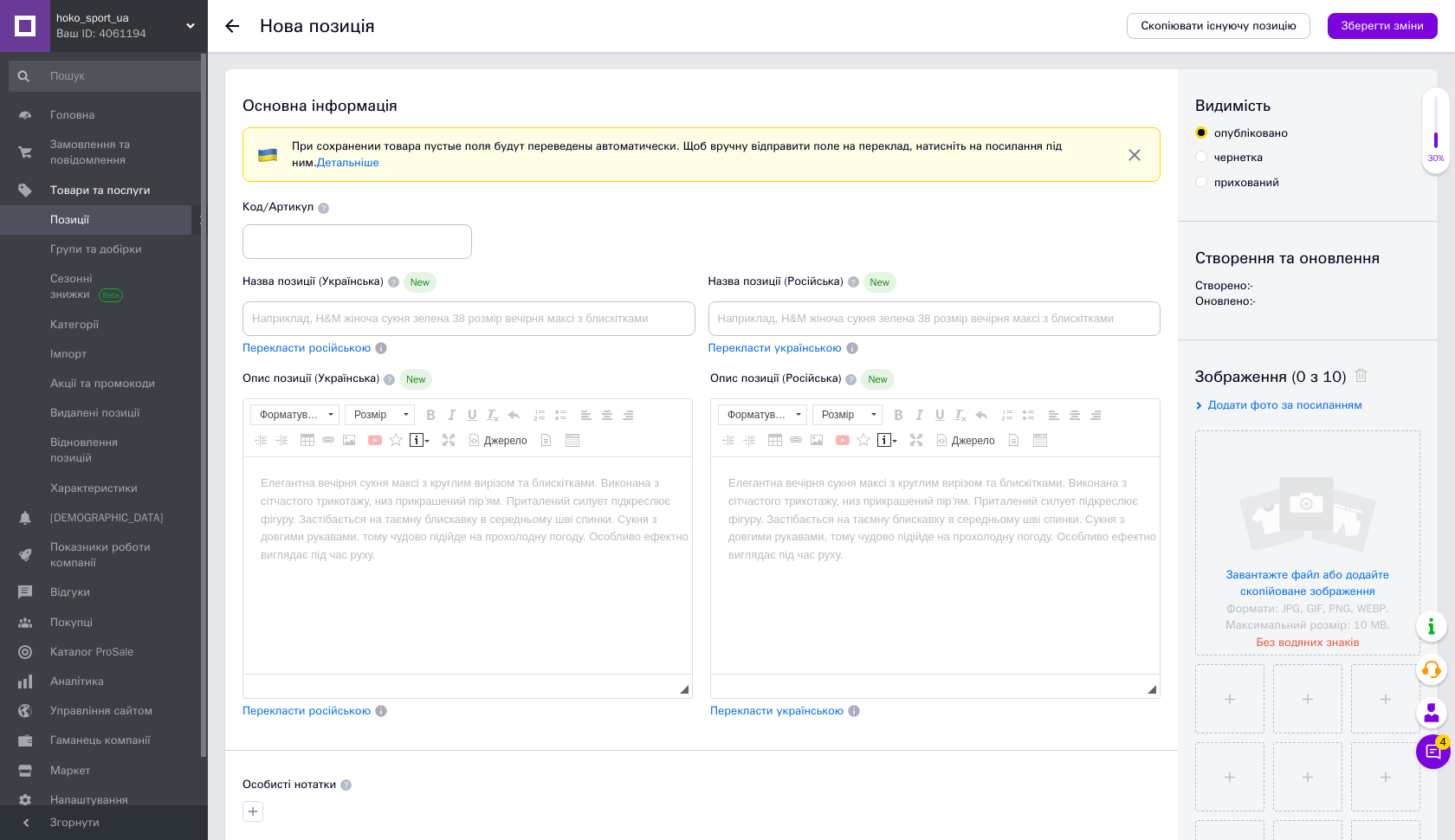 scroll, scrollTop: 0, scrollLeft: 0, axis: both 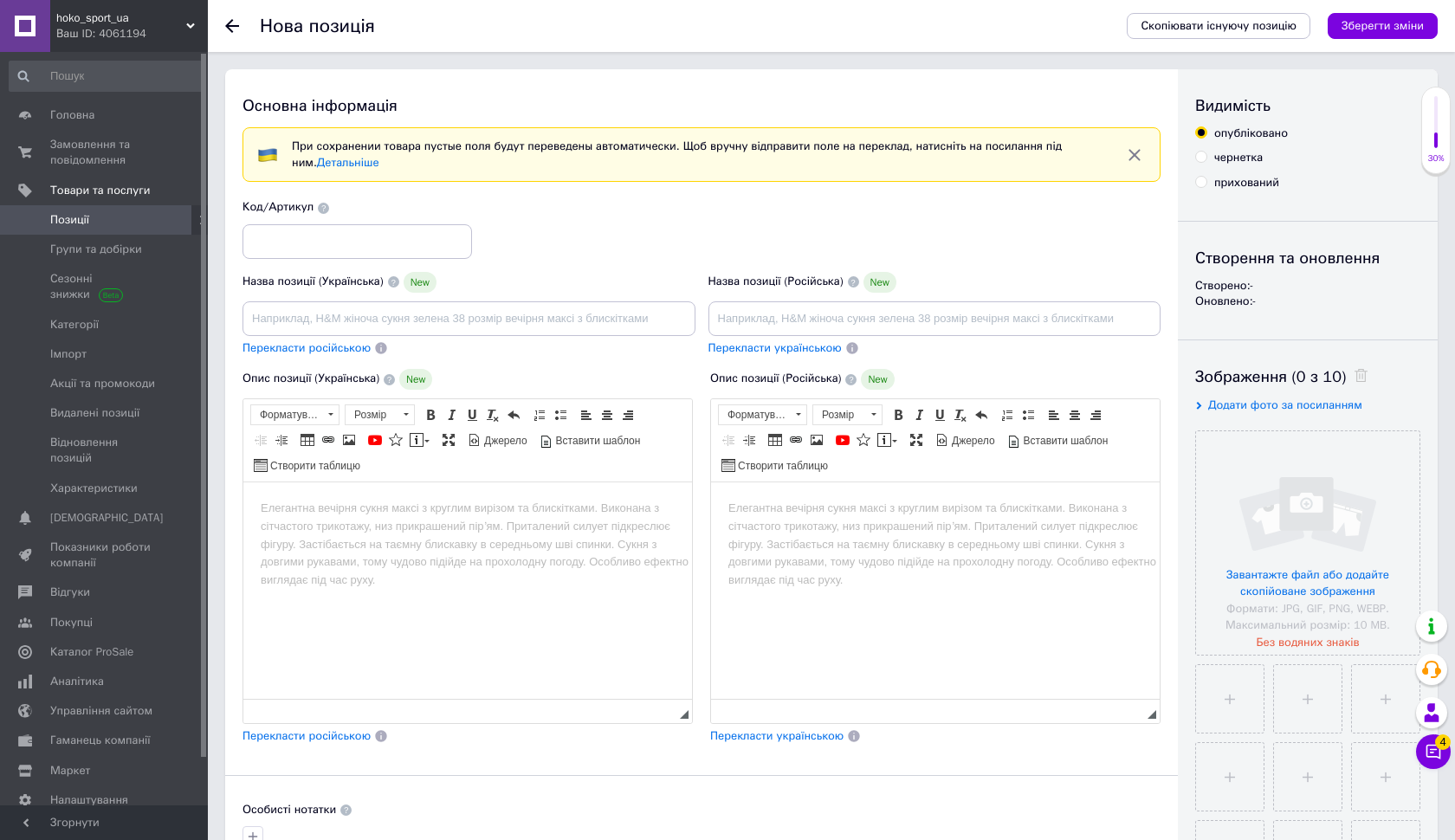 click on "Нова позиція Скопіювати існуючу позицію Зберегти зміни" at bounding box center (831, 26) 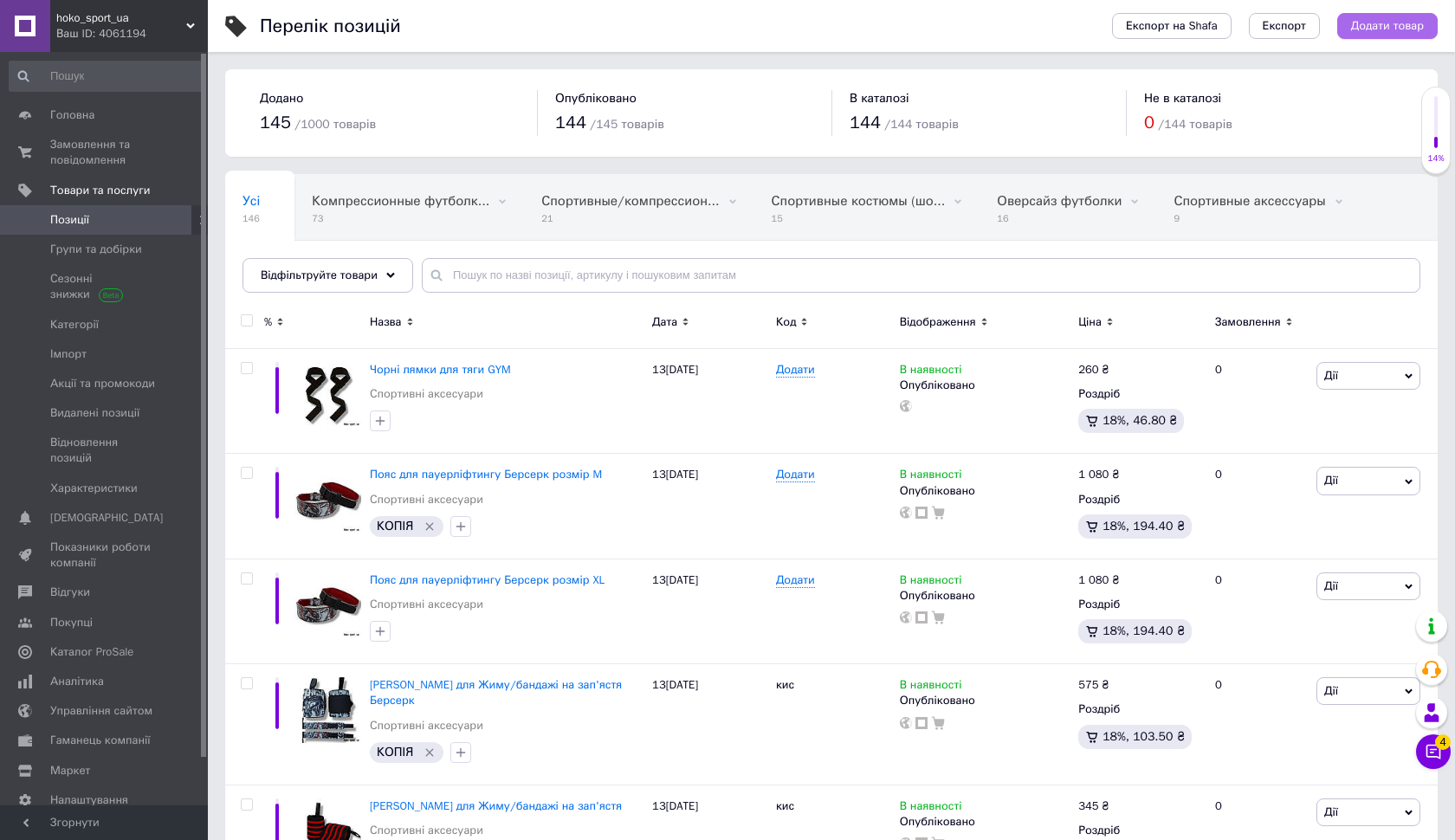 click on "Додати товар" at bounding box center [1387, 26] 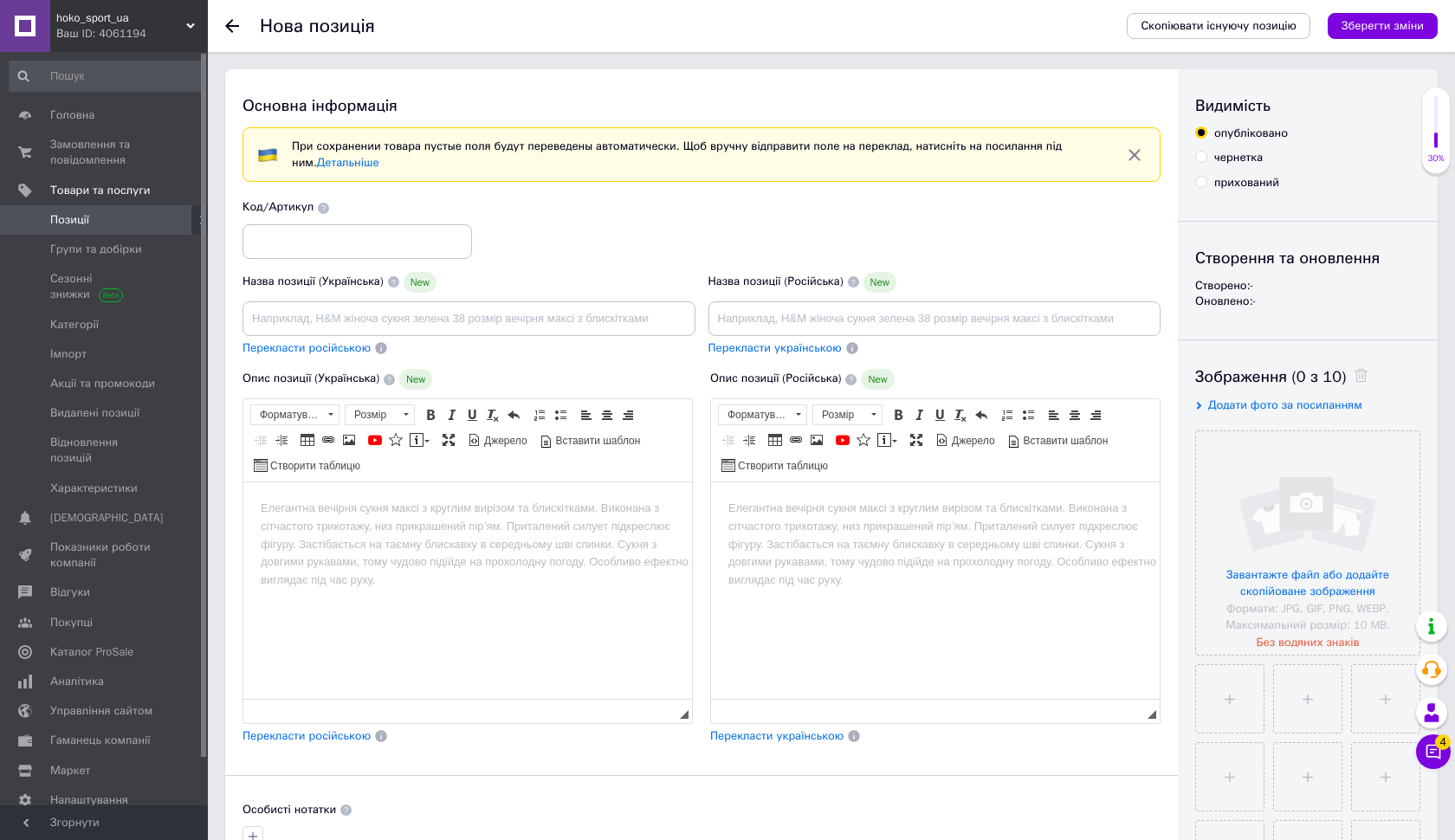 scroll, scrollTop: 0, scrollLeft: 0, axis: both 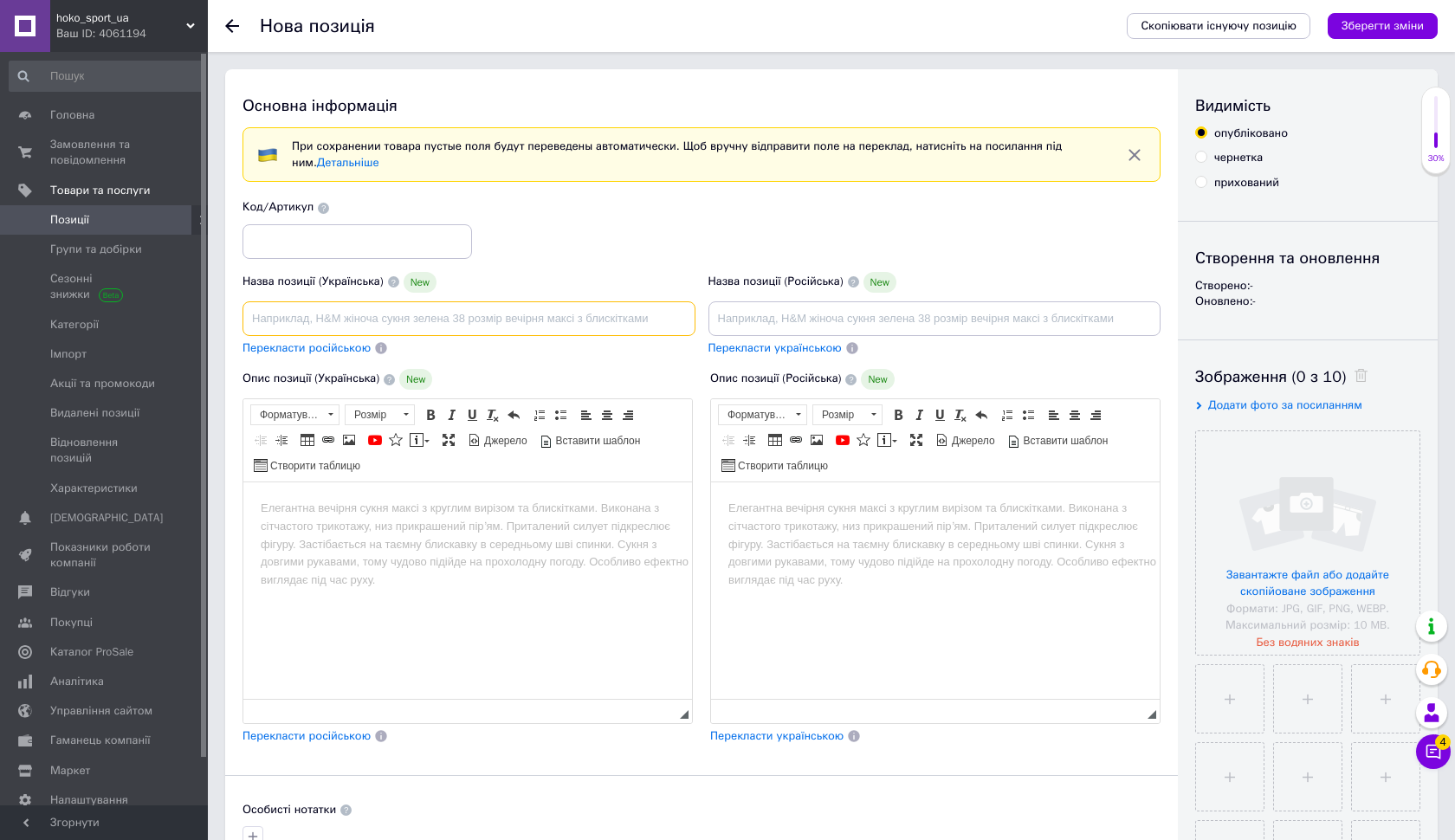 click at bounding box center (469, 319) 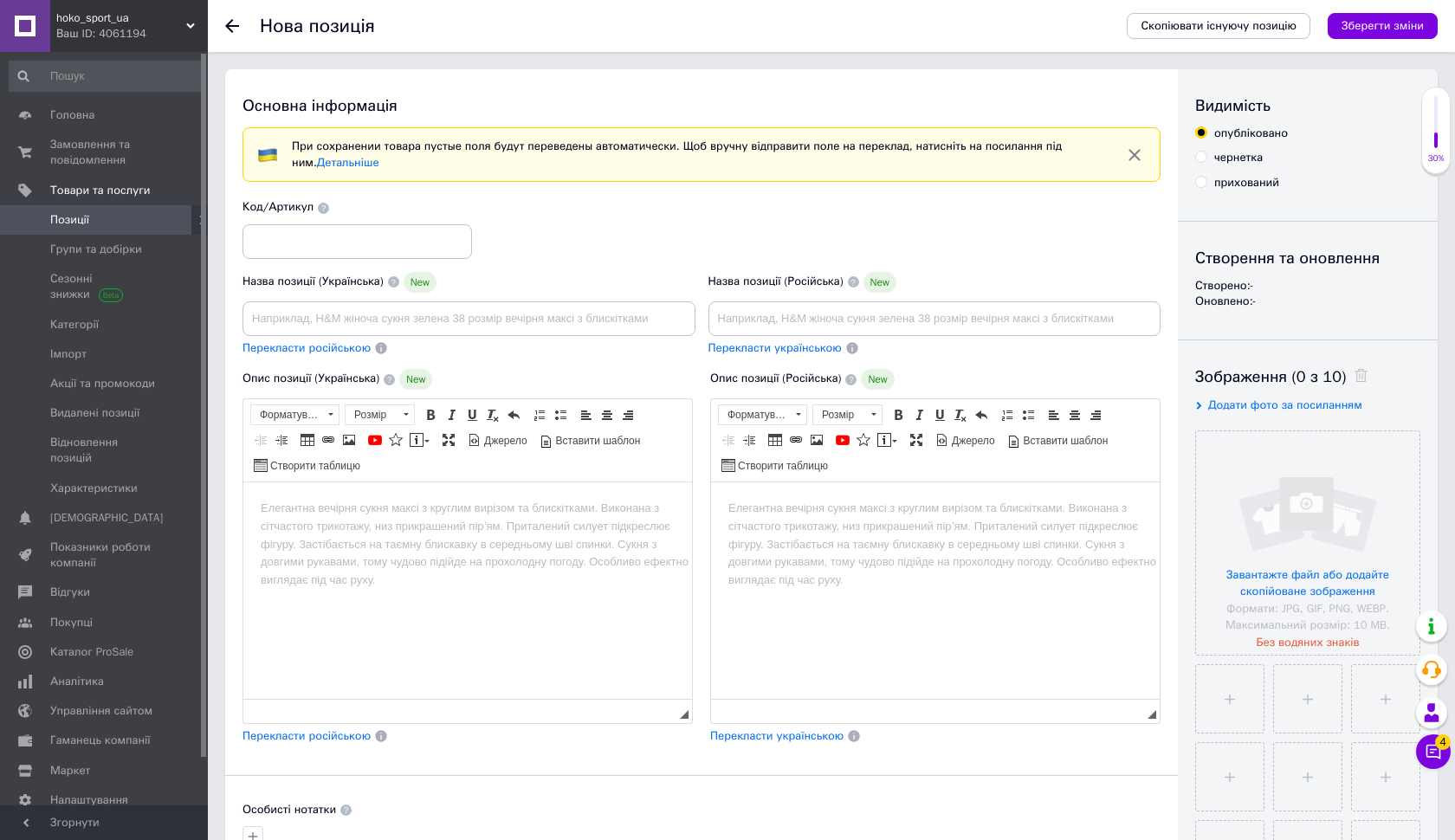 click at bounding box center (468, 508) 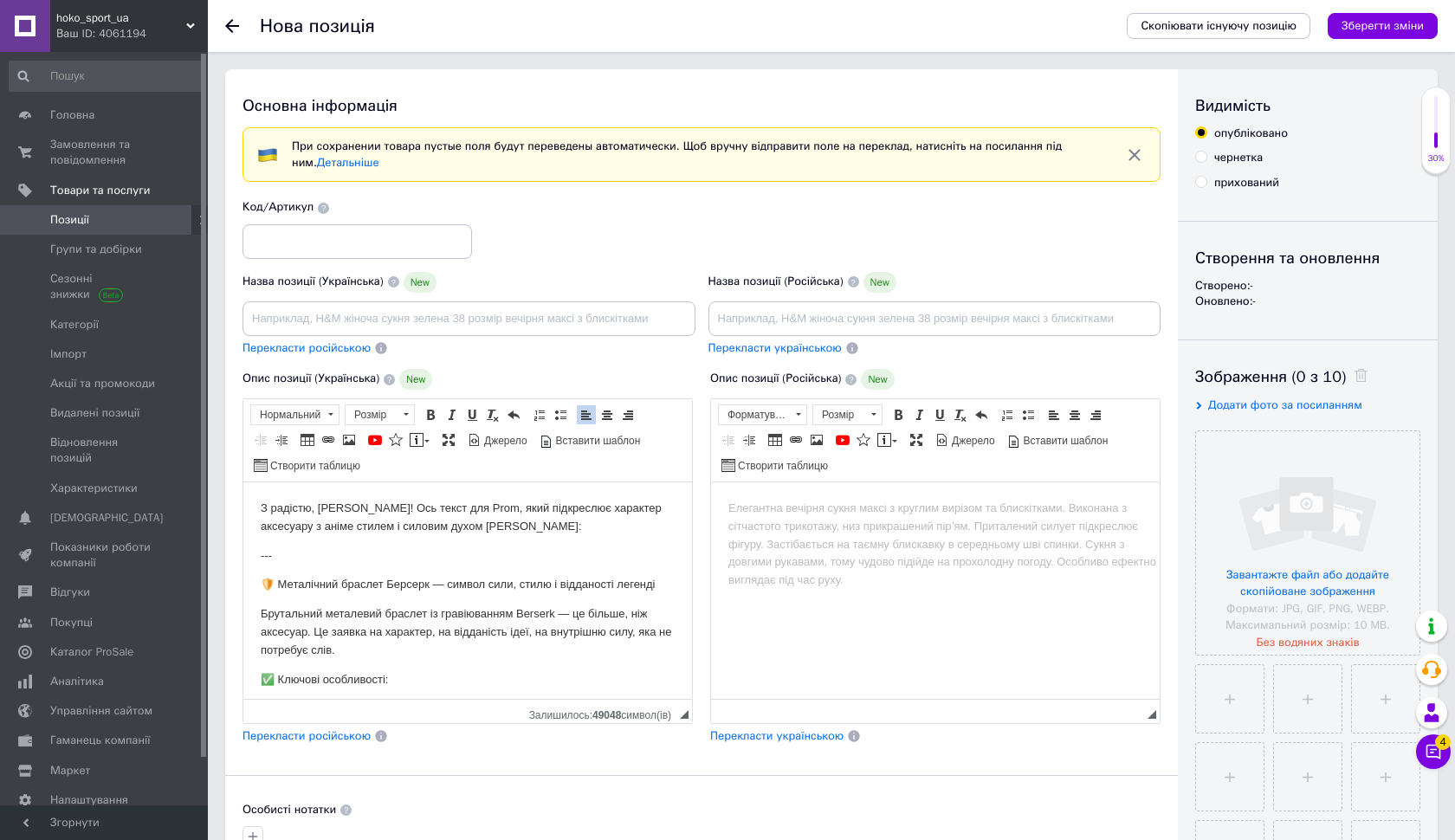 scroll, scrollTop: 0, scrollLeft: 0, axis: both 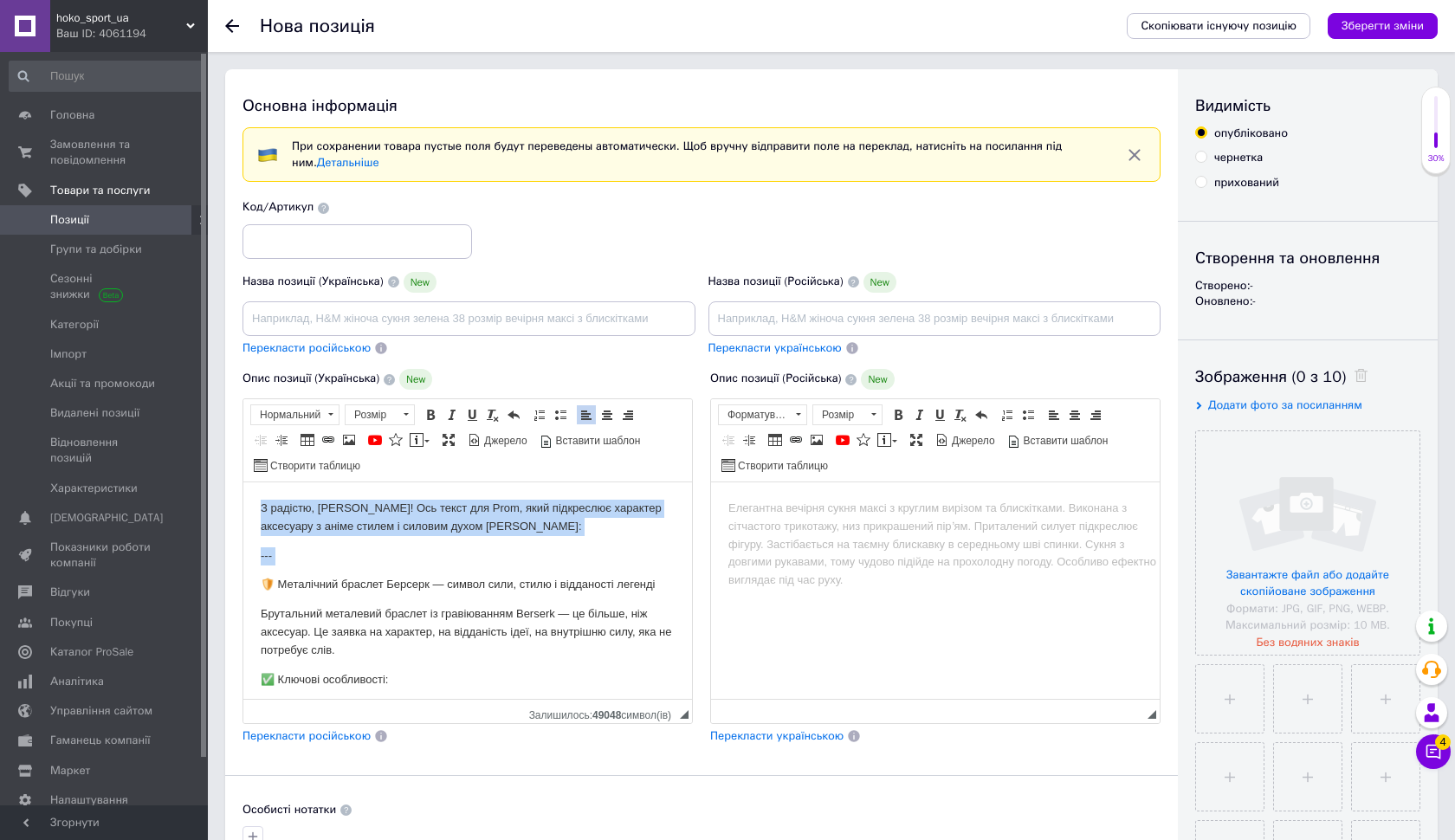 drag, startPoint x: 311, startPoint y: 564, endPoint x: 246, endPoint y: 486, distance: 101.53325 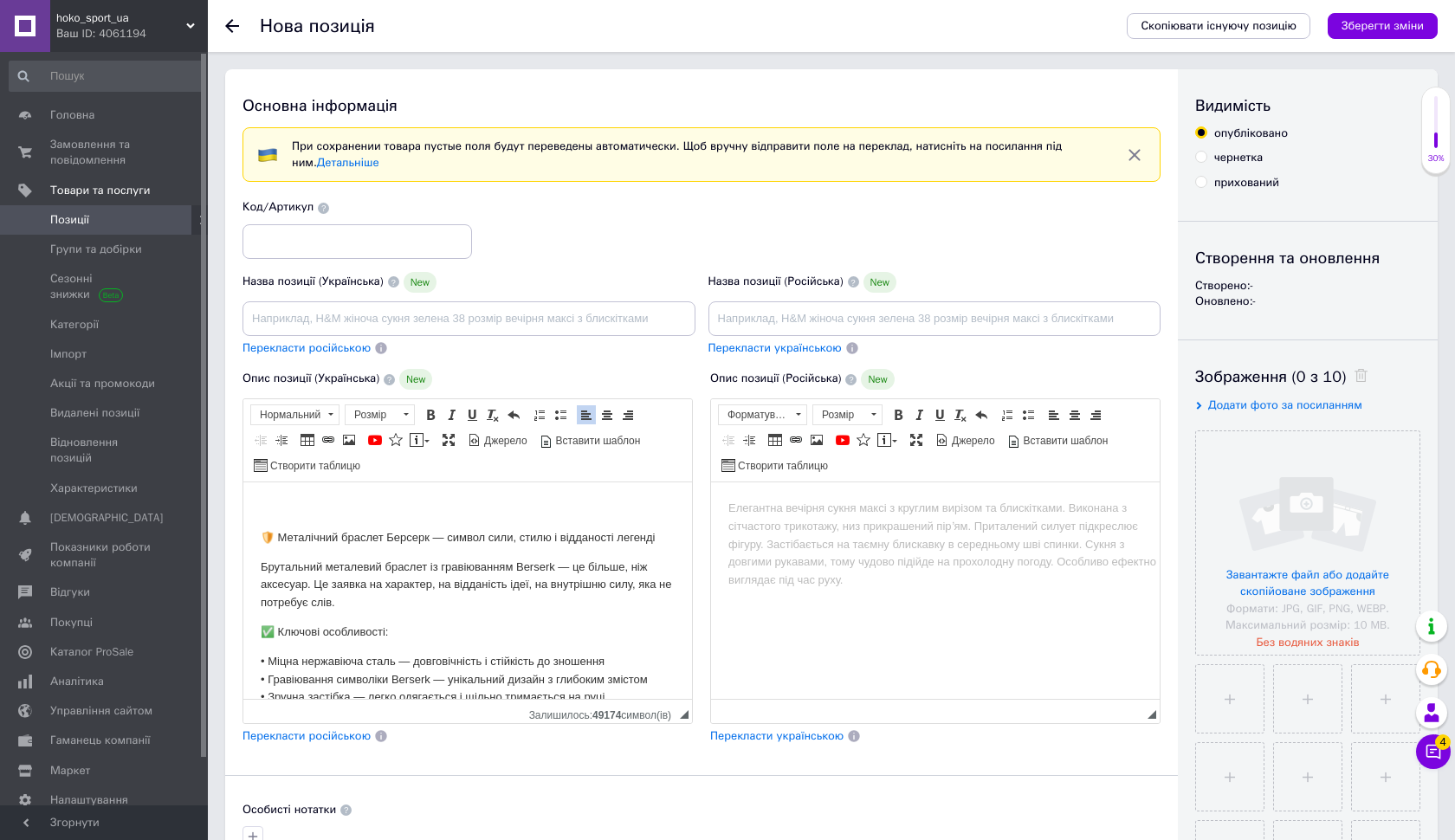 click on "🛡️ Металічний браслет Берсерк — символ сили, стилю і відданості легенді" at bounding box center (468, 538) 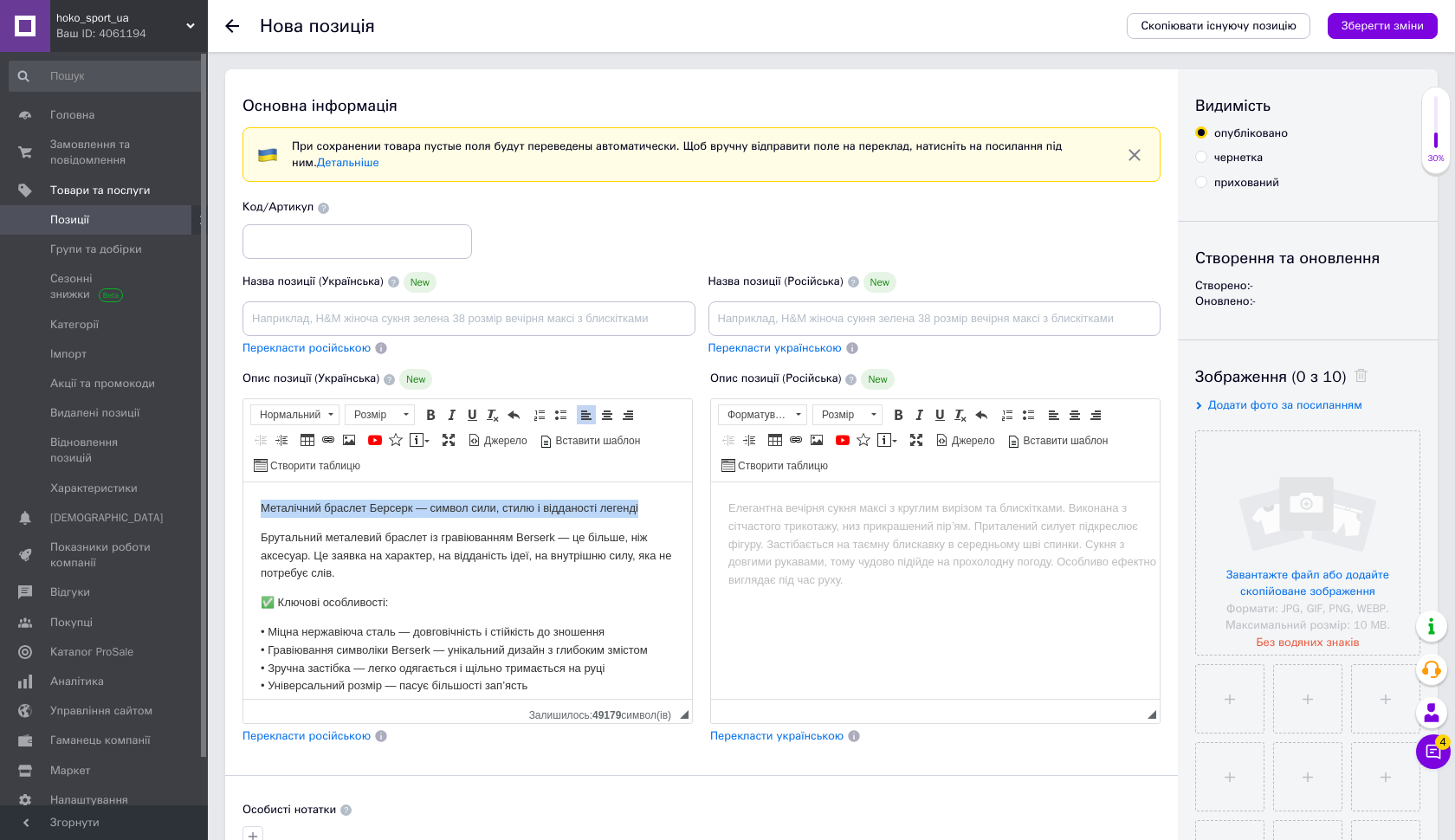 drag, startPoint x: 260, startPoint y: 501, endPoint x: 721, endPoint y: 508, distance: 461.0531 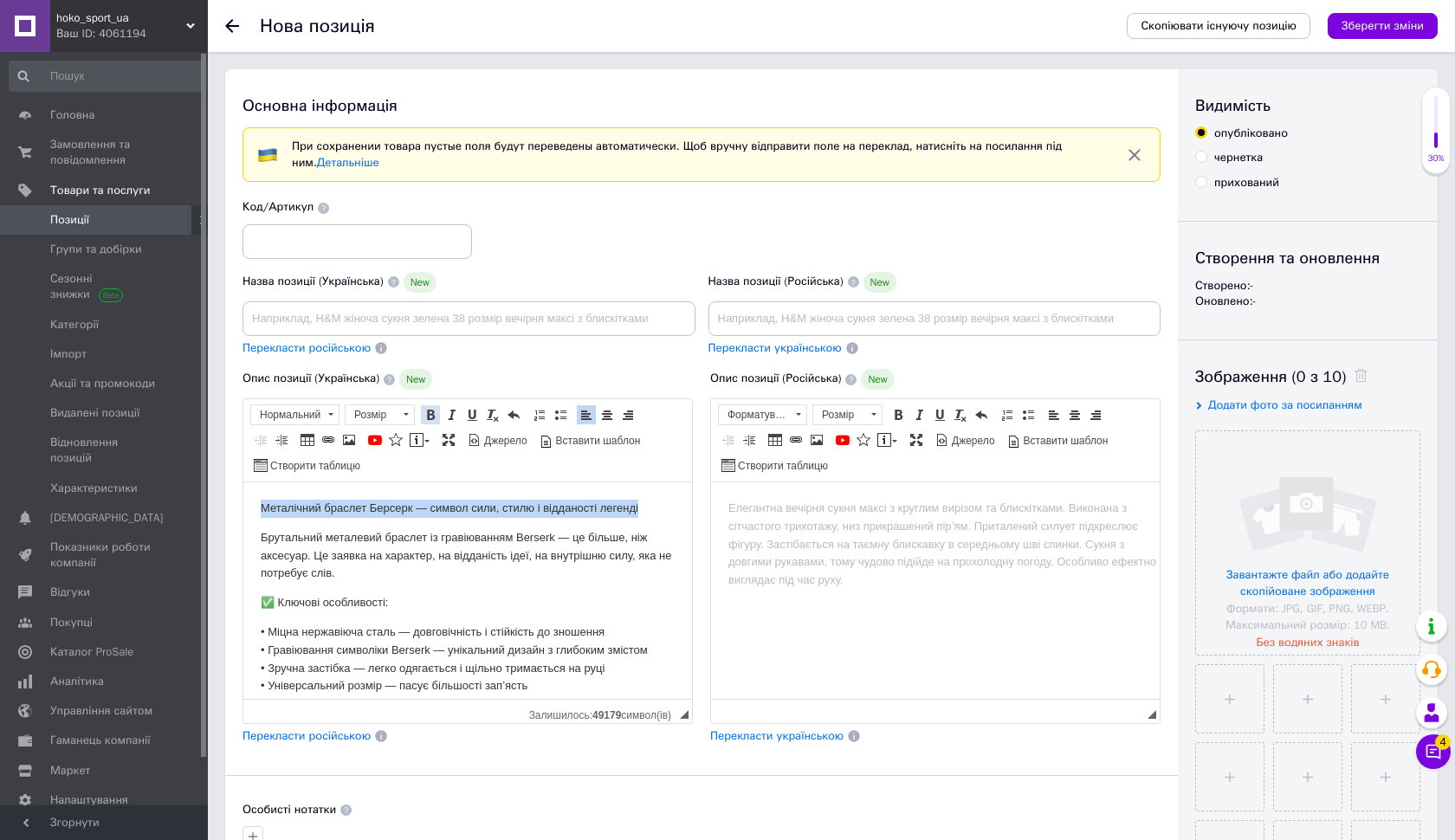 click at bounding box center [430, 415] 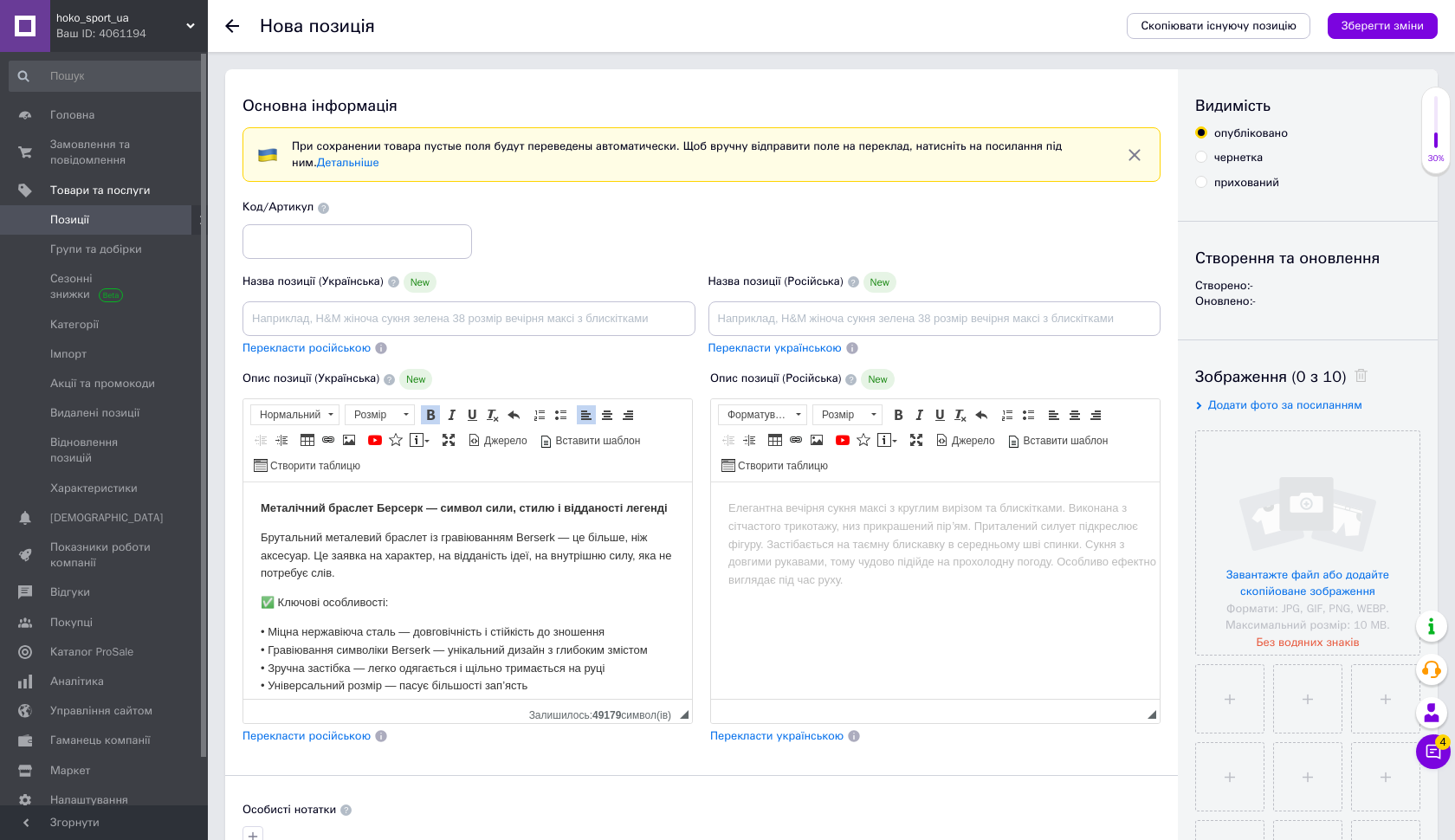 click on "✅ Ключові особливості:" at bounding box center (468, 603) 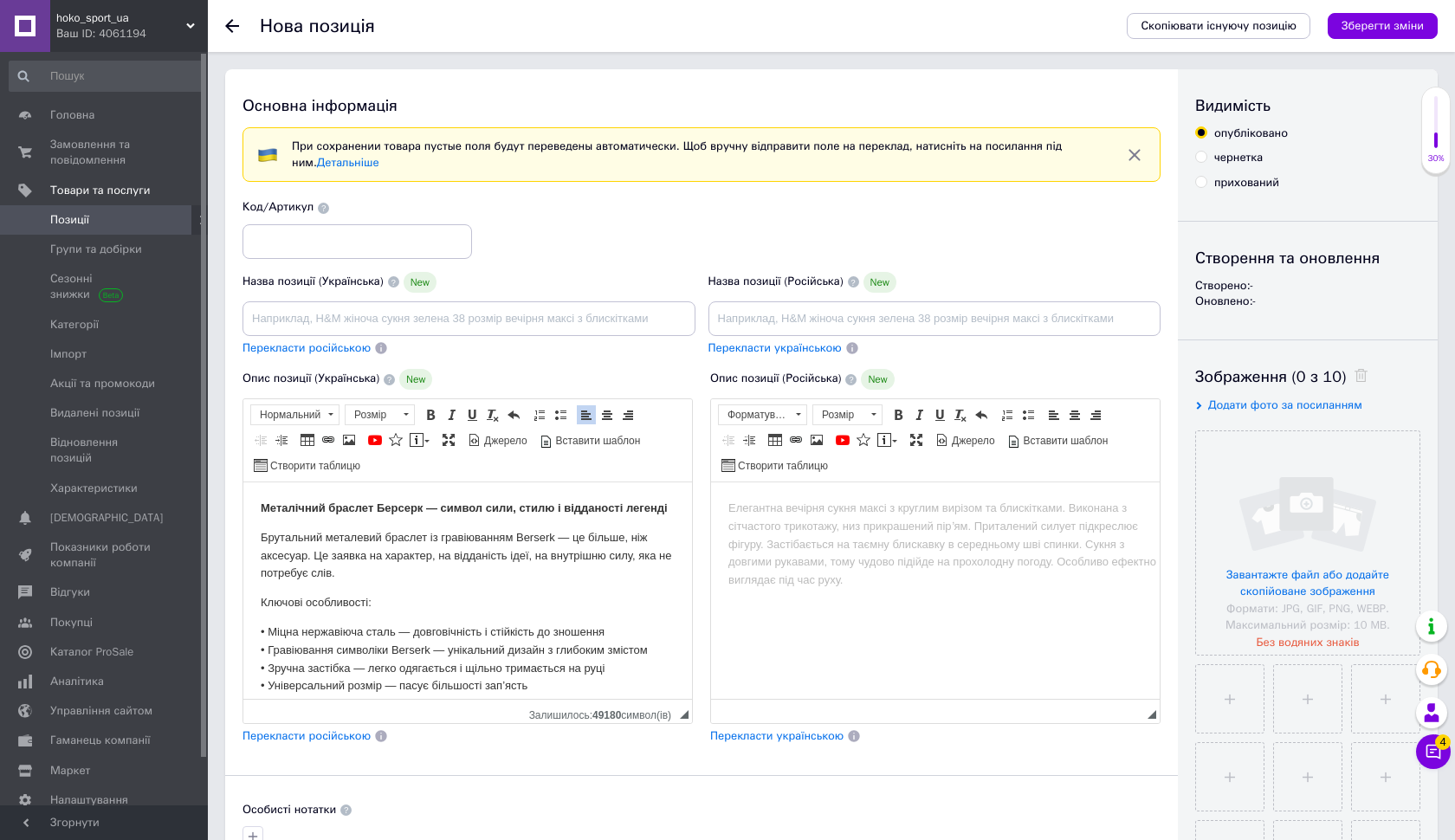 drag, startPoint x: 381, startPoint y: 596, endPoint x: 229, endPoint y: 596, distance: 152 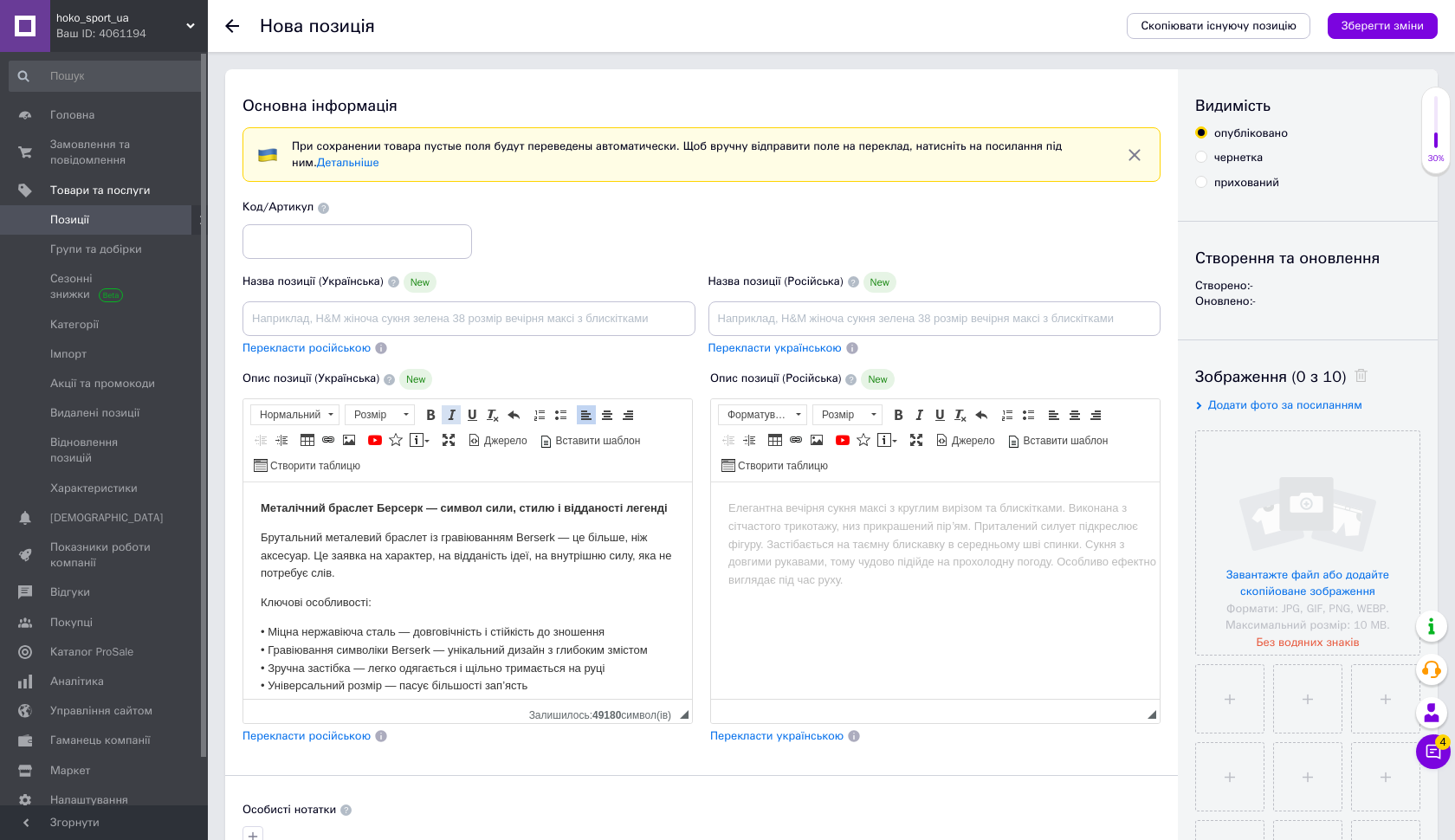 click on "Курсив  Сполучення клавіш Command+I" at bounding box center (451, 415) 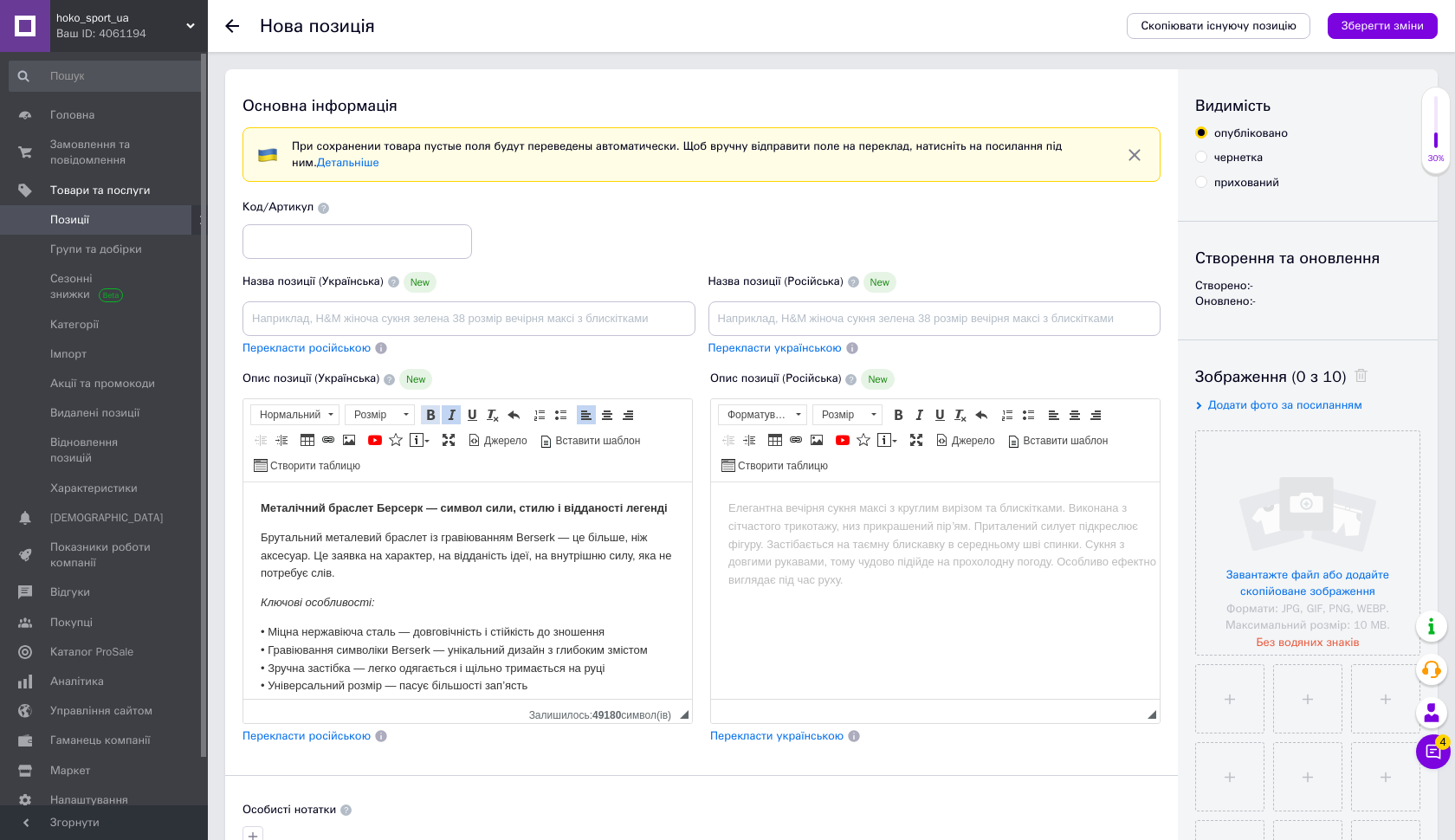 click at bounding box center (430, 415) 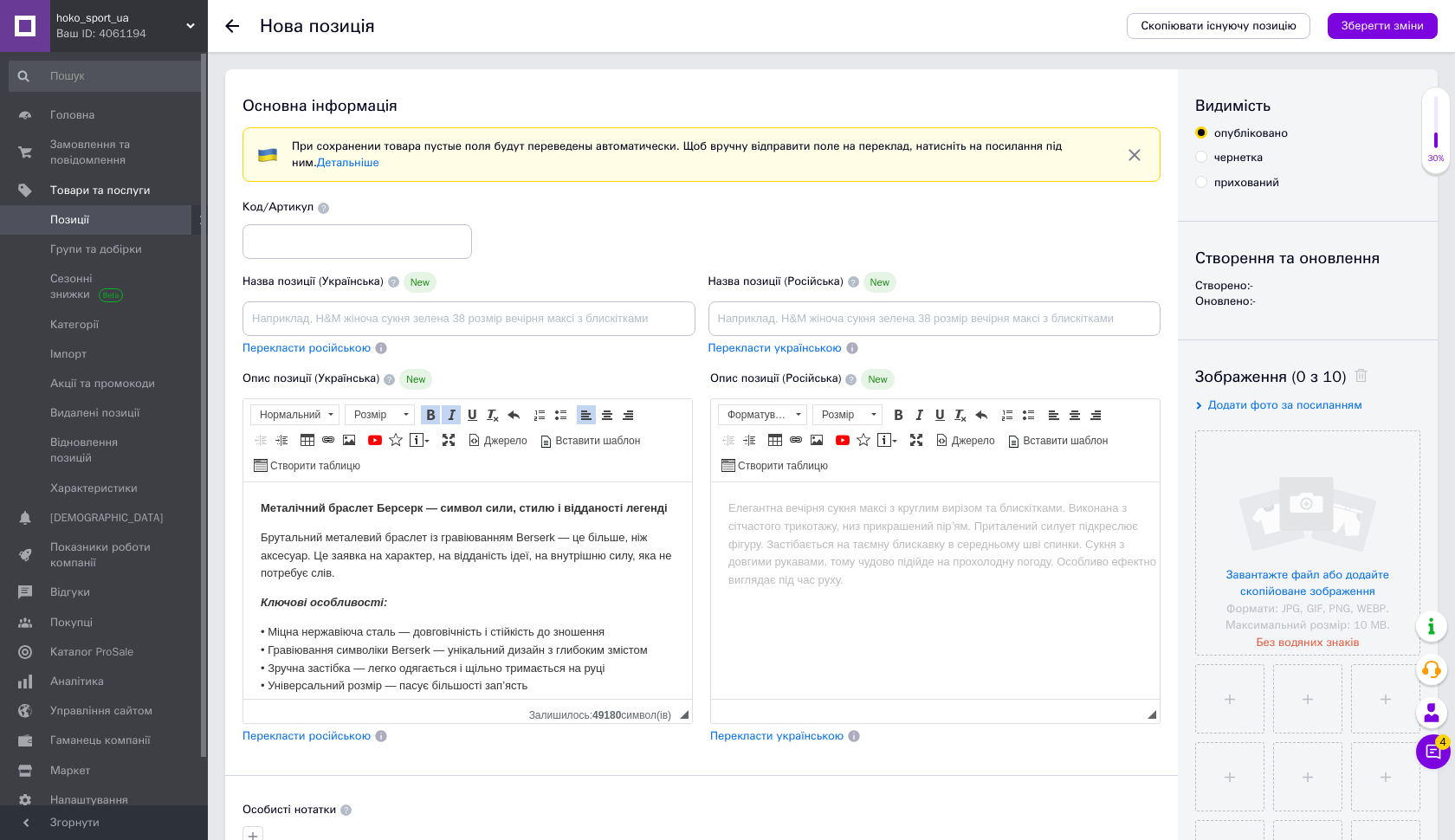 click at bounding box center (451, 415) 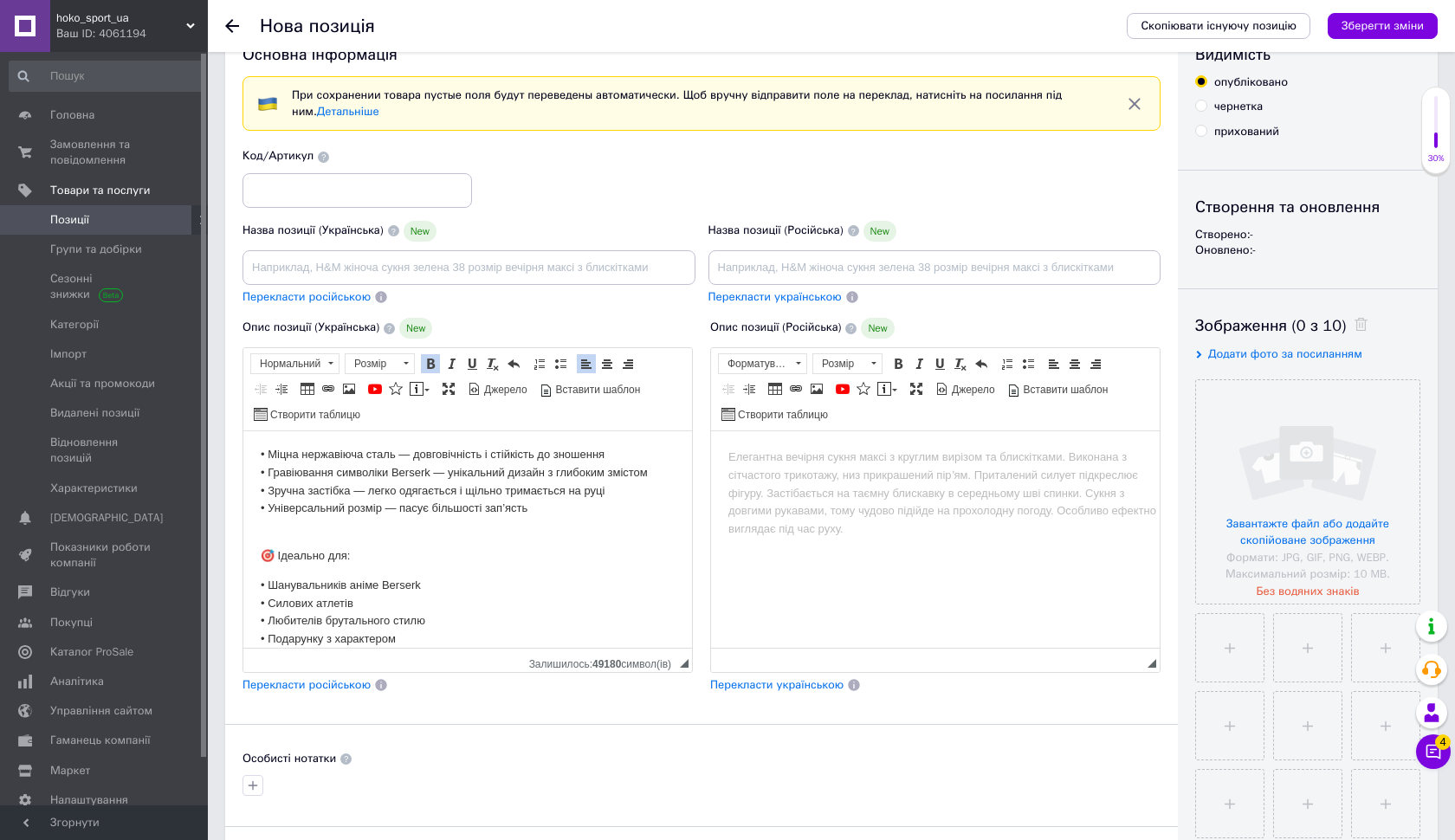 scroll, scrollTop: 129, scrollLeft: 0, axis: vertical 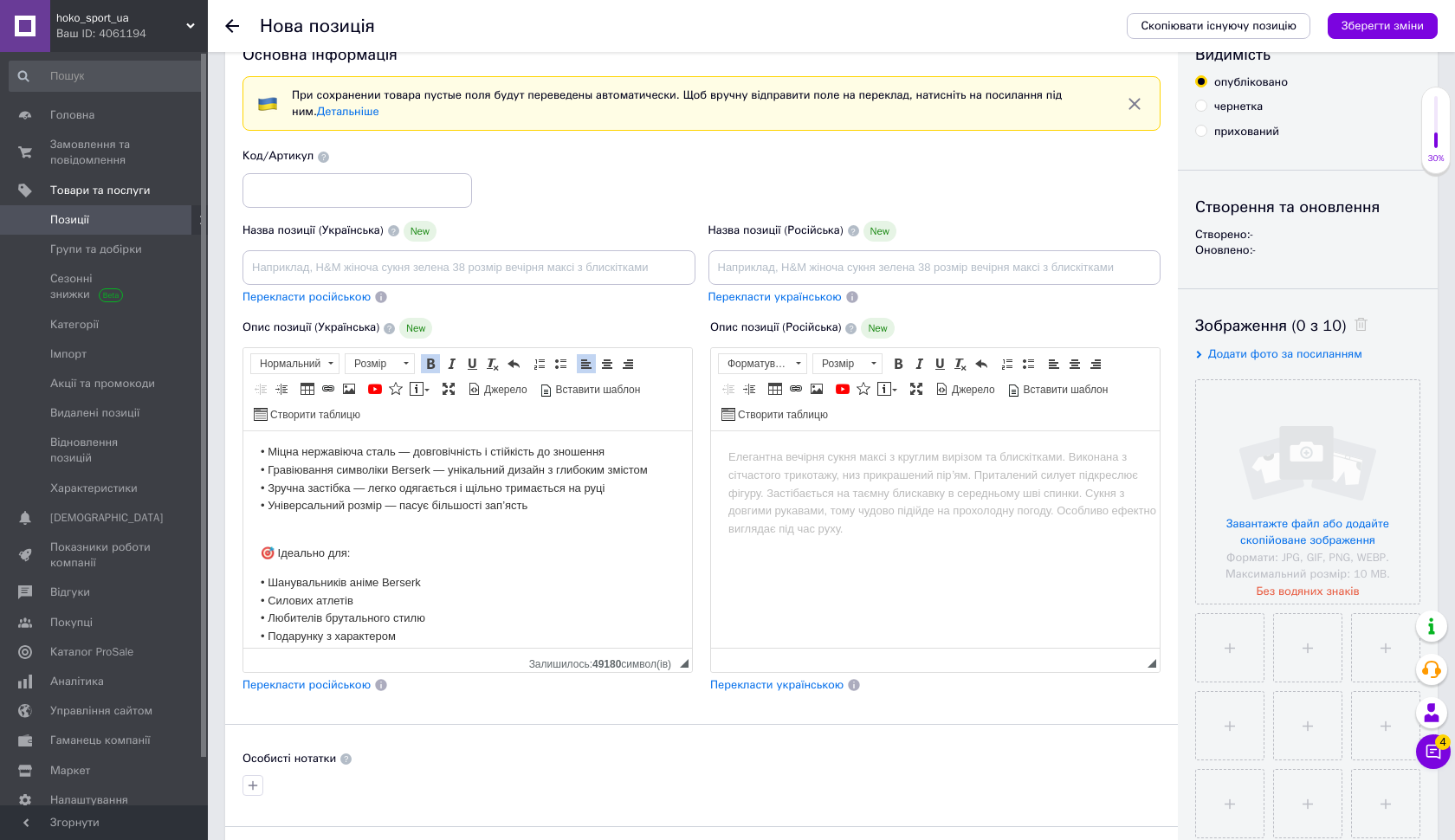 click on "🎯 Ідеально для:" at bounding box center (468, 545) 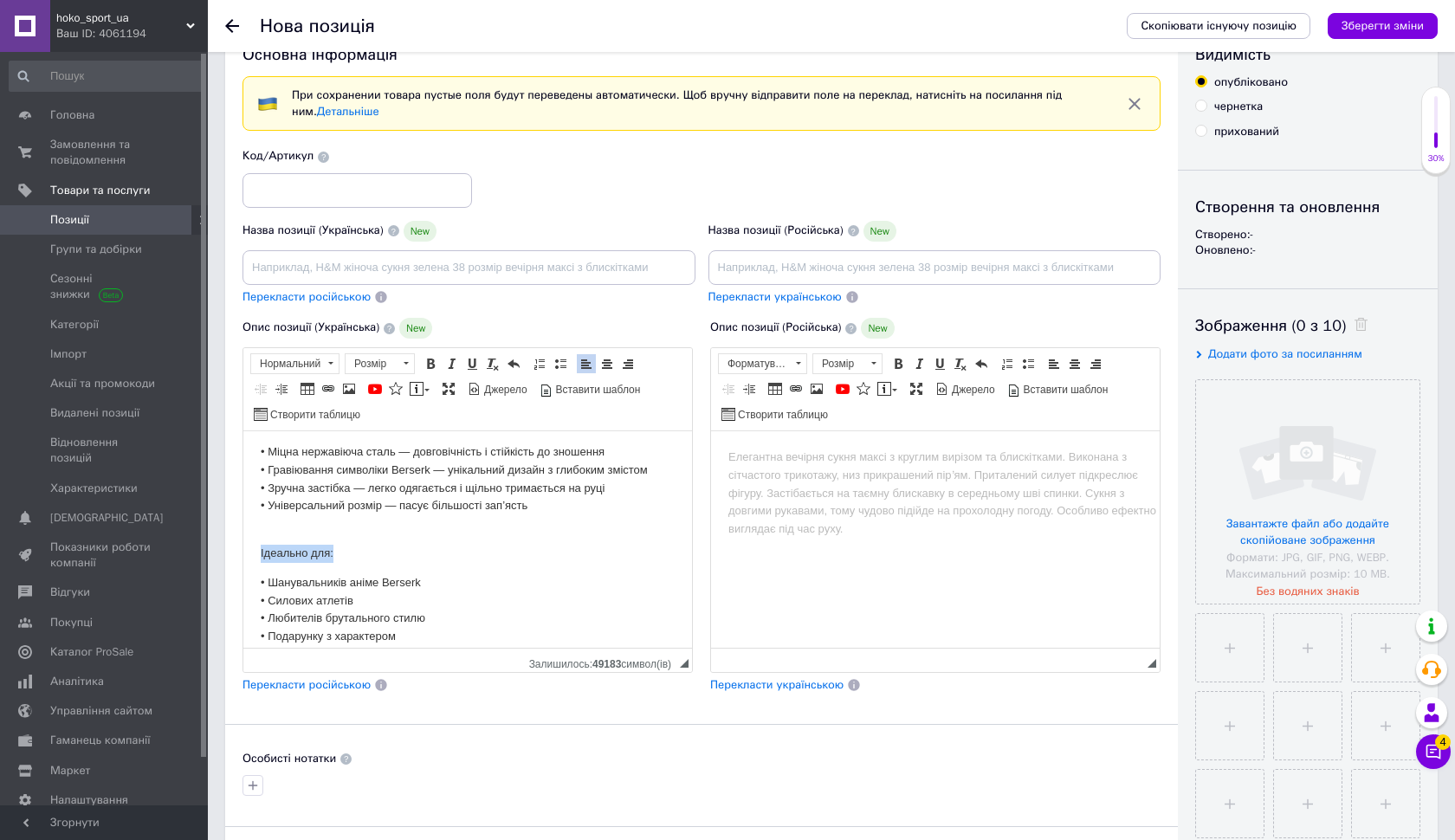 drag, startPoint x: 335, startPoint y: 546, endPoint x: 249, endPoint y: 546, distance: 86 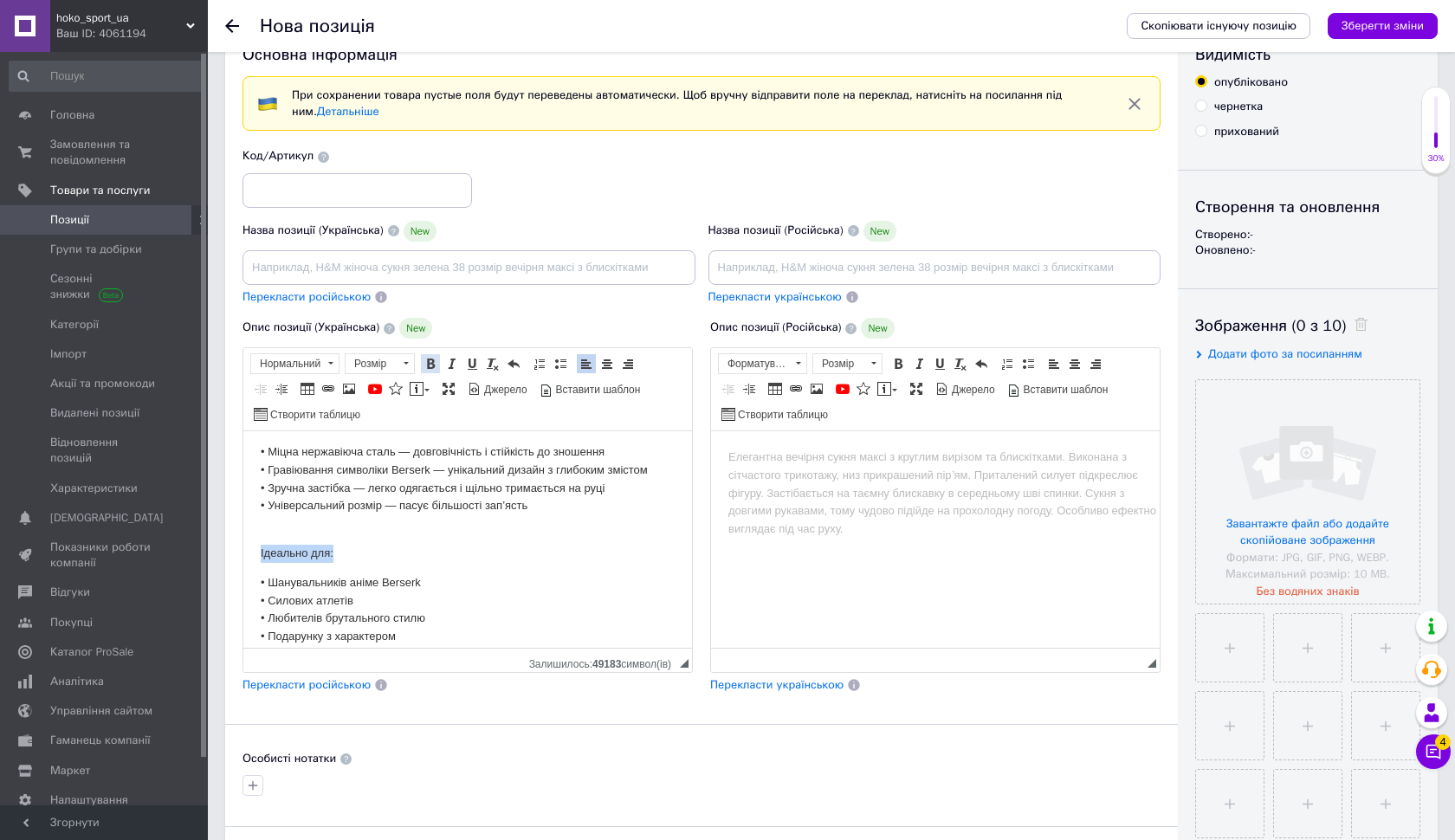 click at bounding box center [430, 364] 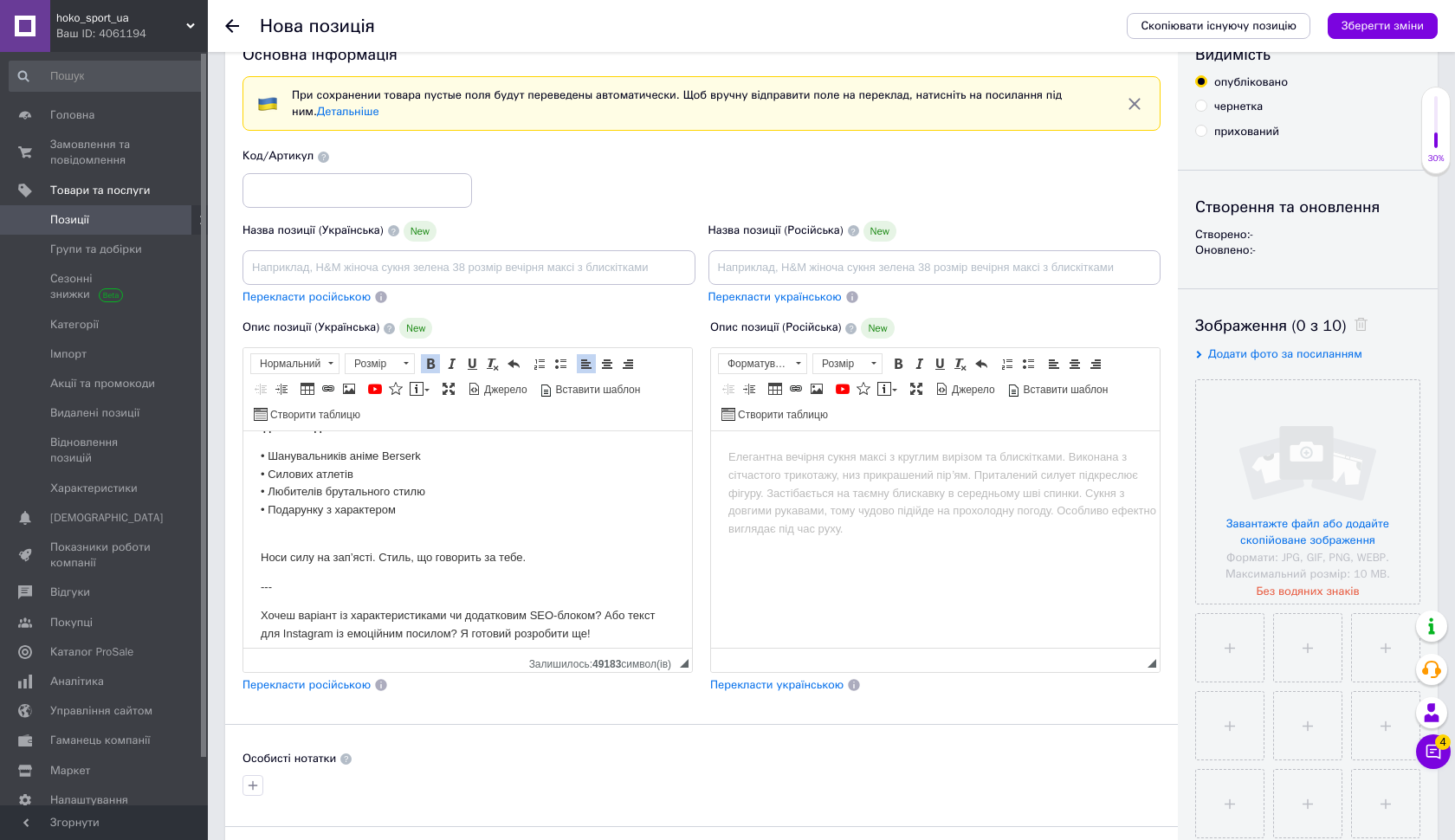 scroll, scrollTop: 255, scrollLeft: 0, axis: vertical 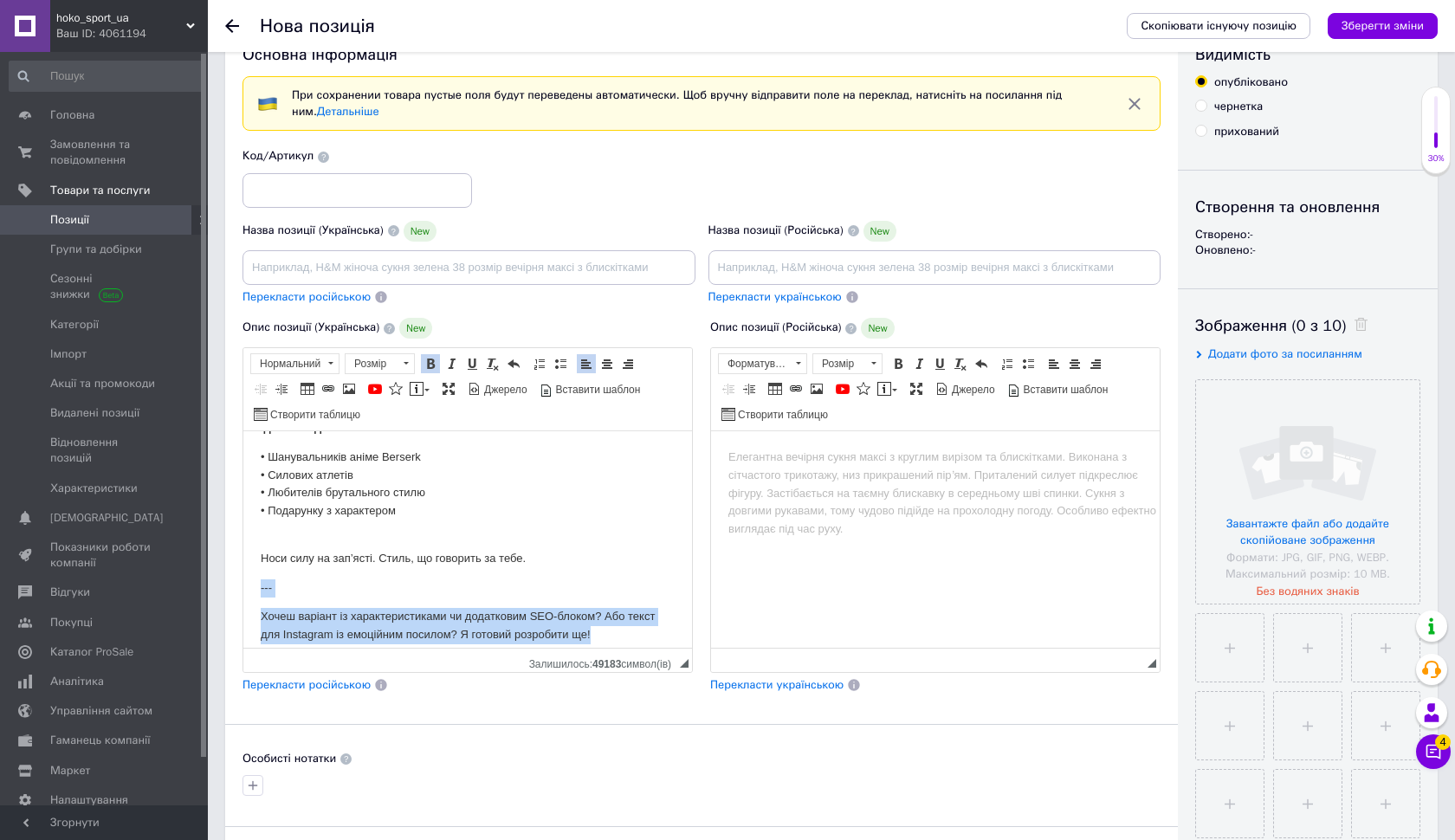 drag, startPoint x: 262, startPoint y: 573, endPoint x: 659, endPoint y: 647, distance: 403.83784 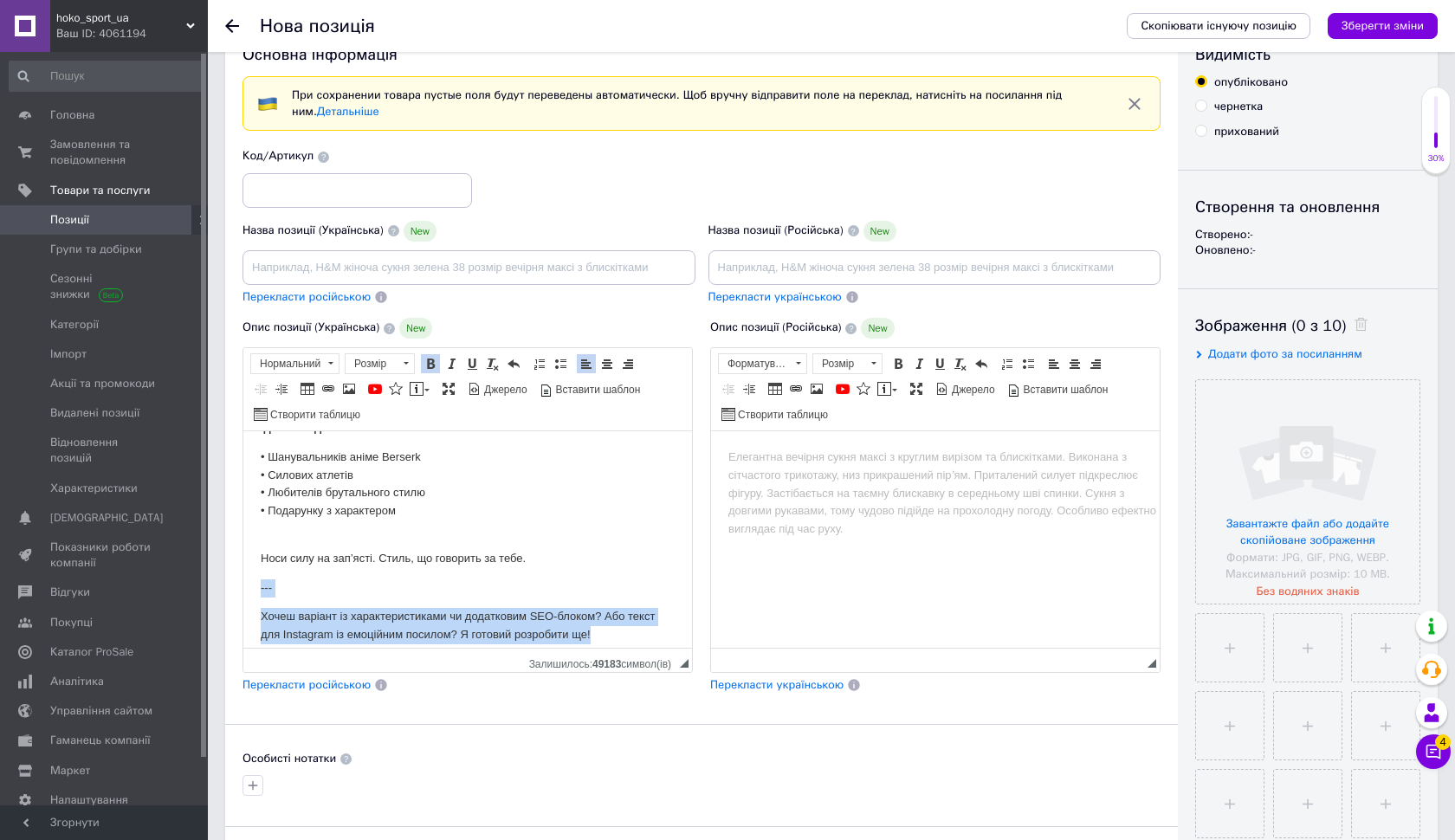 click on "Металічний браслет Берсерк — символ сили, стилю і відданості легенді Брутальний металевий браслет із гравіюванням Berserk — це більше, ніж аксесуар. Це заявка на характер, на відданість ідеї, на внутрішню силу, яка не потребує слів.  Ключові особливості: • Міцна нержавіюча сталь — довговічність і стійкість до зношення • Гравіювання символіки Berserk — унікальний дизайн з глибоким змістом • Зручна застібка — легко одягається і щільно тримається на руці • Універсальний розмір — пасує більшості зап’ясть Ідеально для: • Шанувальників аніме Berserk ---" at bounding box center [468, 419] 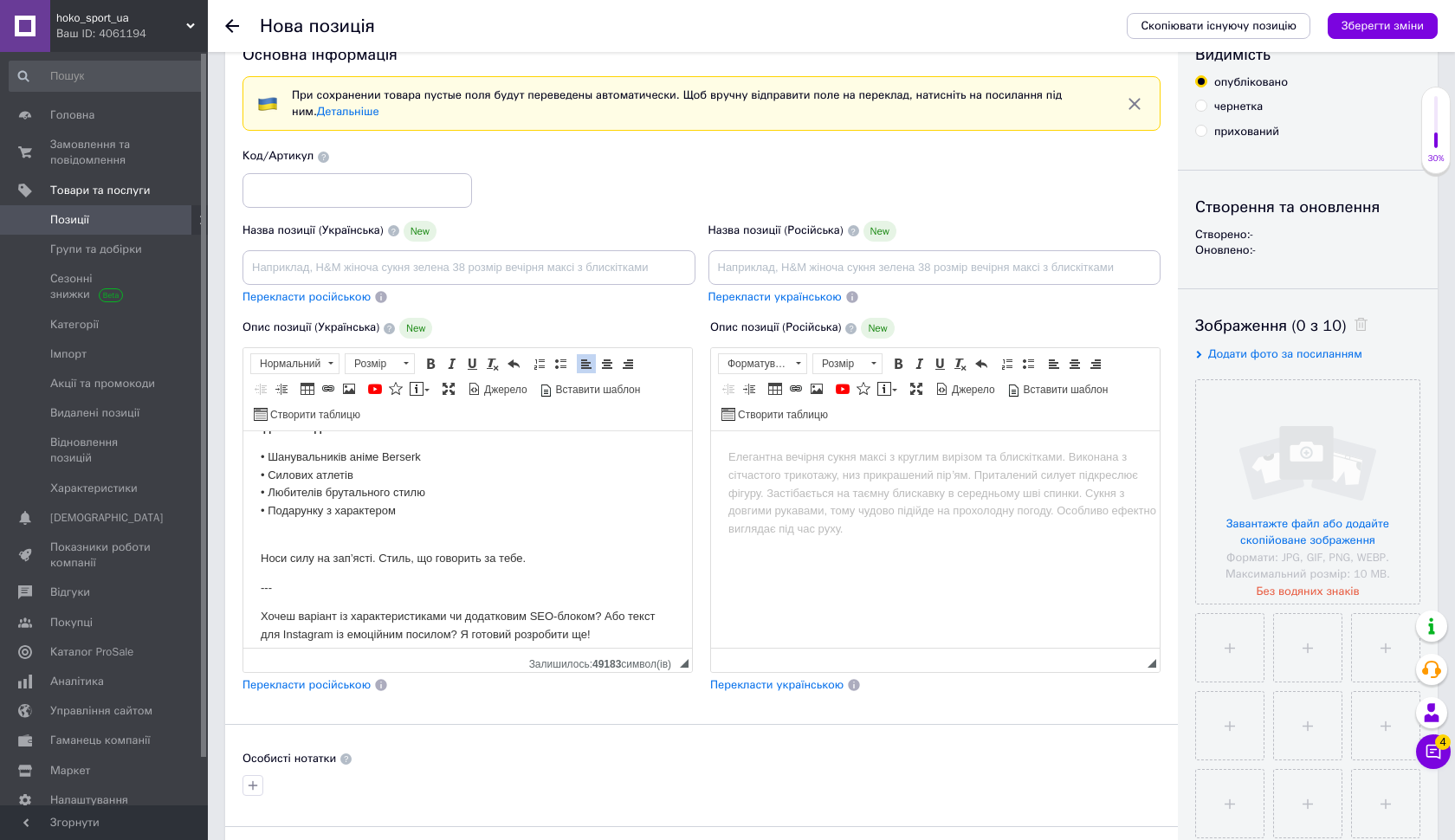 scroll, scrollTop: 209, scrollLeft: 0, axis: vertical 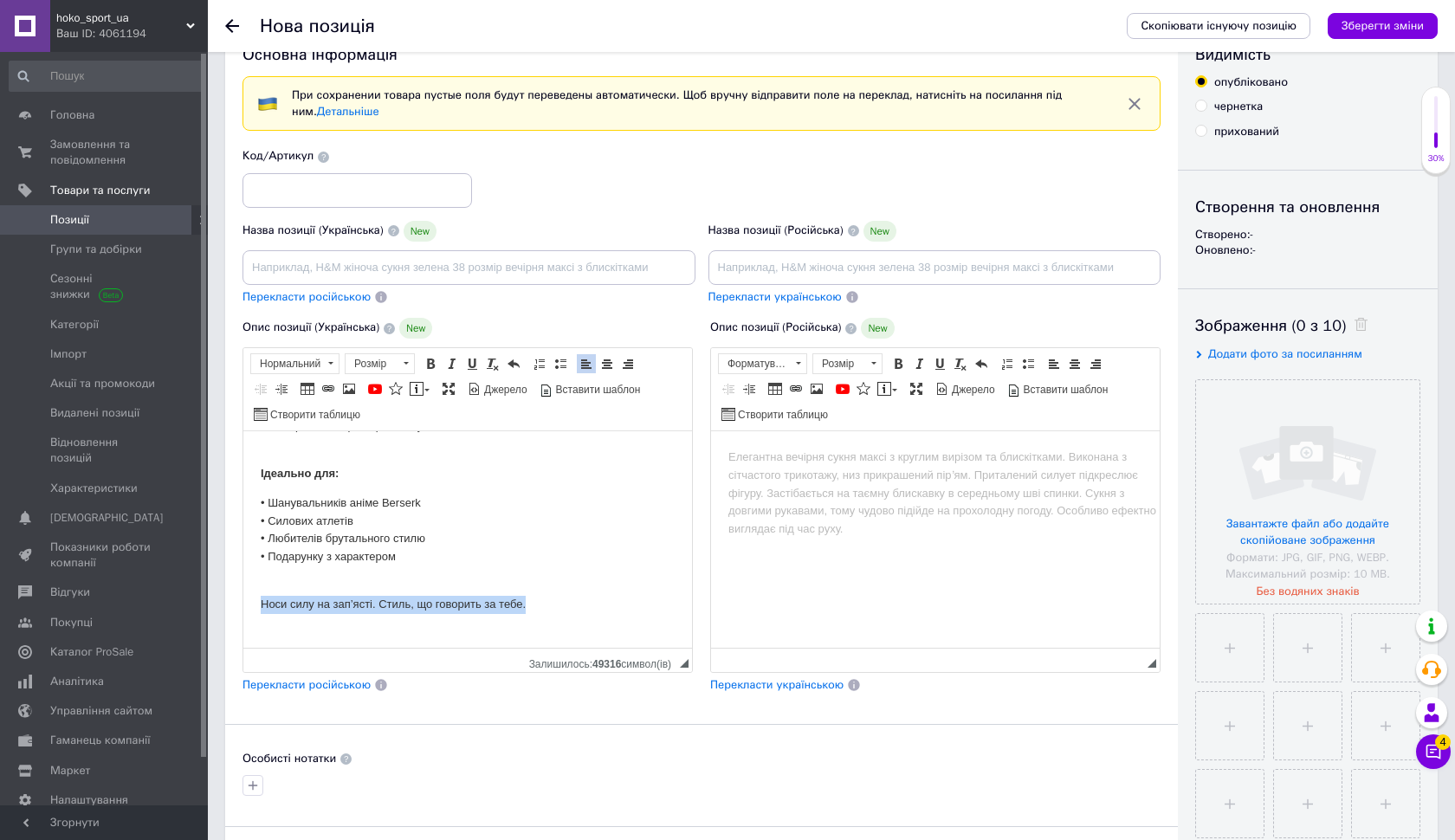 drag, startPoint x: 562, startPoint y: 587, endPoint x: 248, endPoint y: 596, distance: 314.12895 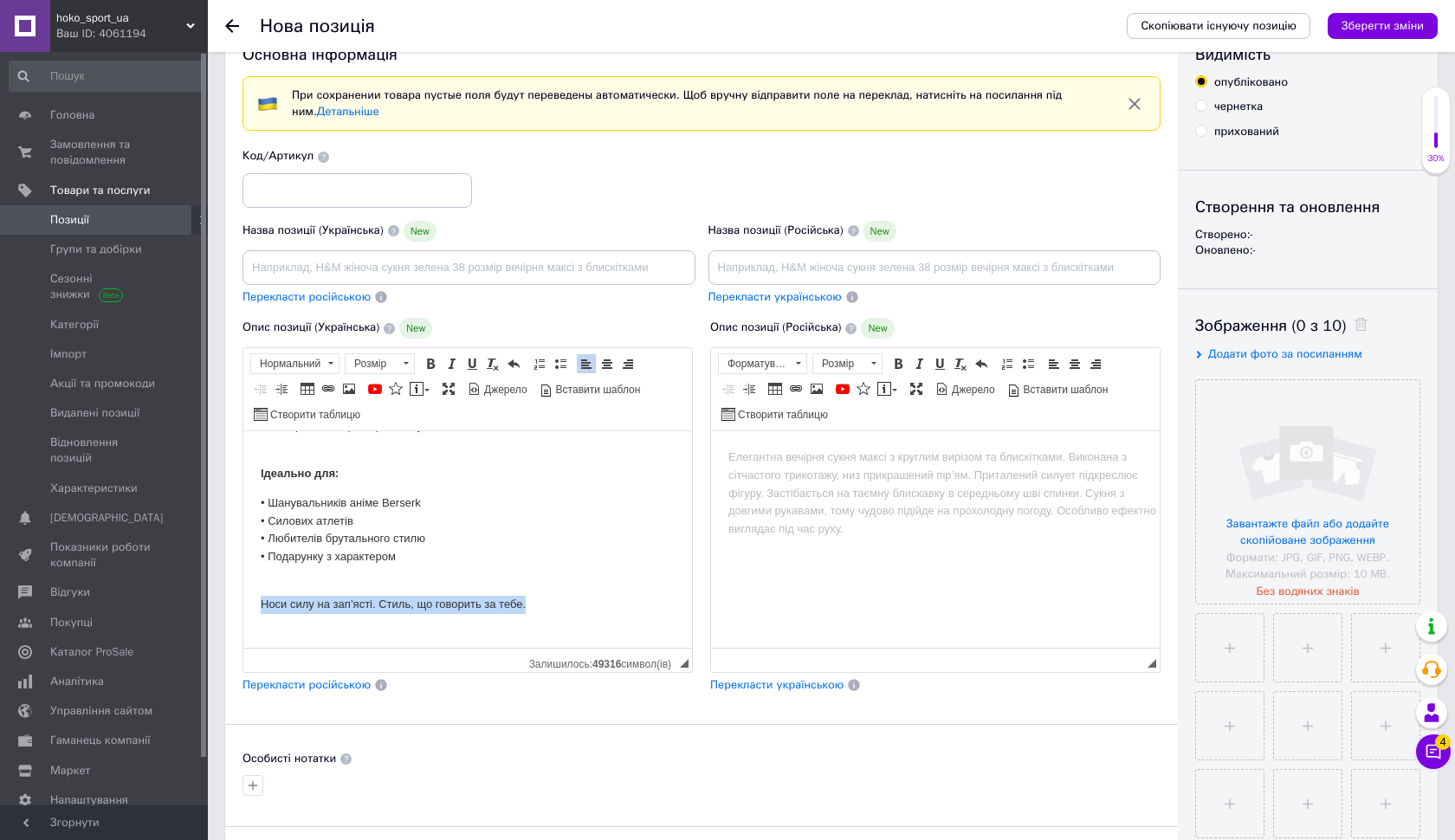 click on "Металічний браслет Берсерк — символ сили, стилю і відданості легенді Брутальний металевий браслет із гравіюванням Berserk — це більше, ніж аксесуар. Це заявка на характер, на відданість ідеї, на внутрішню силу, яка не потребує слів.  Ключові особливості: • Міцна нержавіюча сталь — довговічність і стійкість до зношення • Гравіювання символіки Berserk — унікальний дизайн з глибоким змістом • Зручна застібка — легко одягається і щільно тримається на руці • Універсальний розмір — пасує більшості зап’ясть Ідеально для: • Шанувальників аніме Berserk" at bounding box center (468, 441) 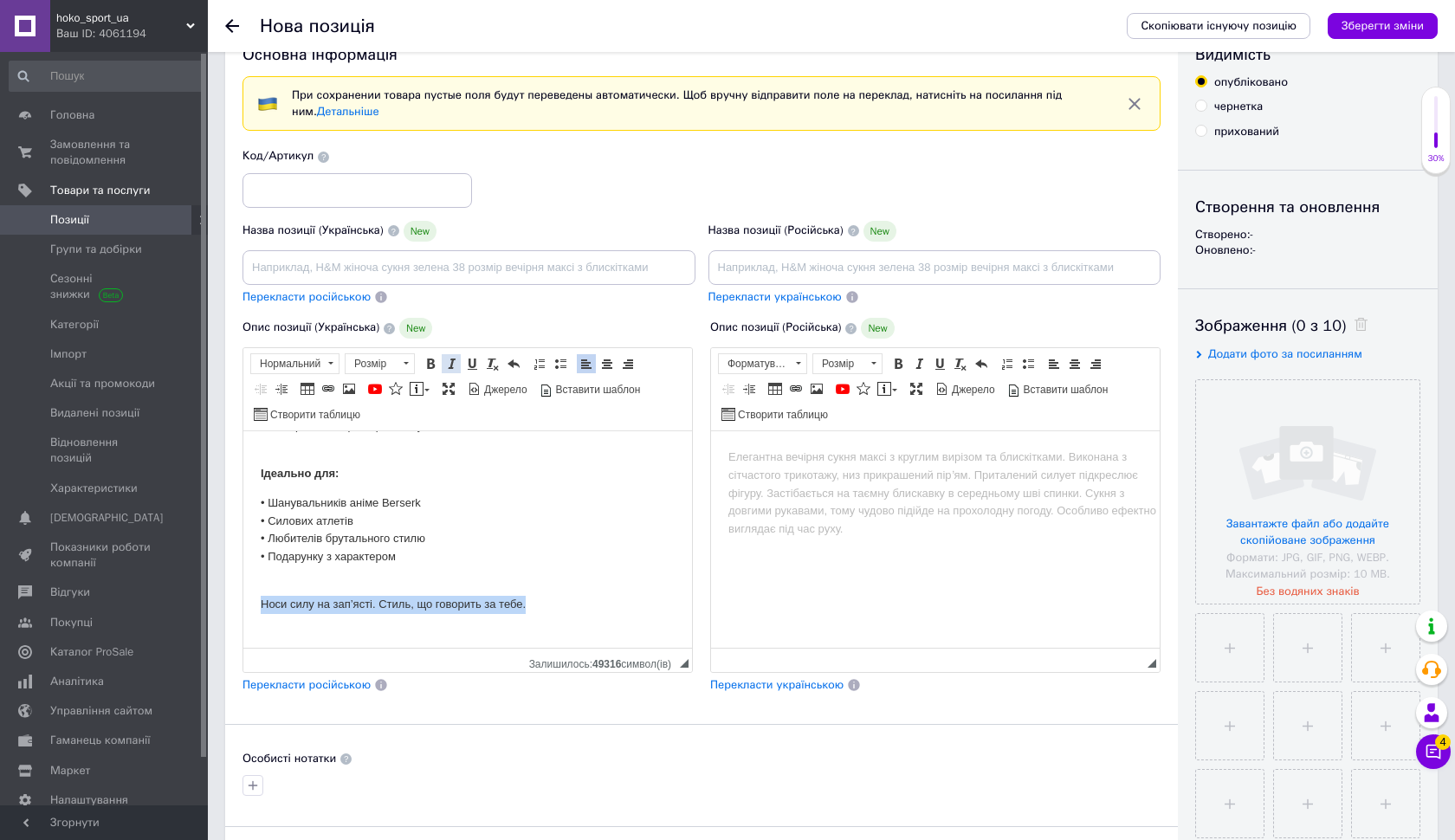 click at bounding box center [451, 364] 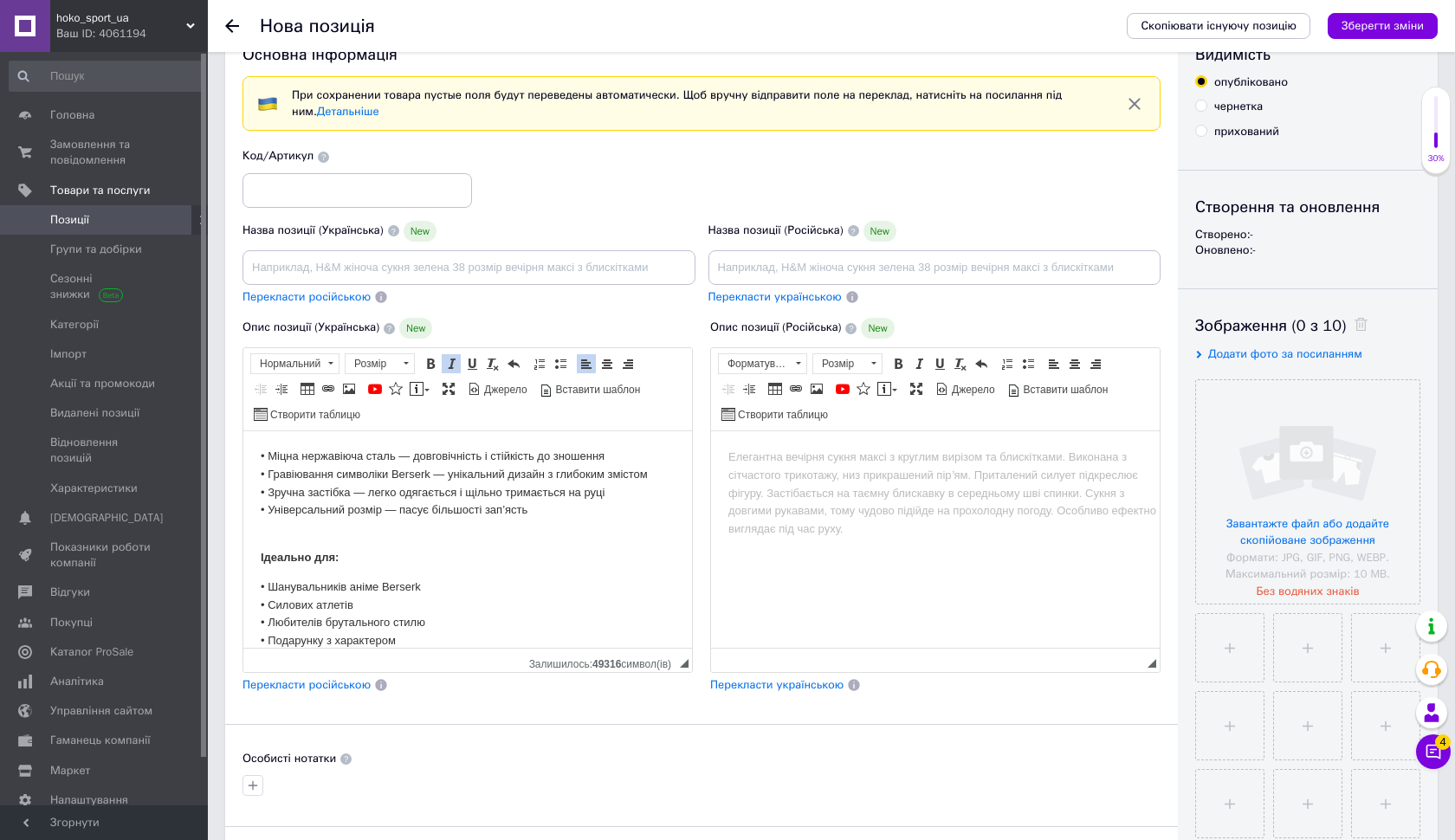 scroll, scrollTop: 177, scrollLeft: 0, axis: vertical 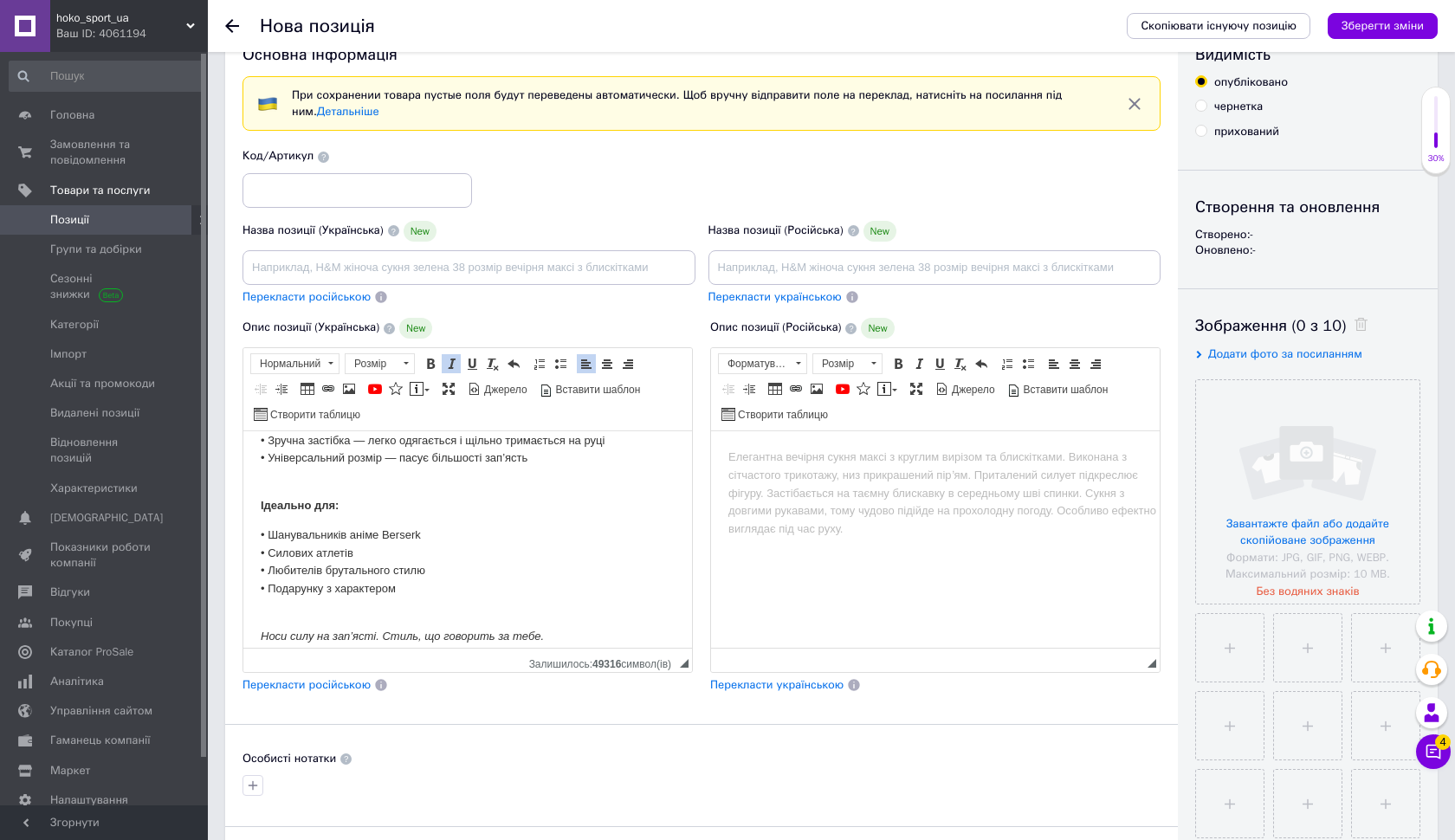 click on "• Шанувальників аніме Berserk • Силових атлетів • Любителів брутального стилю • Подарунку з характером" at bounding box center (468, 562) 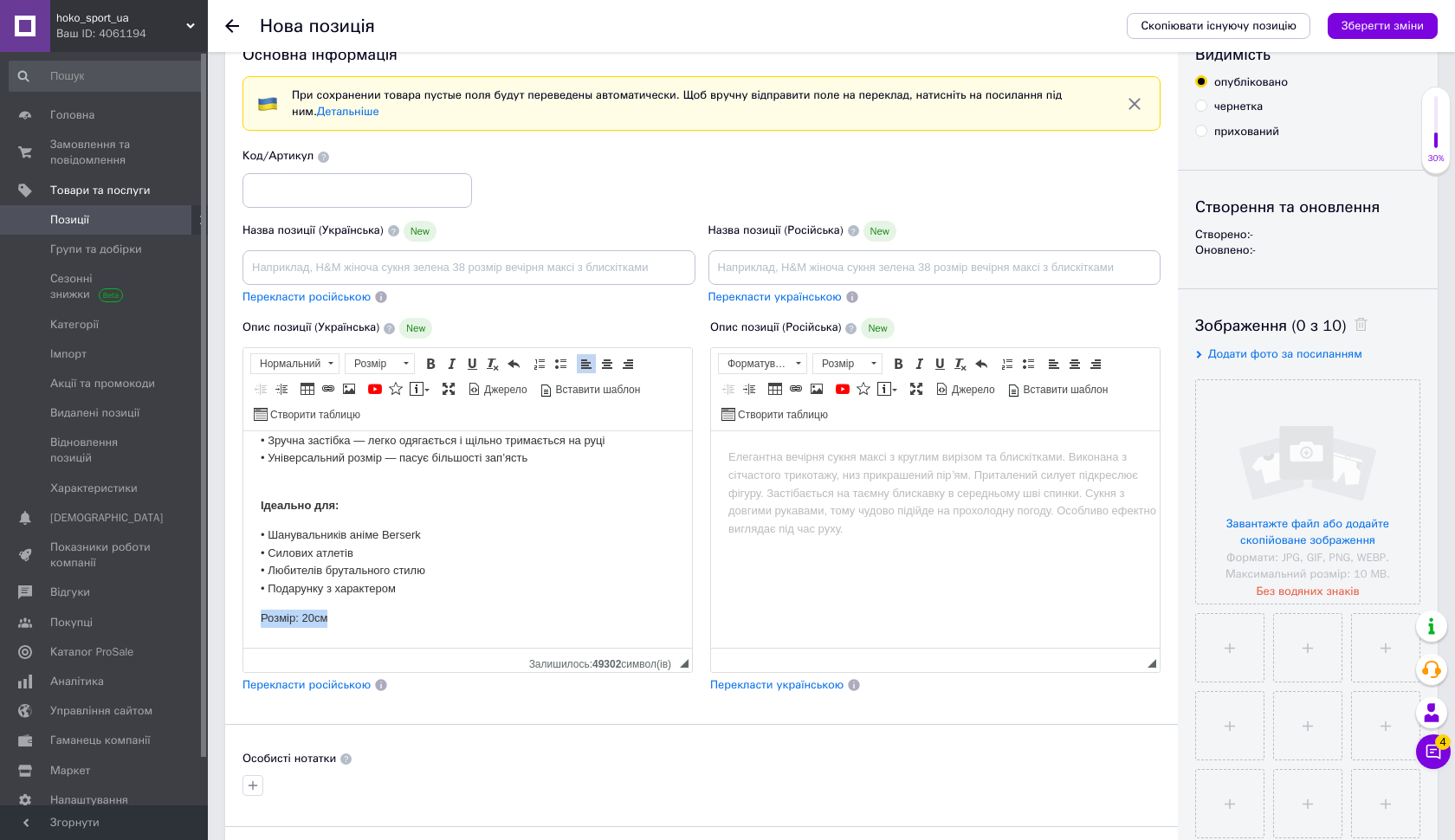 drag, startPoint x: 340, startPoint y: 609, endPoint x: 260, endPoint y: 603, distance: 80.22468 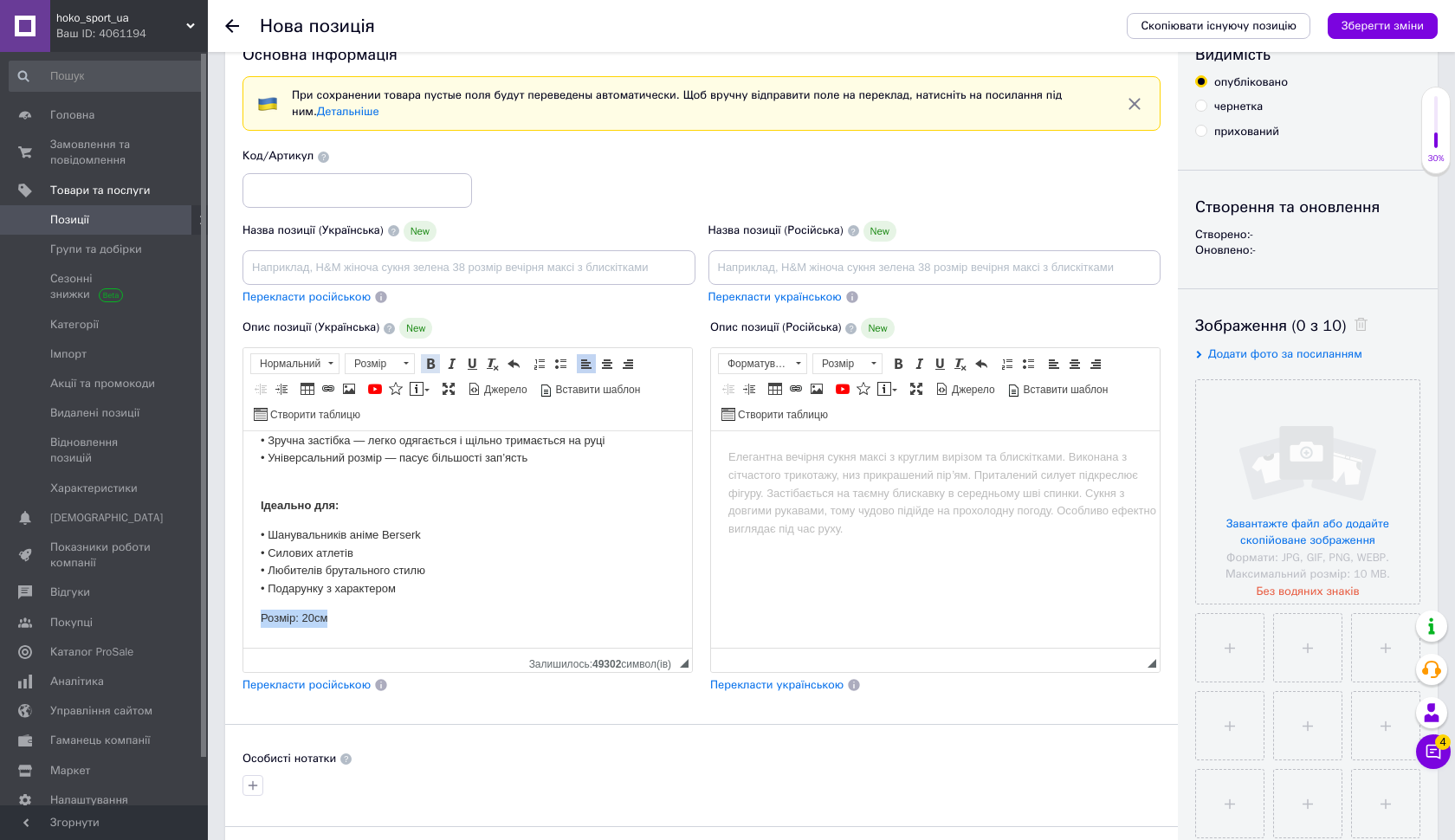 click at bounding box center [430, 364] 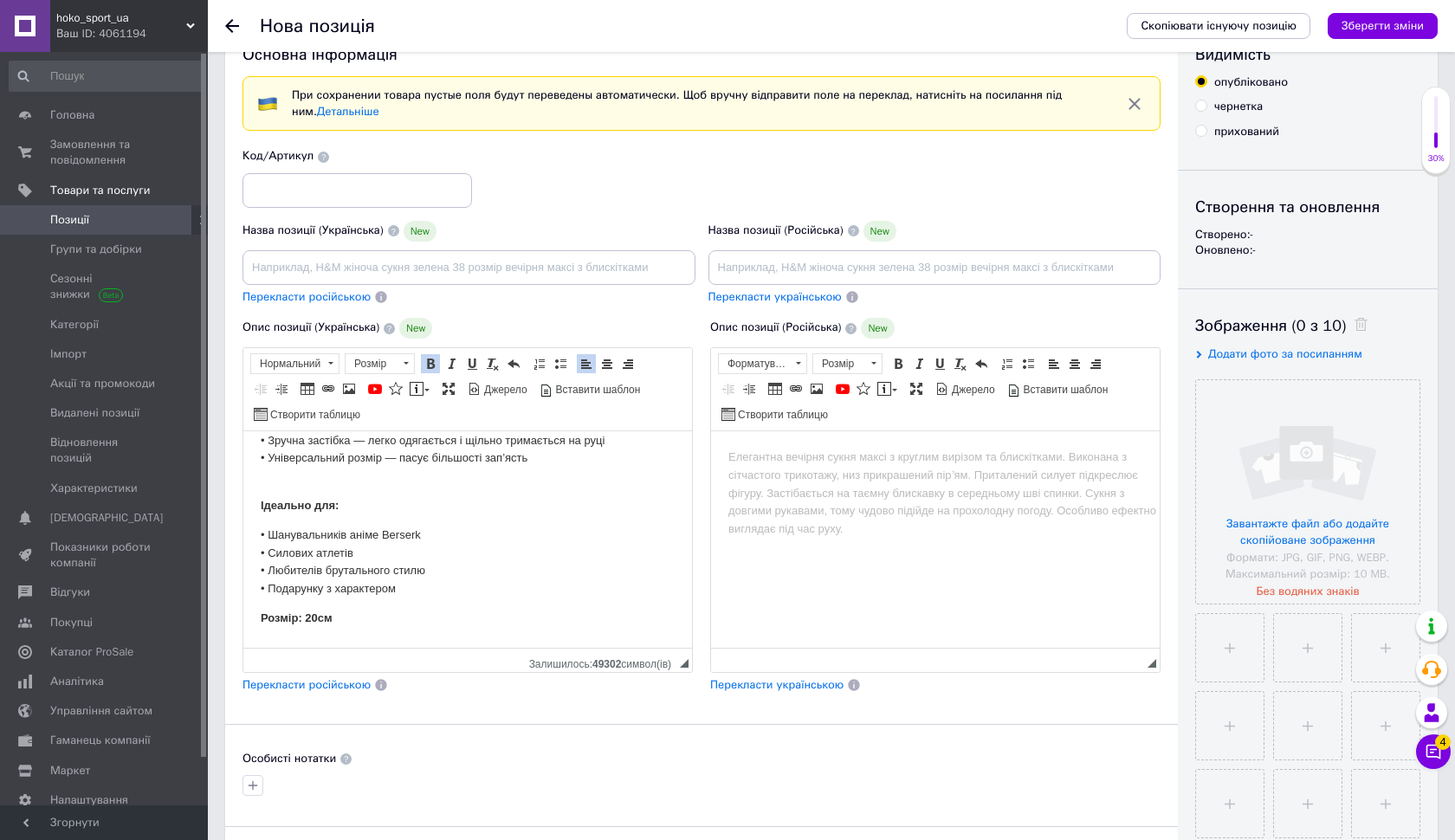 click on "Перекласти російською" at bounding box center [307, 684] 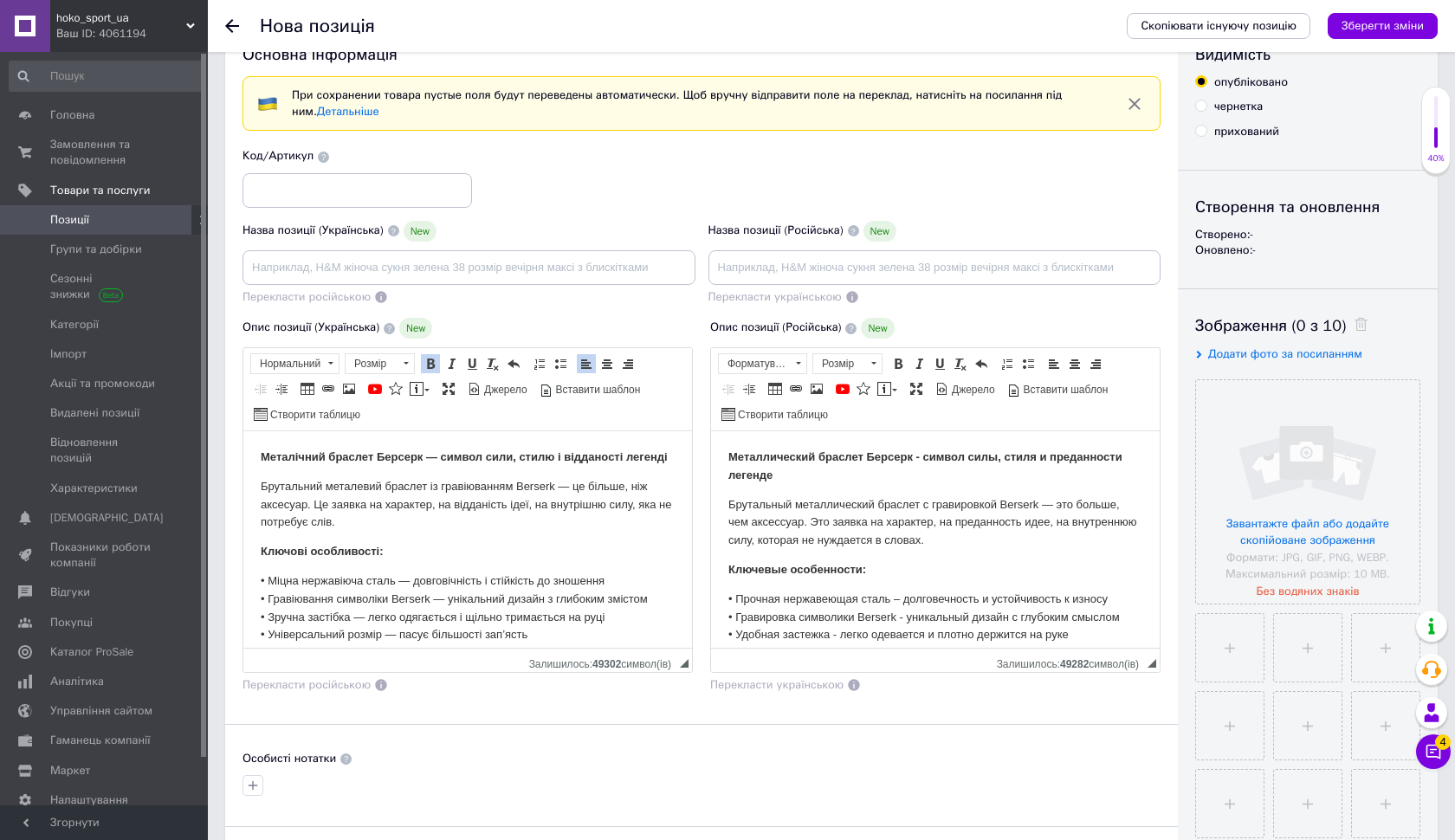 scroll, scrollTop: 0, scrollLeft: 0, axis: both 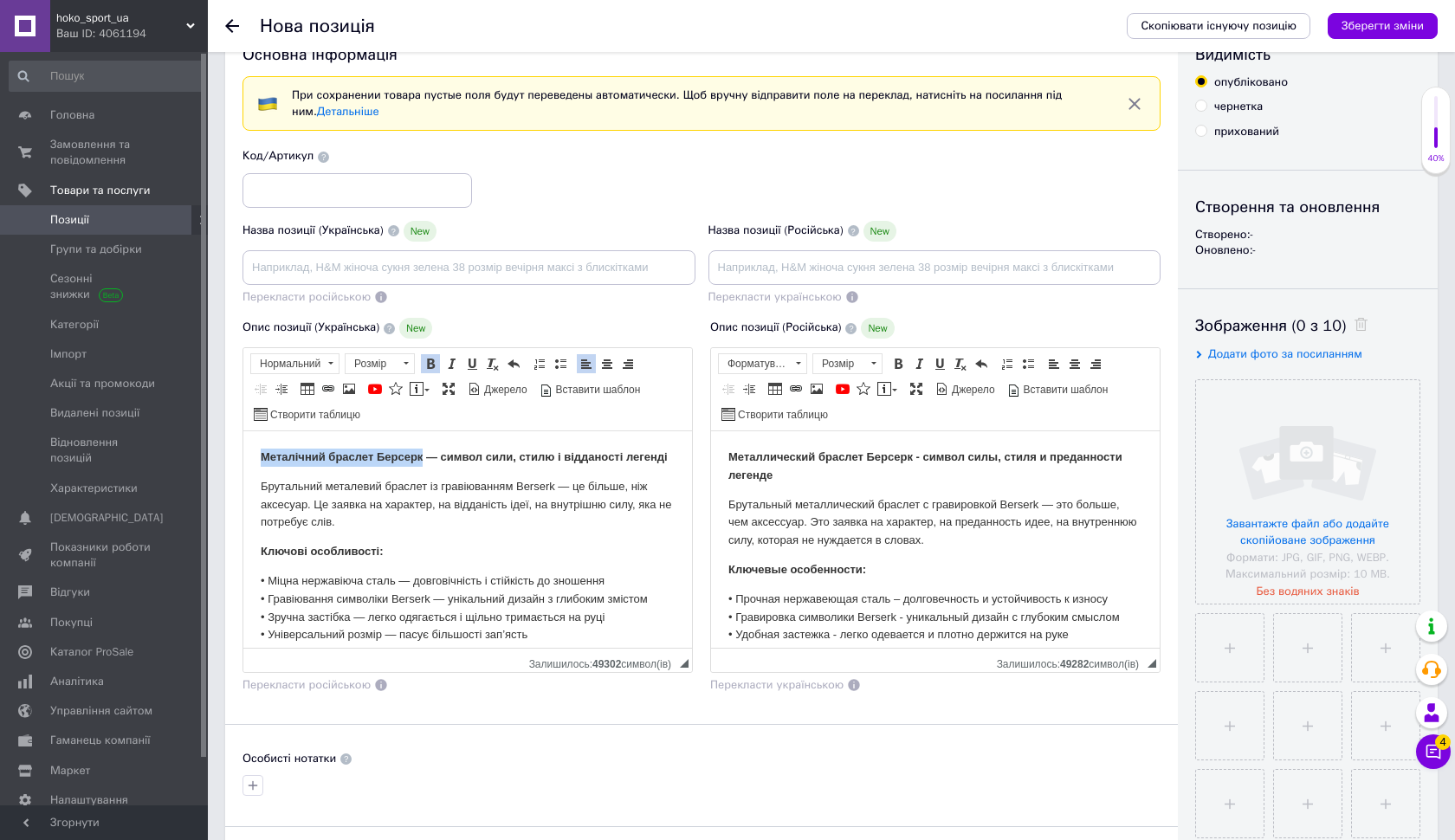 drag, startPoint x: 425, startPoint y: 458, endPoint x: 256, endPoint y: 456, distance: 169.01183 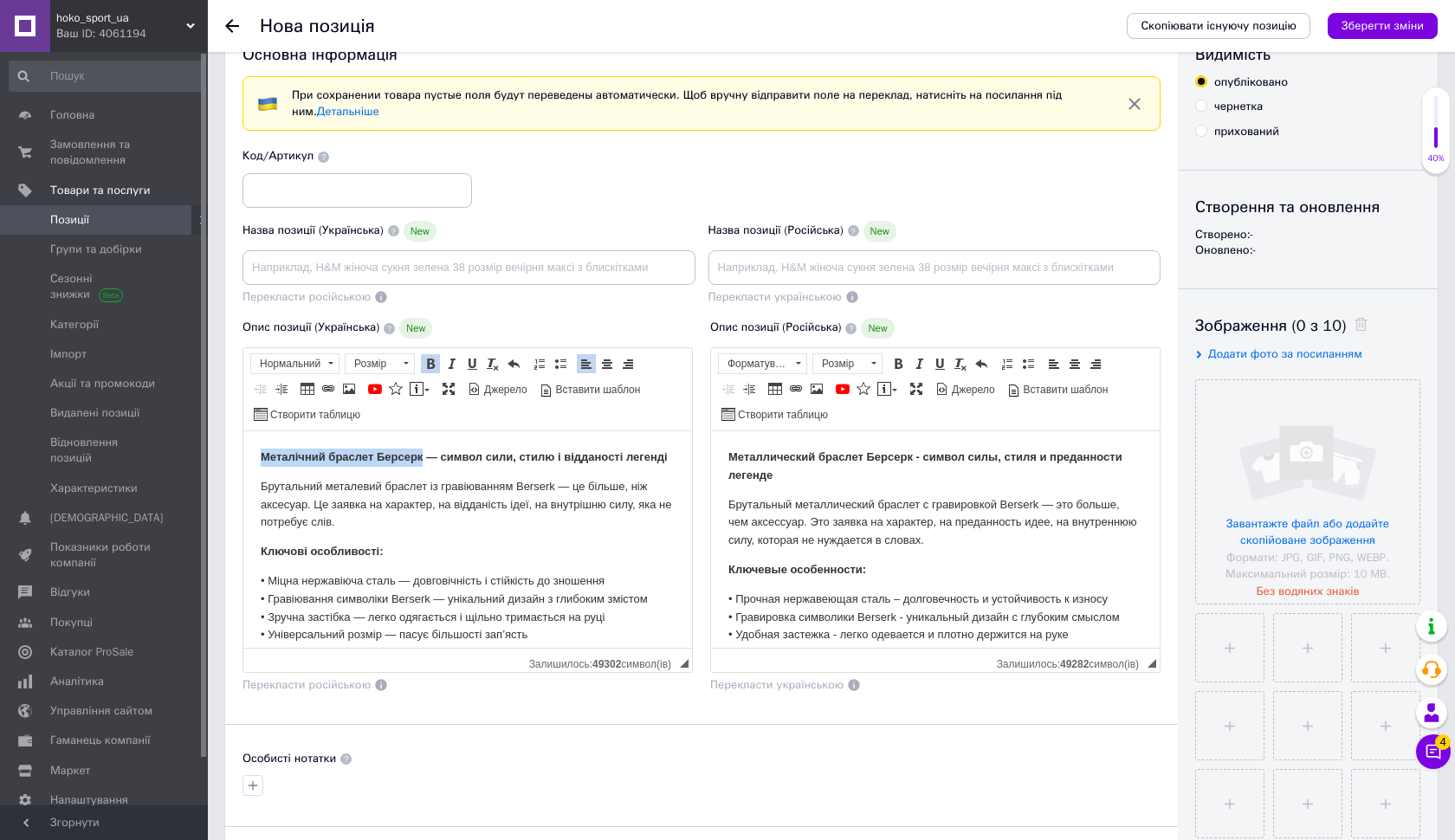 click on "Металічний браслет Берсерк — символ сили, стилю і відданості легенді Брутальний металевий браслет із гравіюванням Berserk — це більше, ніж аксесуар. Це заявка на характер, на відданість ідеї, на внутрішню силу, яка не потребує слів.  Ключові особливості: • Міцна нержавіюча сталь — довговічність і стійкість до зношення • Гравіювання символіки Berserk — унікальний дизайн з глибоким змістом • Зручна застібка — легко одягається і щільно тримається на руці • Універсальний розмір — пасує більшості зап’ясть Ідеально для: • Шанувальників аніме Berserk Розмір: 20см" at bounding box center (468, 664) 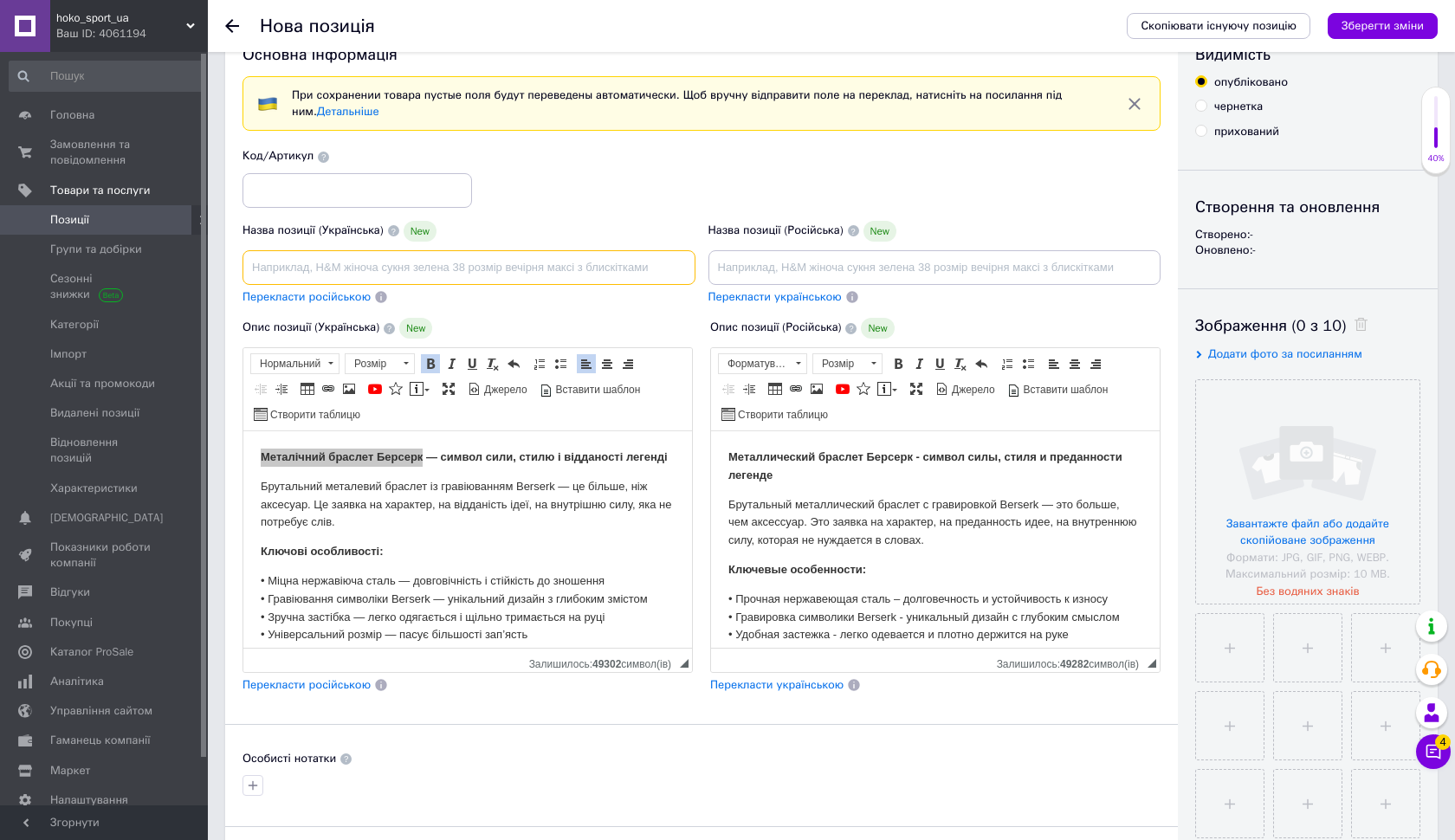 click at bounding box center (469, 268) 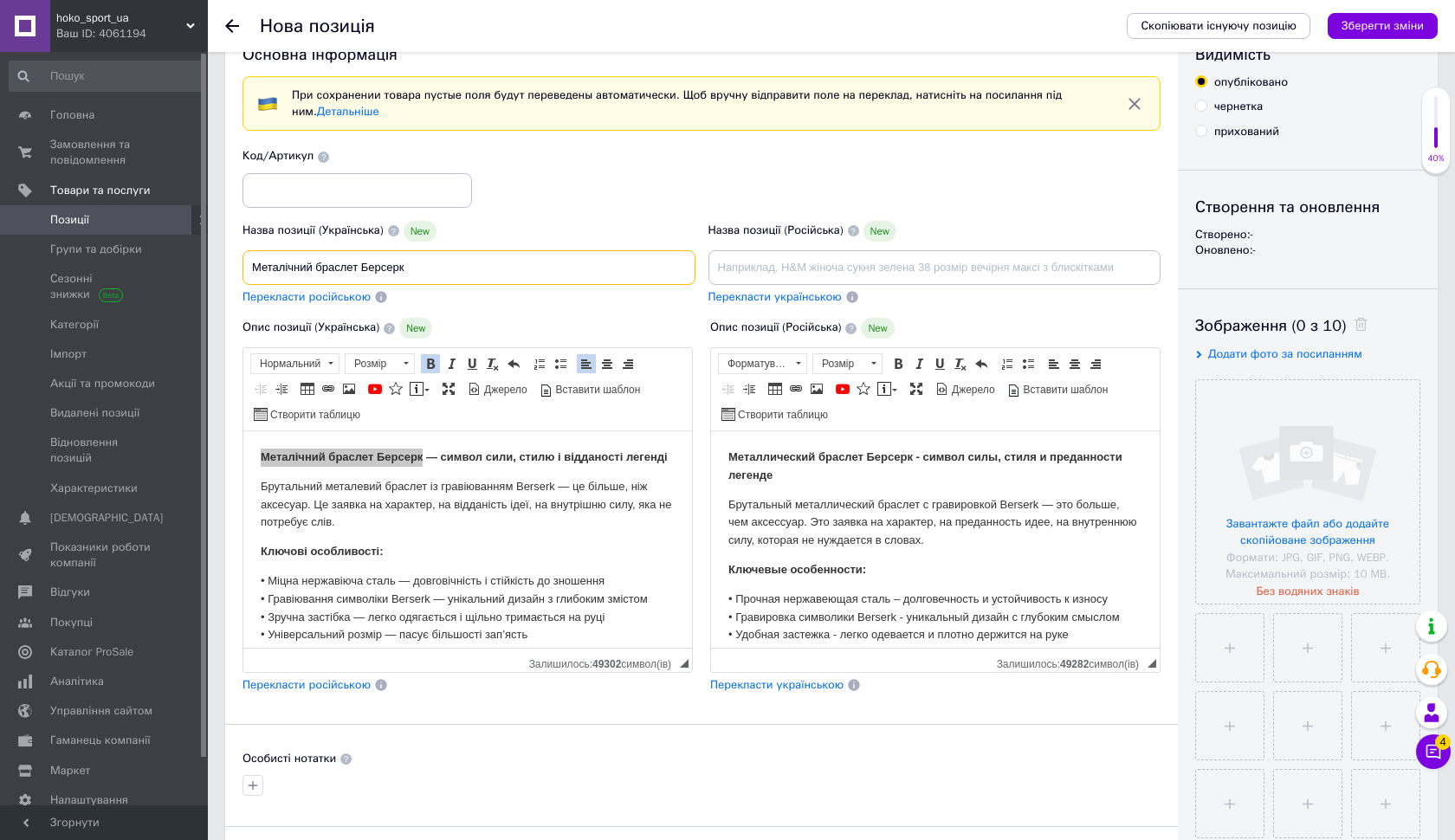 type on "Металічний браслет Берсерк" 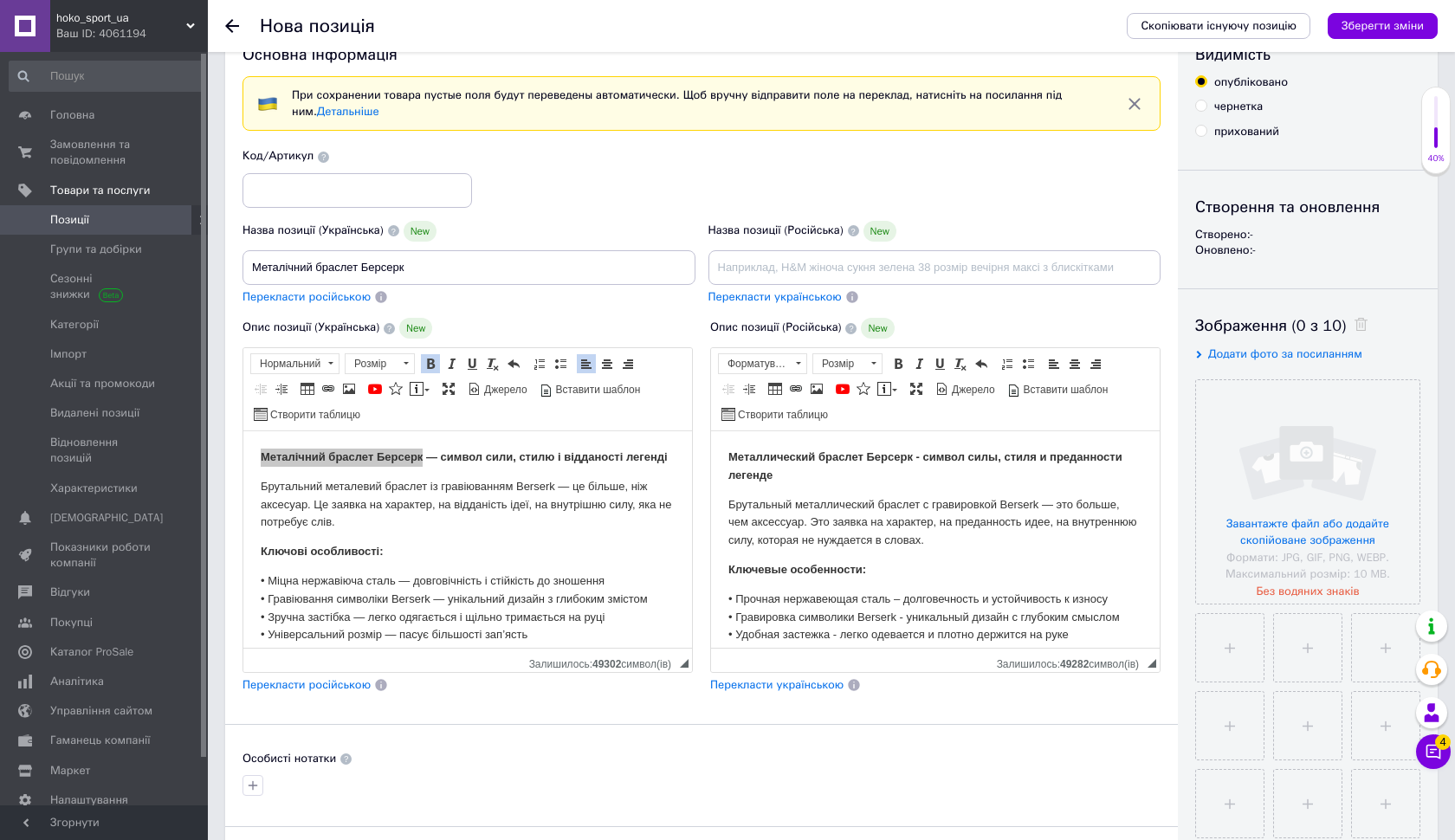 click on "Перекласти російською" at bounding box center [307, 297] 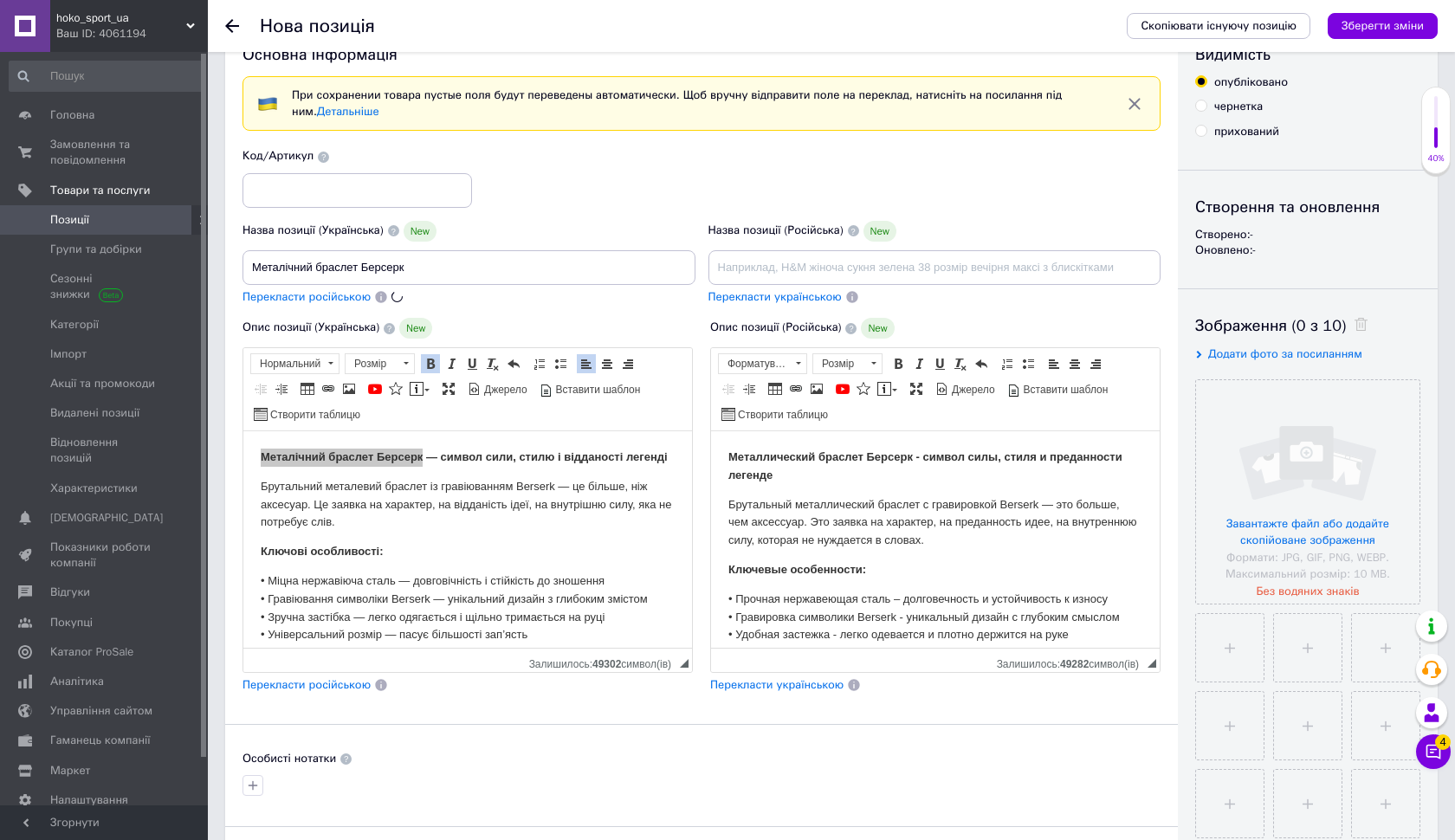 type on "Металлический браслет Берсерк" 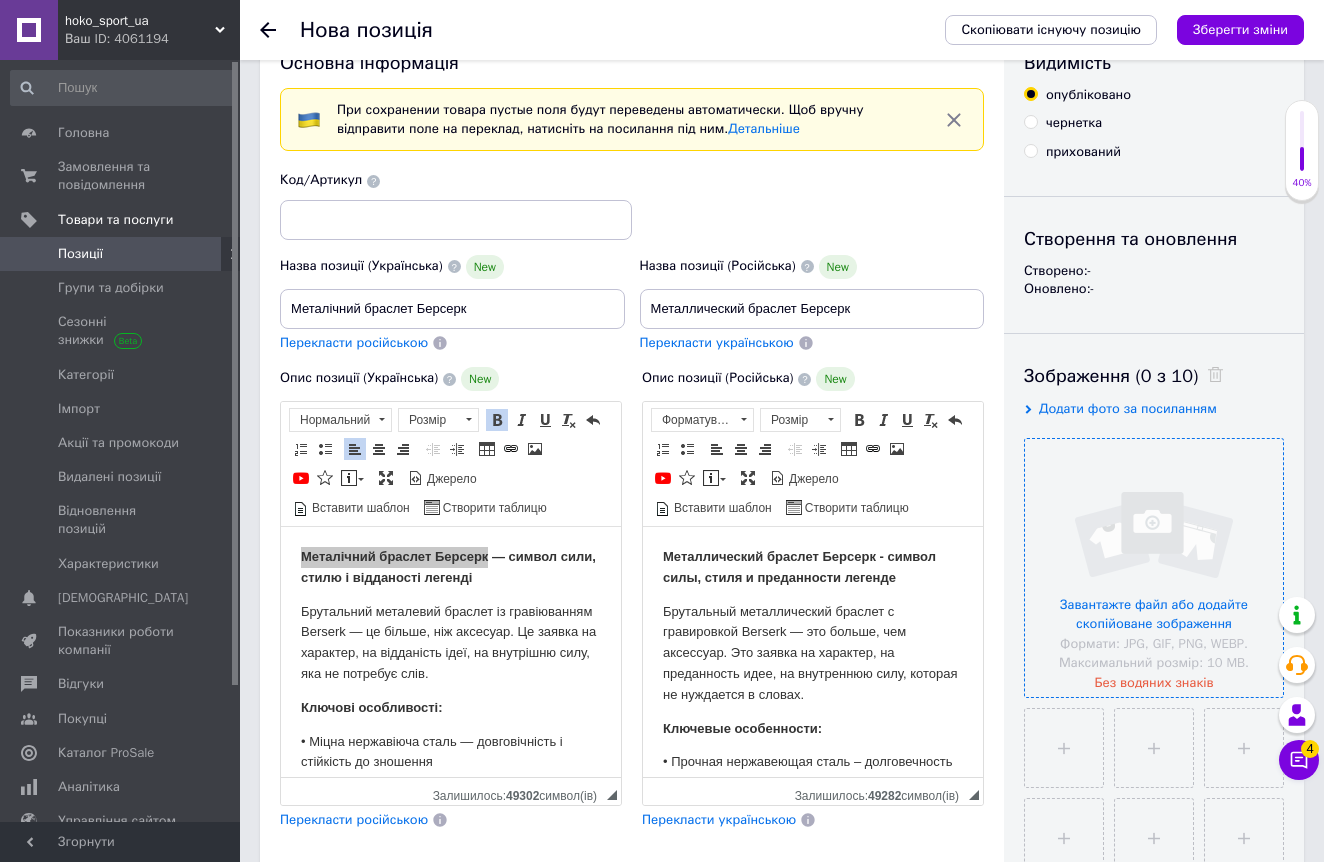 click at bounding box center [1154, 568] 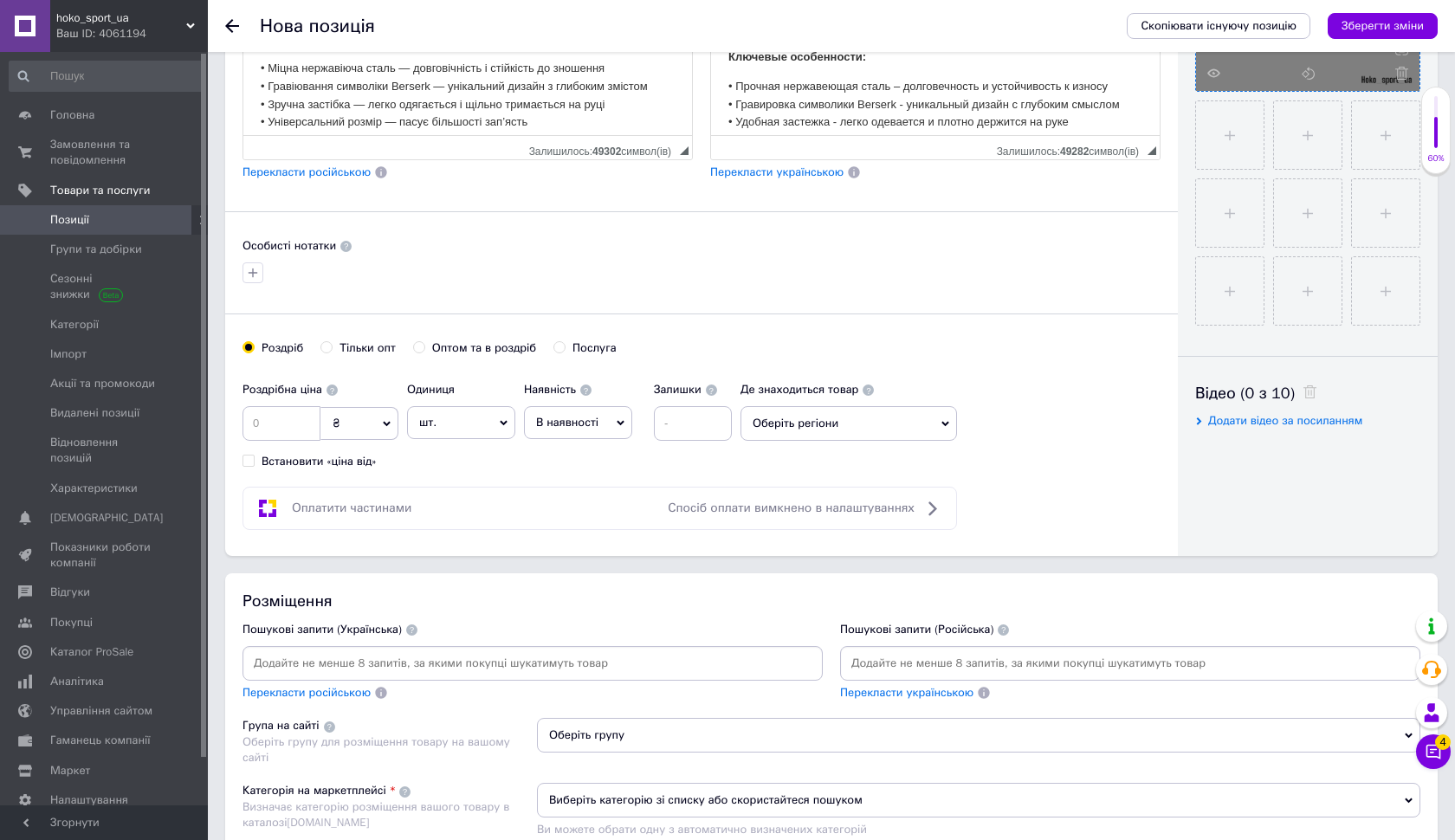 scroll, scrollTop: 567, scrollLeft: 0, axis: vertical 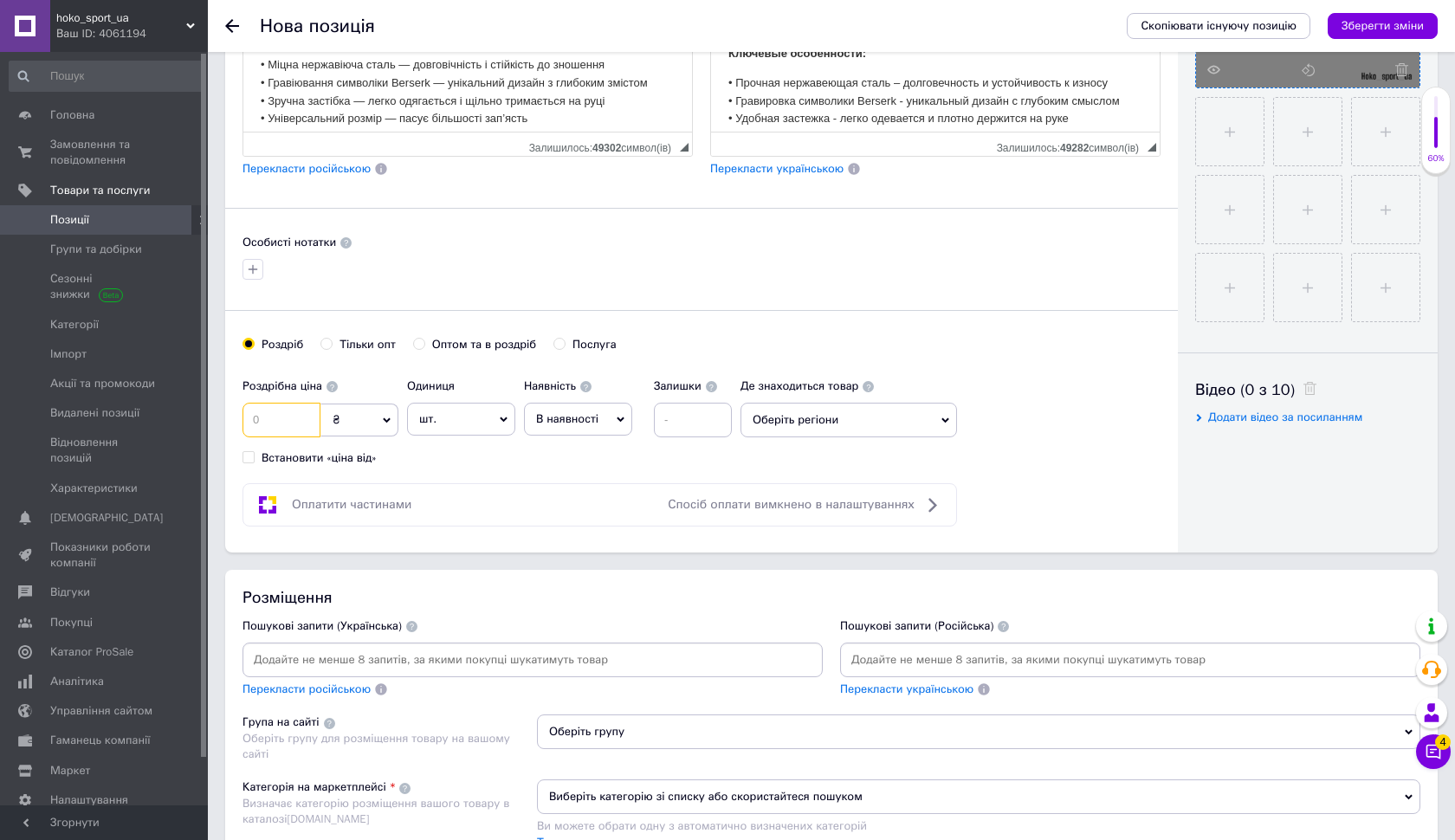 click at bounding box center (281, 420) 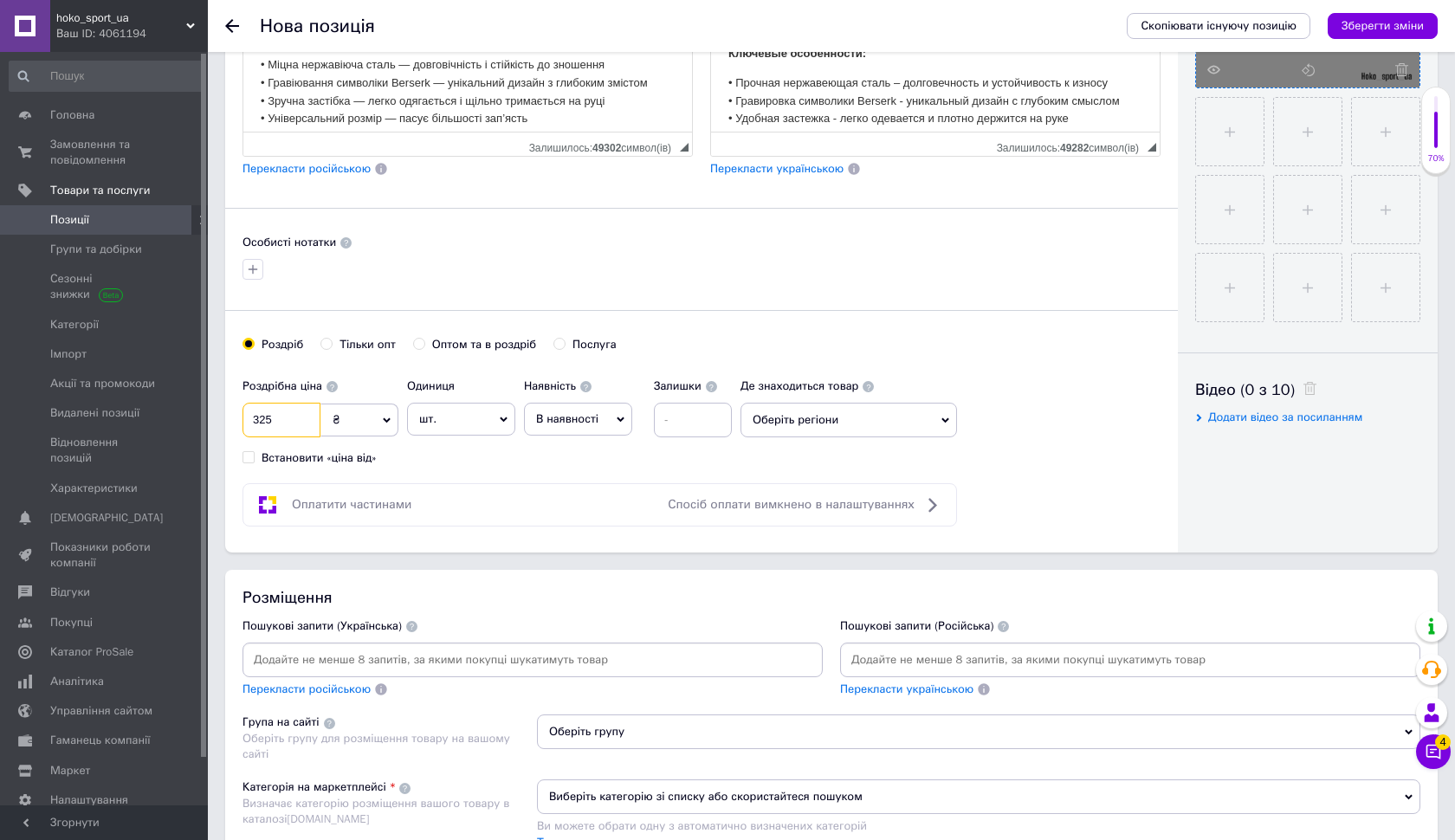 type on "325" 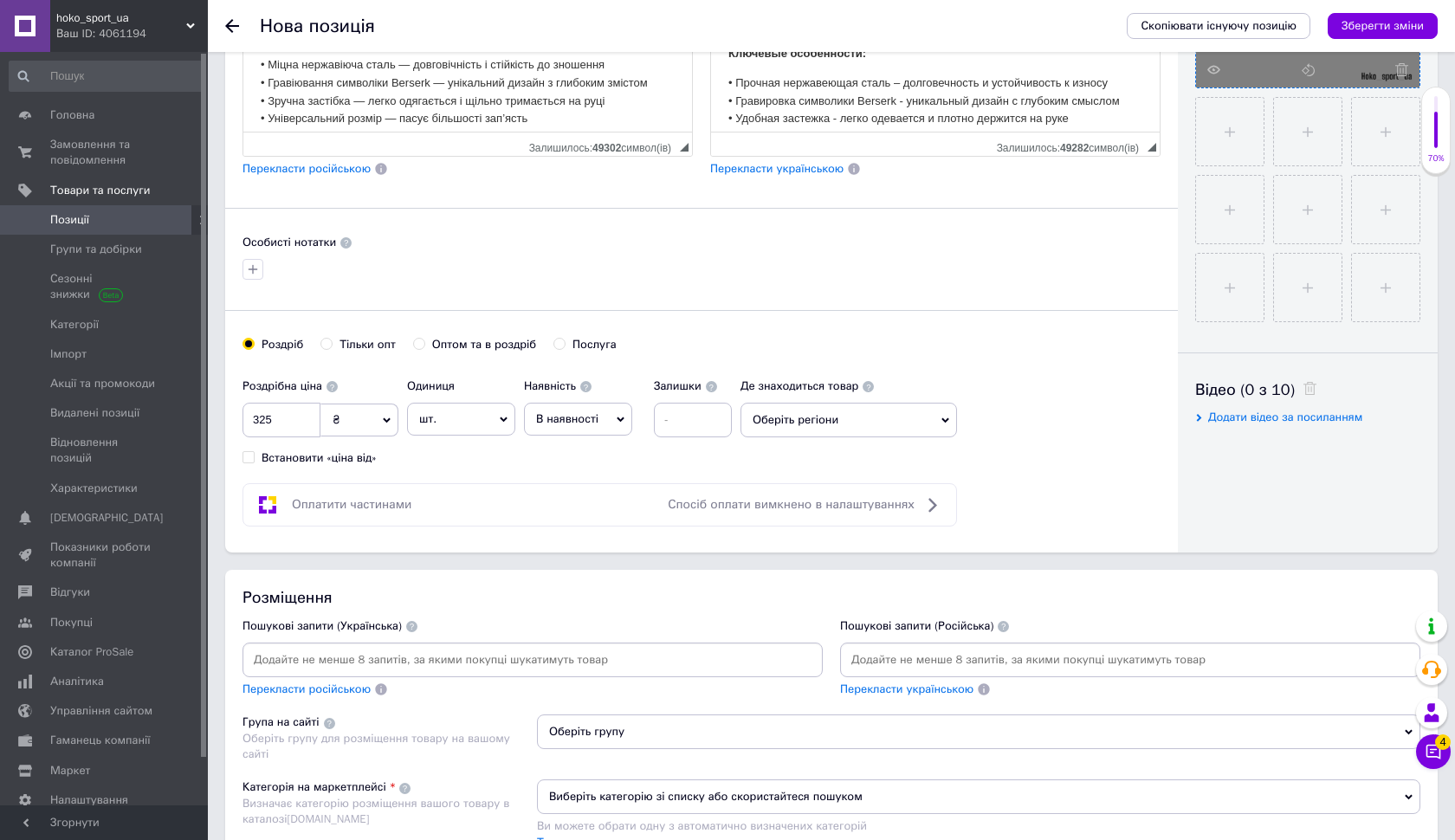 click at bounding box center (533, 660) 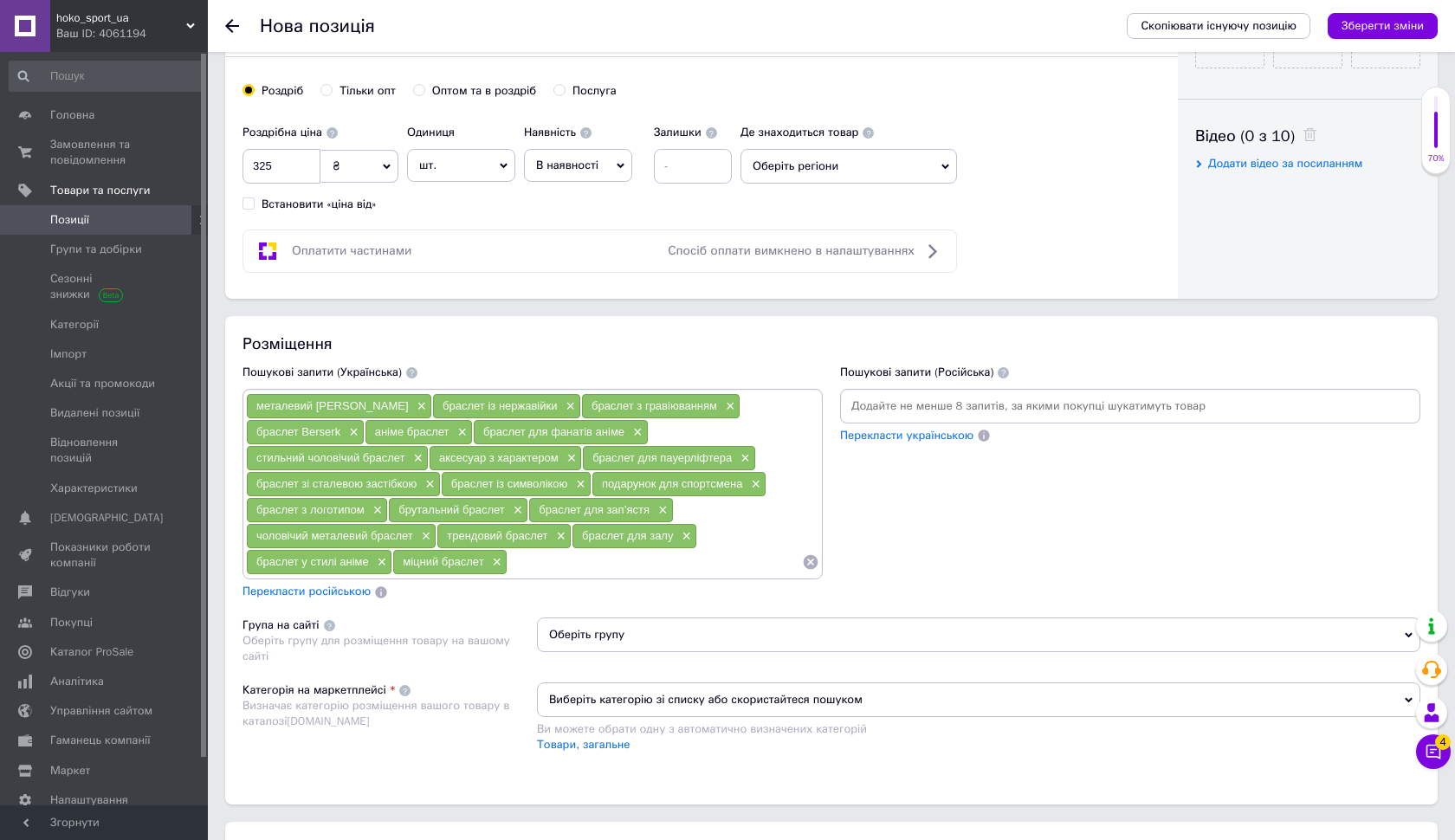 scroll, scrollTop: 829, scrollLeft: 0, axis: vertical 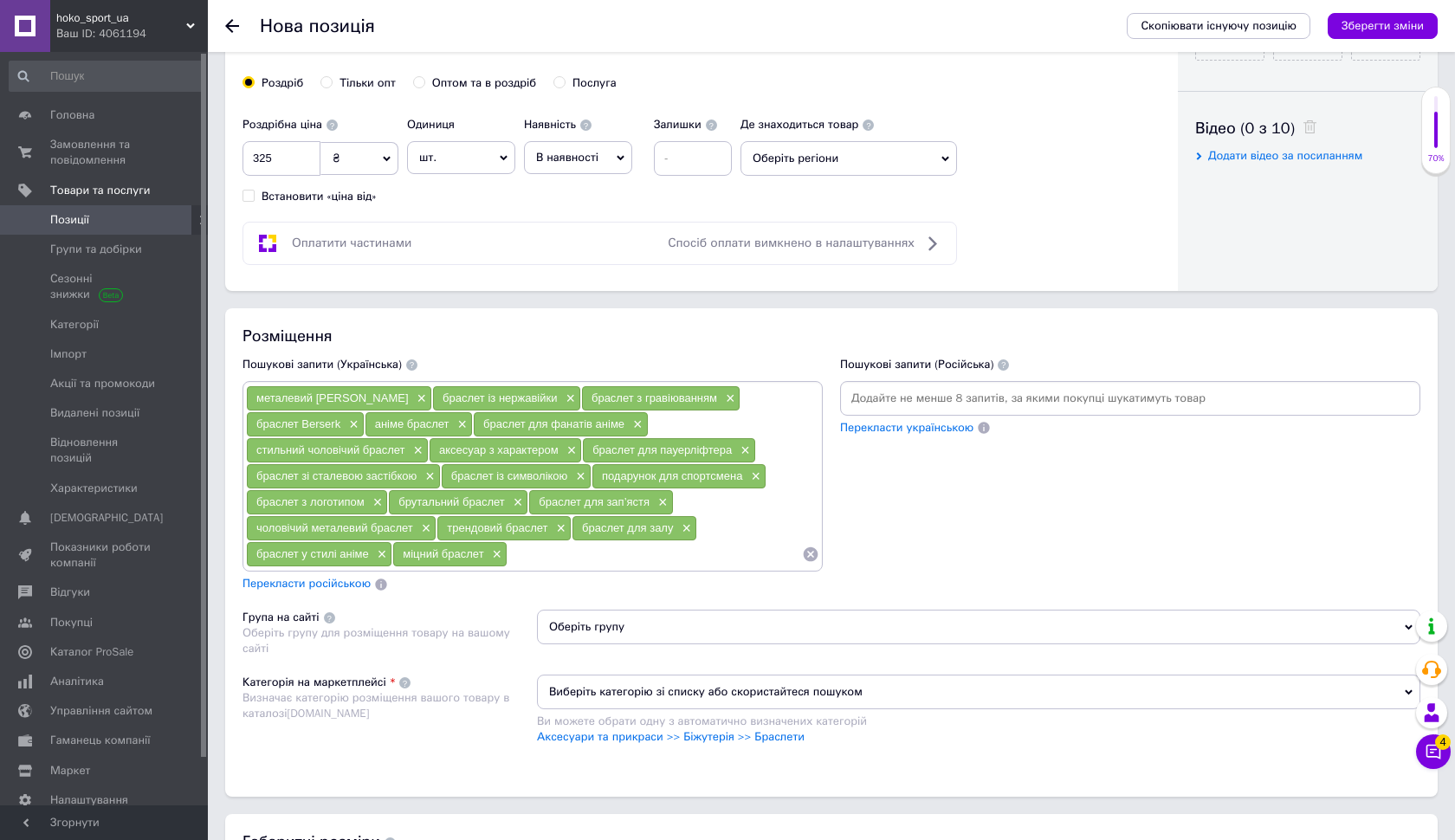 click on "Перекласти російською" at bounding box center (307, 583) 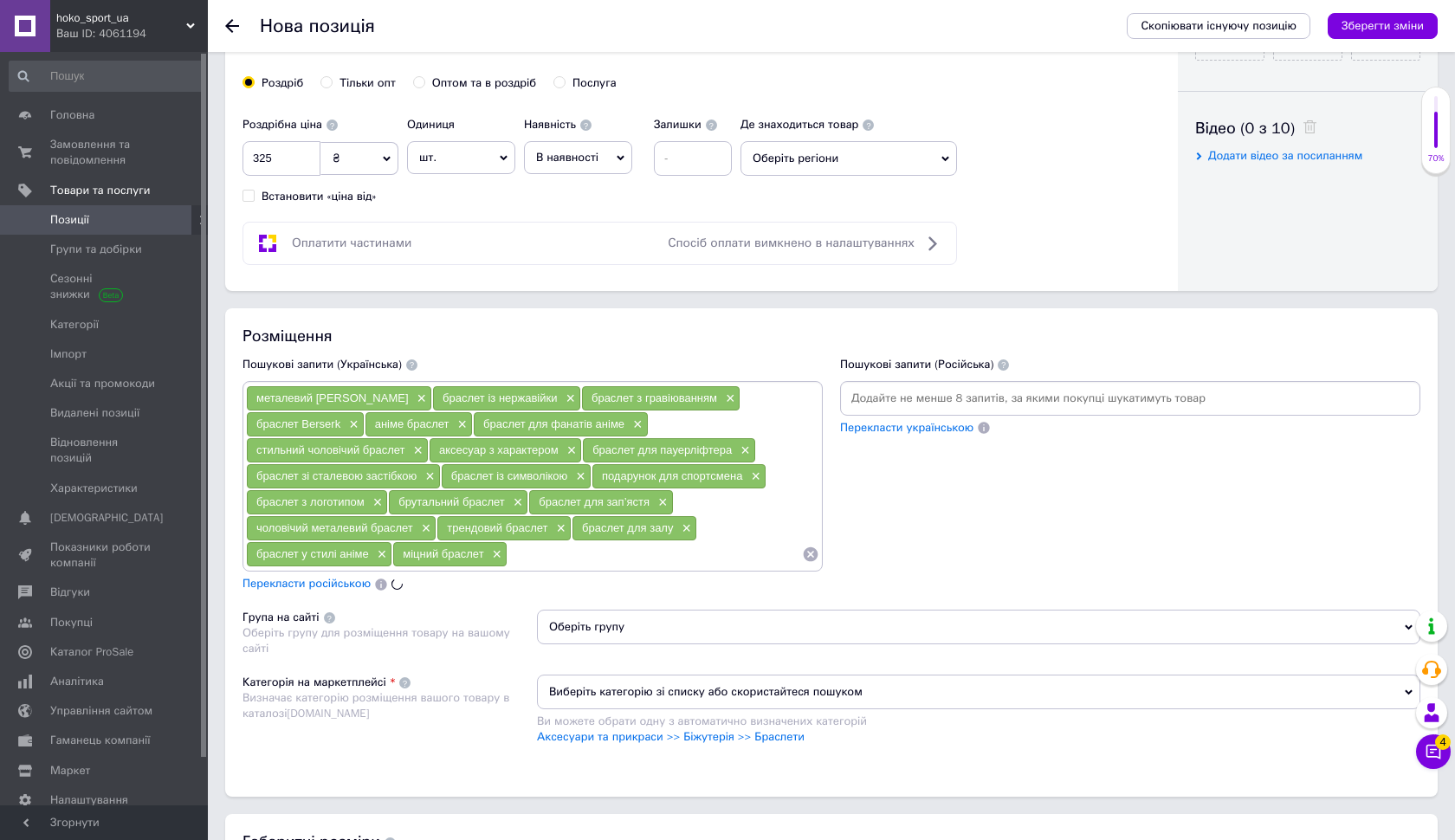 click on "Оберіть групу" at bounding box center (979, 627) 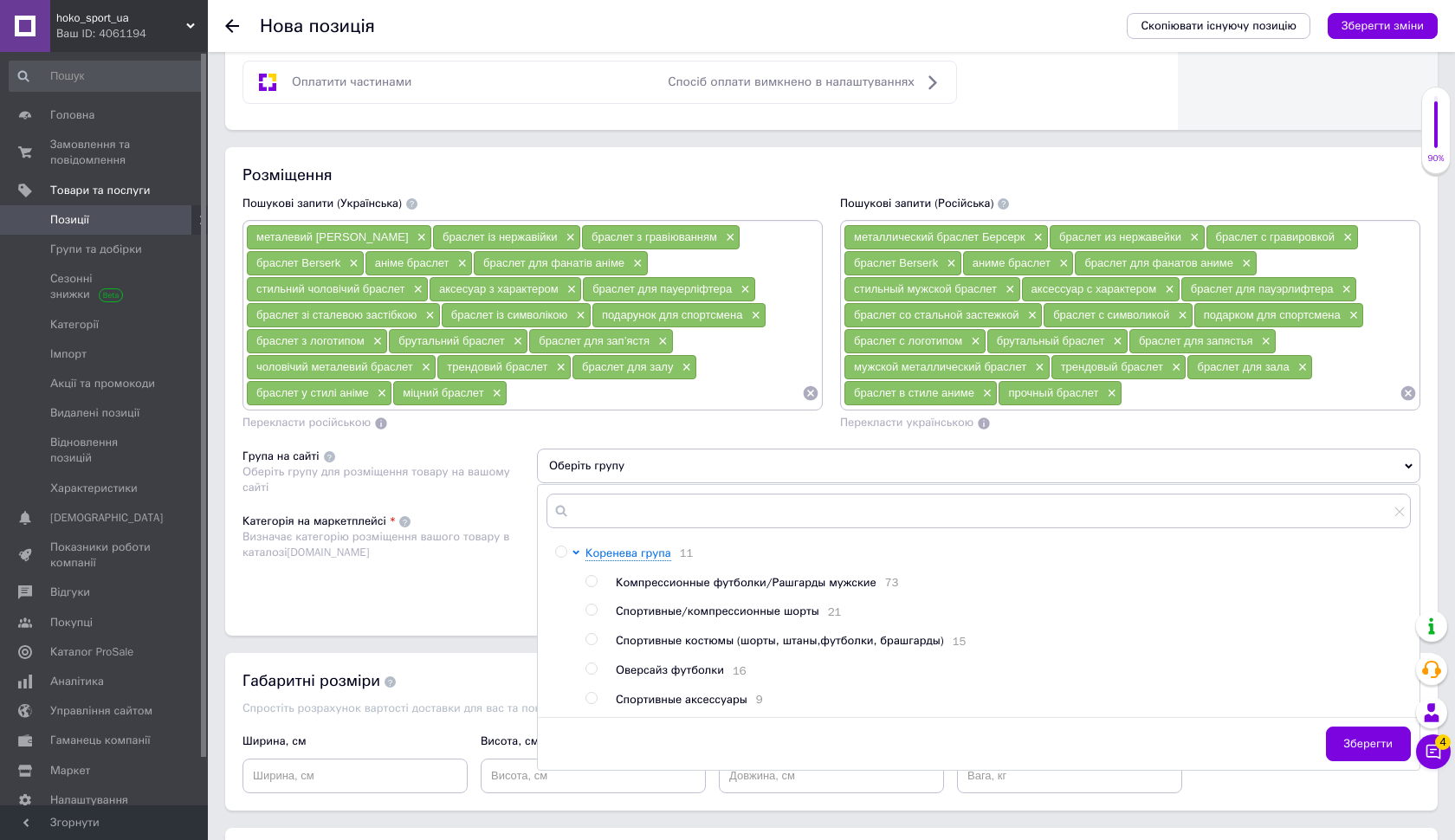 scroll, scrollTop: 1025, scrollLeft: 0, axis: vertical 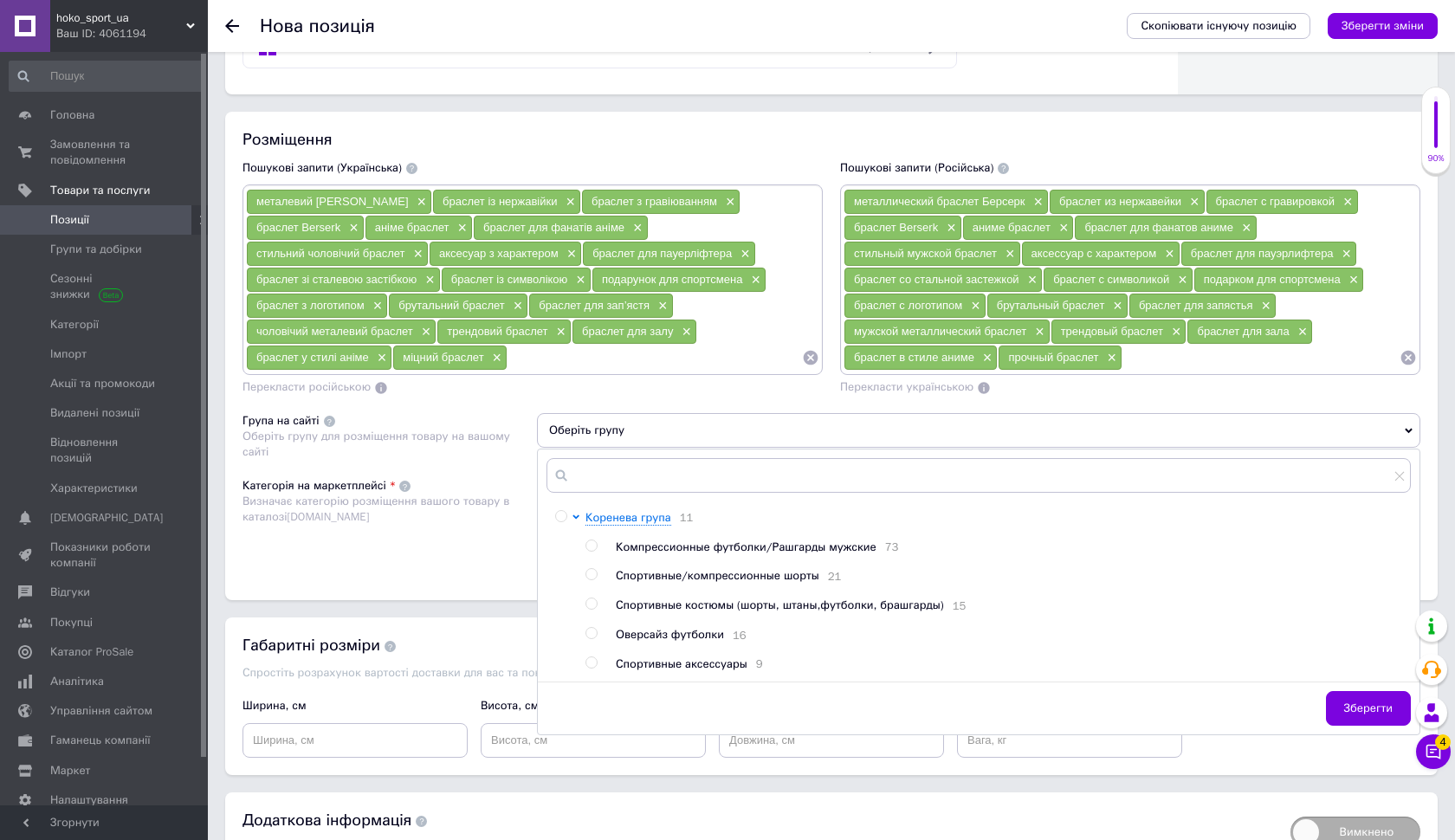 click at bounding box center (591, 662) 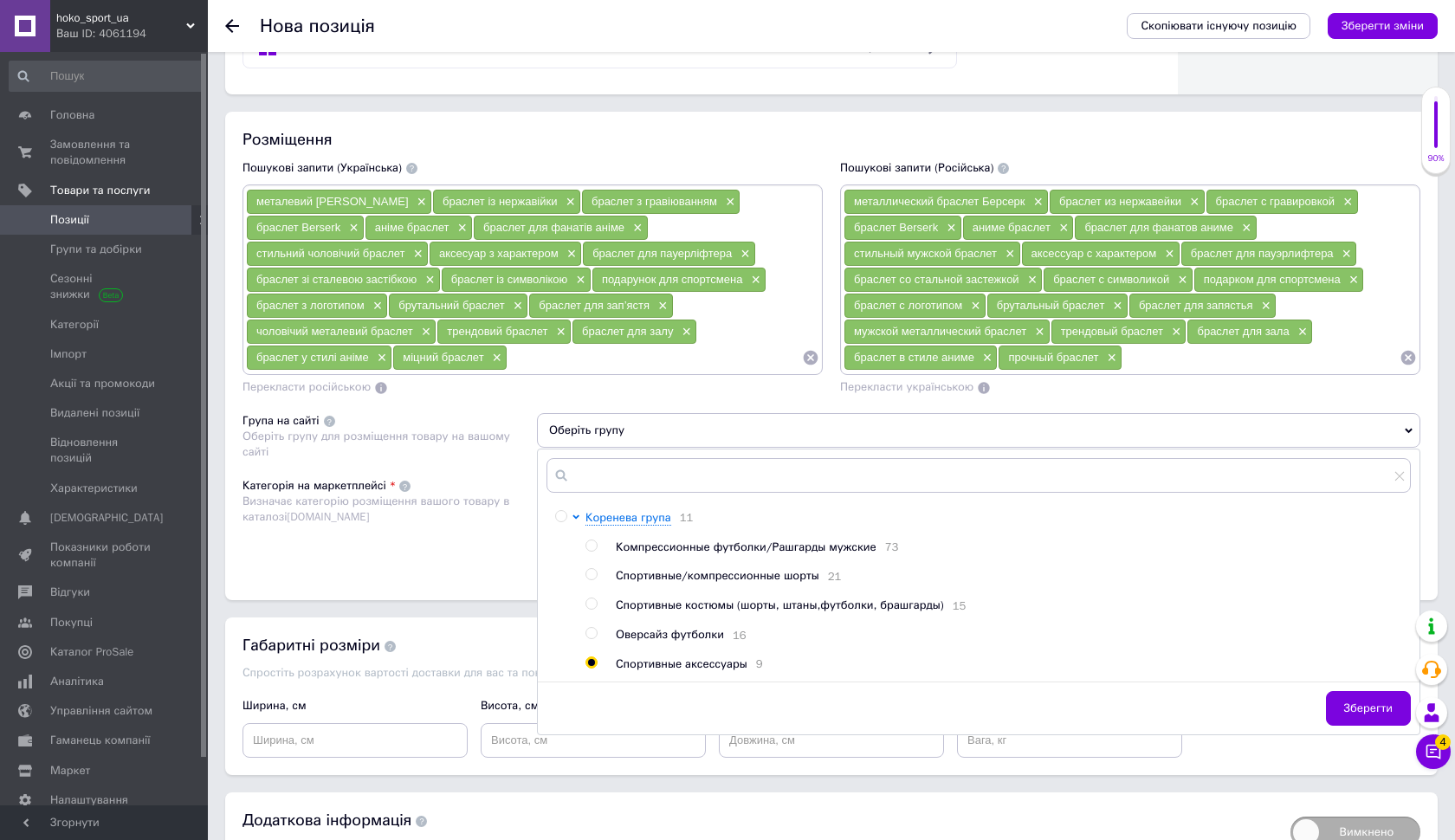 radio on "true" 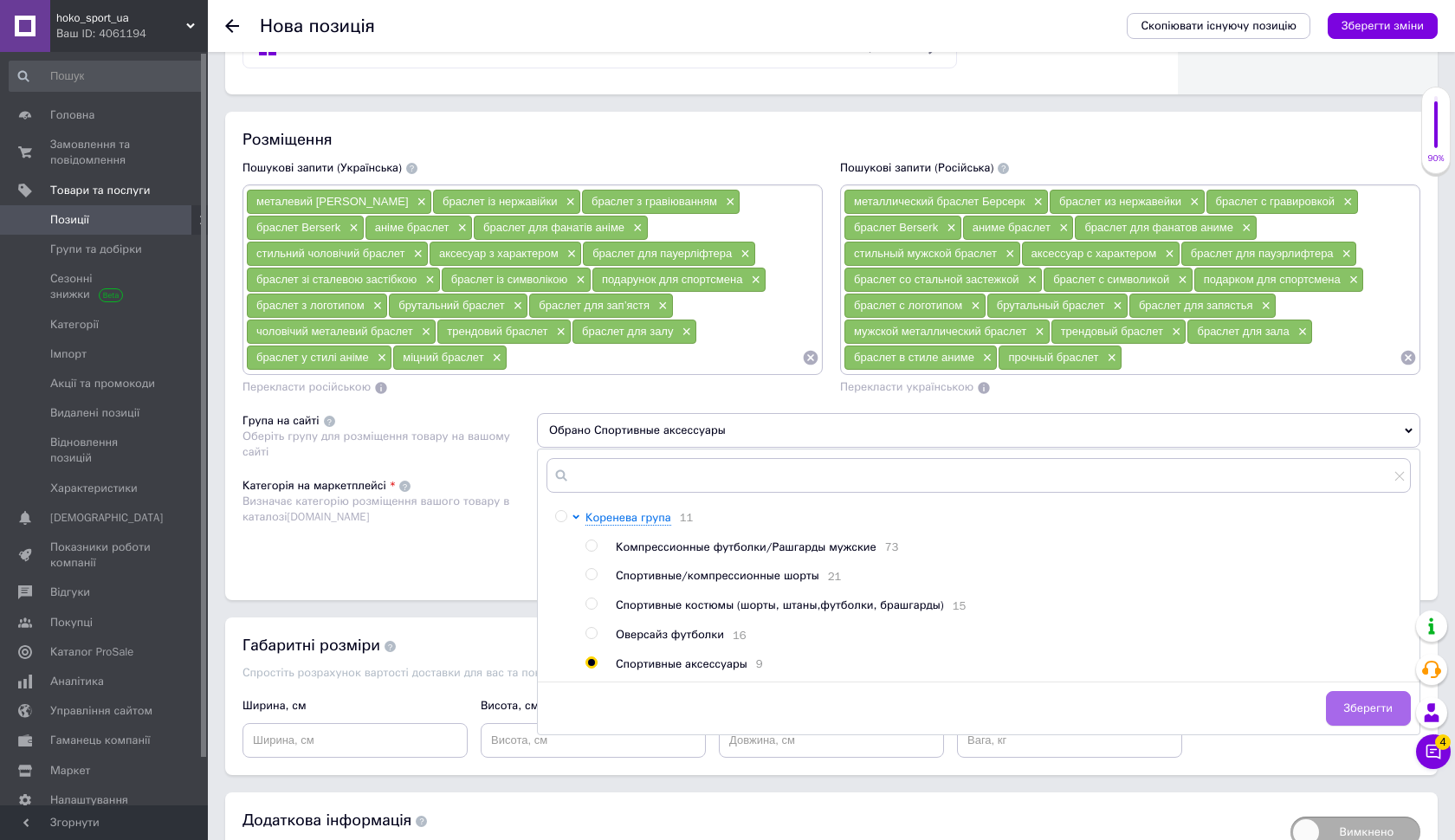 click on "Зберегти" at bounding box center (1368, 708) 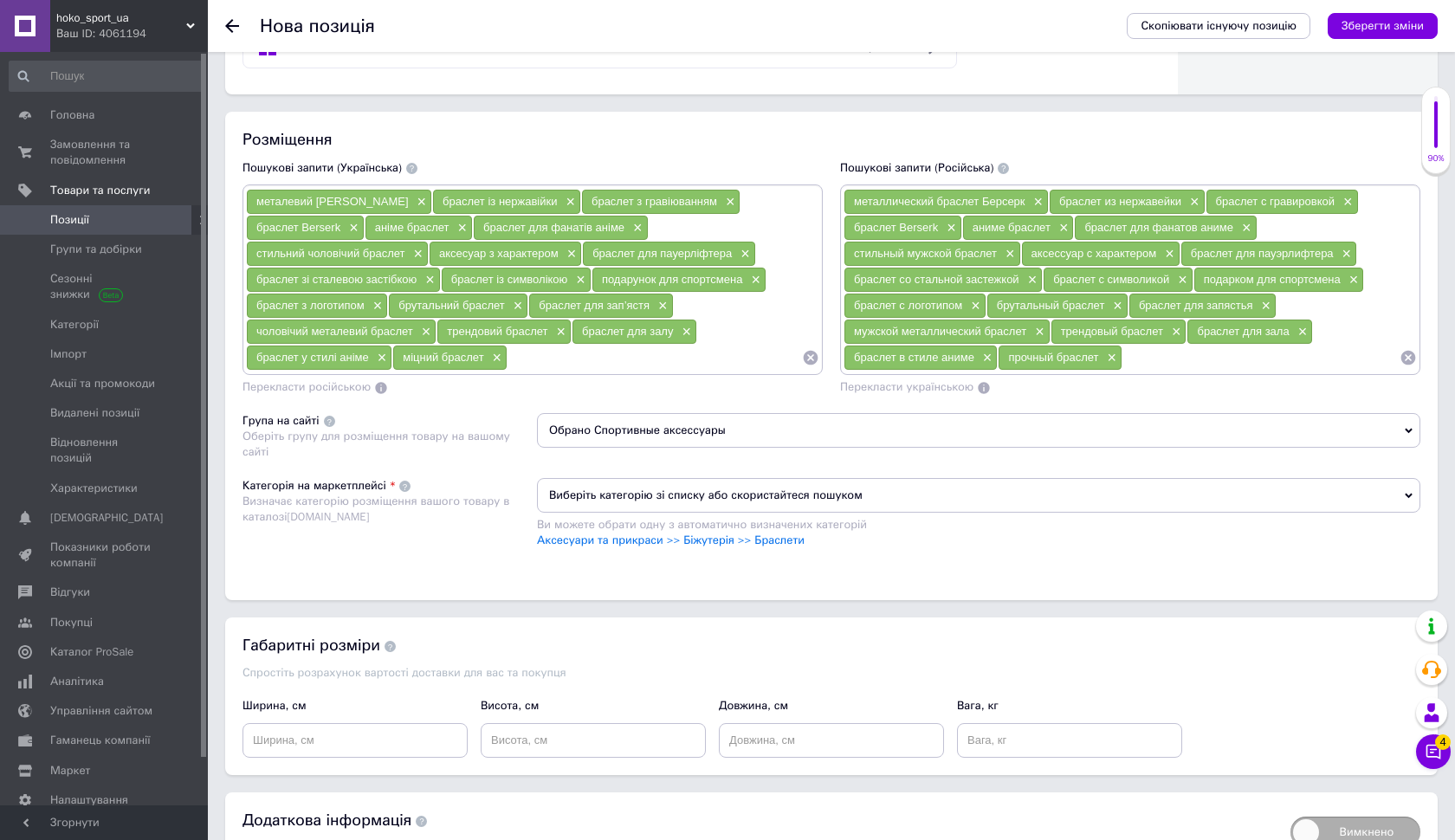 click on "Виберіть категорію зі списку або скористайтеся пошуком" at bounding box center [979, 495] 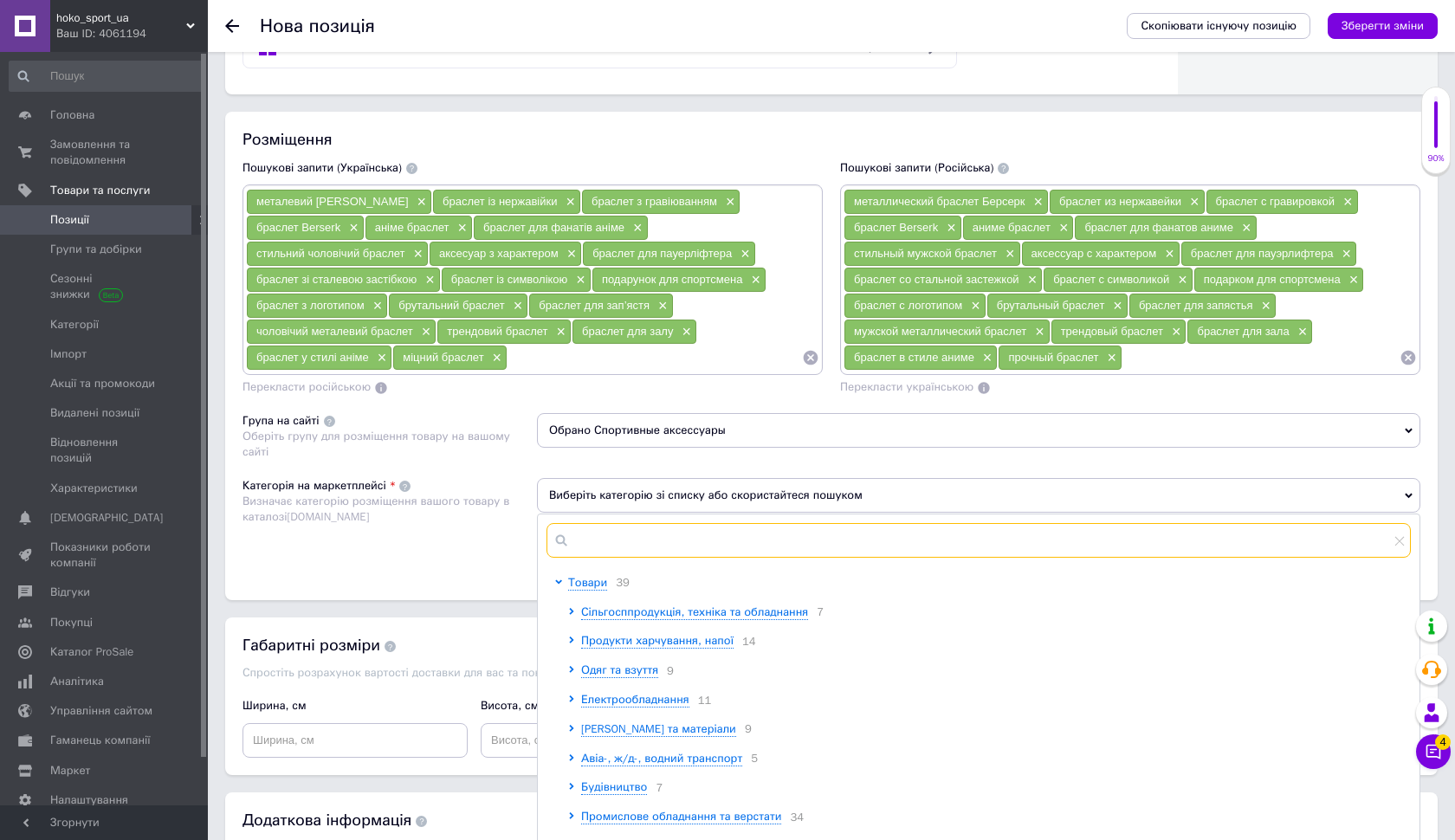 click at bounding box center (979, 540) 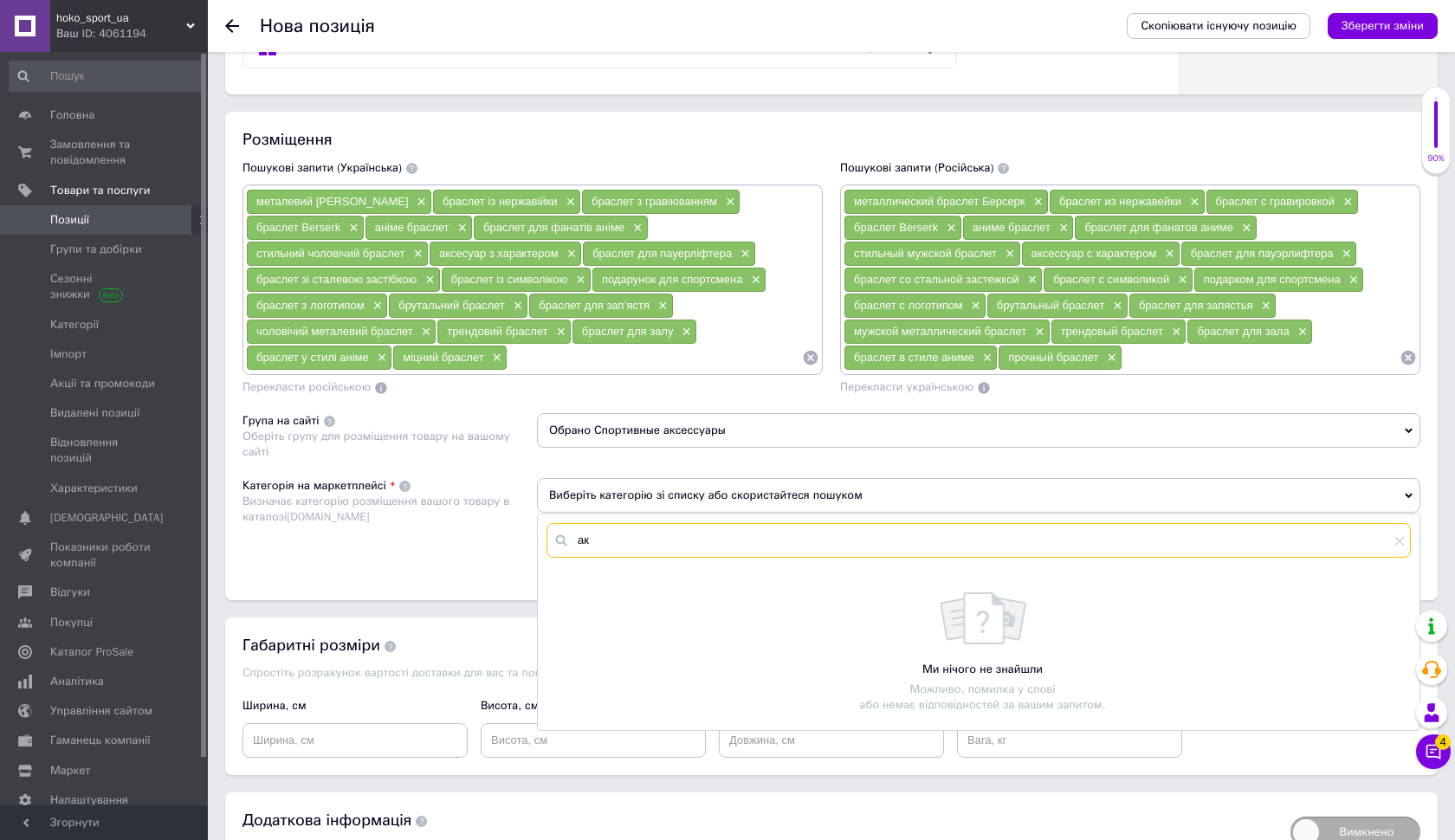 type on "акс" 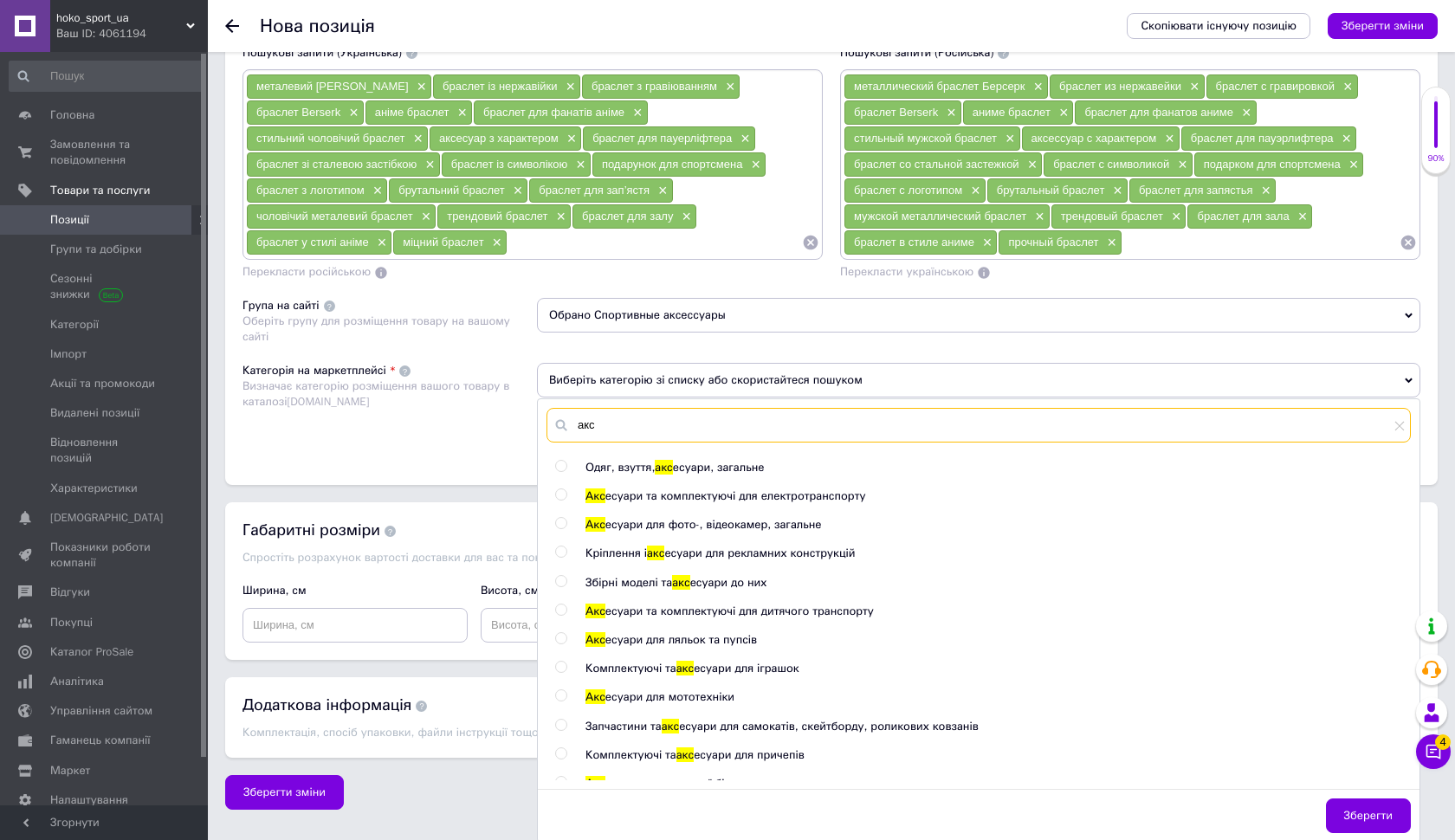 scroll, scrollTop: 1140, scrollLeft: 0, axis: vertical 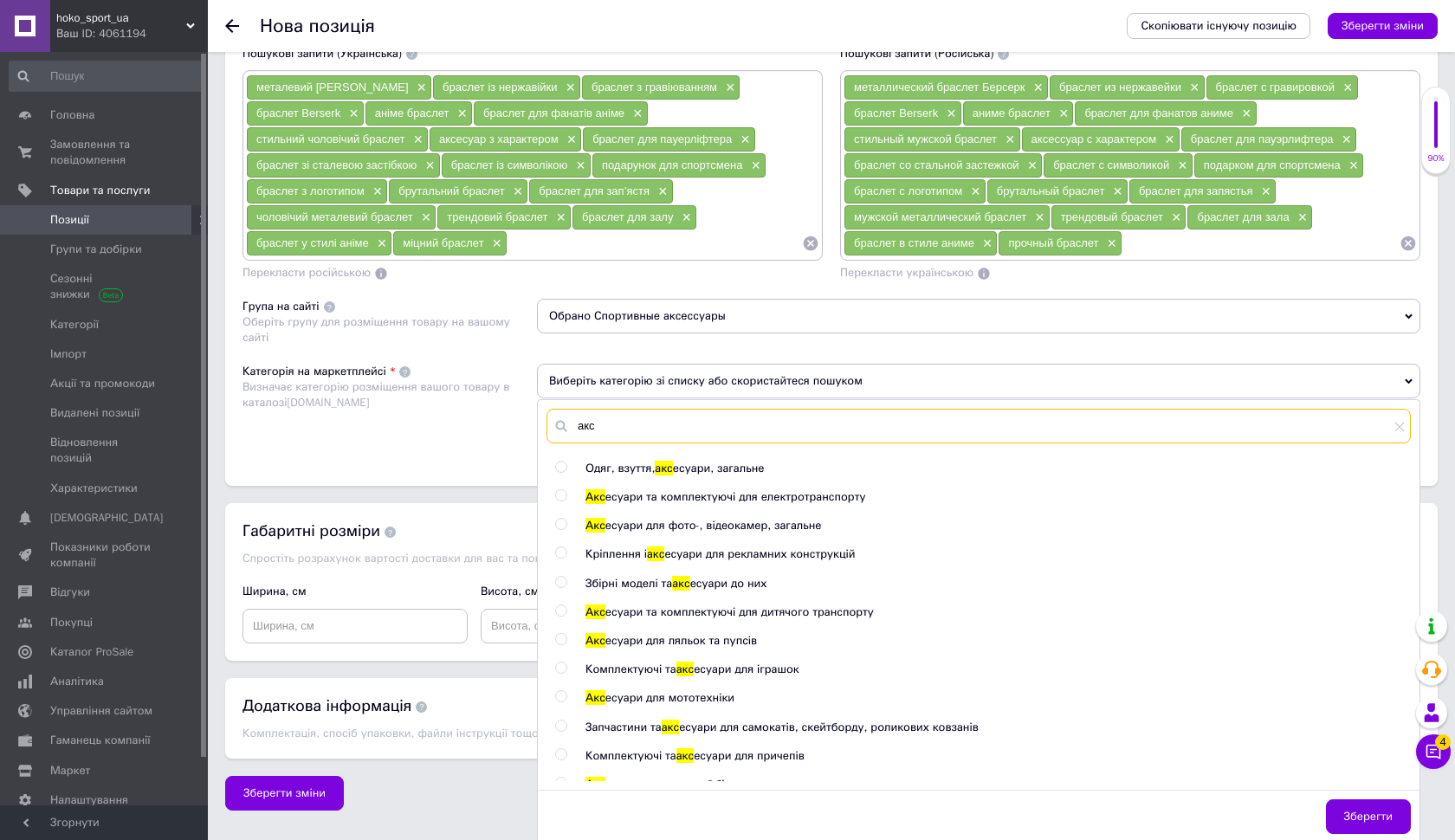 drag, startPoint x: 624, startPoint y: 429, endPoint x: 517, endPoint y: 421, distance: 107.29865 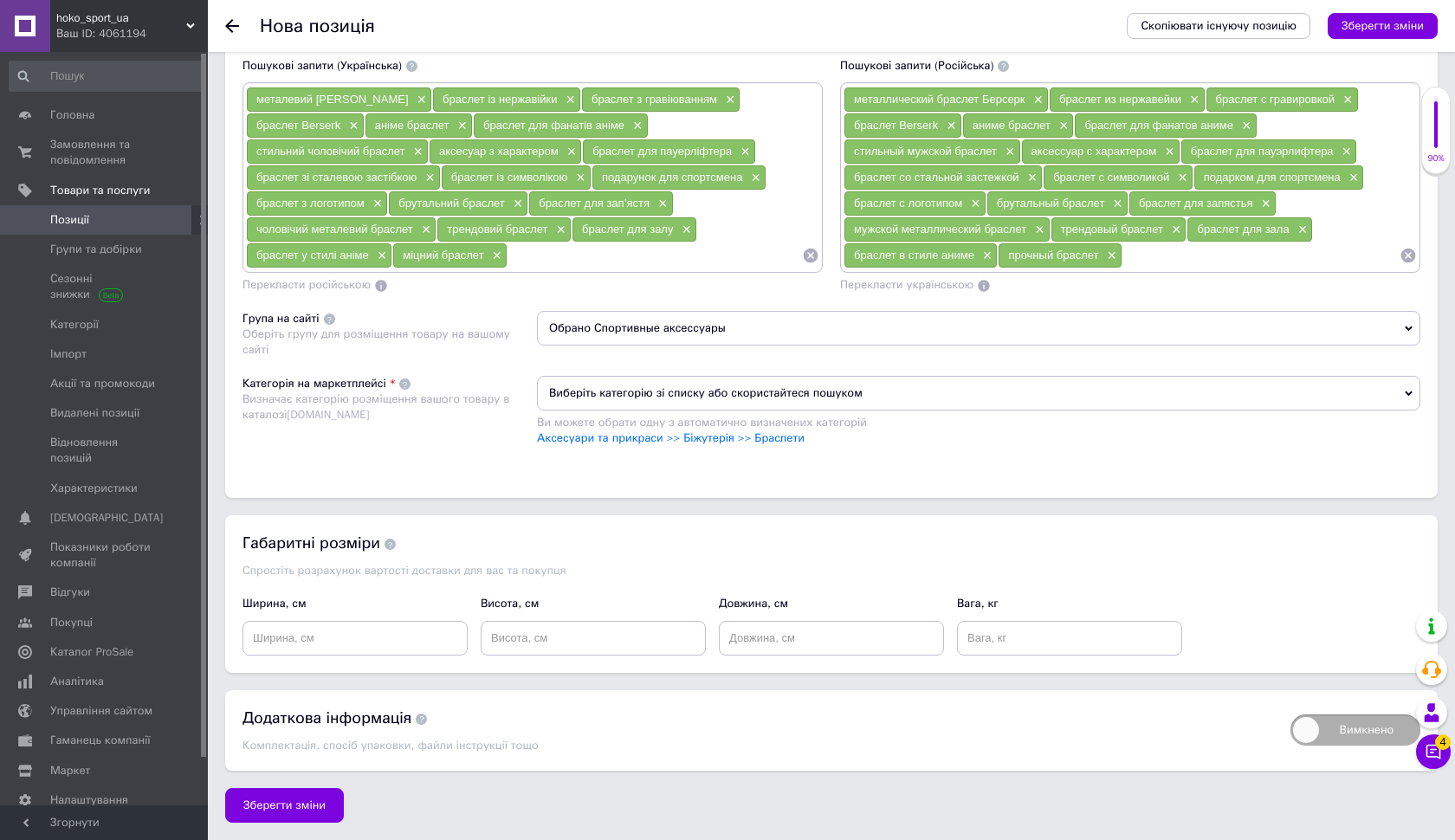 scroll, scrollTop: 1120, scrollLeft: 0, axis: vertical 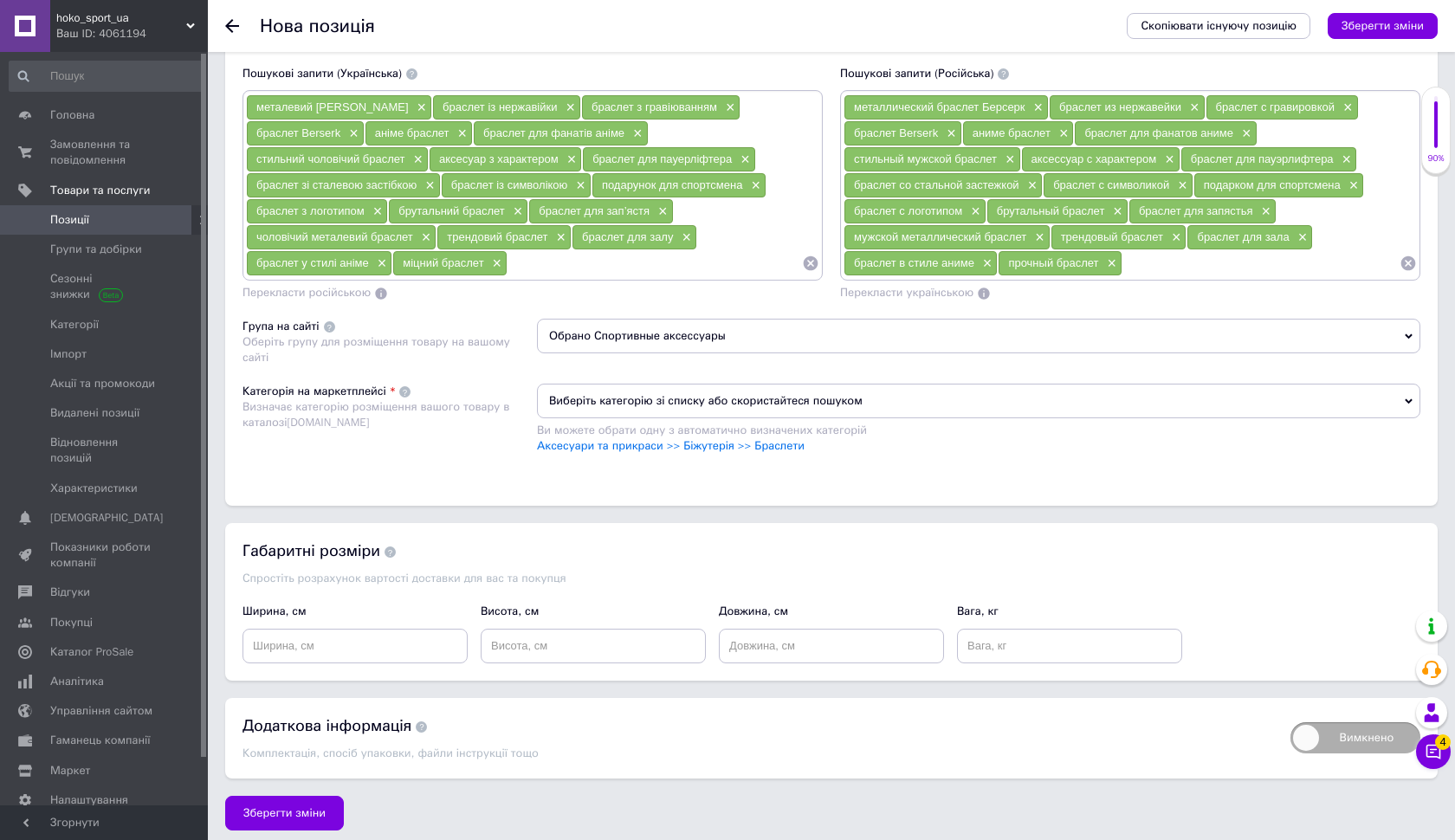click on "Виберіть категорію зі списку або скористайтеся пошуком" at bounding box center [979, 401] 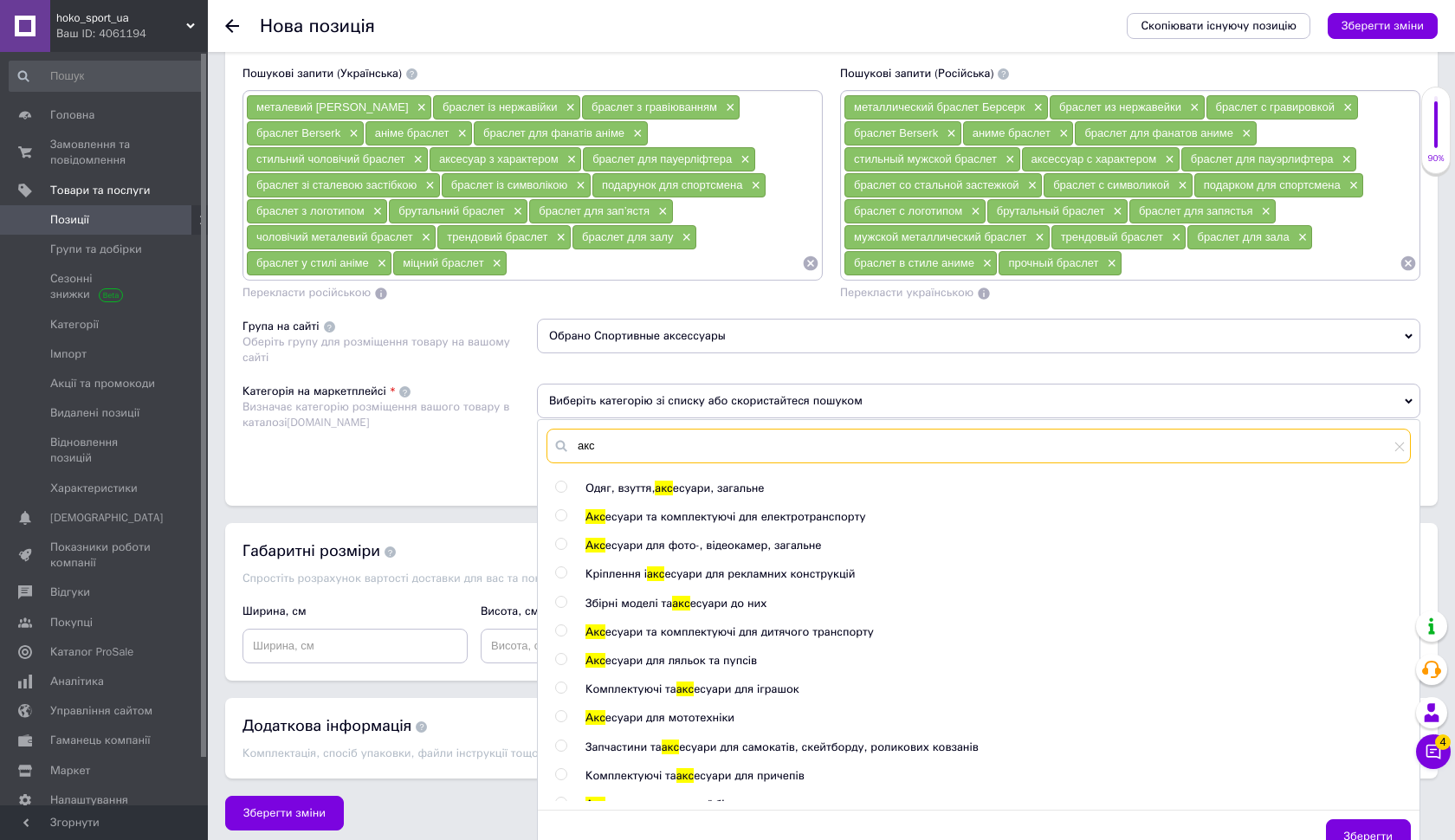 drag, startPoint x: 619, startPoint y: 443, endPoint x: 562, endPoint y: 442, distance: 57.008771 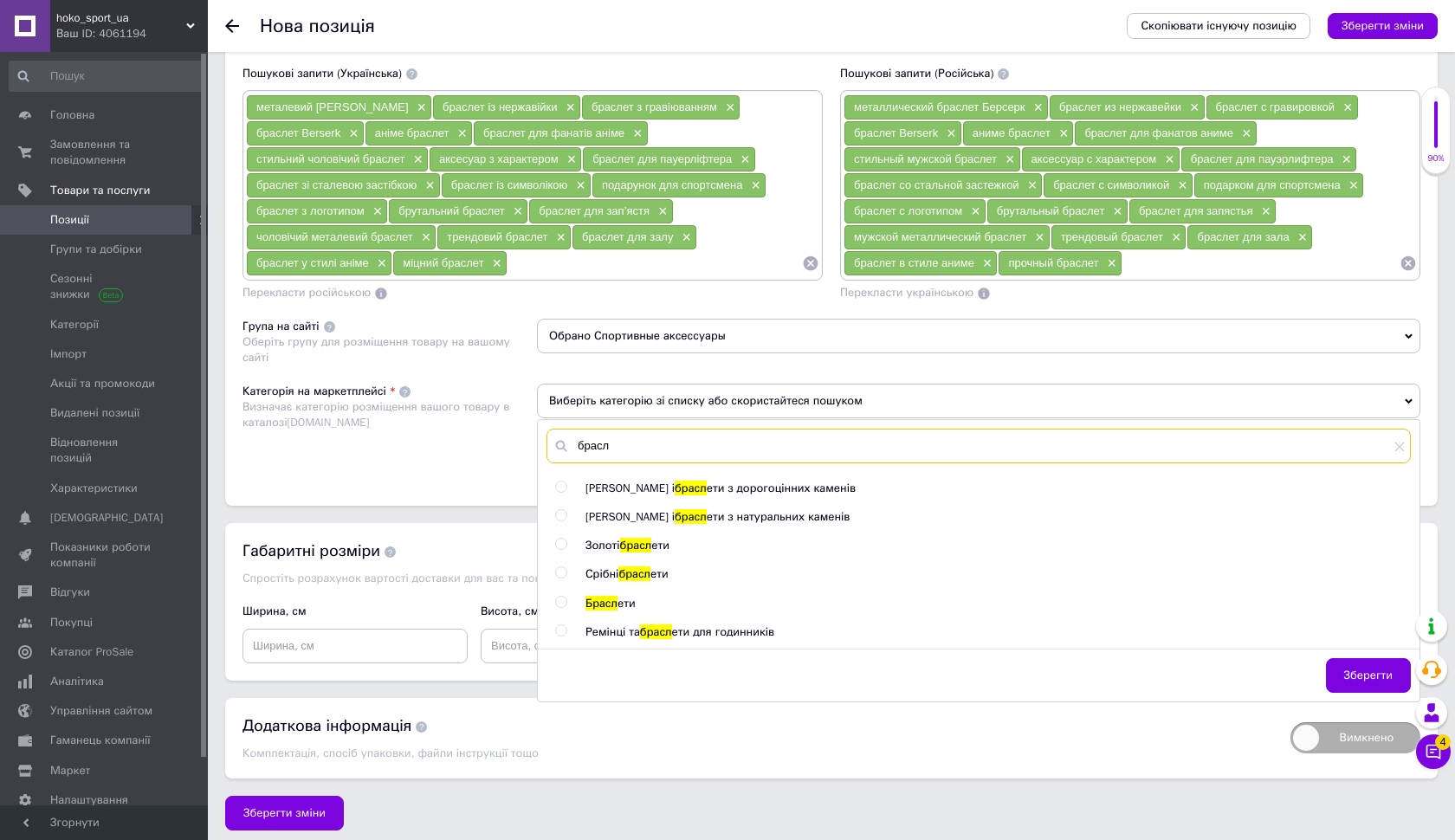 type on "брасл" 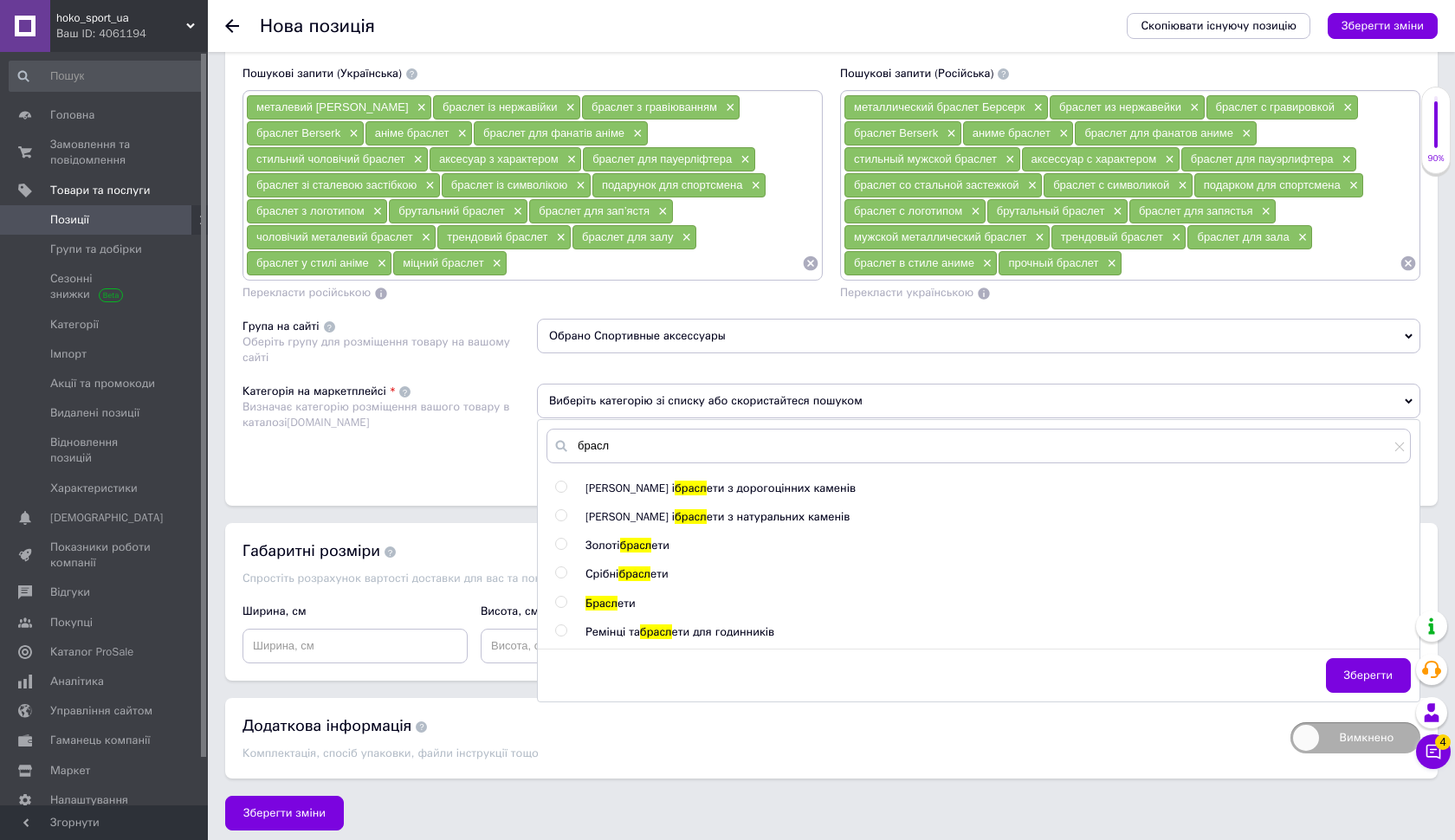 click at bounding box center (560, 602) 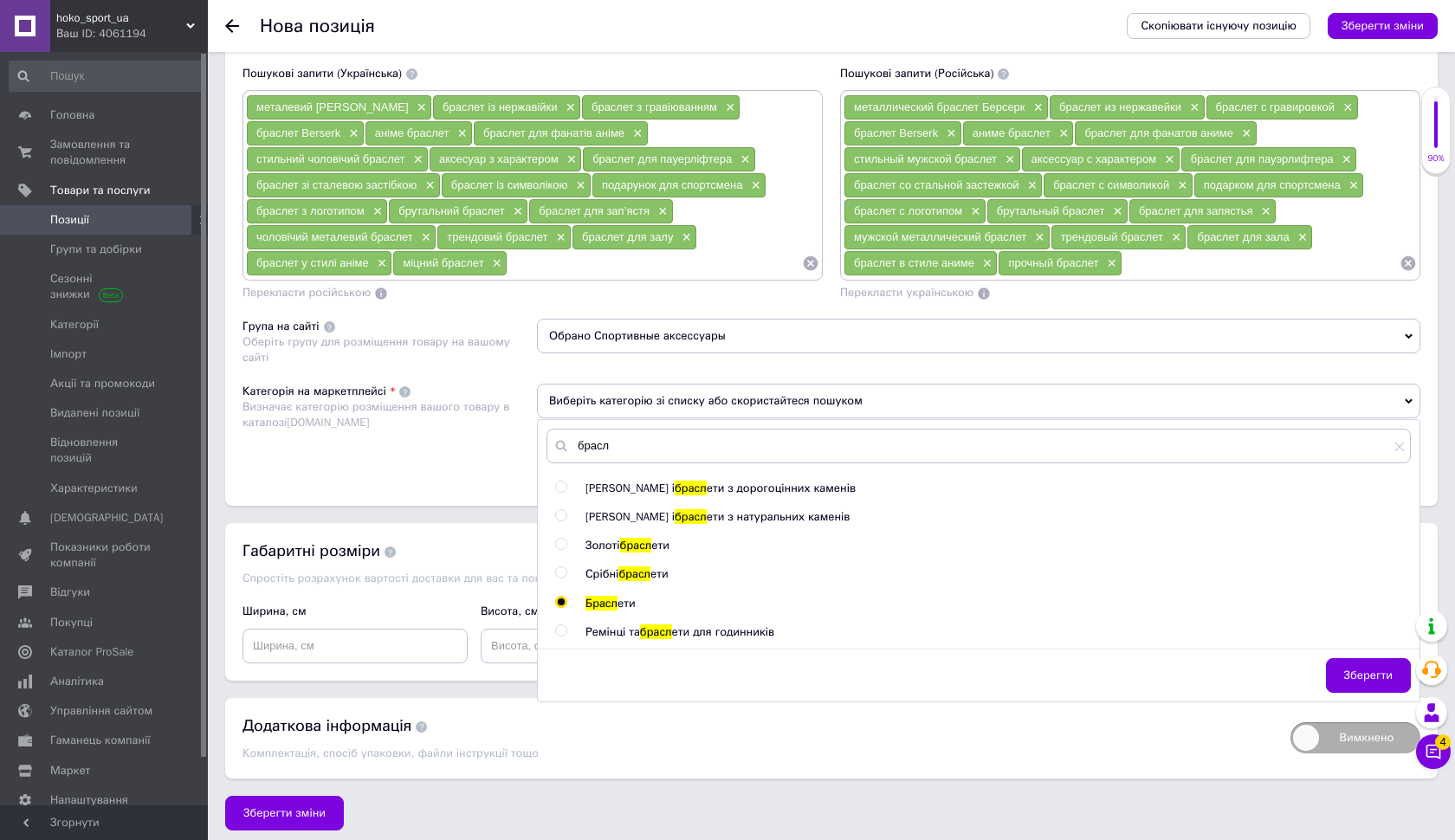 radio on "true" 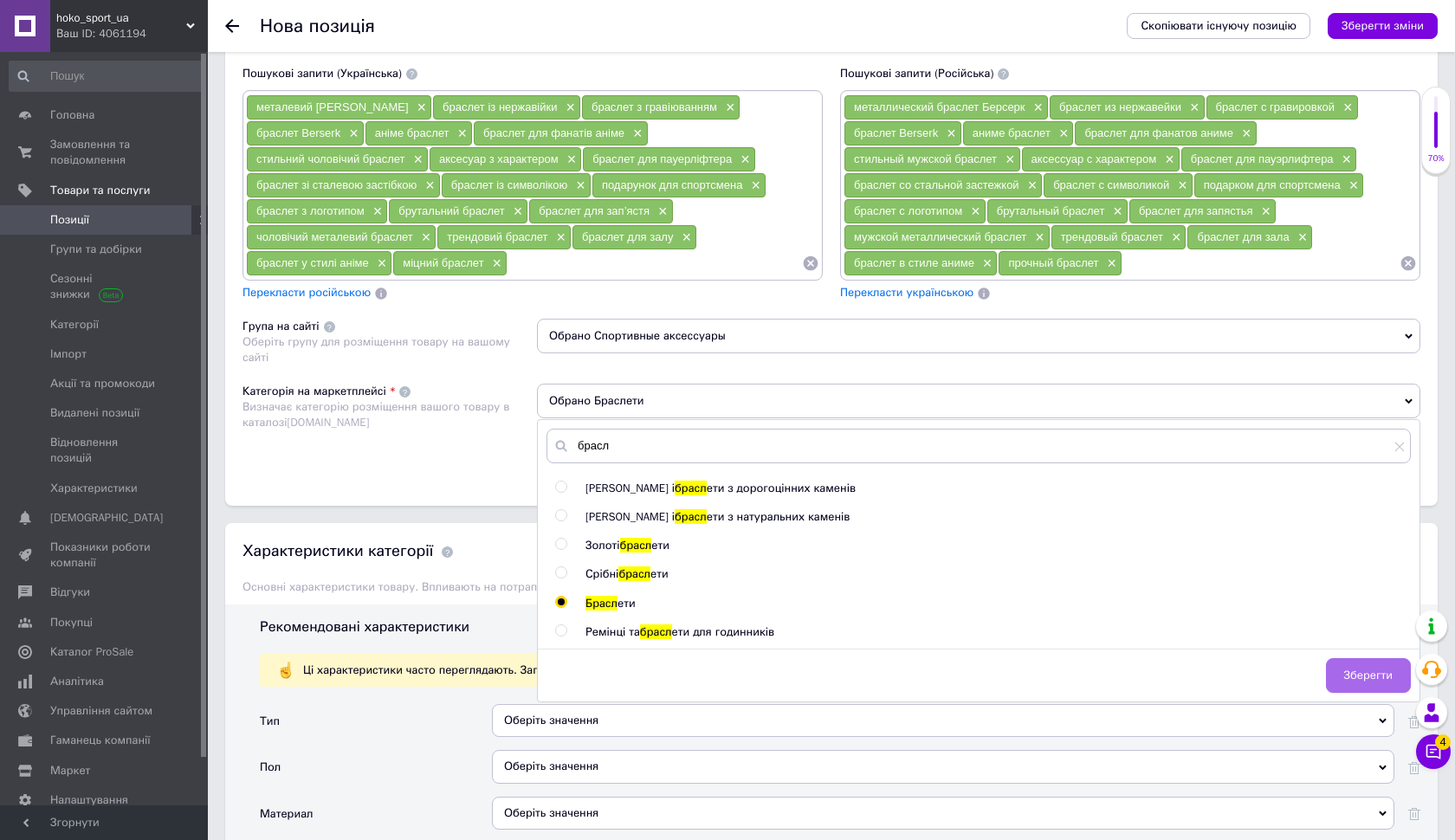 click on "Зберегти" at bounding box center (1368, 675) 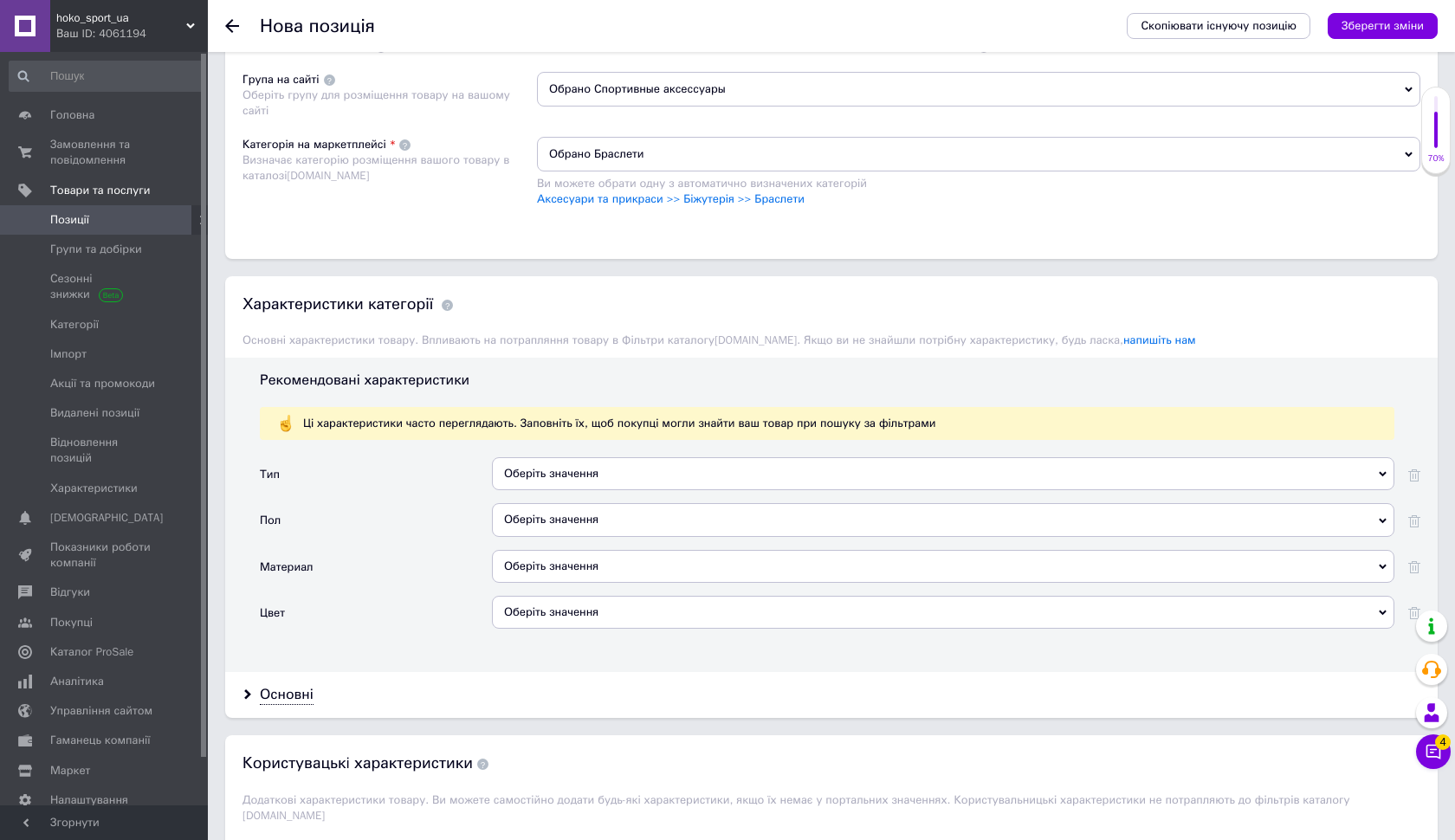scroll, scrollTop: 1422, scrollLeft: 0, axis: vertical 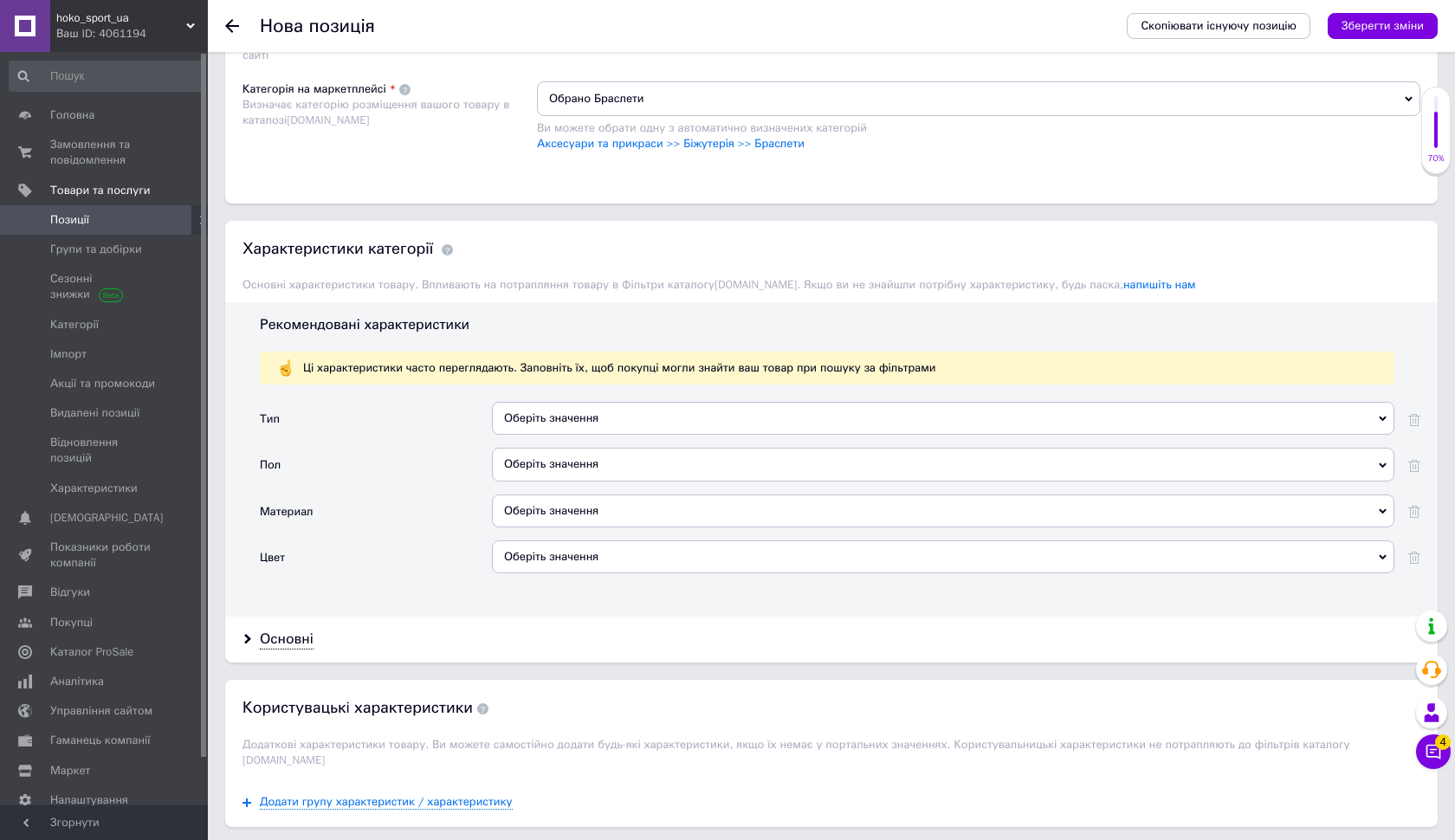 click on "Оберіть значення" at bounding box center [943, 418] 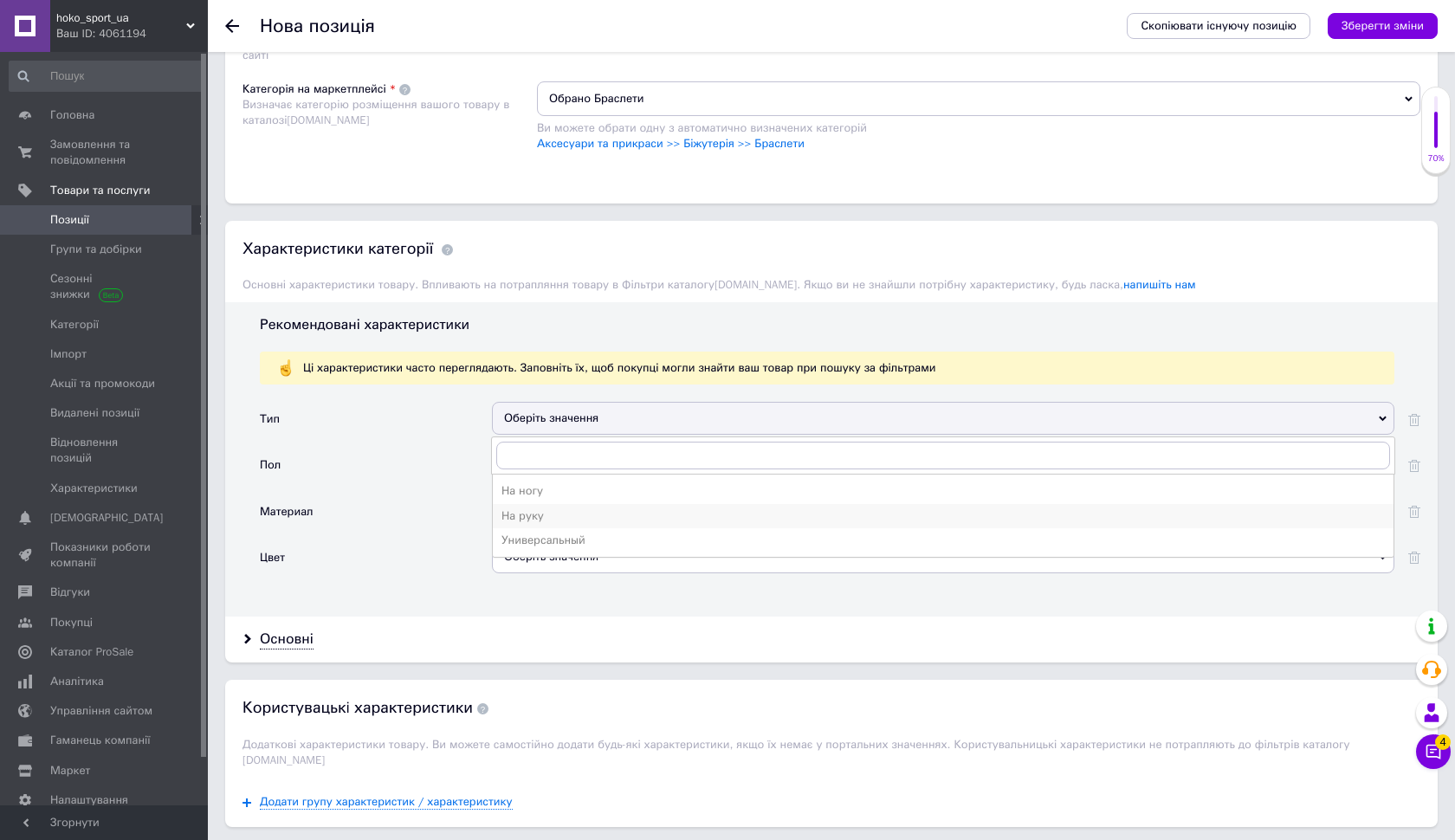click on "На руку" at bounding box center (943, 516) 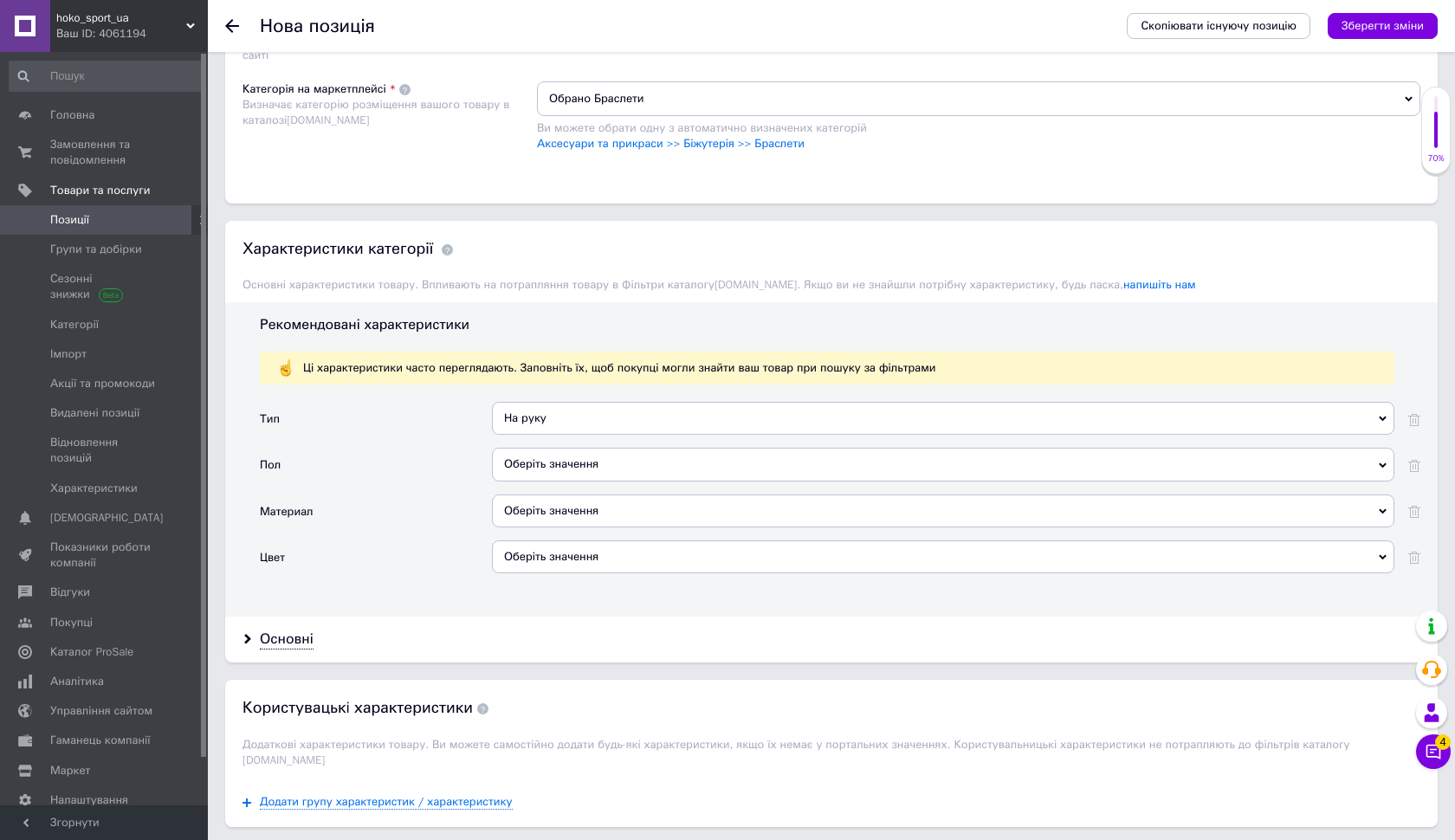 click on "Оберіть значення" at bounding box center (943, 464) 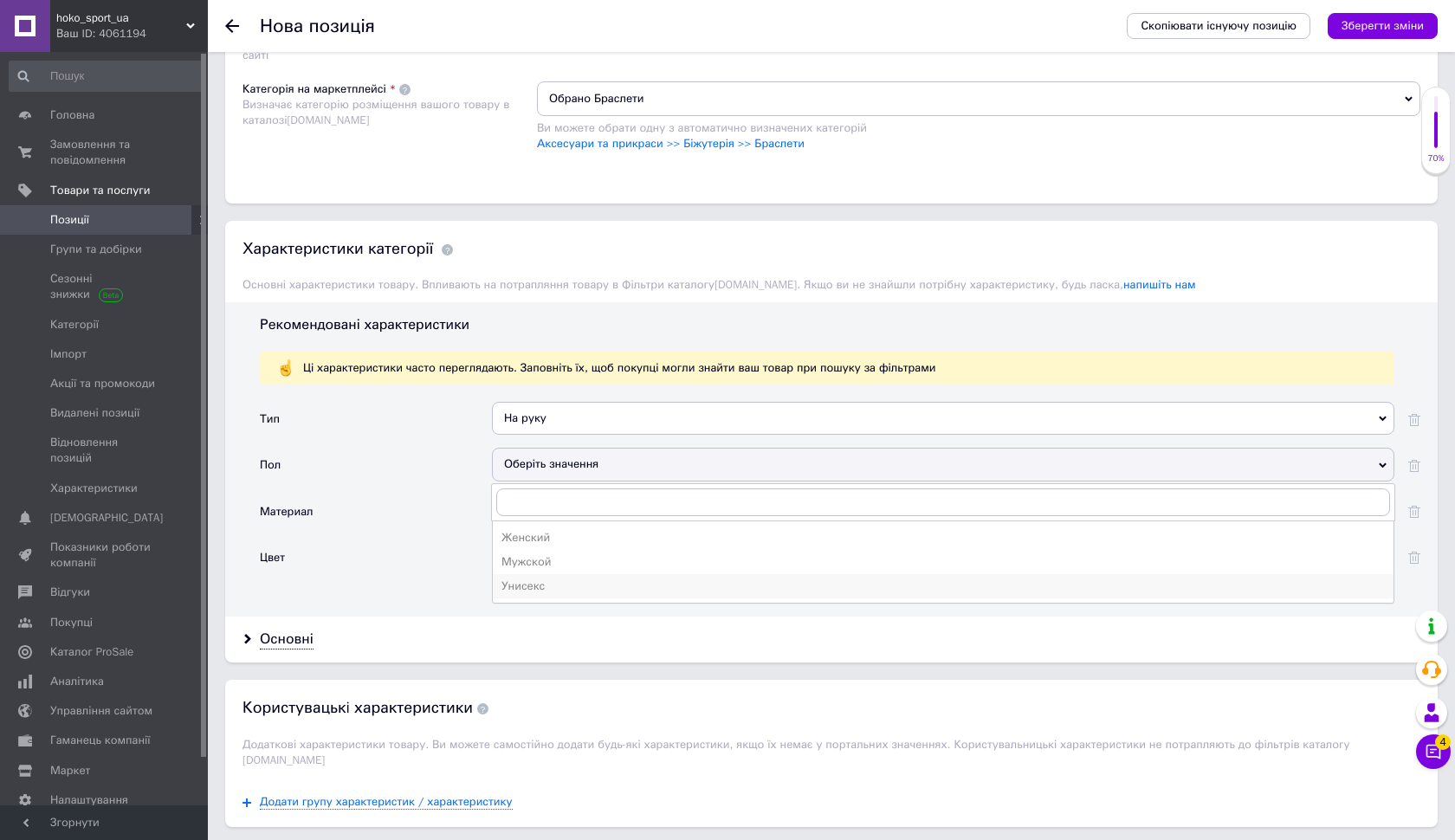 click on "Унисекс" at bounding box center [943, 586] 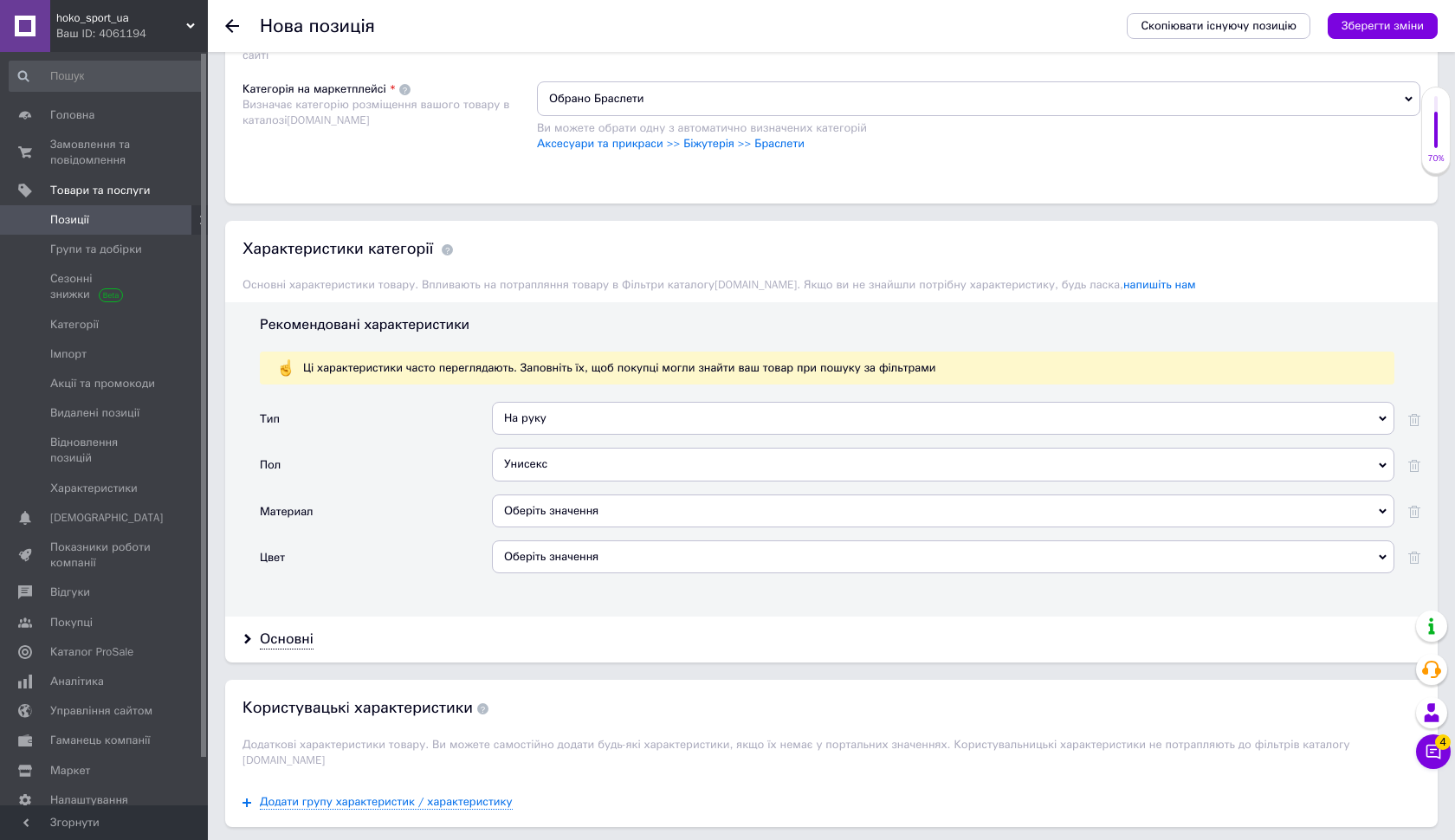 click on "Оберіть значення" at bounding box center (943, 511) 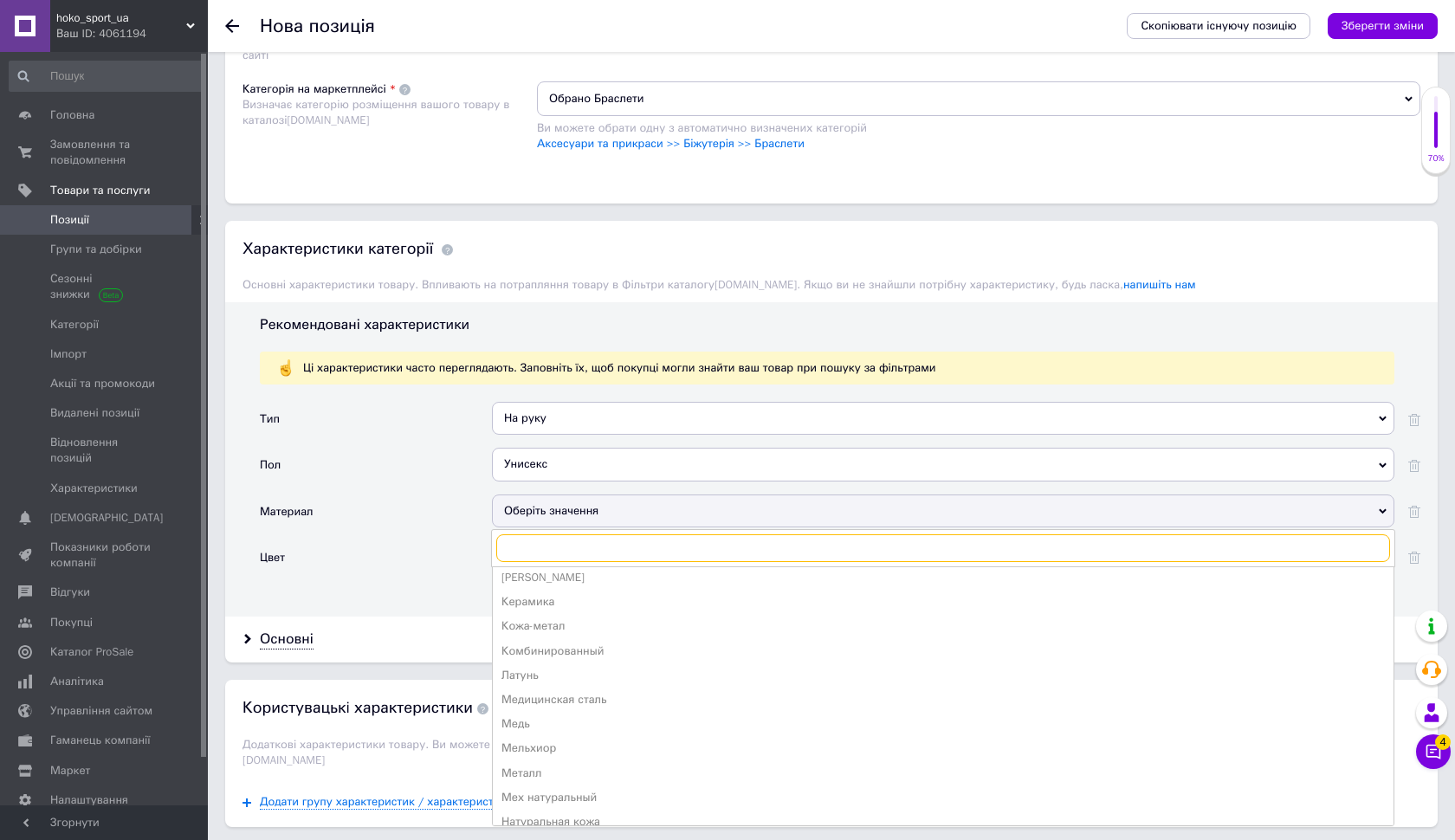 scroll, scrollTop: 308, scrollLeft: 0, axis: vertical 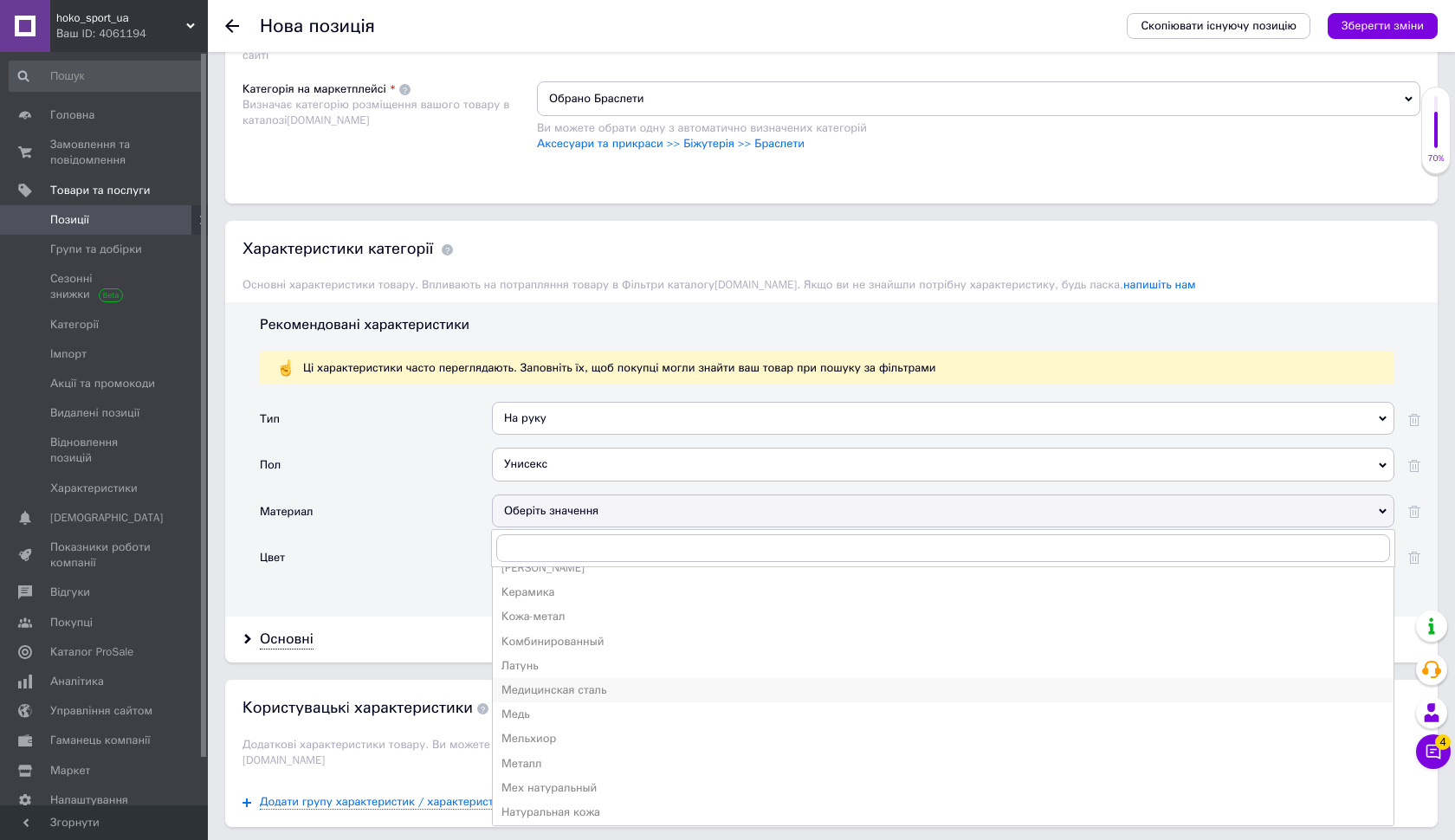 click on "Медицинская сталь" at bounding box center (943, 690) 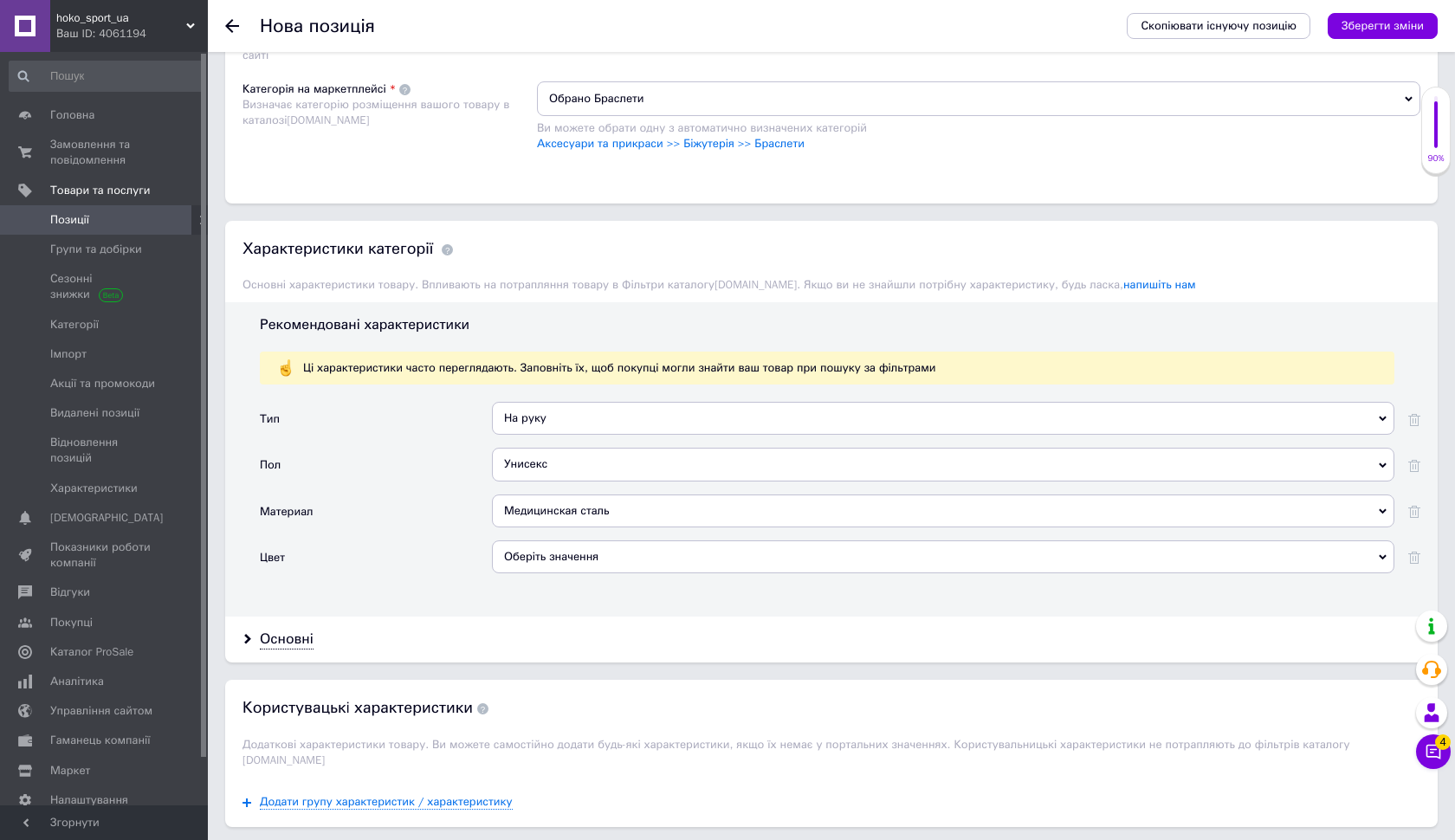 click on "Оберіть значення" at bounding box center (943, 557) 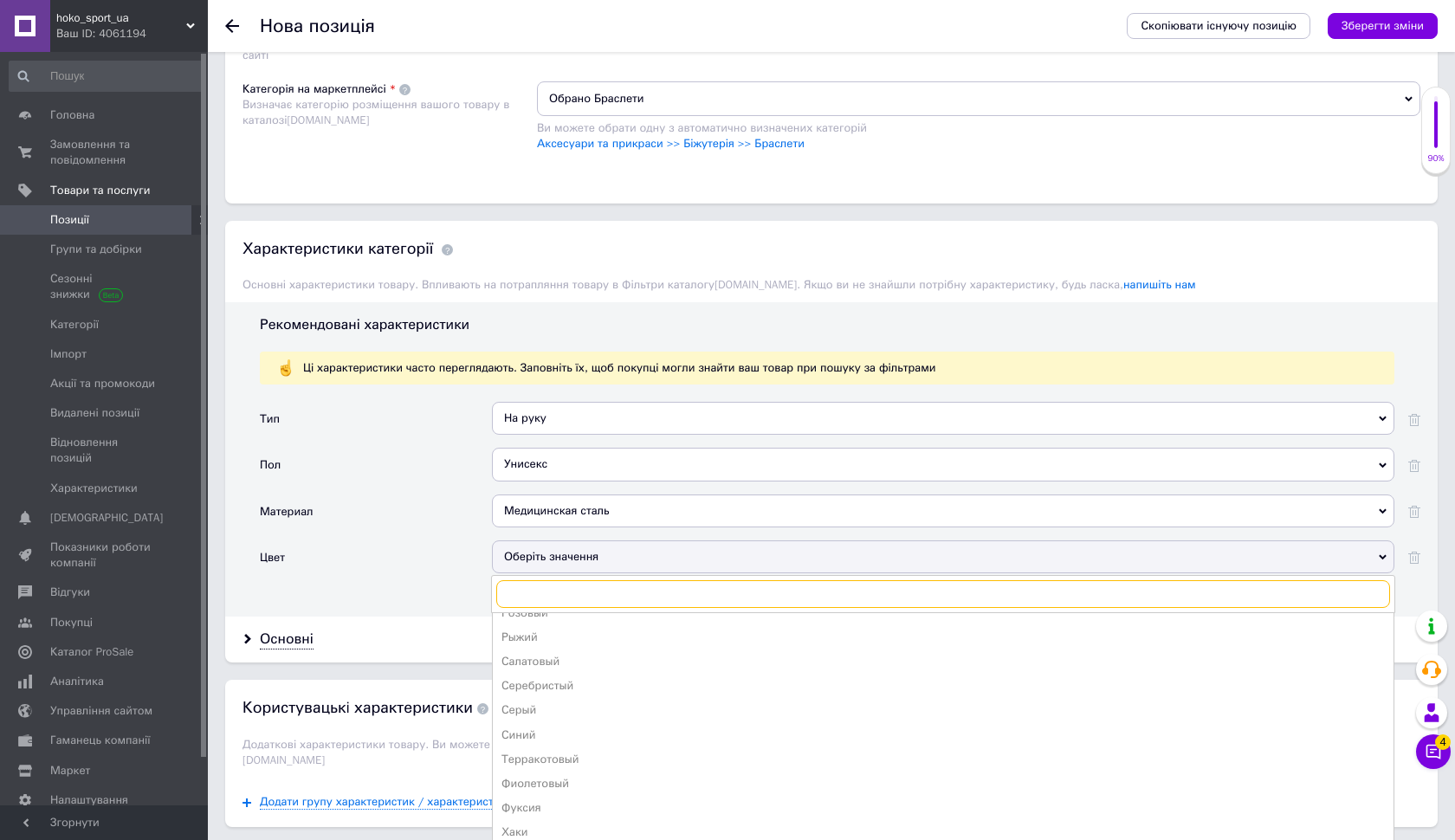 scroll, scrollTop: 357, scrollLeft: 0, axis: vertical 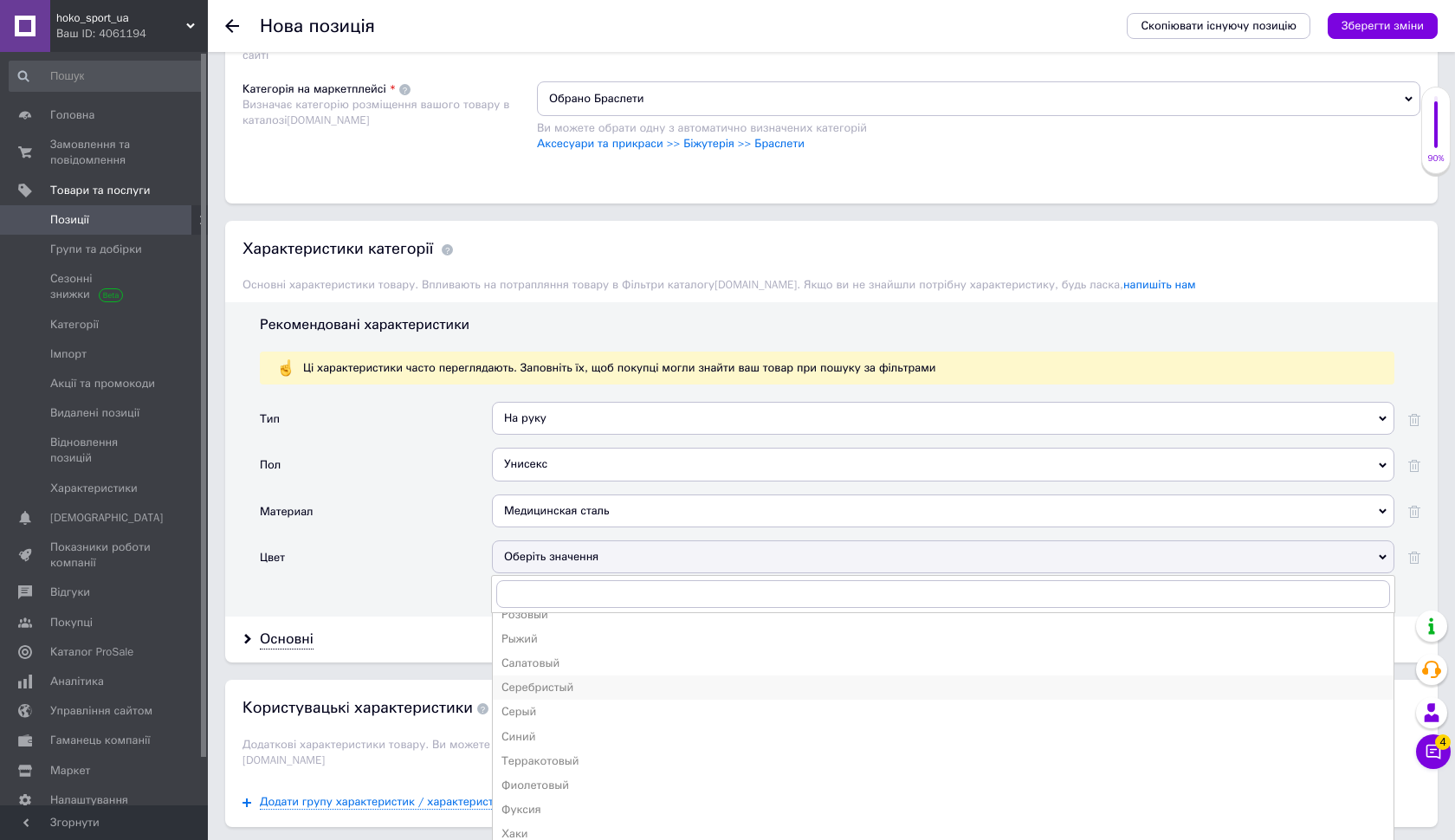 click on "Серебристый" at bounding box center (943, 688) 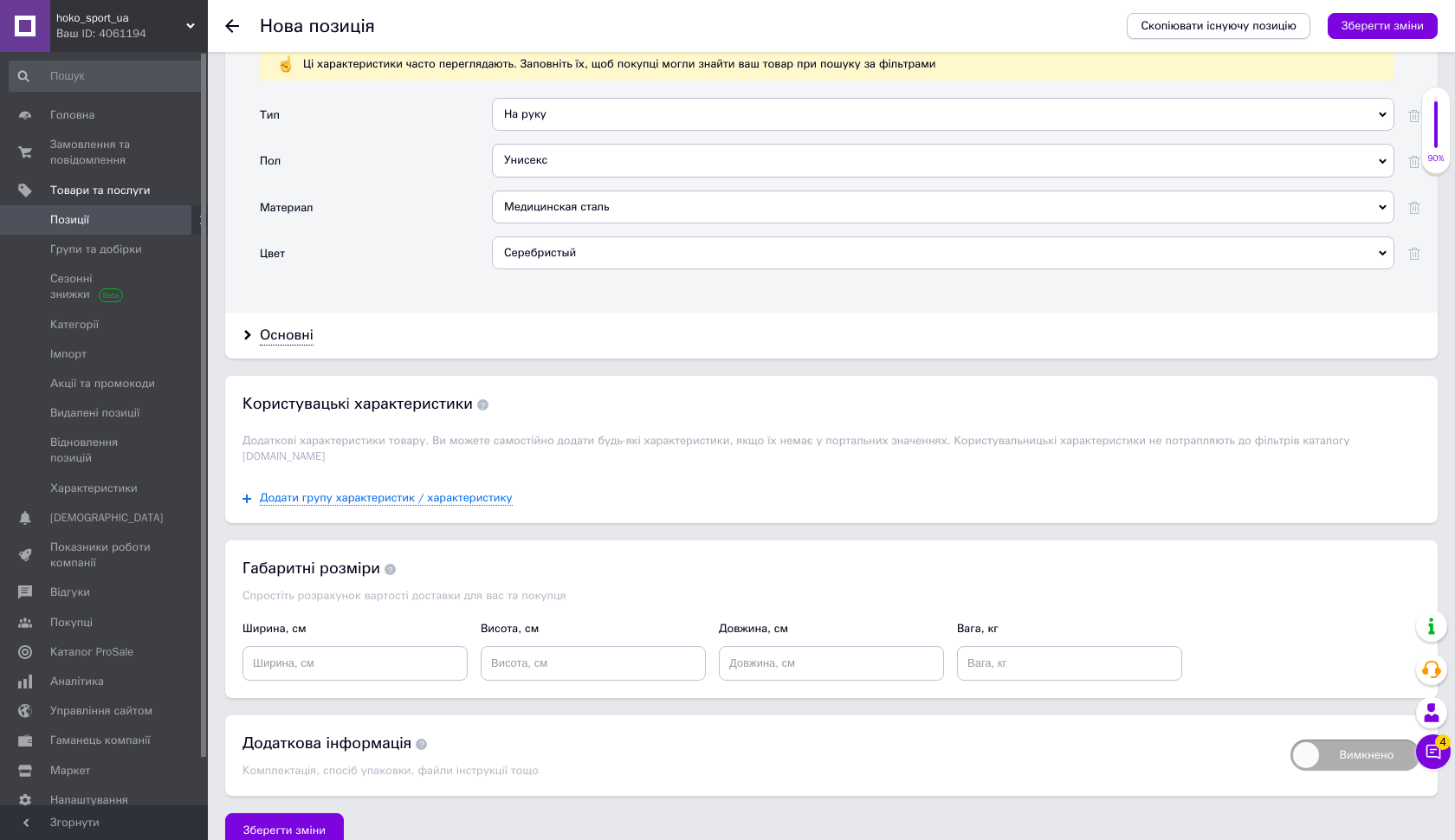scroll, scrollTop: 1725, scrollLeft: 0, axis: vertical 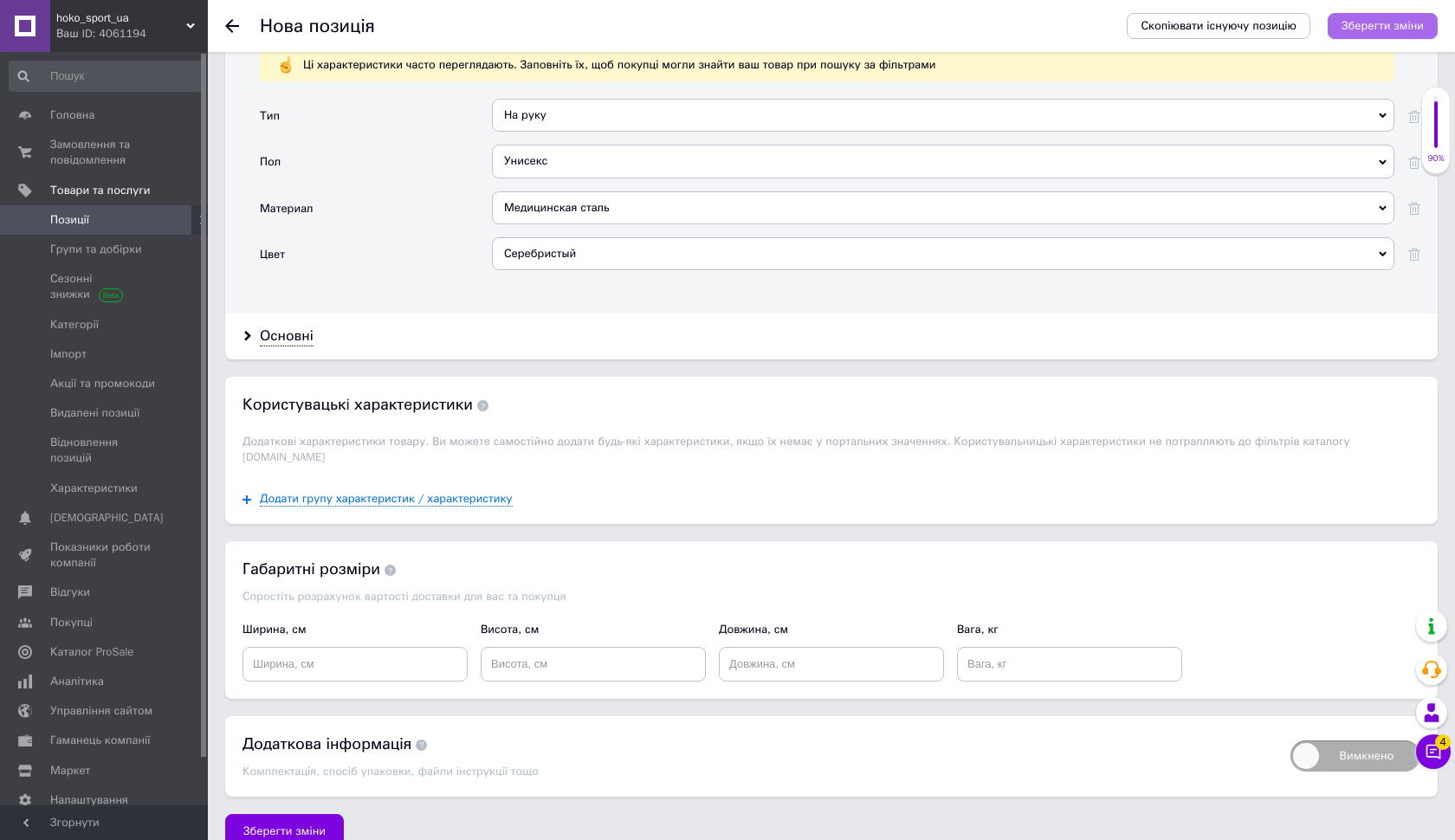 click on "Зберегти зміни" at bounding box center [1382, 26] 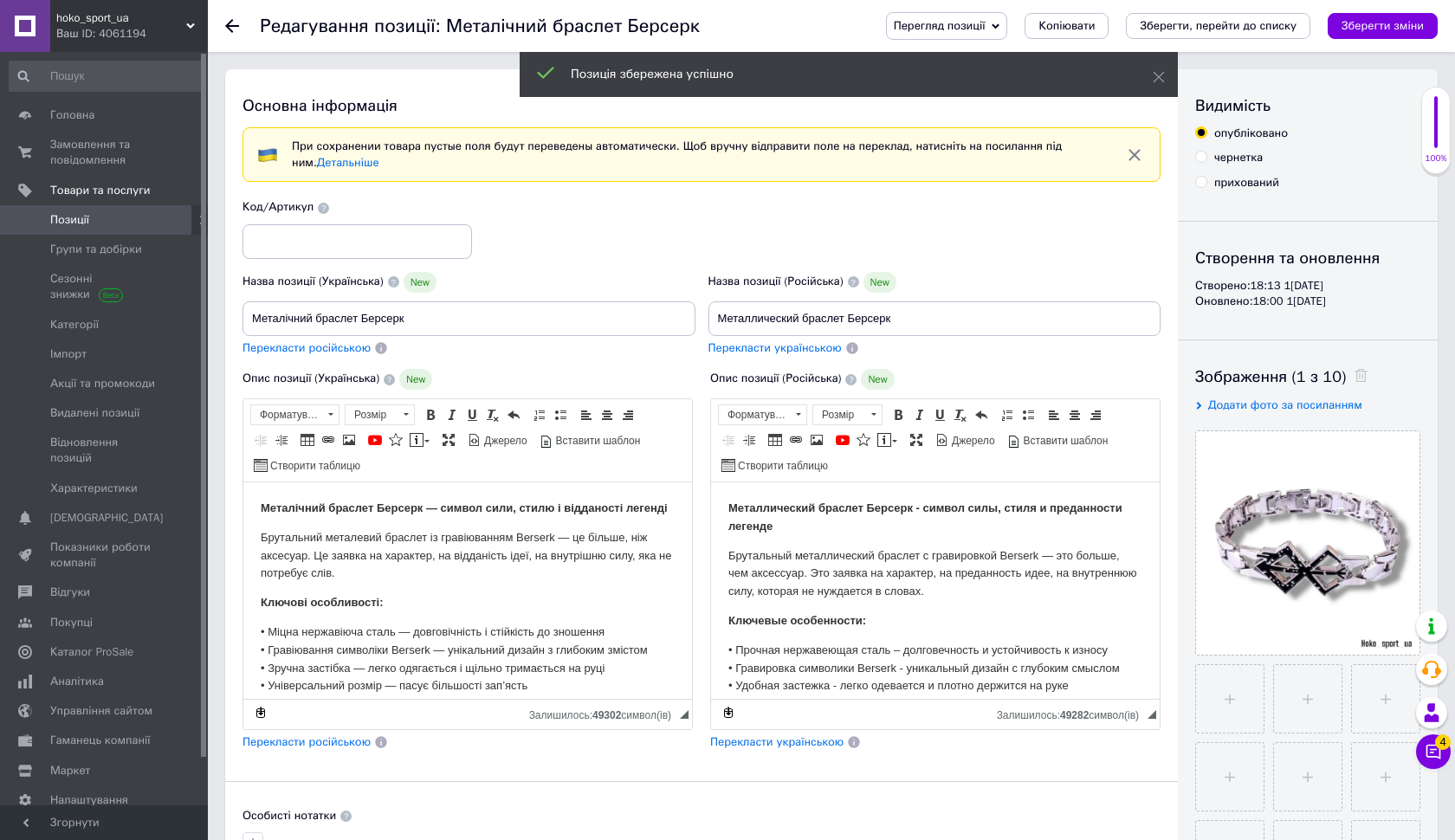scroll, scrollTop: 0, scrollLeft: 0, axis: both 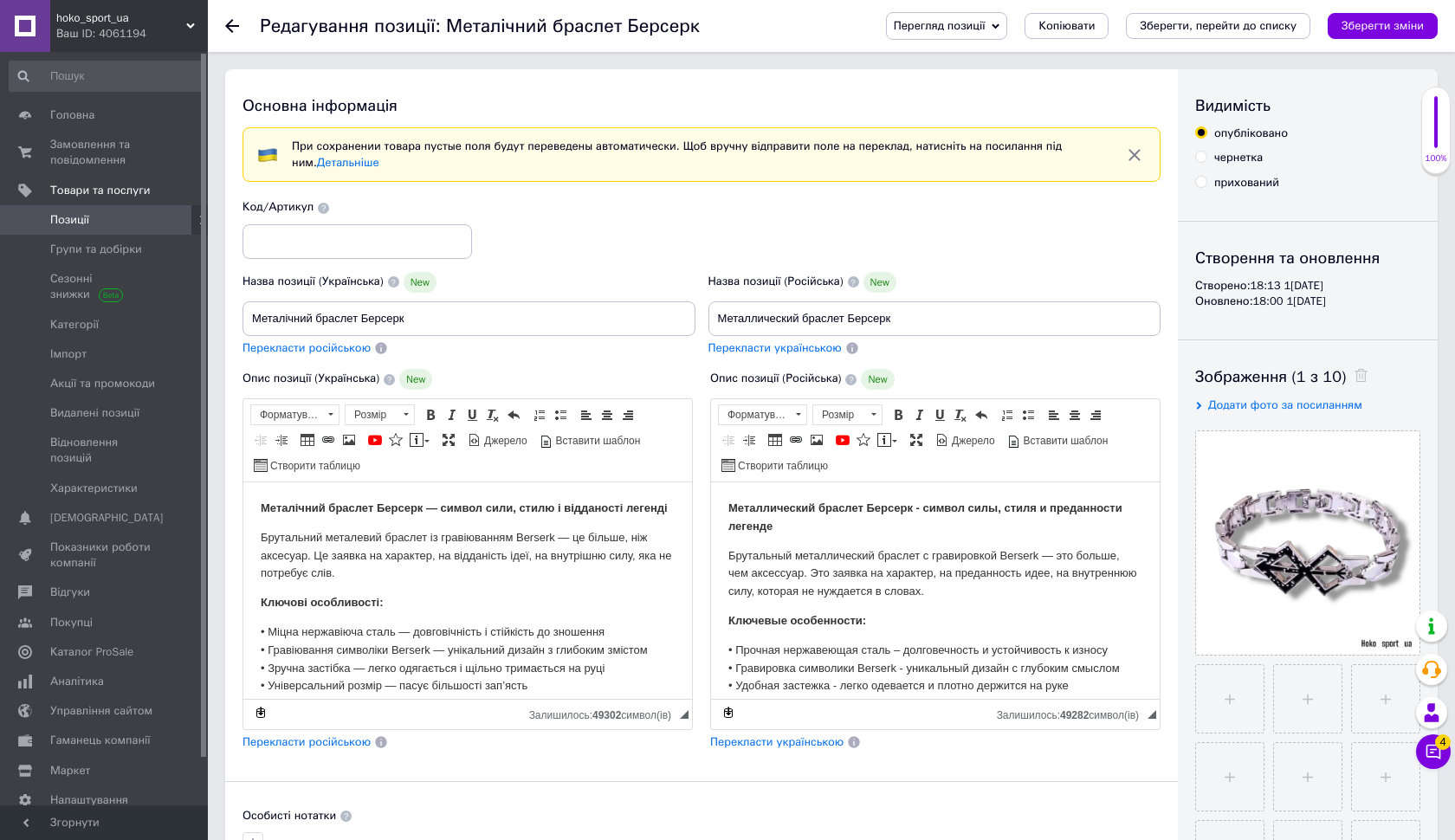 click on "Позиції" at bounding box center (107, 220) 